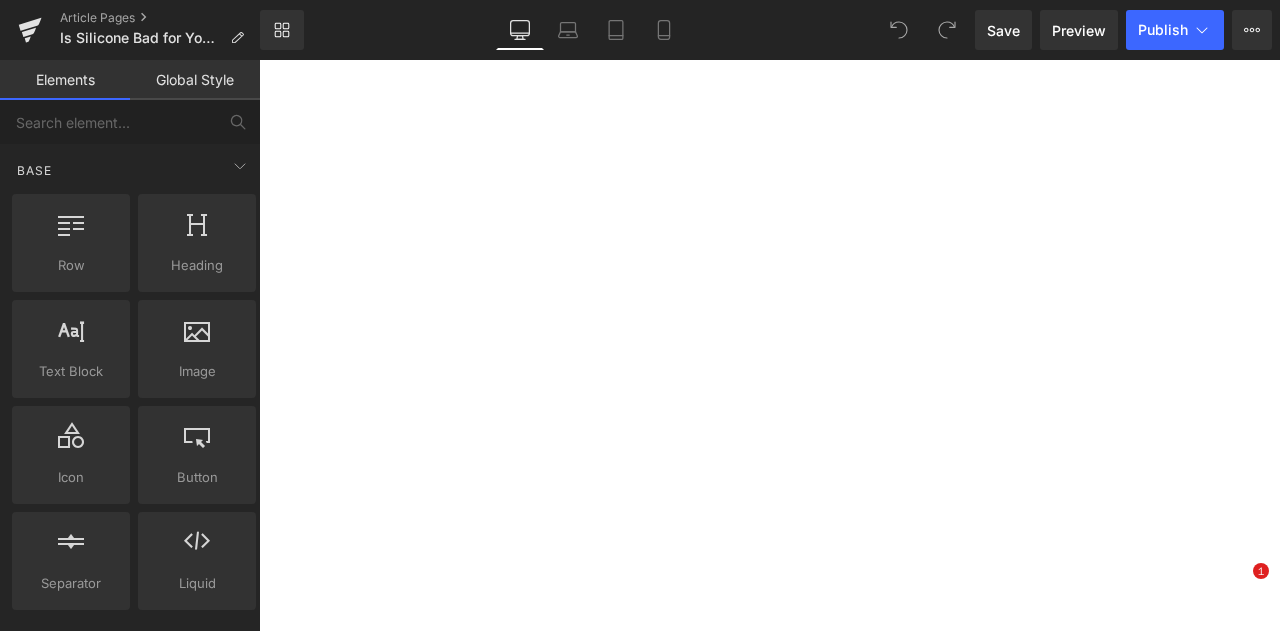 scroll, scrollTop: 0, scrollLeft: 0, axis: both 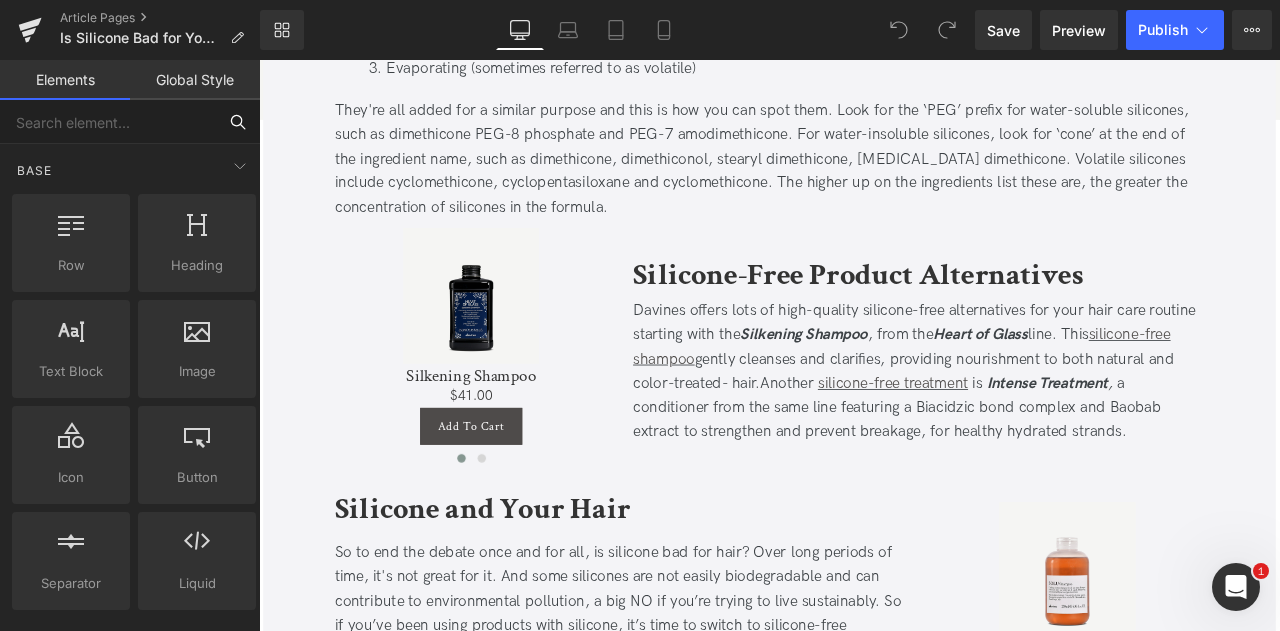 click at bounding box center (108, 122) 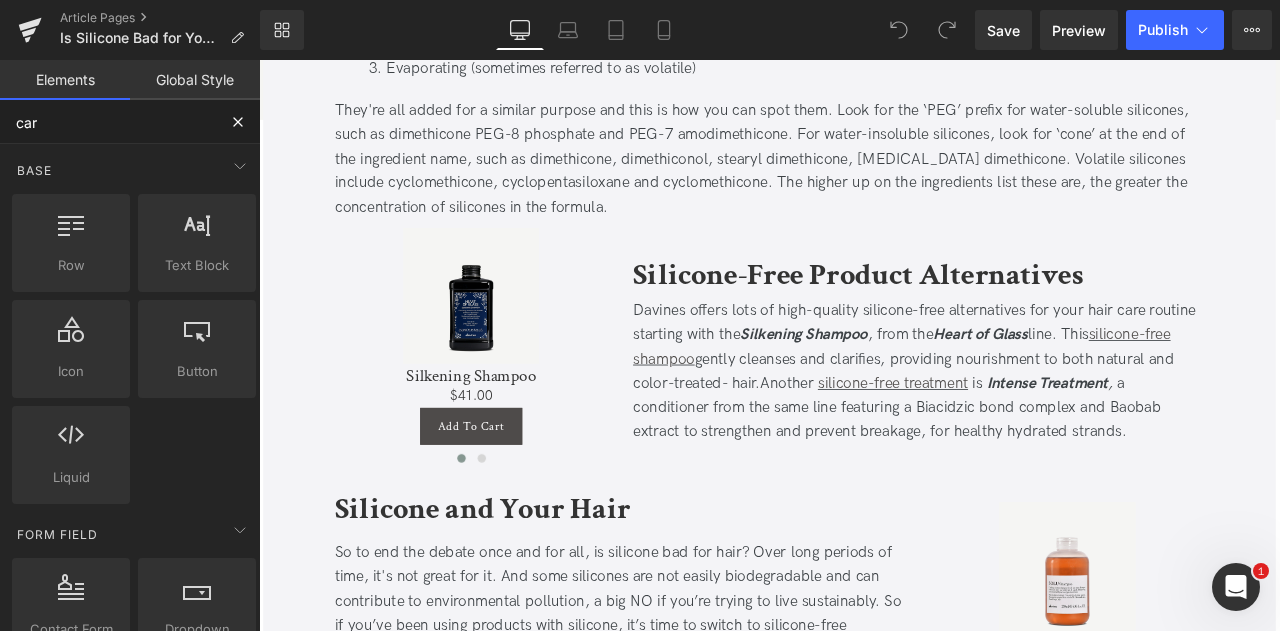 type on "caro" 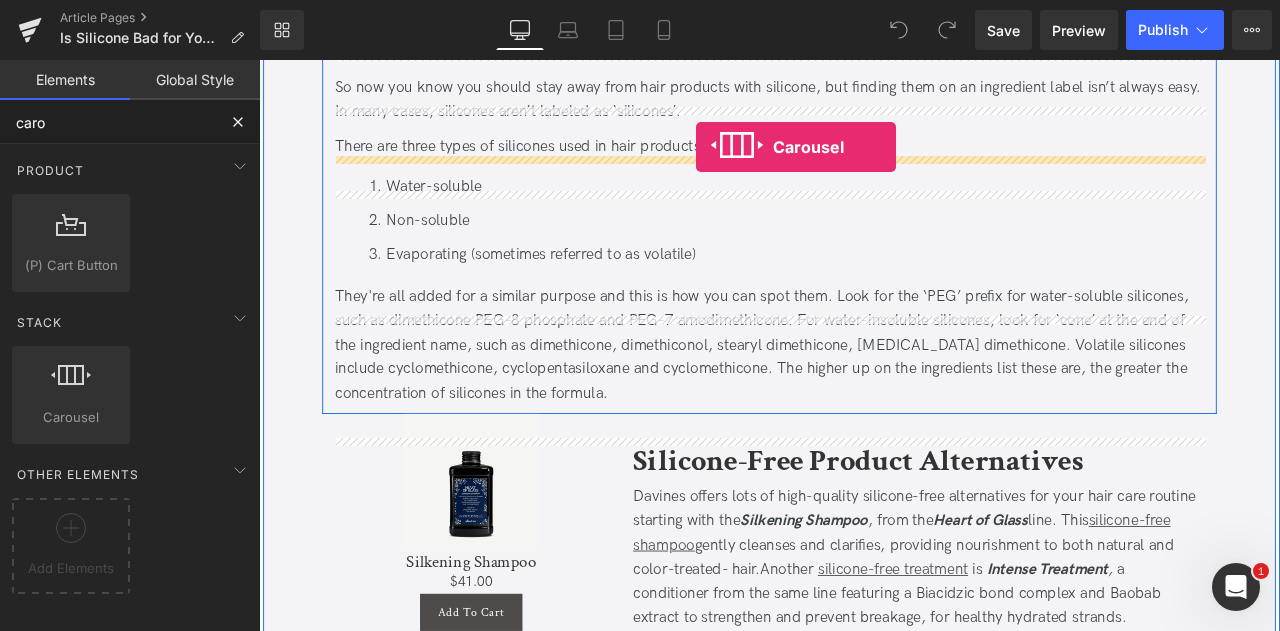 scroll, scrollTop: 1411, scrollLeft: 0, axis: vertical 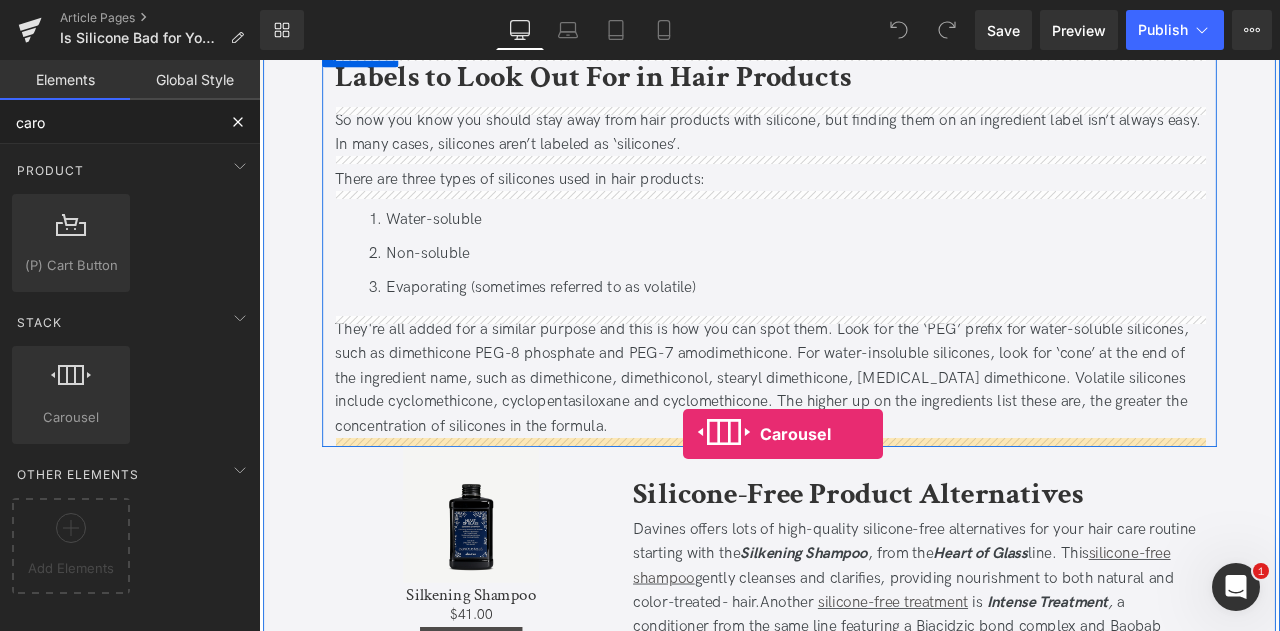 drag, startPoint x: 331, startPoint y: 470, endPoint x: 761, endPoint y: 504, distance: 431.3421 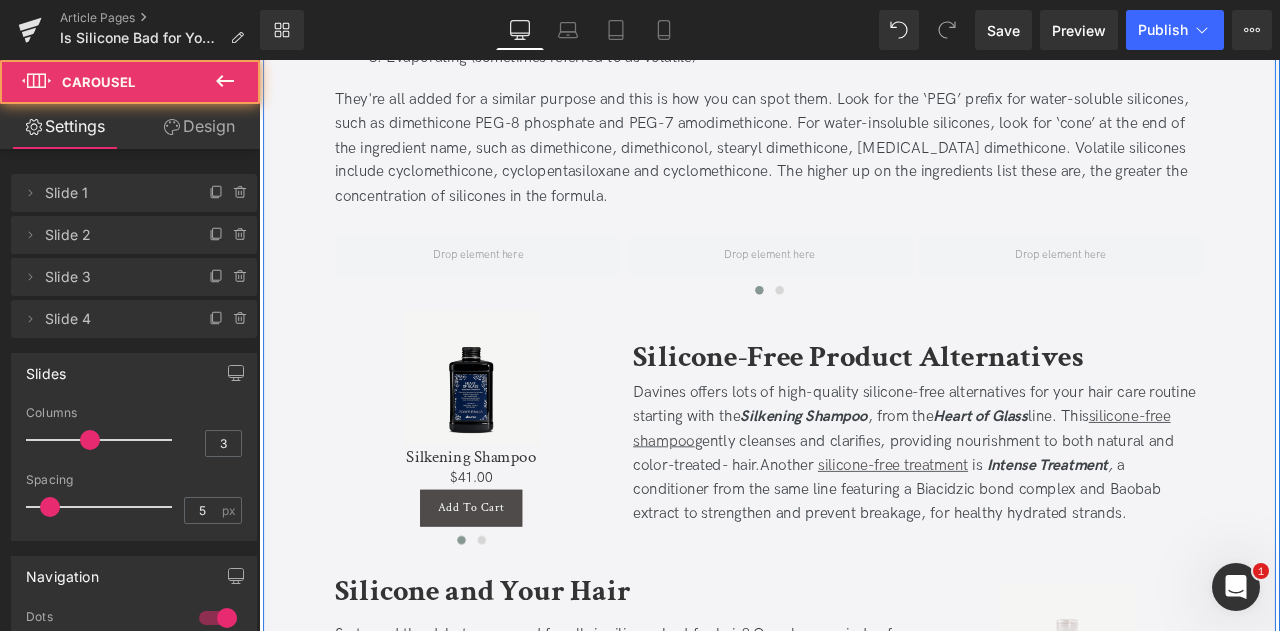 scroll, scrollTop: 1693, scrollLeft: 0, axis: vertical 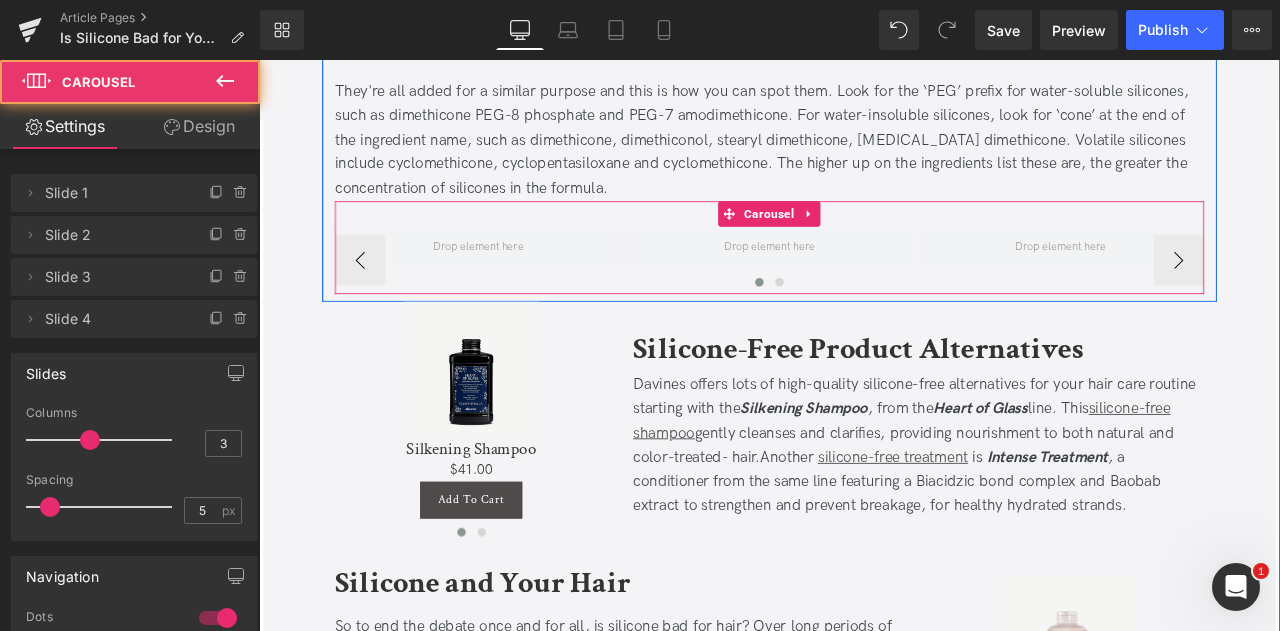 click on "‹ ›
Carousel" at bounding box center (864, 283) 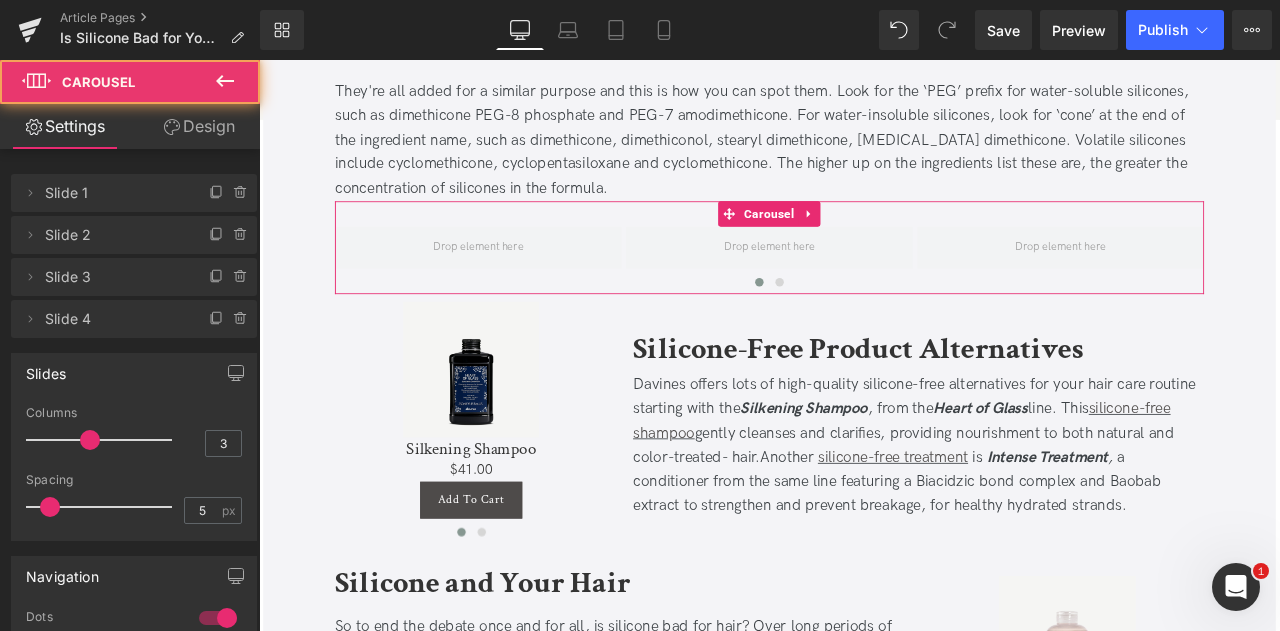 click 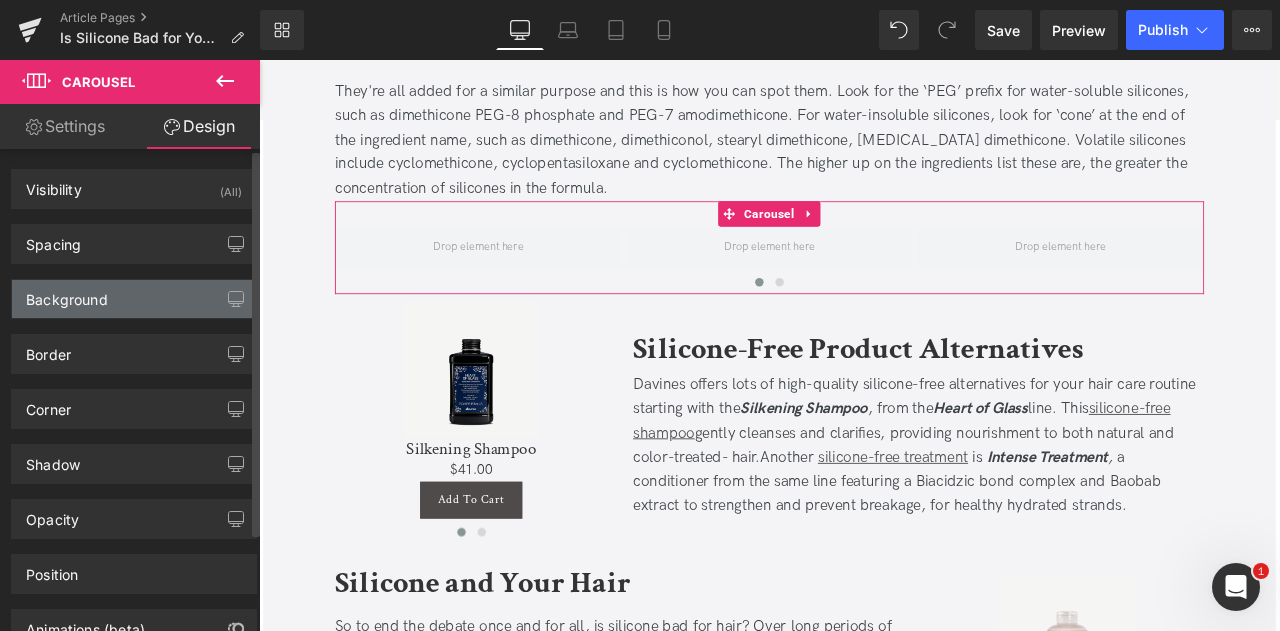 click on "Background" at bounding box center (134, 299) 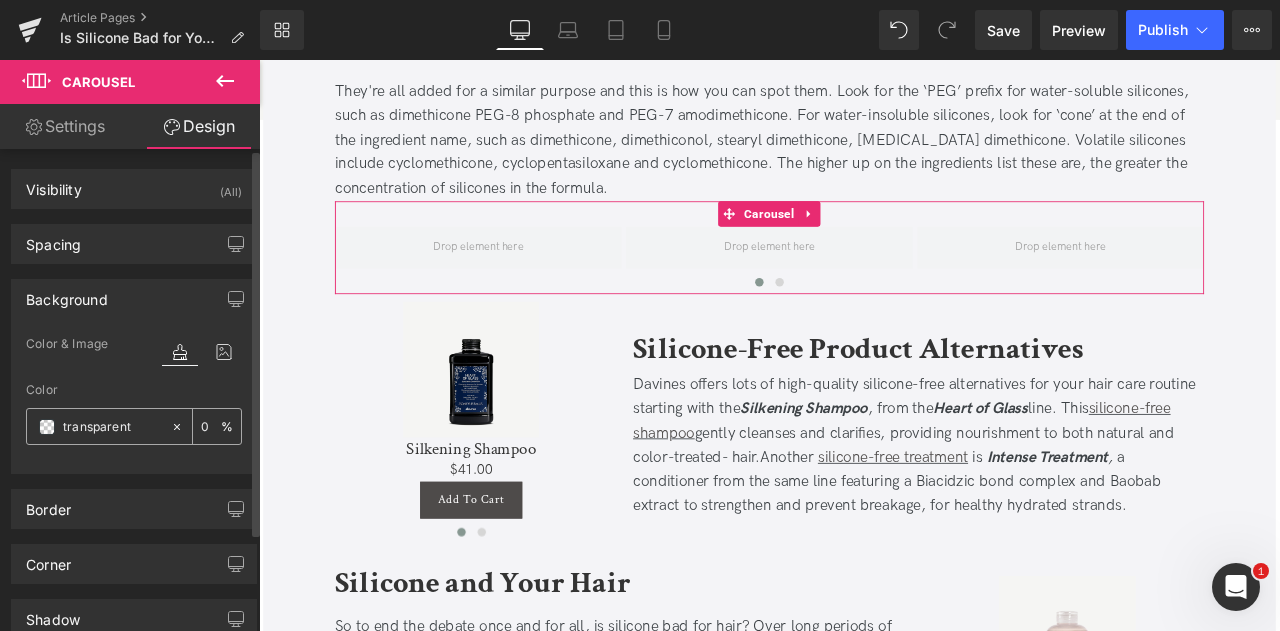 click at bounding box center [112, 427] 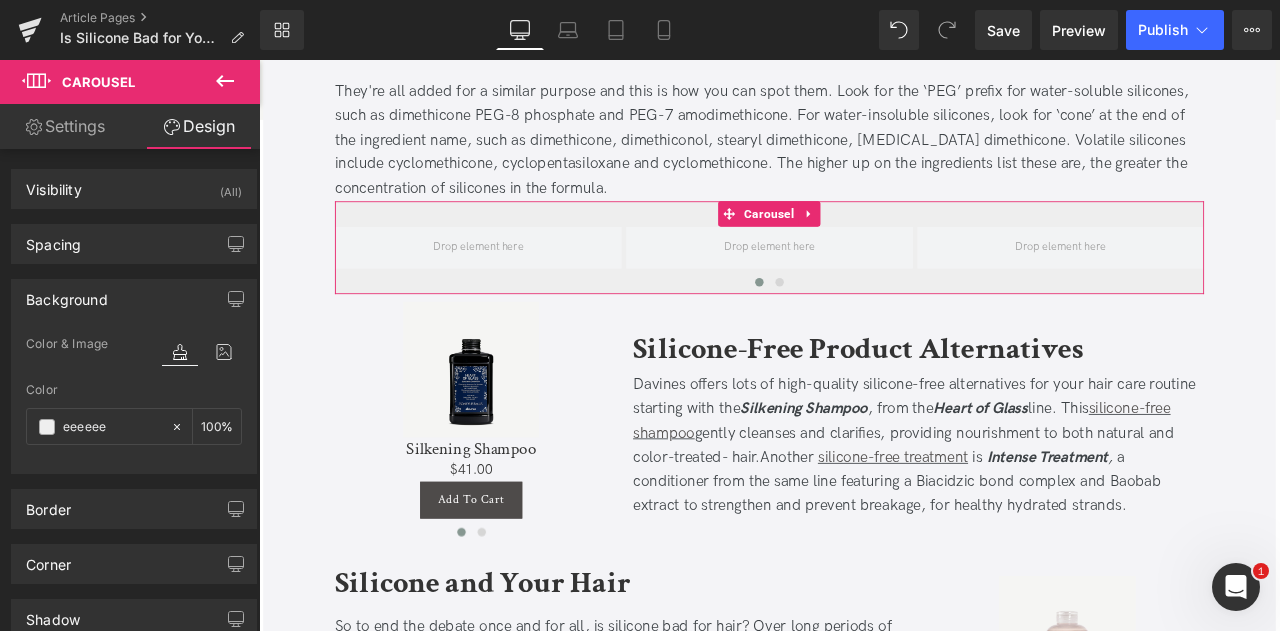 type on "eeeeee" 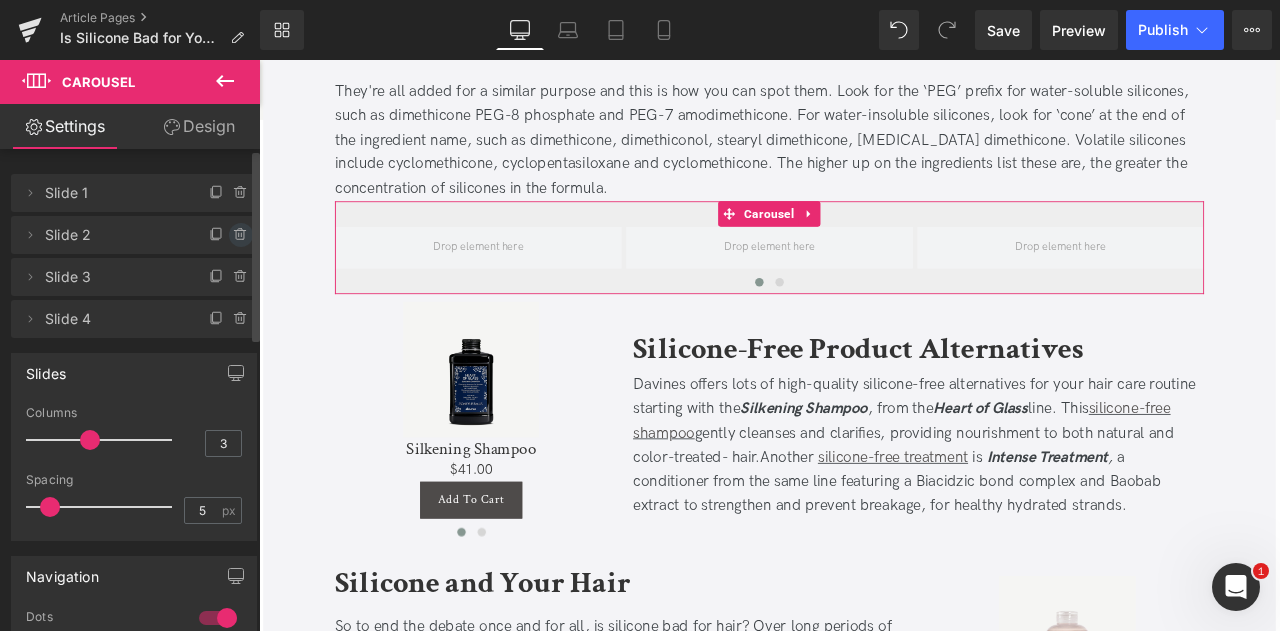 click at bounding box center (241, 235) 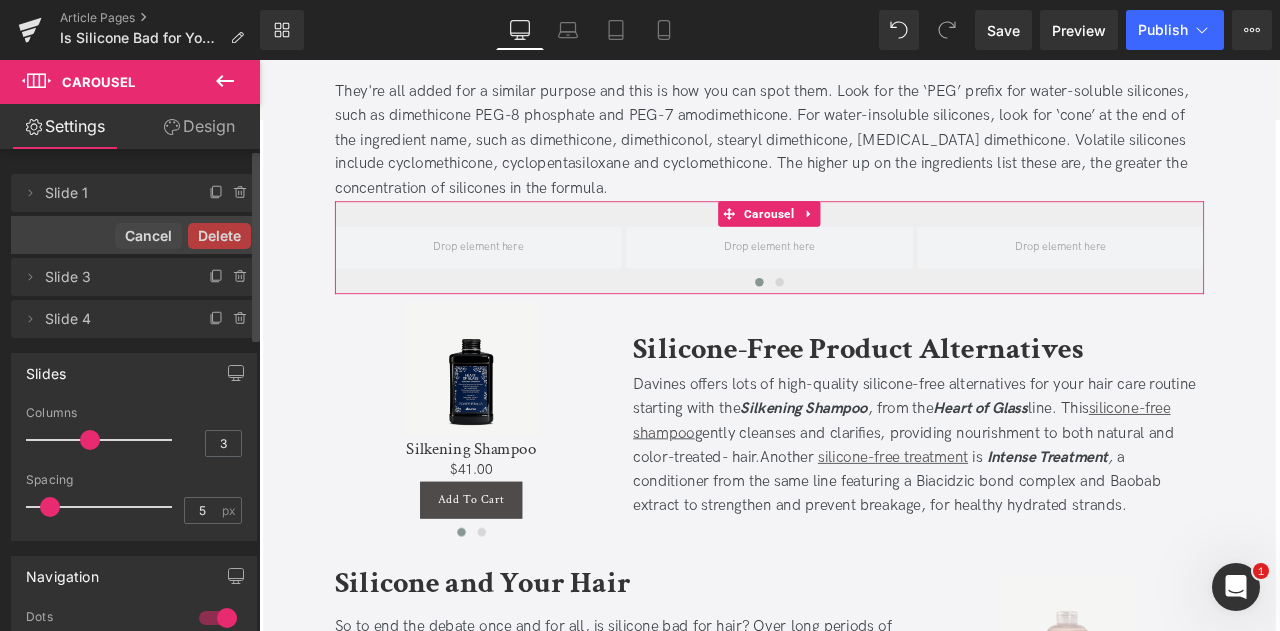 click on "Delete" at bounding box center [219, 236] 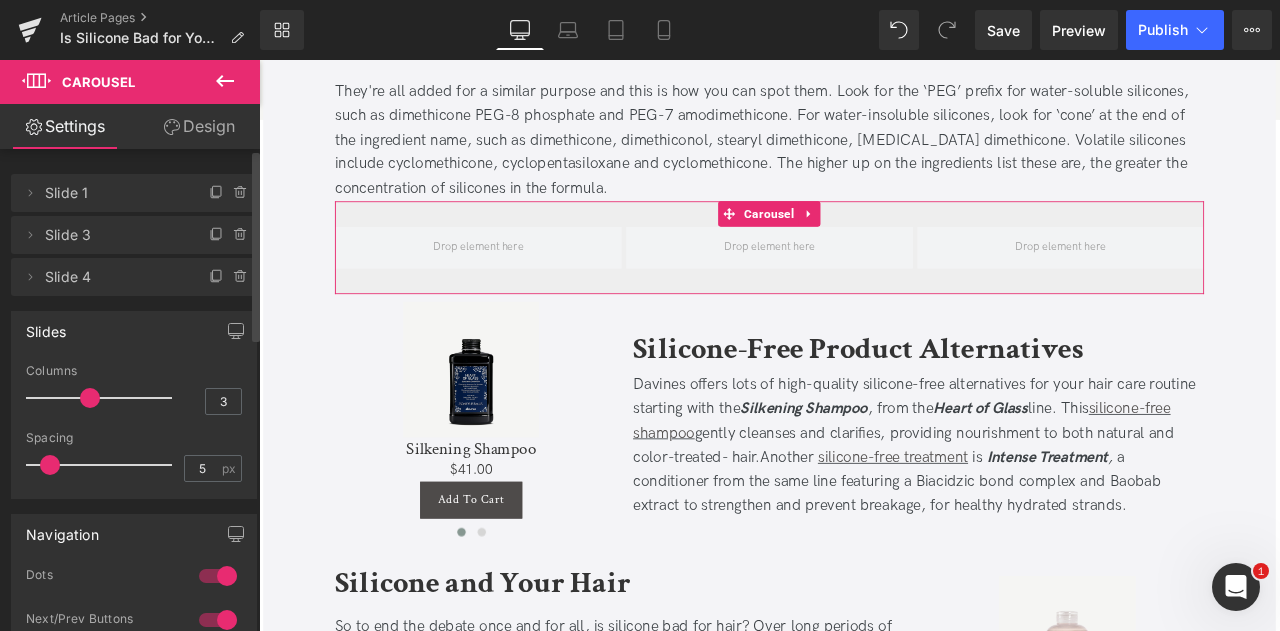 click at bounding box center (241, 235) 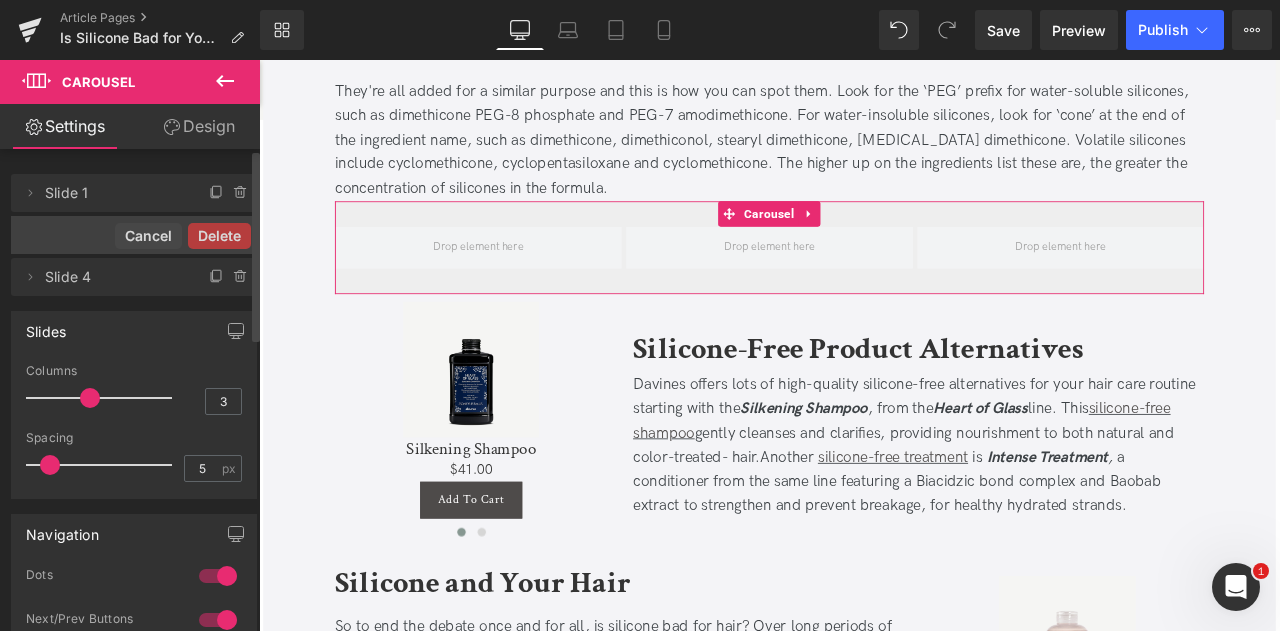 click on "Delete" at bounding box center [219, 236] 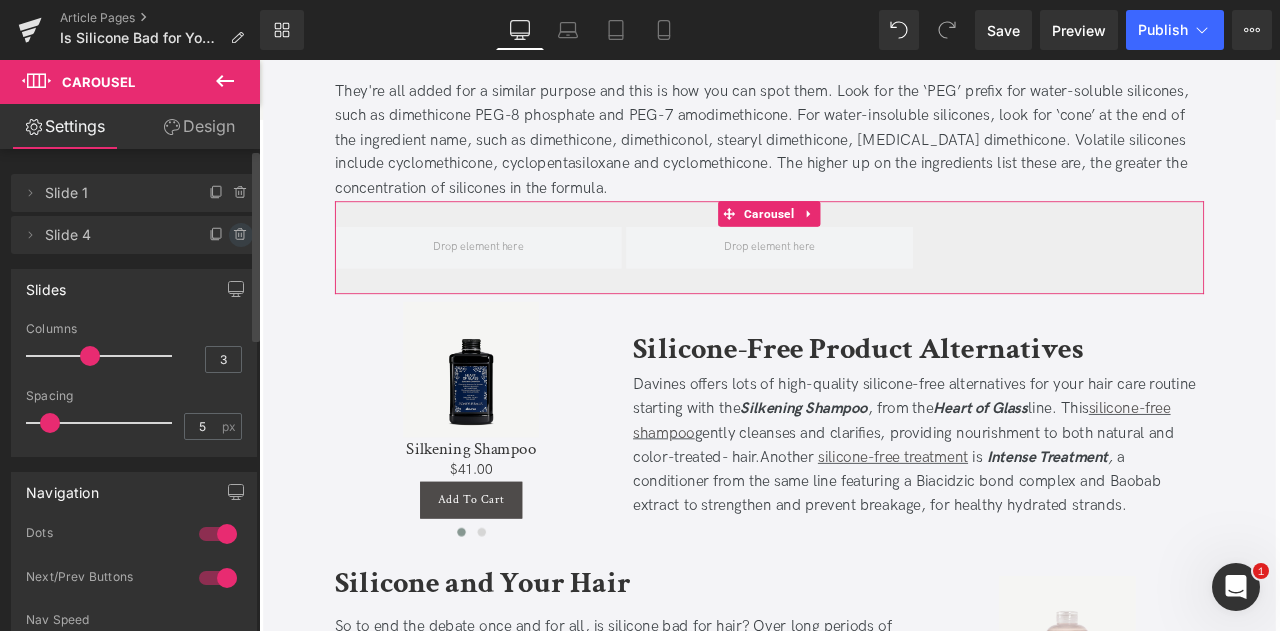 click at bounding box center (241, 235) 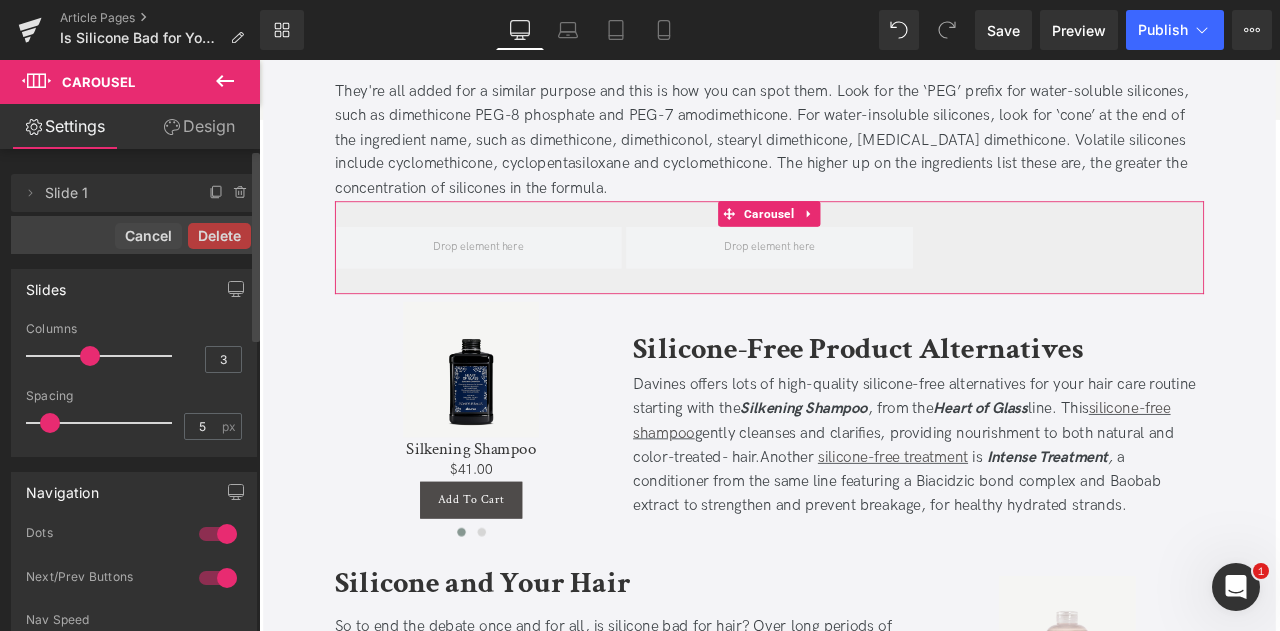 click on "Delete" at bounding box center [219, 236] 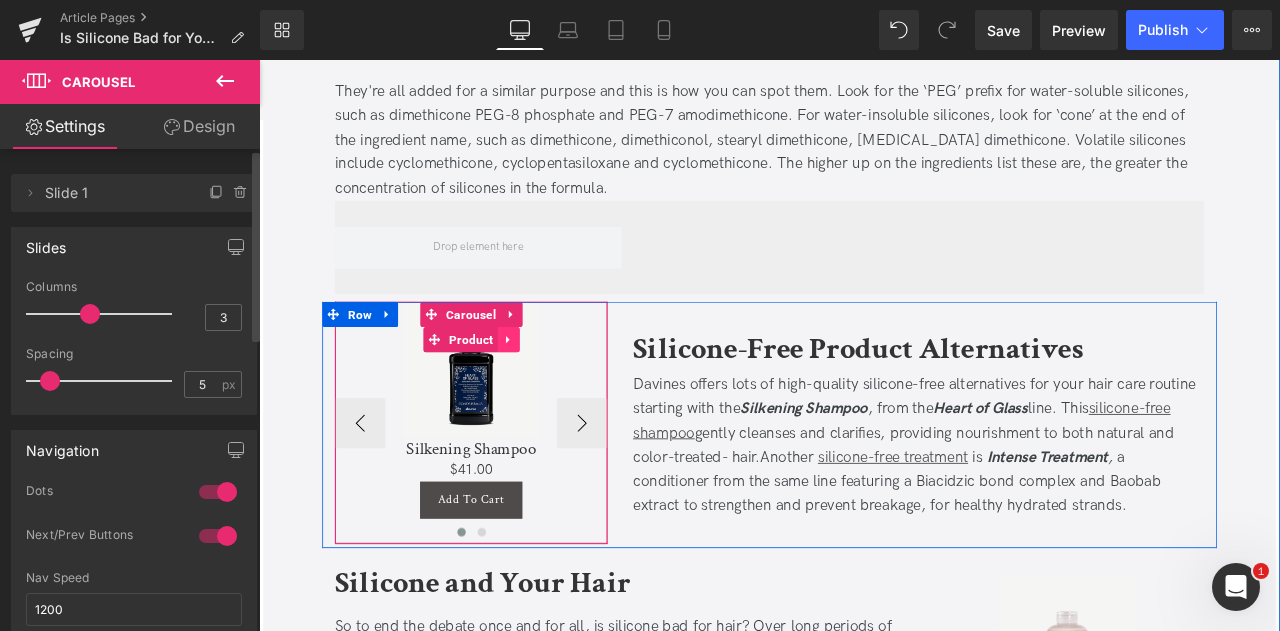 click at bounding box center (555, 392) 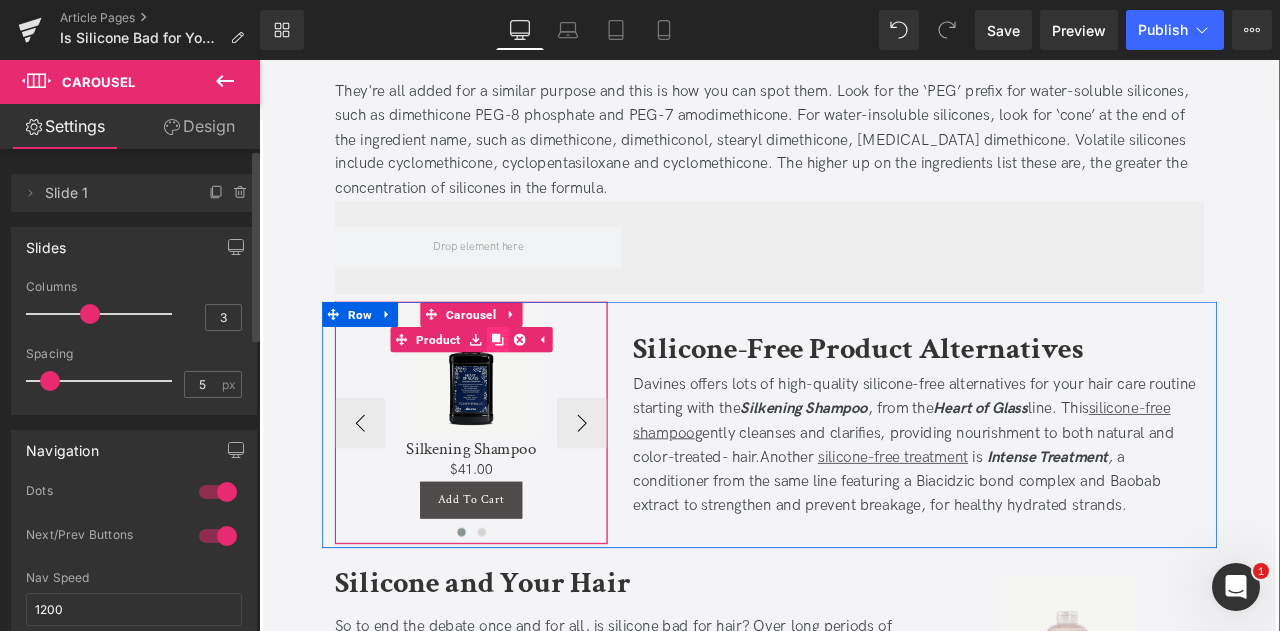 click 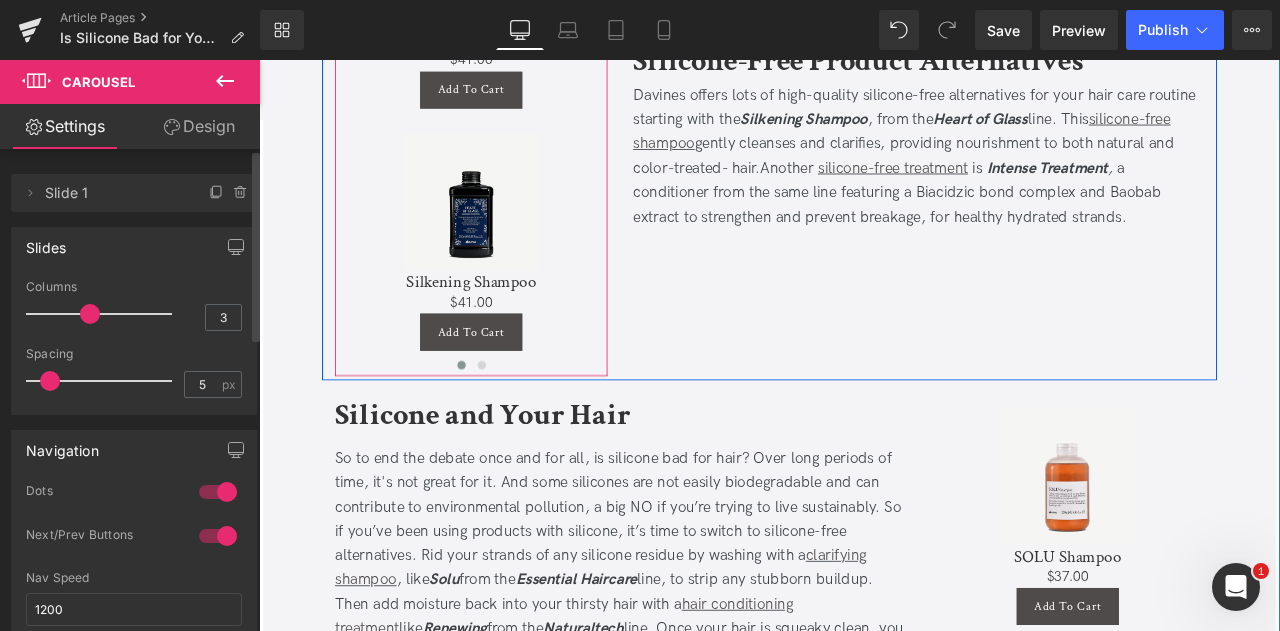 scroll, scrollTop: 2185, scrollLeft: 0, axis: vertical 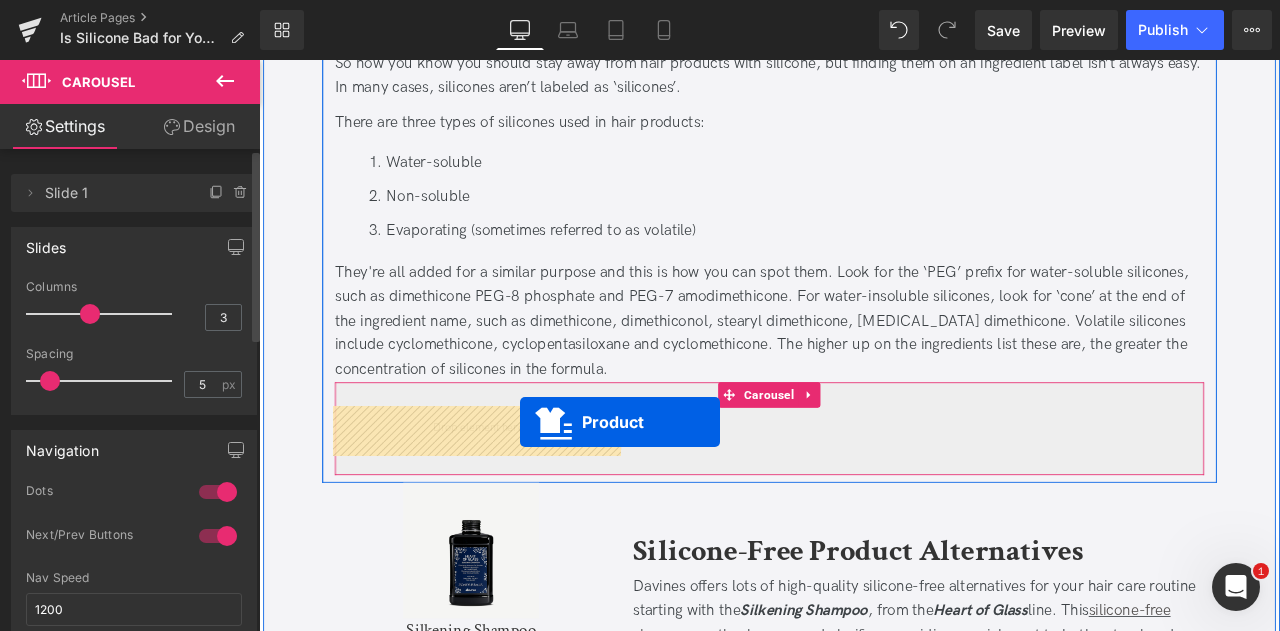 drag, startPoint x: 464, startPoint y: 277, endPoint x: 568, endPoint y: 489, distance: 236.13556 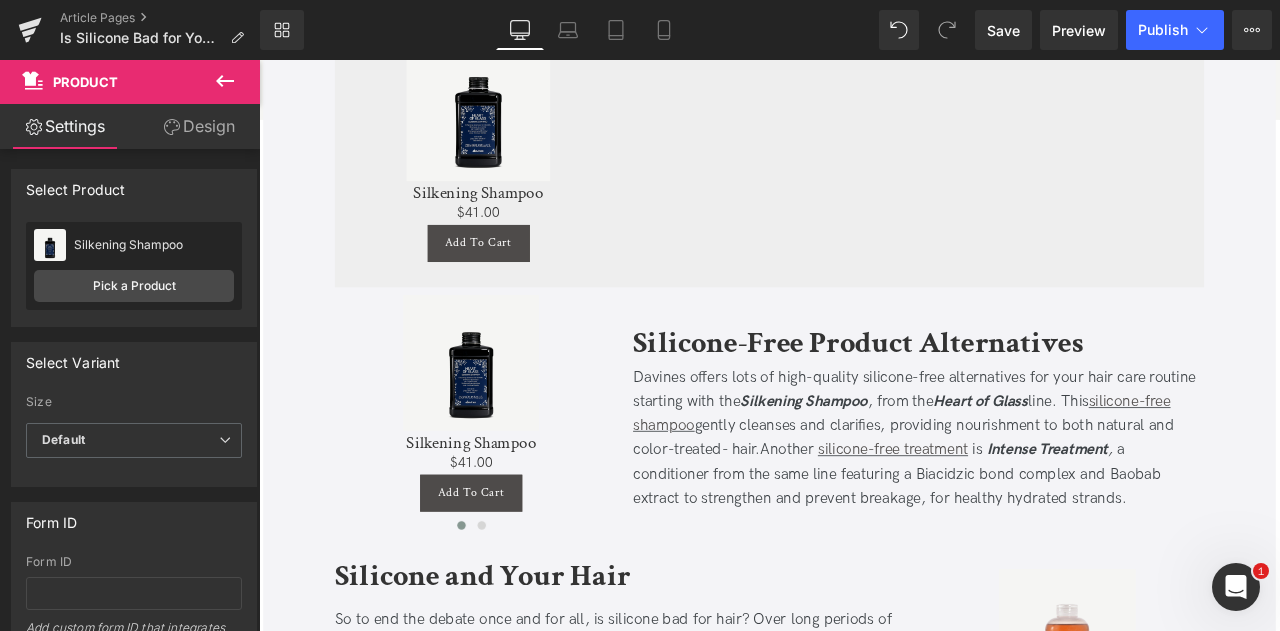 scroll, scrollTop: 1916, scrollLeft: 0, axis: vertical 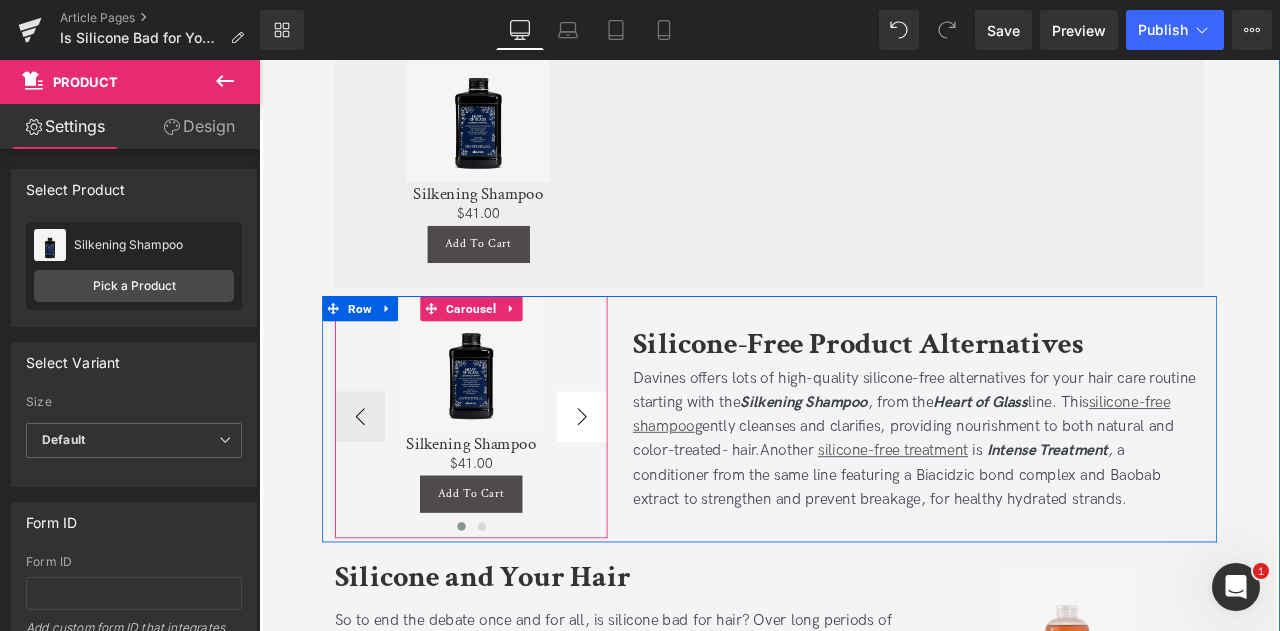 click on "›" at bounding box center [642, 483] 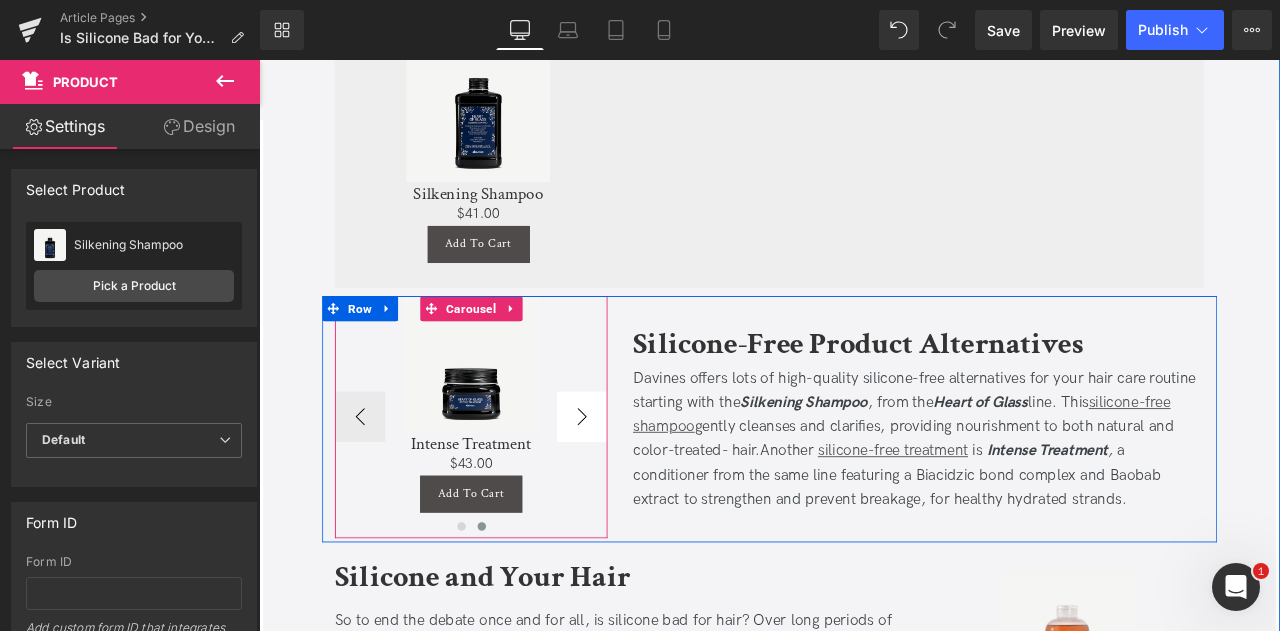 type 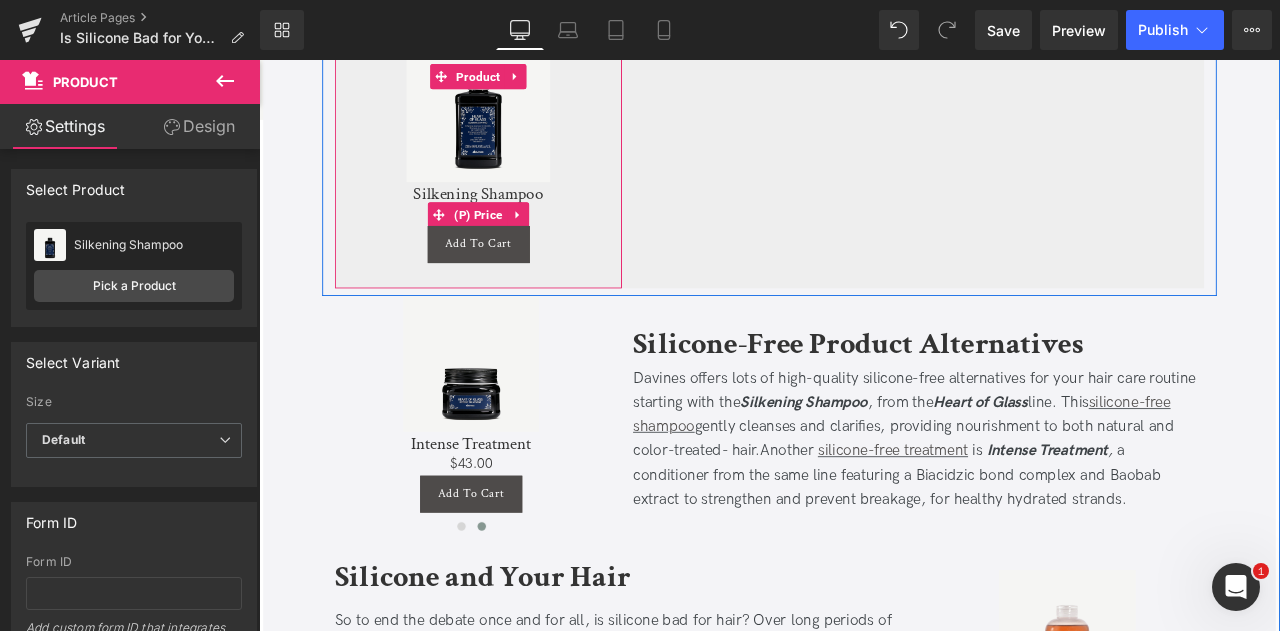 scroll, scrollTop: 1657, scrollLeft: 0, axis: vertical 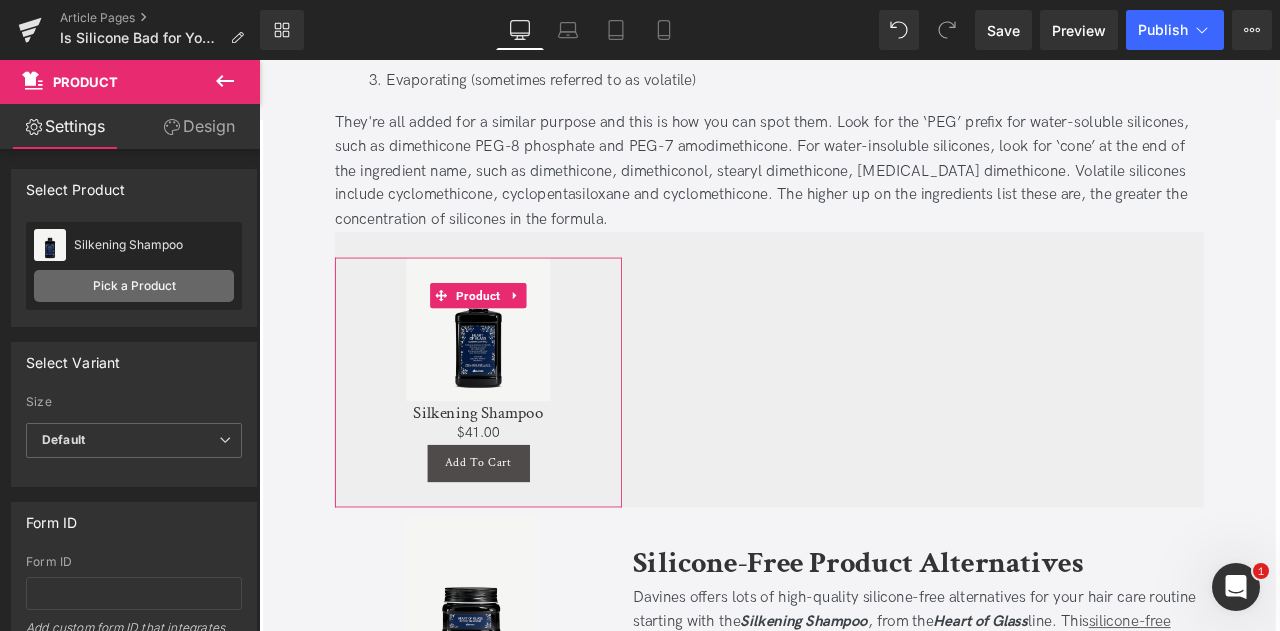 click on "Pick a Product" at bounding box center (134, 286) 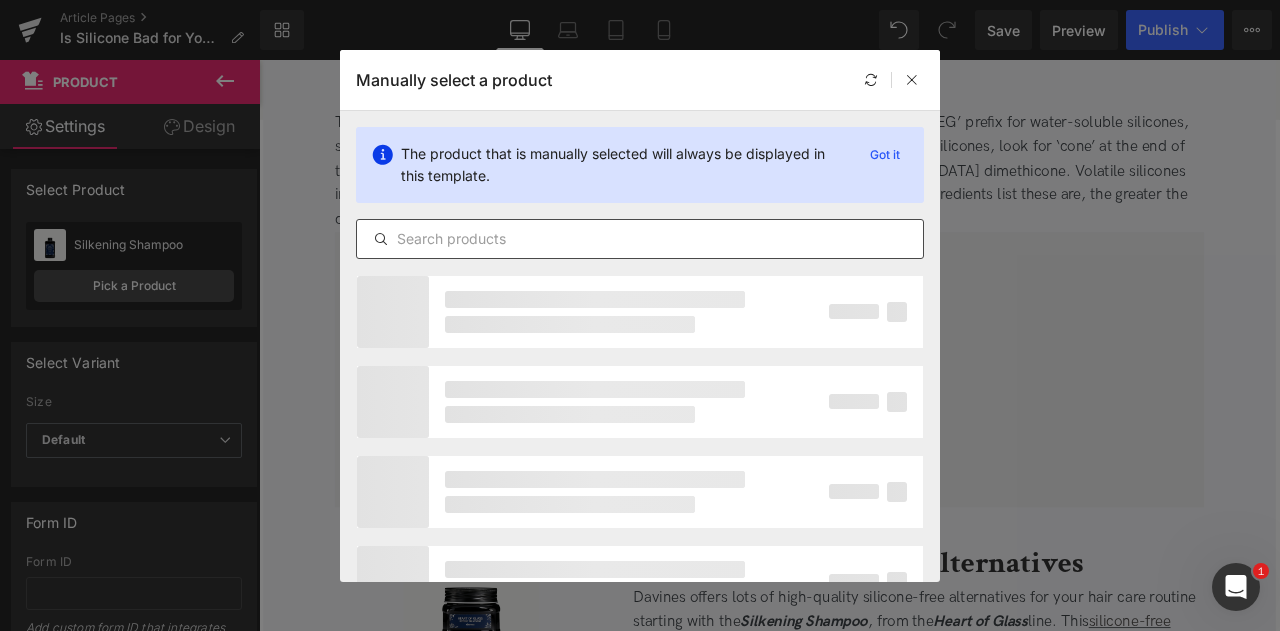 click at bounding box center (640, 239) 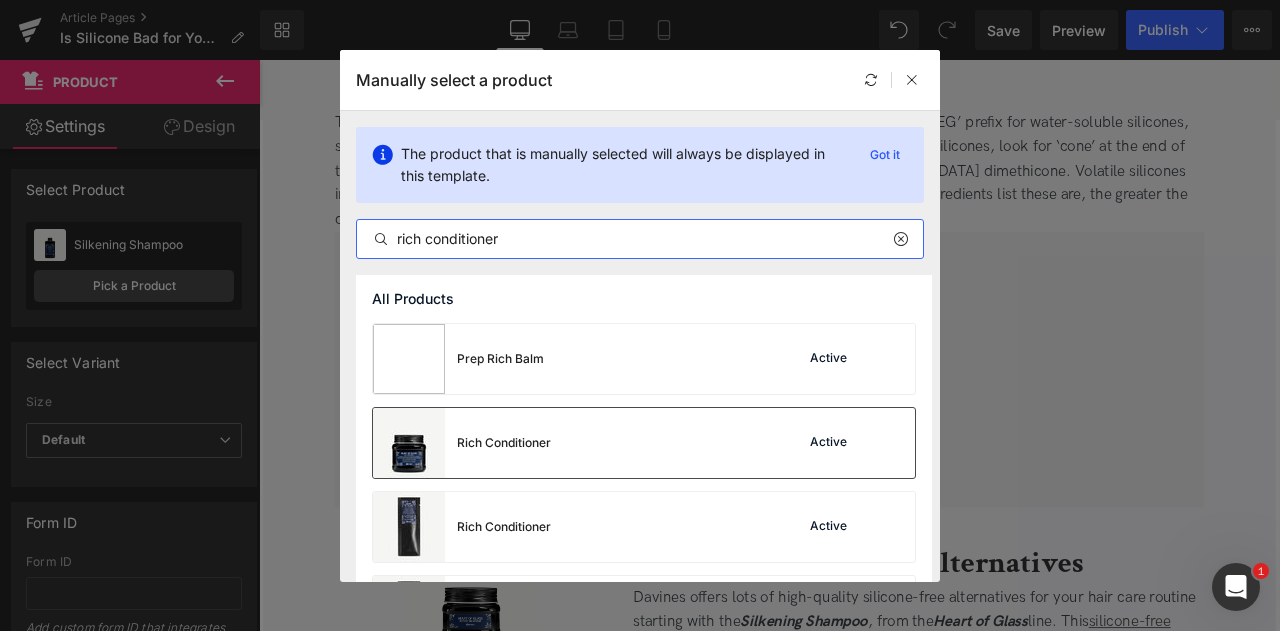 type on "rich conditioner" 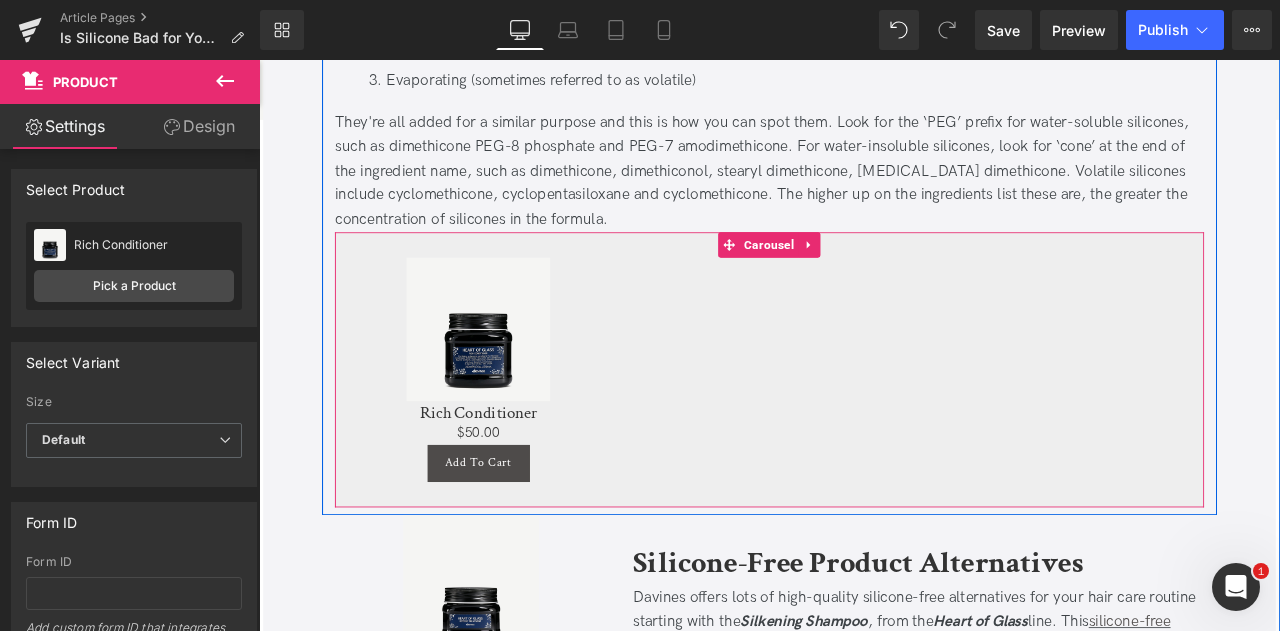click on "Sale Off
(P) Image
Rich Conditioner
(P) Title
$0
$50.00
(P) Price
Add To Cart
(P) Cart Button
Product" at bounding box center [864, 442] 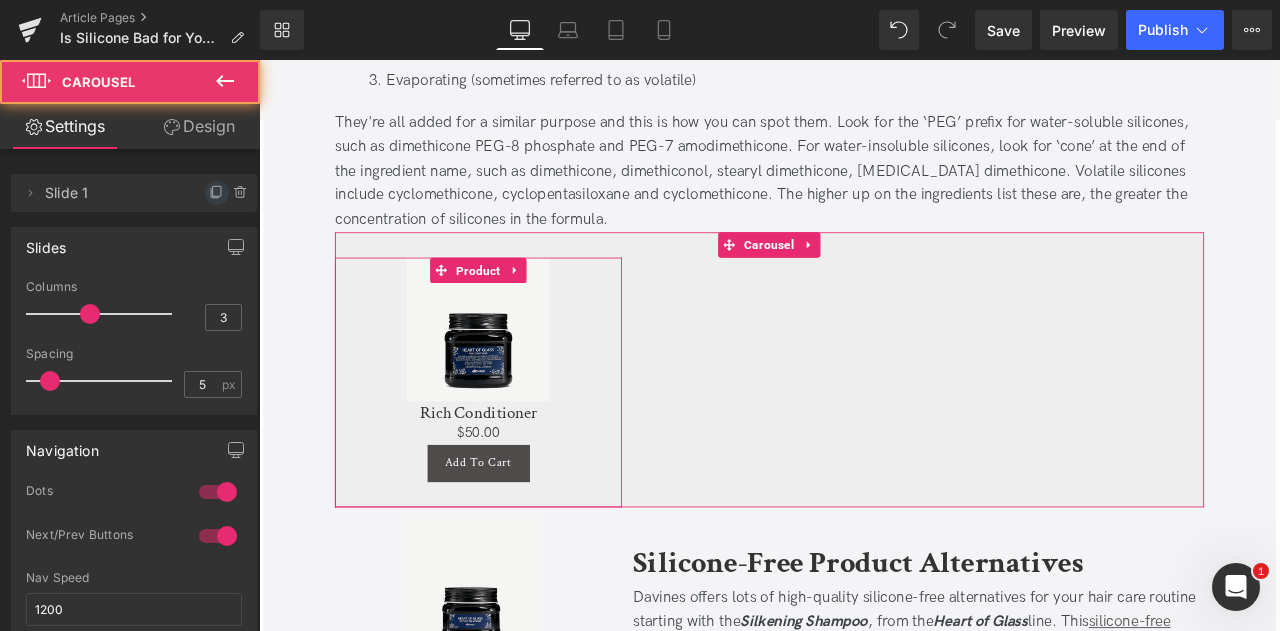 click 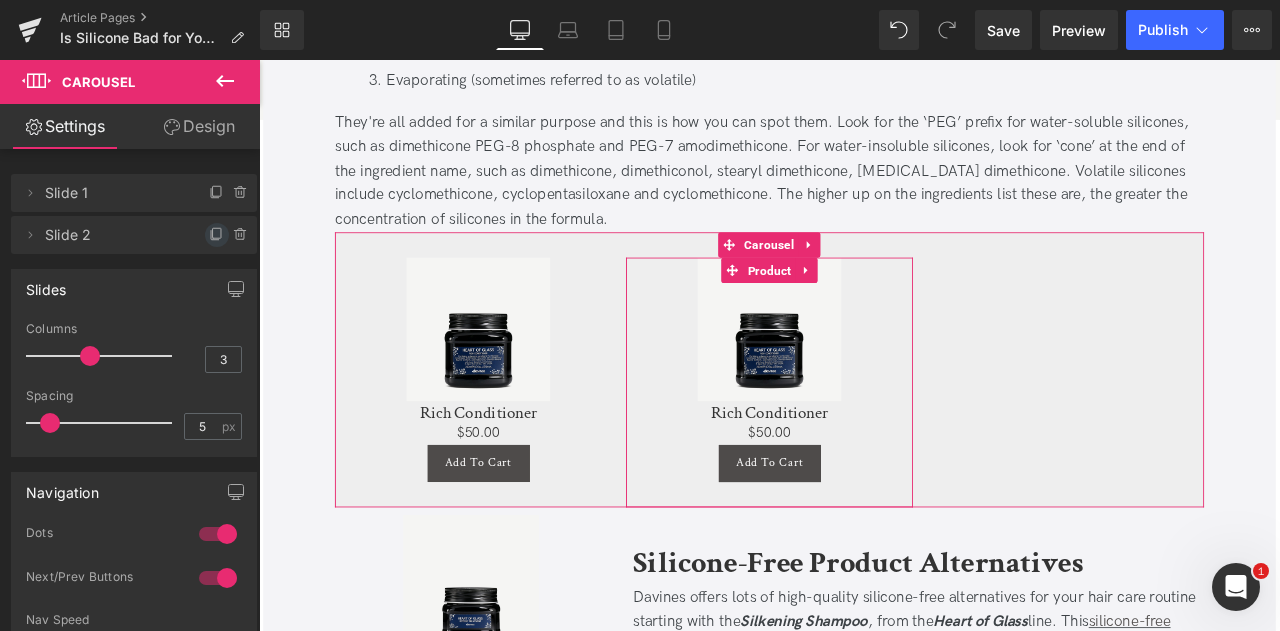 click at bounding box center [217, 235] 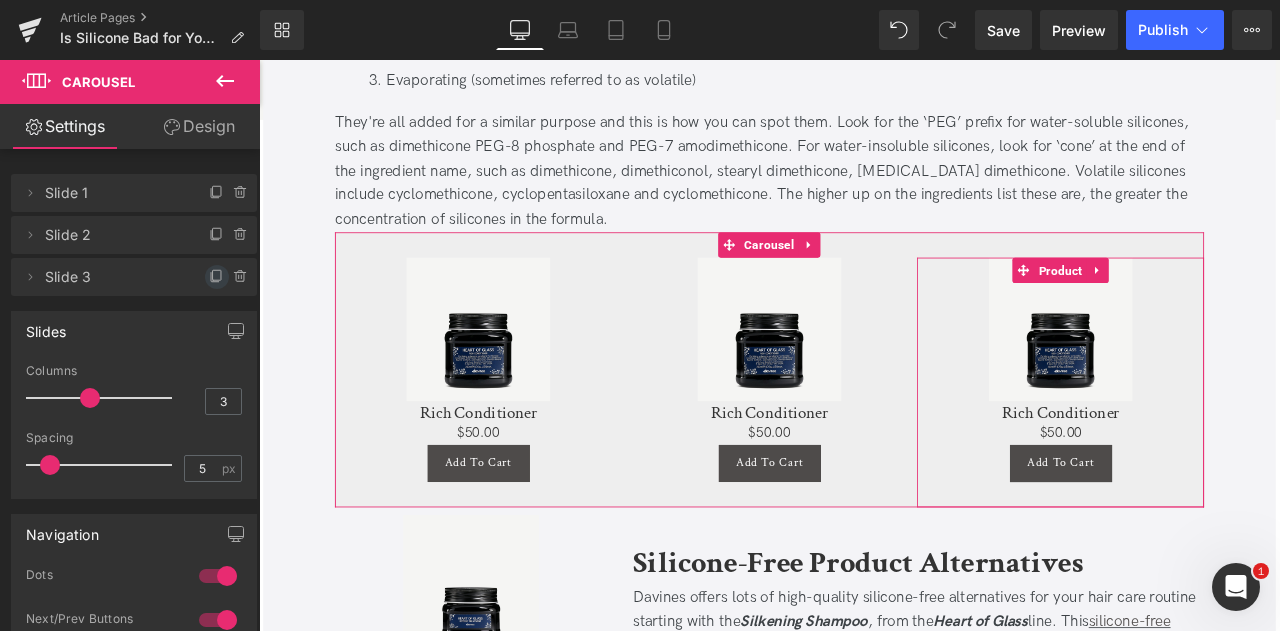 click at bounding box center (217, 277) 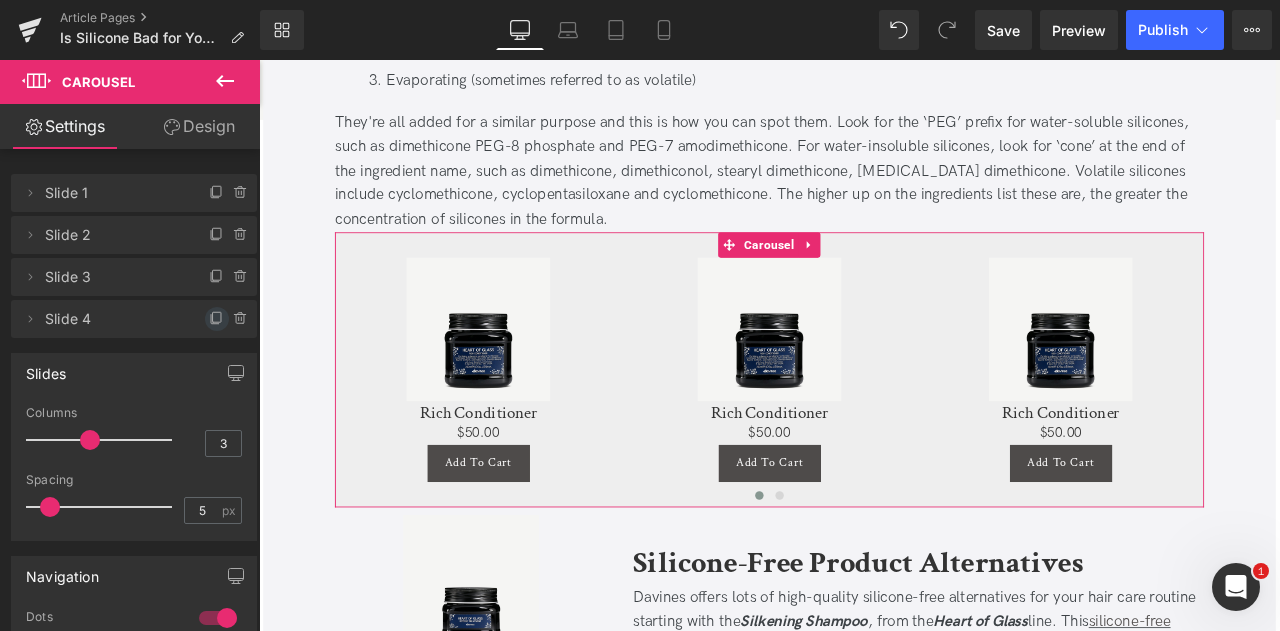 click at bounding box center [217, 319] 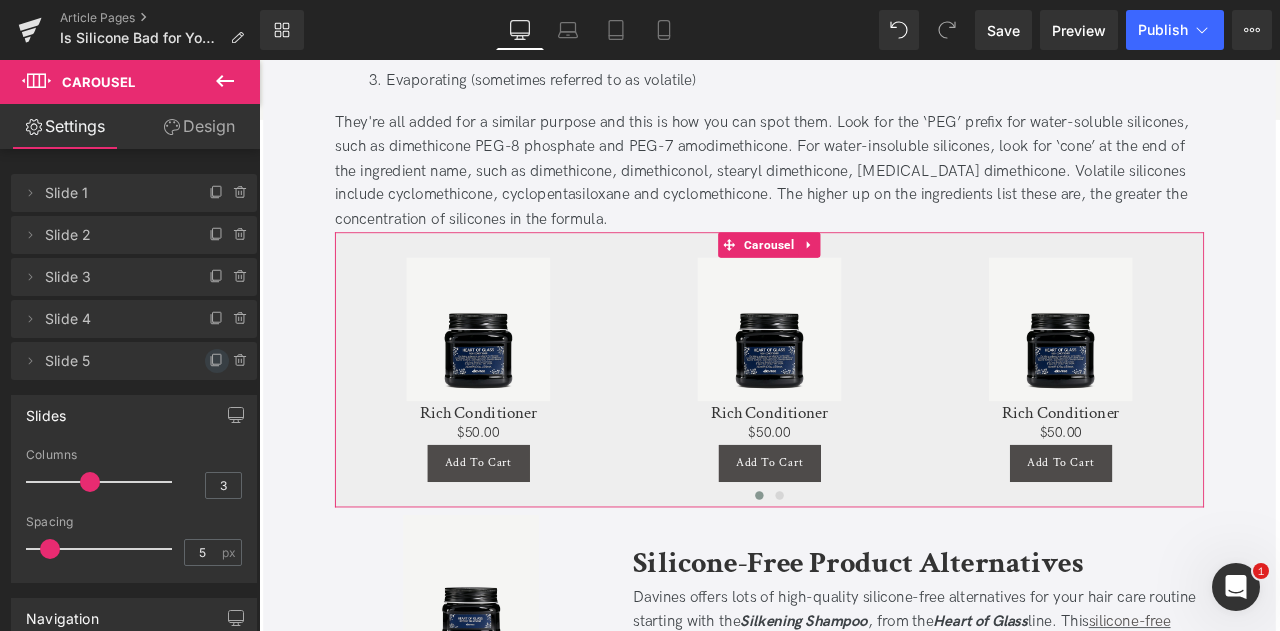 click 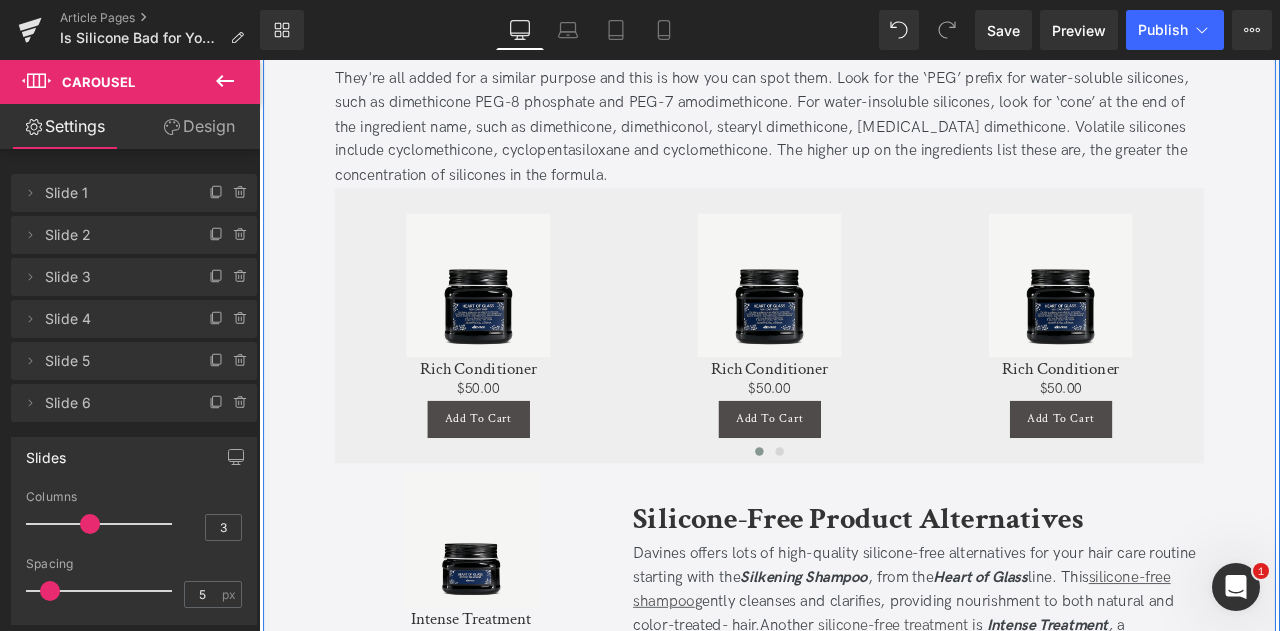 scroll, scrollTop: 1703, scrollLeft: 0, axis: vertical 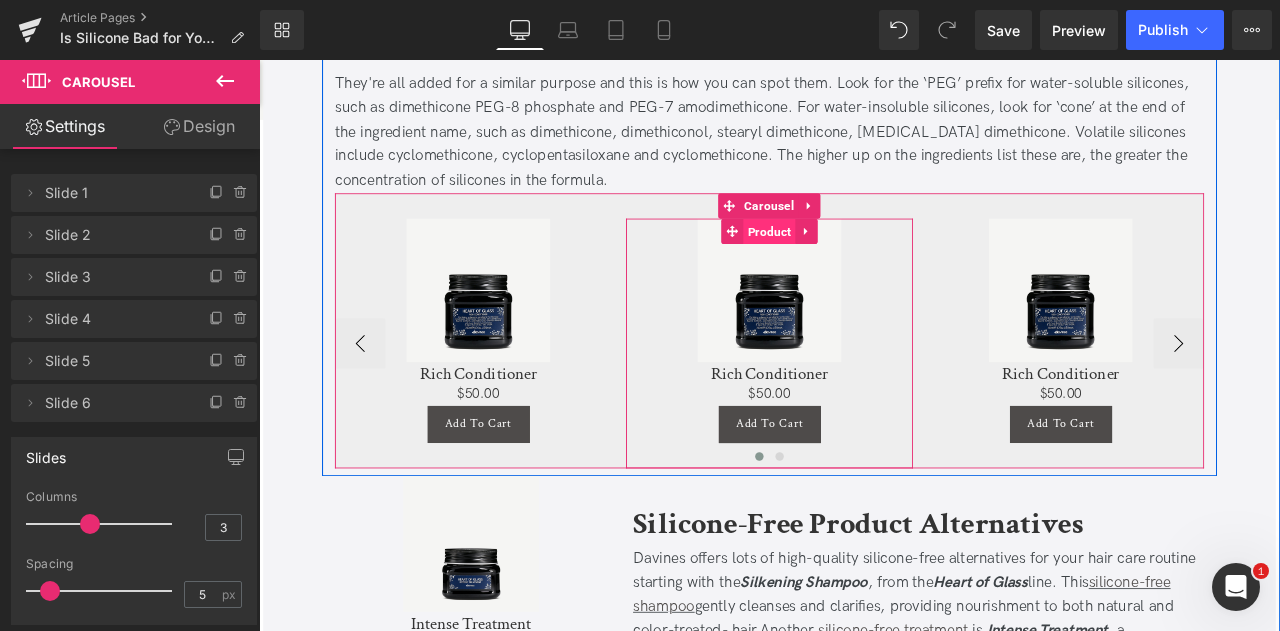 click on "Product" at bounding box center [864, 263] 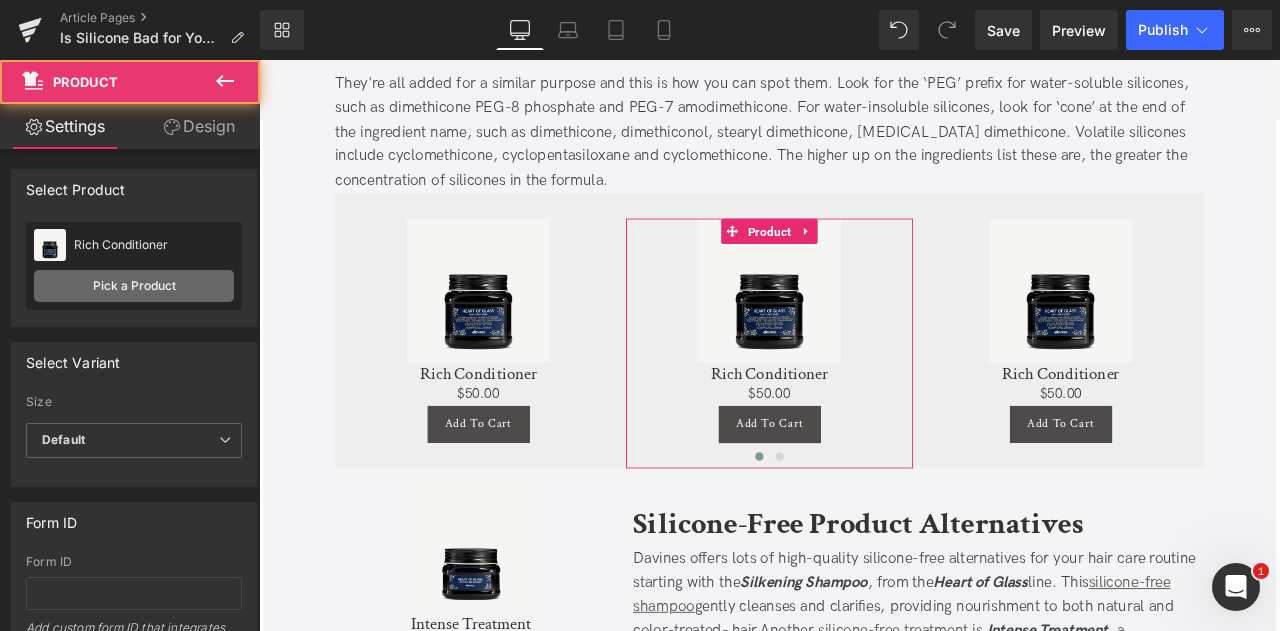 click on "Pick a Product" at bounding box center [134, 286] 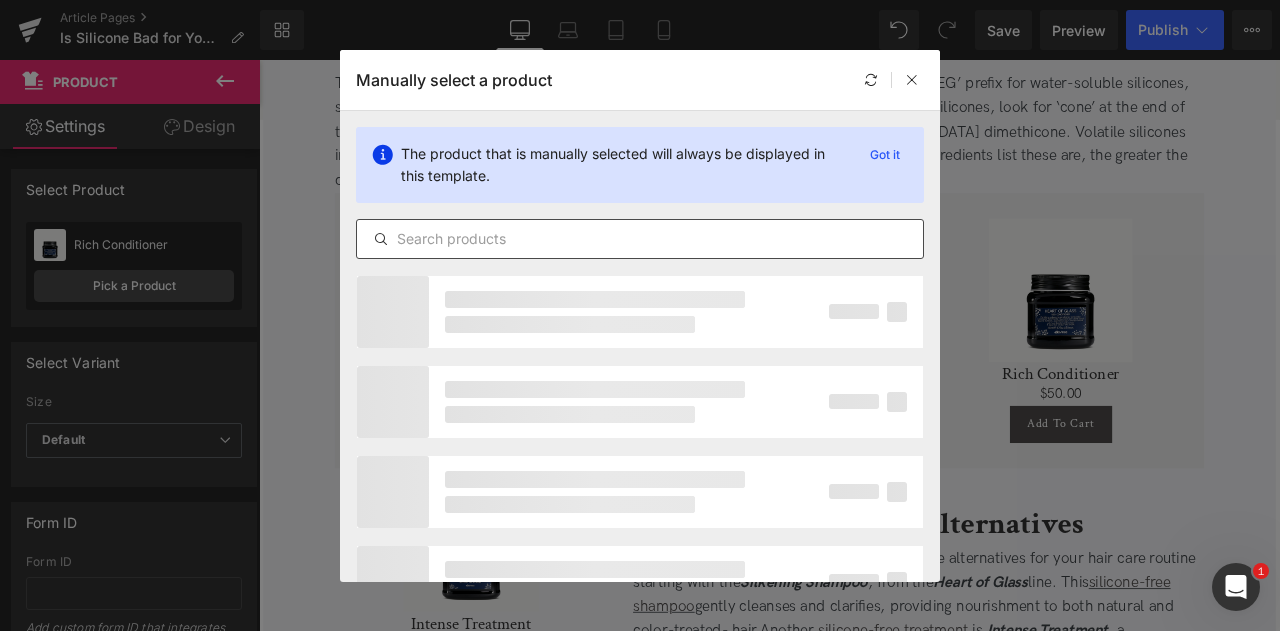 click at bounding box center [640, 239] 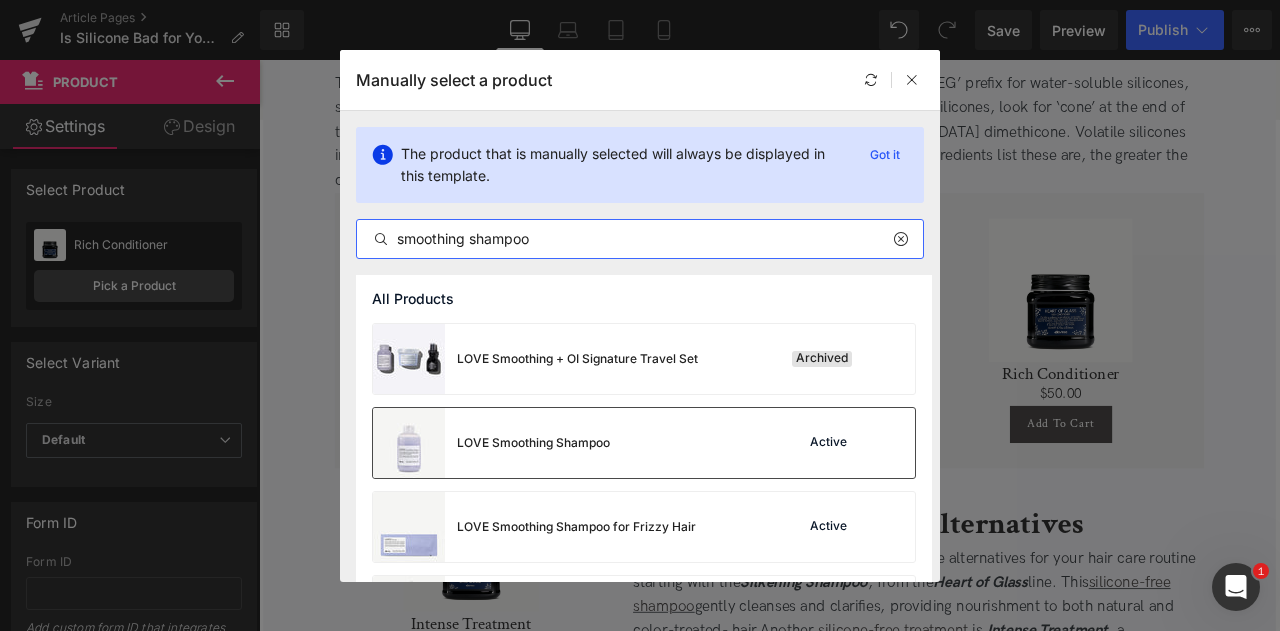 type on "smoothing shampoo" 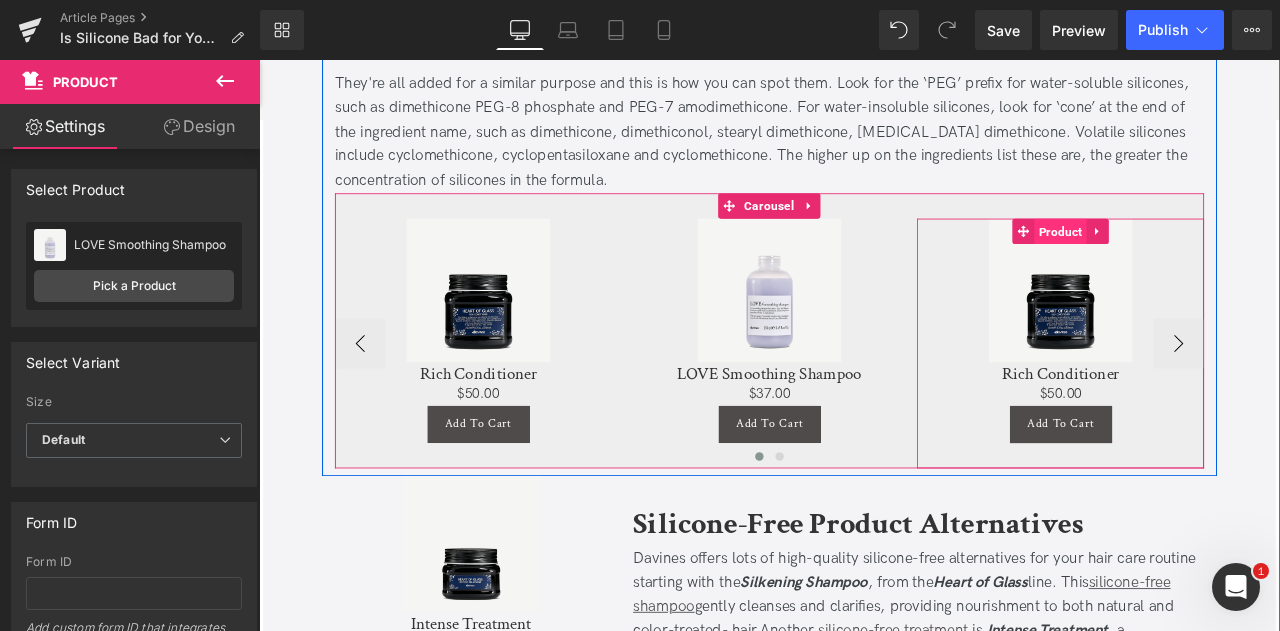 click on "Product" at bounding box center (1209, 263) 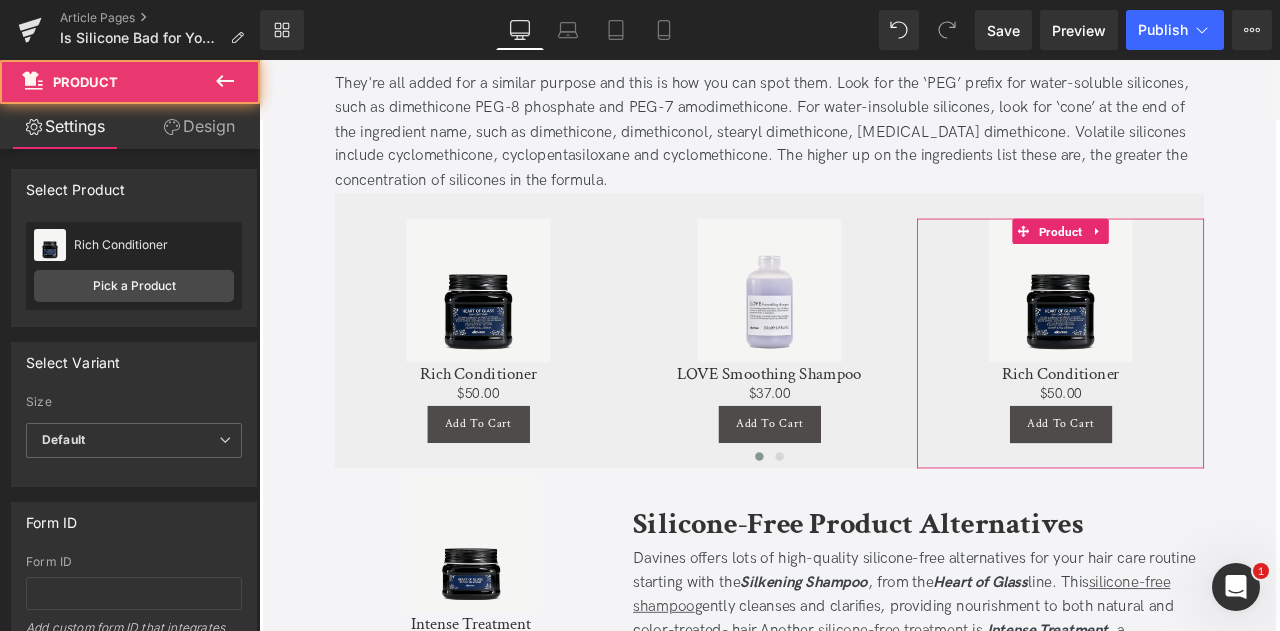 click on "Rich Conditioner Rich Conditioner Pick a Product" at bounding box center (134, 266) 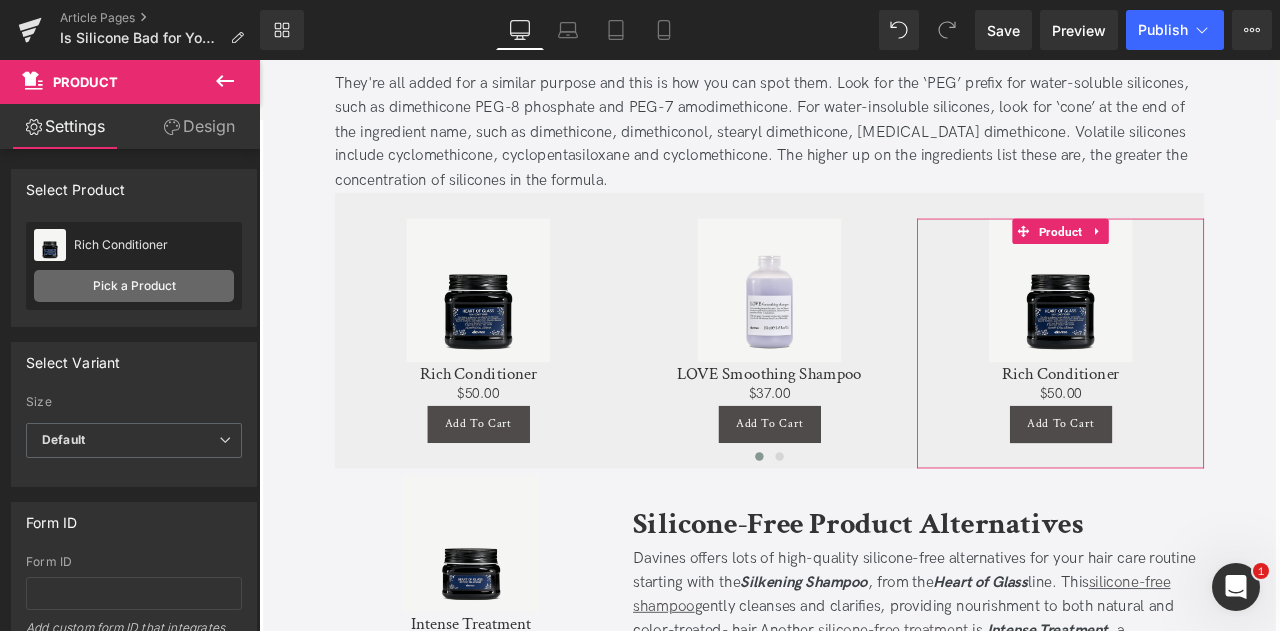 click on "Pick a Product" at bounding box center [134, 286] 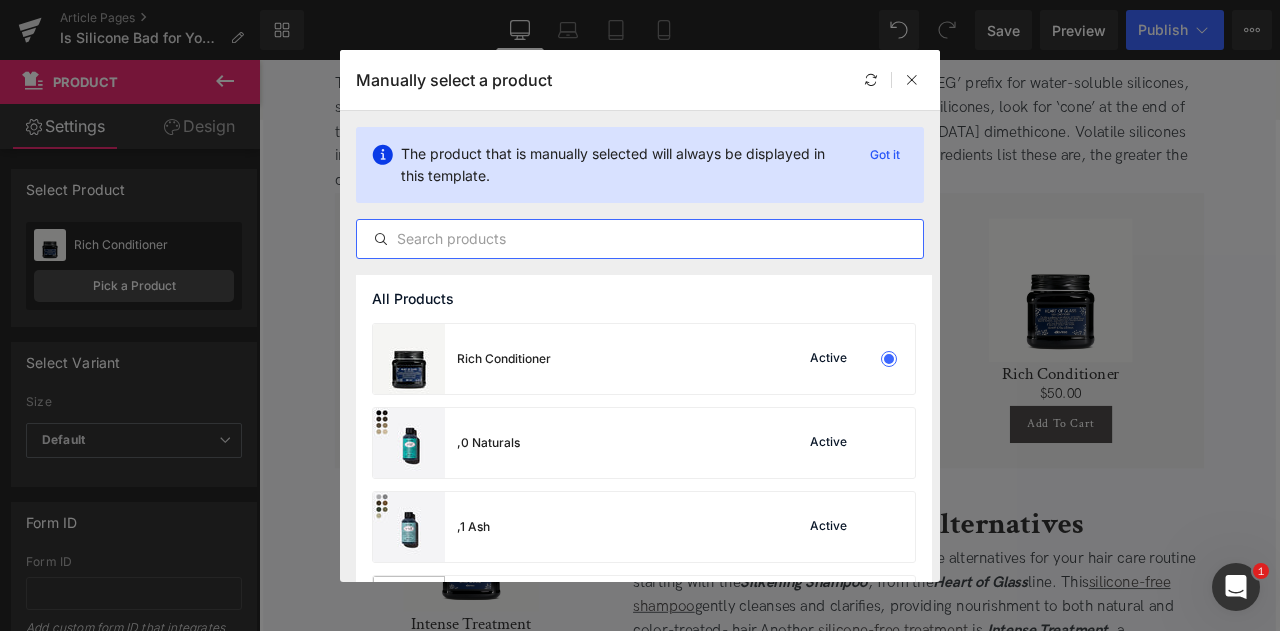 click at bounding box center [640, 239] 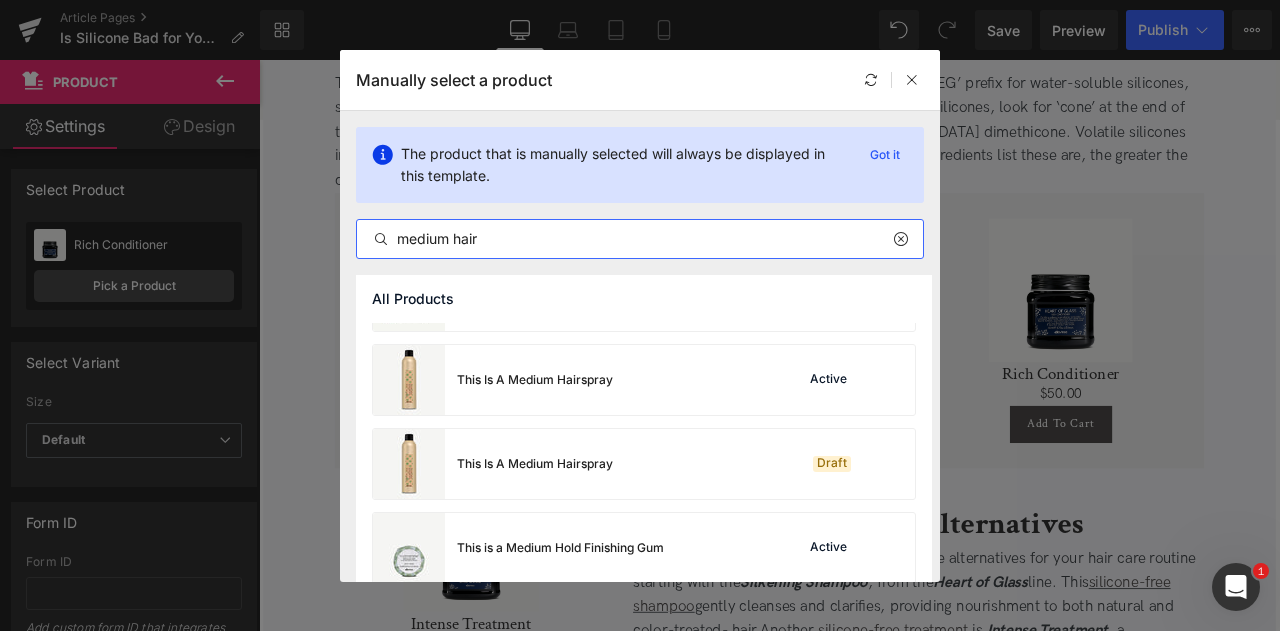 scroll, scrollTop: 490, scrollLeft: 0, axis: vertical 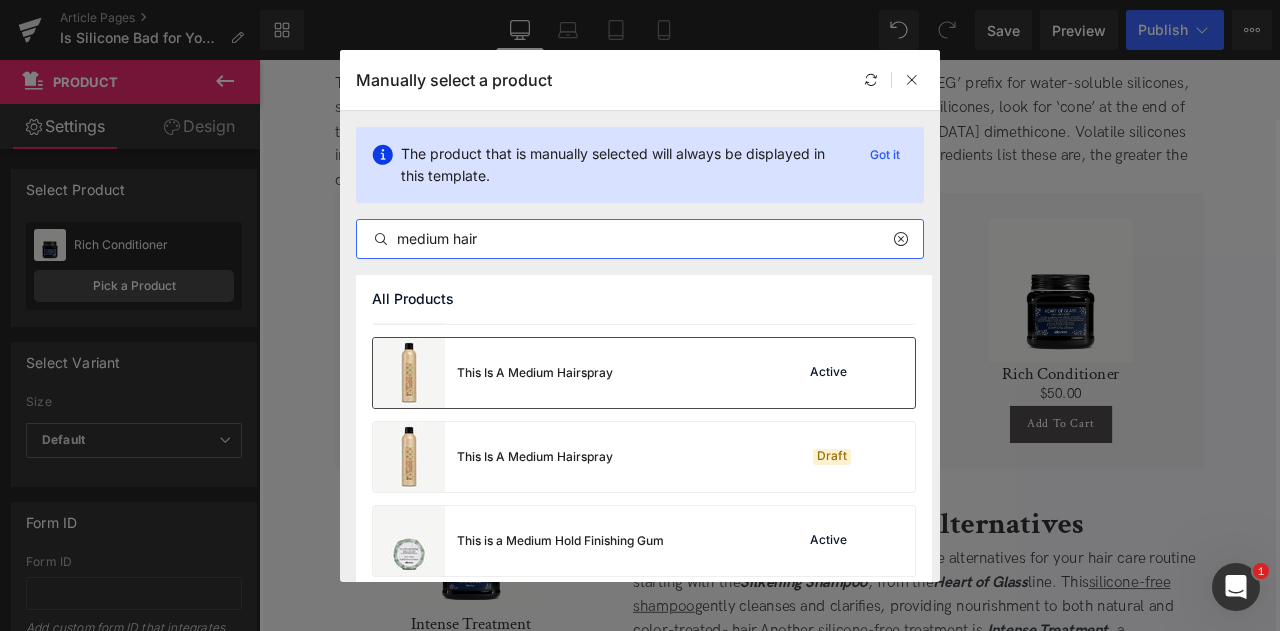 type on "medium hair" 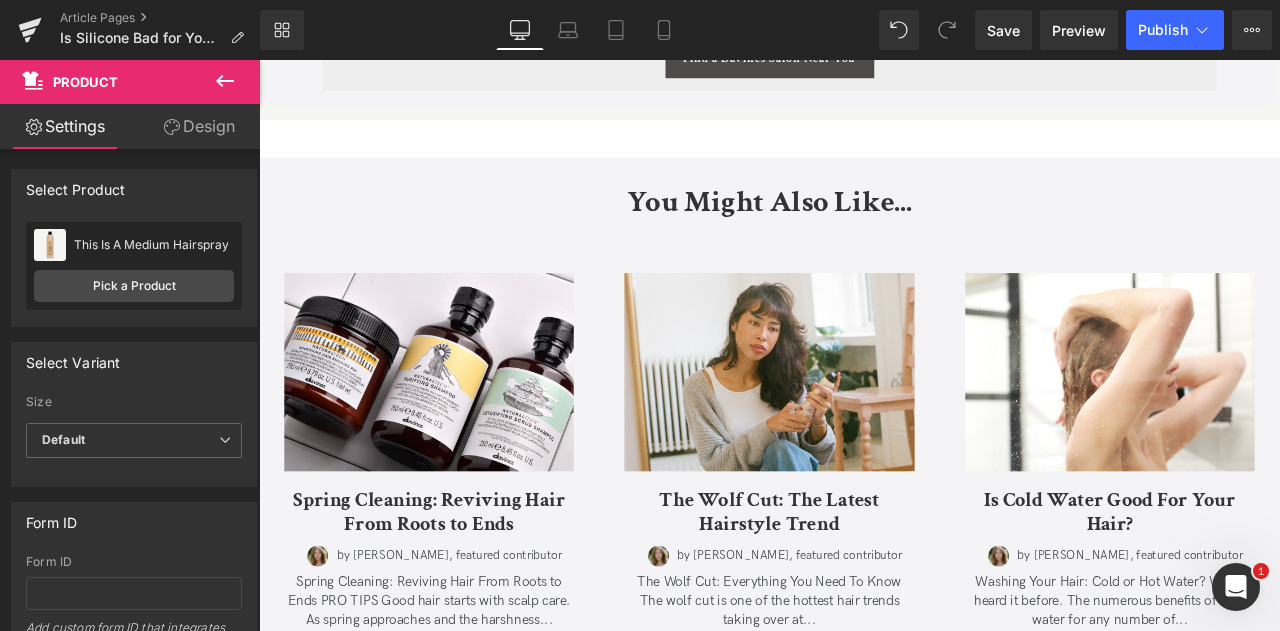 scroll, scrollTop: 3148, scrollLeft: 0, axis: vertical 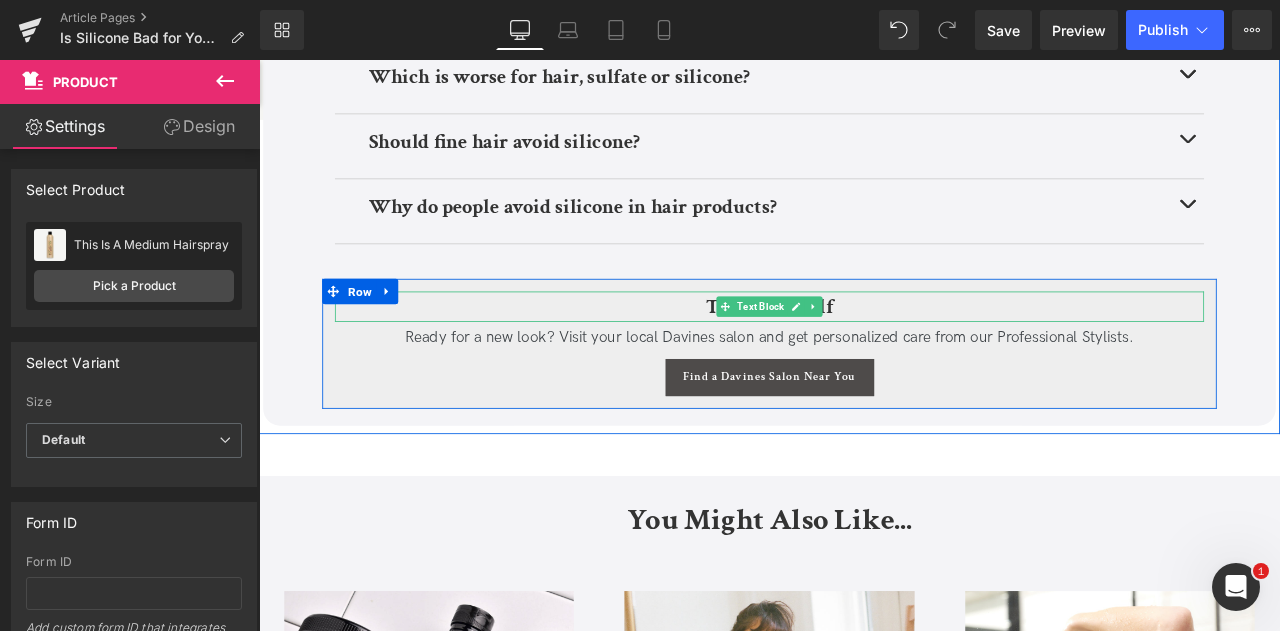 click on "Treat Yourself" at bounding box center (864, 352) 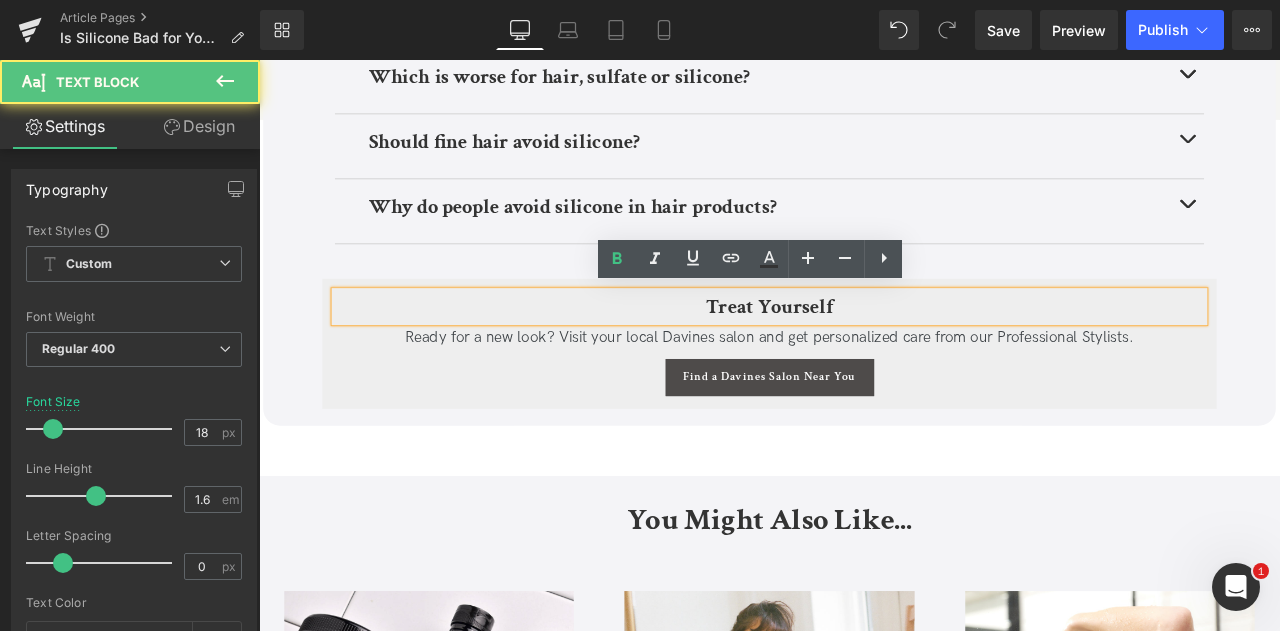 click on "Should fine hair avoid silicone? Heading" at bounding box center (864, 162) 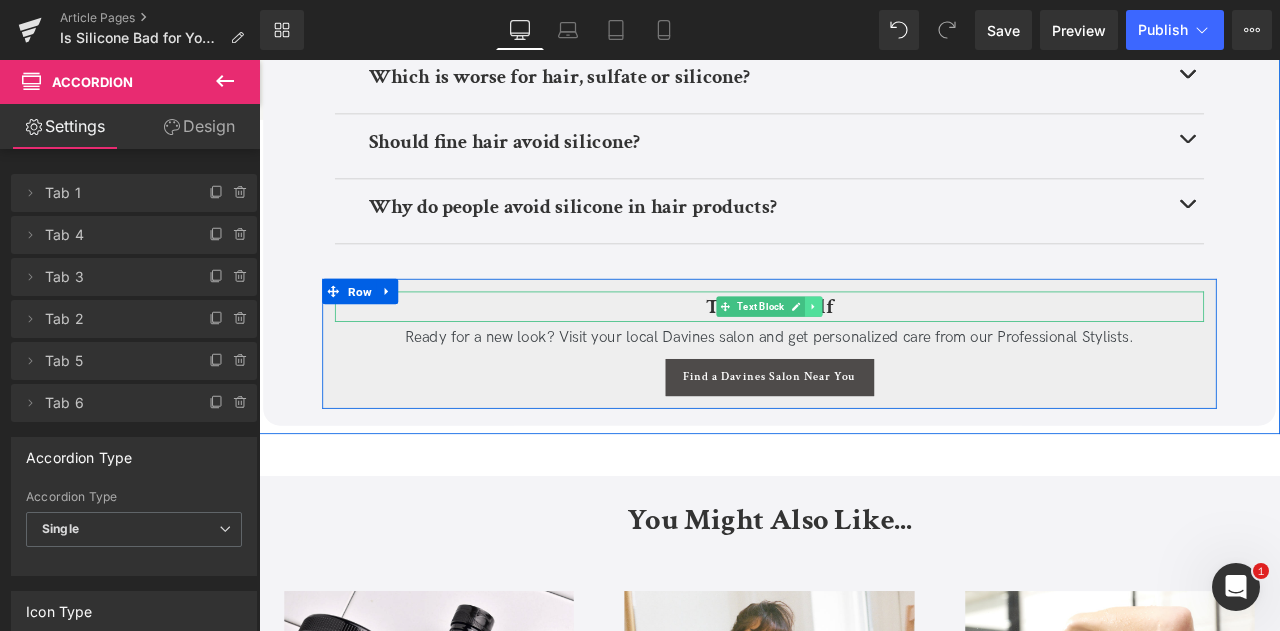click 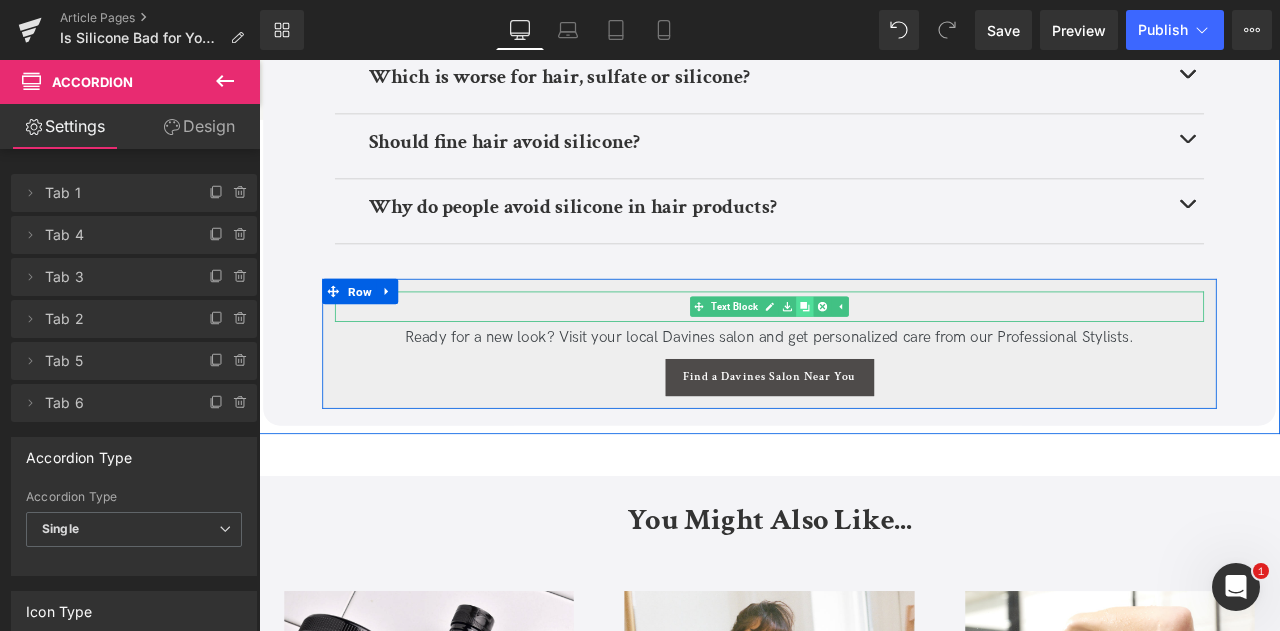 click 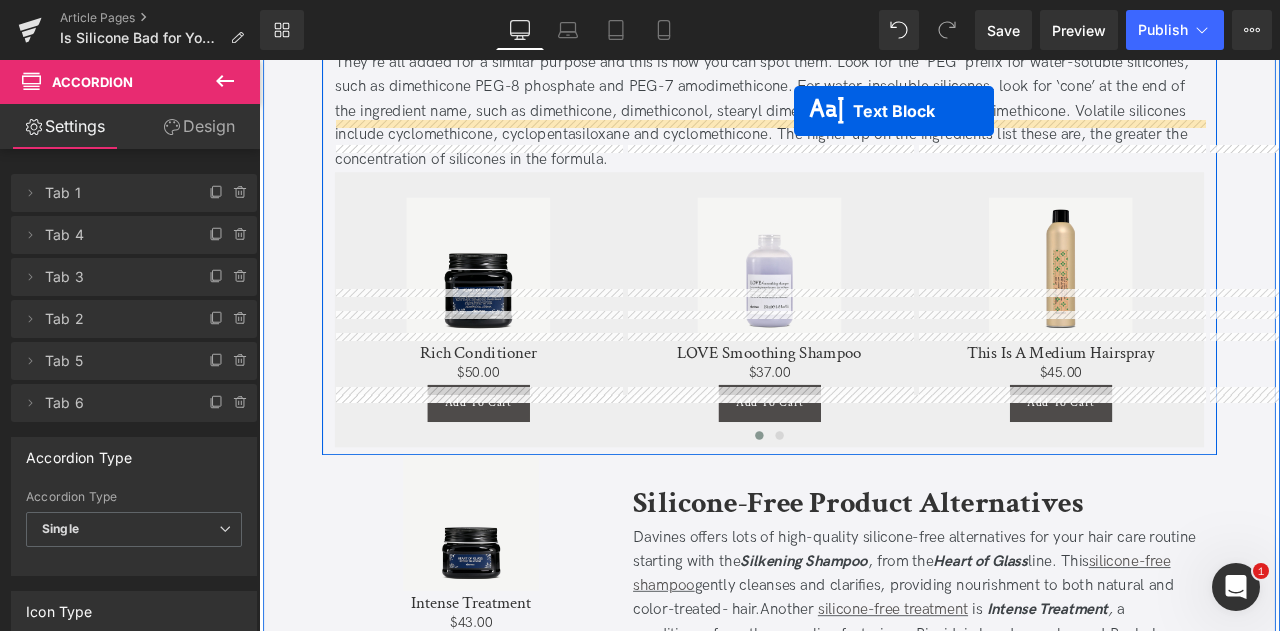 scroll, scrollTop: 1668, scrollLeft: 0, axis: vertical 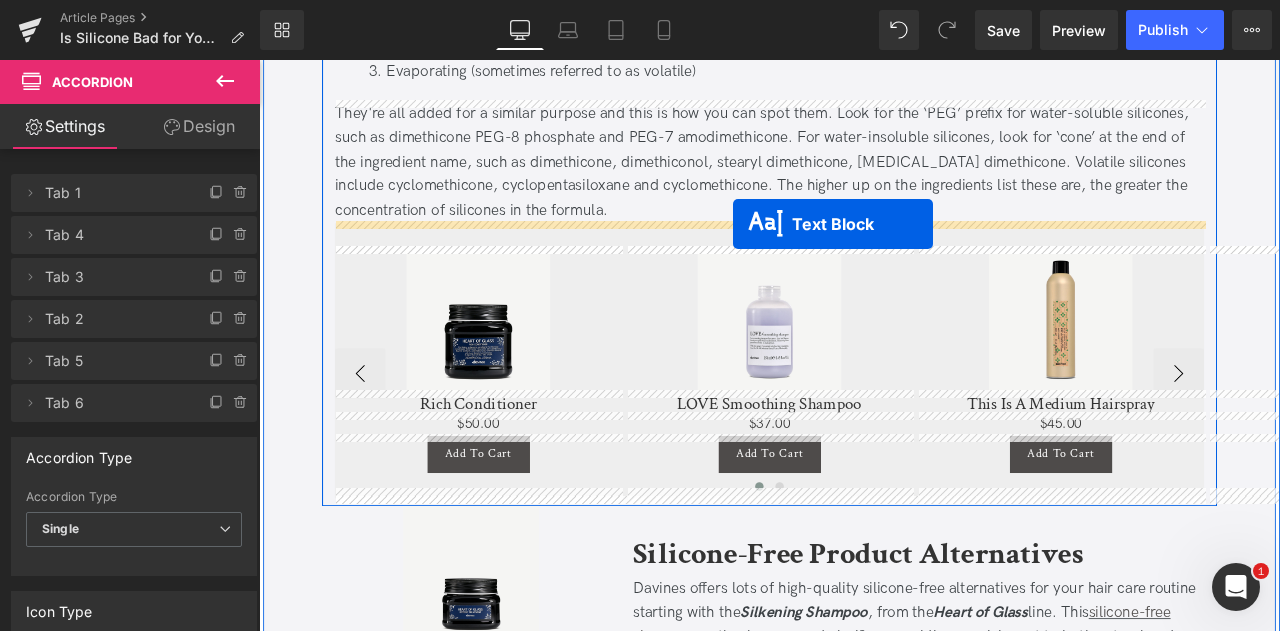 drag, startPoint x: 803, startPoint y: 350, endPoint x: 821, endPoint y: 254, distance: 97.67292 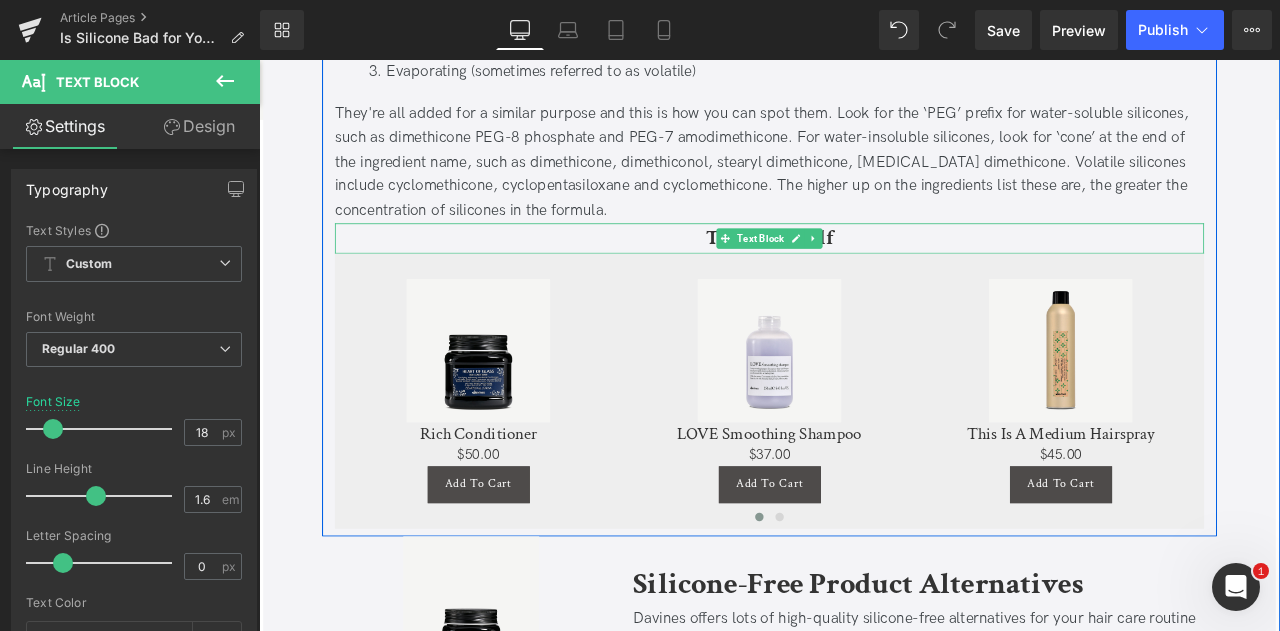 click on "Treat Yourself" at bounding box center (864, 271) 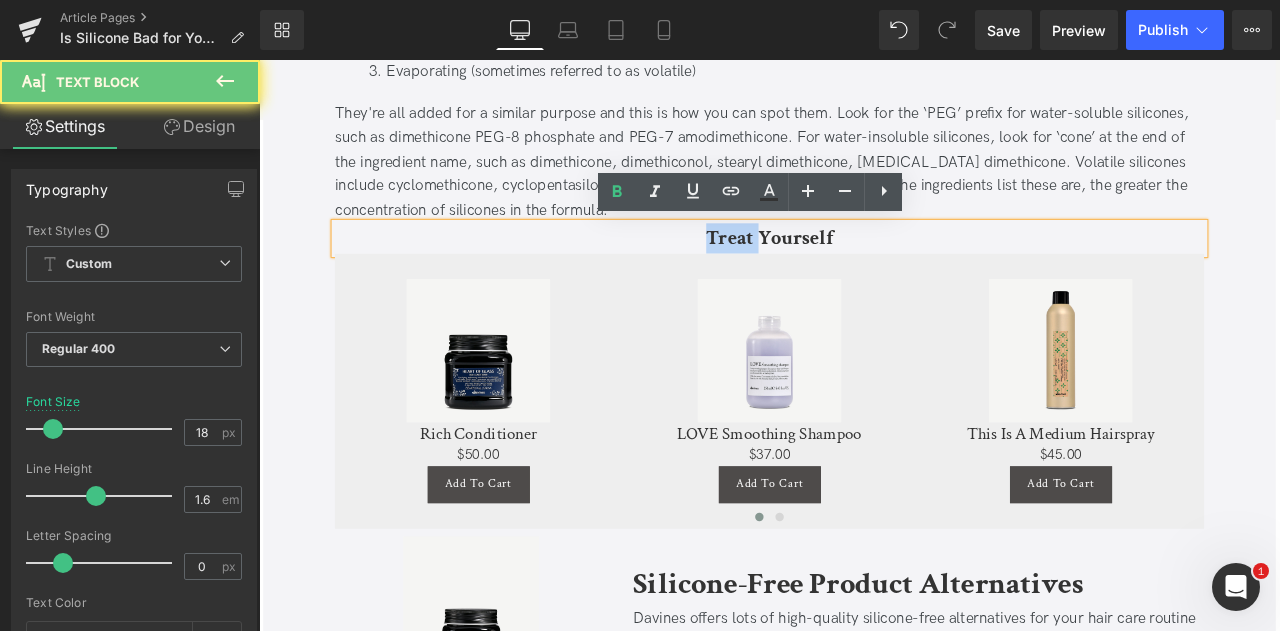 click on "Treat Yourself" at bounding box center [864, 271] 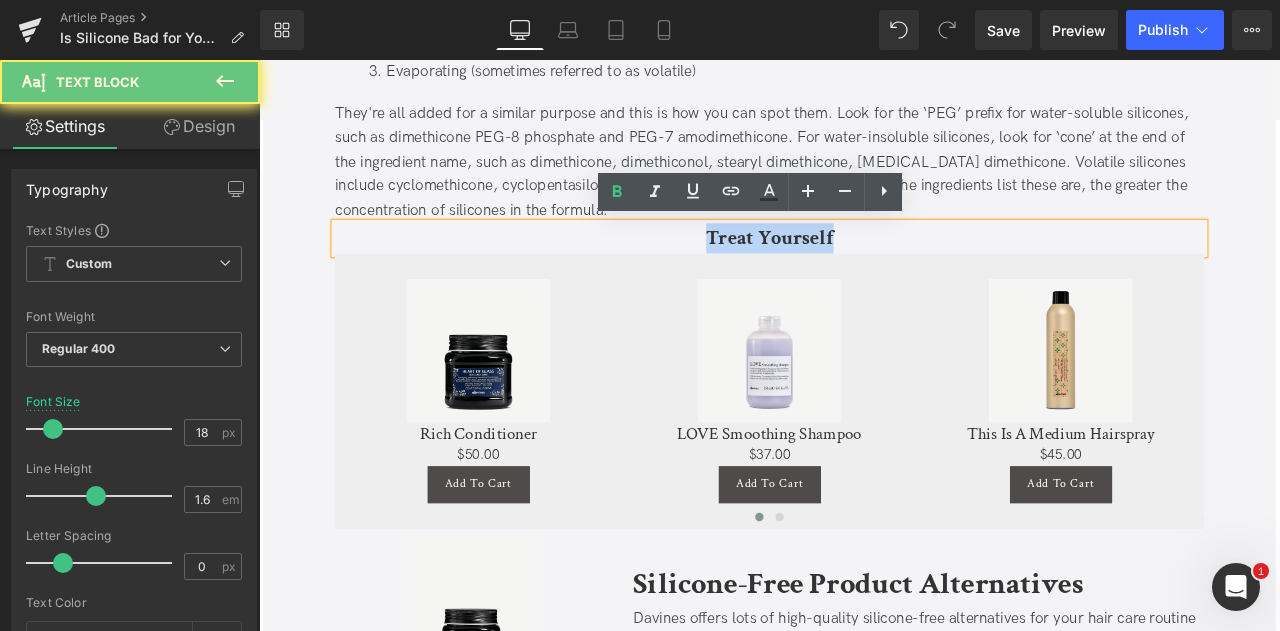 click on "Treat Yourself" at bounding box center [864, 271] 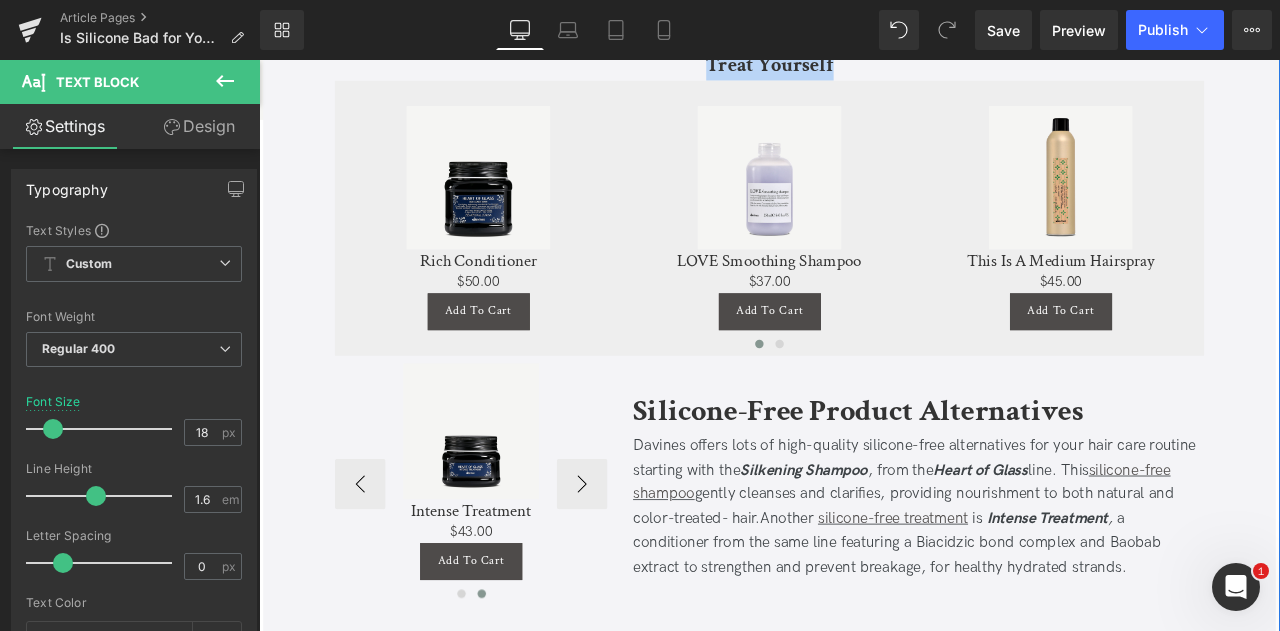 scroll, scrollTop: 1772, scrollLeft: 0, axis: vertical 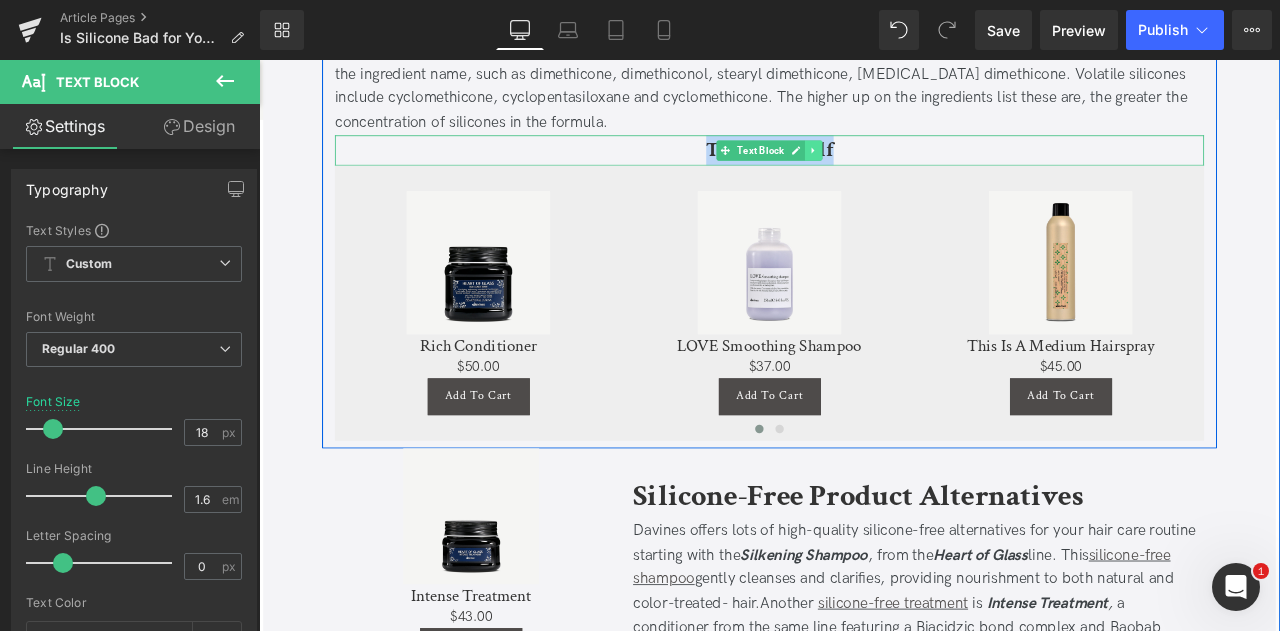 click at bounding box center (916, 167) 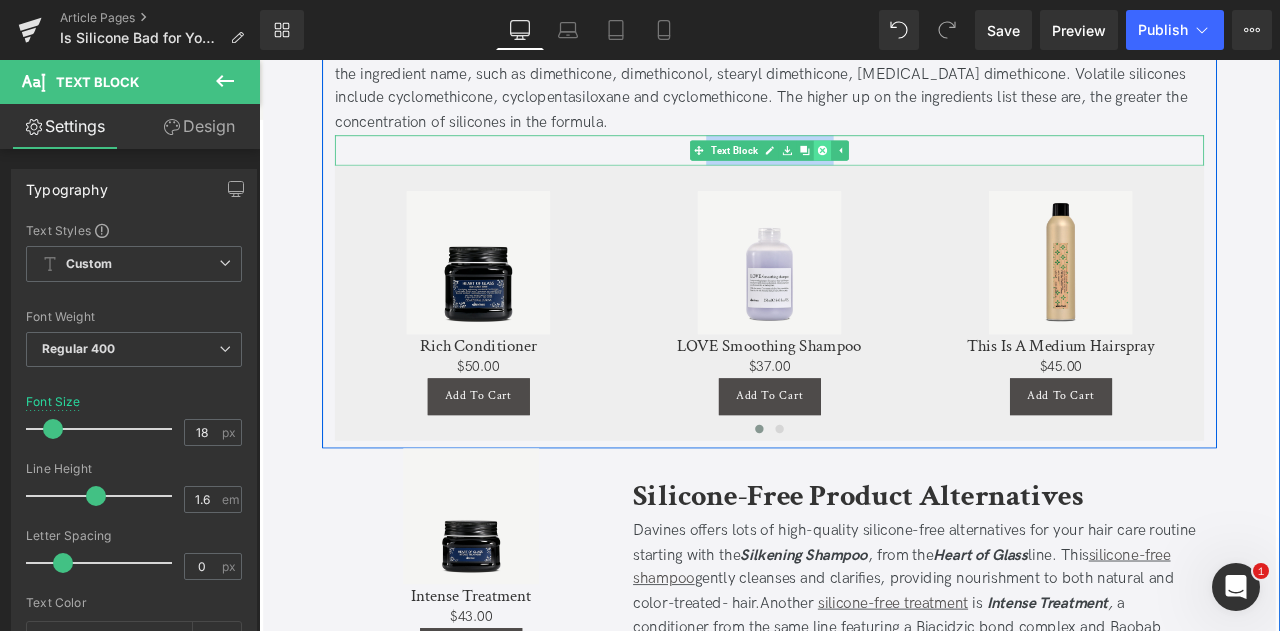 click 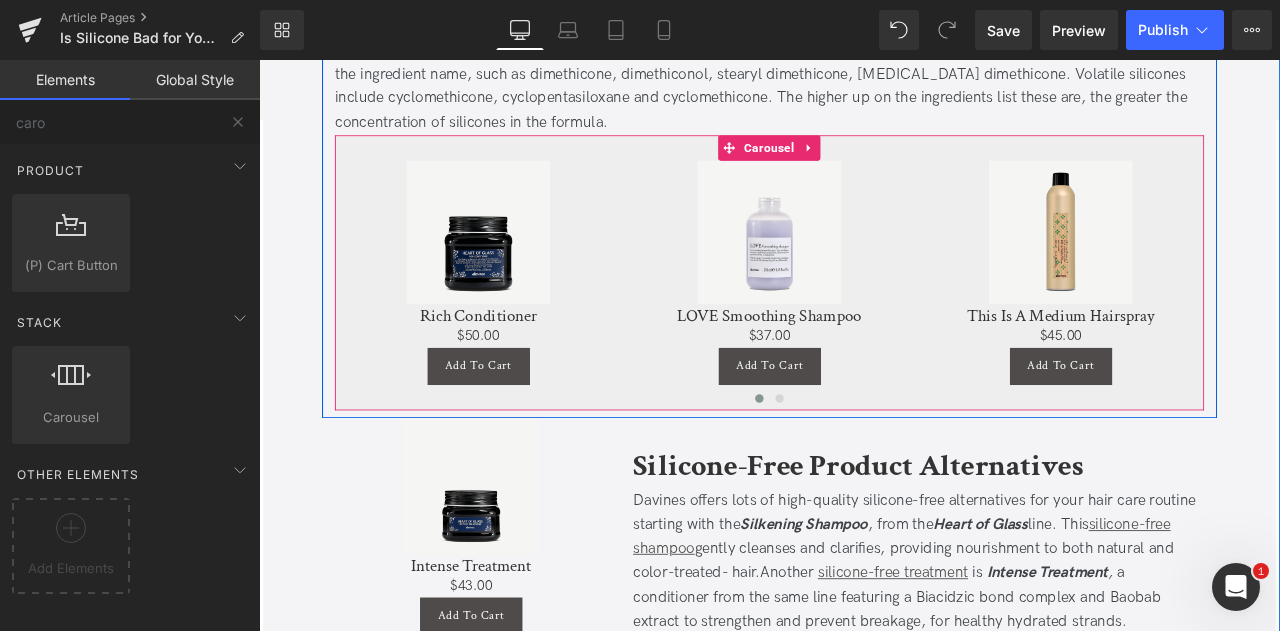 scroll, scrollTop: 1850, scrollLeft: 0, axis: vertical 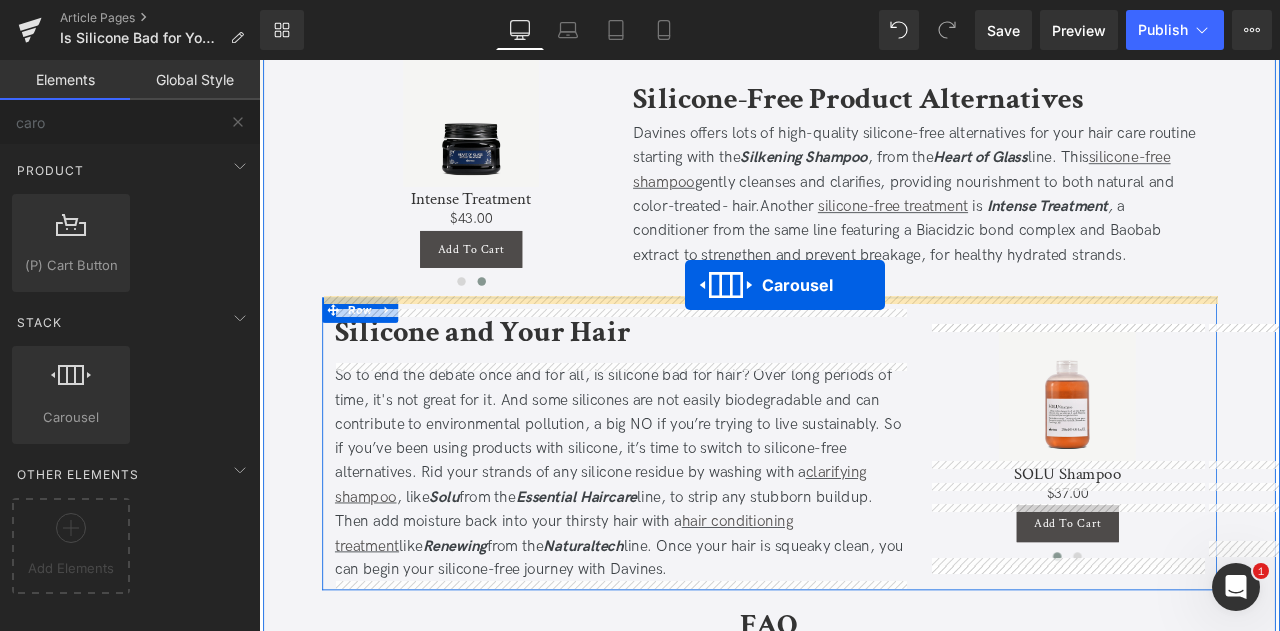 drag, startPoint x: 813, startPoint y: 75, endPoint x: 764, endPoint y: 327, distance: 256.7197 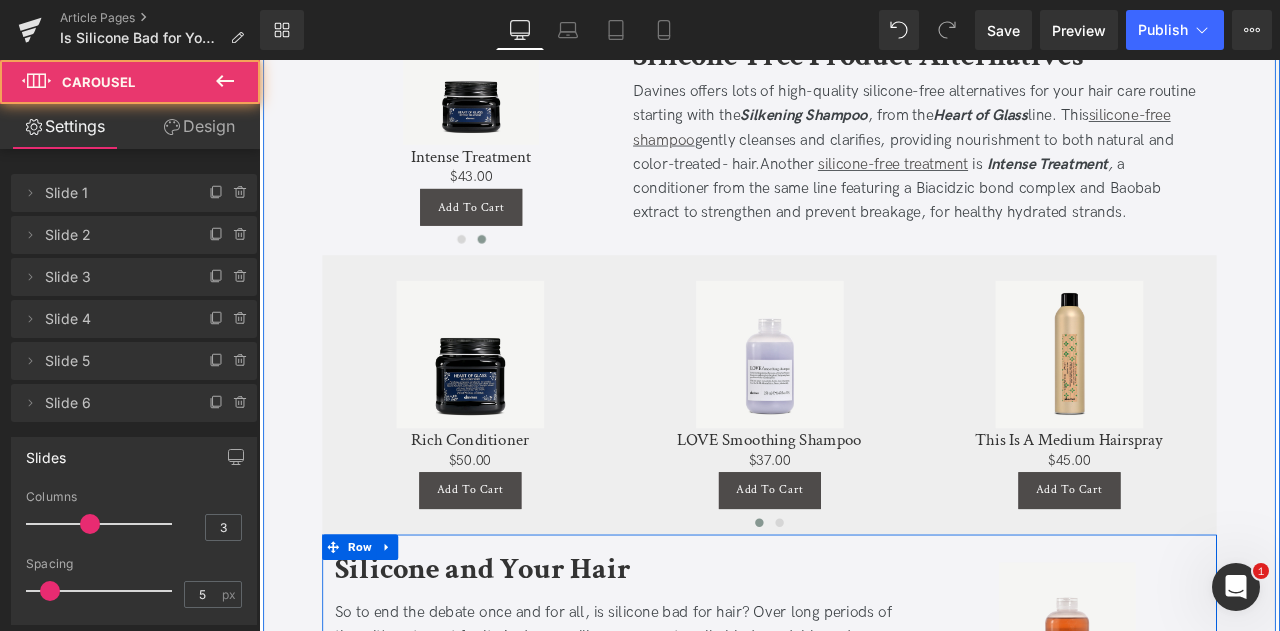 scroll, scrollTop: 1880, scrollLeft: 0, axis: vertical 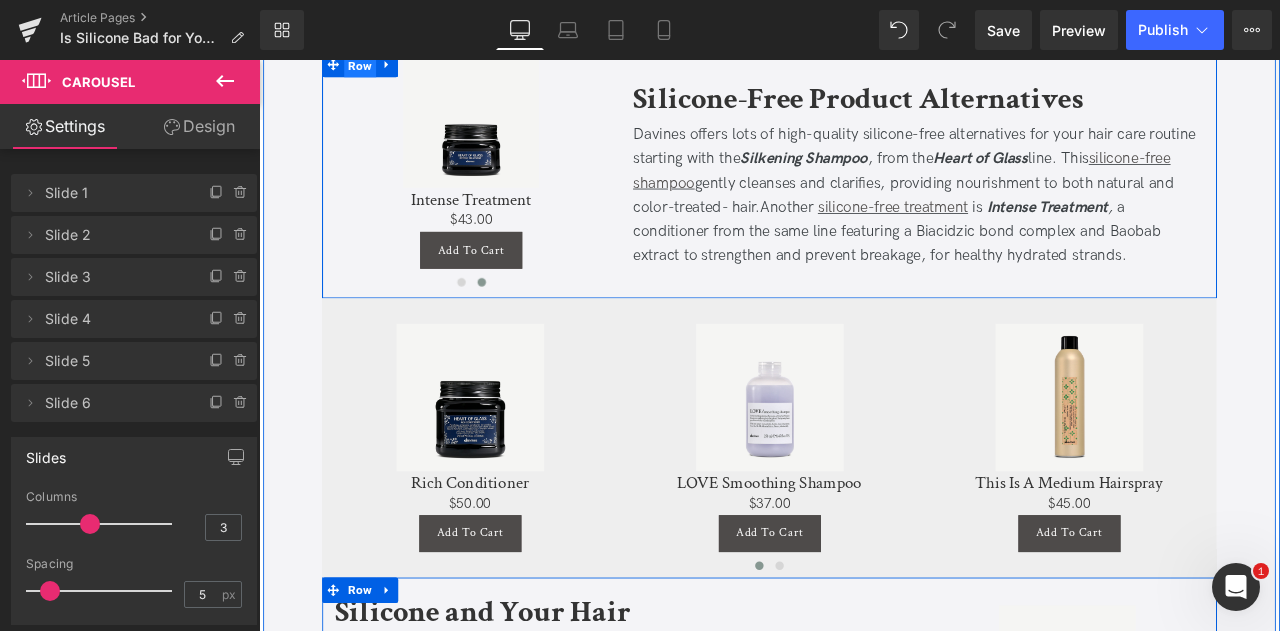 click on "Row" at bounding box center [379, 66] 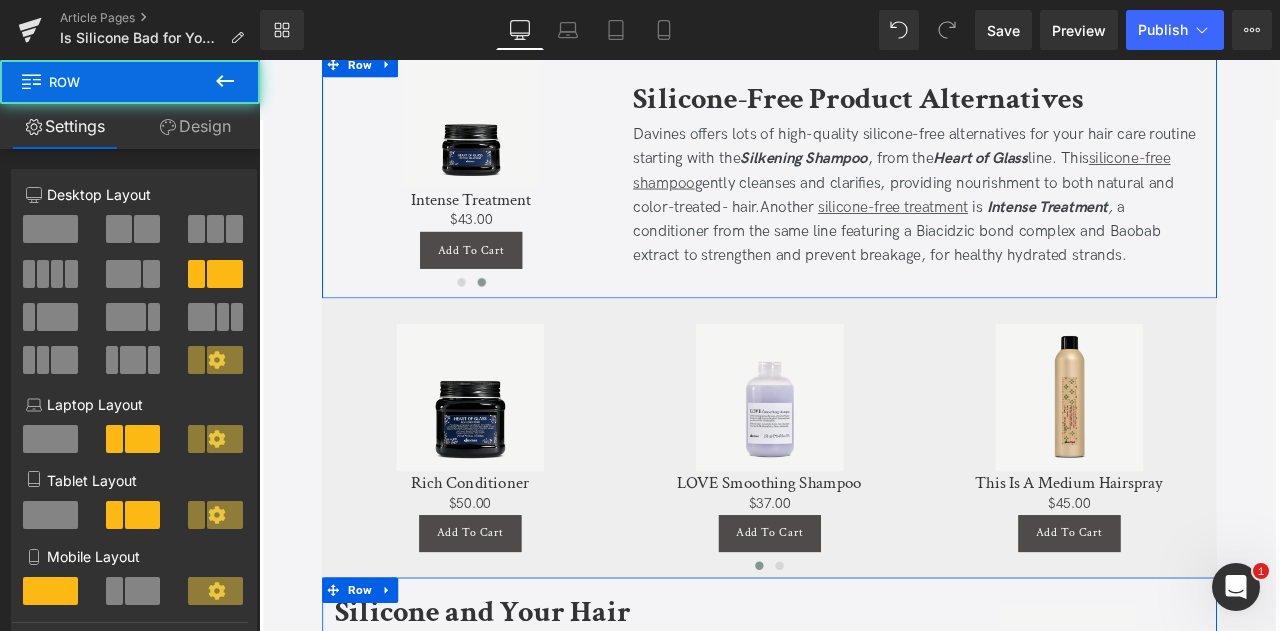 click 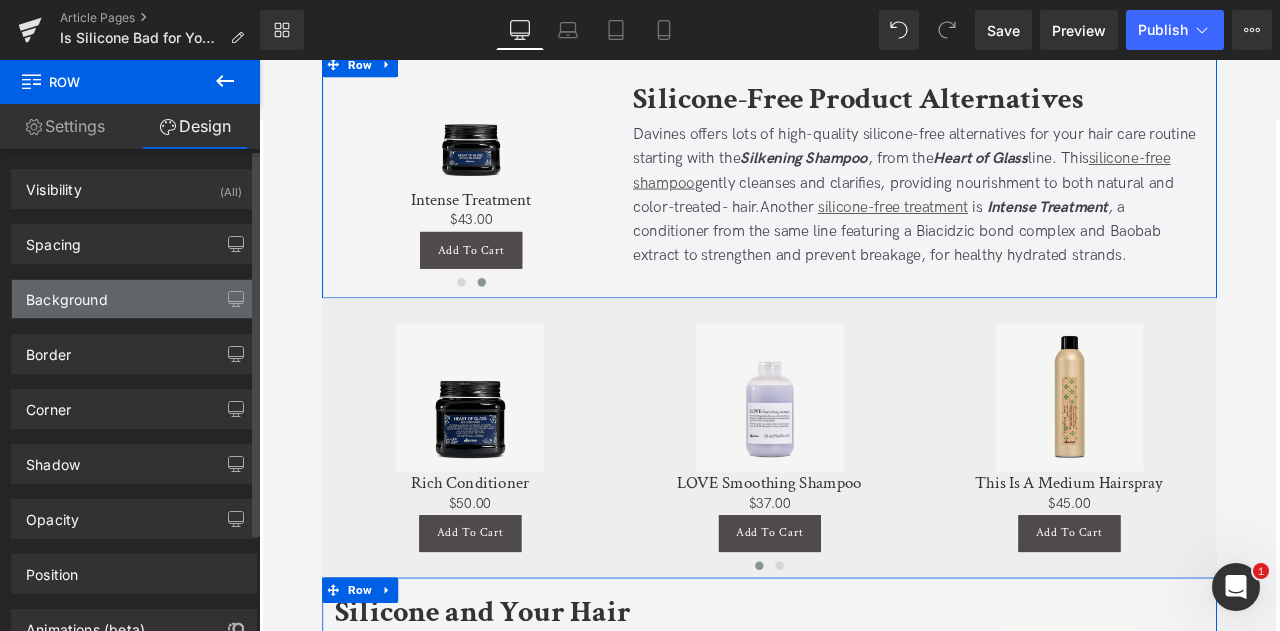 click on "Background" at bounding box center [134, 299] 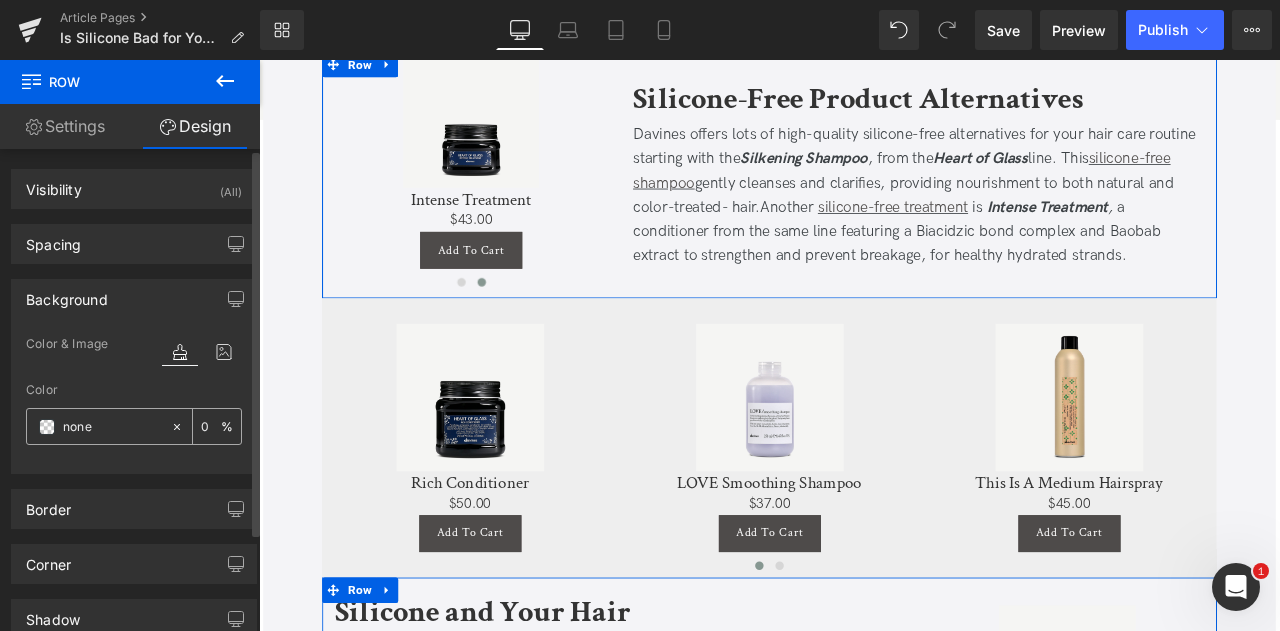 click on "none" at bounding box center (112, 427) 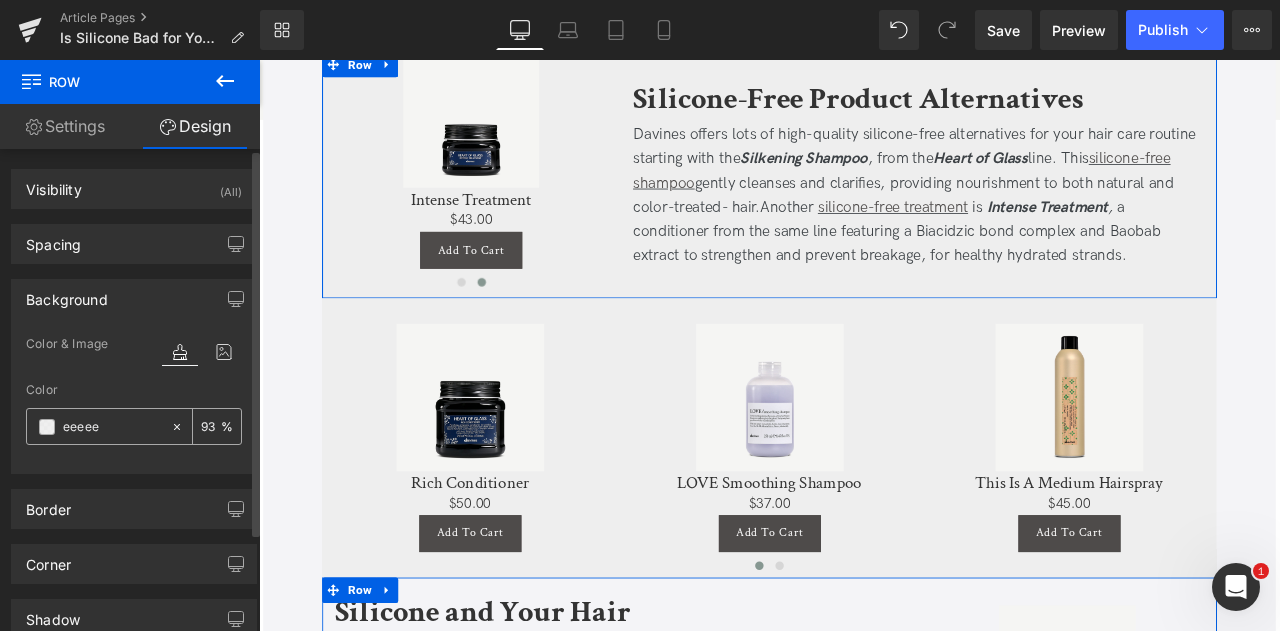 type on "eeeeee" 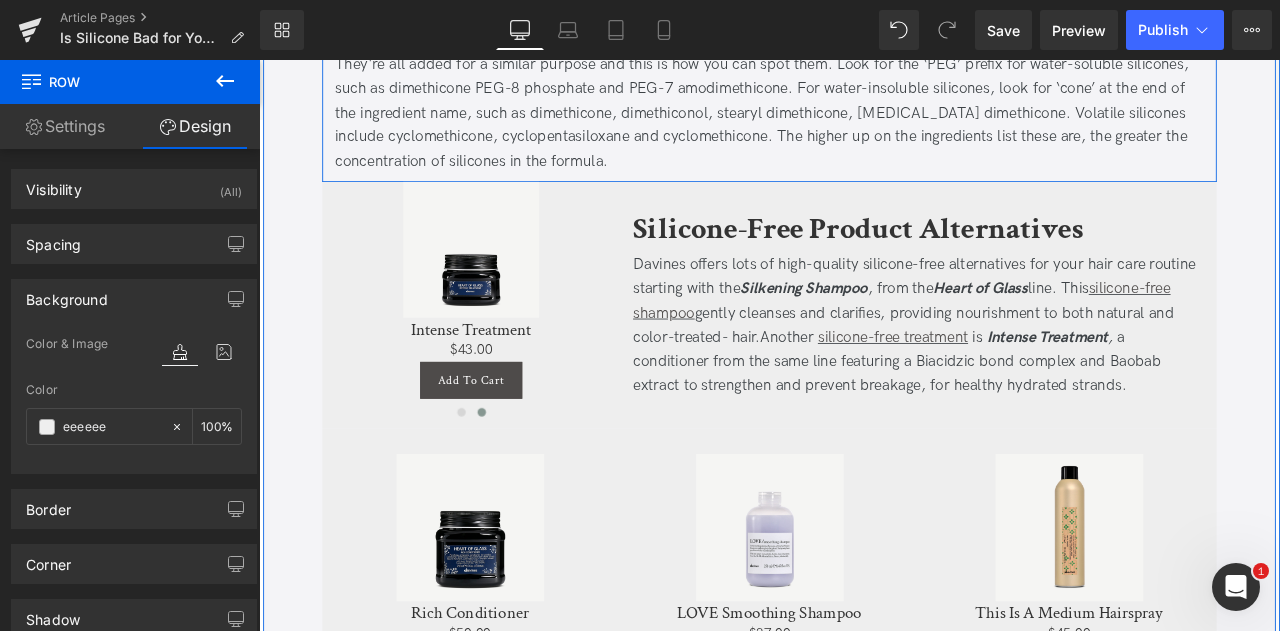 scroll, scrollTop: 1725, scrollLeft: 0, axis: vertical 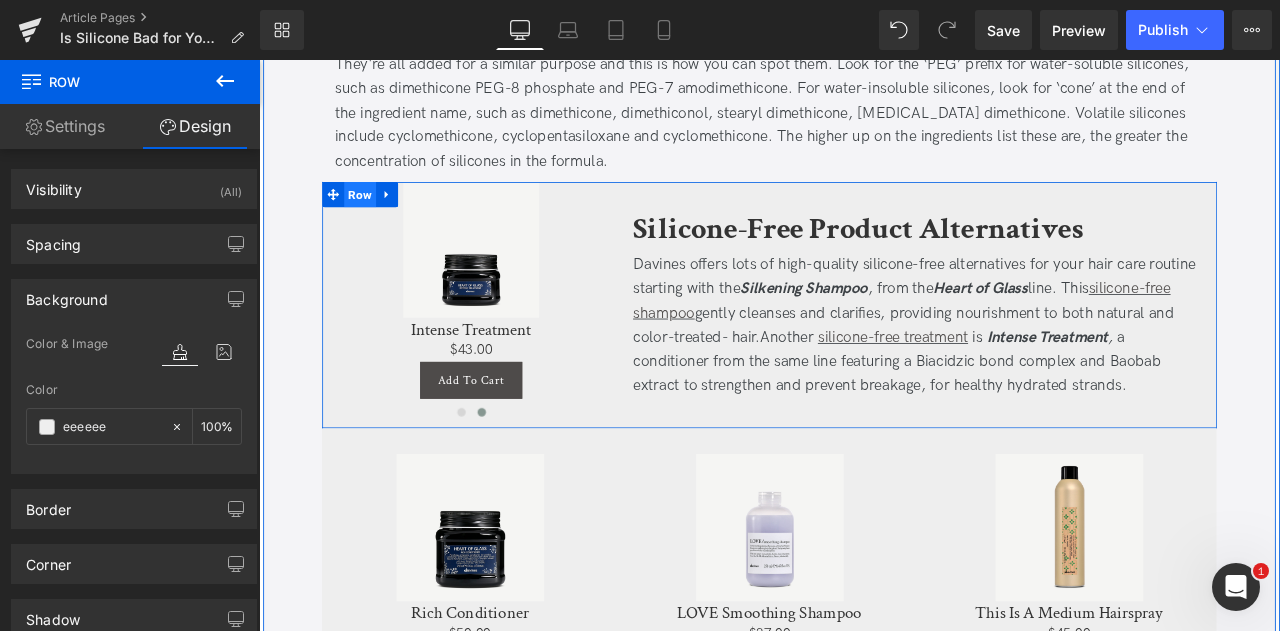 click on "Row" at bounding box center (379, 220) 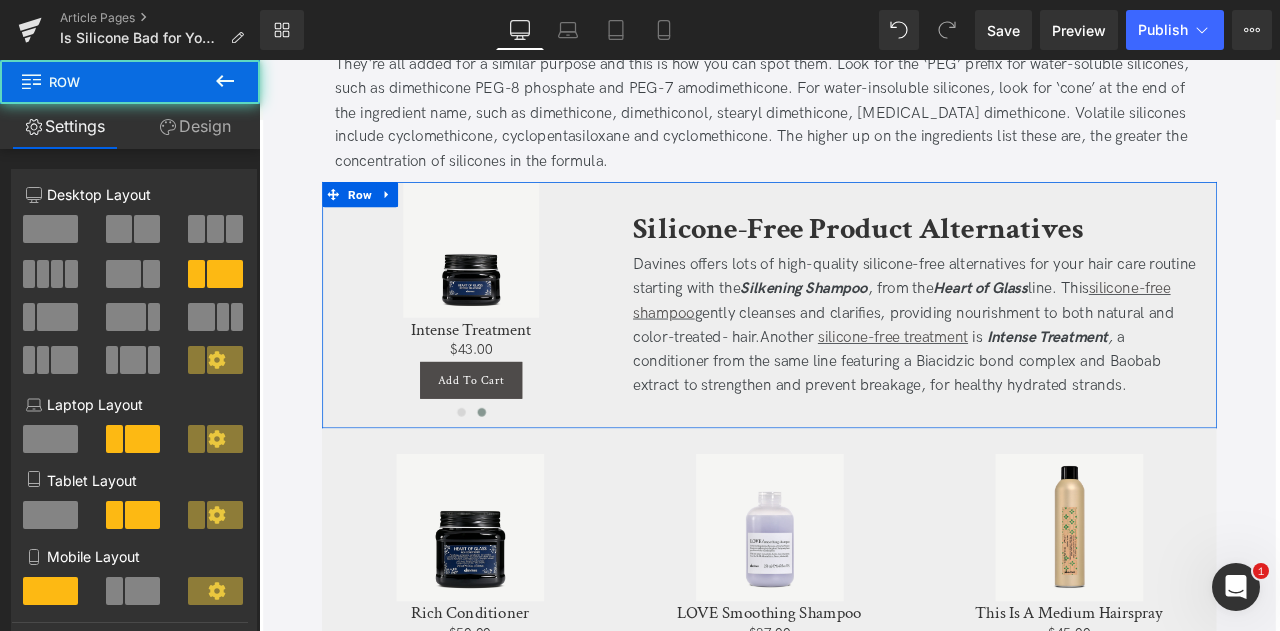 click at bounding box center [50, 229] 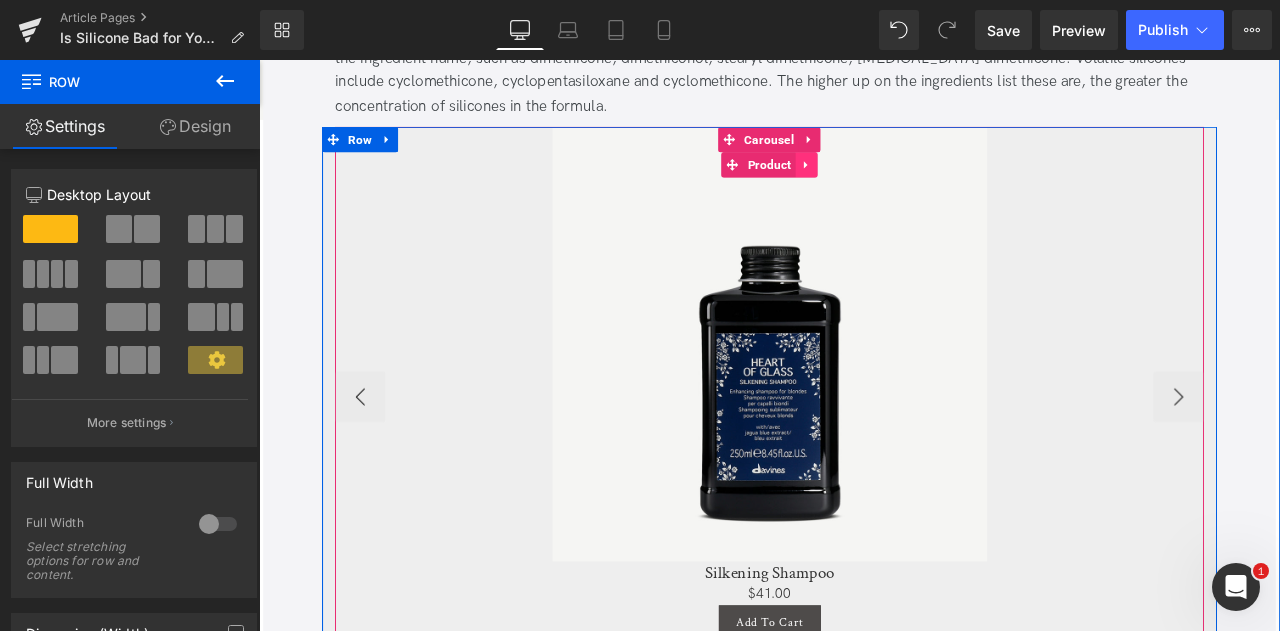scroll, scrollTop: 1802, scrollLeft: 0, axis: vertical 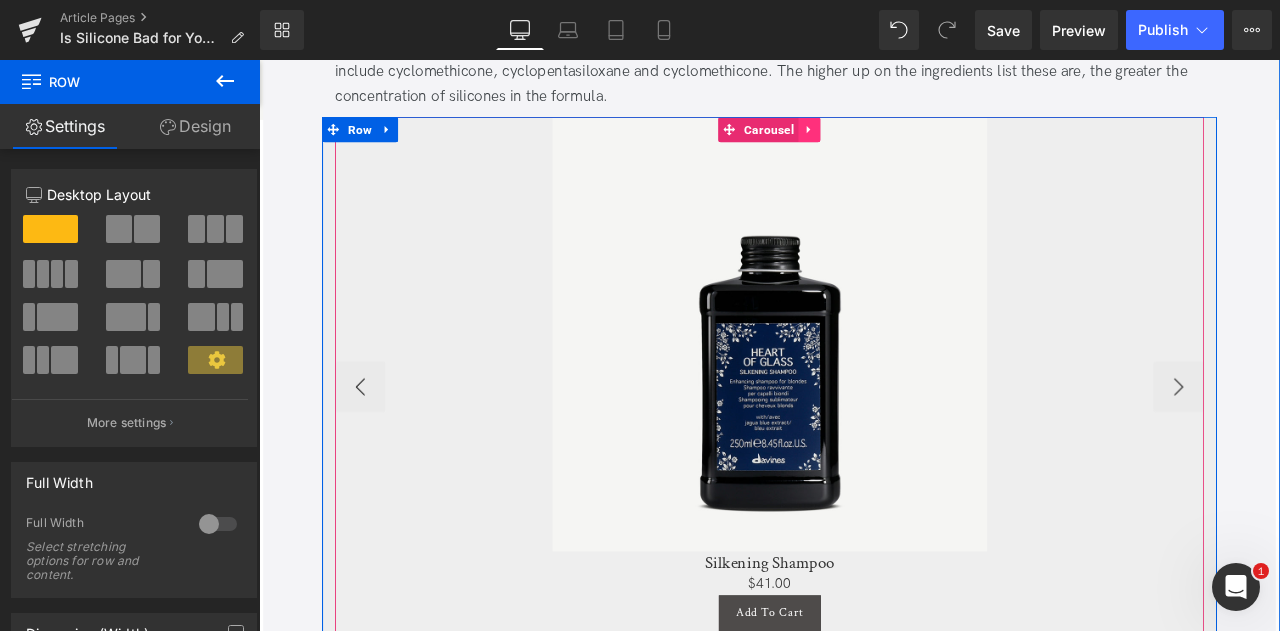 click 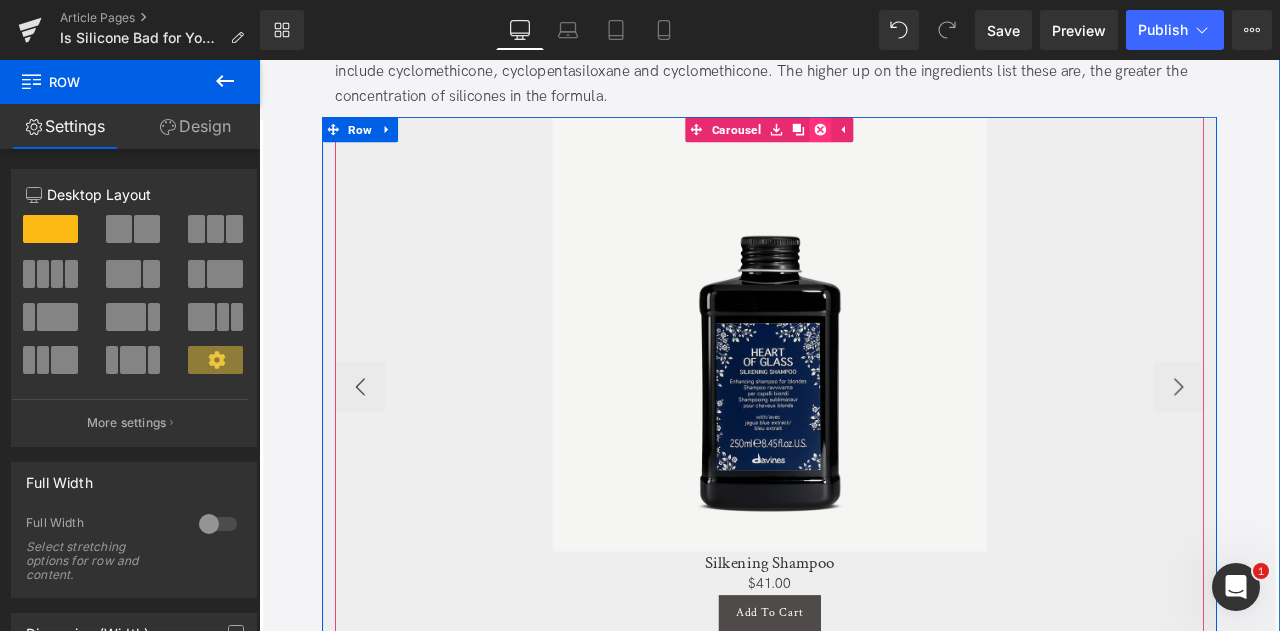 click 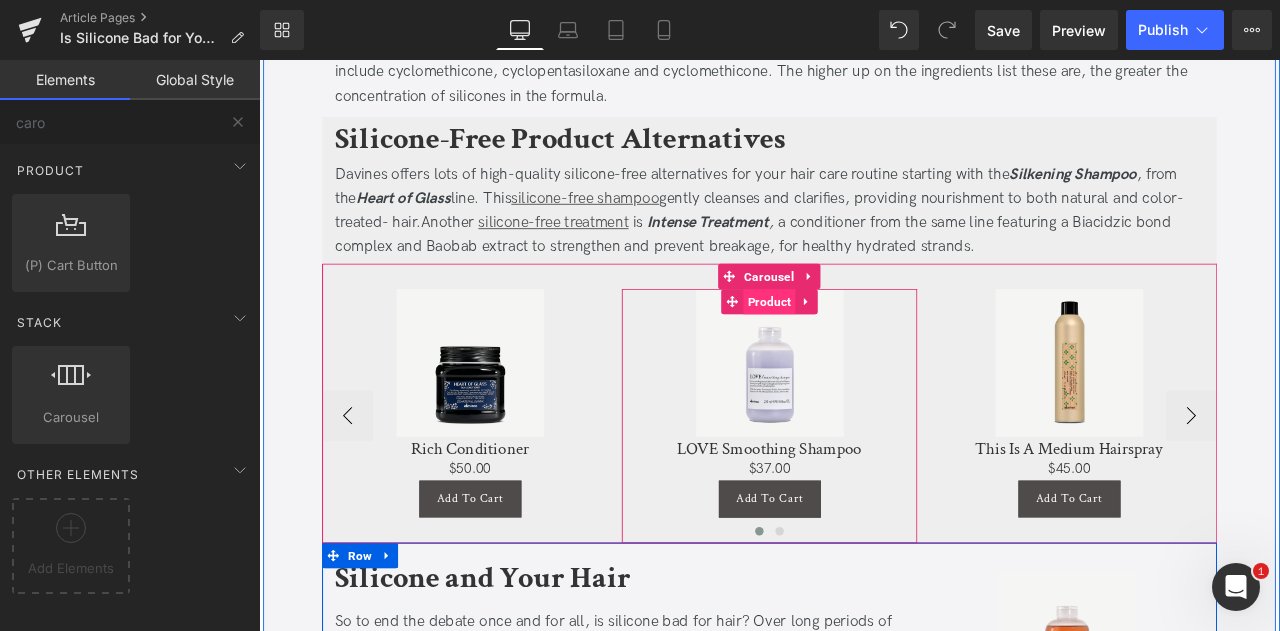 click on "Product" at bounding box center (864, 347) 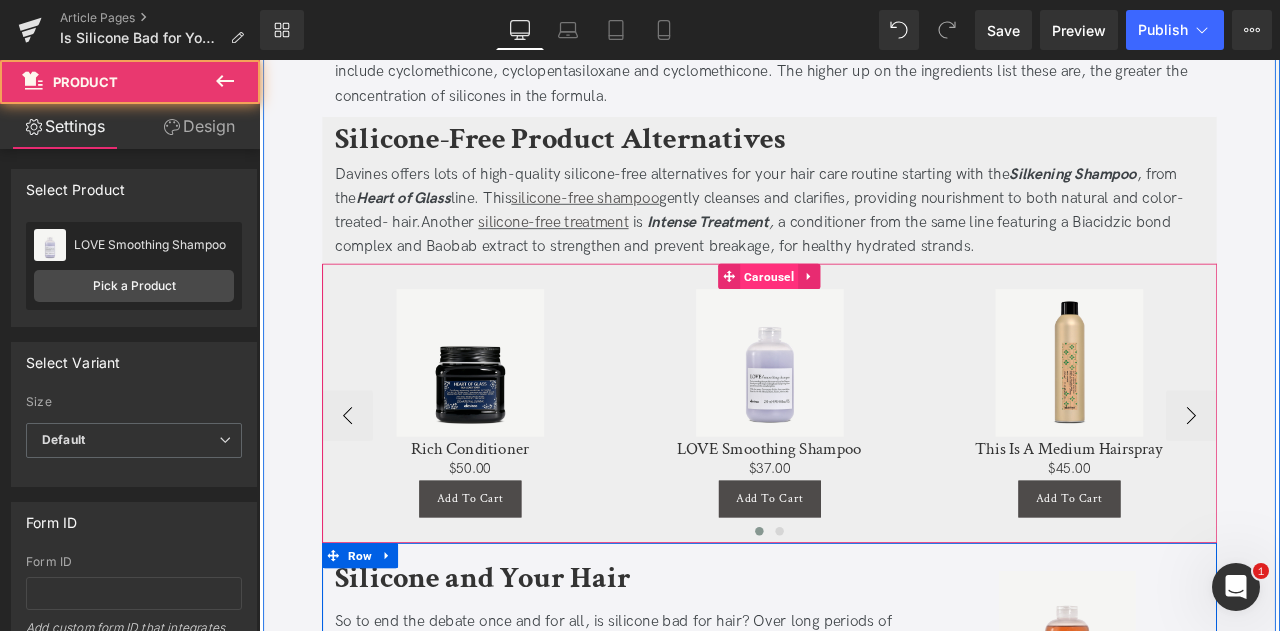 click on "Carousel" at bounding box center [863, 317] 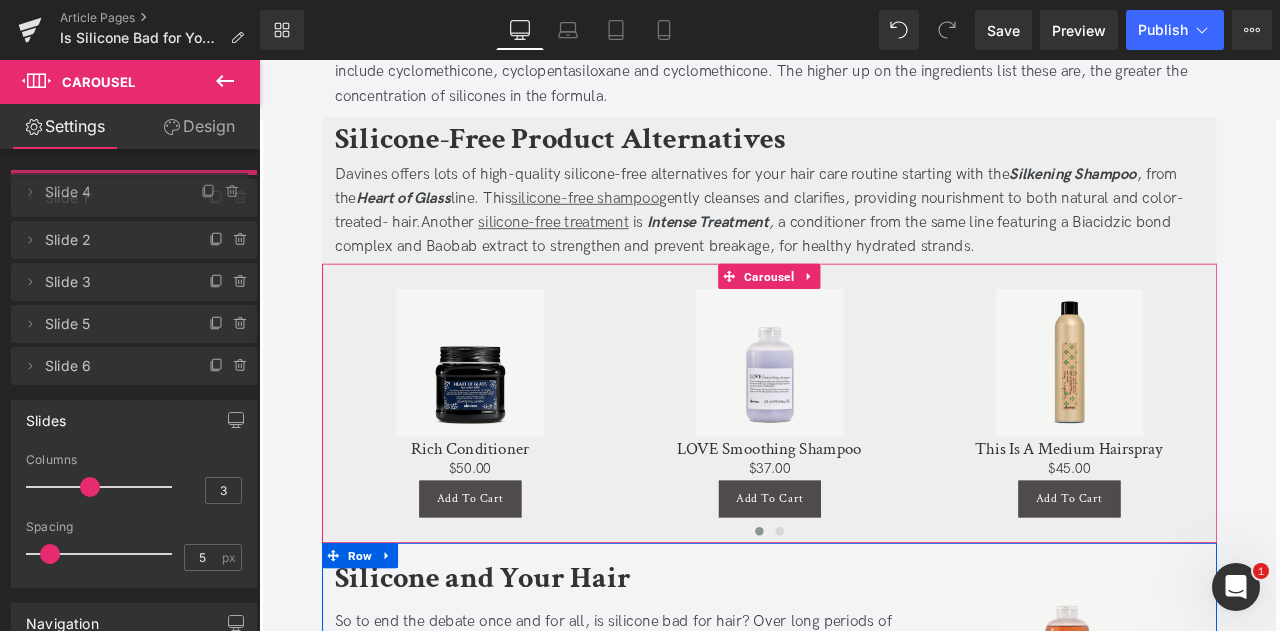drag, startPoint x: 140, startPoint y: 309, endPoint x: 128, endPoint y: 309, distance: 12 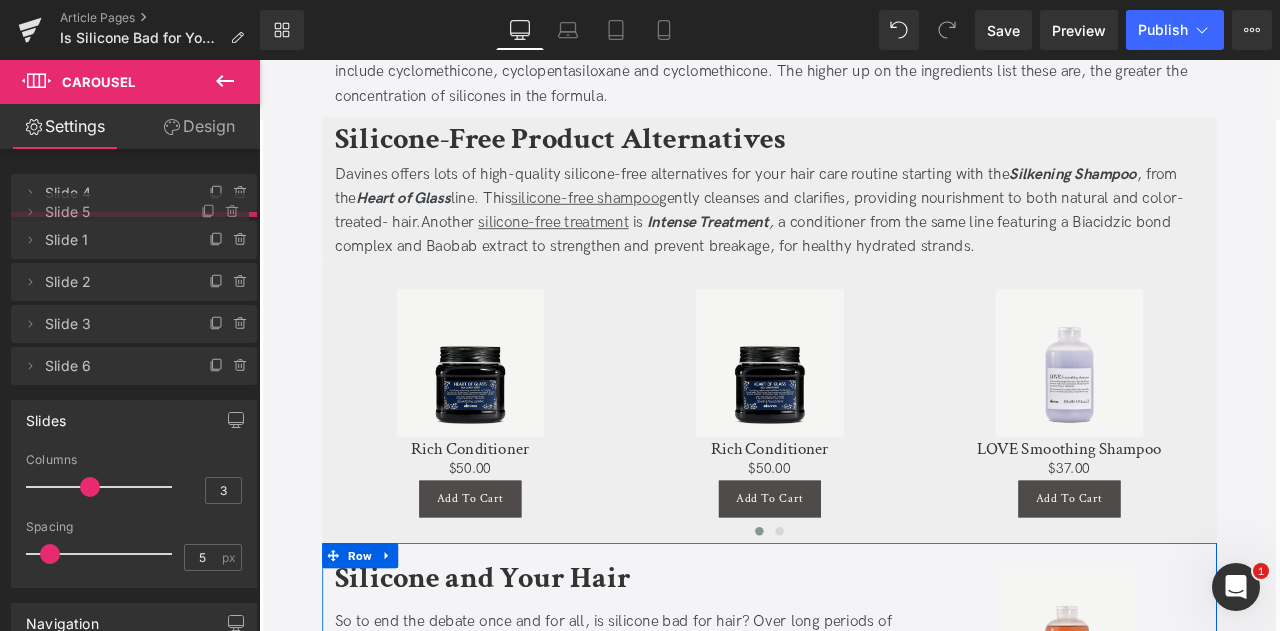 drag, startPoint x: 102, startPoint y: 356, endPoint x: 128, endPoint y: 207, distance: 151.25145 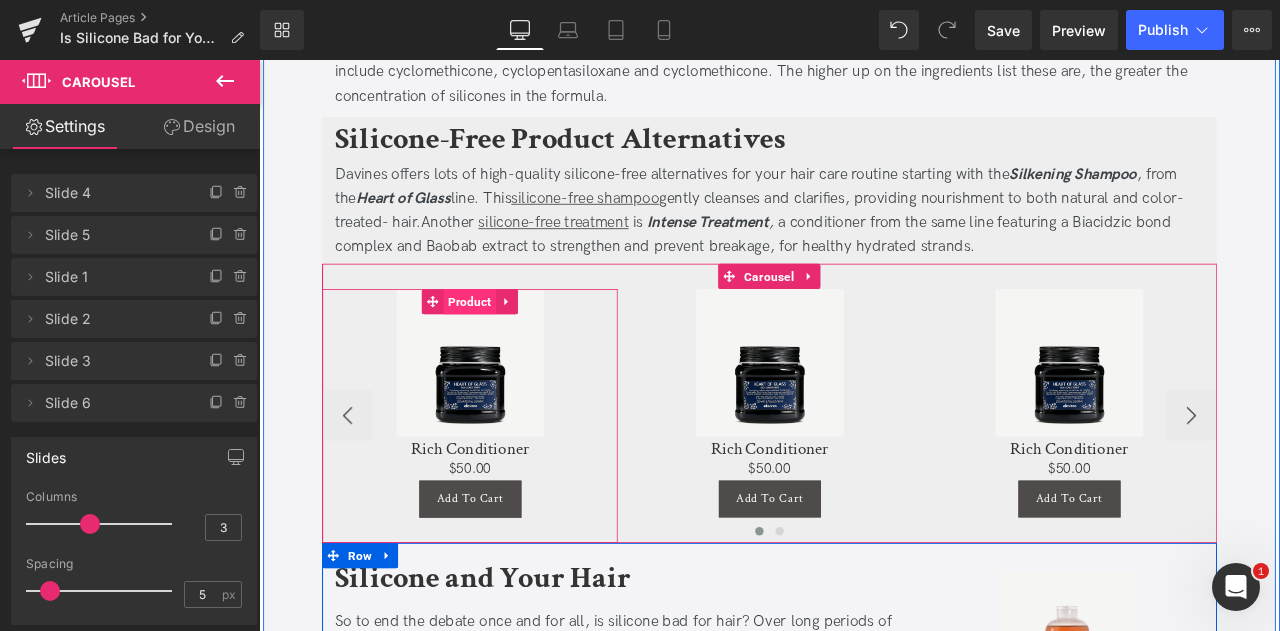 click on "Product" at bounding box center (509, 347) 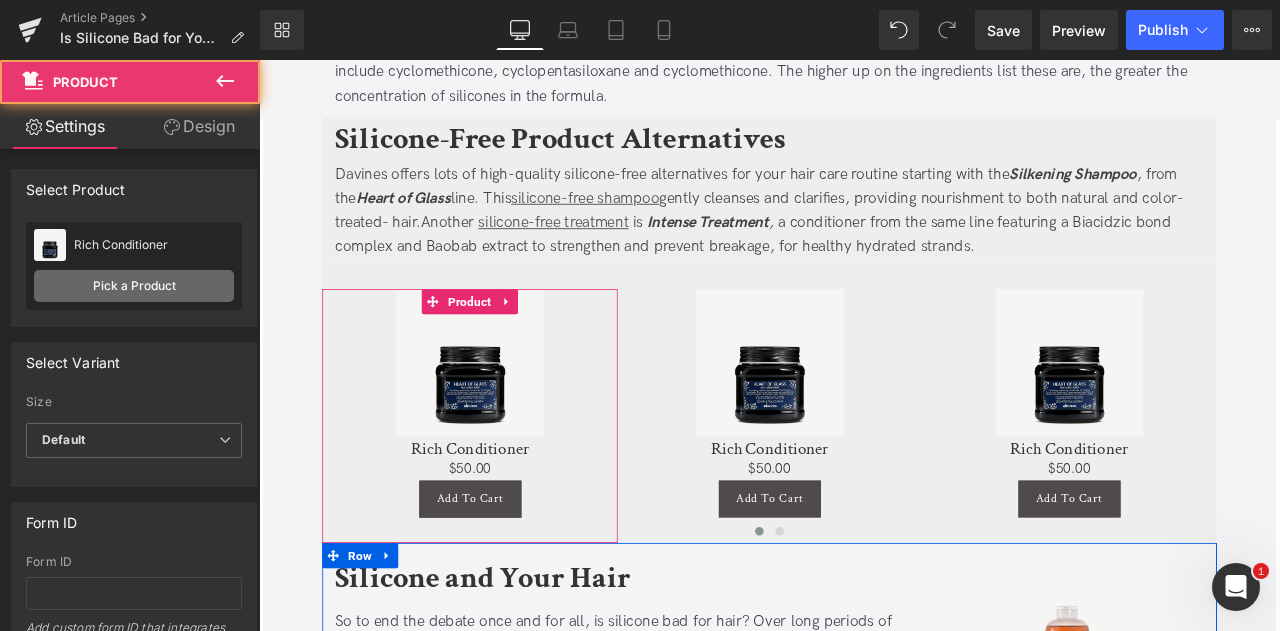 click on "Pick a Product" at bounding box center (134, 286) 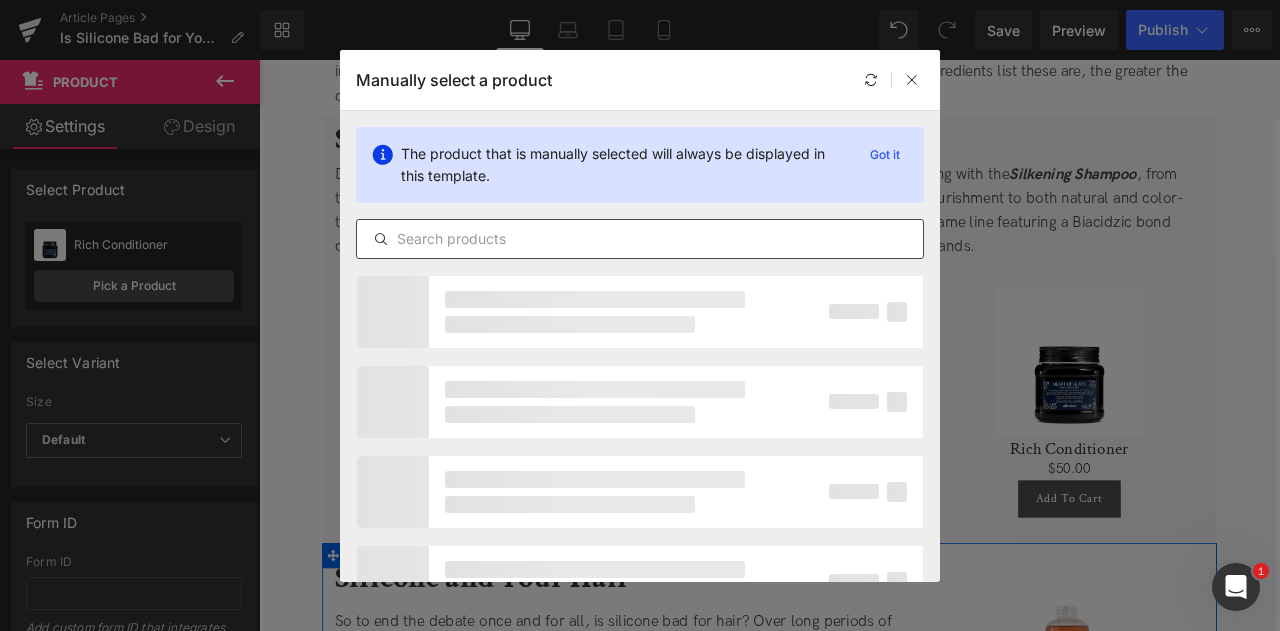 click at bounding box center (640, 239) 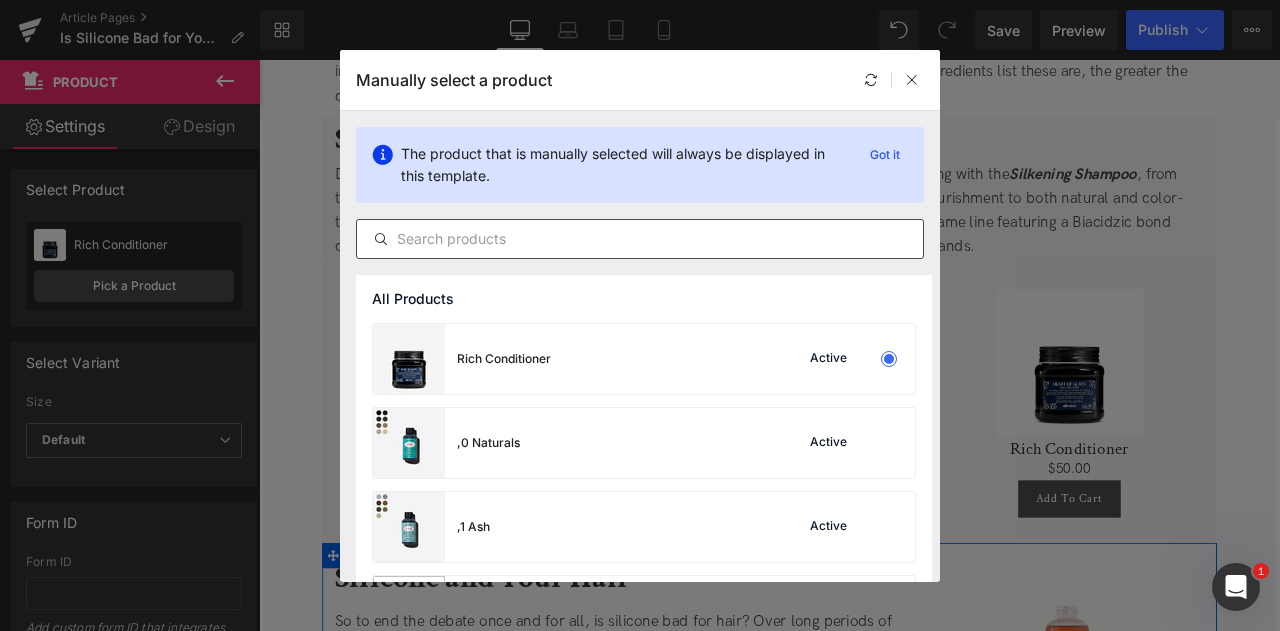 click at bounding box center [640, 239] 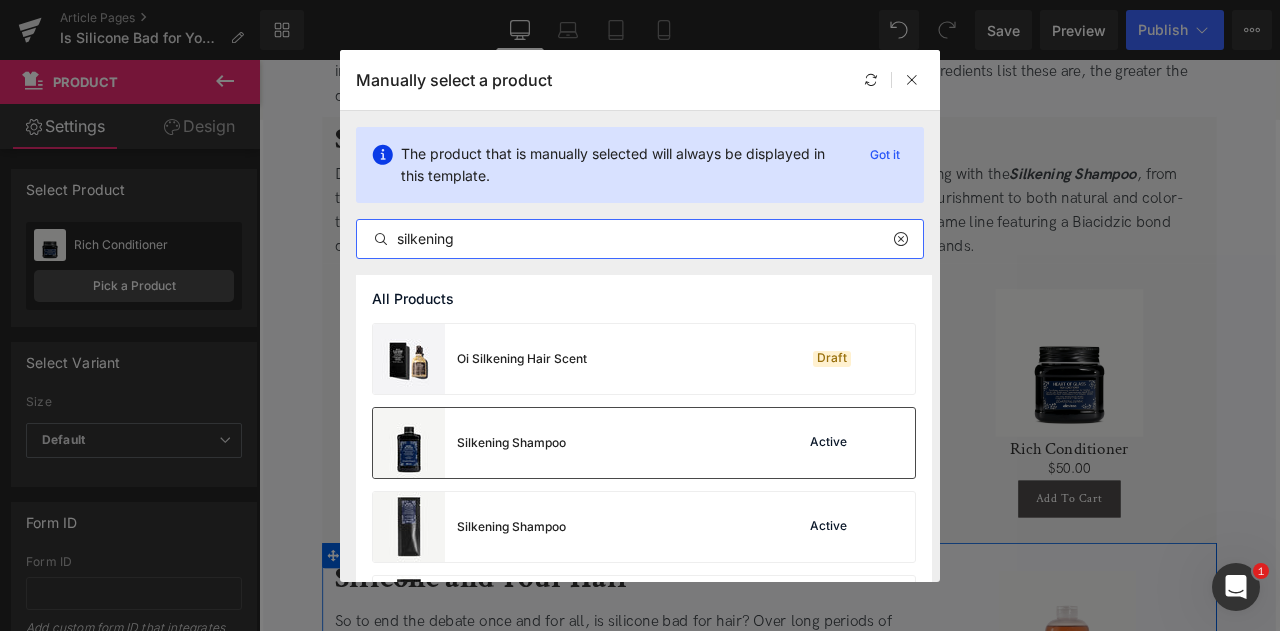 type on "silkening" 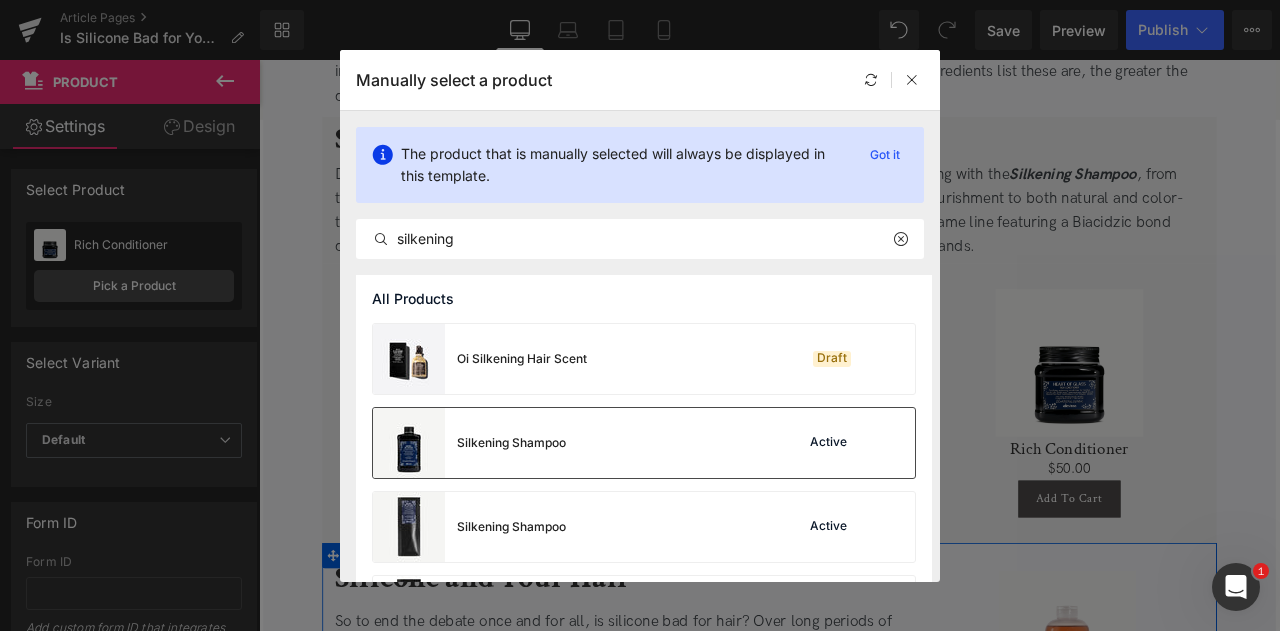 click on "Silkening Shampoo" at bounding box center (469, 443) 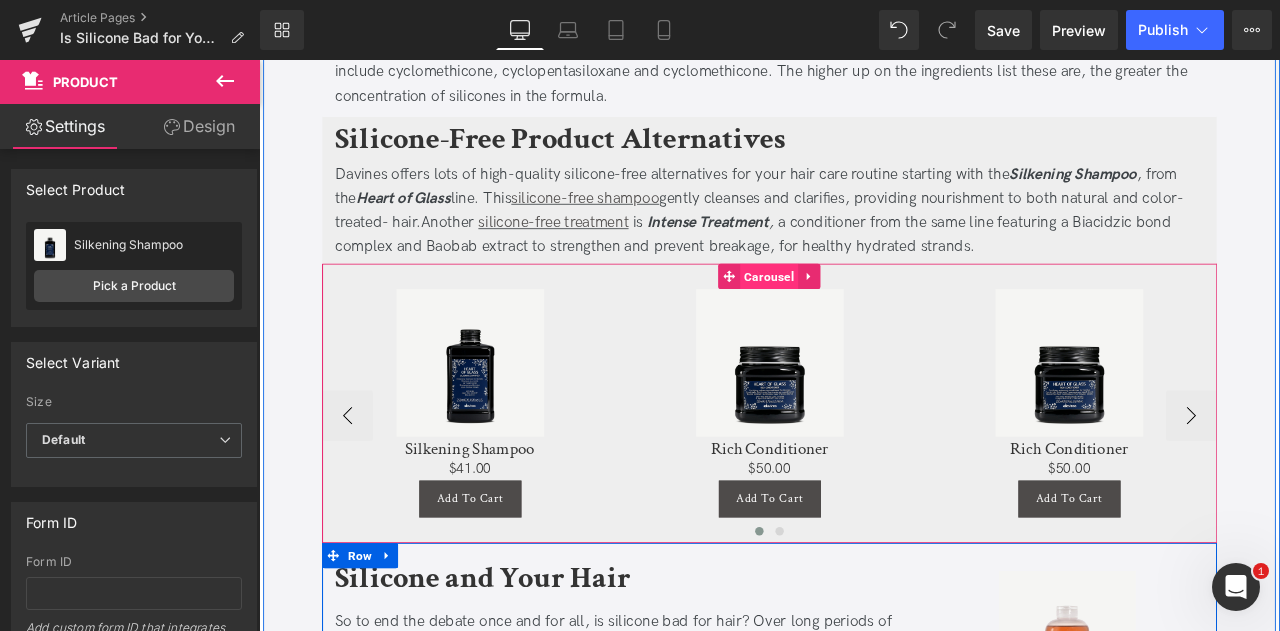 click on "Carousel" at bounding box center (863, 317) 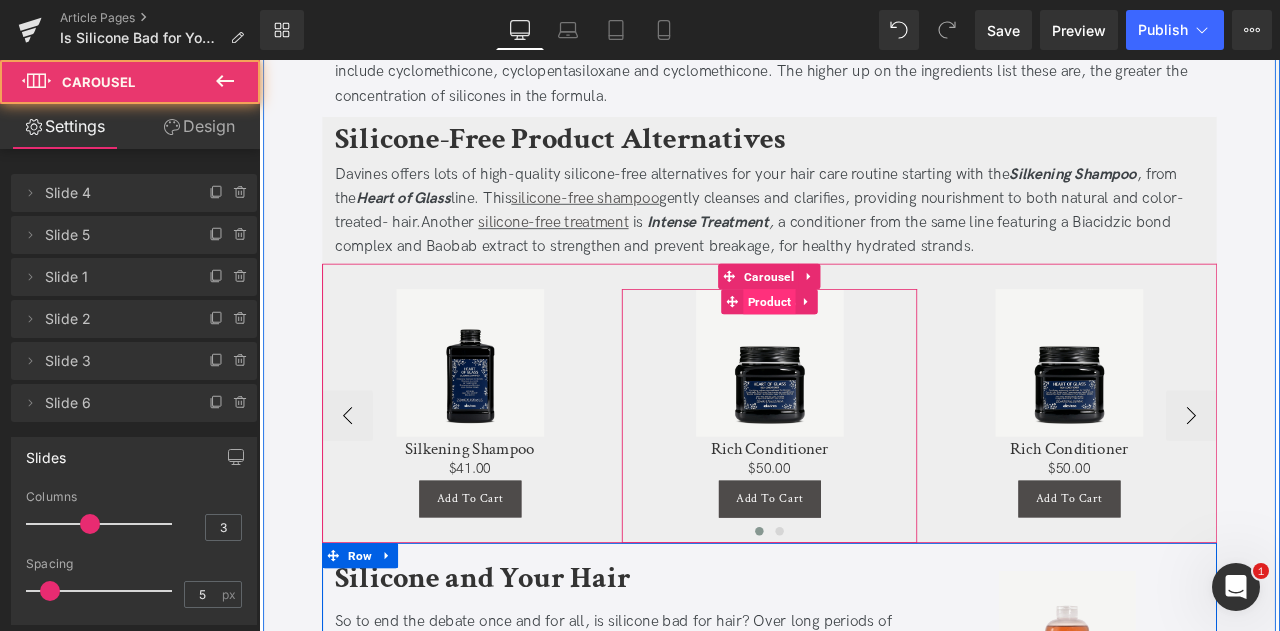 click on "Product" at bounding box center [864, 347] 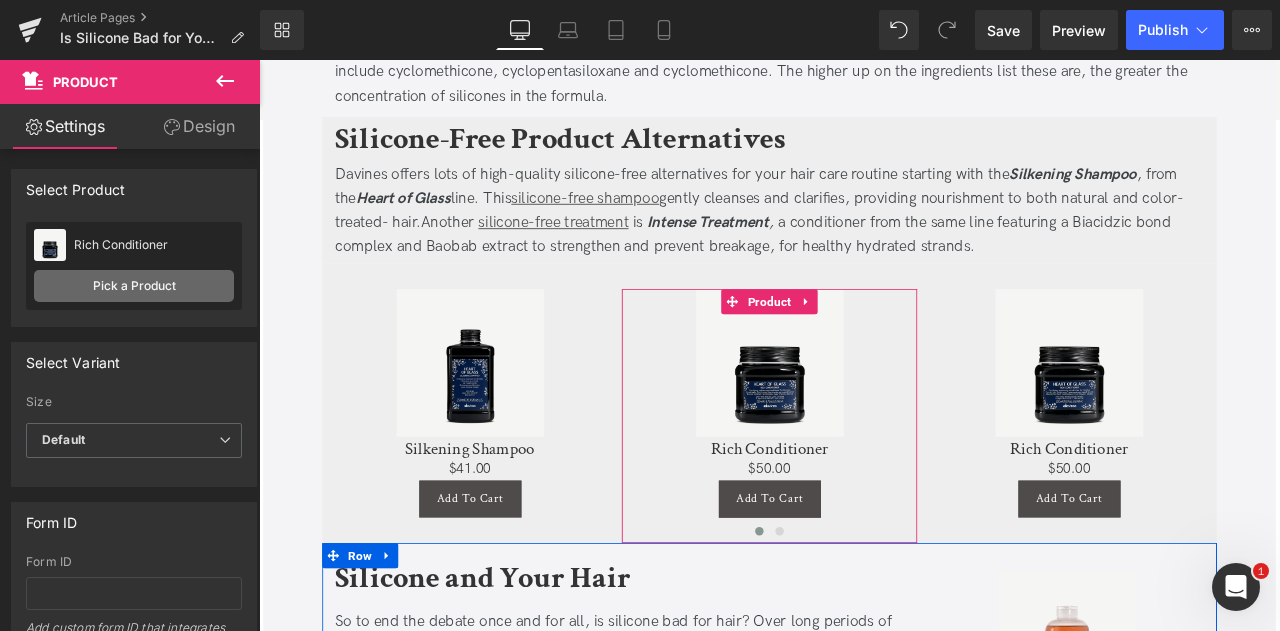 click on "Pick a Product" at bounding box center (134, 286) 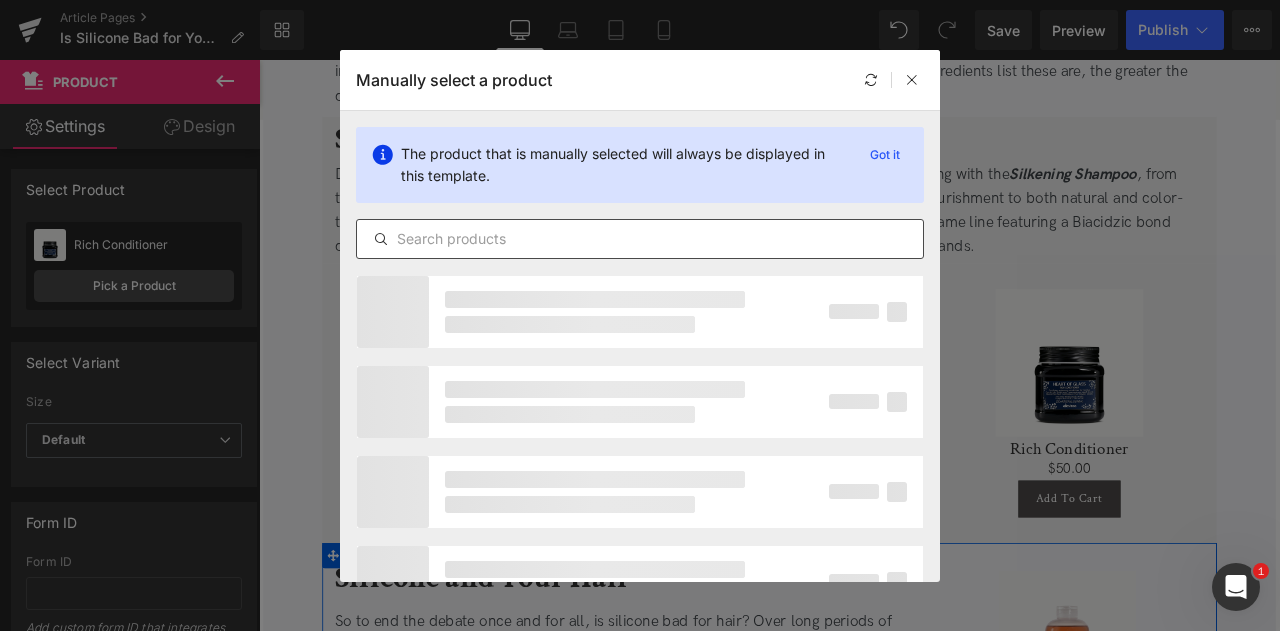 click at bounding box center (640, 239) 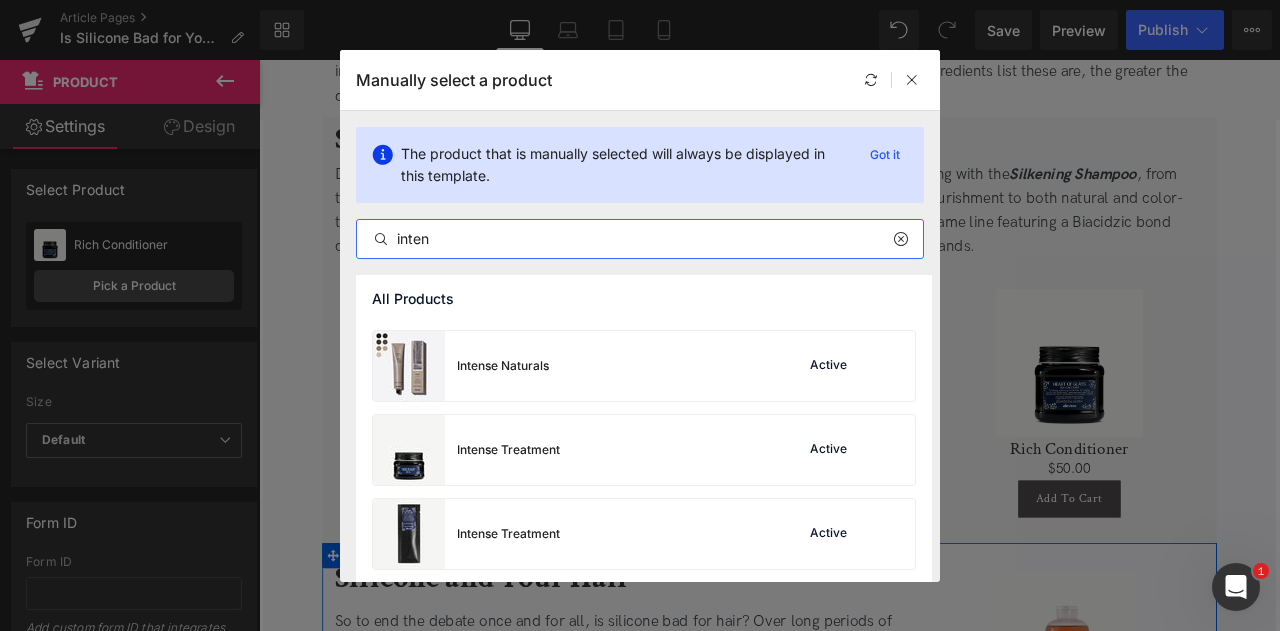 scroll, scrollTop: 160, scrollLeft: 0, axis: vertical 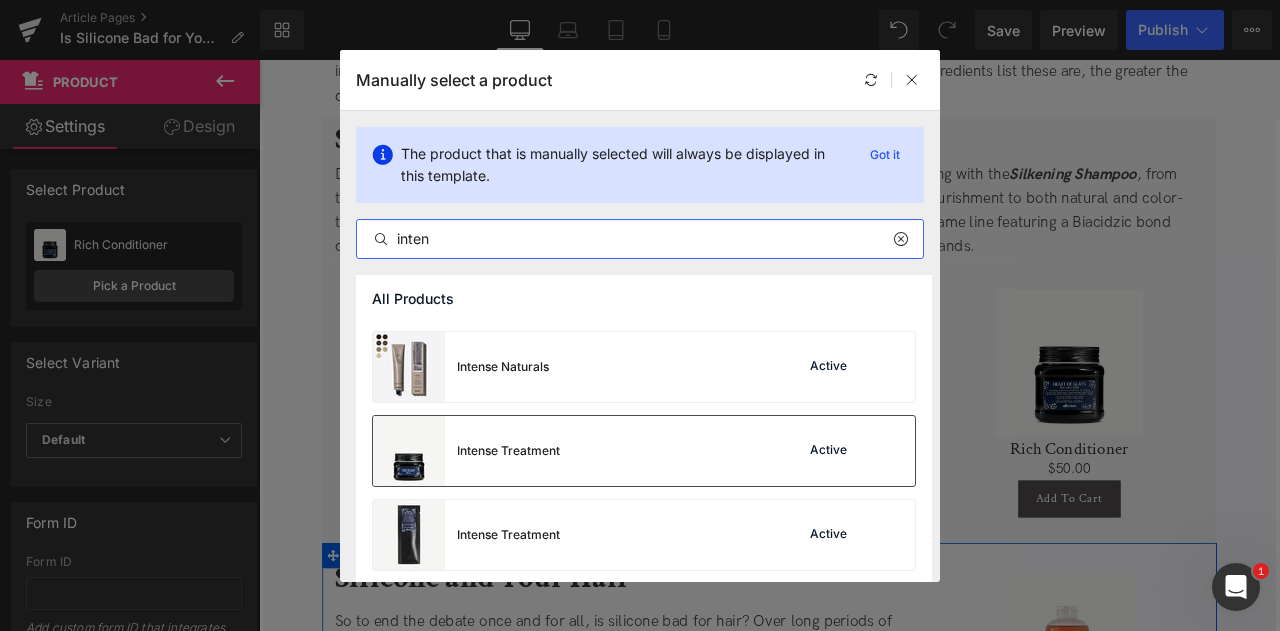 type on "inten" 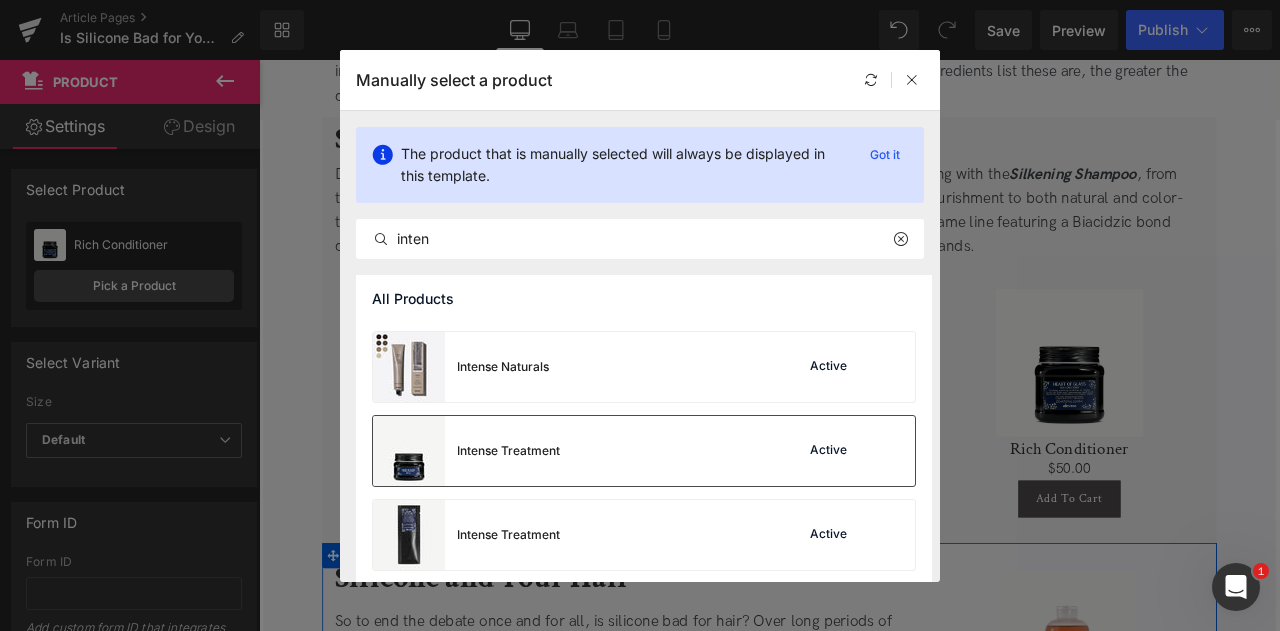 click on "Intense Treatment" at bounding box center (508, 451) 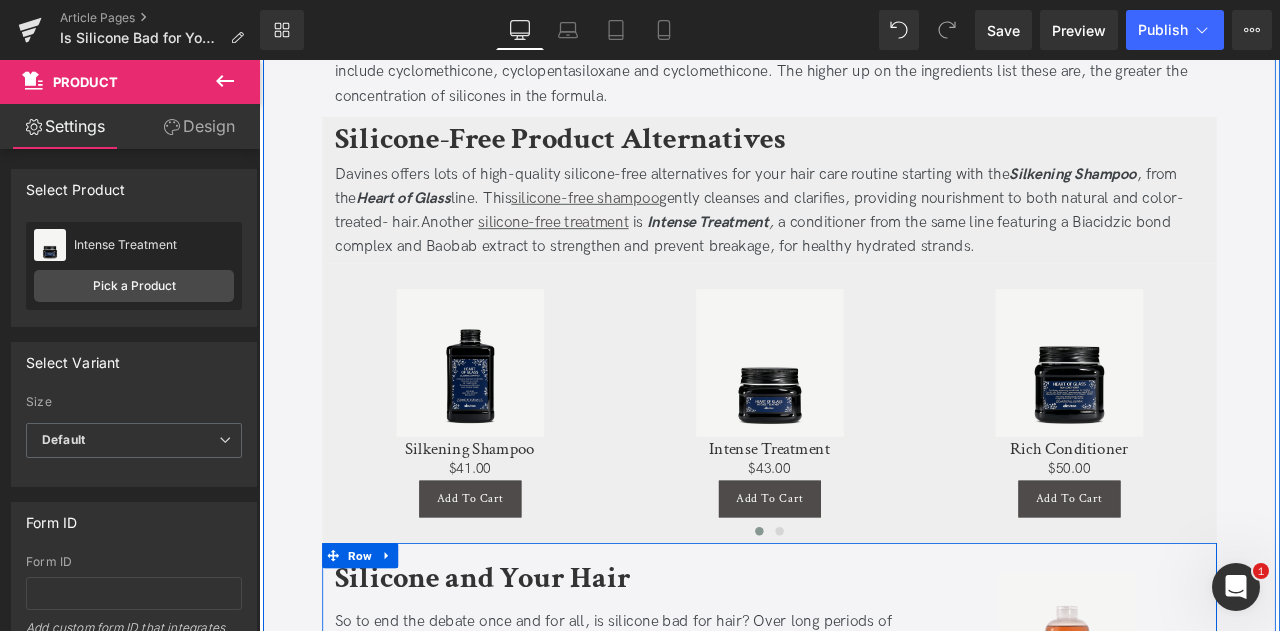 click on "›" at bounding box center (1424, 482) 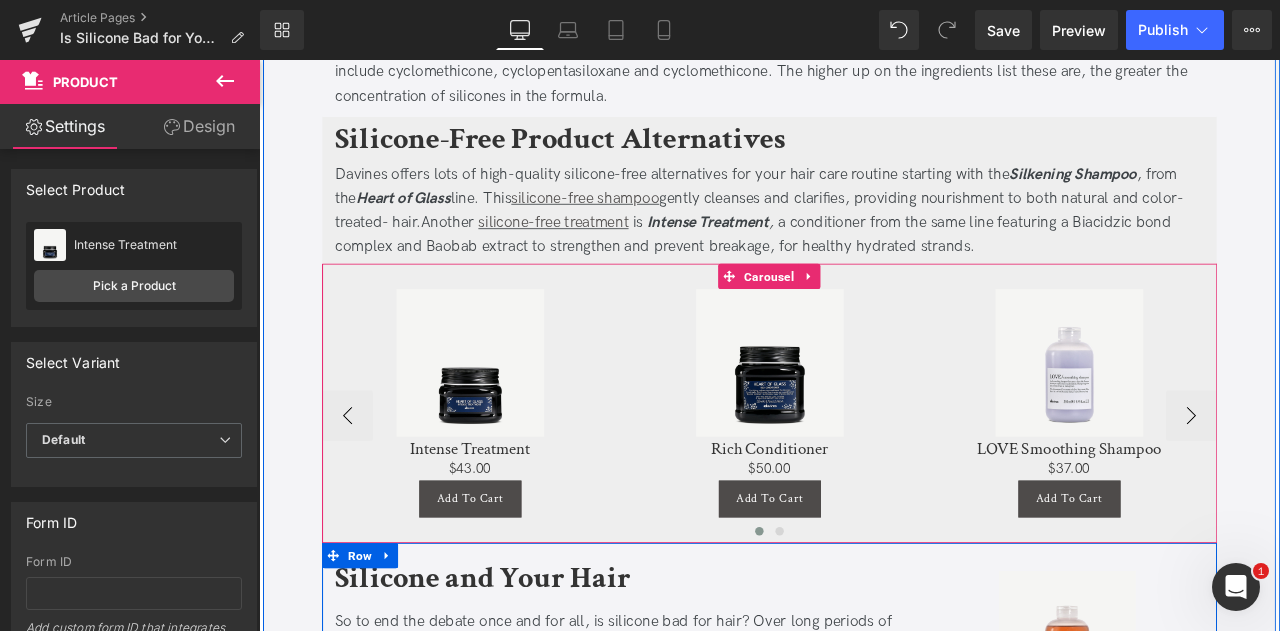 click on "‹" at bounding box center (364, 482) 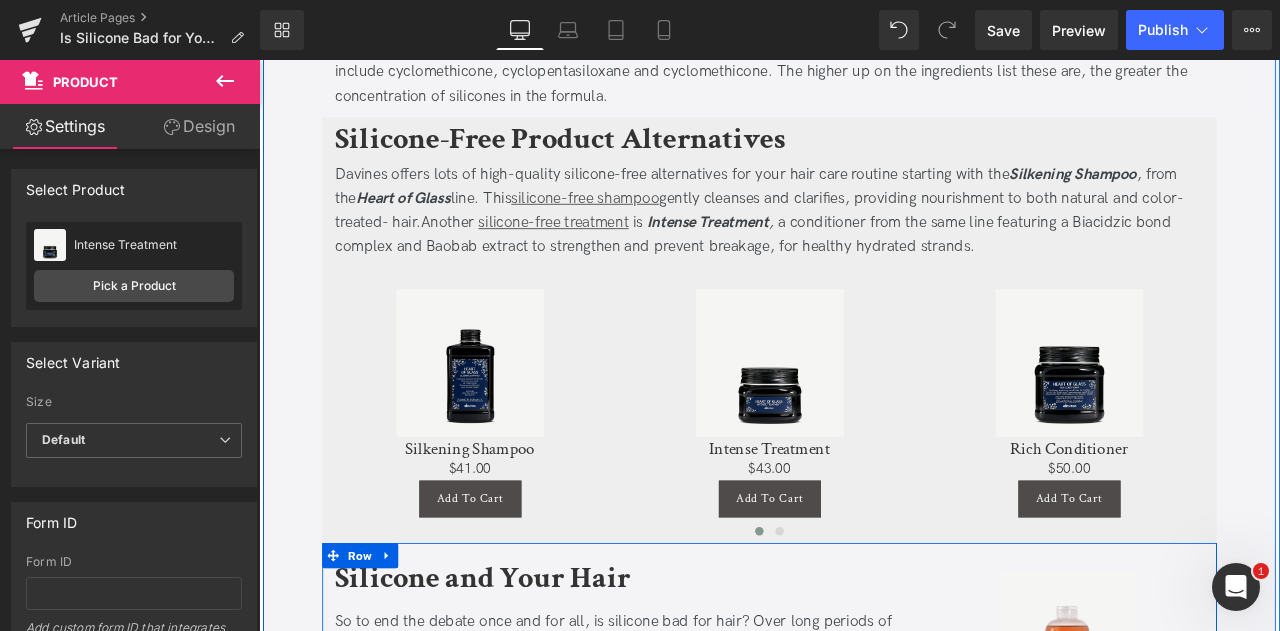 click on "Is Silicone Bad for Your Hair? Heading         Updated on July 21, 2025 |  5  min read Jaclyn LaBadia,  Davines Writer Text Block         Separator         Silicones are found in nearly every beauty product category from haircare to makeup. They give your skin or strands an instant boost of slip and shine, but silicones get a bad rap. There's lots of caution around using silicones in hair products, some of which is well- deserved—they can affect the strength and appearance of your hair long term. But is silicone bad for hair? We’ve got everything to know about the controversial ingredient ahead- including why to avoid it and the best silicone-free product alternatives. Text Block
Key Takeaways Heading" at bounding box center (864, 90) 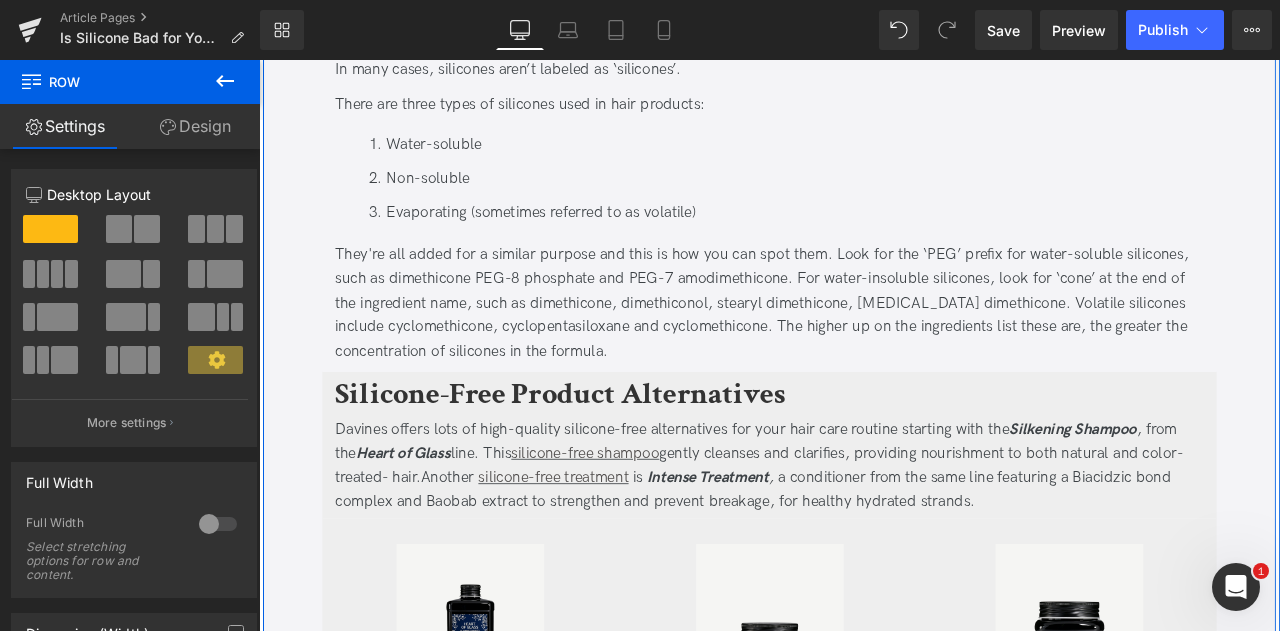scroll, scrollTop: 1557, scrollLeft: 0, axis: vertical 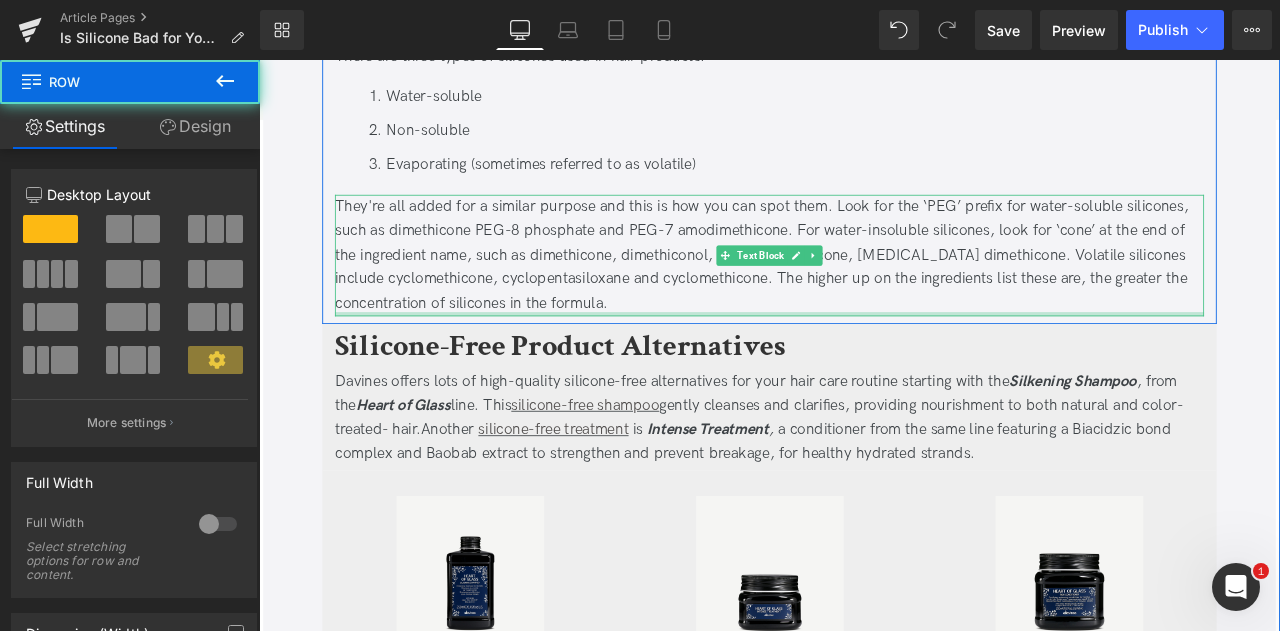 drag, startPoint x: 770, startPoint y: 373, endPoint x: 771, endPoint y: 359, distance: 14.035668 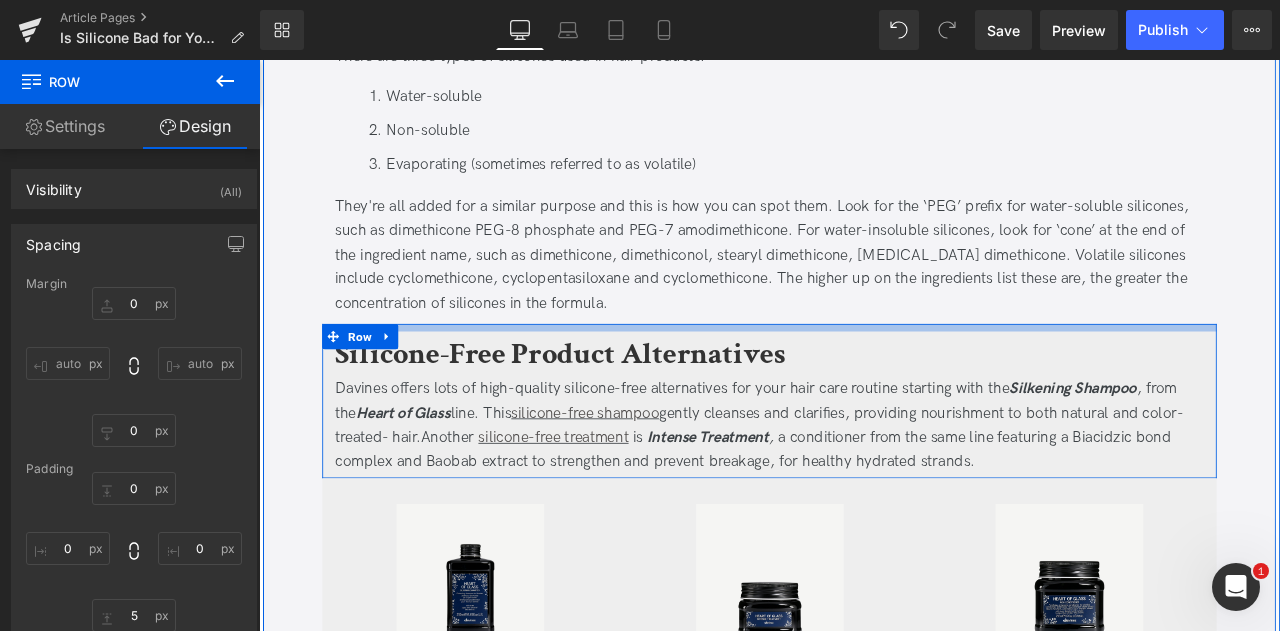click on "Silicone-Free Product Alternatives Heading         Davines offers lots of high-quality silicone-free alternatives for your hair care routine starting with the  Silkening Shampoo , from the  Heart of Glass  line. This  silicone-free shampoo  gently cleanses and clarifies, providing nourishment to both natural and color-treated- hair.  Another   silicone-free treatment   is   Intense Treatment ,   a conditioner from the same line featuring a Biacidzic bond complex and Baobab extract to strengthen and prevent breakage, for healthy hydrated strands. Text Block         Row" at bounding box center [864, 464] 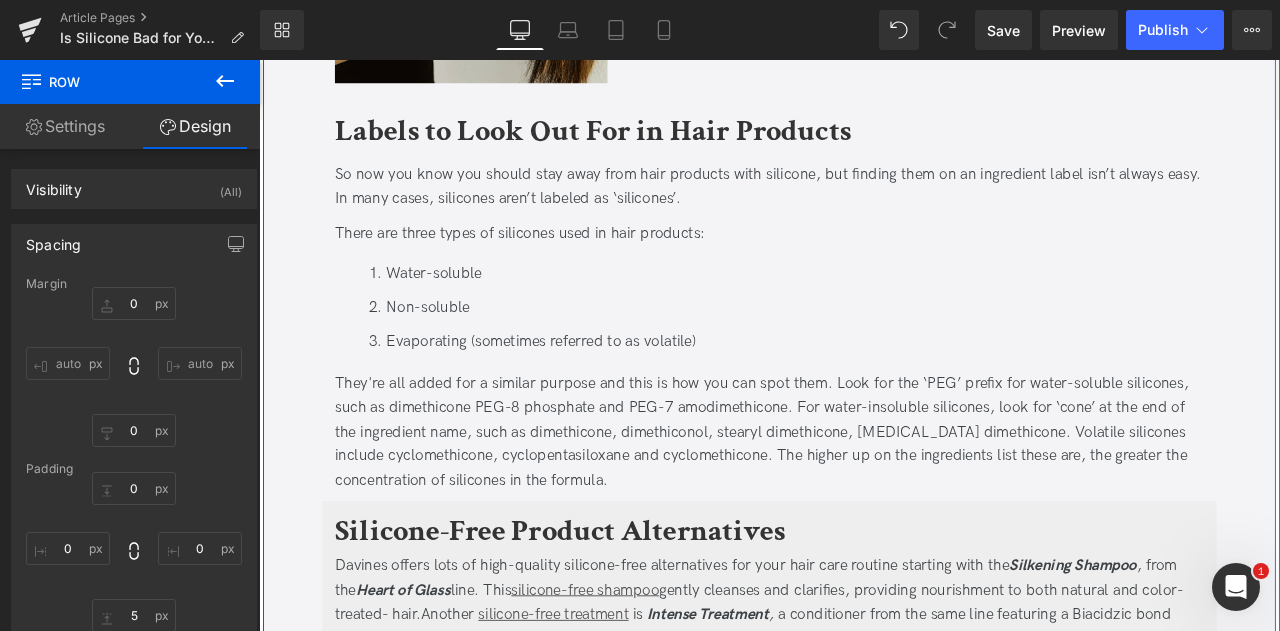 scroll, scrollTop: 1346, scrollLeft: 0, axis: vertical 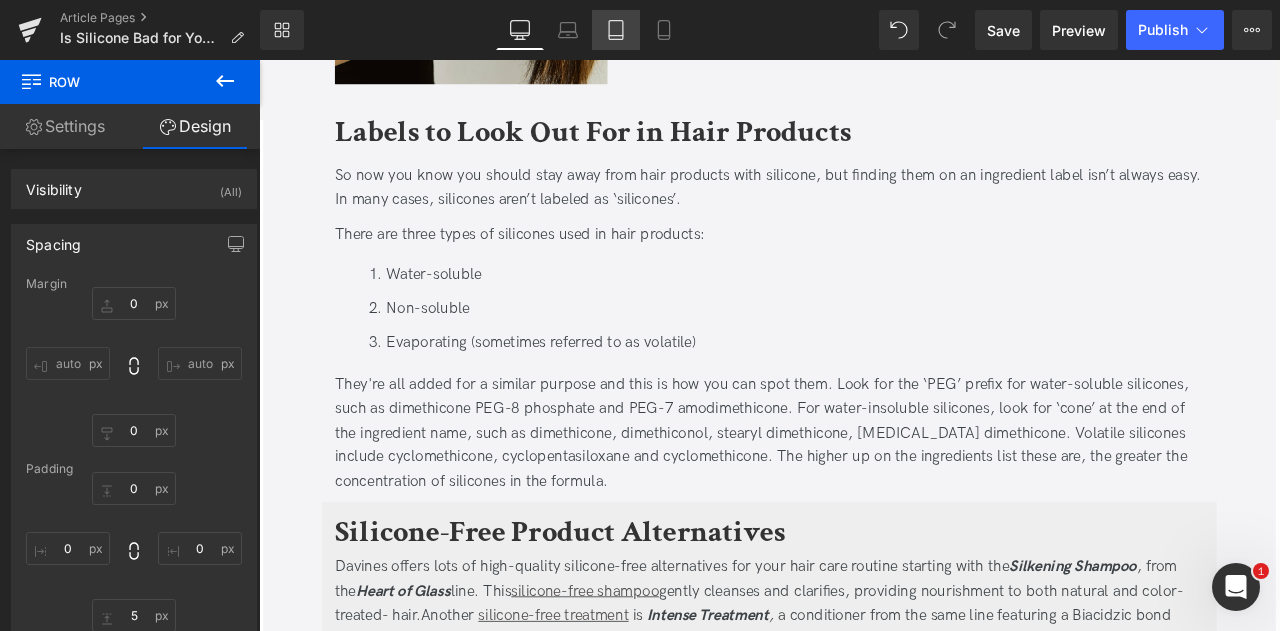 click on "Tablet" at bounding box center [616, 30] 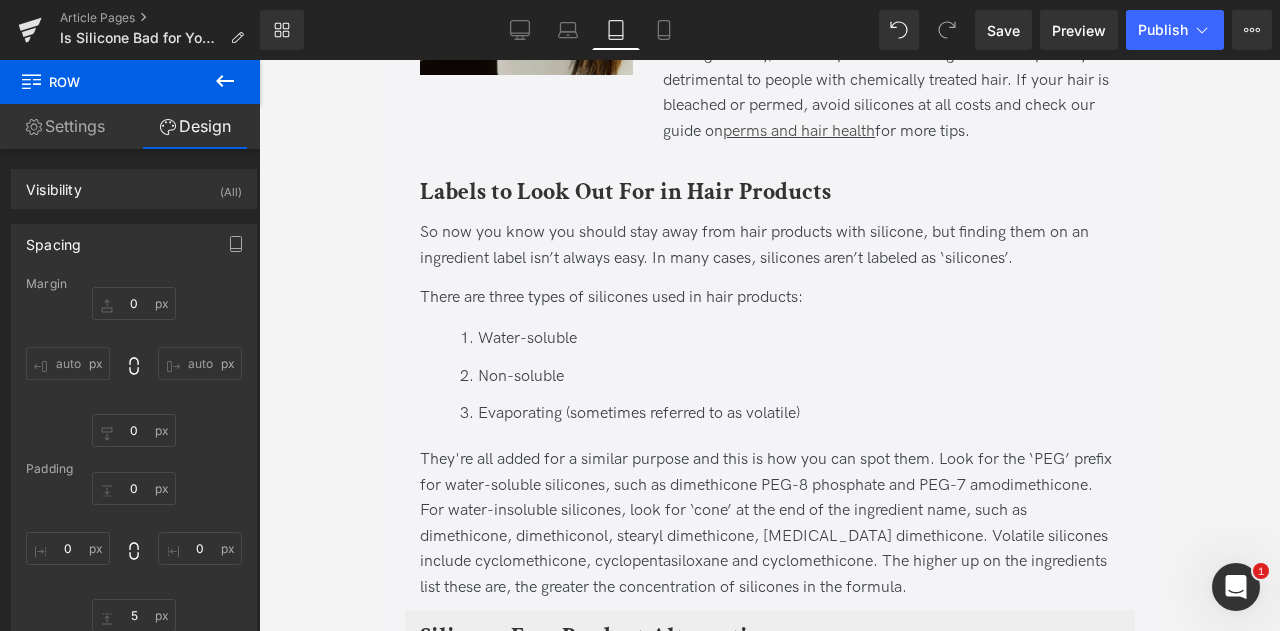 scroll, scrollTop: 1404, scrollLeft: 0, axis: vertical 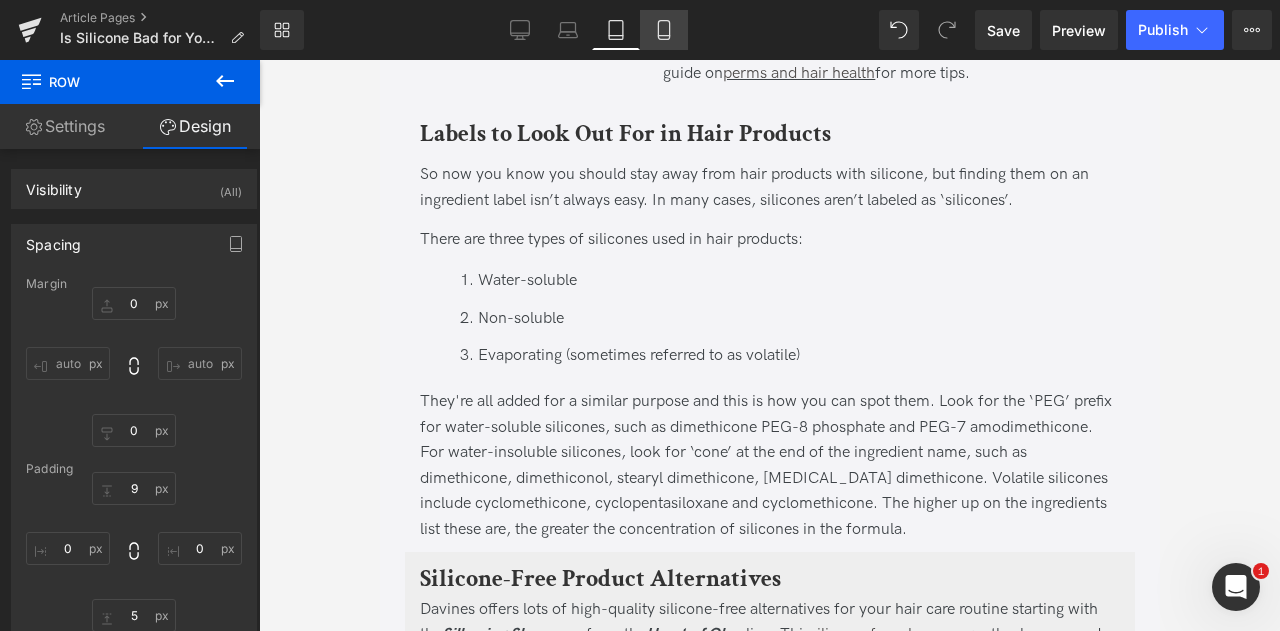 click on "Mobile" at bounding box center (664, 30) 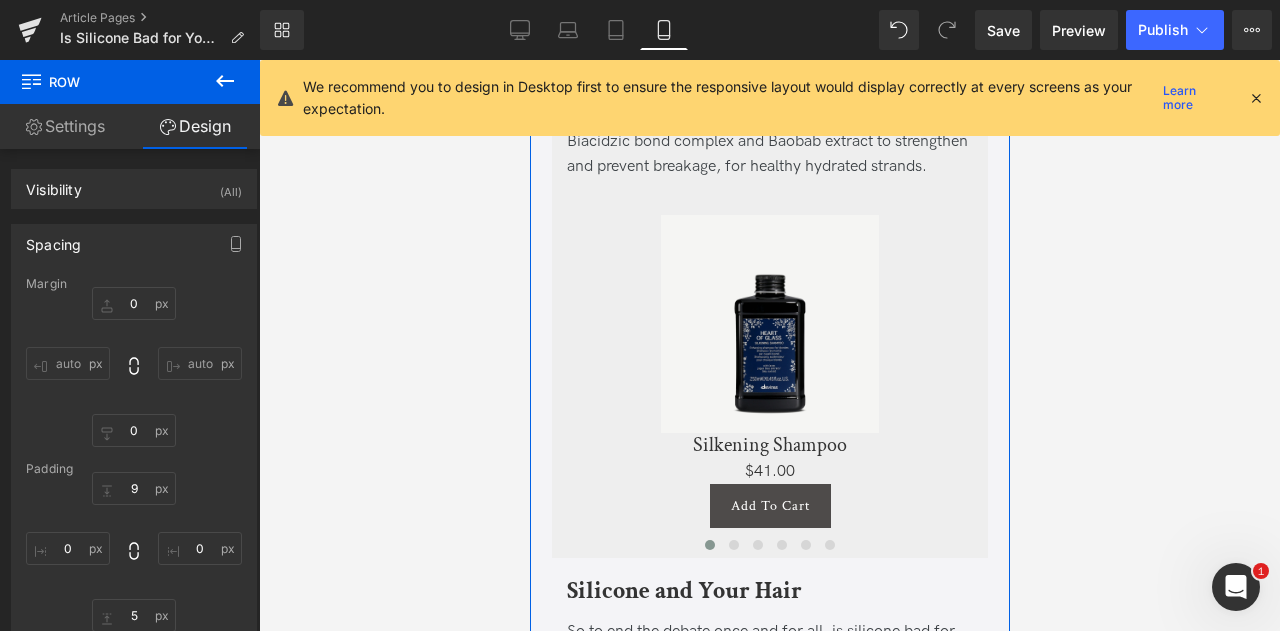 scroll, scrollTop: 2765, scrollLeft: 0, axis: vertical 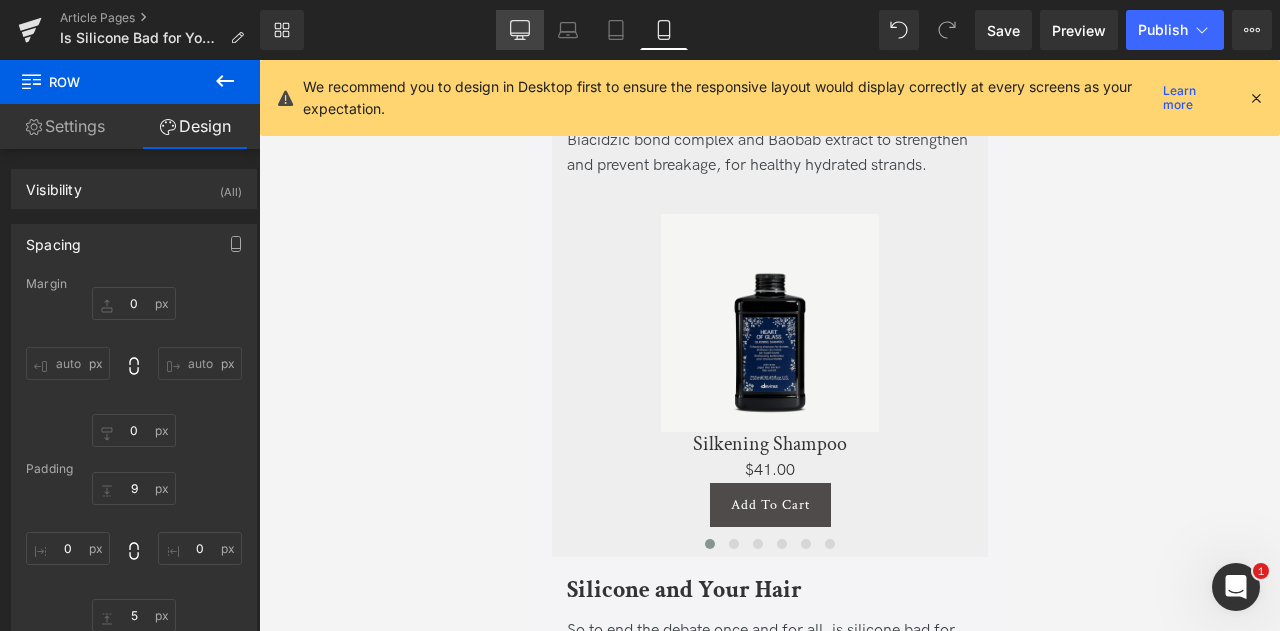 click 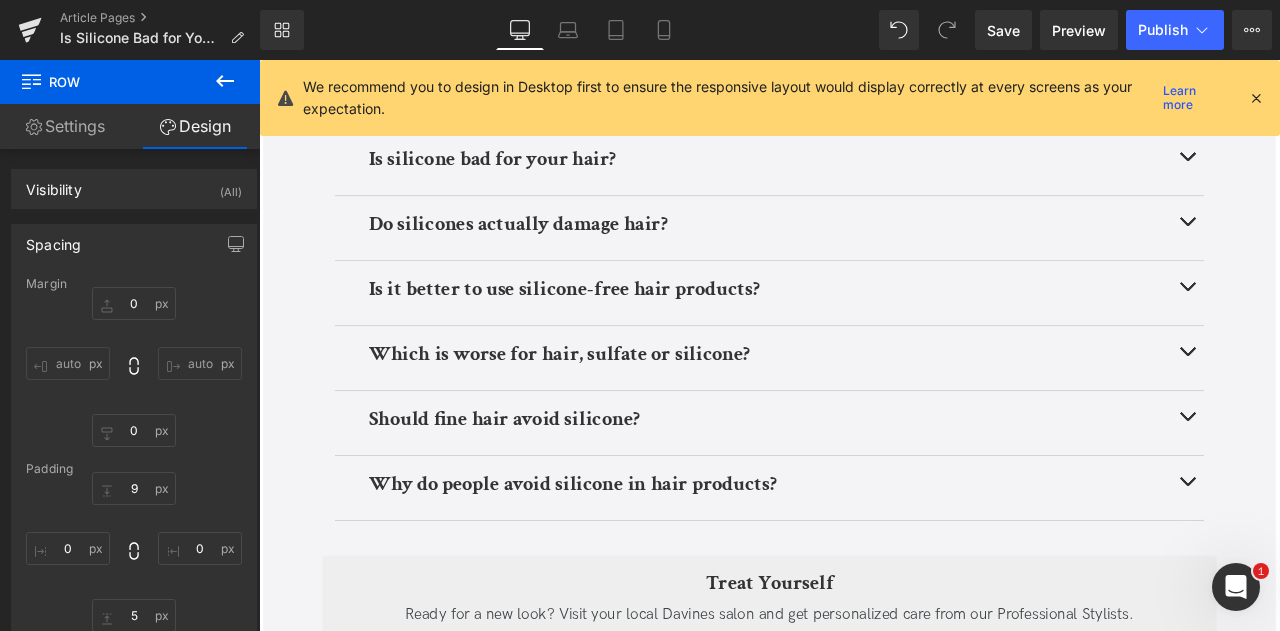 scroll, scrollTop: 1674, scrollLeft: 0, axis: vertical 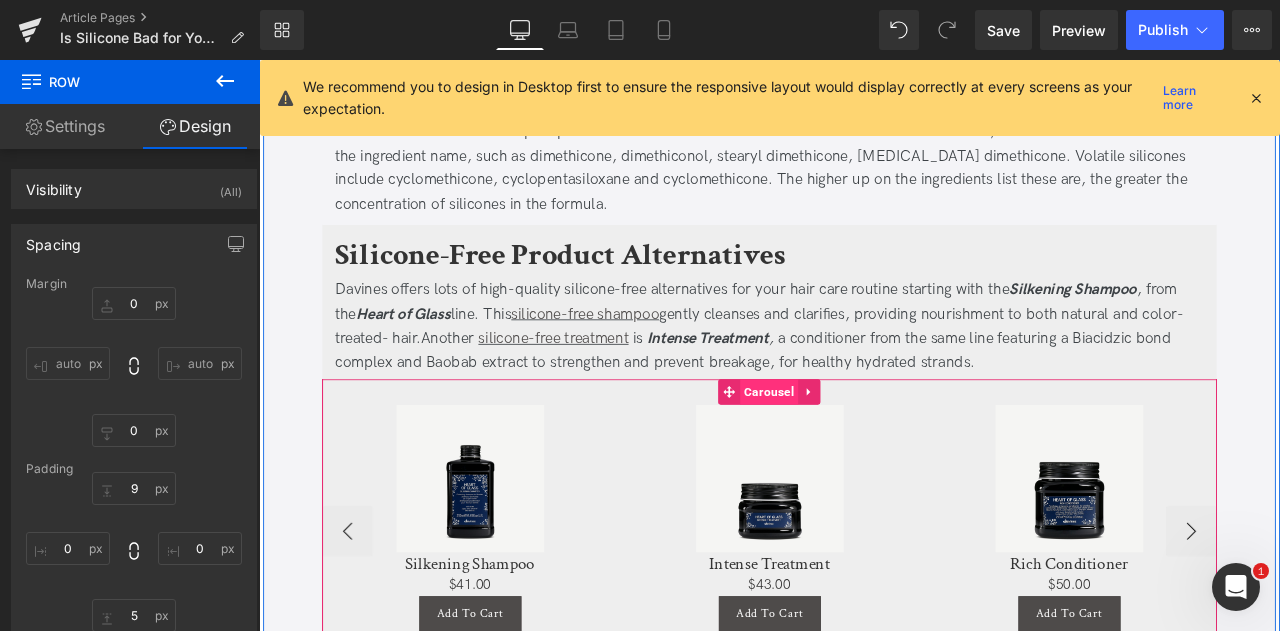 click on "Carousel" at bounding box center (863, 454) 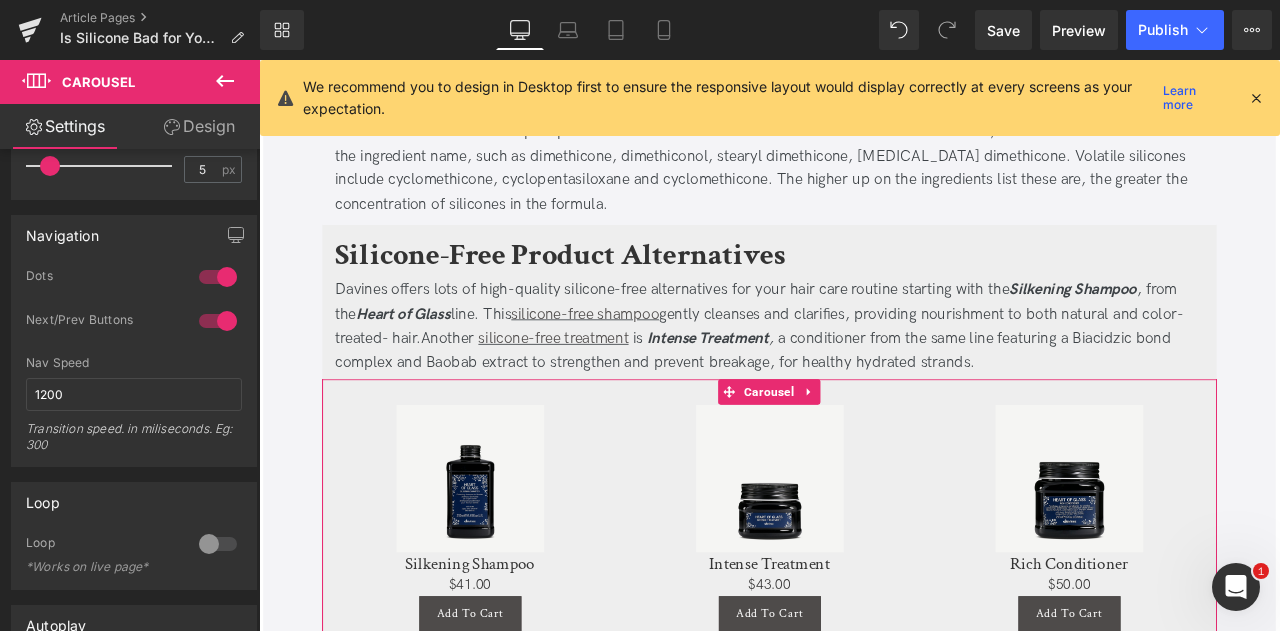scroll, scrollTop: 429, scrollLeft: 0, axis: vertical 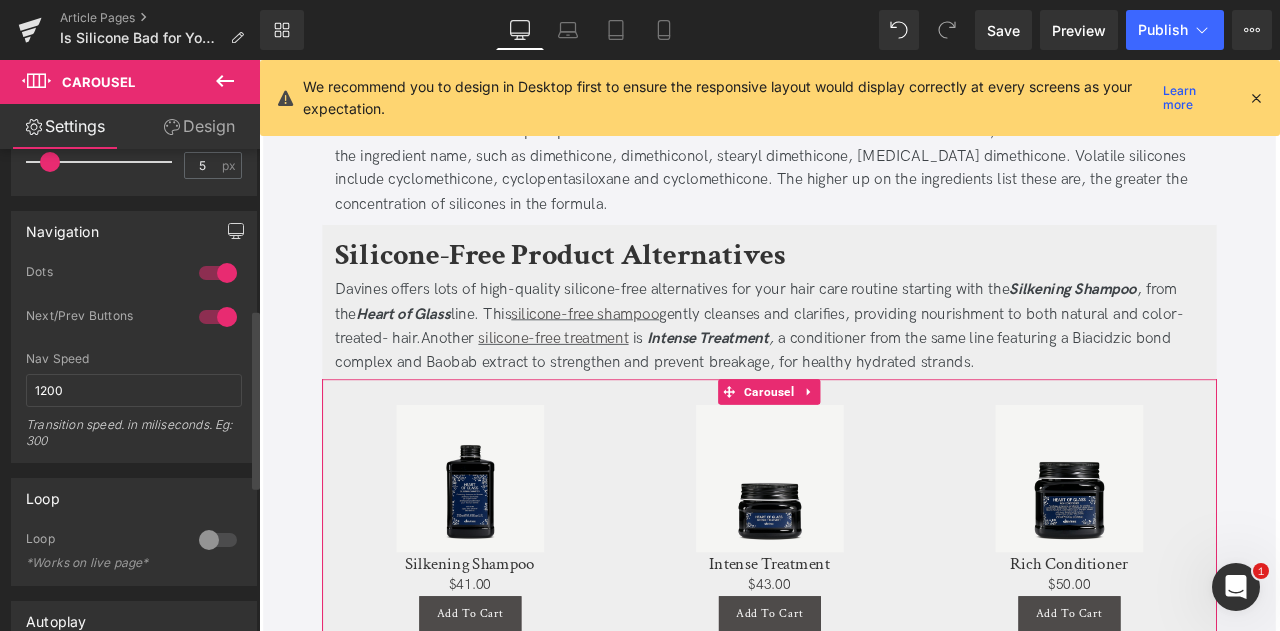 click at bounding box center [236, 231] 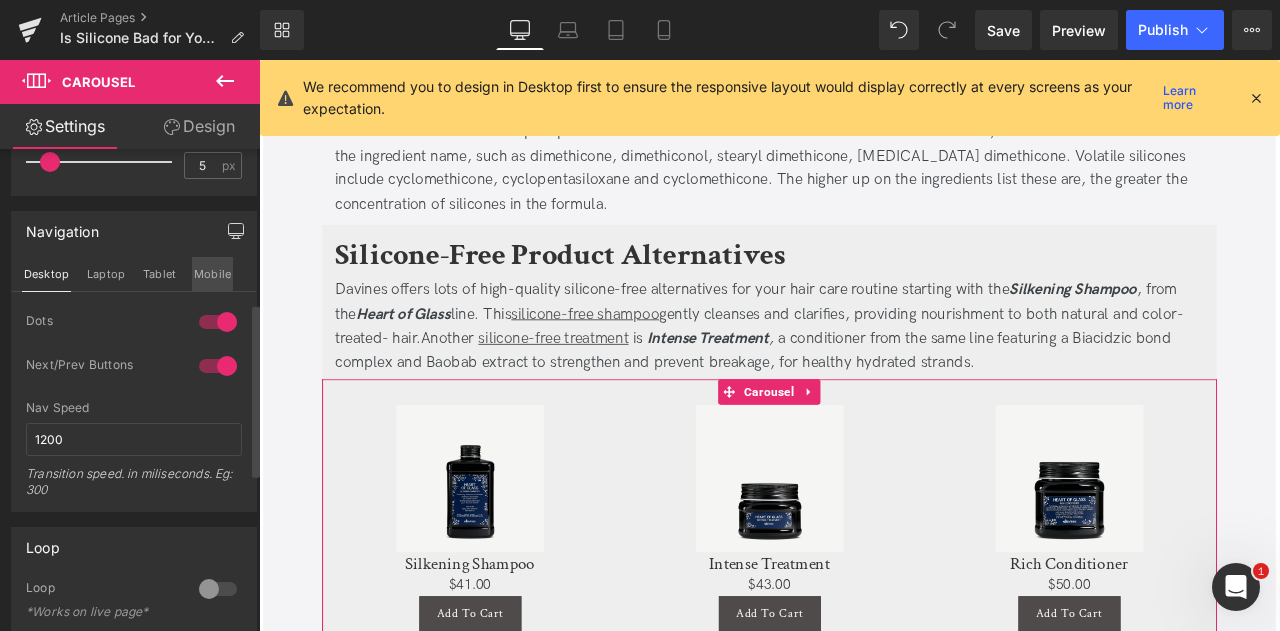 click on "Mobile" at bounding box center (212, 274) 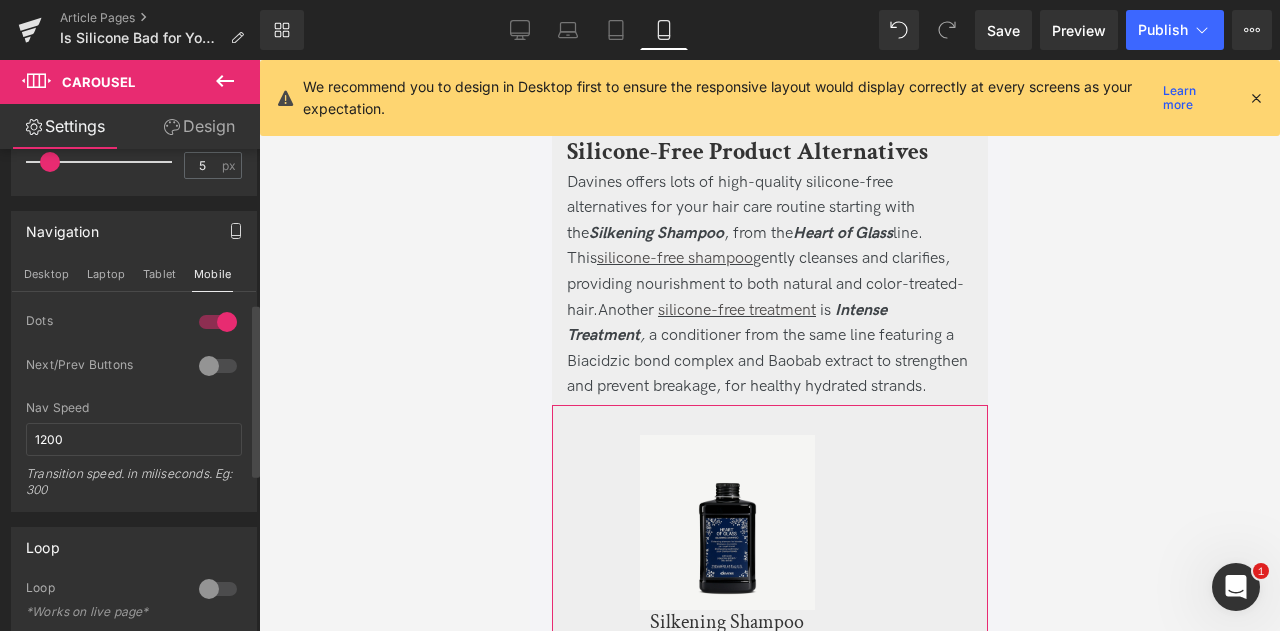 scroll, scrollTop: 2543, scrollLeft: 0, axis: vertical 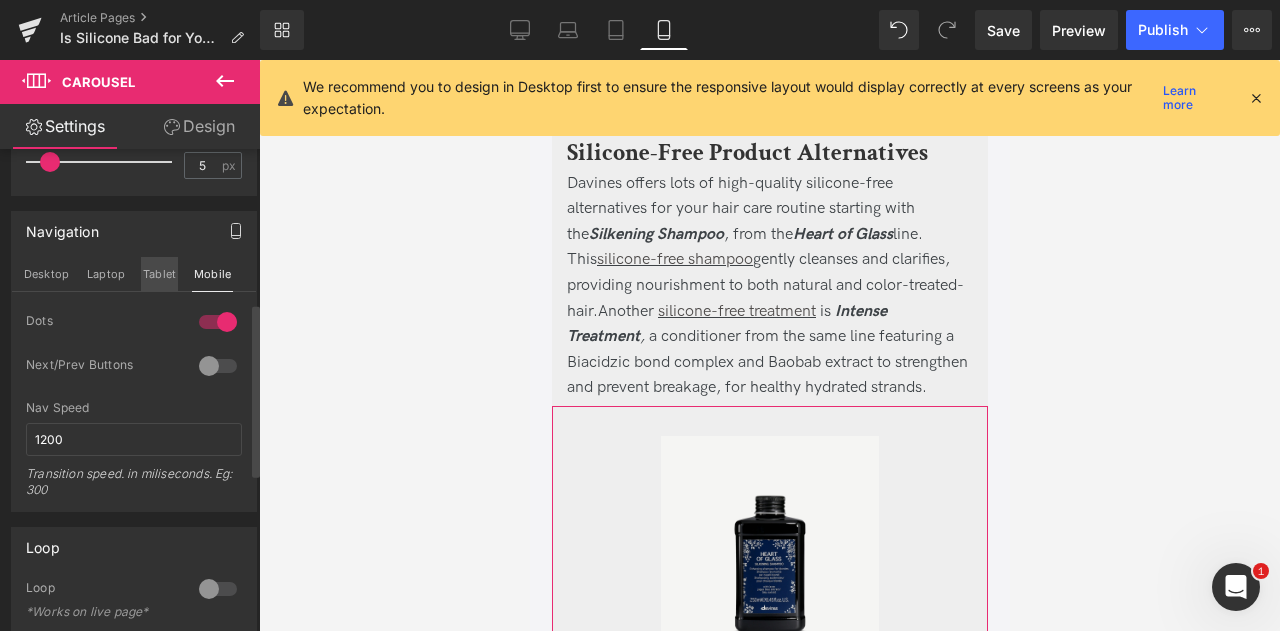 click at bounding box center [218, 366] 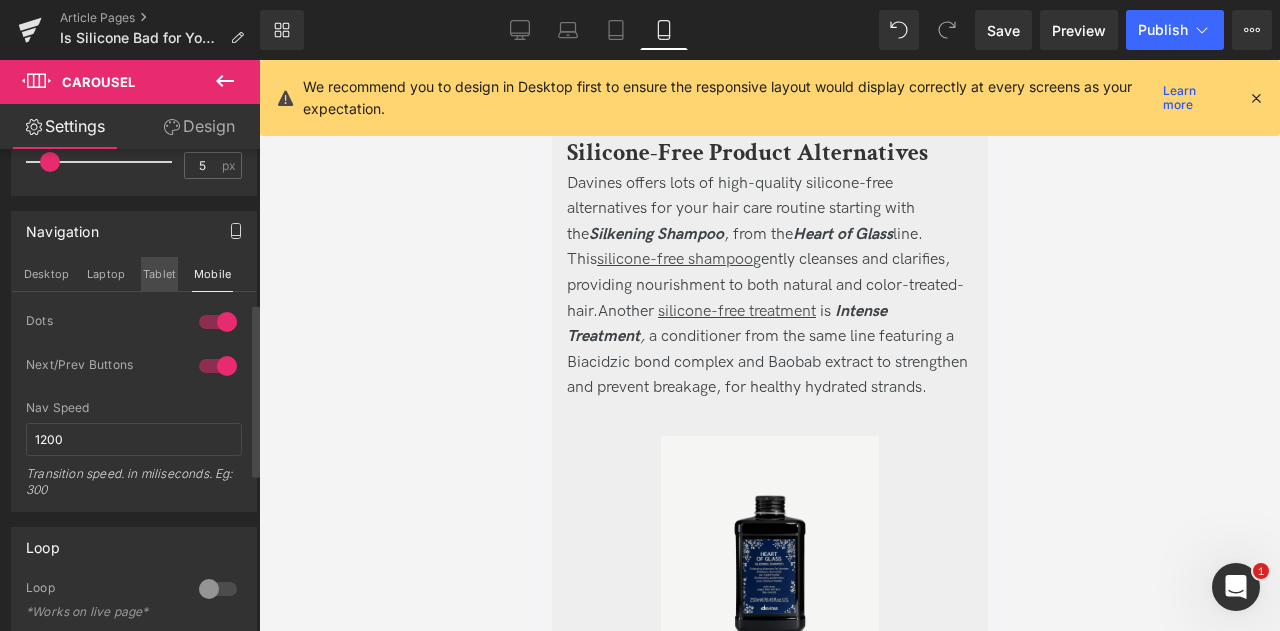 click on "Tablet" at bounding box center [159, 274] 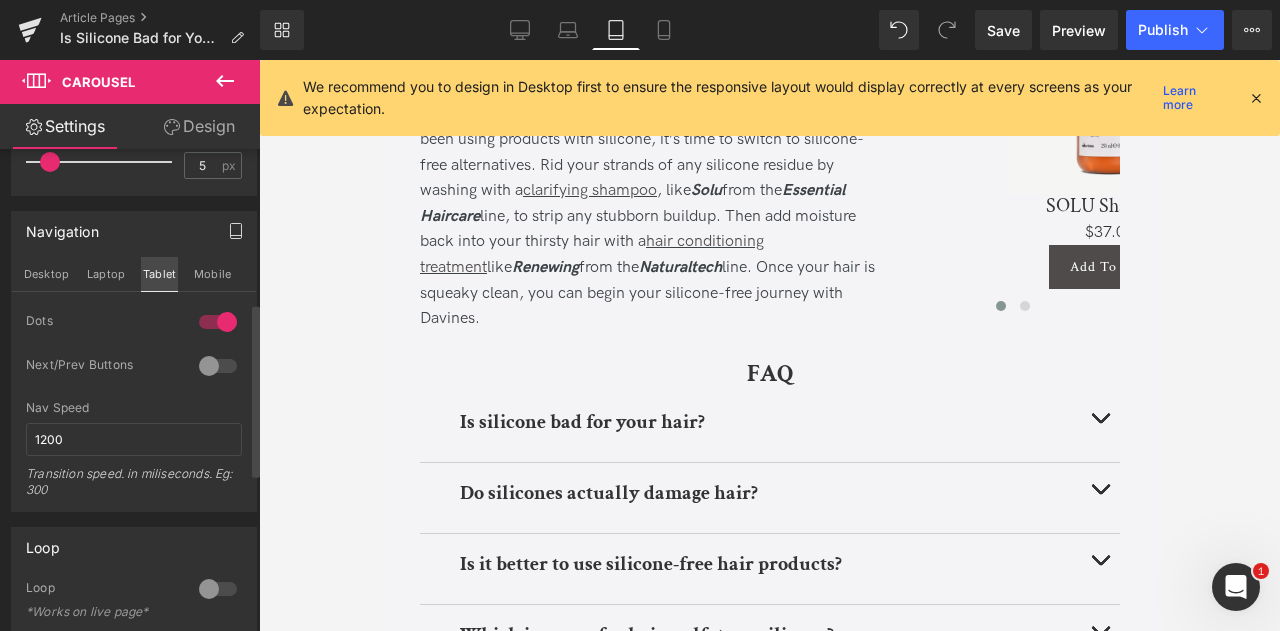 scroll, scrollTop: 1728, scrollLeft: 0, axis: vertical 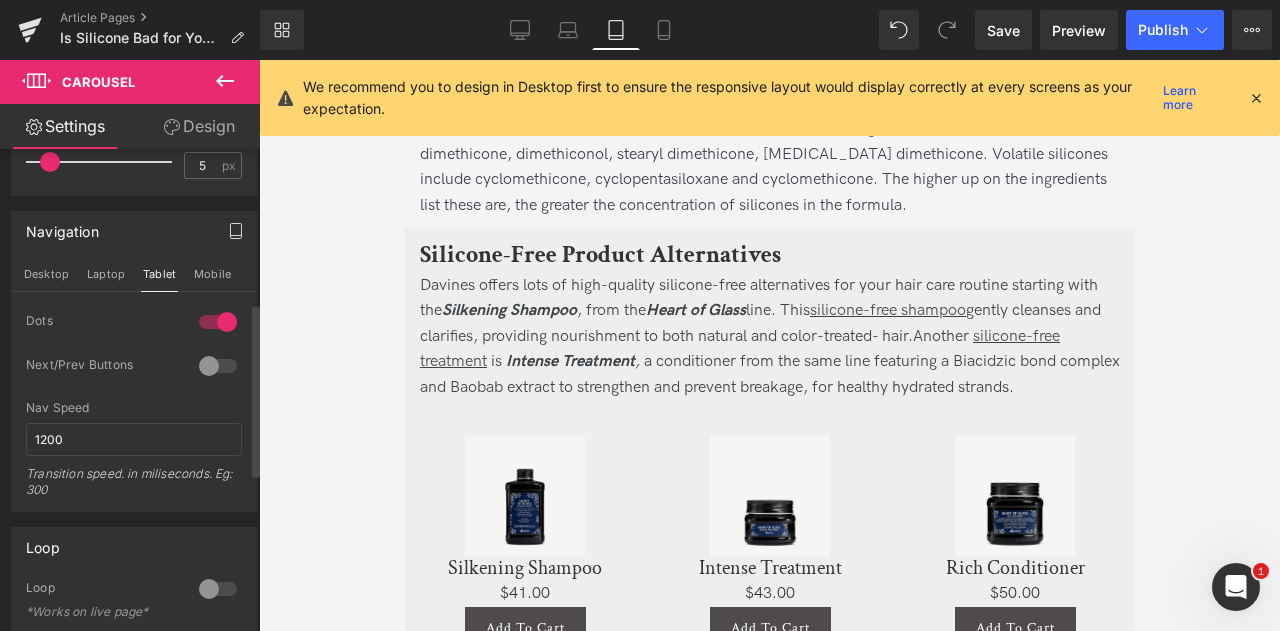 click at bounding box center [218, 366] 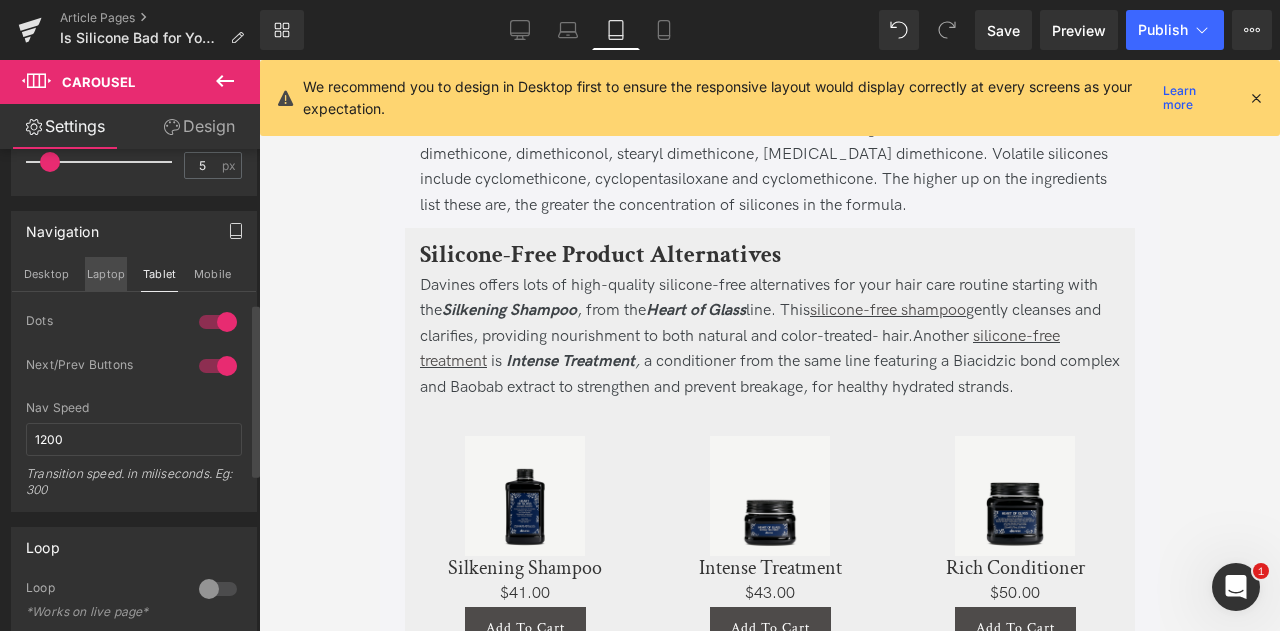 click on "Laptop" at bounding box center (106, 274) 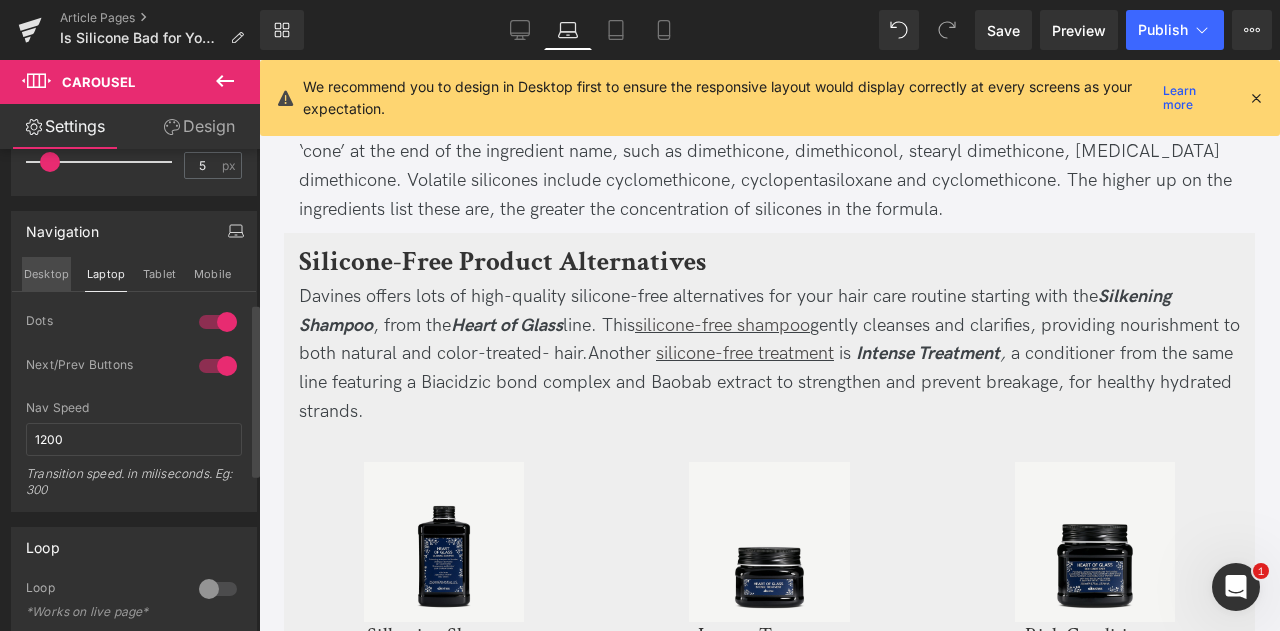 click on "Desktop" at bounding box center (46, 274) 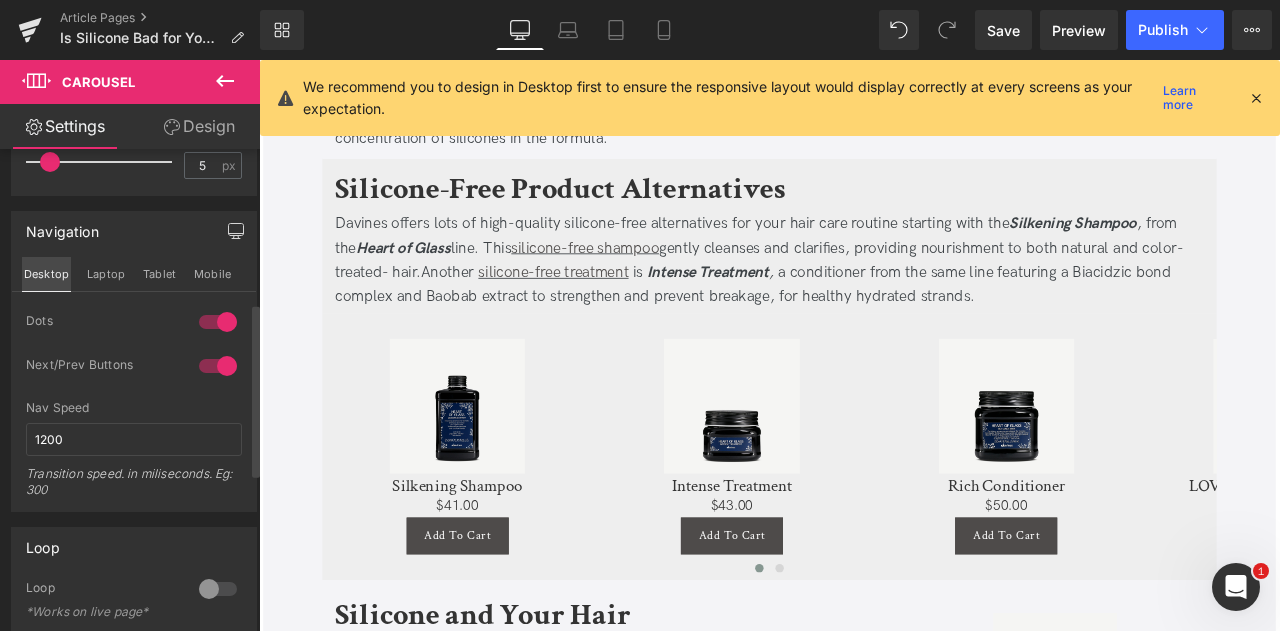 scroll, scrollTop: 1682, scrollLeft: 0, axis: vertical 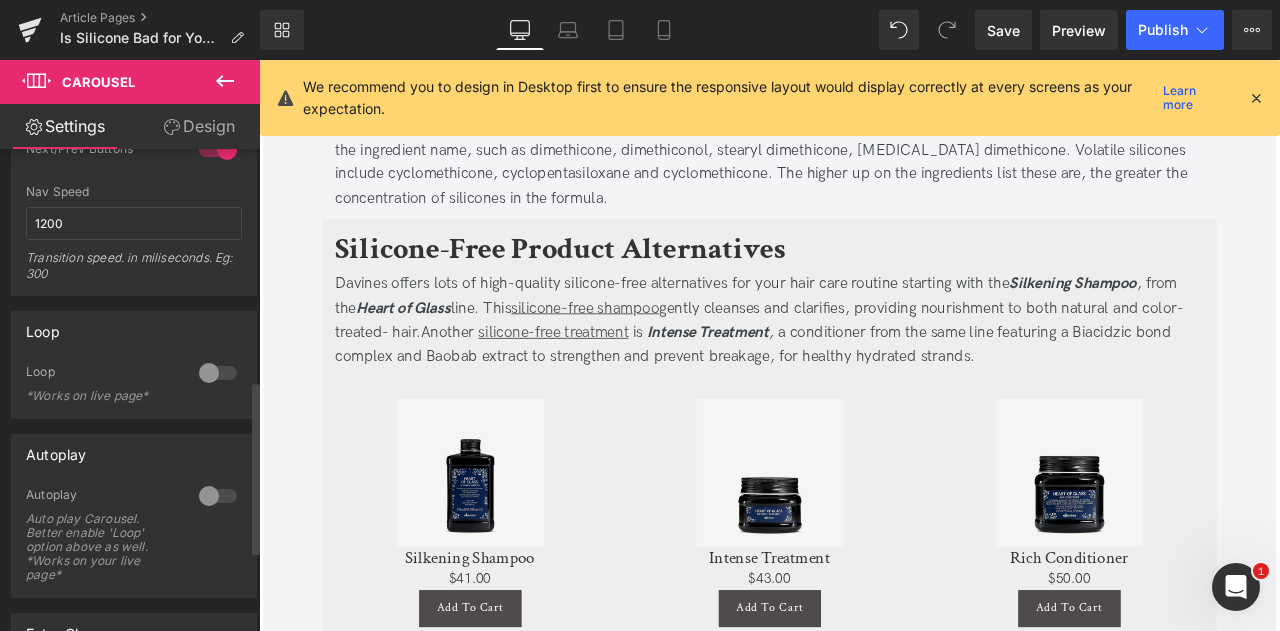 click at bounding box center [218, 373] 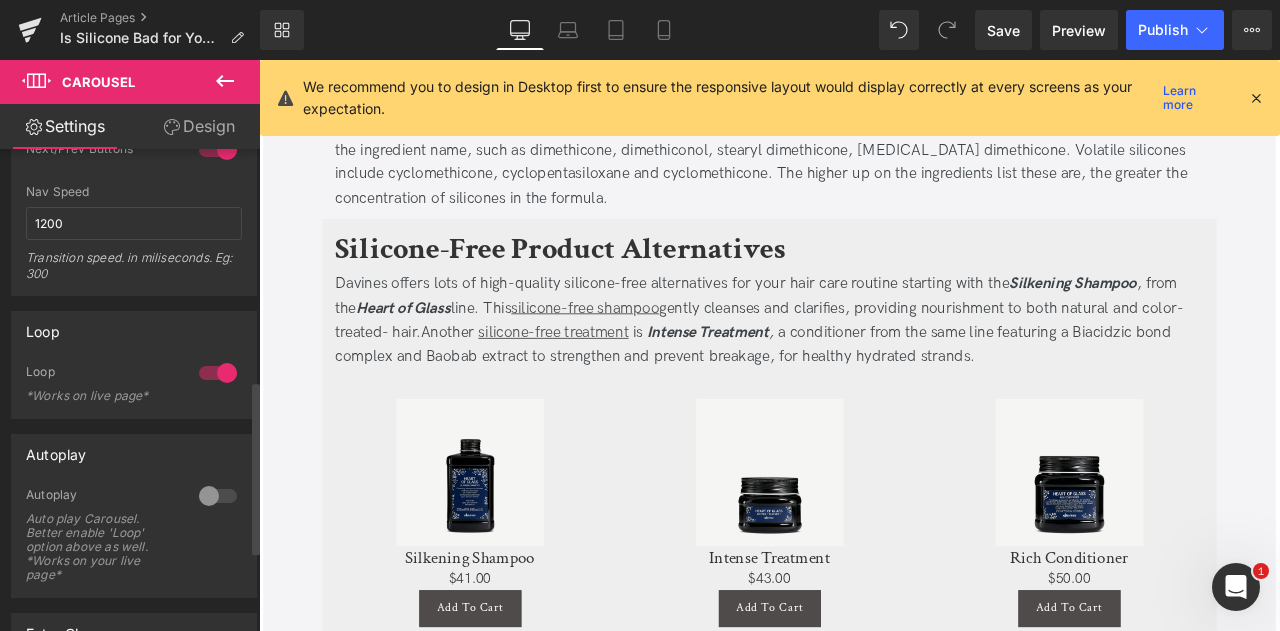 click at bounding box center [218, 496] 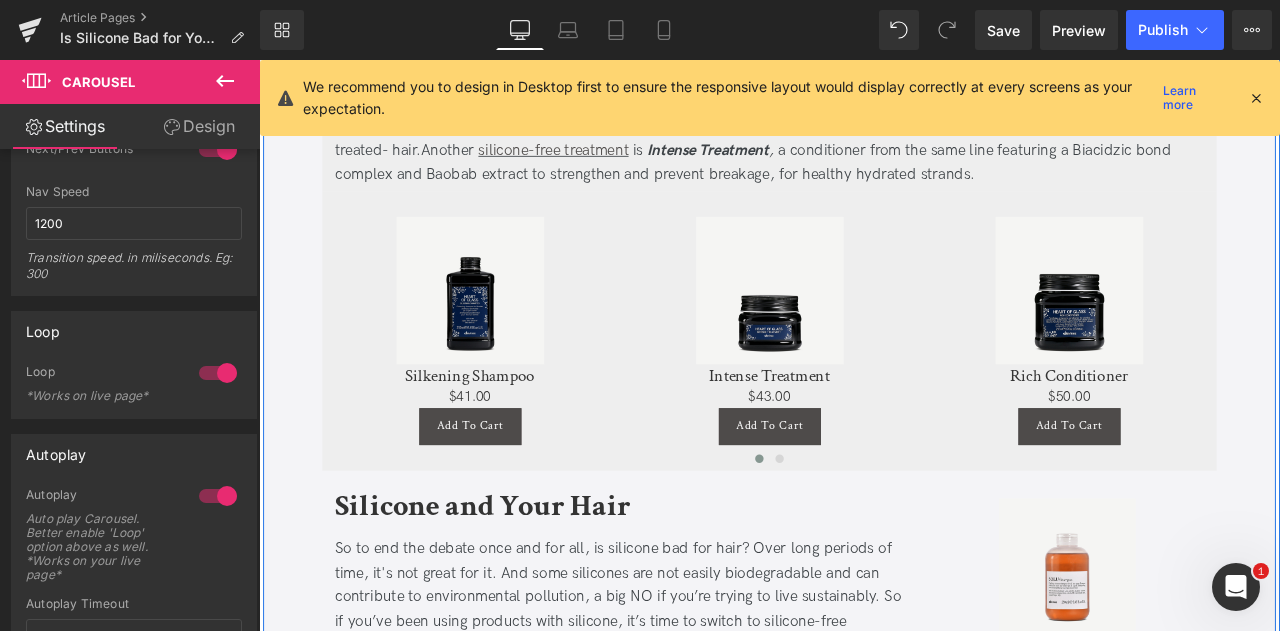 scroll, scrollTop: 1803, scrollLeft: 0, axis: vertical 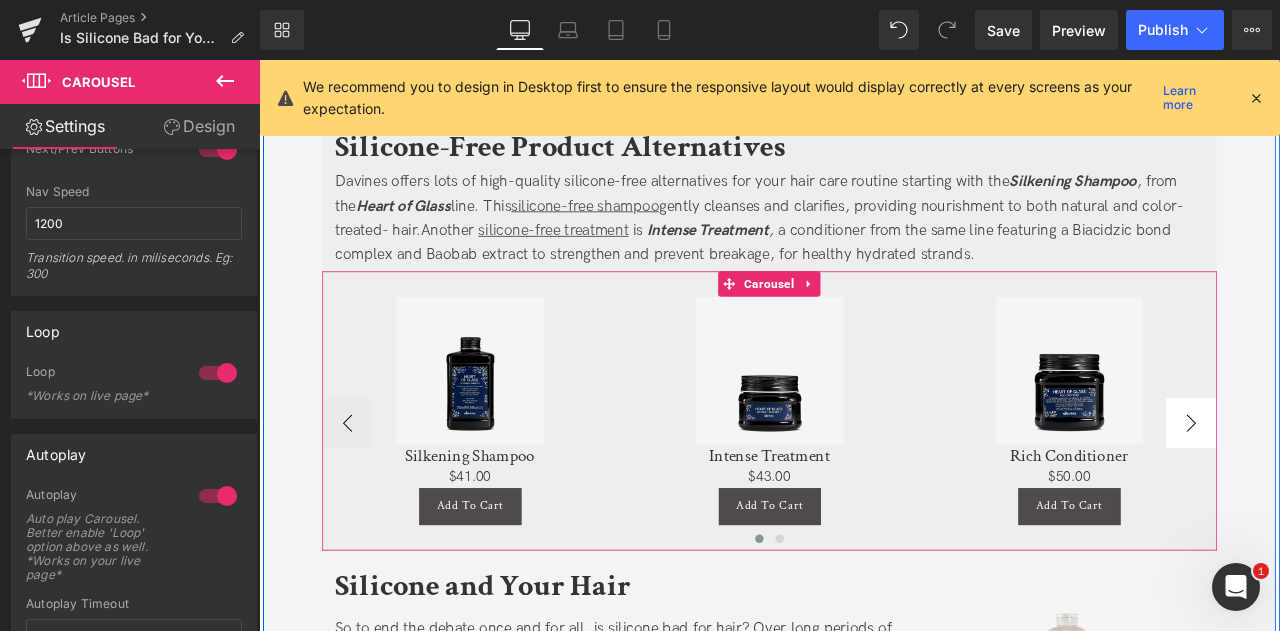 click on "›" at bounding box center [1364, 490] 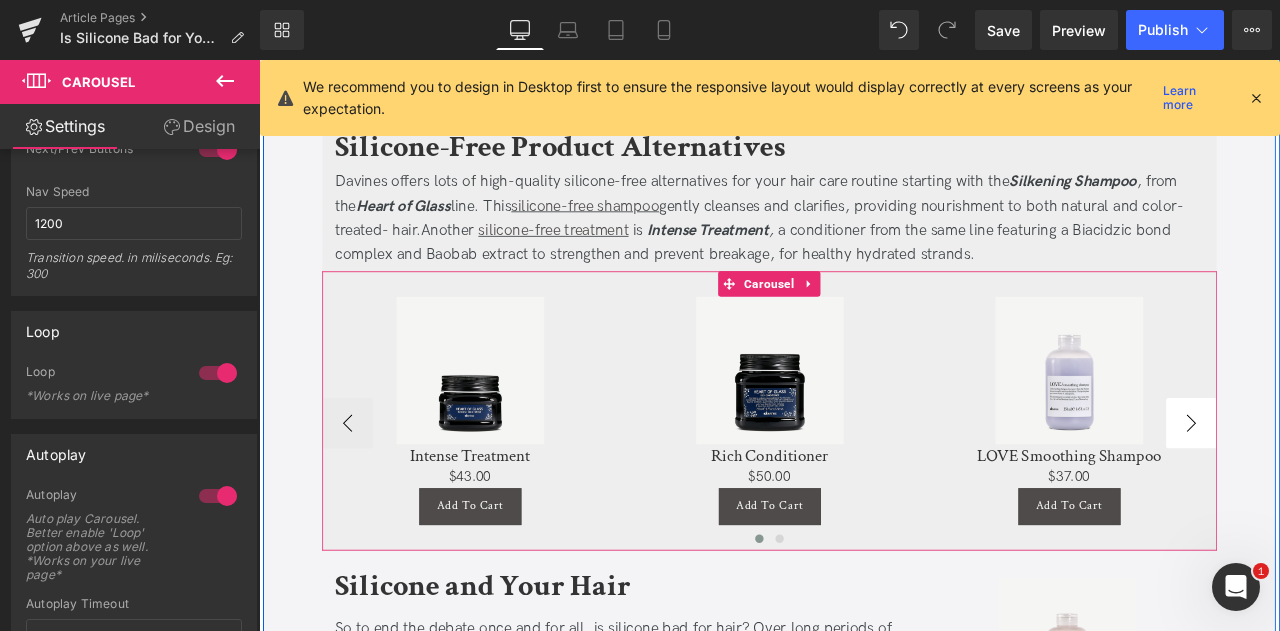 click on "›" at bounding box center [1364, 490] 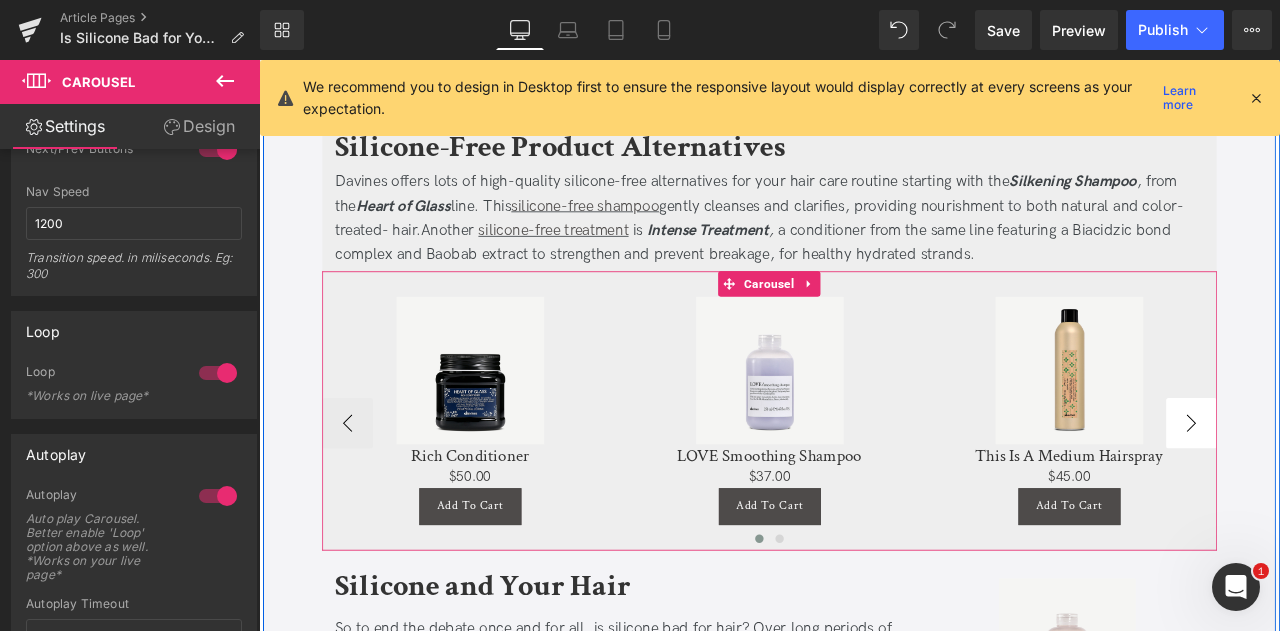 click on "›" at bounding box center (1364, 490) 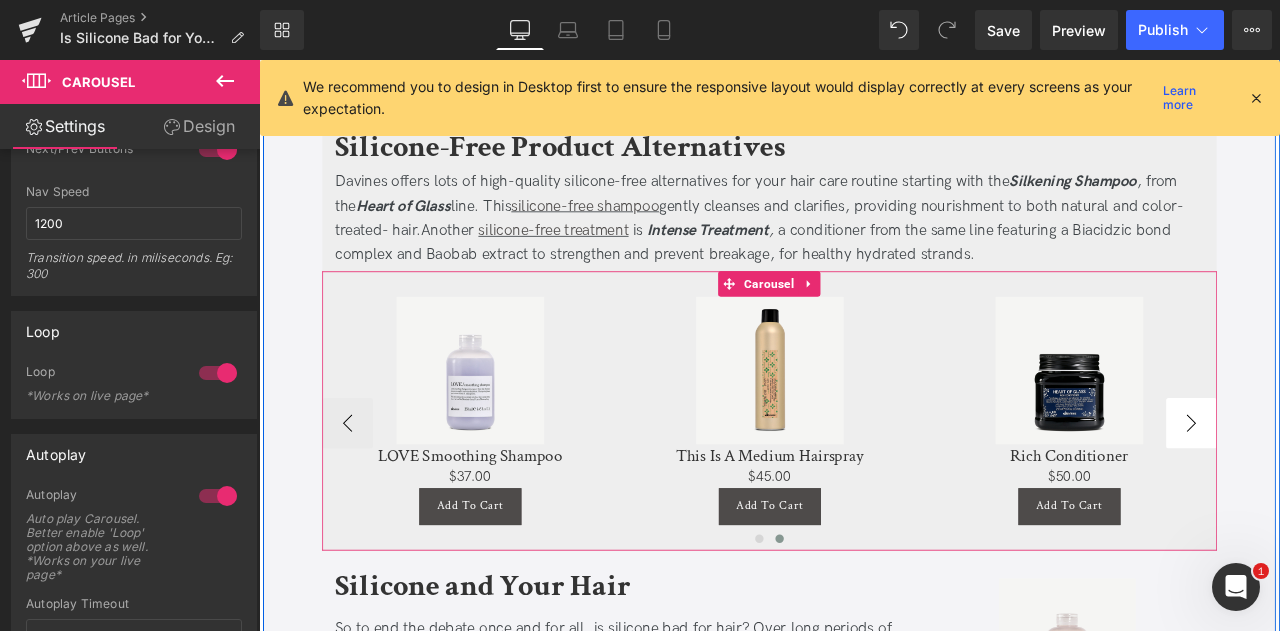 click on "Sale Off" at bounding box center (1219, 427) 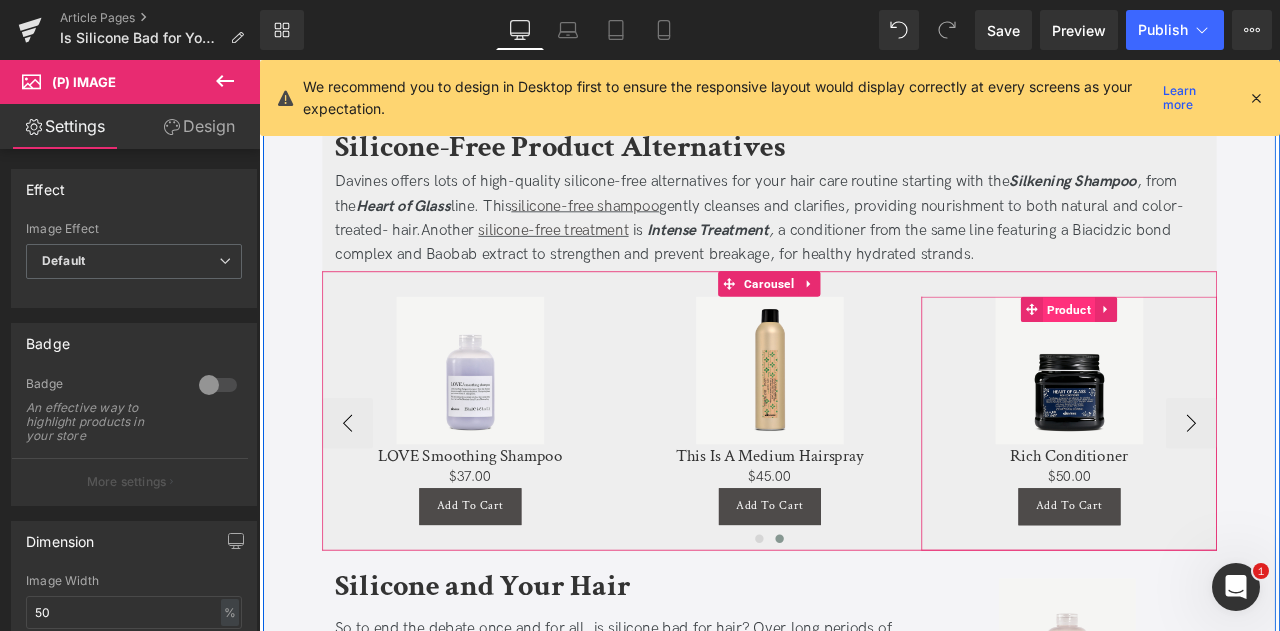 click on "Product" at bounding box center [1219, 356] 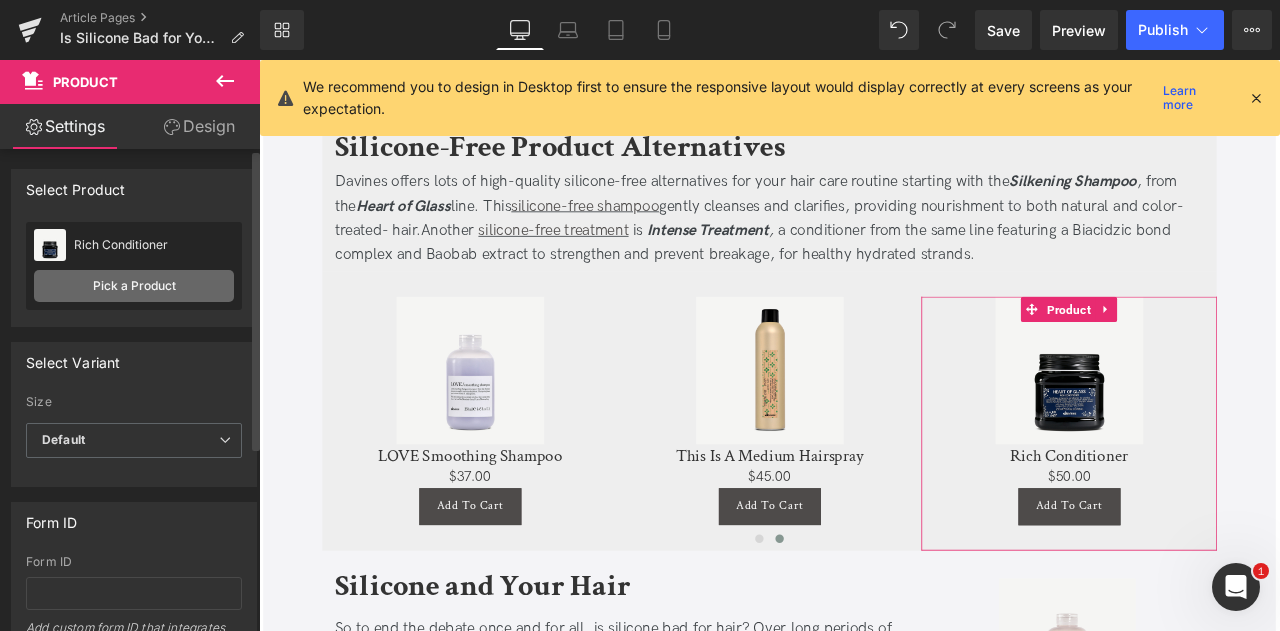 click on "Pick a Product" at bounding box center (134, 286) 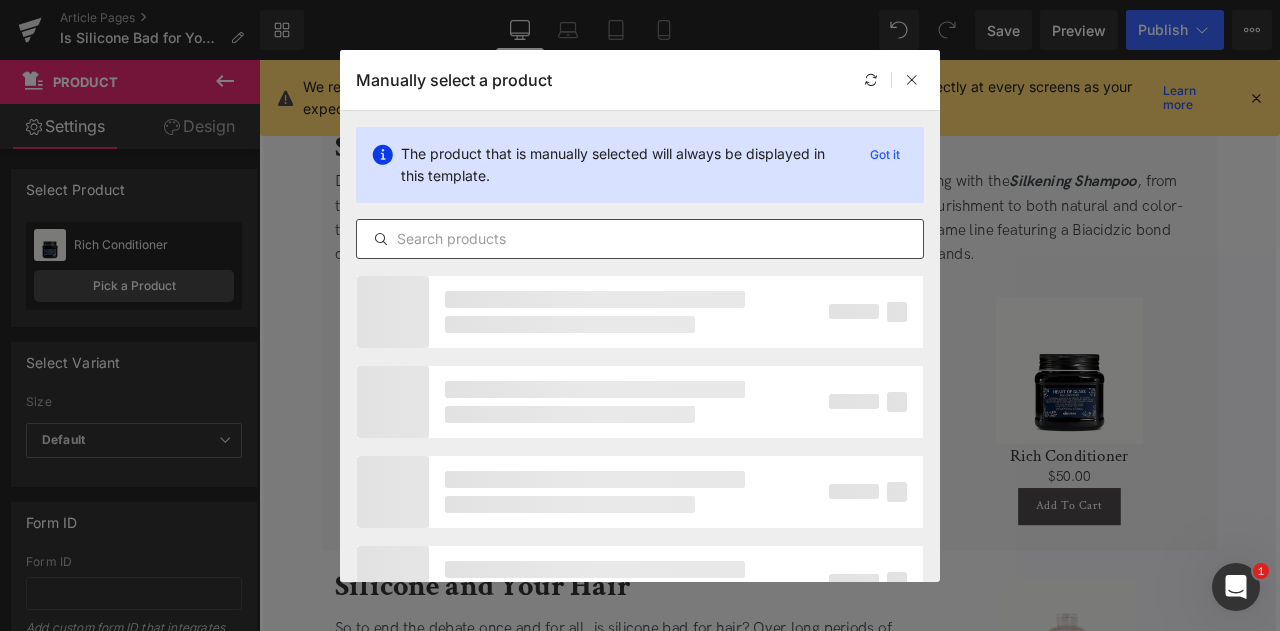 click at bounding box center [640, 239] 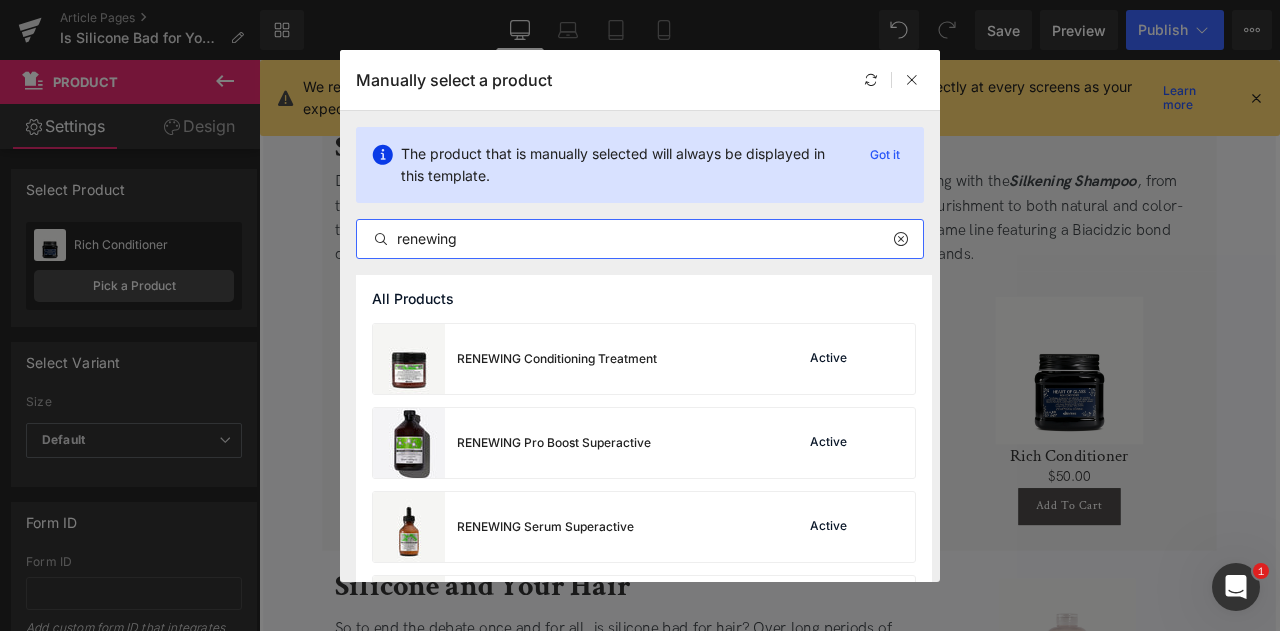 click on "renewing" at bounding box center [640, 239] 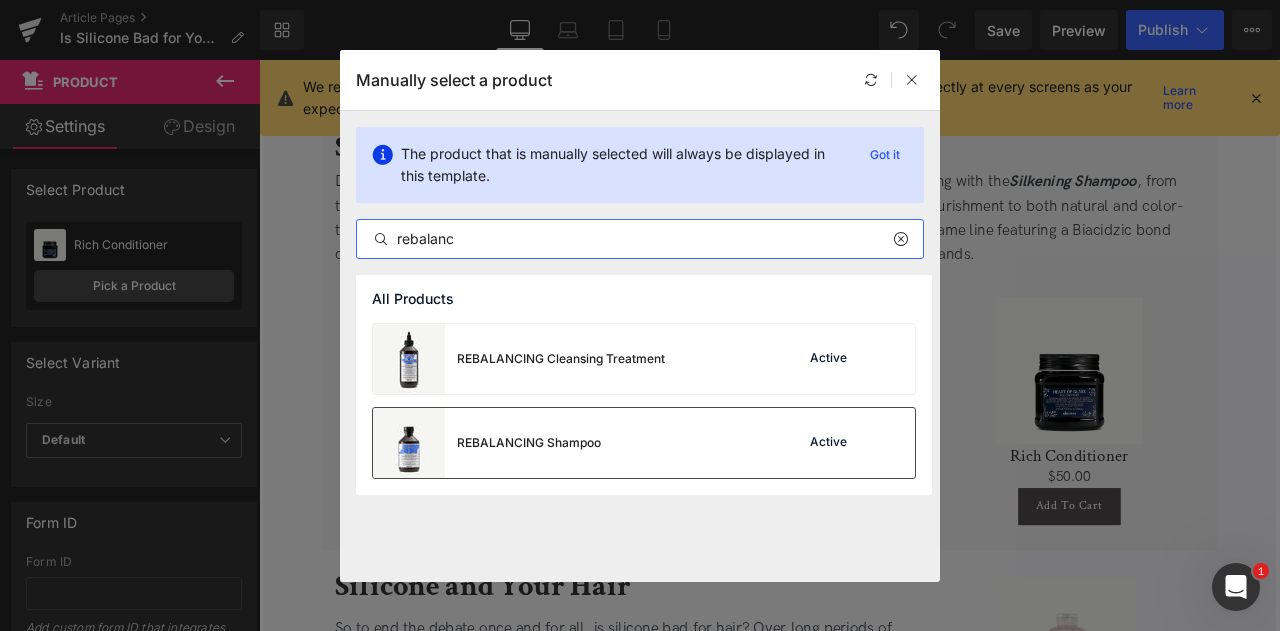 type on "rebalanc" 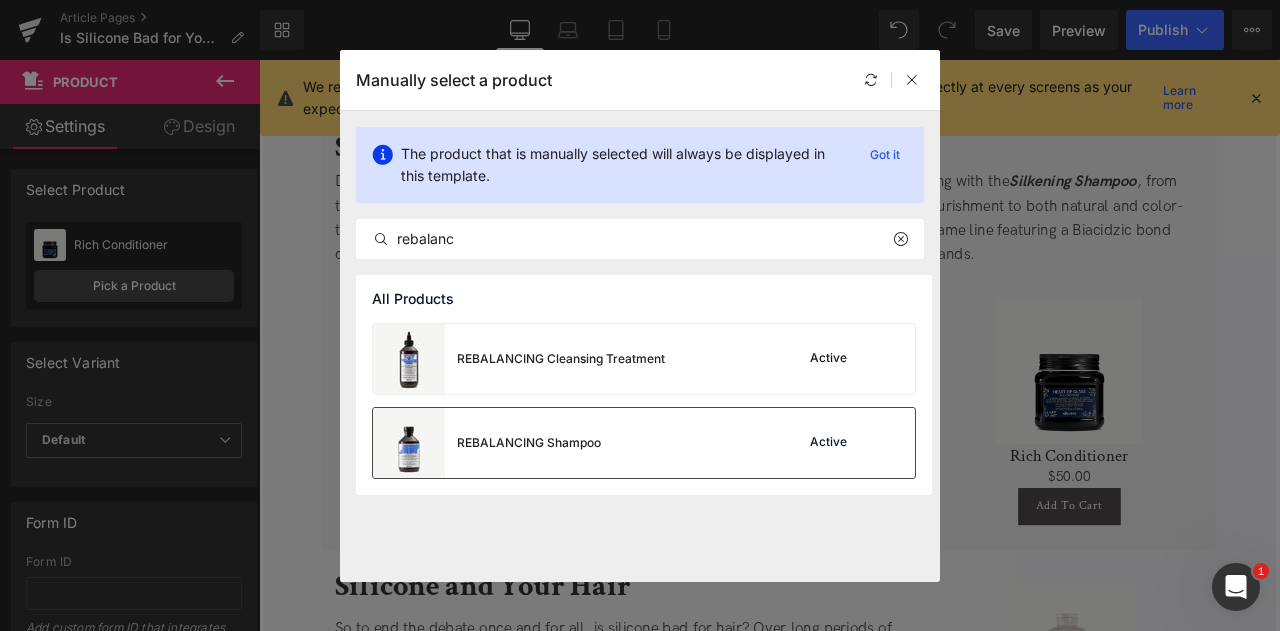 click on "REBALANCING Shampoo" at bounding box center [529, 443] 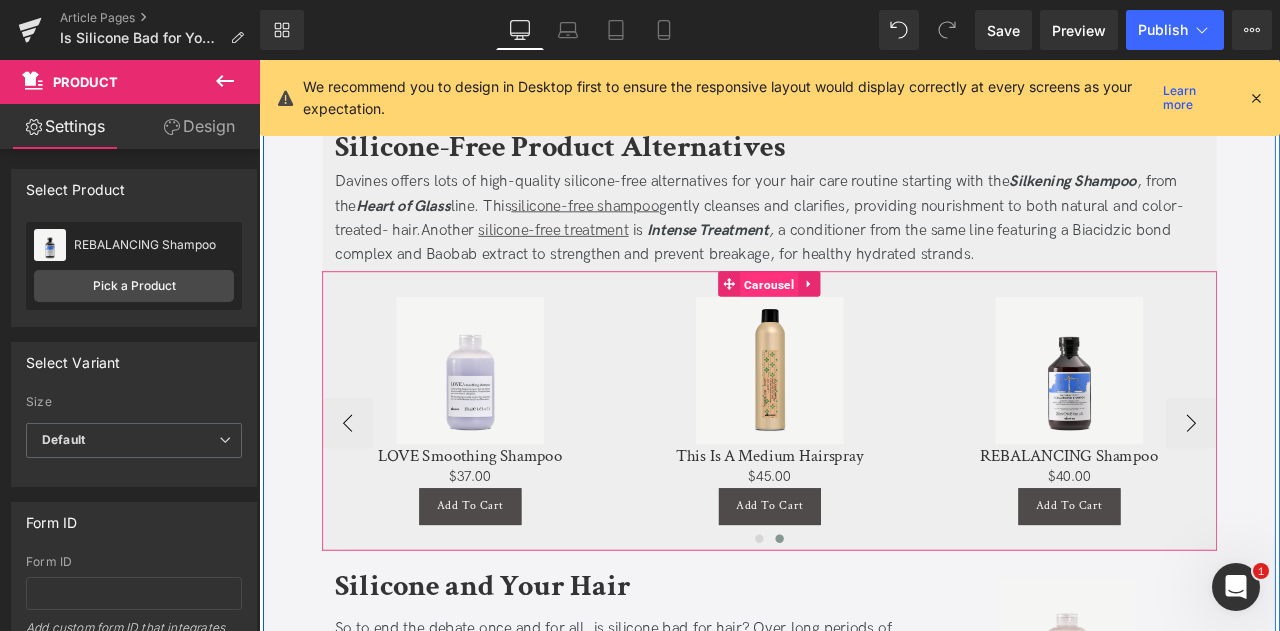 click on "Carousel" at bounding box center (863, 326) 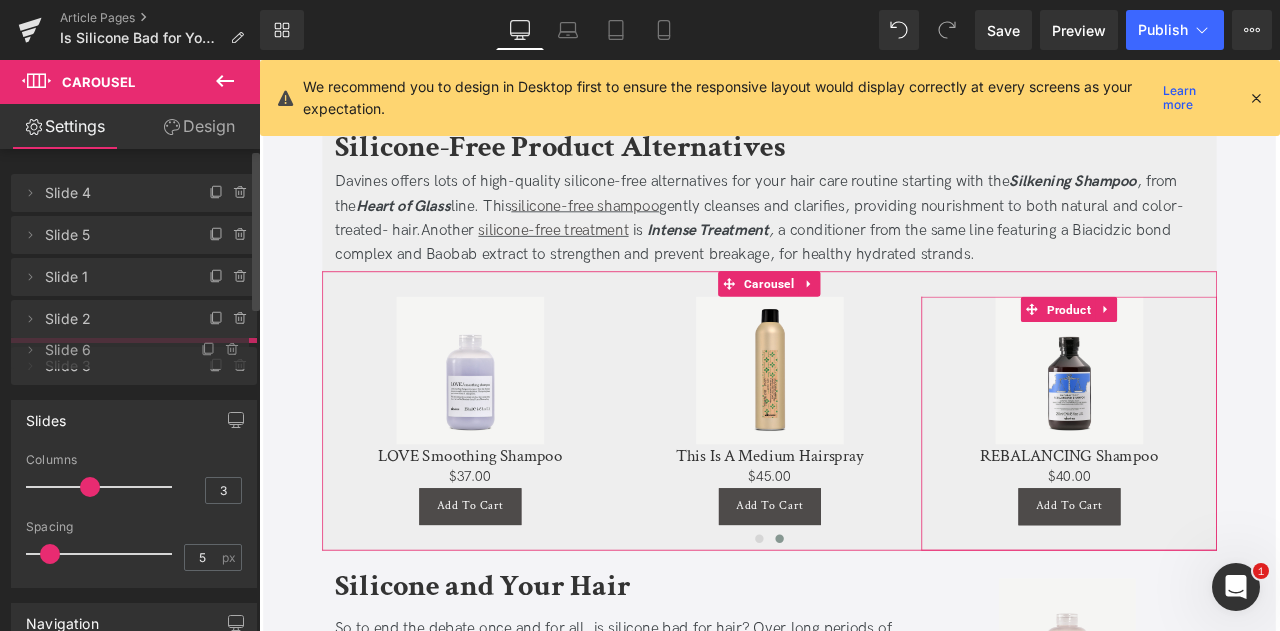 drag, startPoint x: 120, startPoint y: 405, endPoint x: 128, endPoint y: 352, distance: 53.600372 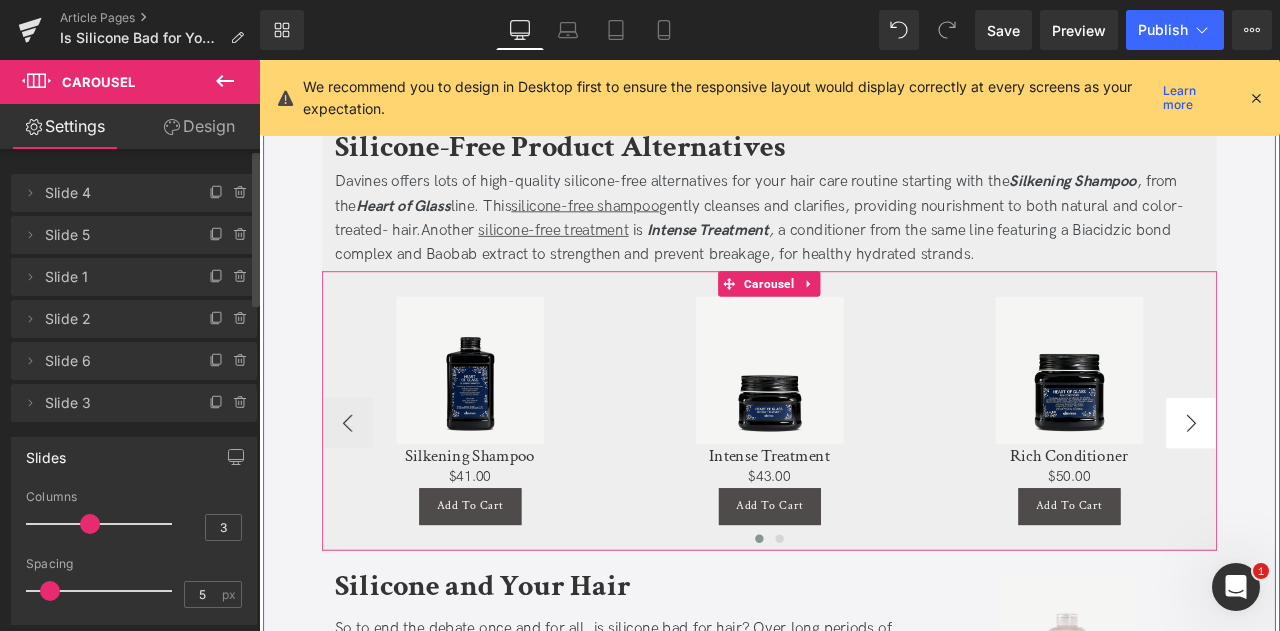 click on "›" at bounding box center (1364, 490) 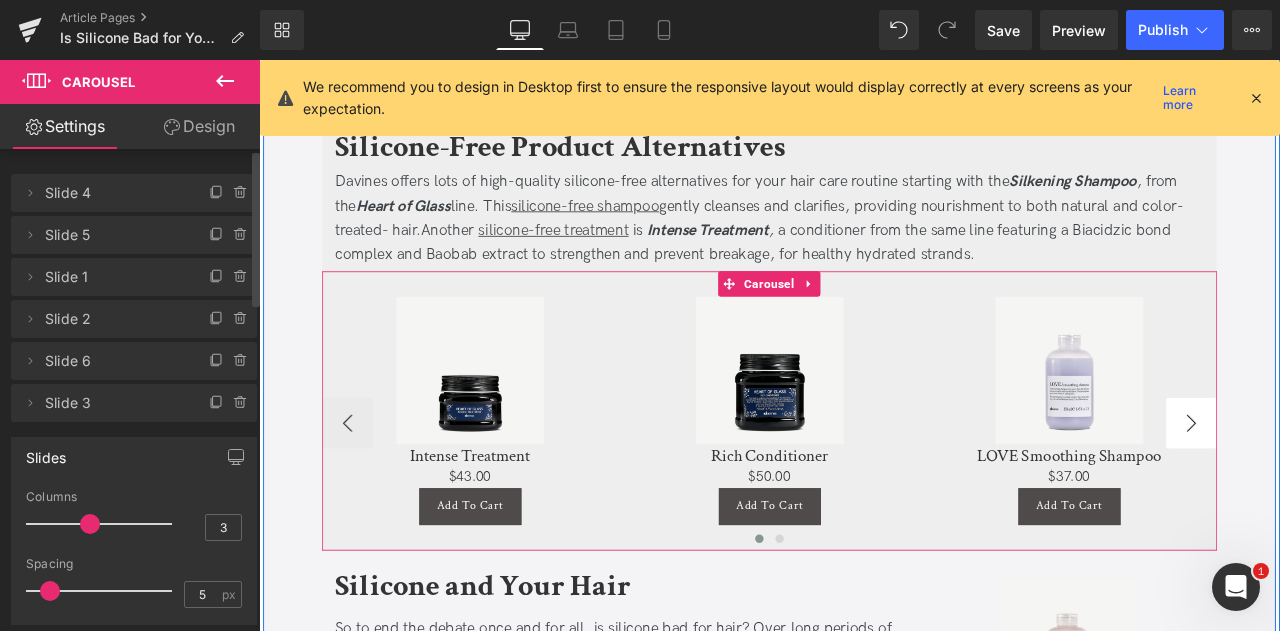 click on "›" at bounding box center [1364, 490] 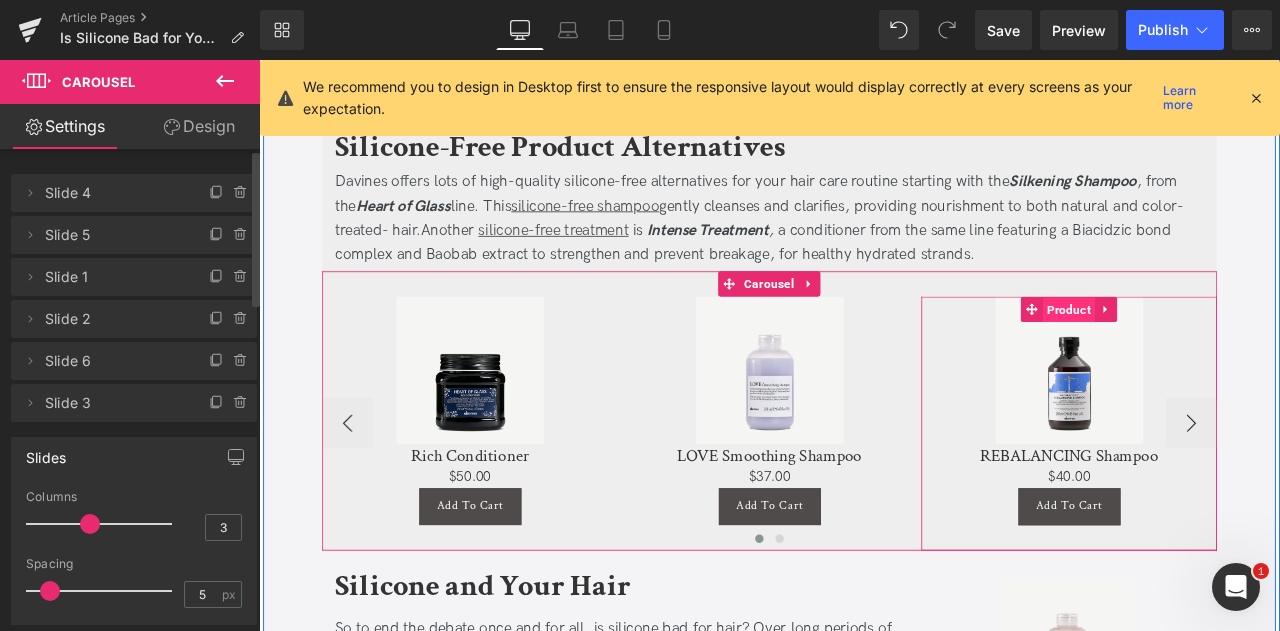 click on "Product" at bounding box center (1219, 356) 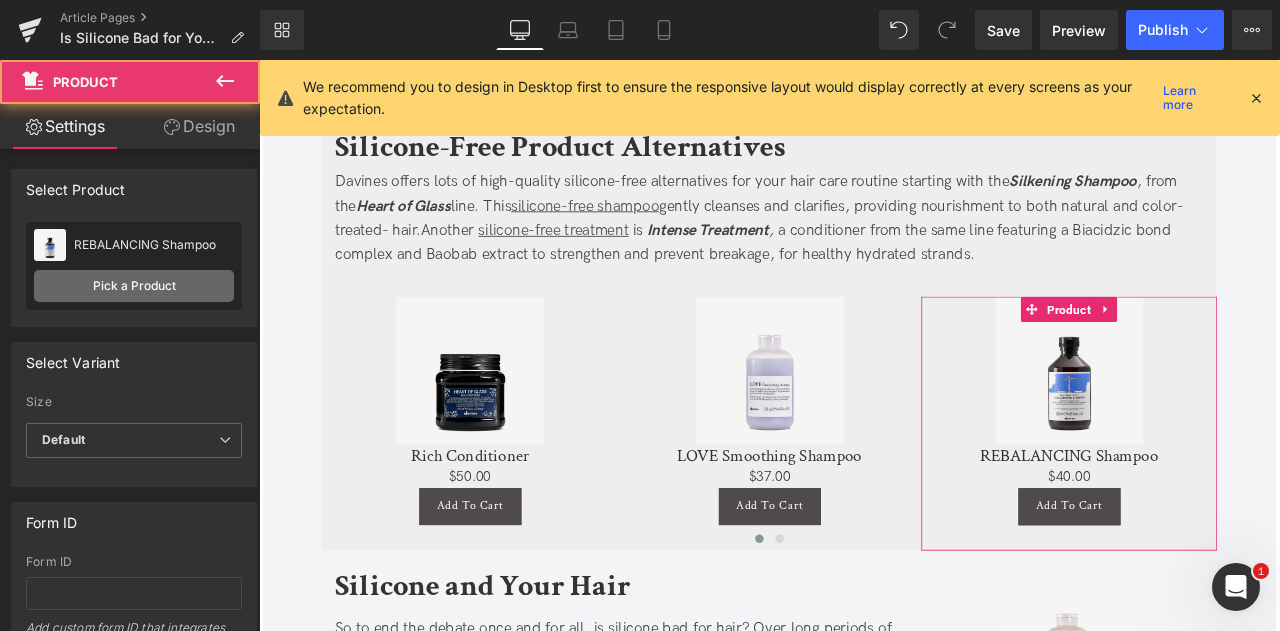 click on "Pick a Product" at bounding box center (134, 286) 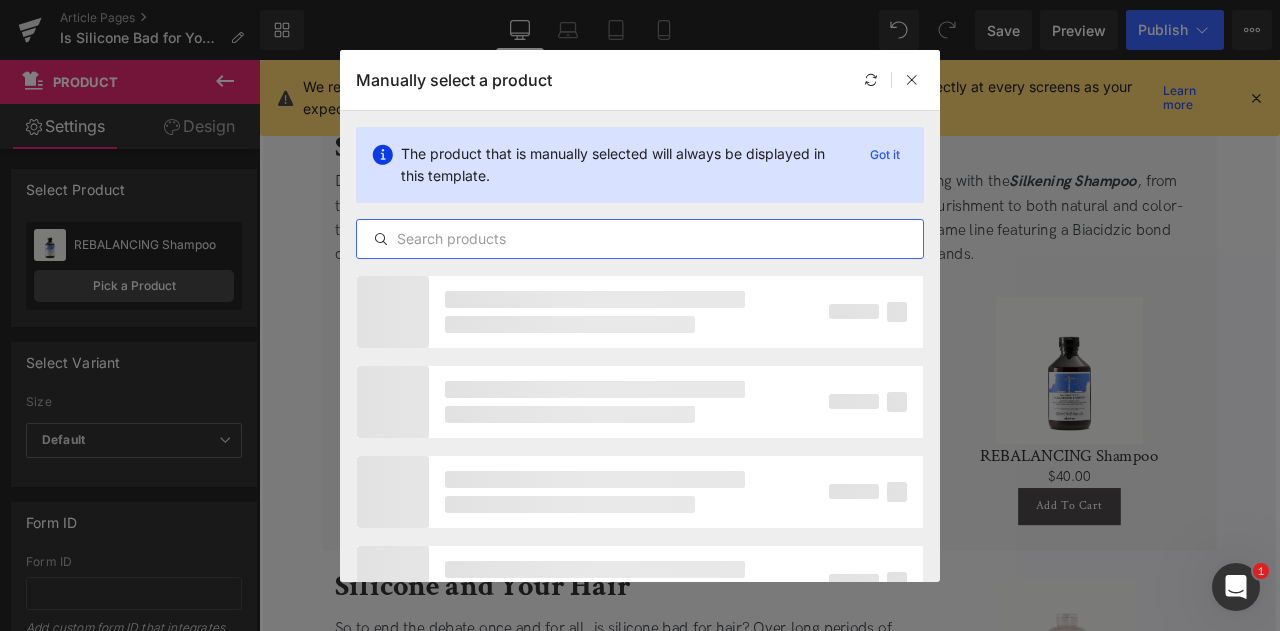 click at bounding box center [640, 239] 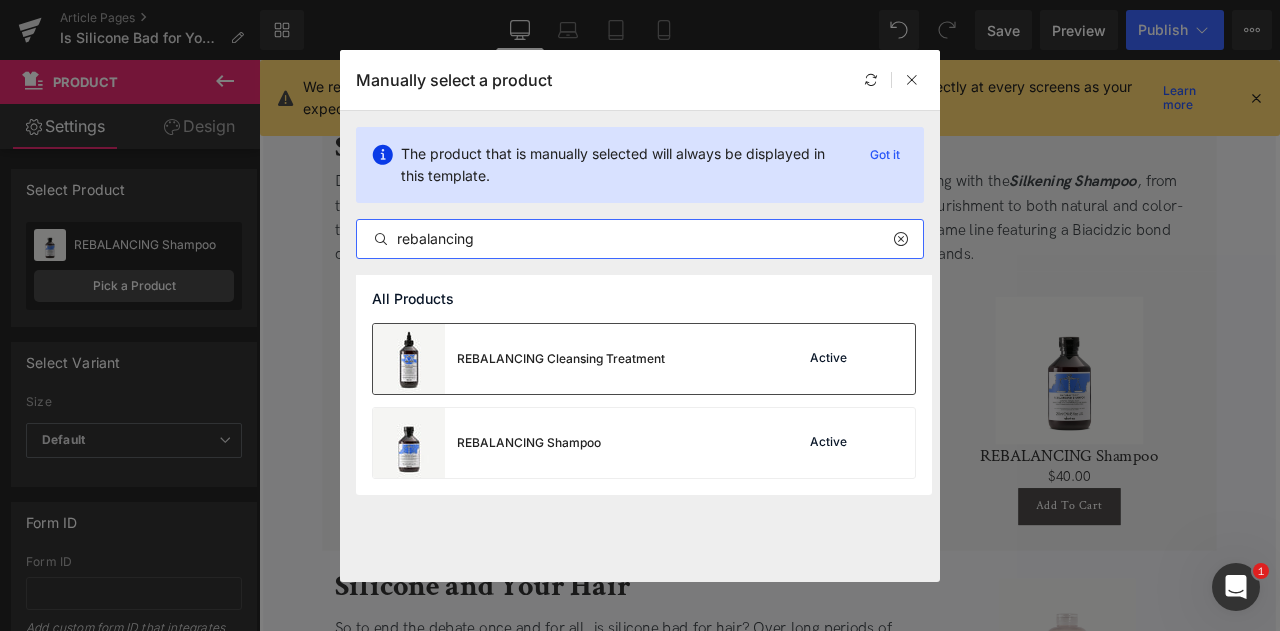 type on "rebalancing" 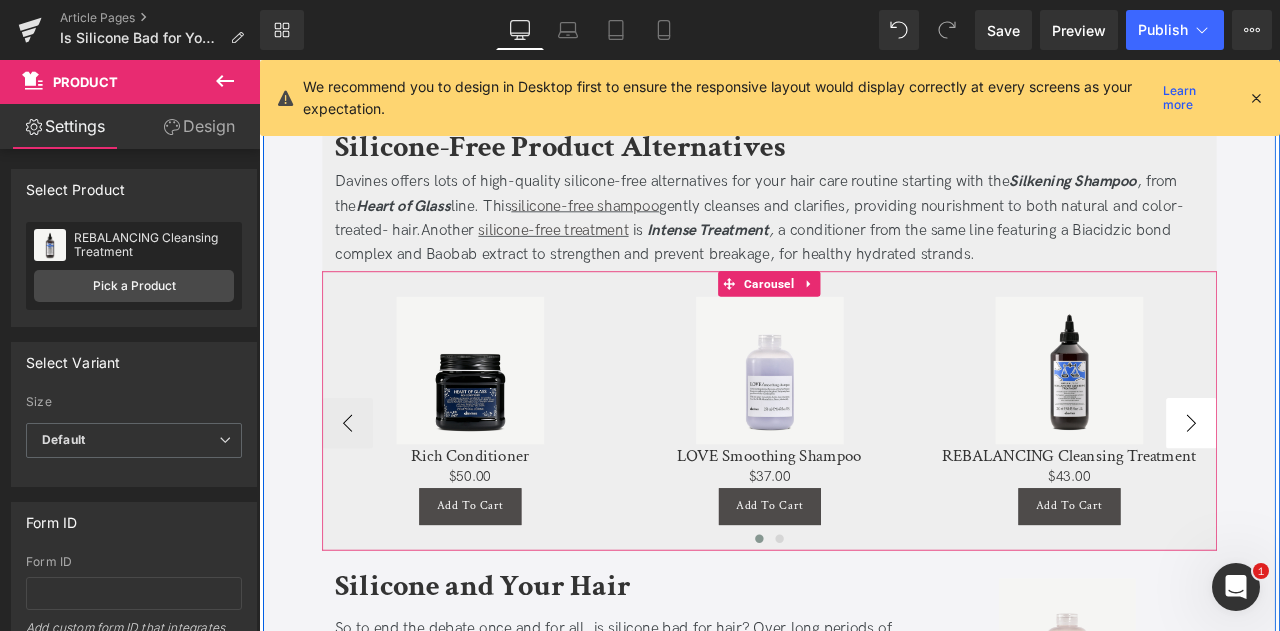 click on "›" at bounding box center (1364, 490) 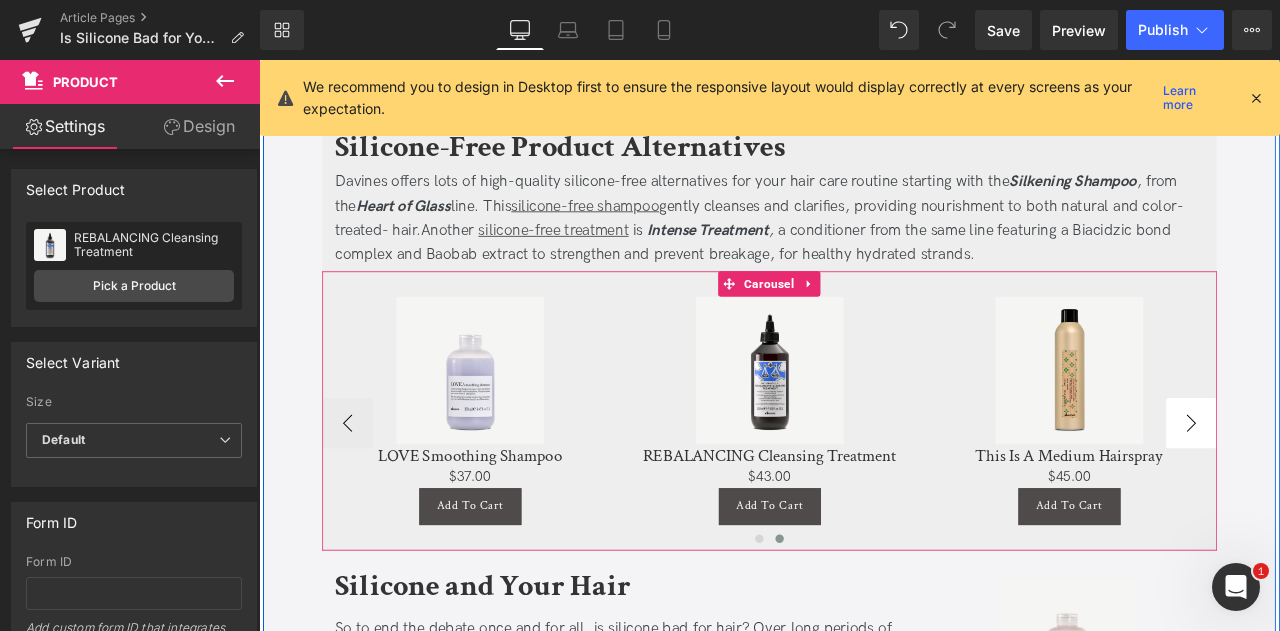 click on "Sale Off" at bounding box center (1219, 427) 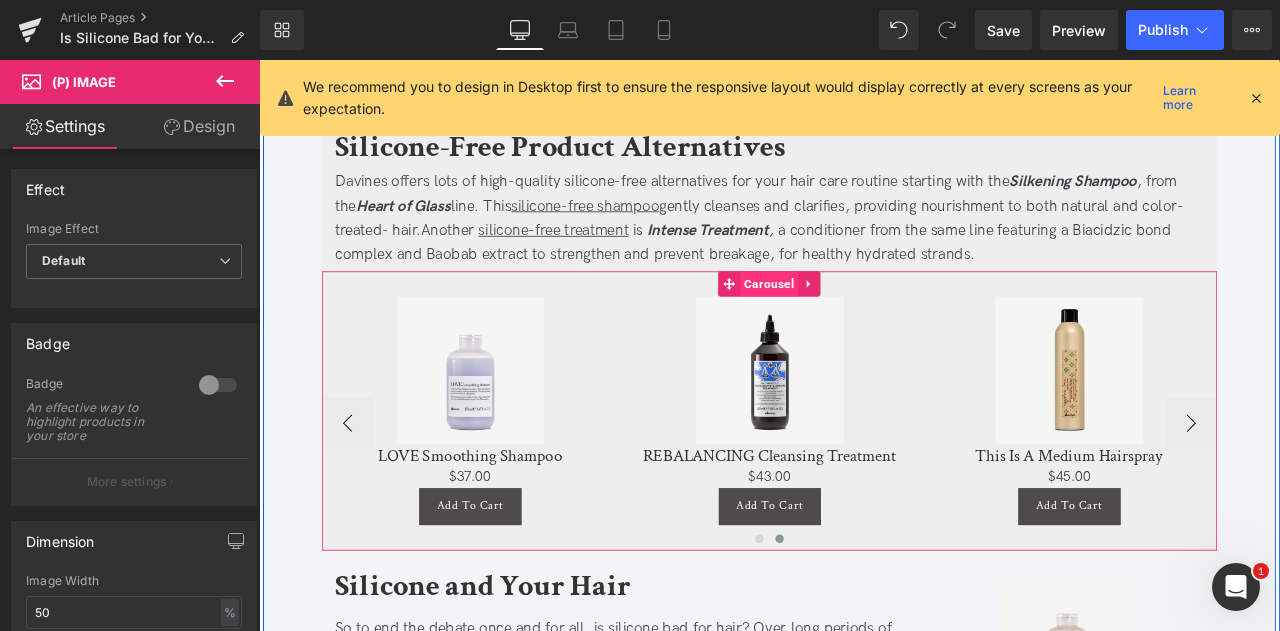 click on "Carousel" at bounding box center [863, 325] 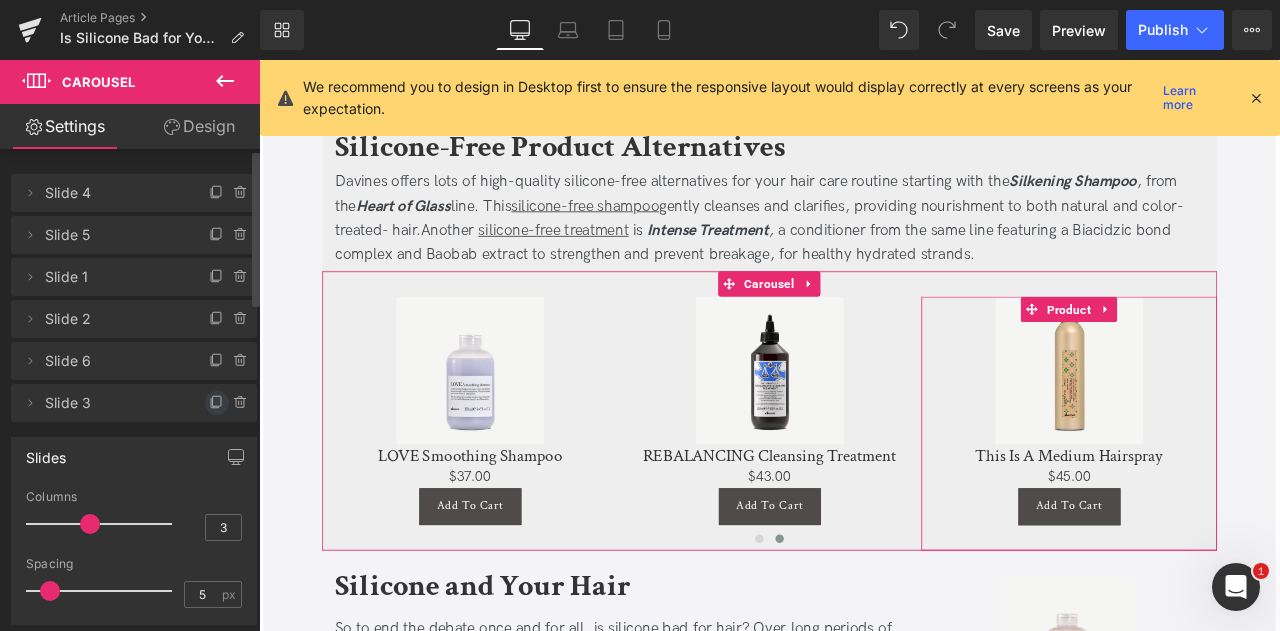 click 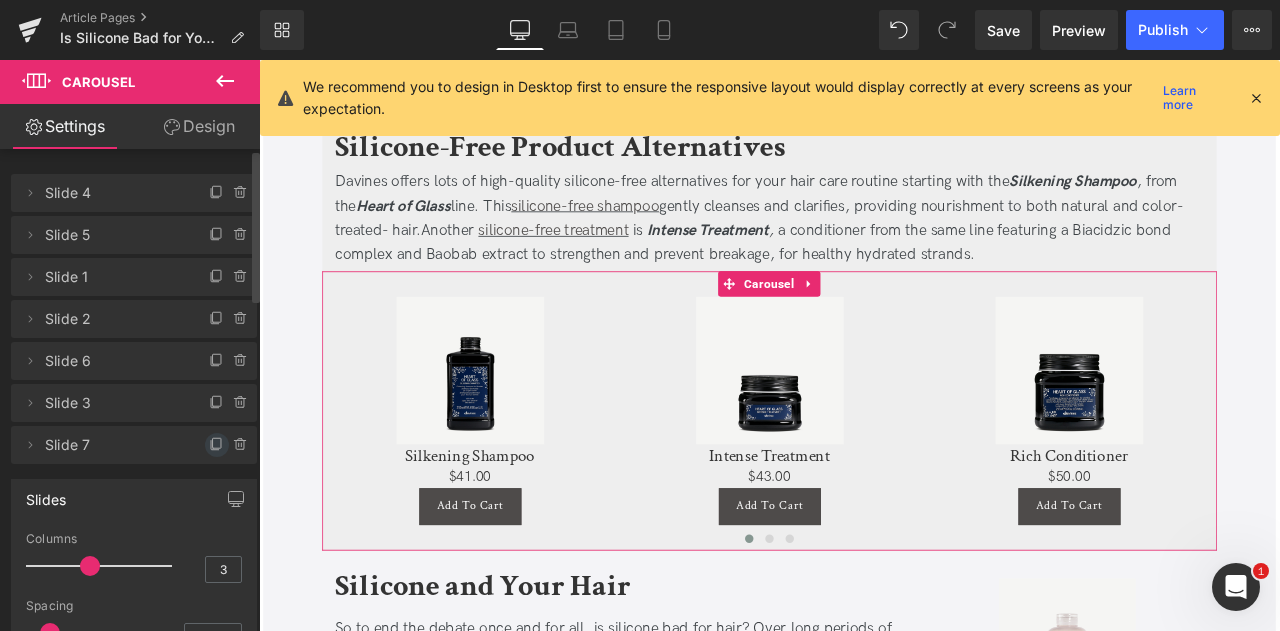 click 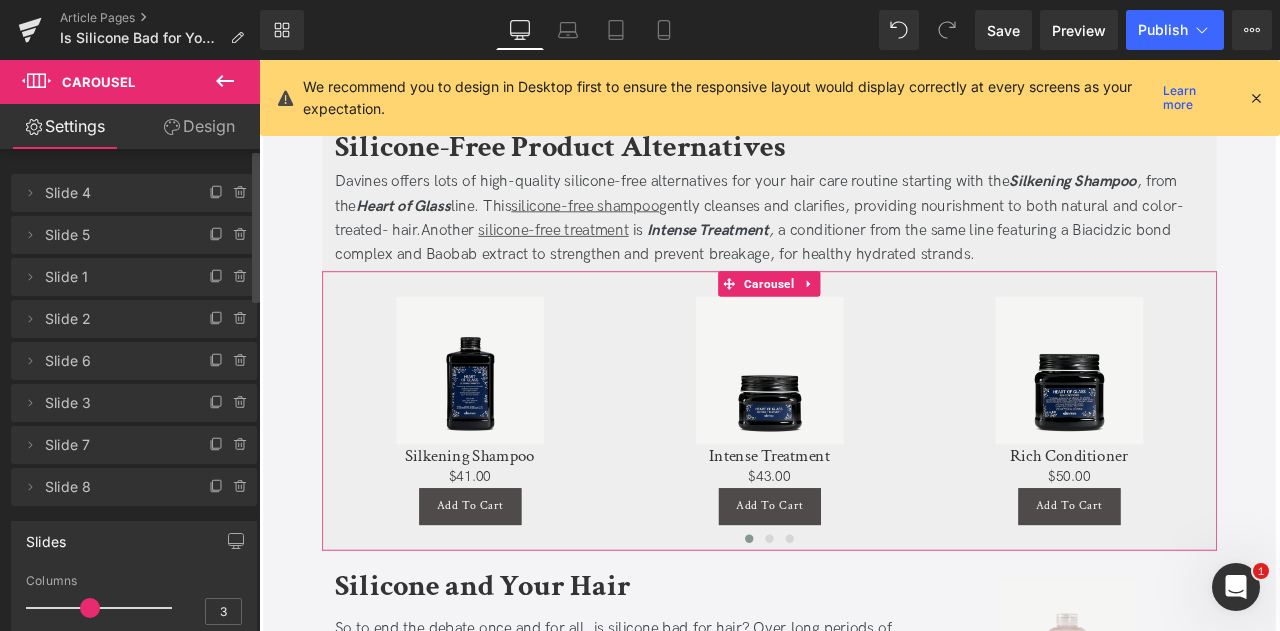 click on "Slide 7" at bounding box center (114, 445) 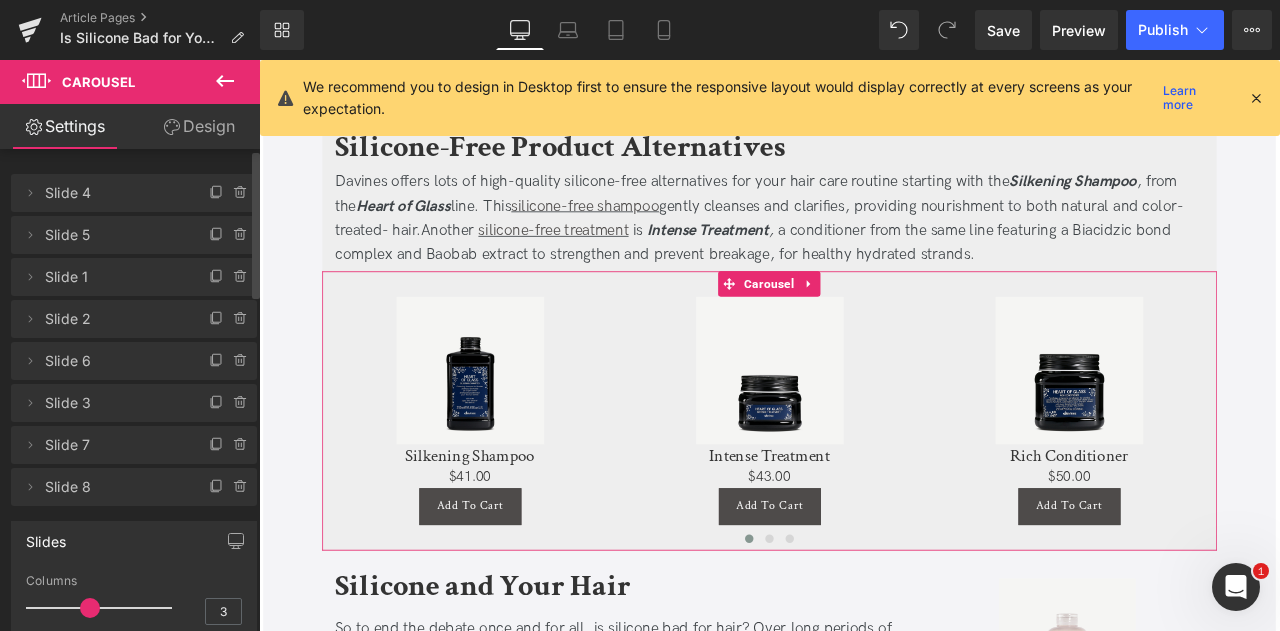 click on "Slide 7" at bounding box center [114, 445] 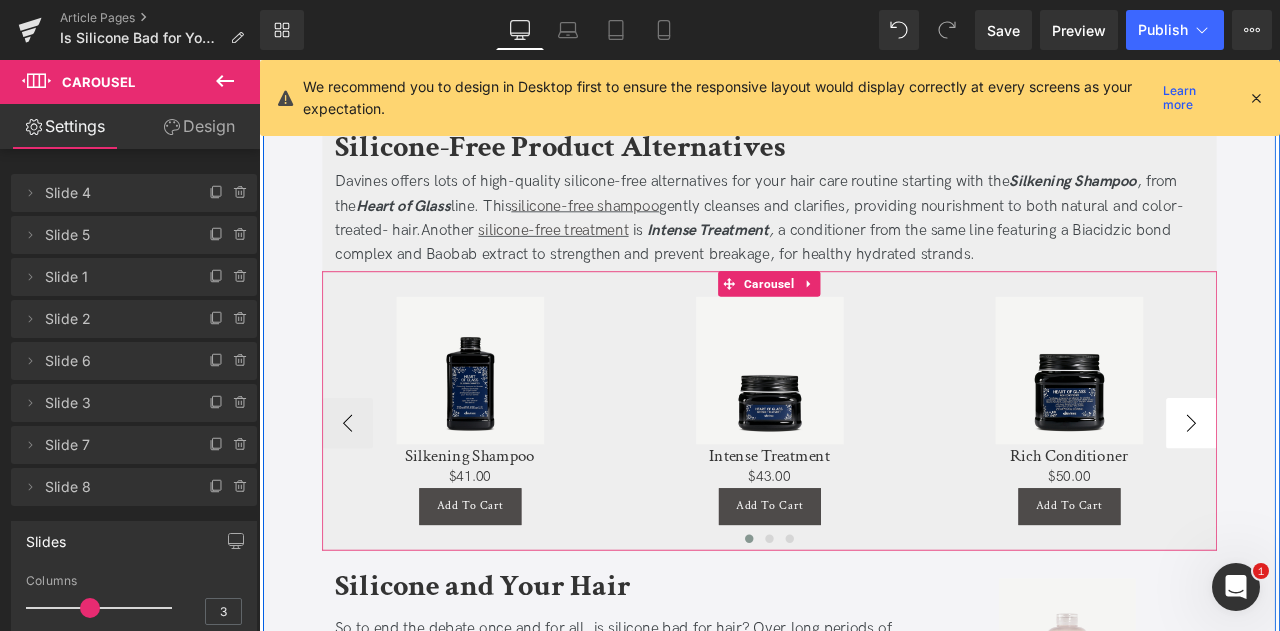 click on "›" at bounding box center [1364, 490] 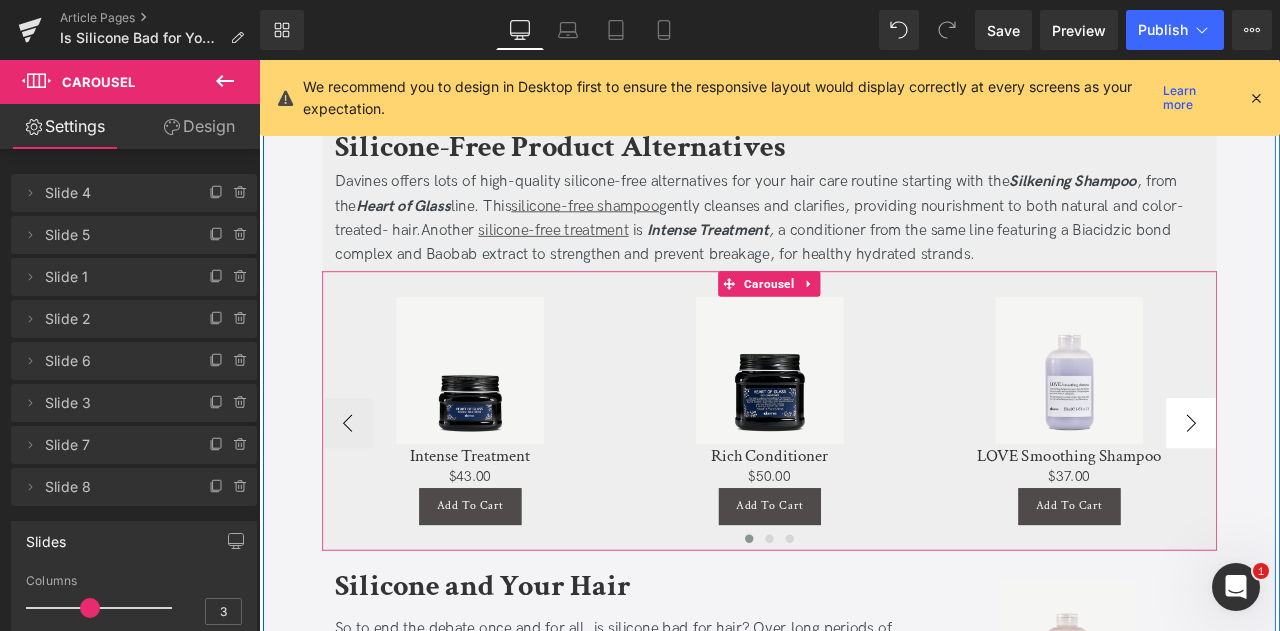 click on "›" at bounding box center (1364, 490) 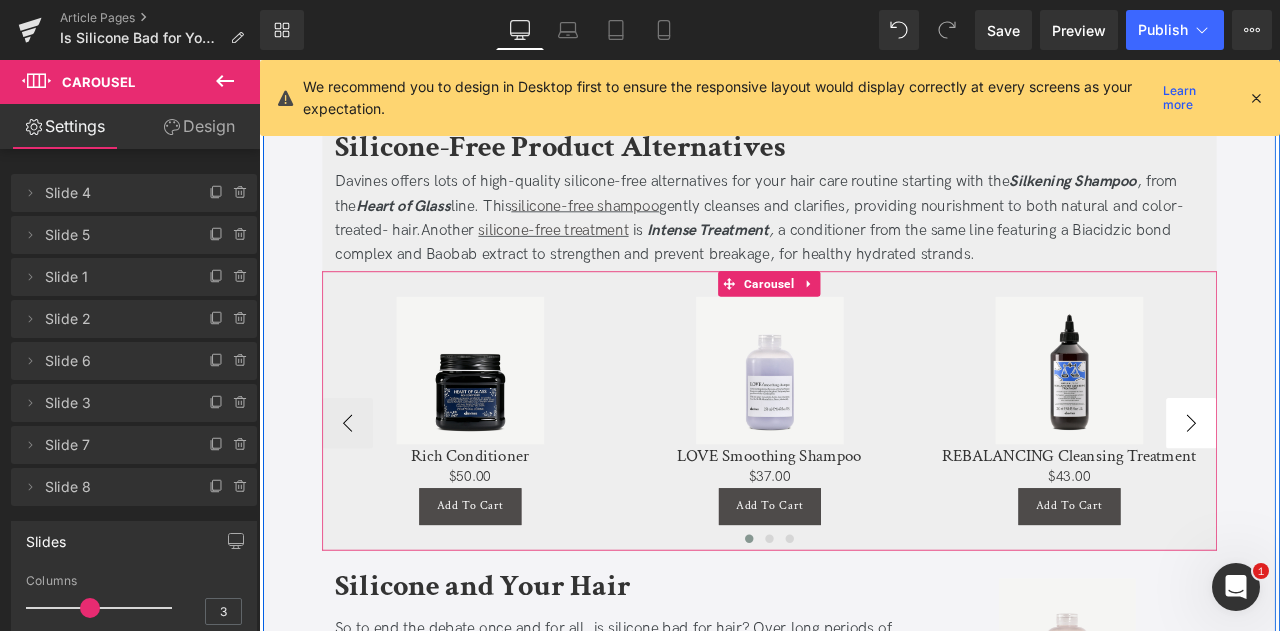 click on "›" at bounding box center [1364, 490] 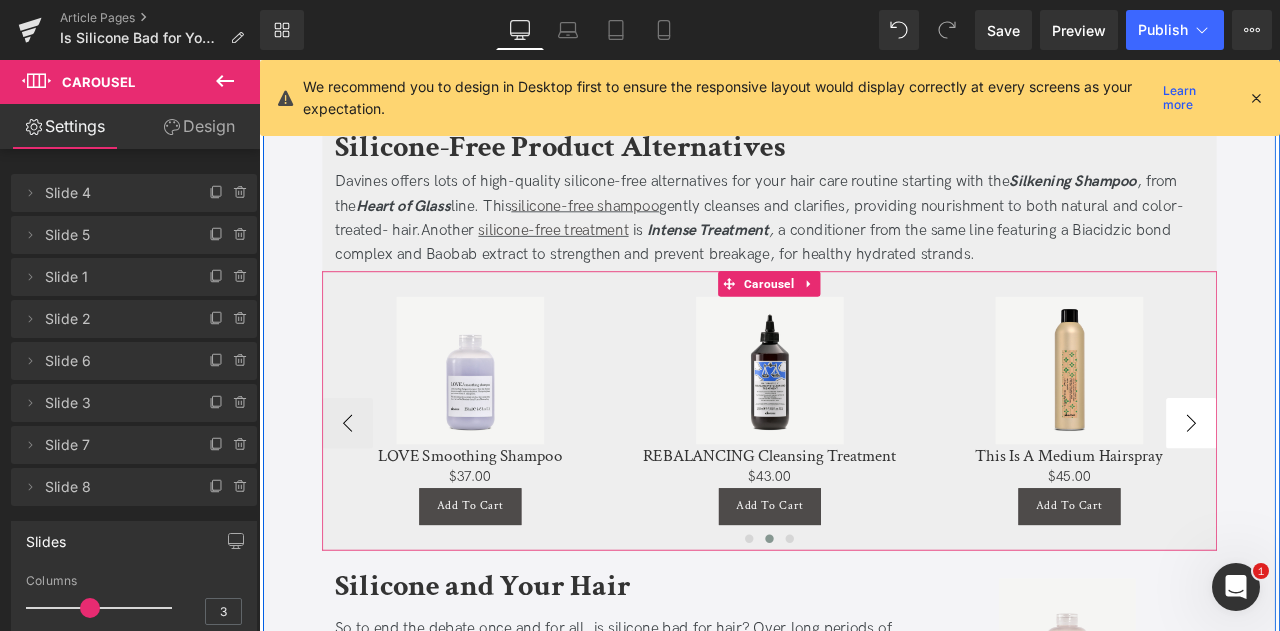 click on "›" at bounding box center (1364, 490) 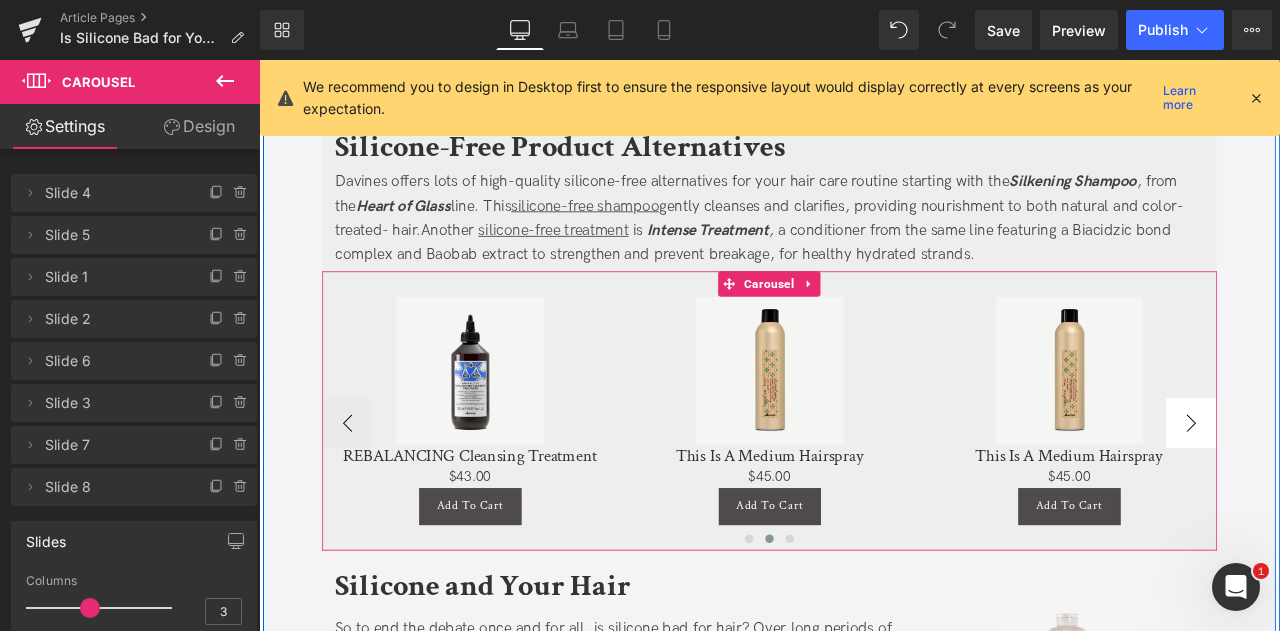 click on "›" at bounding box center (1364, 490) 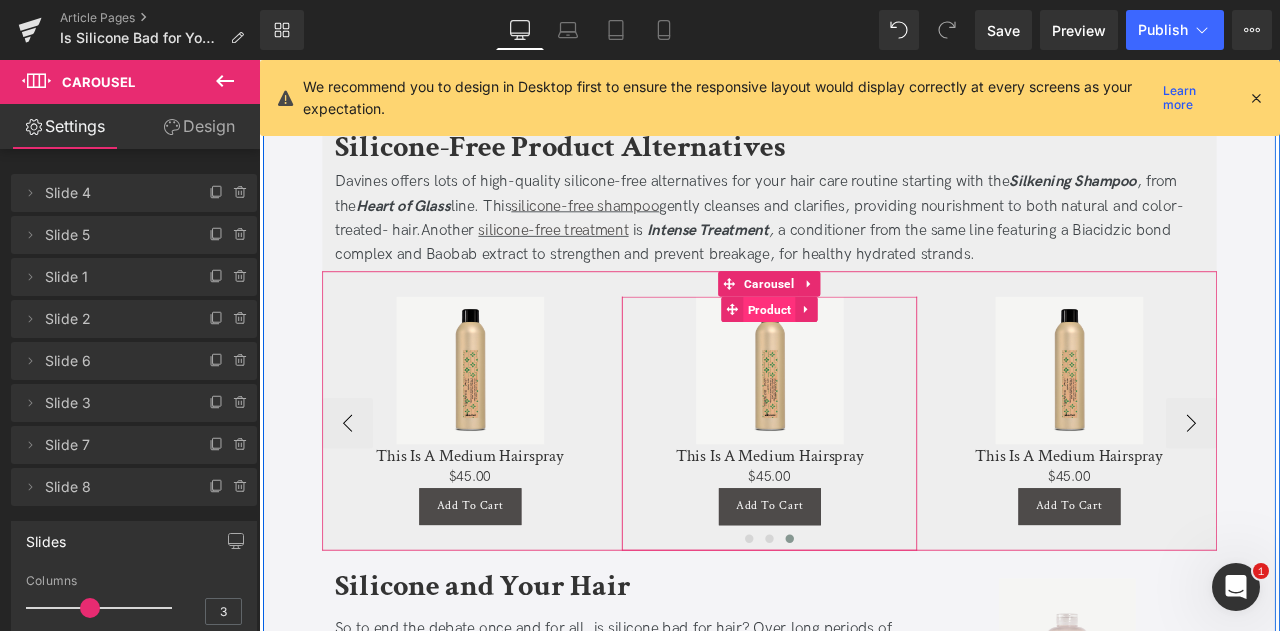 click on "Product" at bounding box center [864, 355] 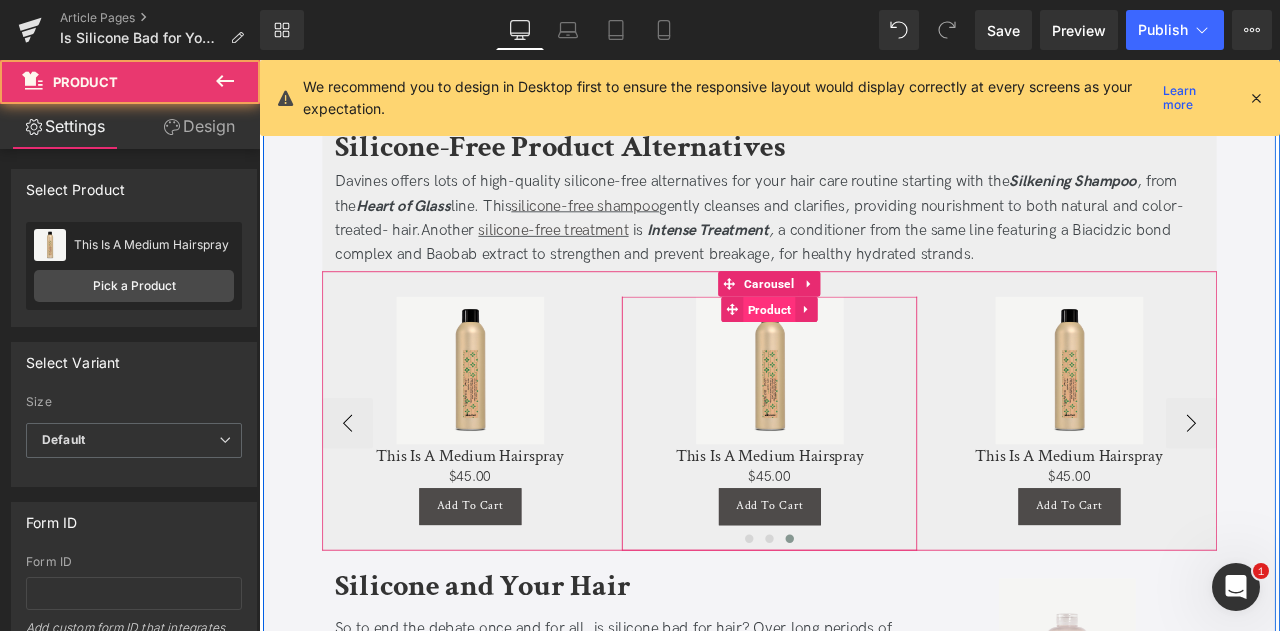 type 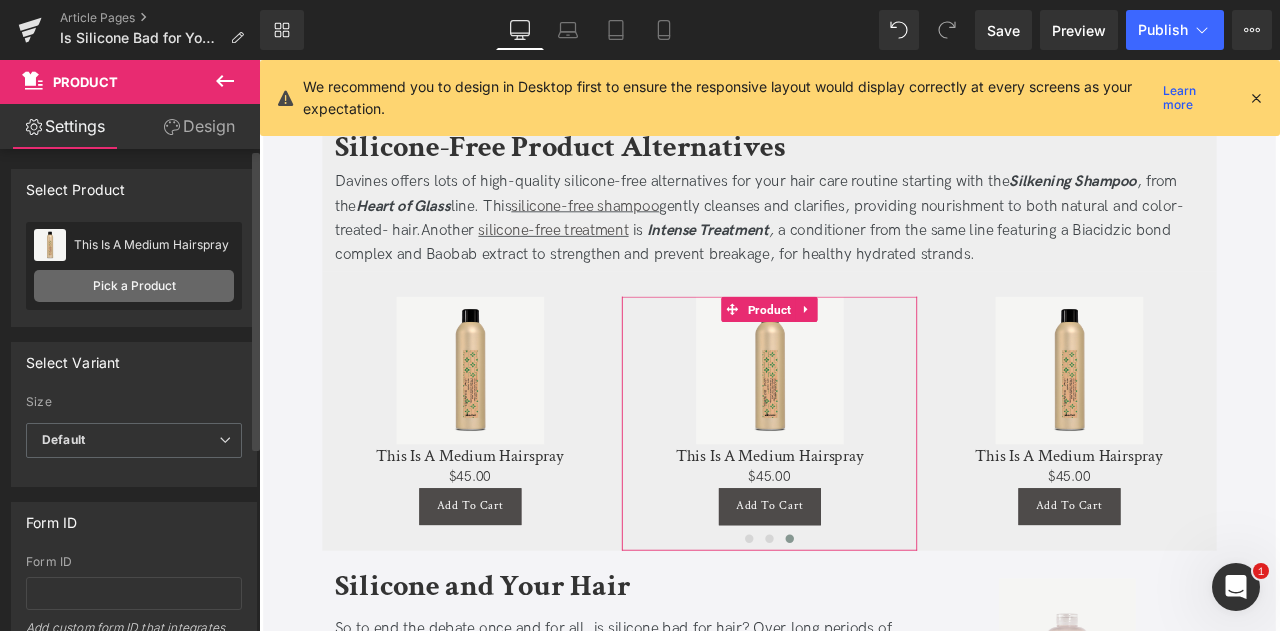 click on "Pick a Product" at bounding box center [134, 286] 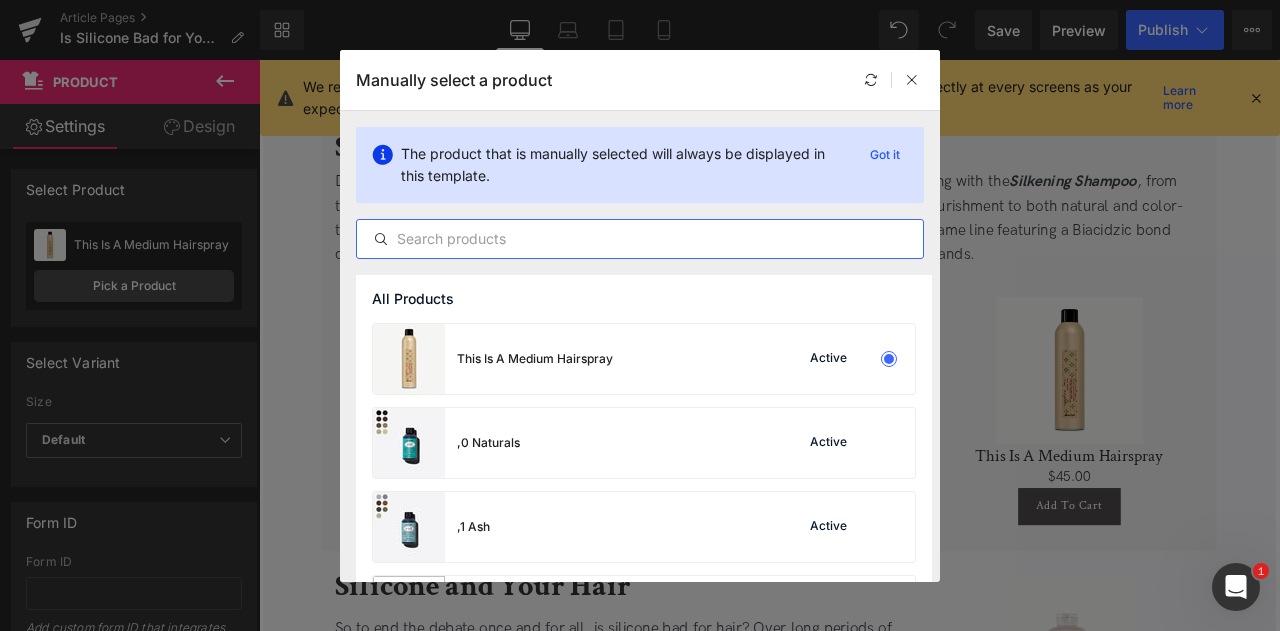 click at bounding box center (640, 239) 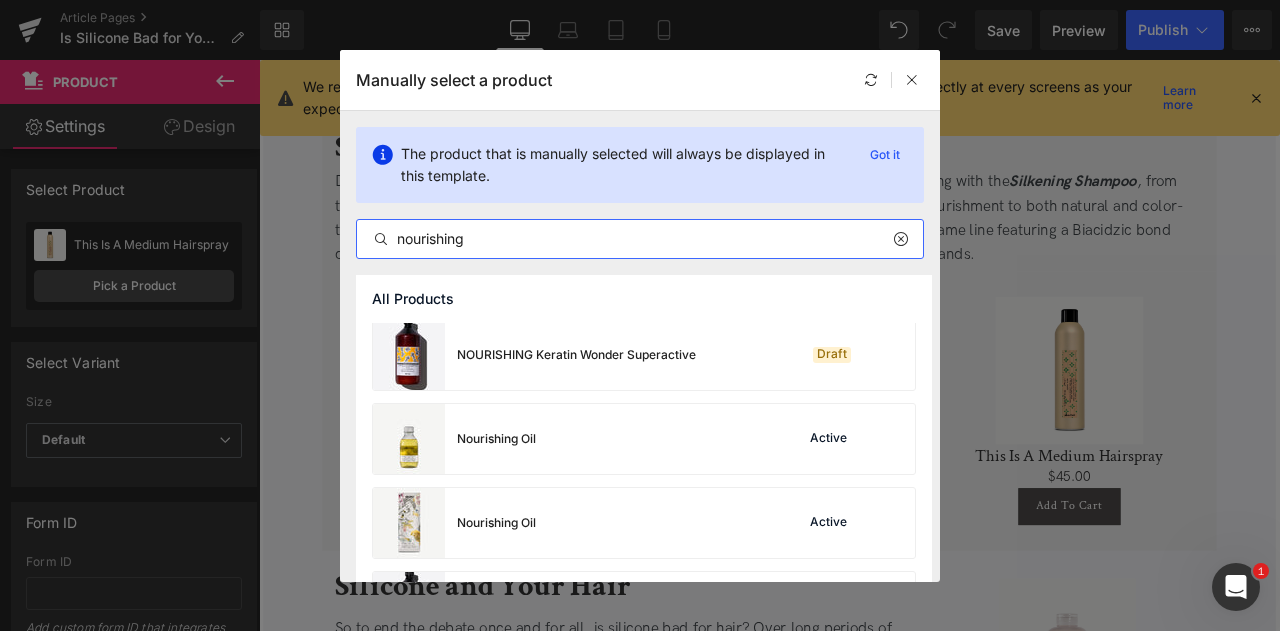 scroll, scrollTop: 593, scrollLeft: 0, axis: vertical 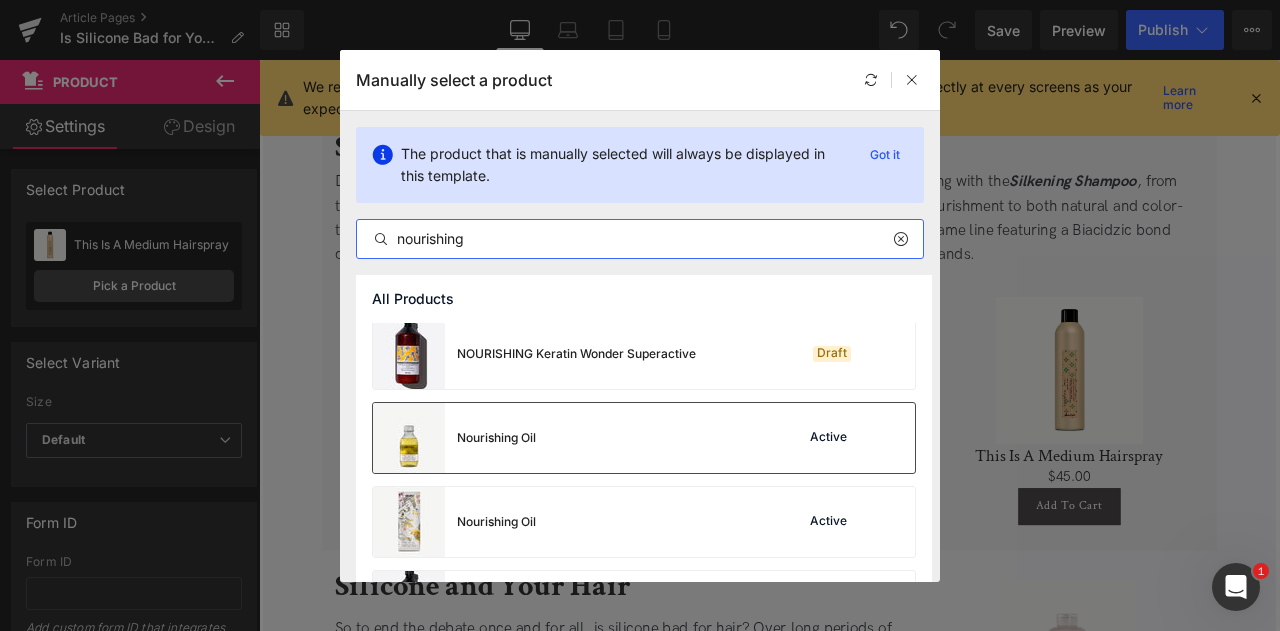 type on "nourishing" 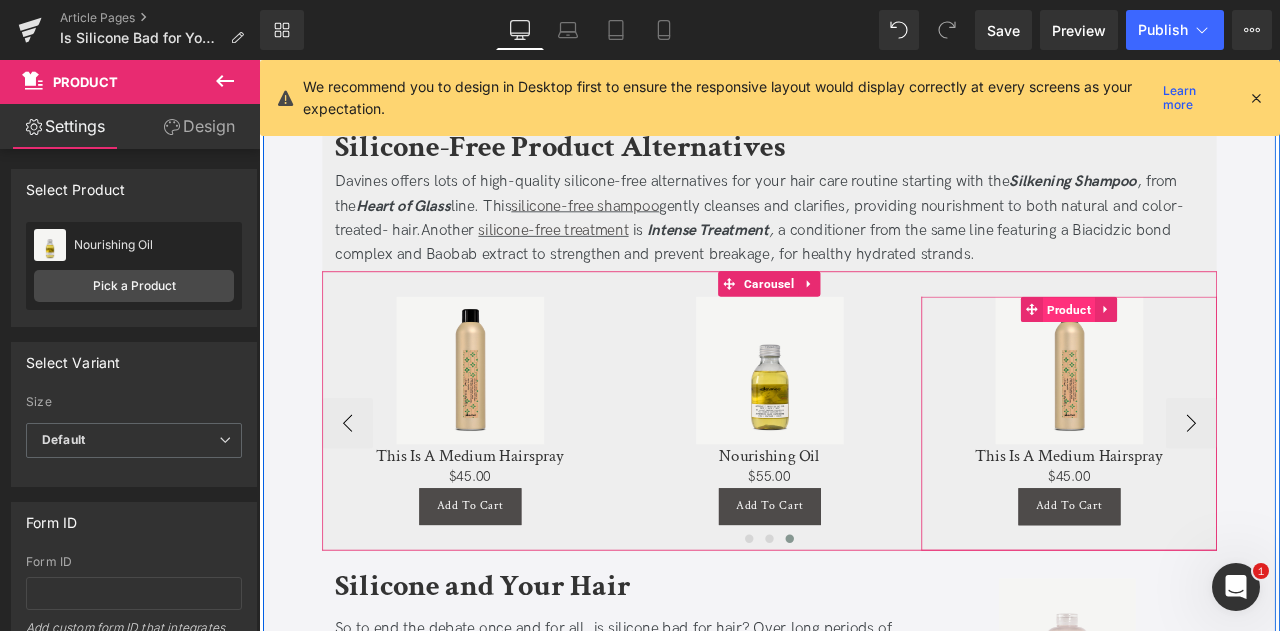click on "Product" at bounding box center [1219, 356] 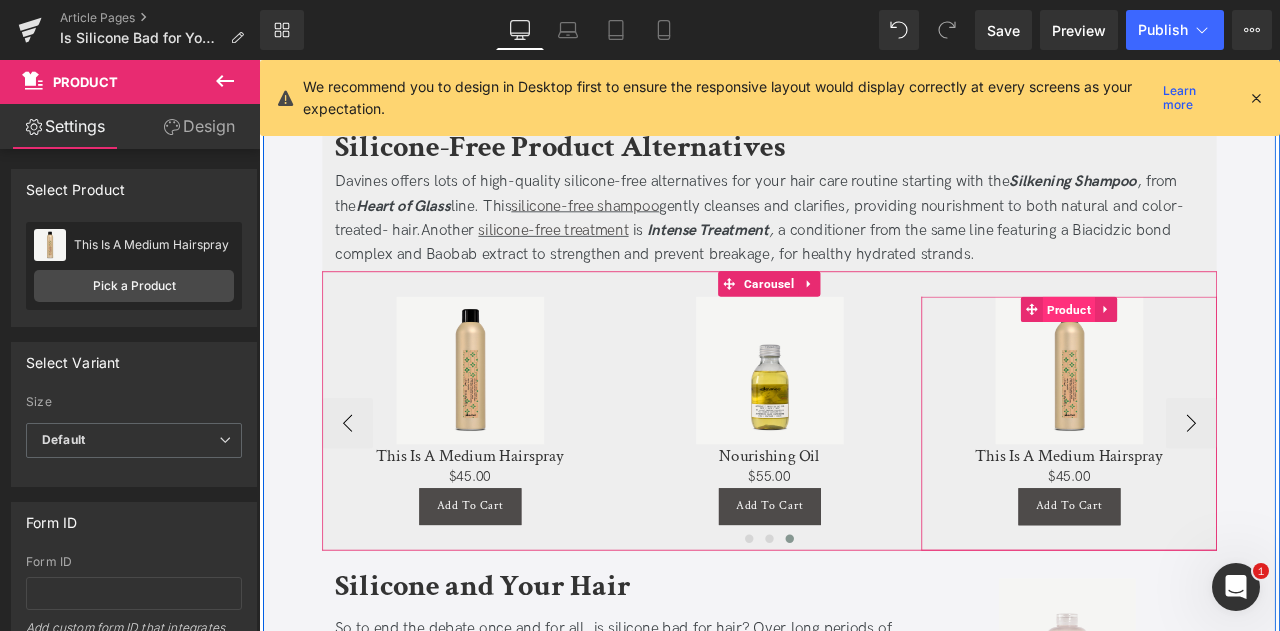 click on "Product" at bounding box center (1219, 355) 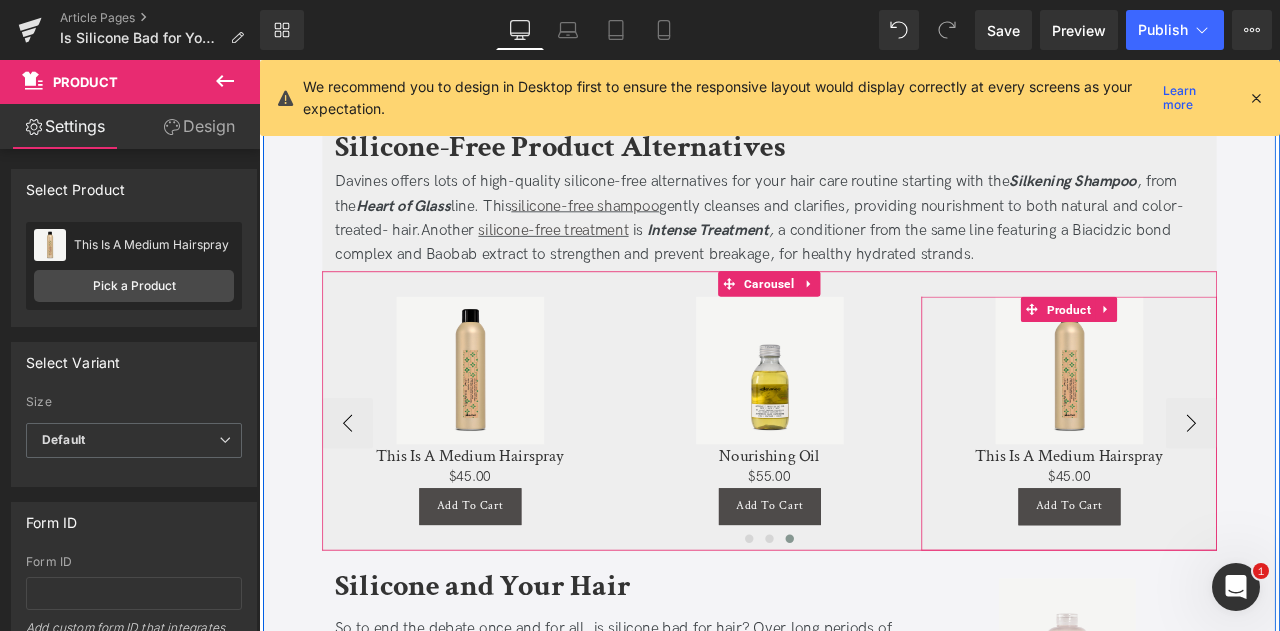 click on "Product" at bounding box center [1219, 356] 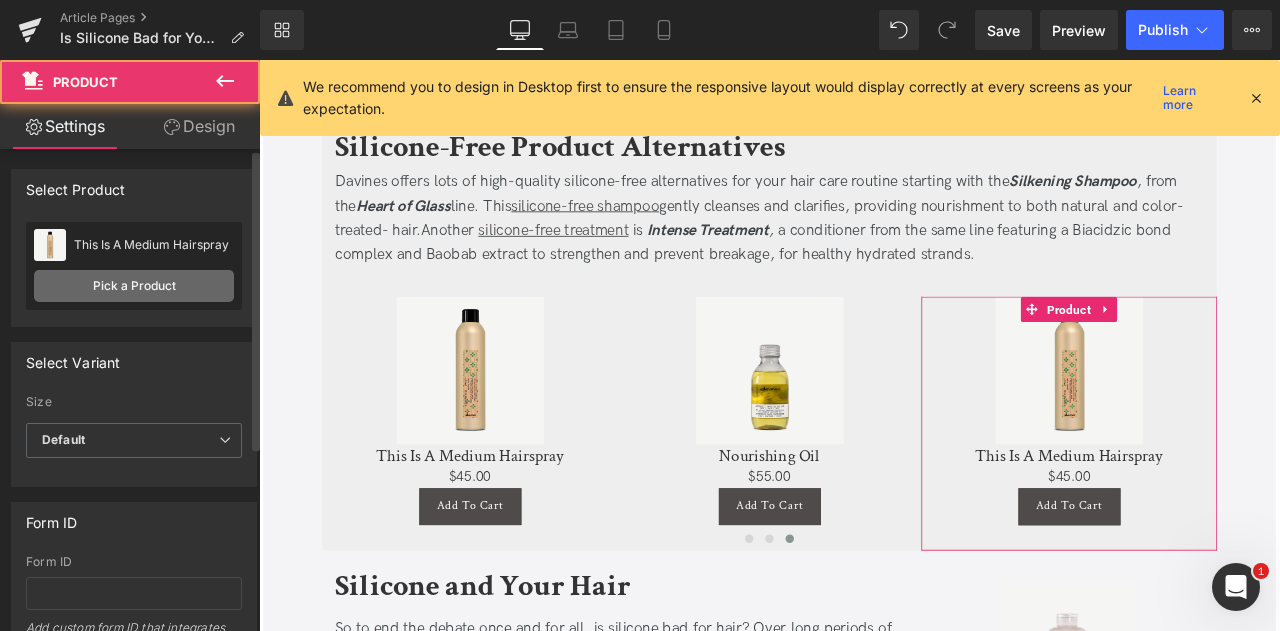 click on "Pick a Product" at bounding box center (134, 286) 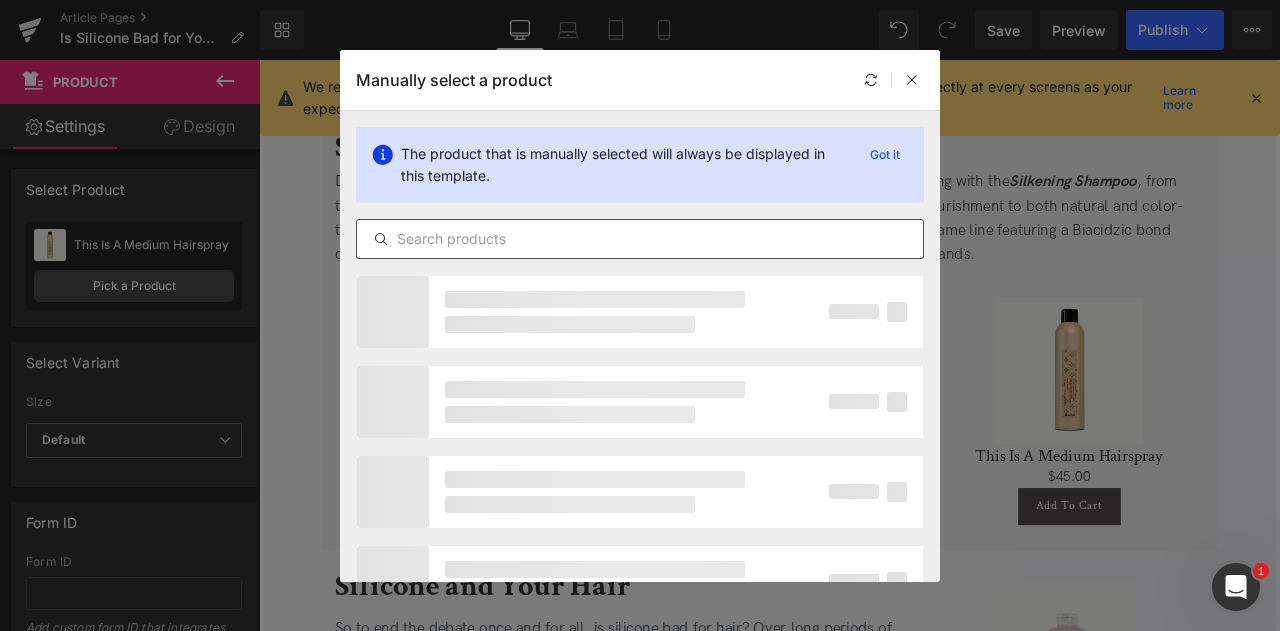 click at bounding box center [640, 239] 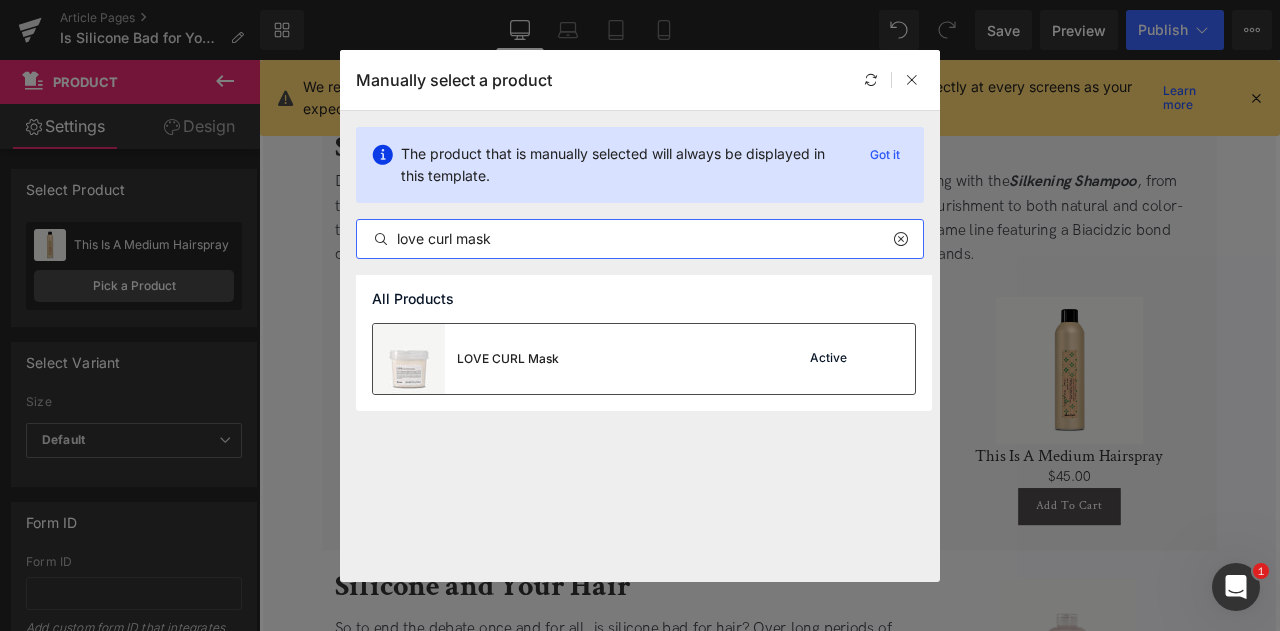 type on "love curl mask" 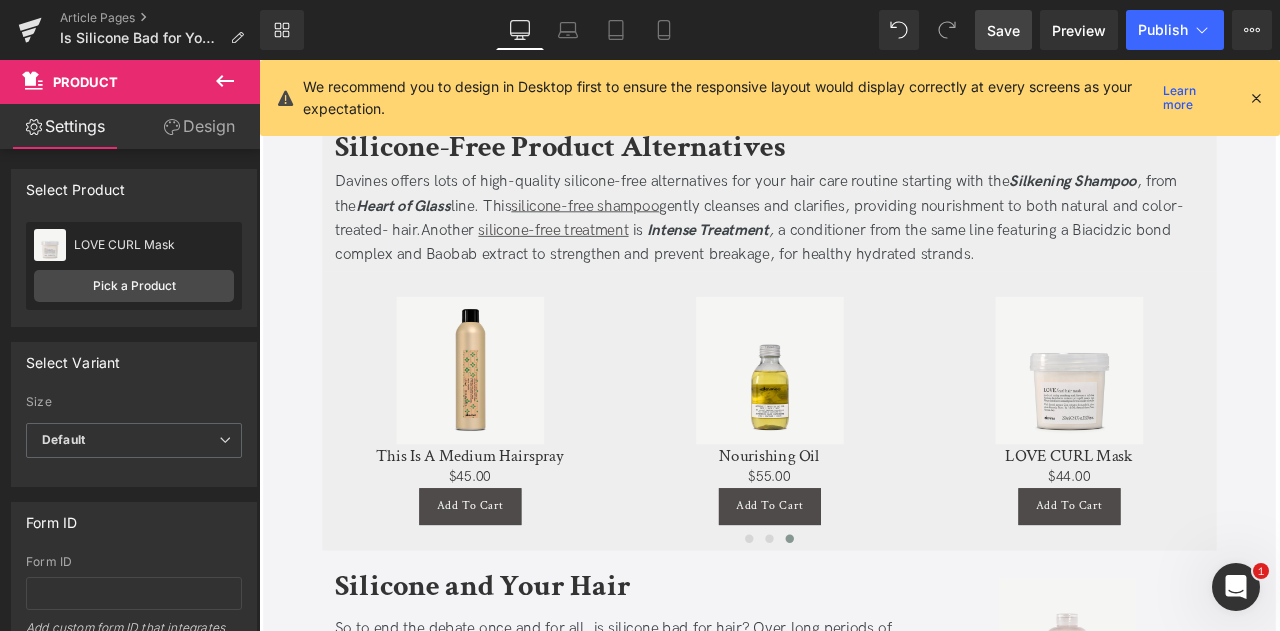 click on "Save" at bounding box center [1003, 30] 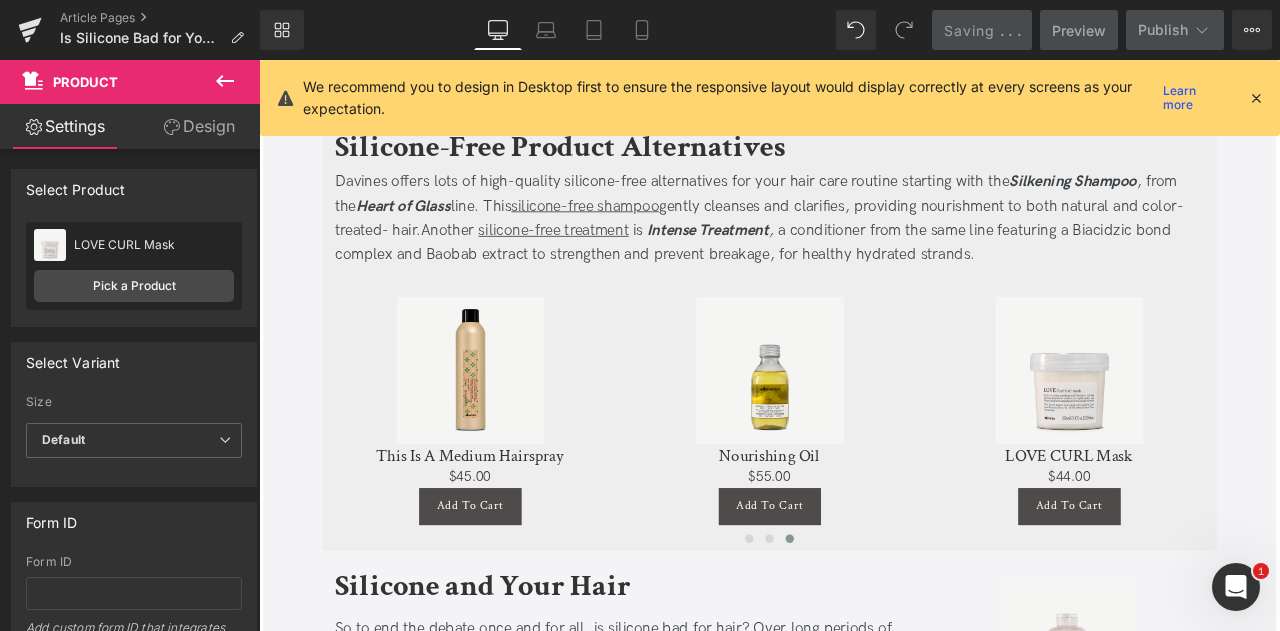 scroll, scrollTop: 1545, scrollLeft: 0, axis: vertical 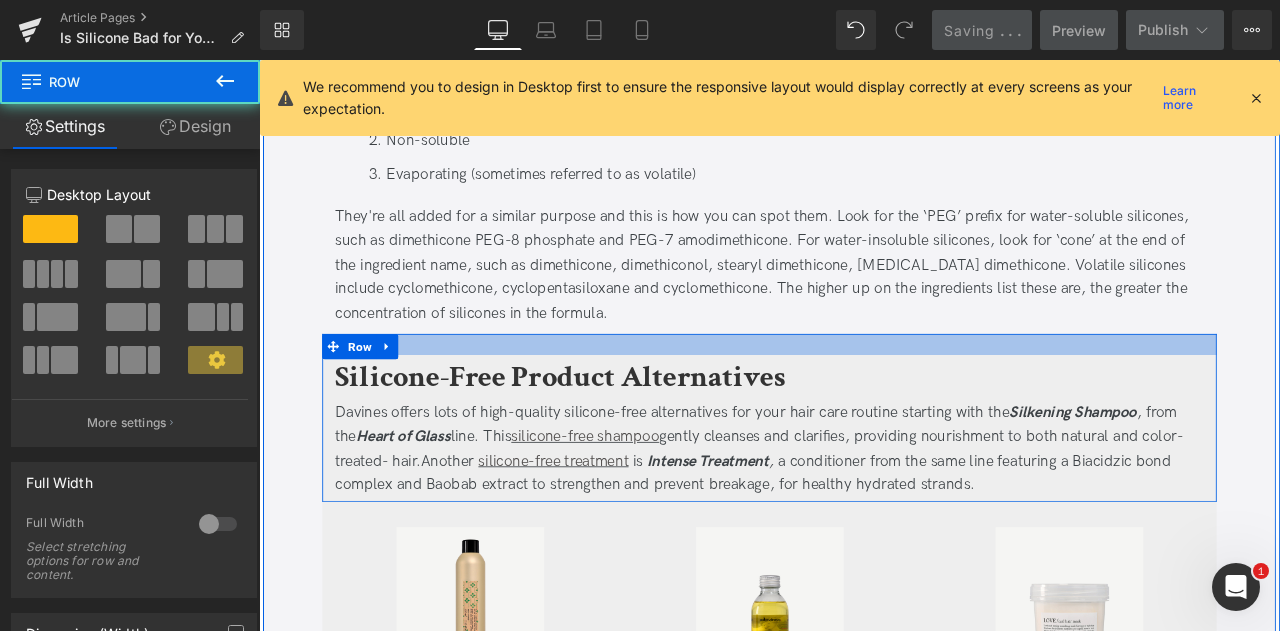 drag, startPoint x: 896, startPoint y: 388, endPoint x: 896, endPoint y: 404, distance: 16 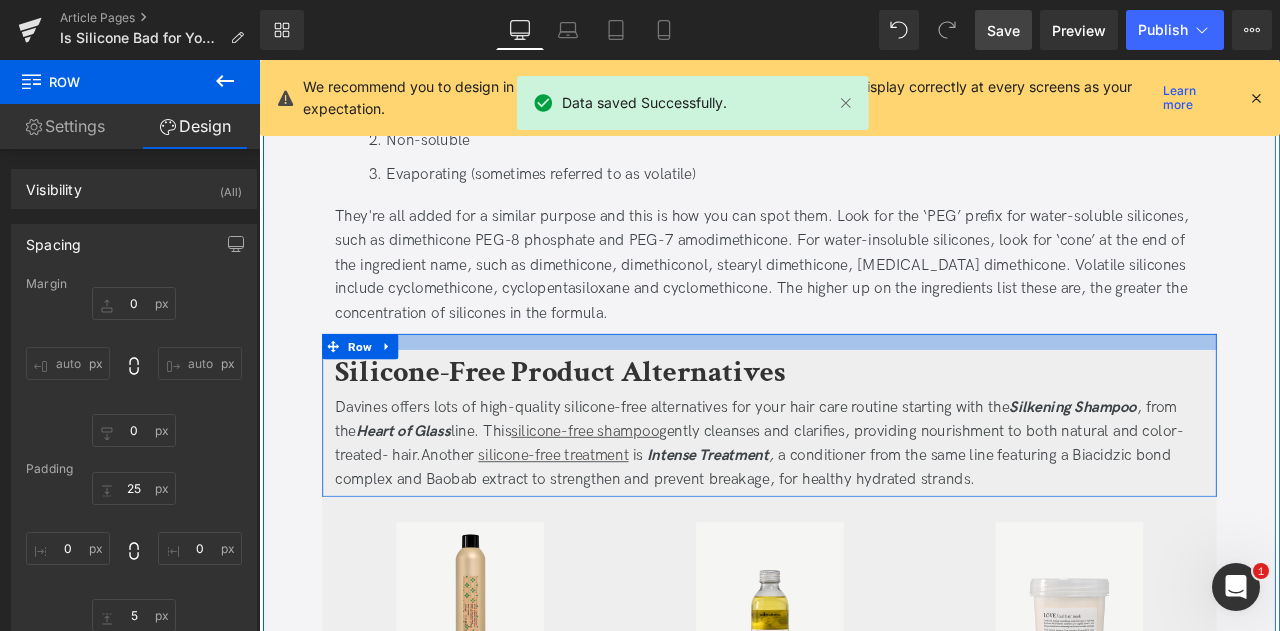 click at bounding box center [864, 394] 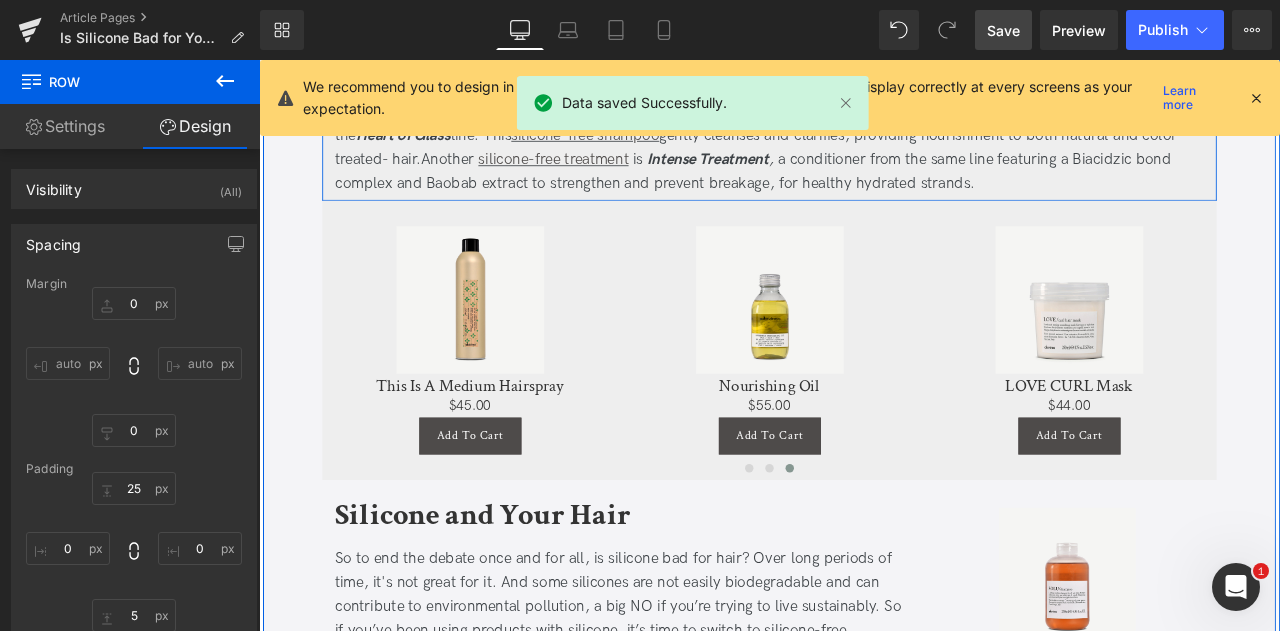 scroll, scrollTop: 1895, scrollLeft: 0, axis: vertical 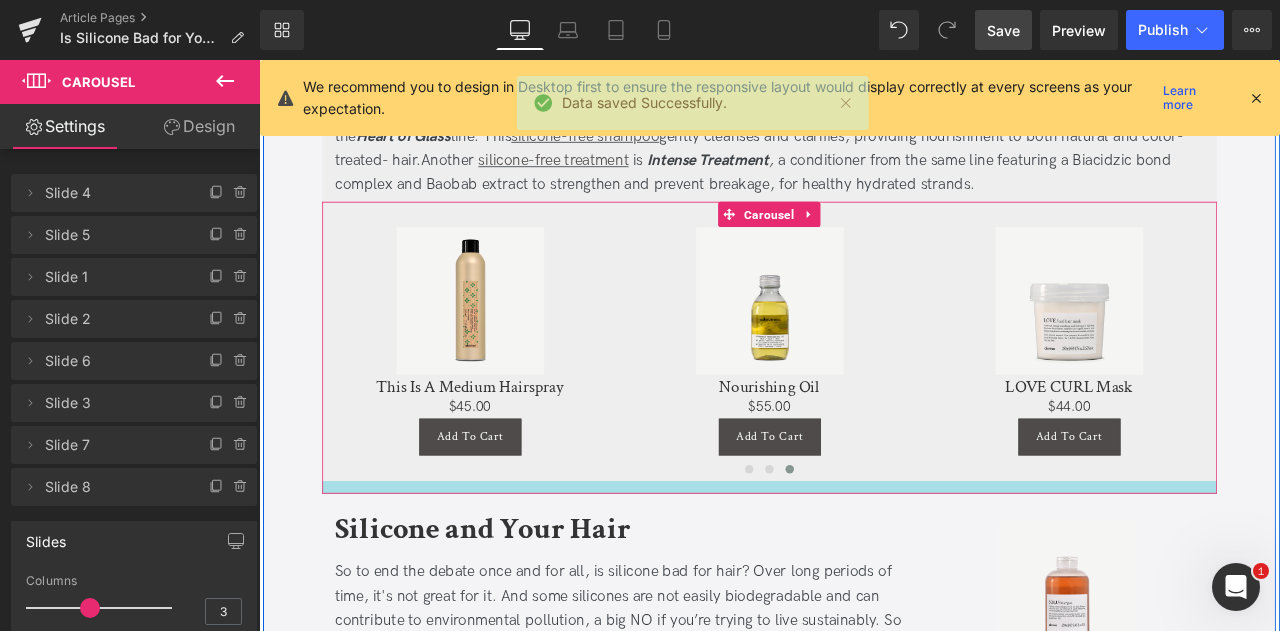 drag, startPoint x: 913, startPoint y: 552, endPoint x: 913, endPoint y: 566, distance: 14 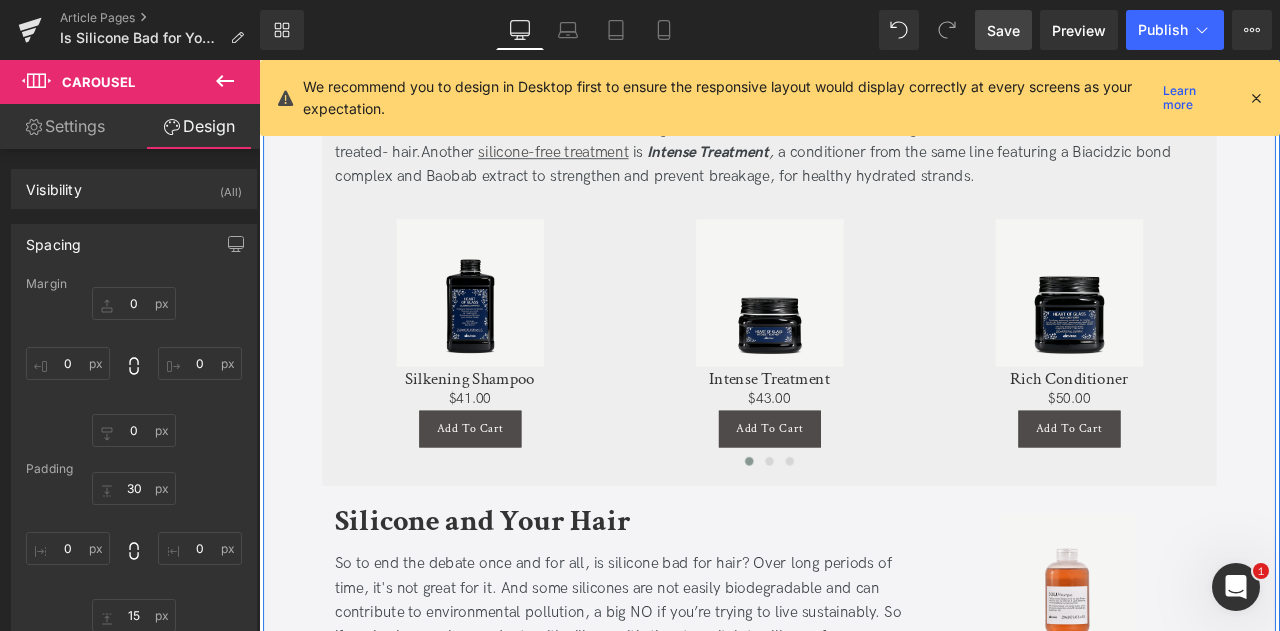 scroll, scrollTop: 1905, scrollLeft: 0, axis: vertical 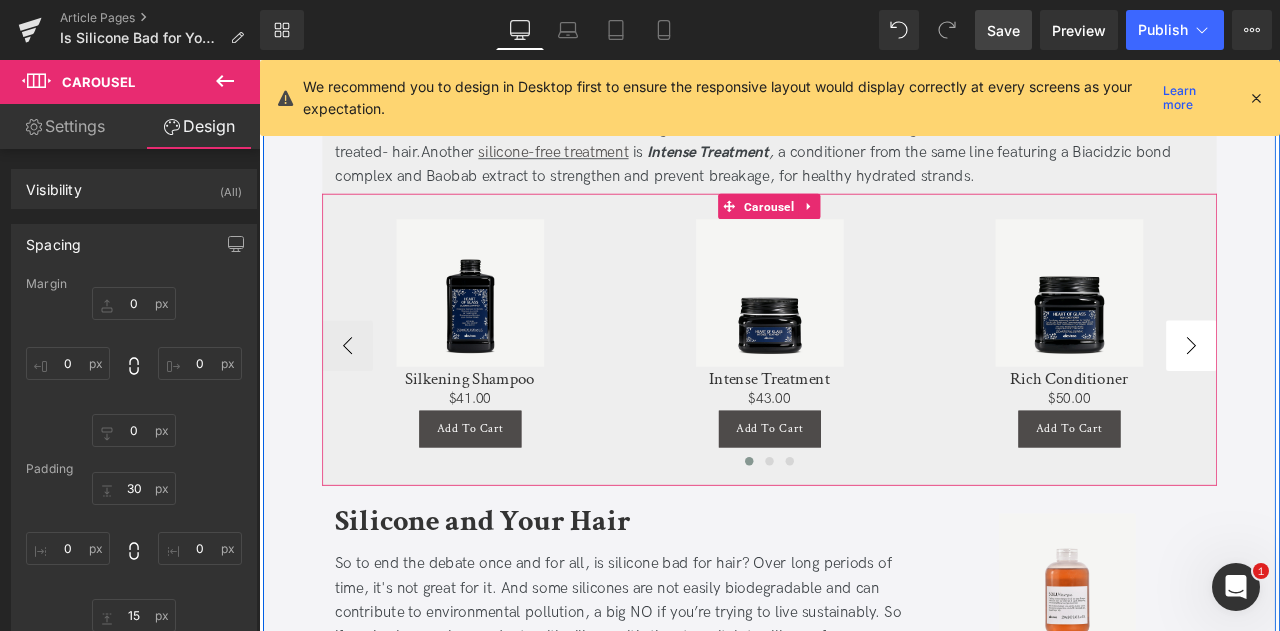 click on "›" at bounding box center (1364, 398) 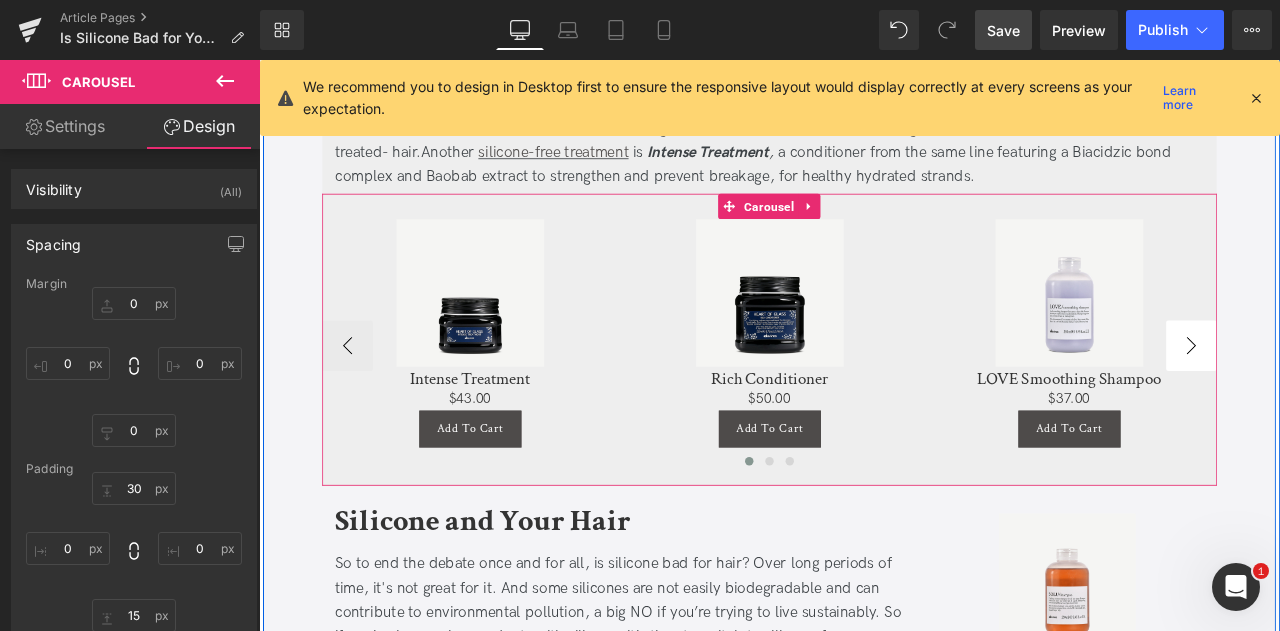 click on "›" at bounding box center (1364, 398) 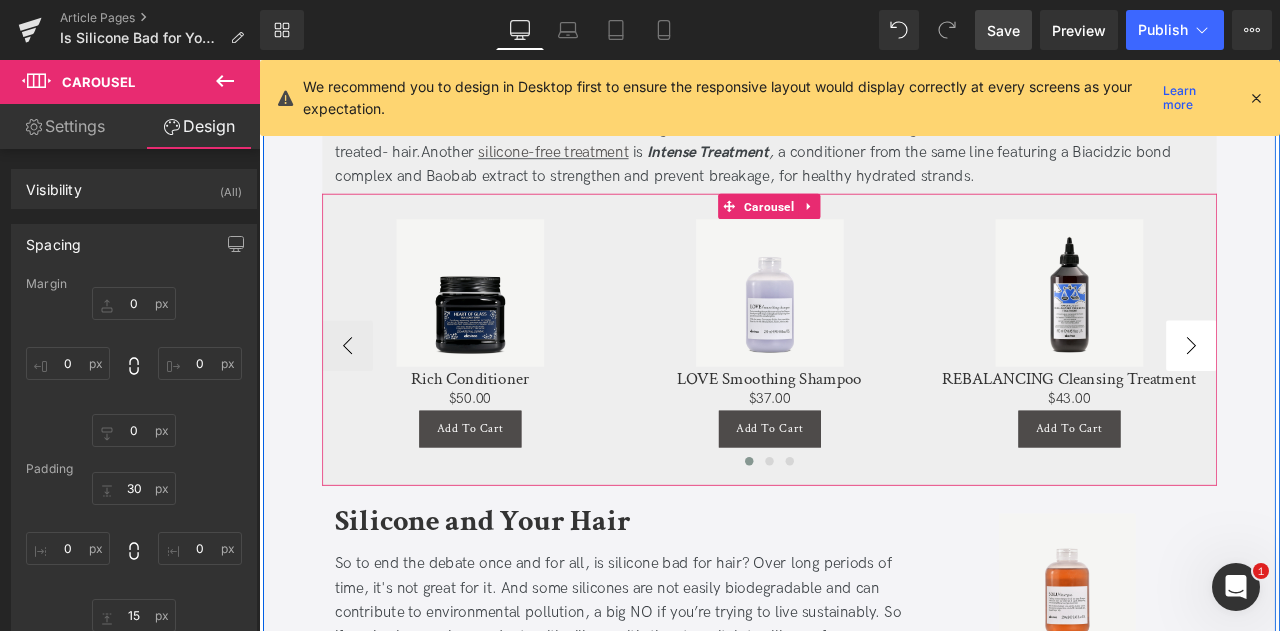 click on "›" at bounding box center (1364, 398) 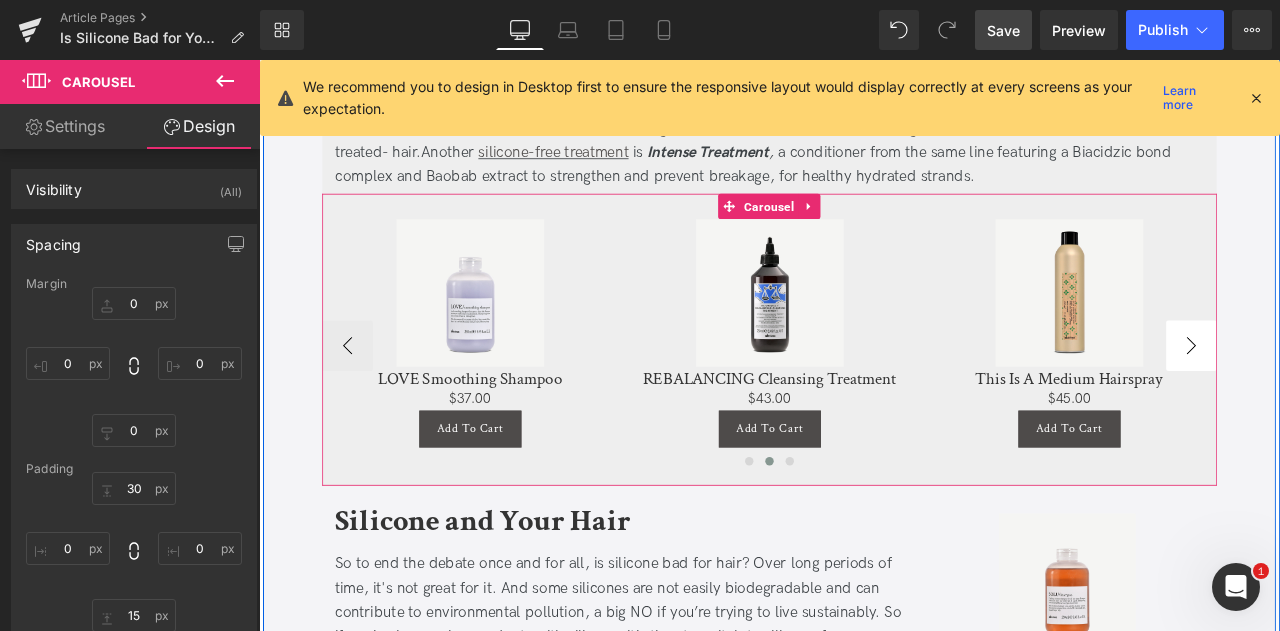 click on "›" at bounding box center (1364, 398) 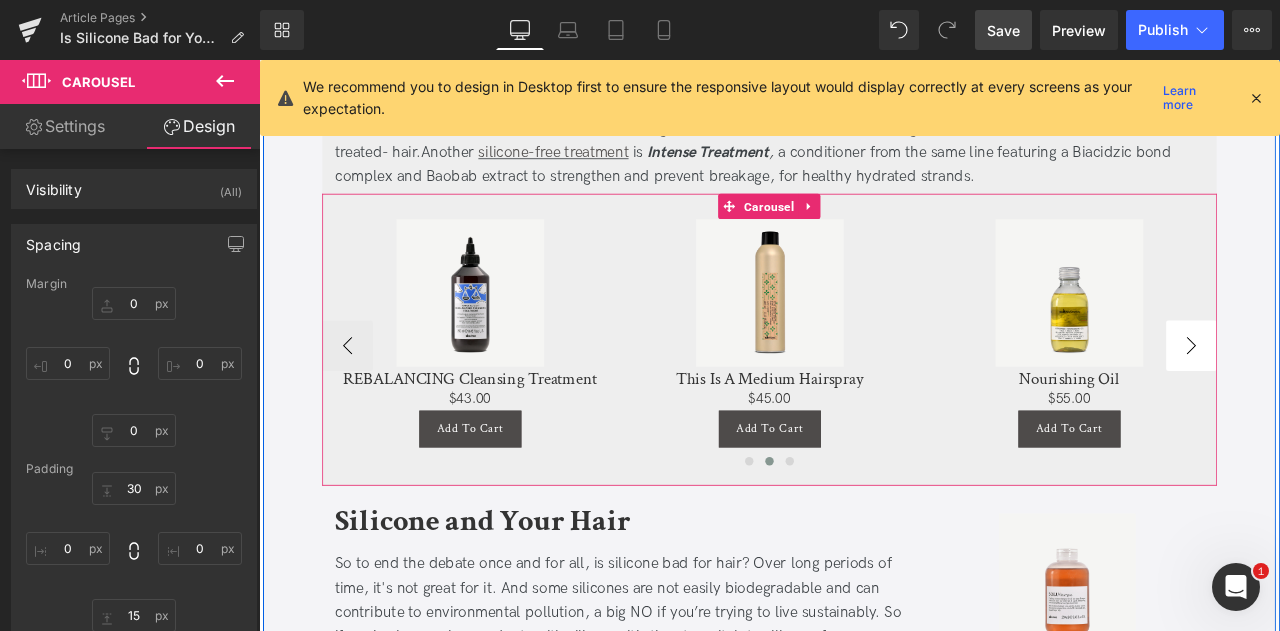 click on "›" at bounding box center [1364, 398] 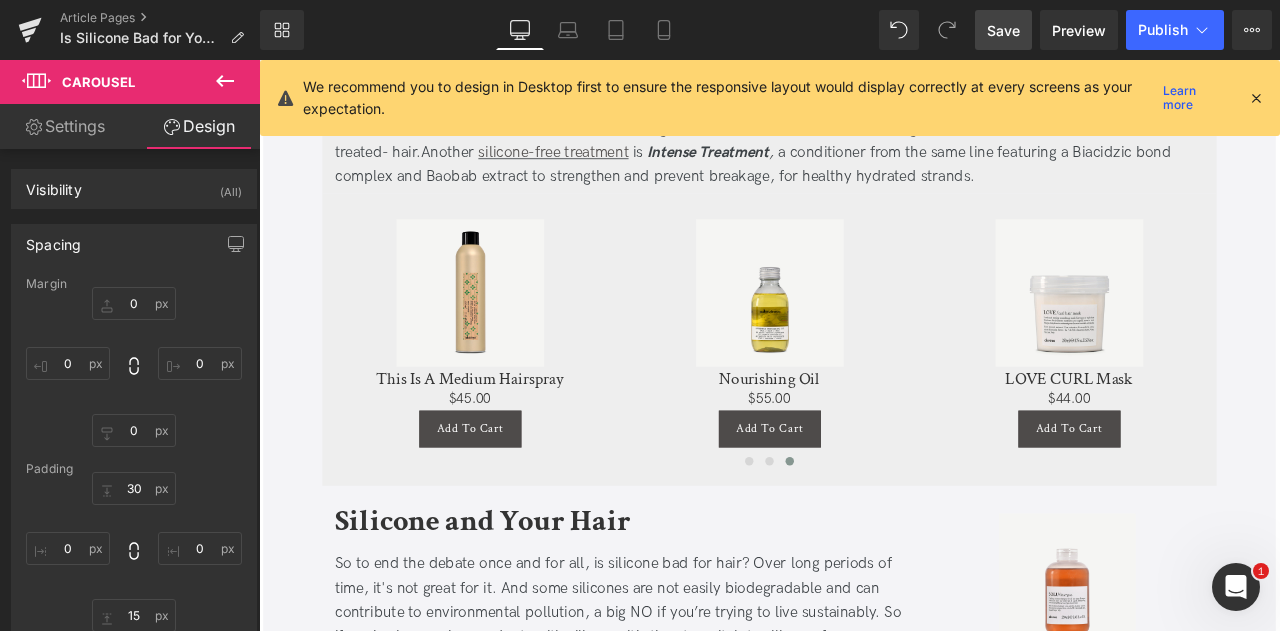 click on "Save" at bounding box center (1003, 30) 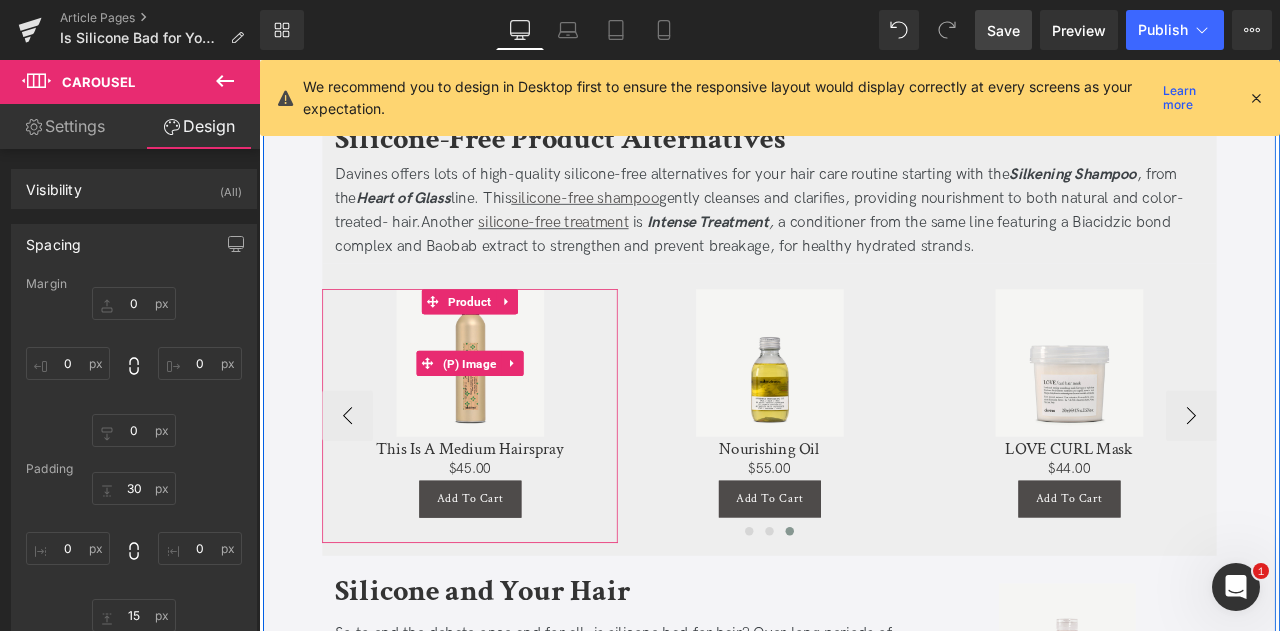 scroll, scrollTop: 1820, scrollLeft: 0, axis: vertical 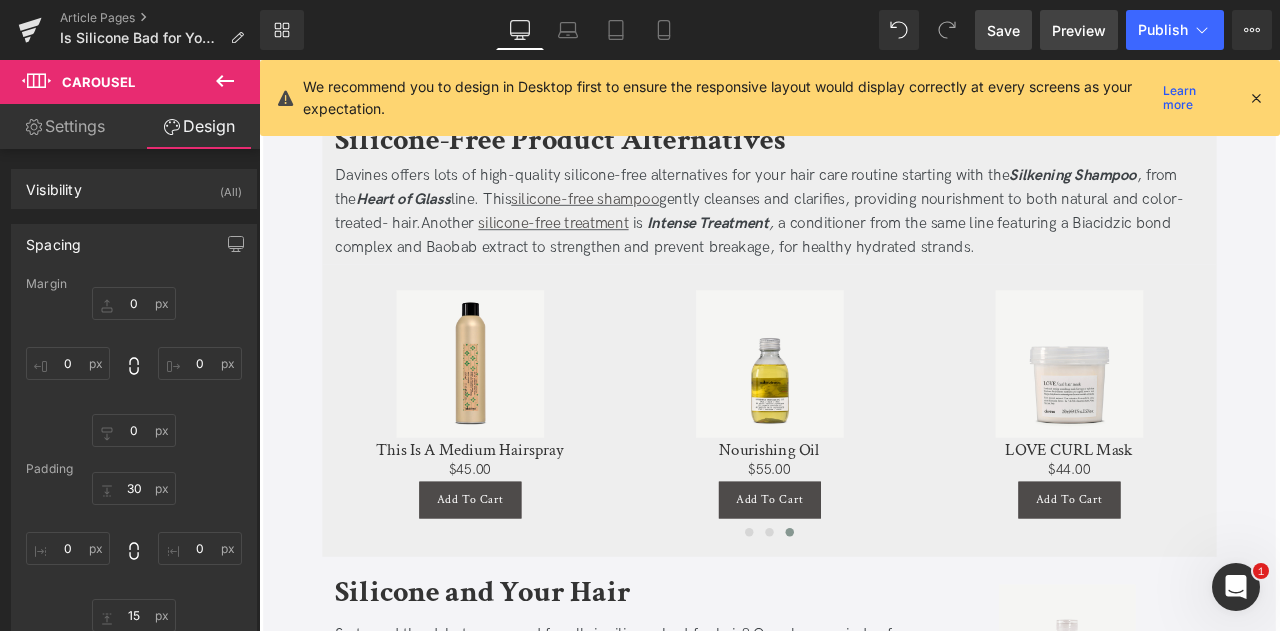 click on "Preview" at bounding box center (1079, 30) 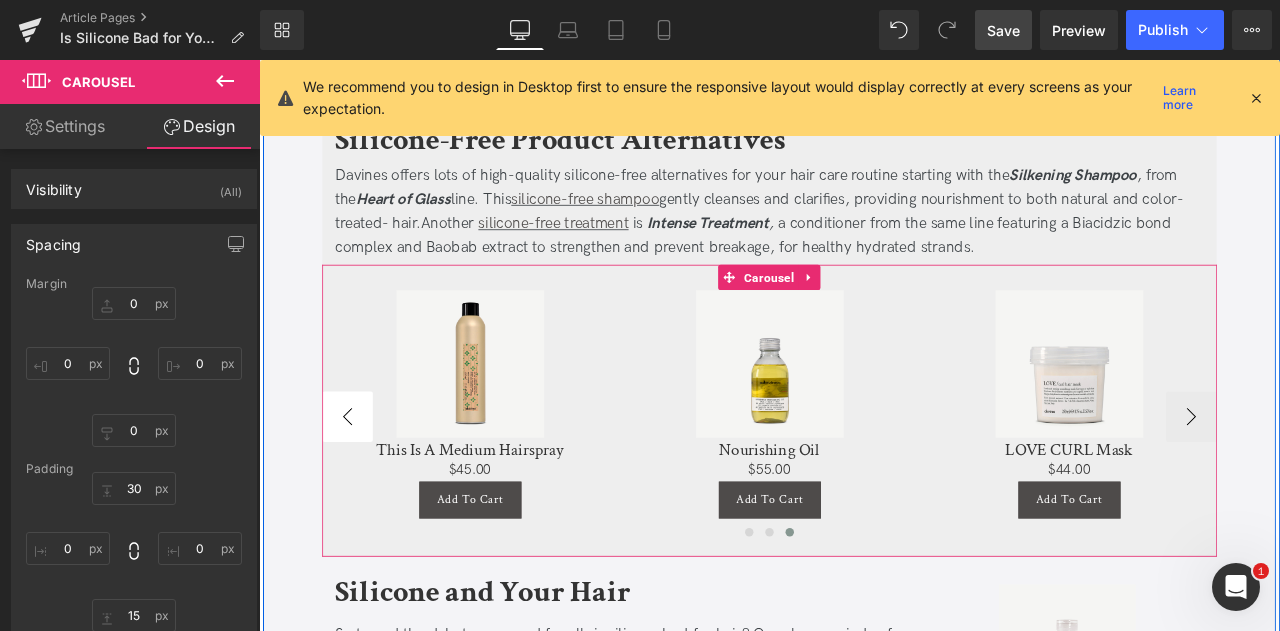 click on "‹" at bounding box center [364, 483] 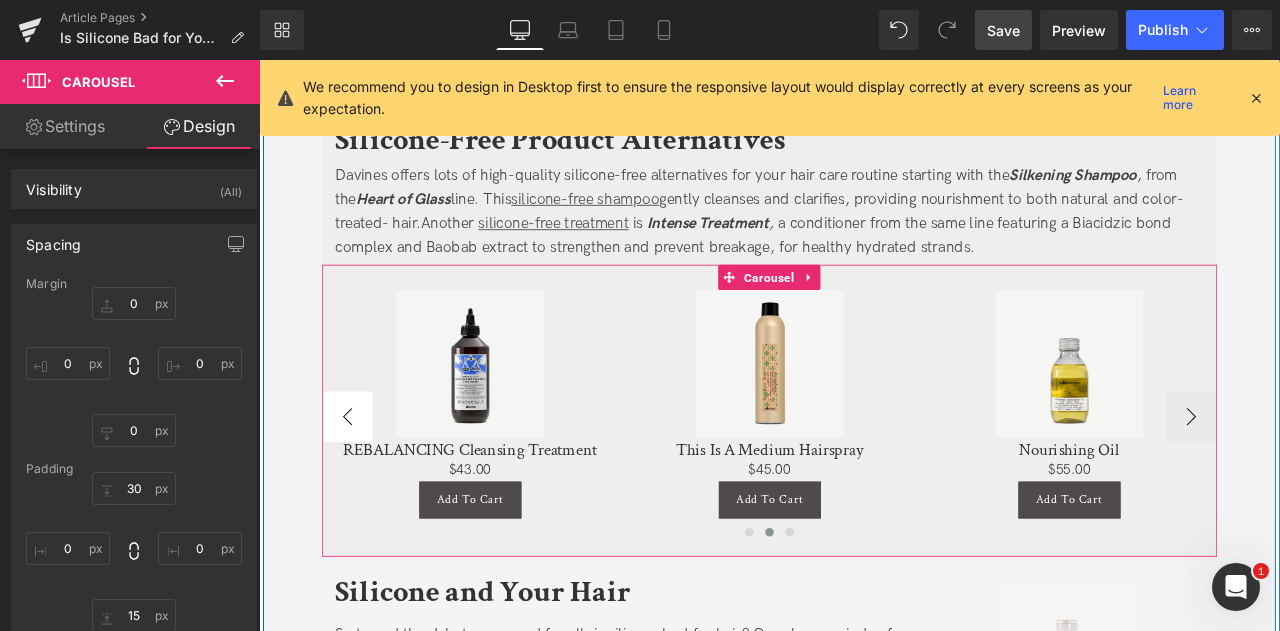 click on "‹" at bounding box center (364, 483) 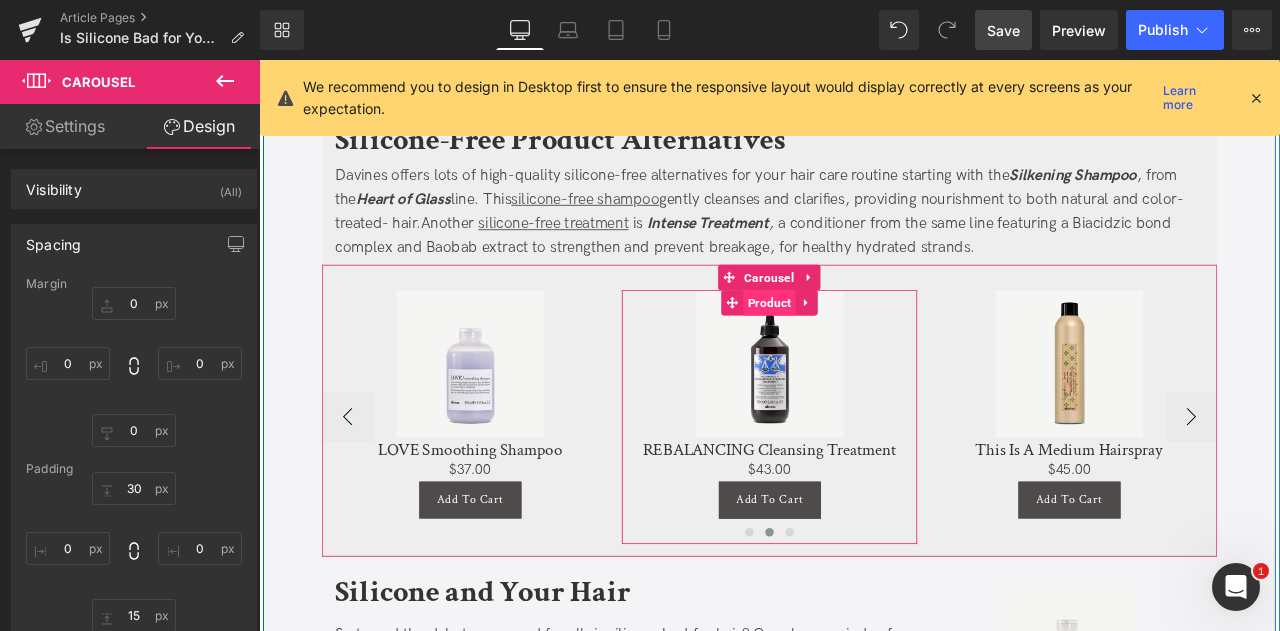 click on "Product" at bounding box center (864, 348) 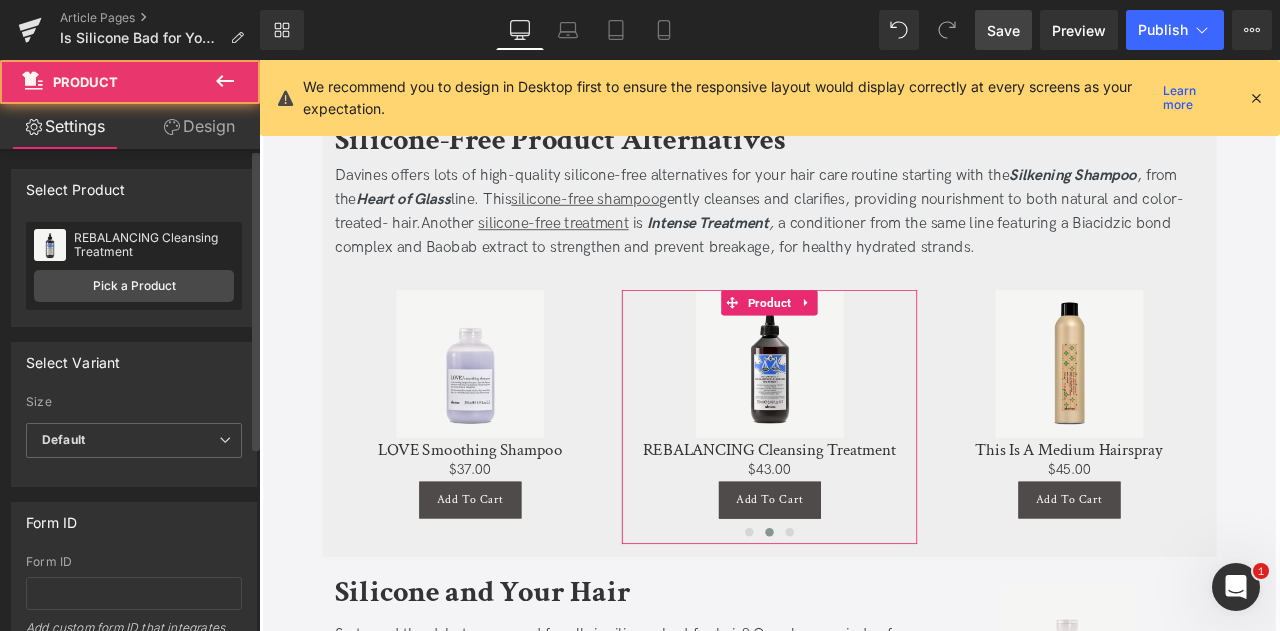 click on "REBALANCING Cleansing Treatment REBALANCING Cleansing Treatment Pick a Product" at bounding box center (134, 266) 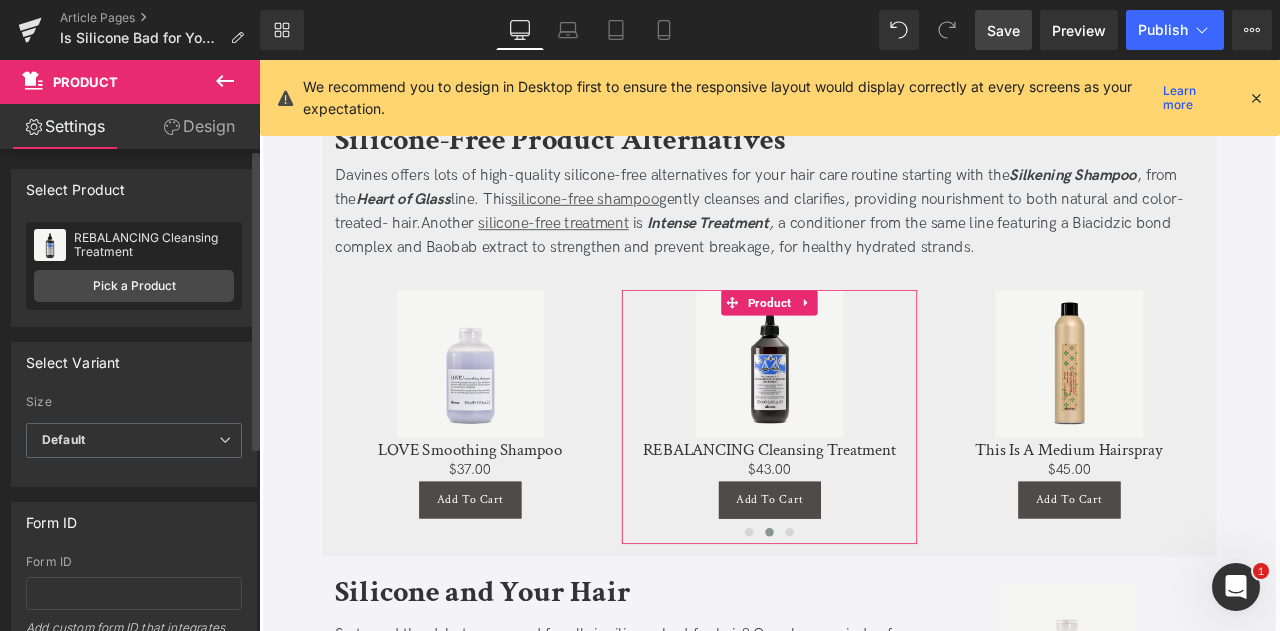 click on "REBALANCING Cleansing Treatment REBALANCING Cleansing Treatment Pick a Product" at bounding box center [134, 266] 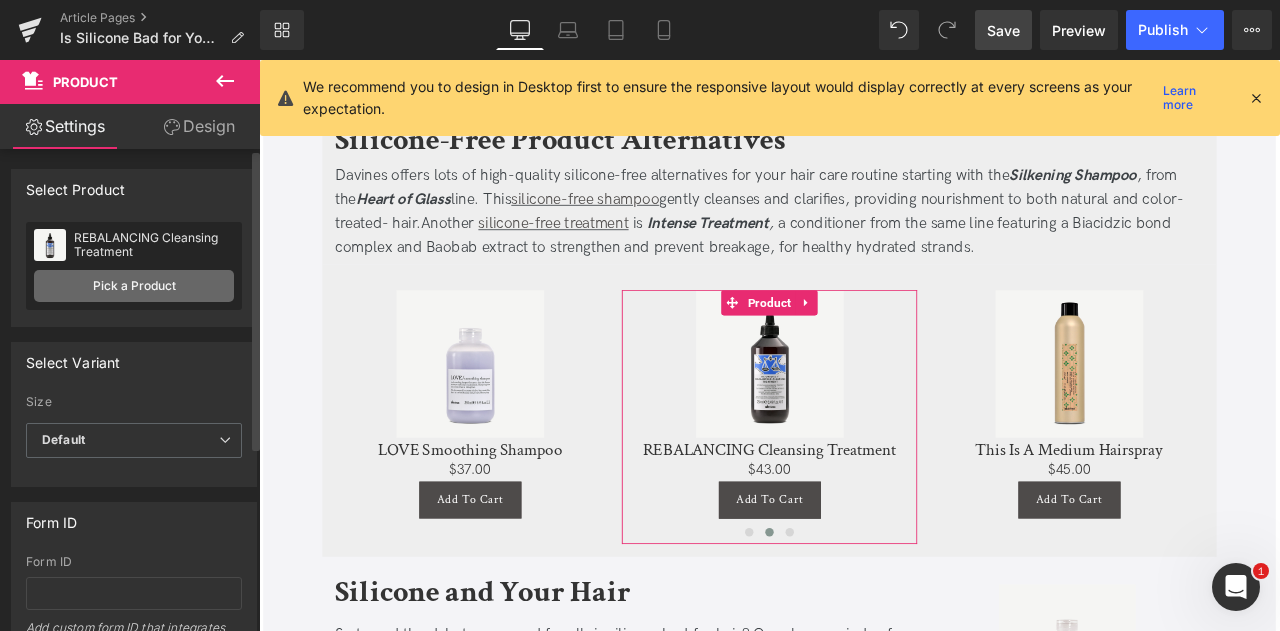 click on "Pick a Product" at bounding box center (134, 286) 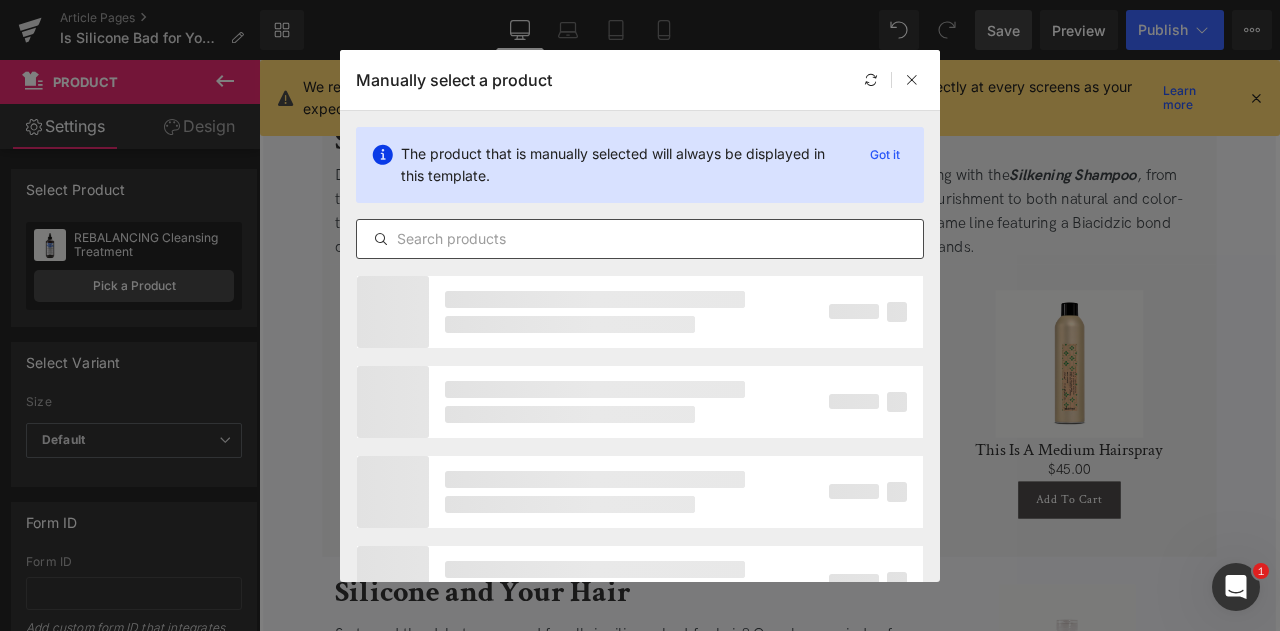 click at bounding box center [640, 239] 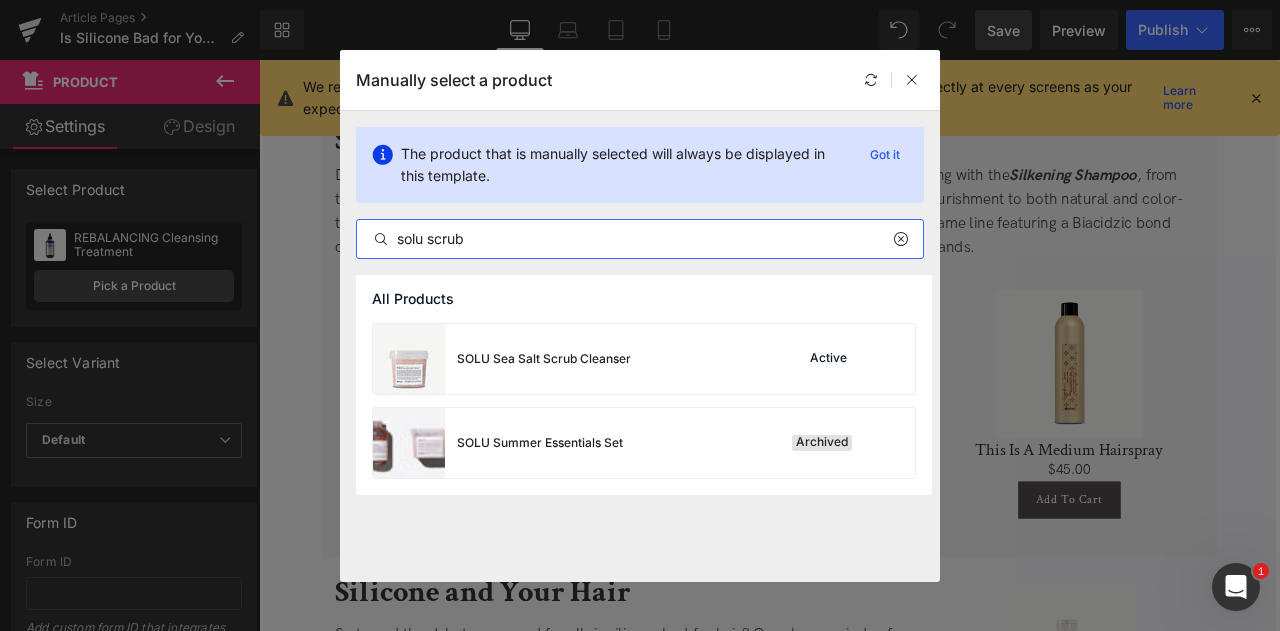 type on "solu scrub" 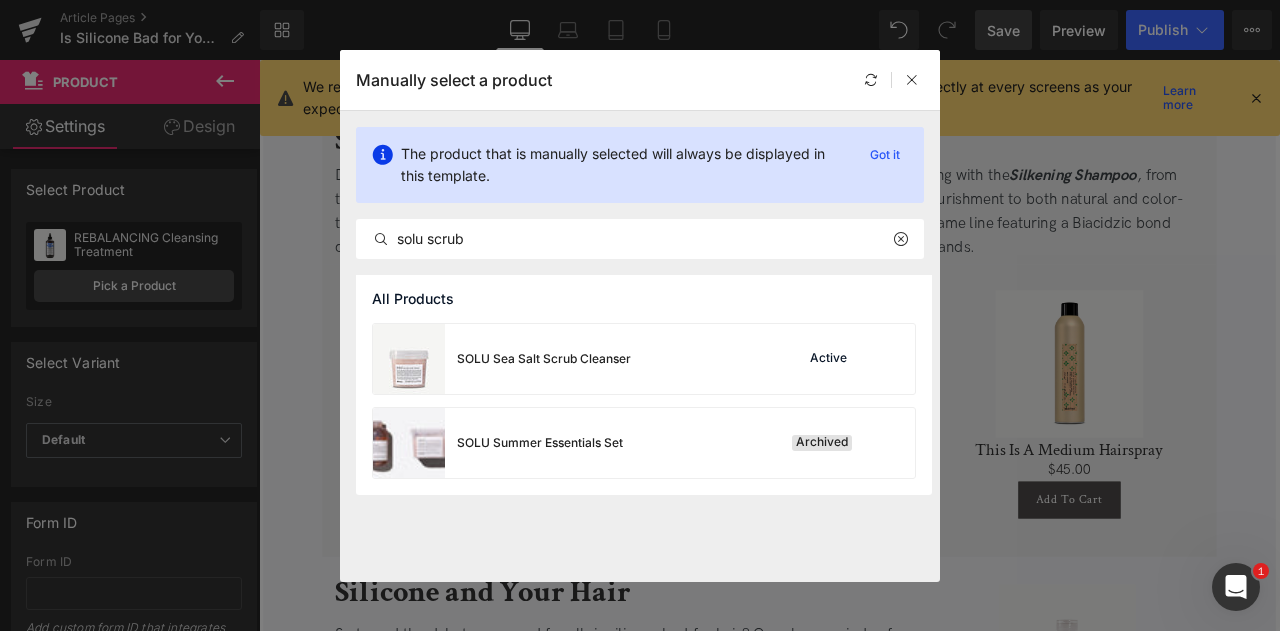 click on "SOLU Sea Salt Scrub Cleanser" at bounding box center (502, 359) 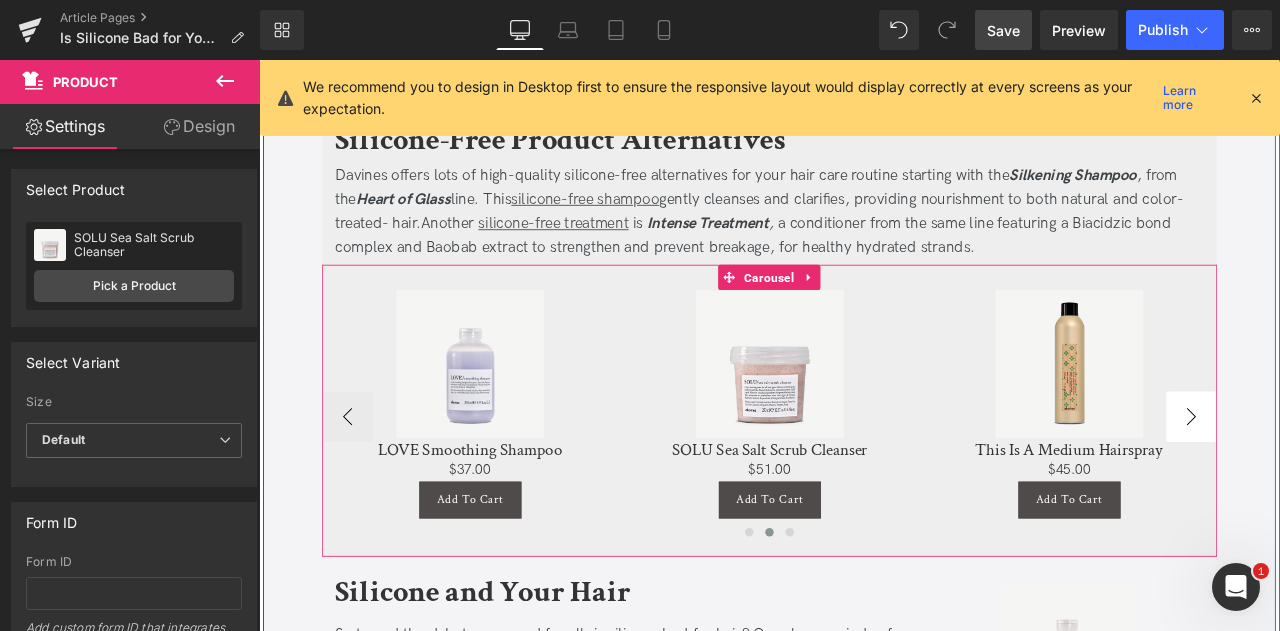 click on "›" at bounding box center (1364, 483) 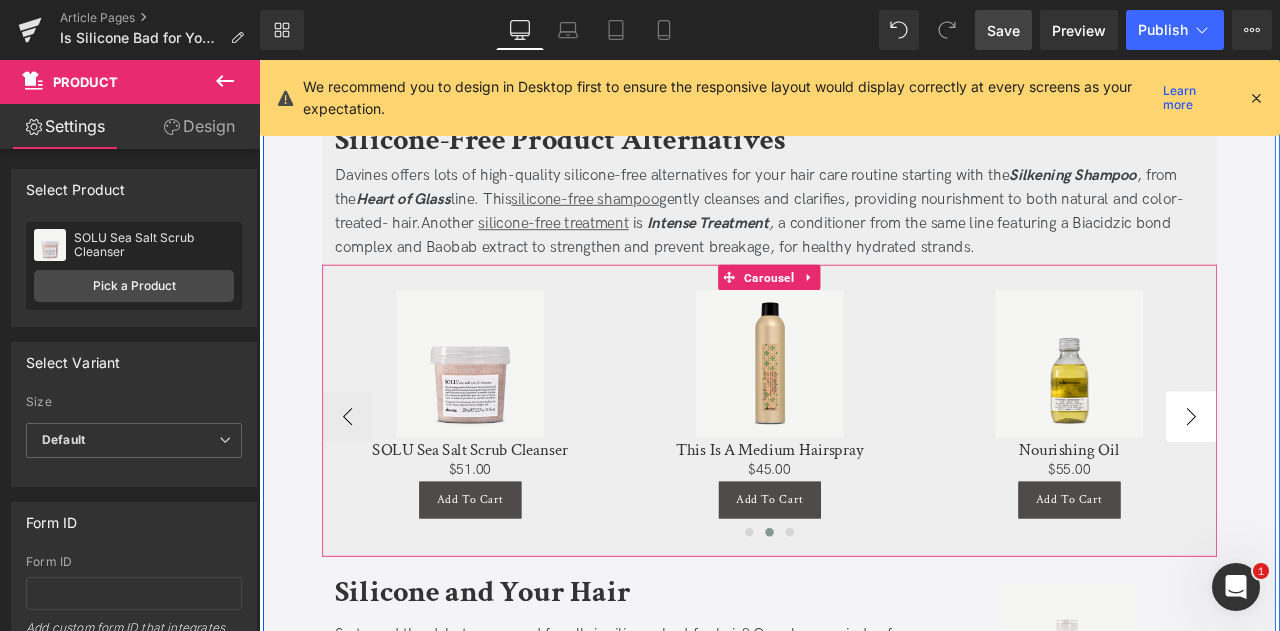 click on "›" at bounding box center (1364, 483) 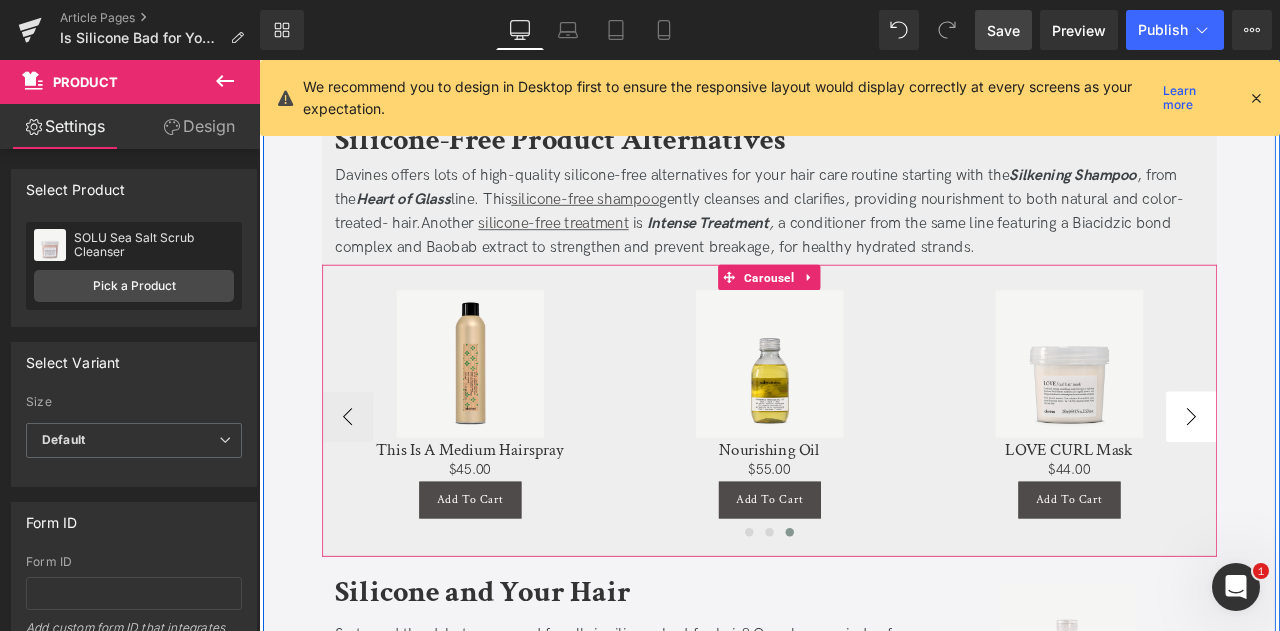 click on "Sale Off" at bounding box center [1219, 420] 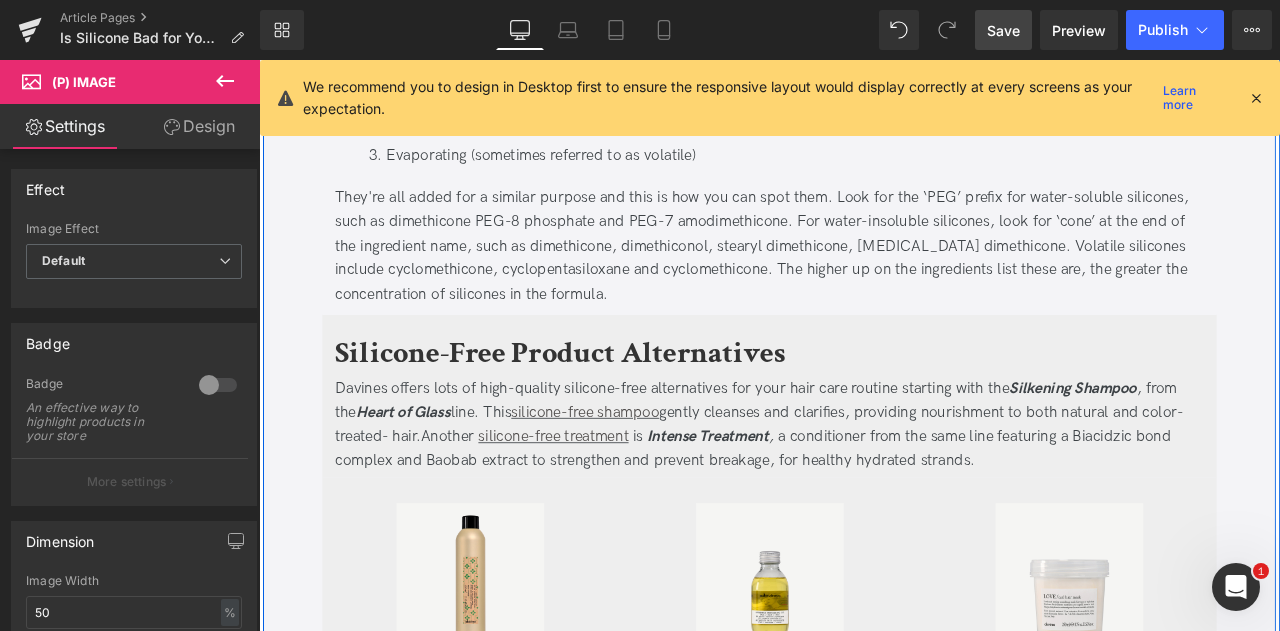 scroll, scrollTop: 1660, scrollLeft: 0, axis: vertical 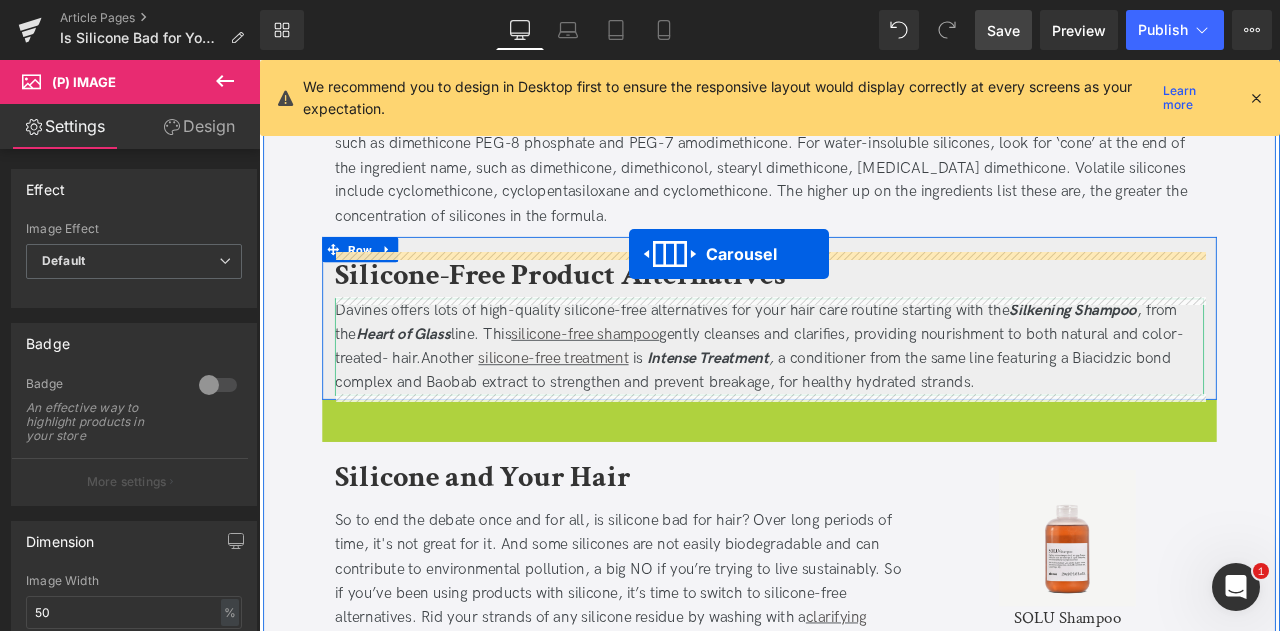 drag, startPoint x: 819, startPoint y: 473, endPoint x: 697, endPoint y: 290, distance: 219.93863 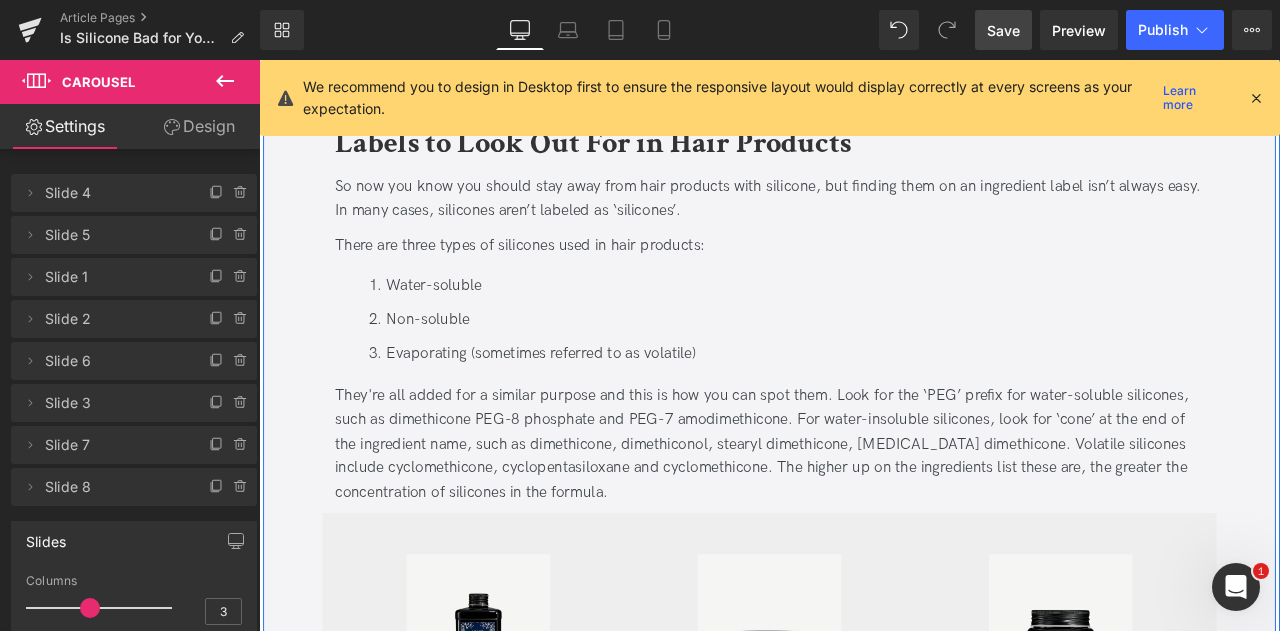 scroll, scrollTop: 1317, scrollLeft: 0, axis: vertical 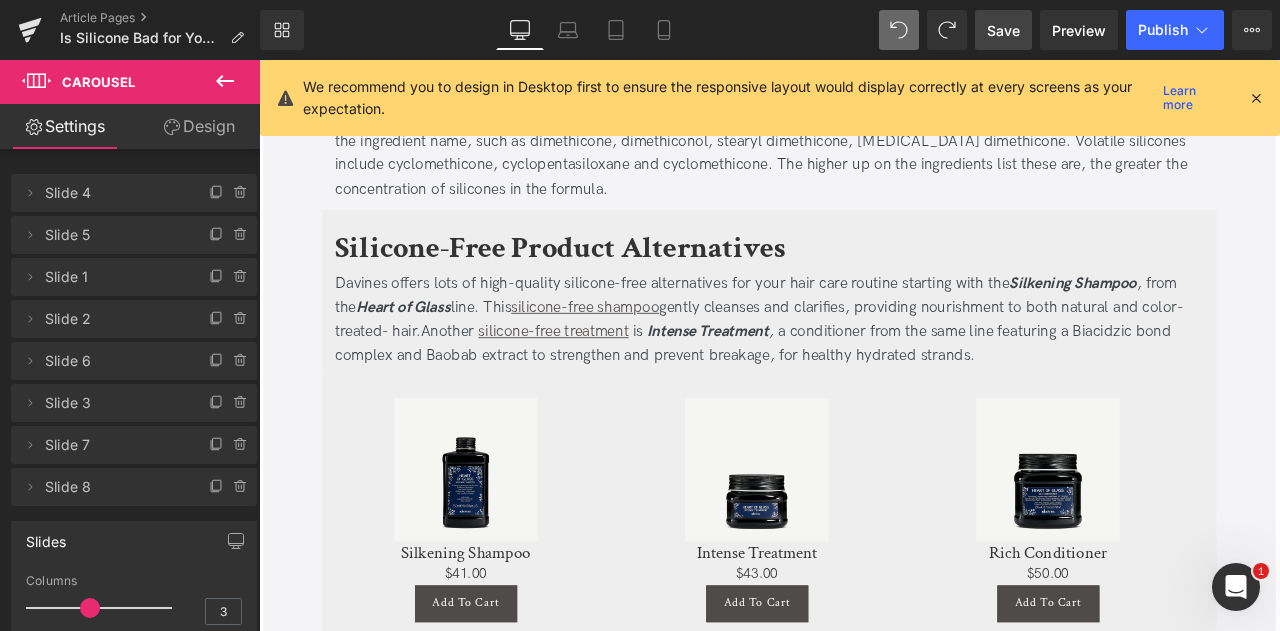 click on "Save" at bounding box center (1003, 30) 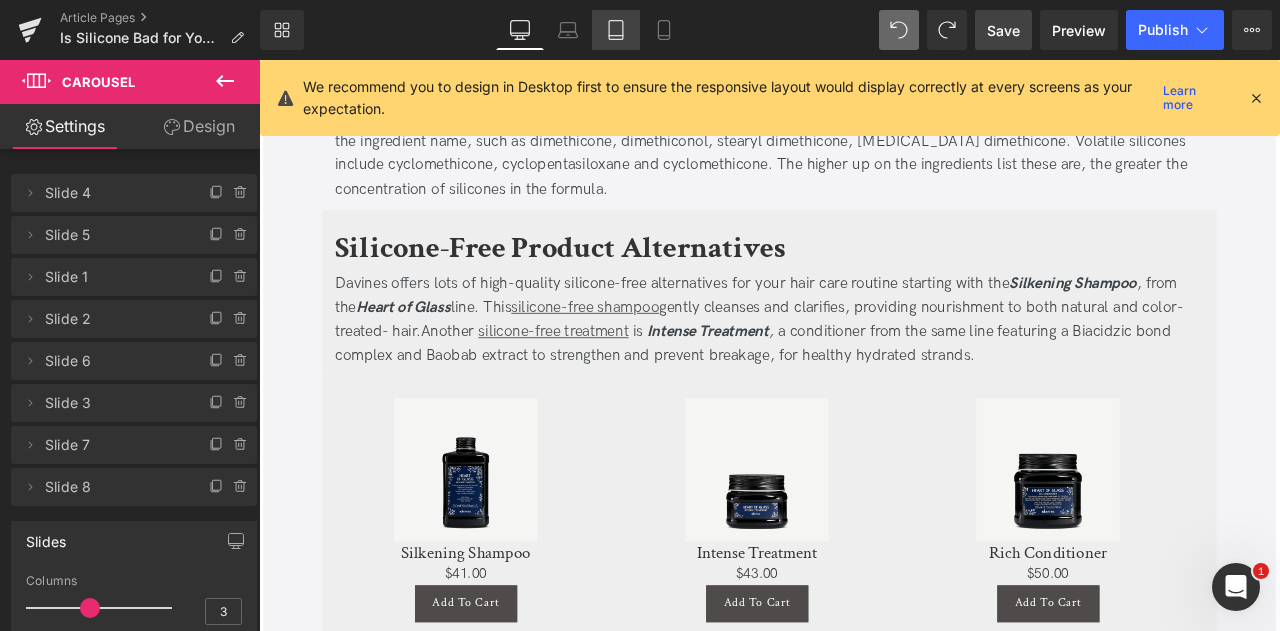 click 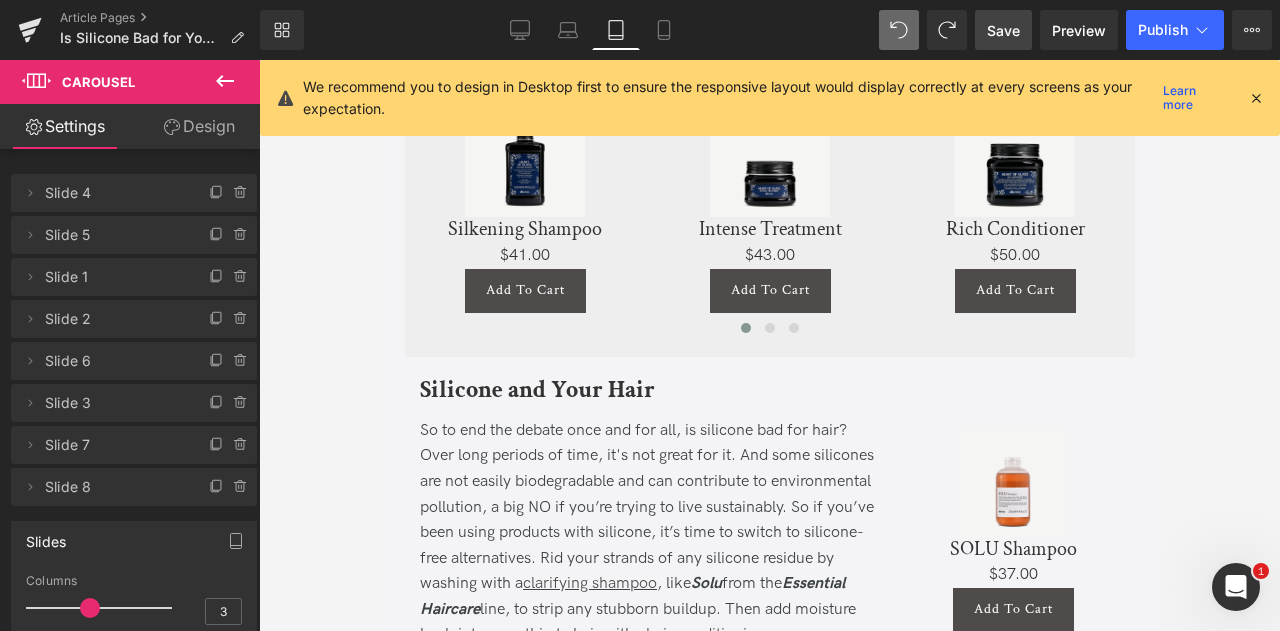 scroll, scrollTop: 2083, scrollLeft: 0, axis: vertical 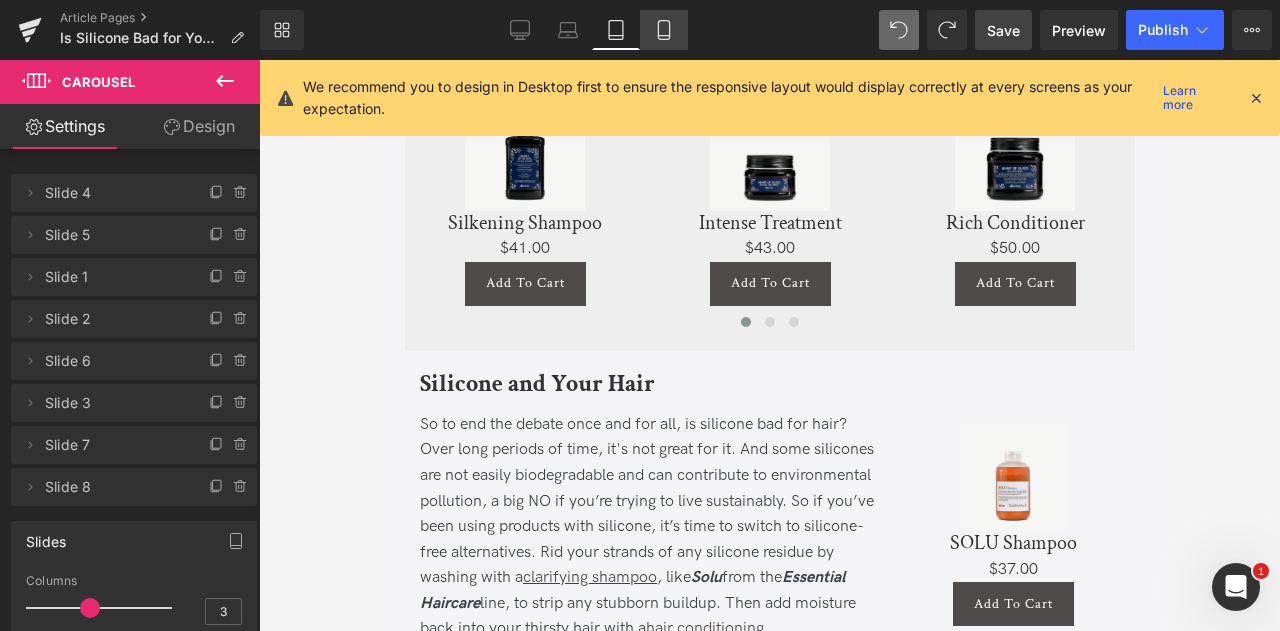 click 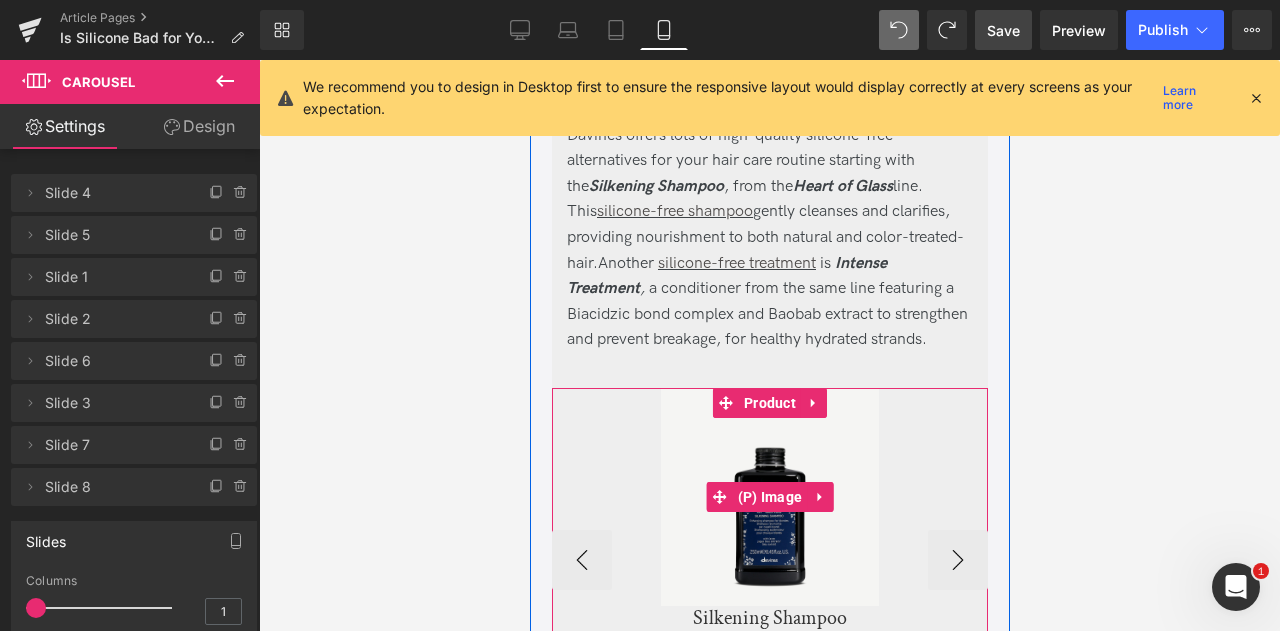 scroll, scrollTop: 2598, scrollLeft: 0, axis: vertical 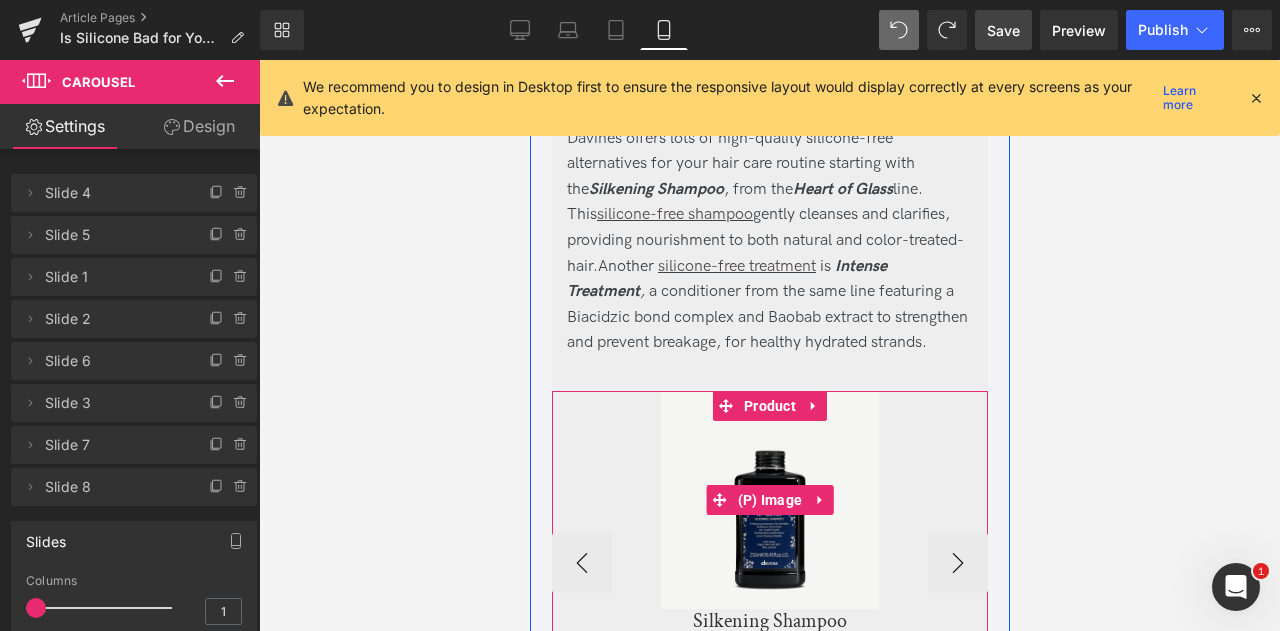 click on "Sale Off" at bounding box center [769, 500] 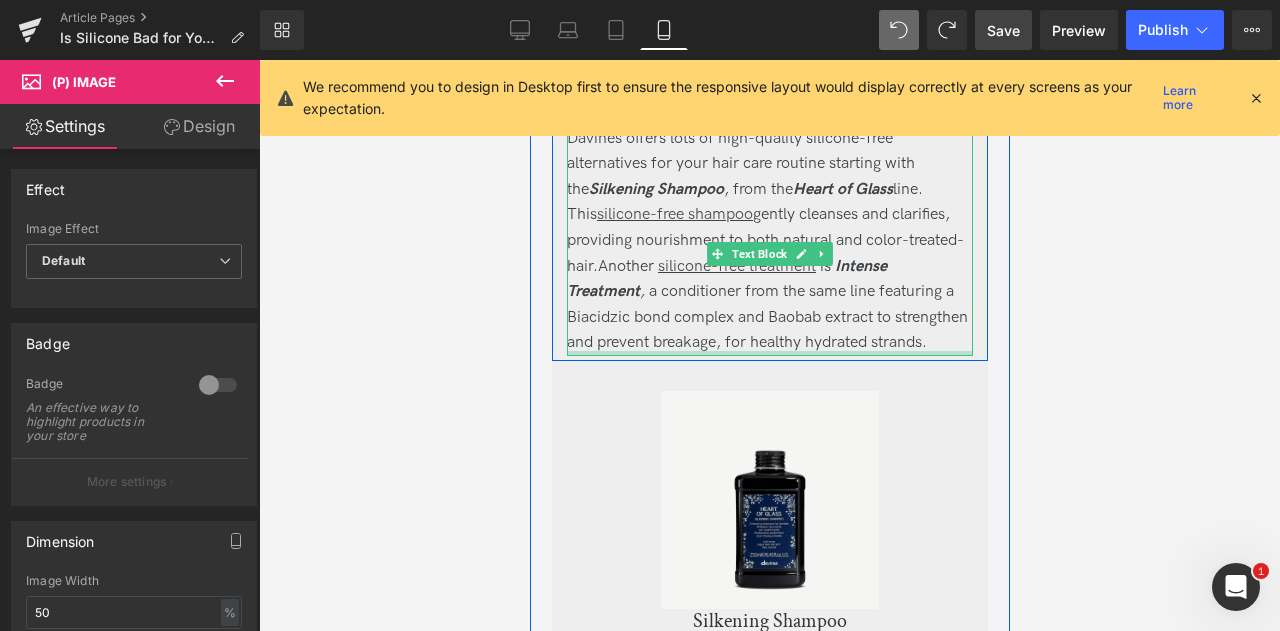 click at bounding box center [769, 353] 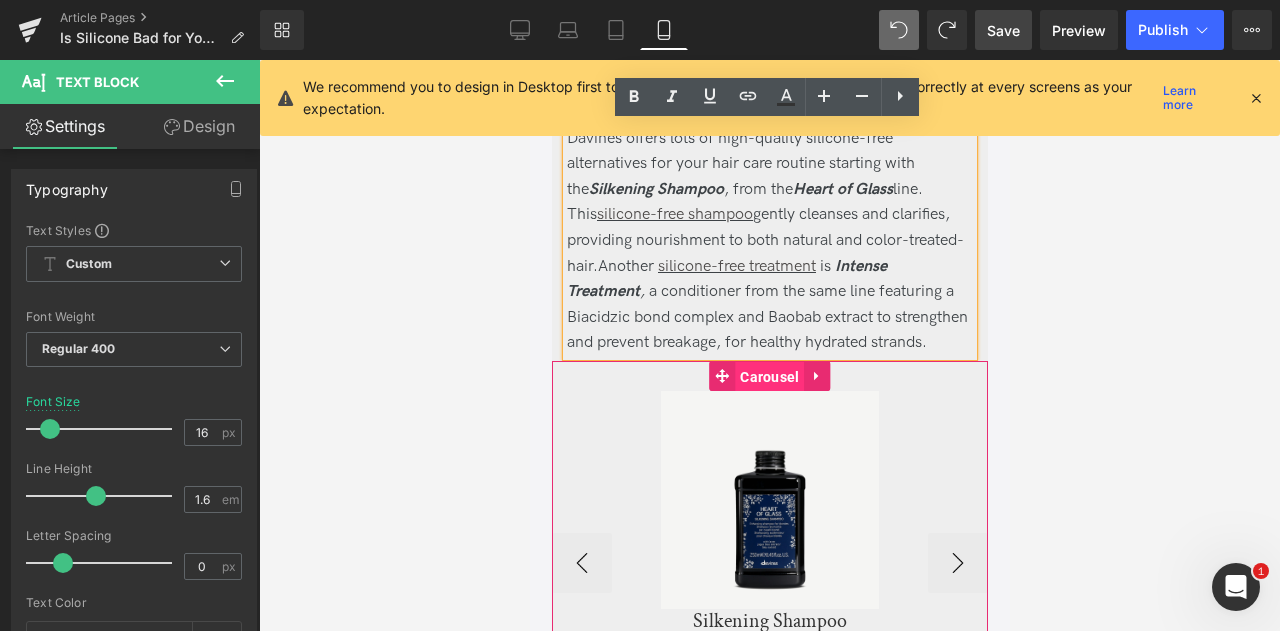 click on "Carousel" at bounding box center (768, 377) 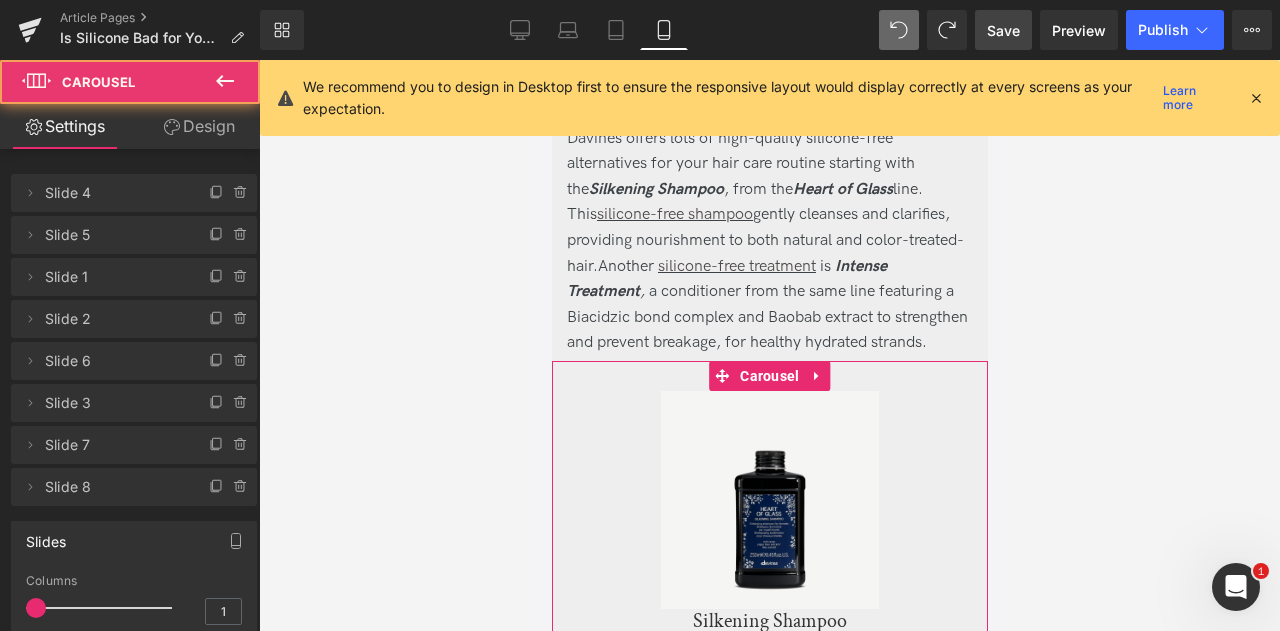 scroll, scrollTop: 366, scrollLeft: 0, axis: vertical 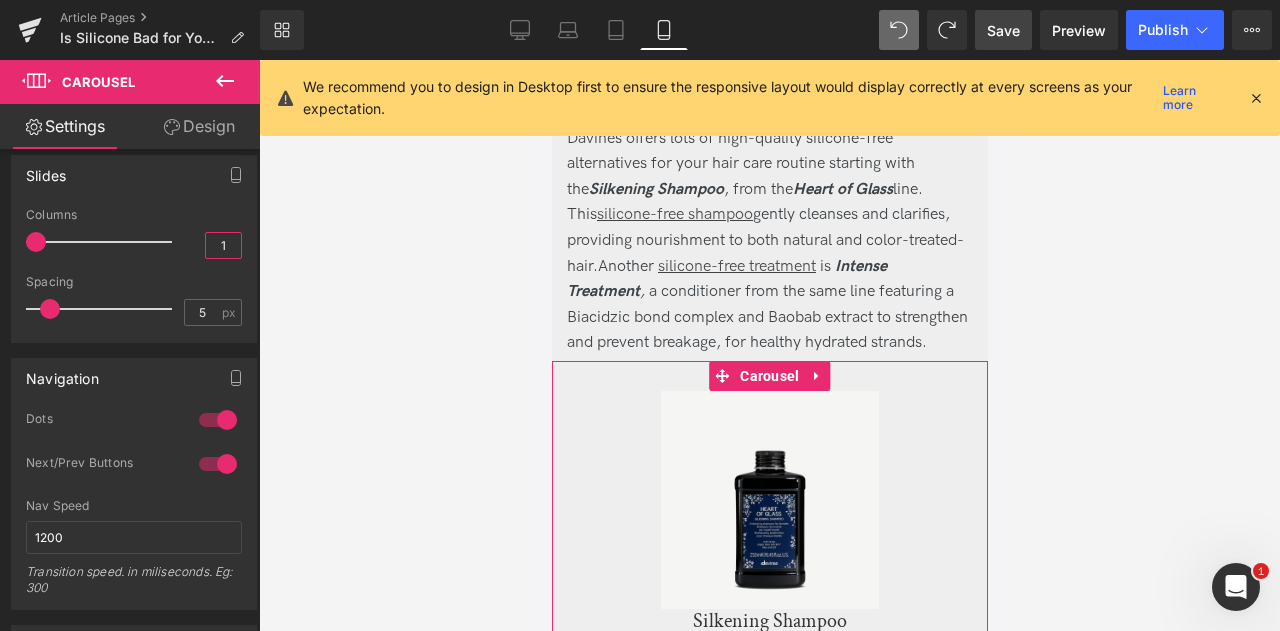 click on "1" at bounding box center [223, 245] 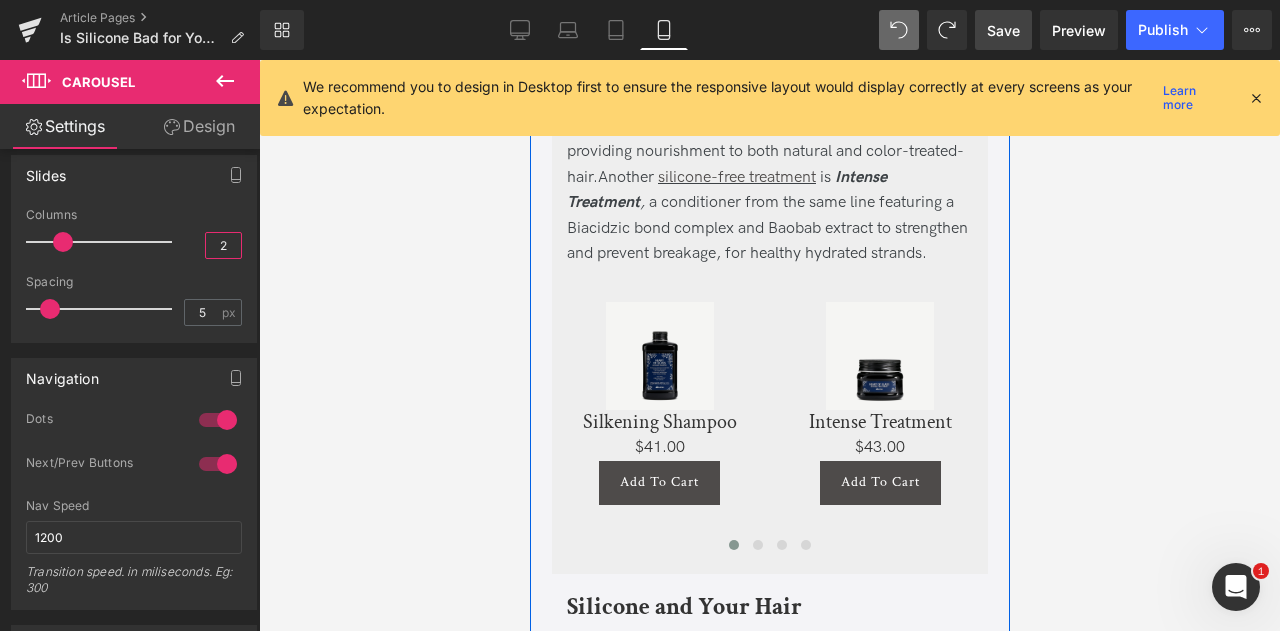 scroll, scrollTop: 2686, scrollLeft: 0, axis: vertical 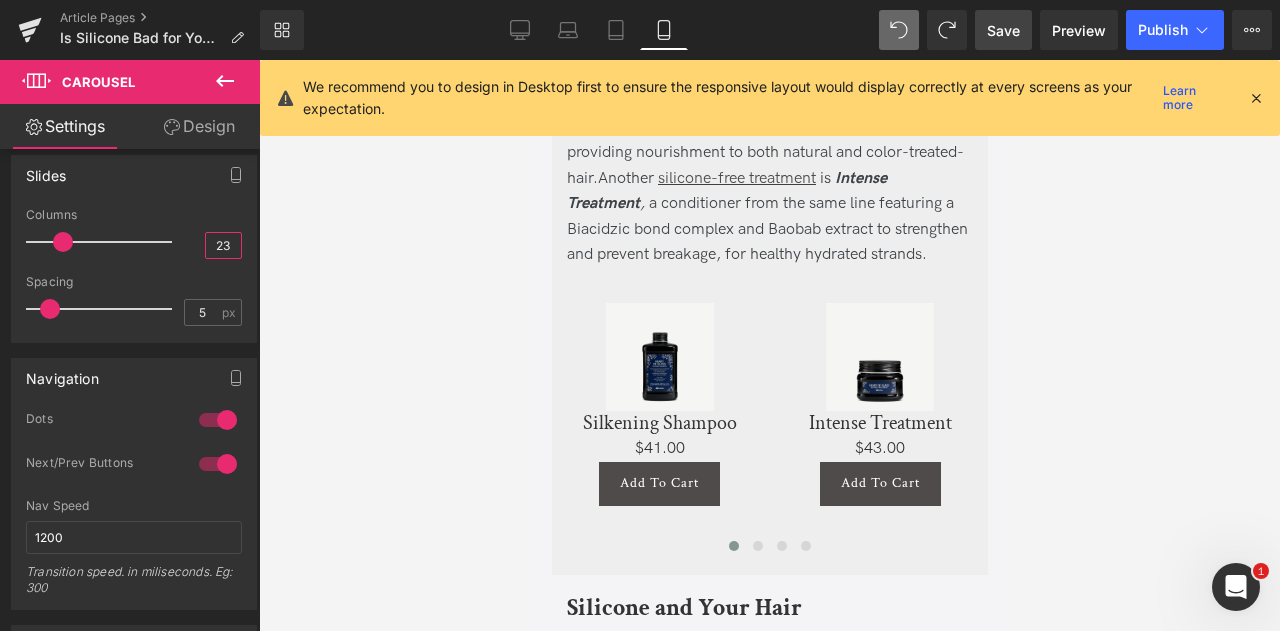 type on "2" 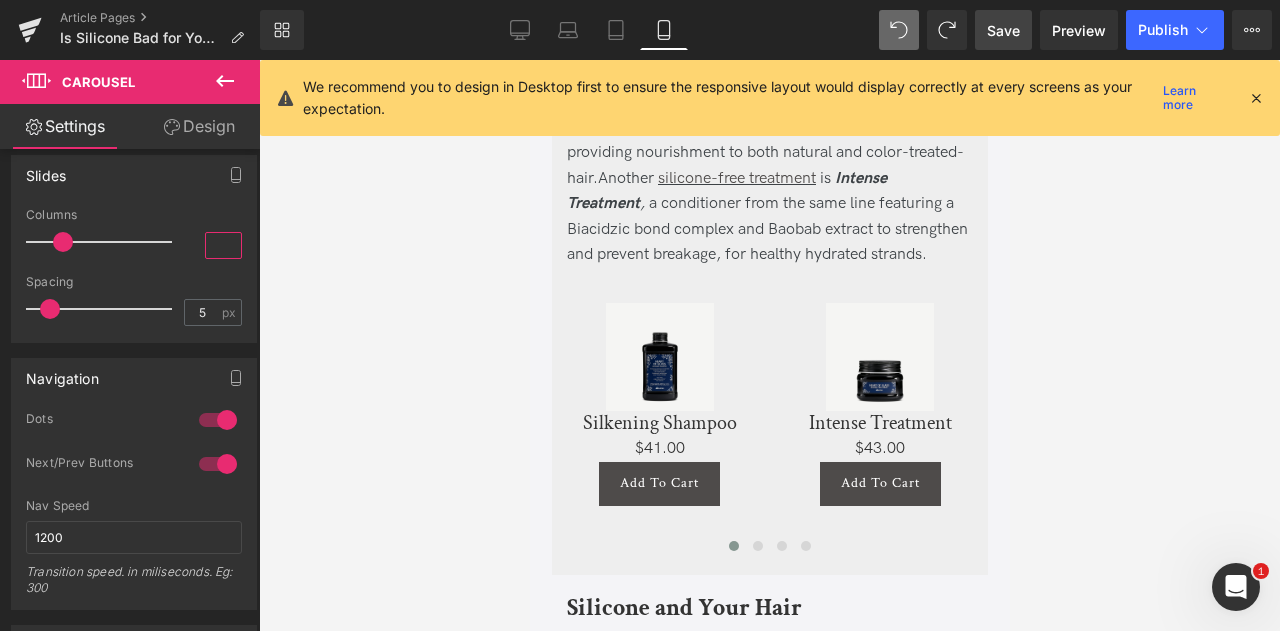 type on "3" 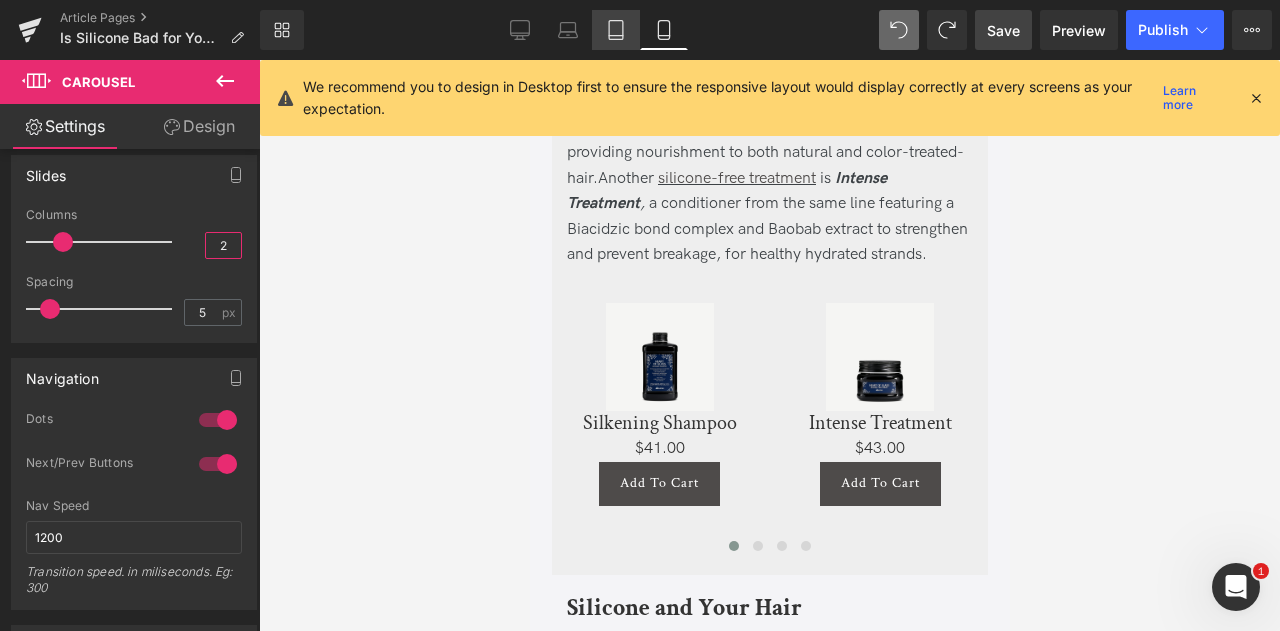 type on "2" 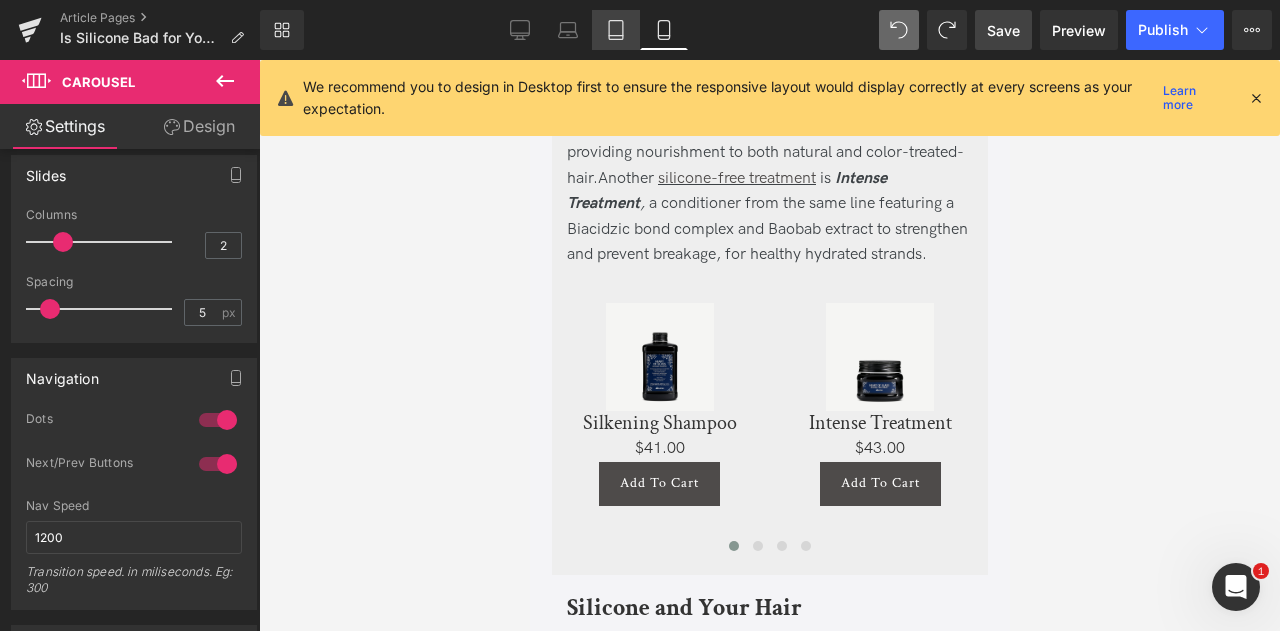 click on "Tablet" at bounding box center [616, 30] 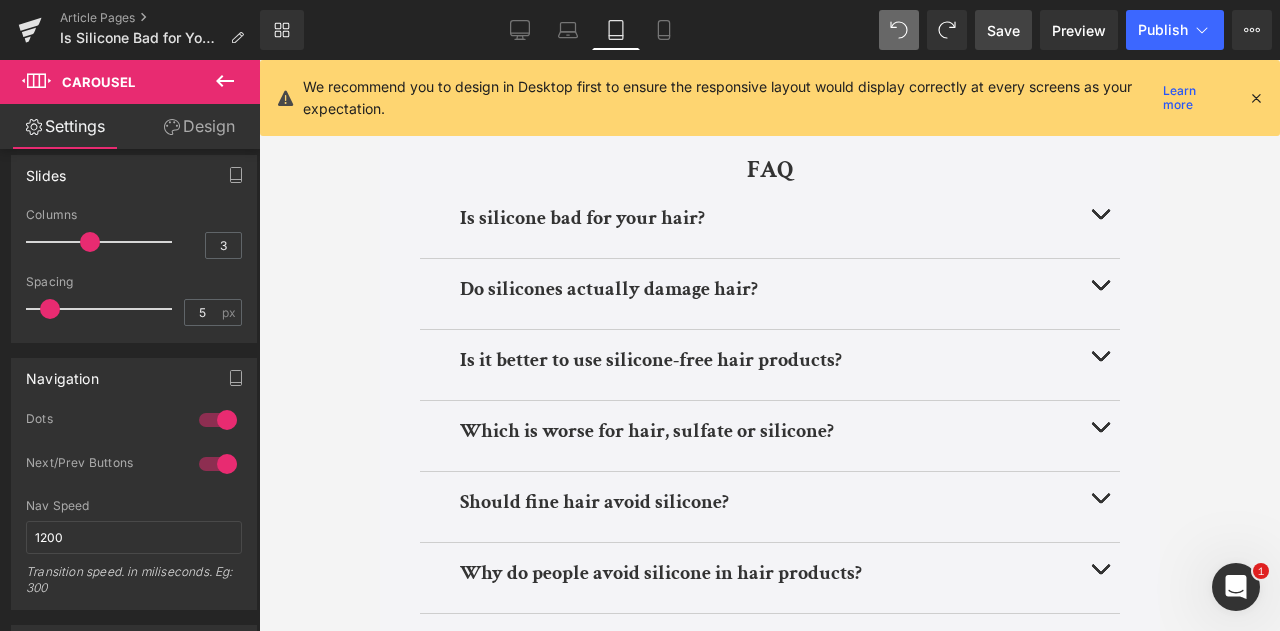 scroll, scrollTop: 1871, scrollLeft: 0, axis: vertical 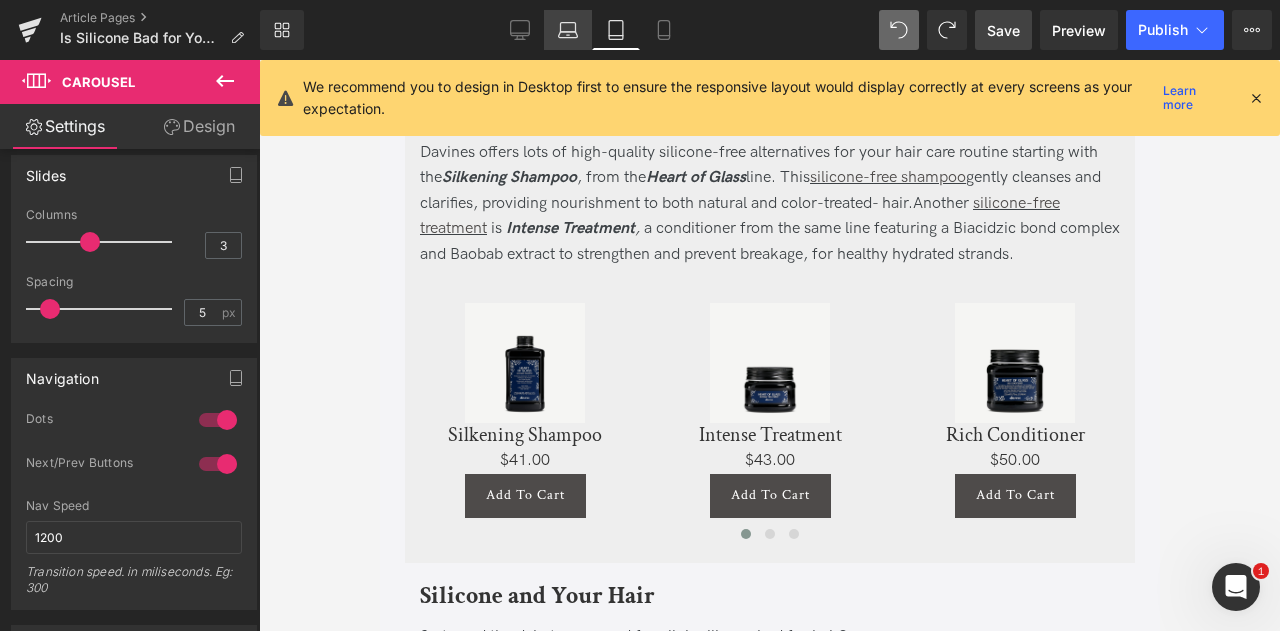 click 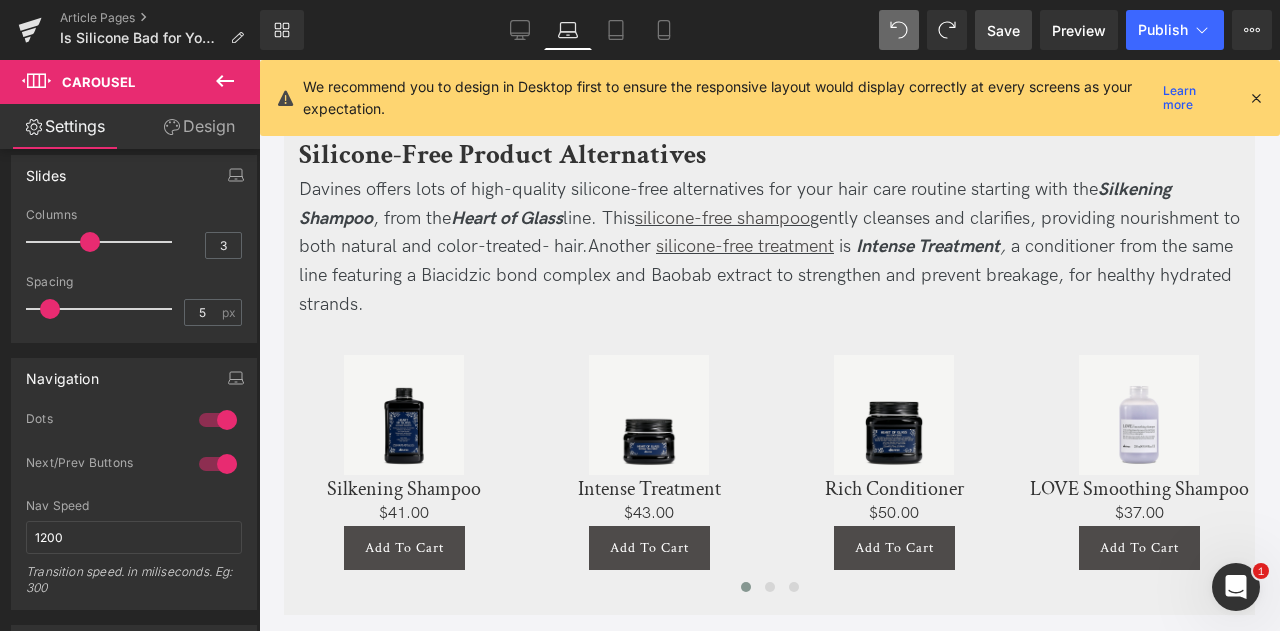 scroll, scrollTop: 1898, scrollLeft: 0, axis: vertical 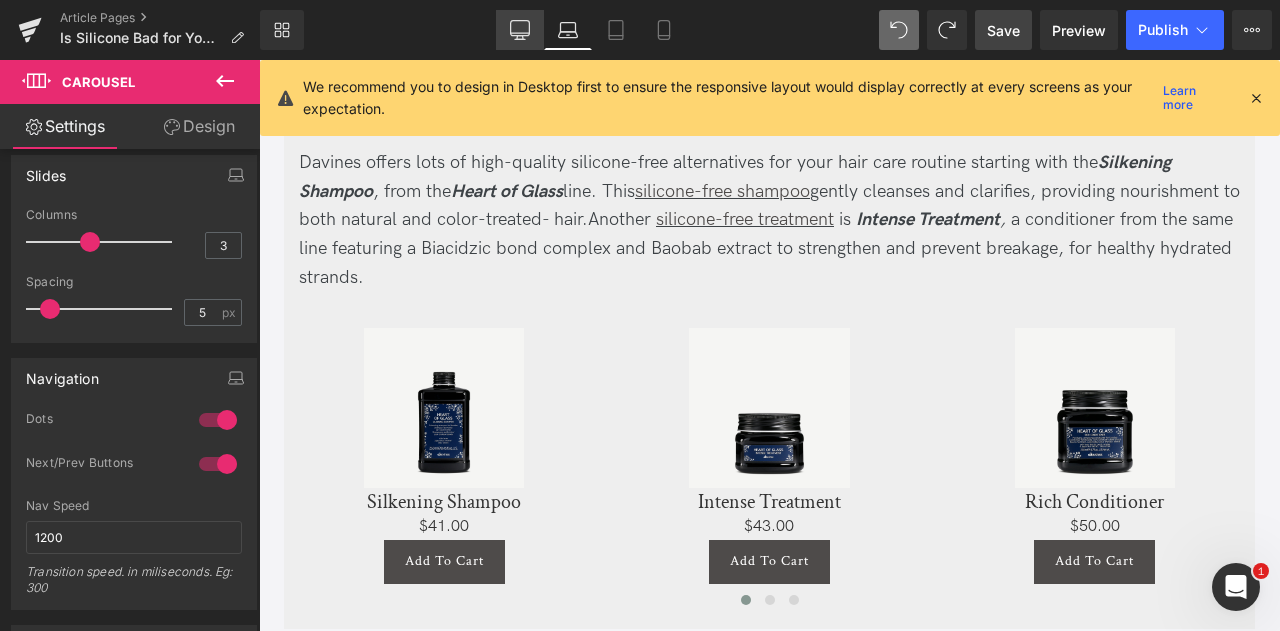 click 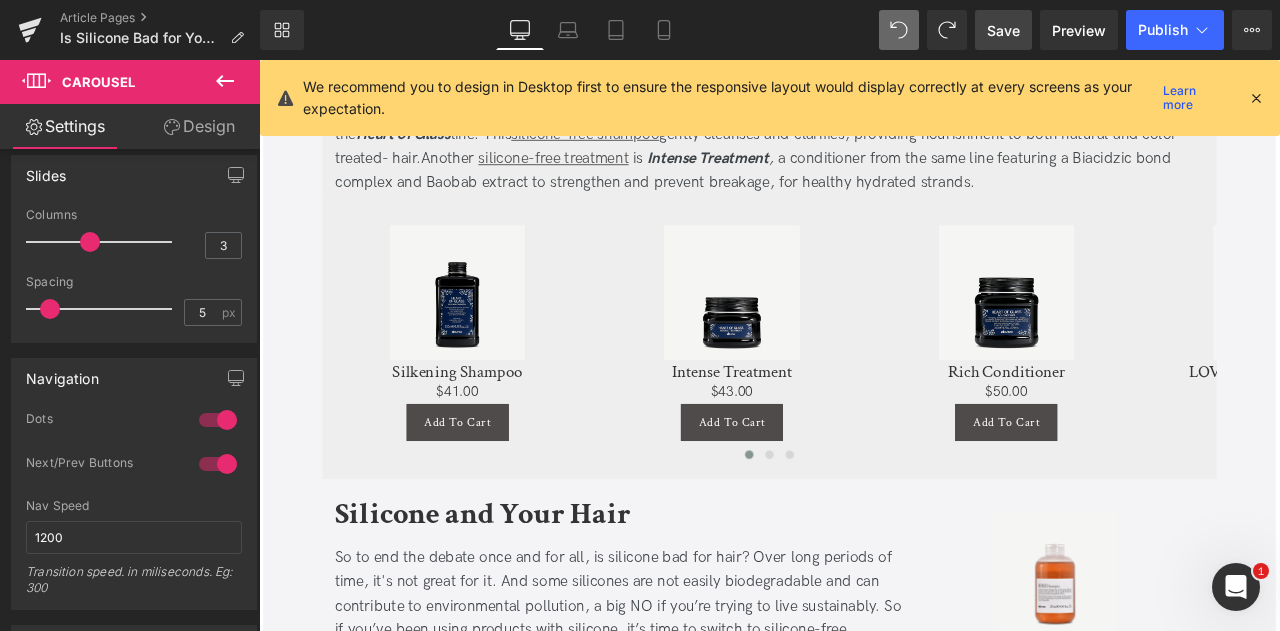 scroll, scrollTop: 1825, scrollLeft: 0, axis: vertical 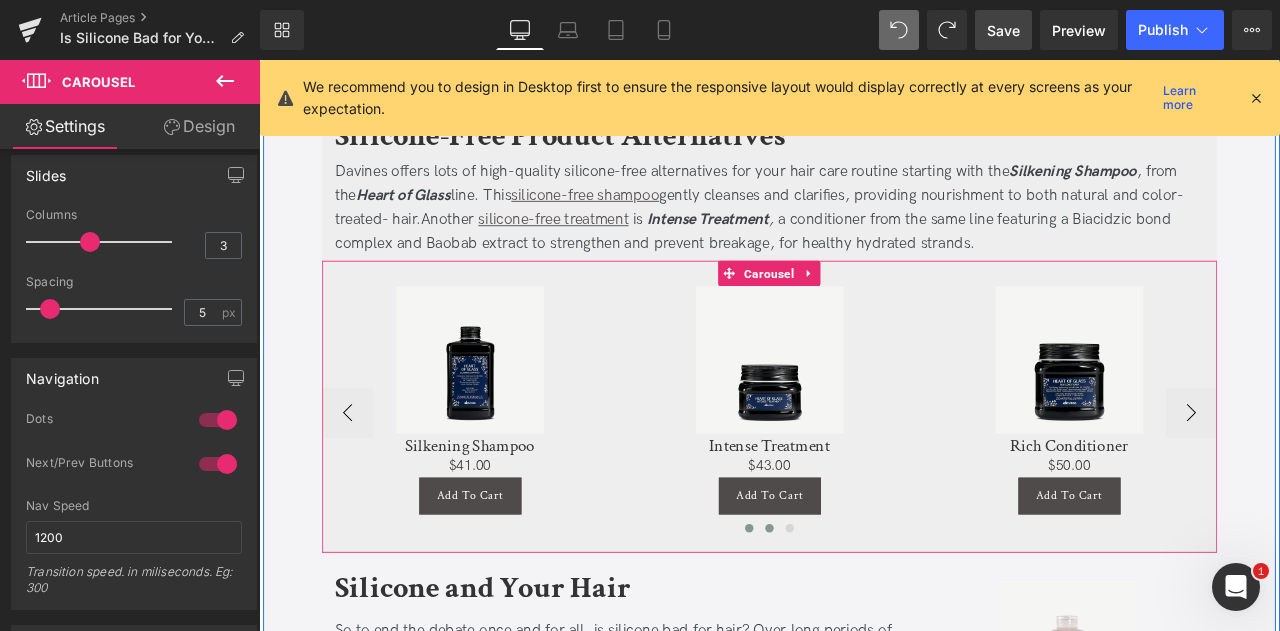 click at bounding box center (864, 615) 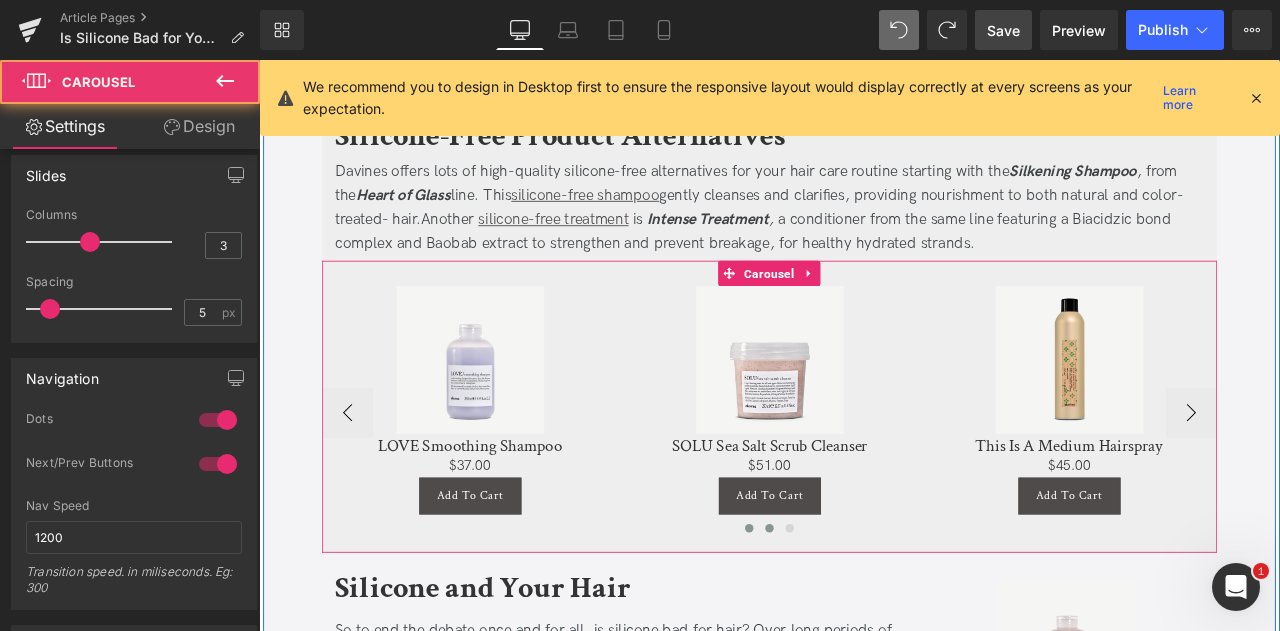 click at bounding box center [840, 615] 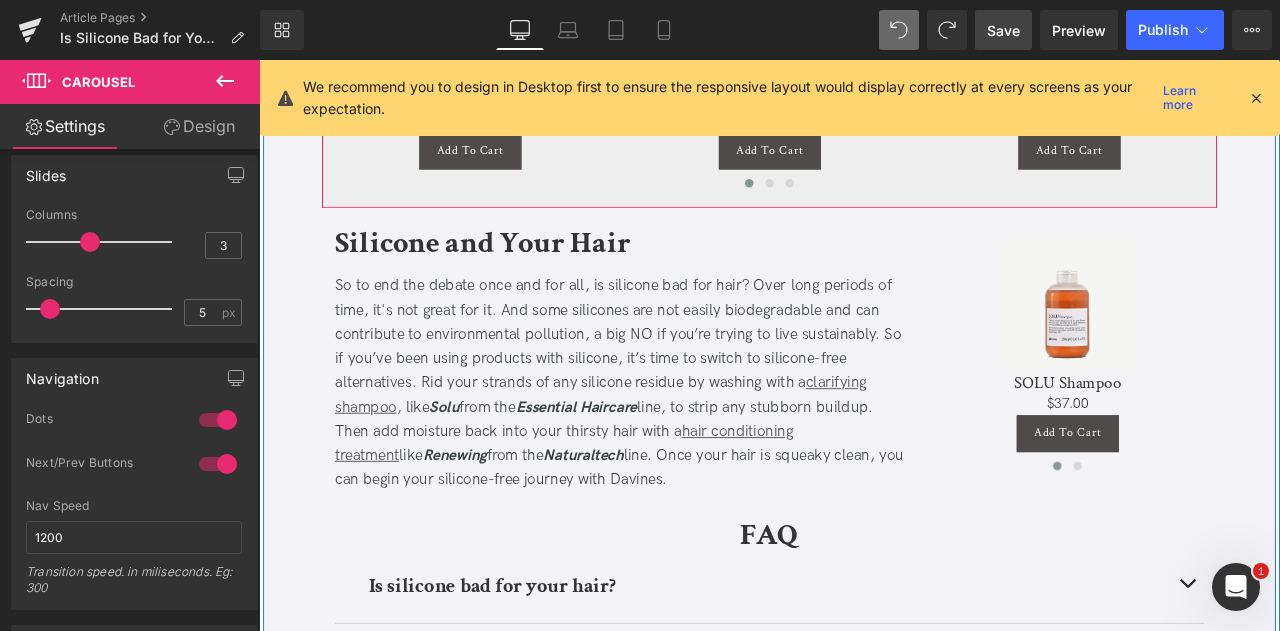 scroll, scrollTop: 2068, scrollLeft: 0, axis: vertical 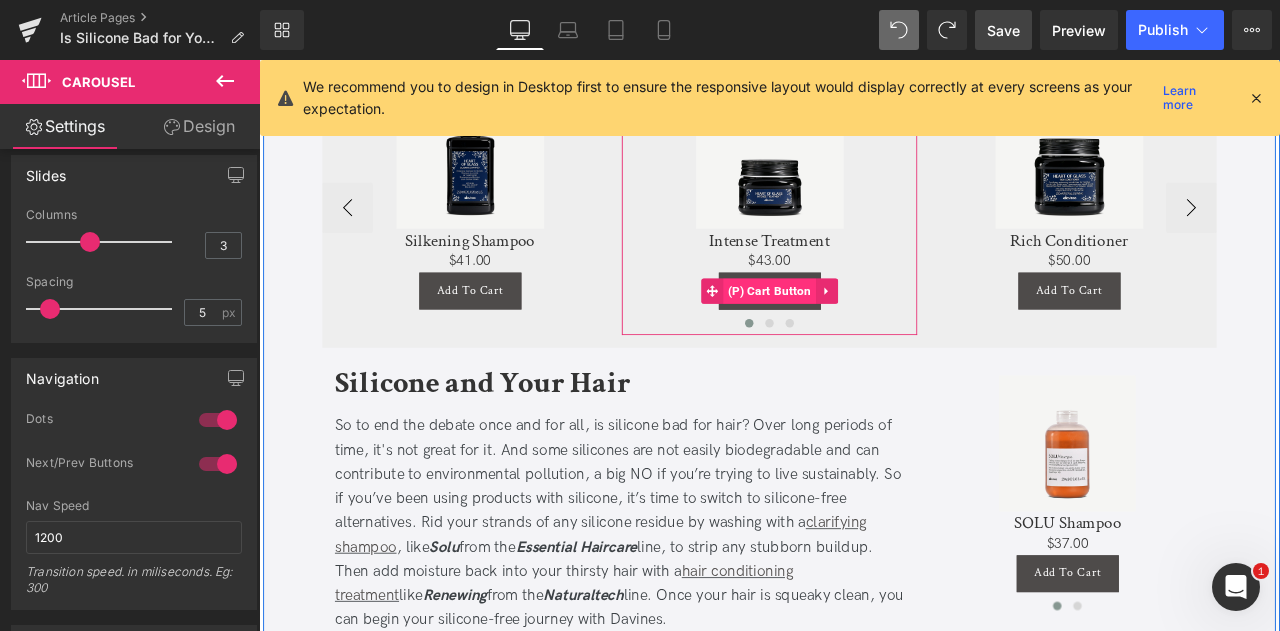 click on "(P) Cart Button" at bounding box center (864, 334) 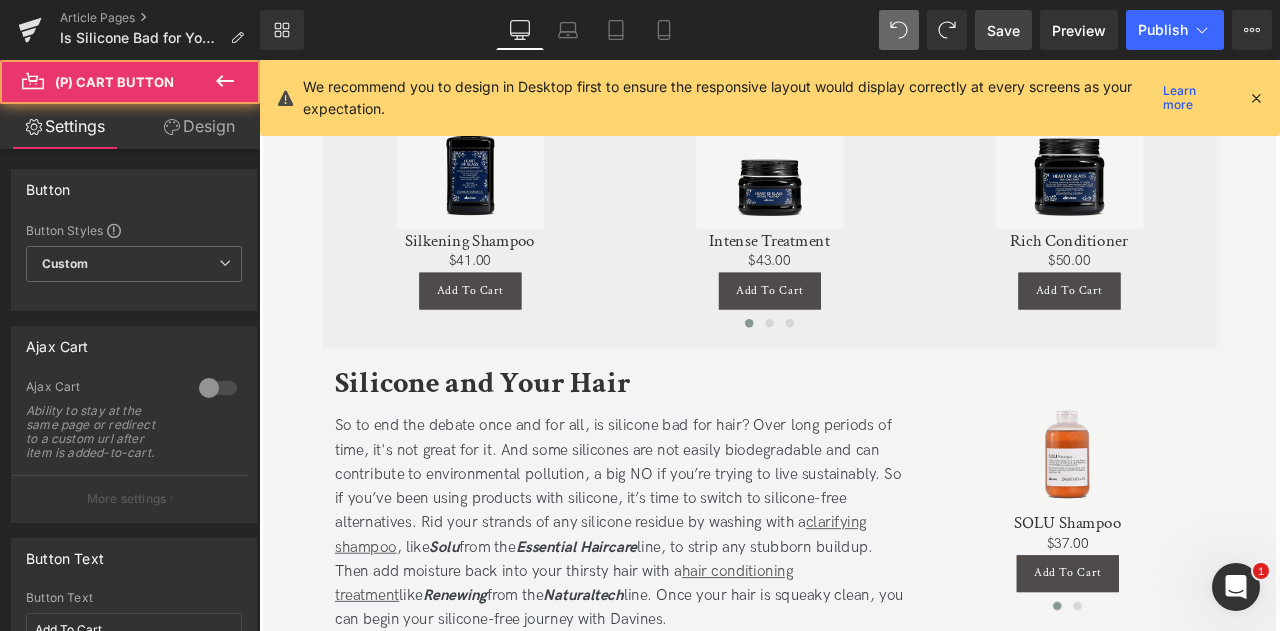 click on "Design" at bounding box center (199, 126) 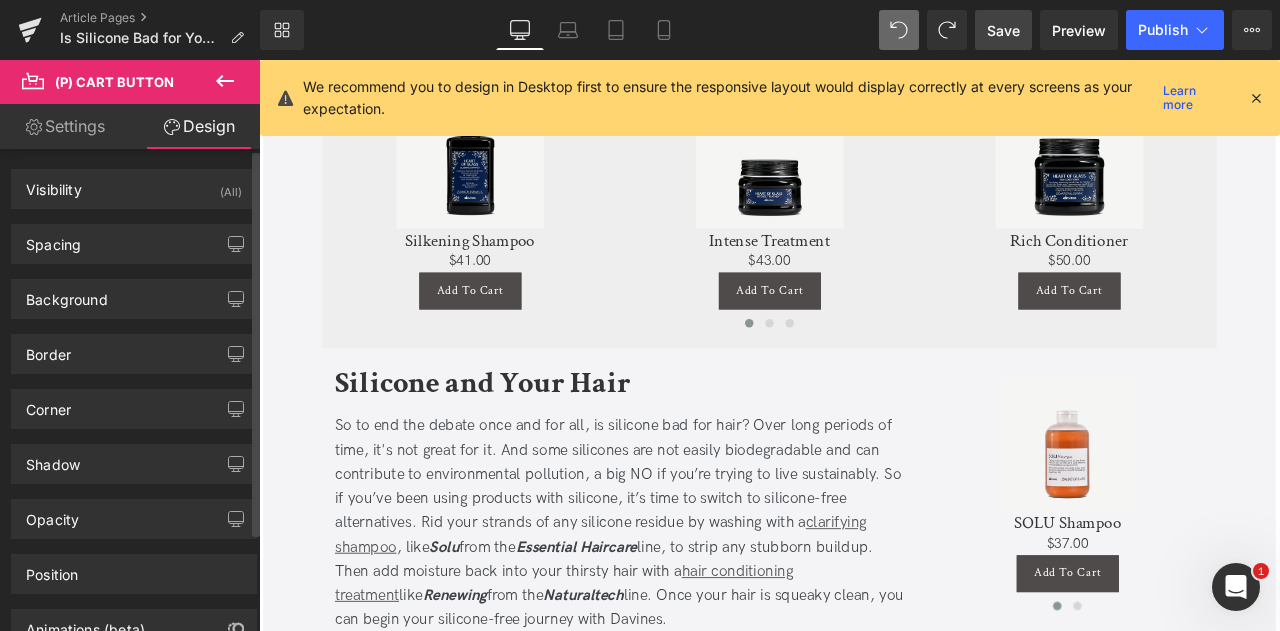 click on "Background
Color & Image color
Color %
Image  Replace Image  Upload image or  Browse gallery Image Src Image Quality Lighter Lightest
Lighter
Lighter Lightest Only support for UCare CDN
More settings" at bounding box center (134, 291) 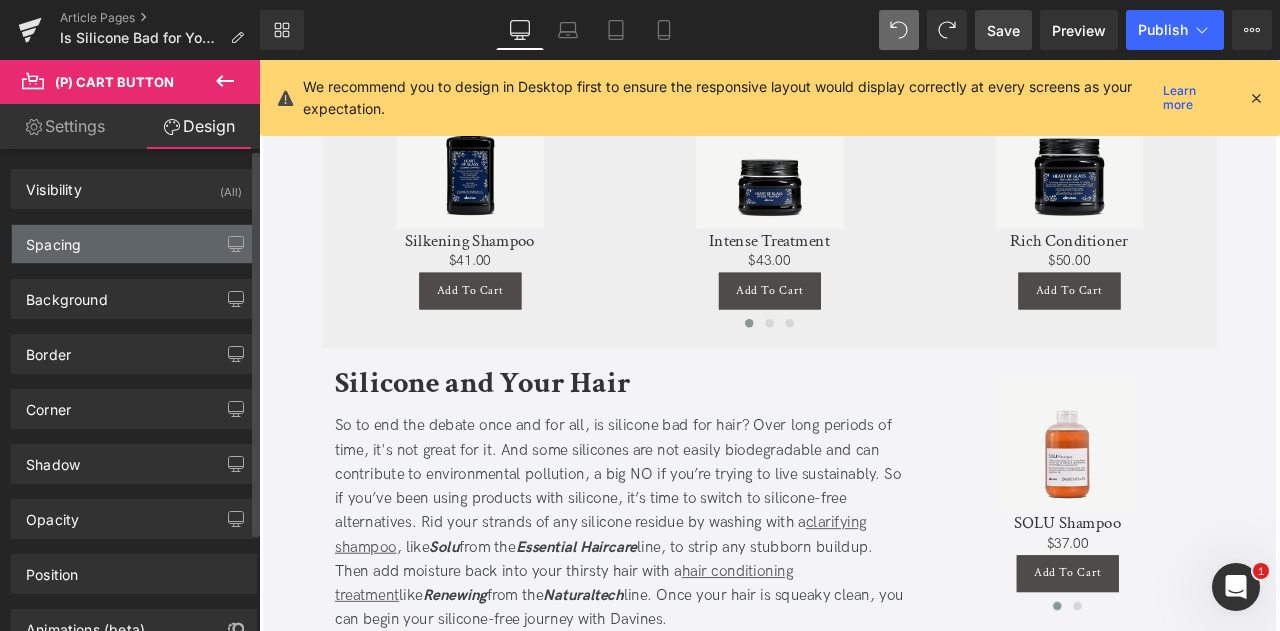 click on "Spacing" at bounding box center [134, 244] 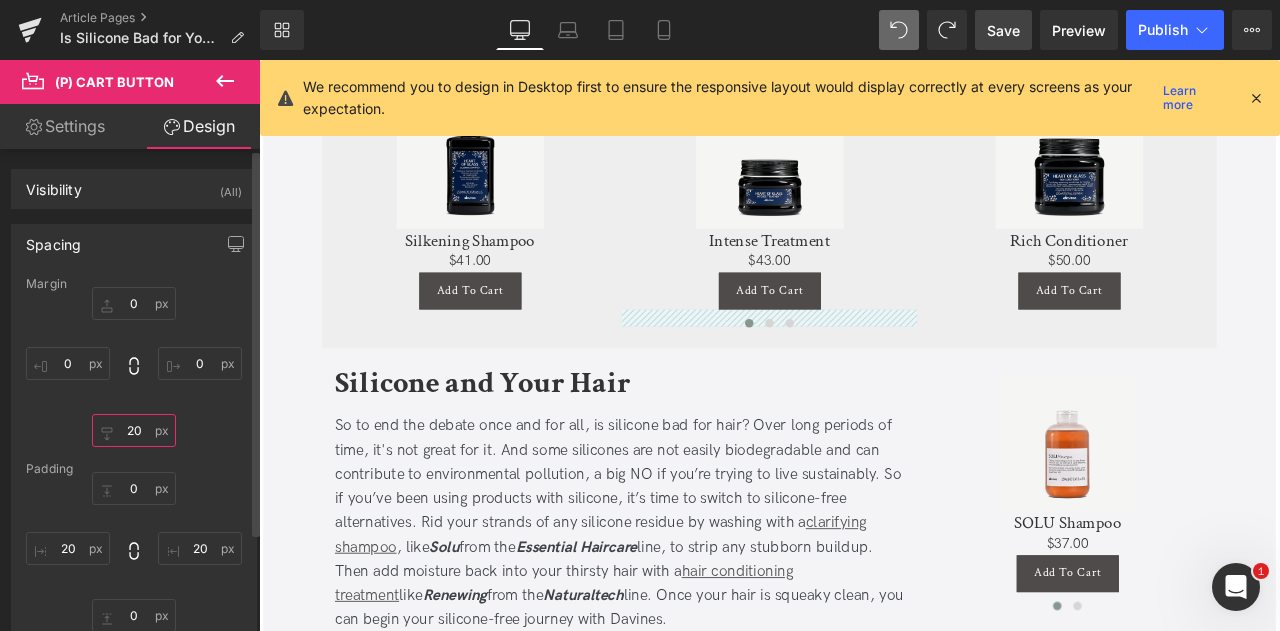 click at bounding box center (134, 430) 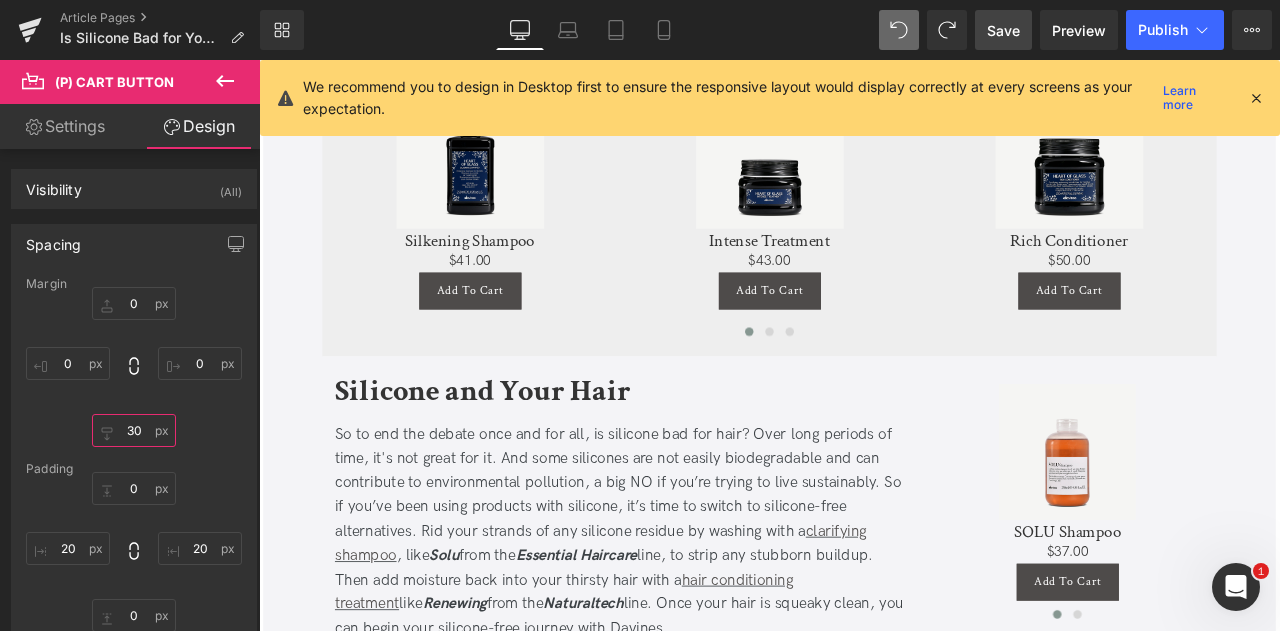 type on "30" 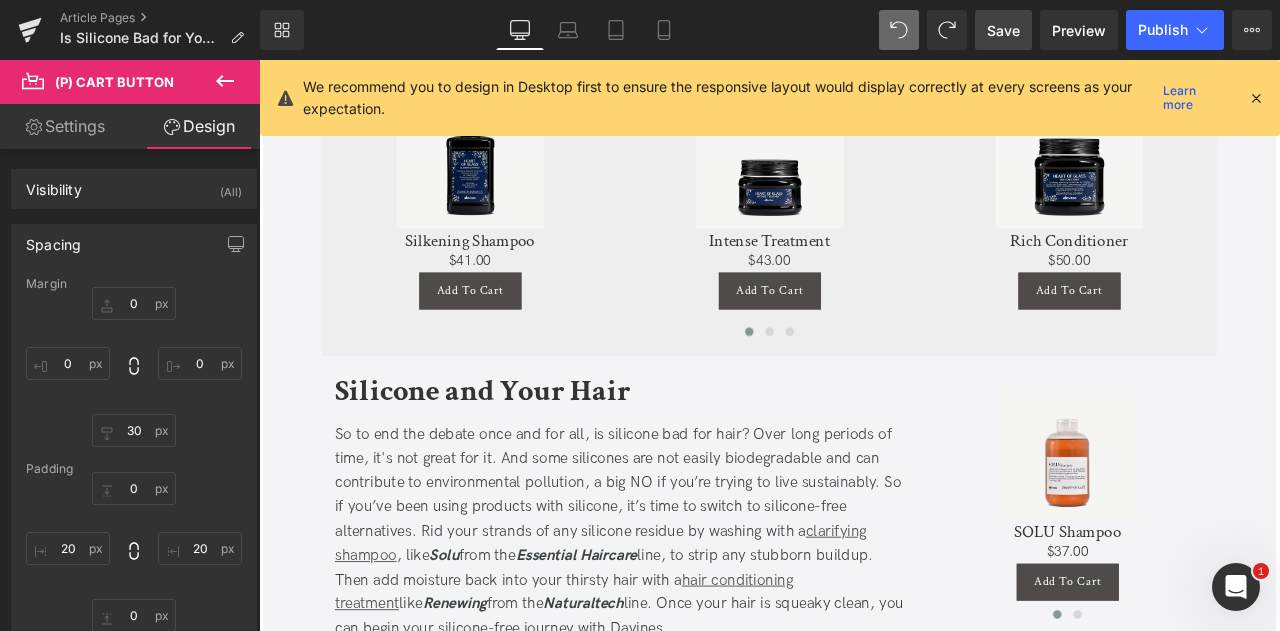 click on "Library Desktop Desktop Laptop Tablet Mobile Save Preview Publish Scheduled View Live Page View with current Template Save Template to Library Schedule Publish  Optimize  Publish Settings Shortcuts We recommend you to design in Desktop first to ensure the responsive layout would display correctly at every screens as your expectation. Learn more  Your page can’t be published   You've reached the maximum number of published pages on your plan  (401/999999).  You need to upgrade your plan or unpublish all your pages to get 1 publish slot.   Unpublish pages   Upgrade plan" at bounding box center [770, 30] 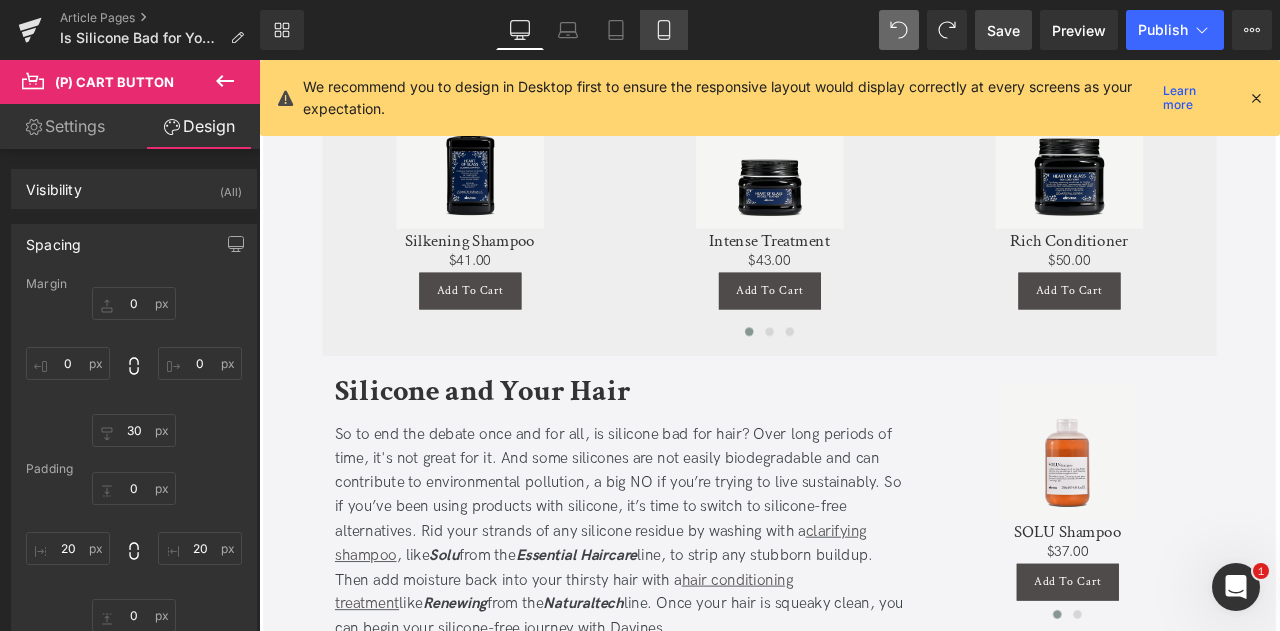 click 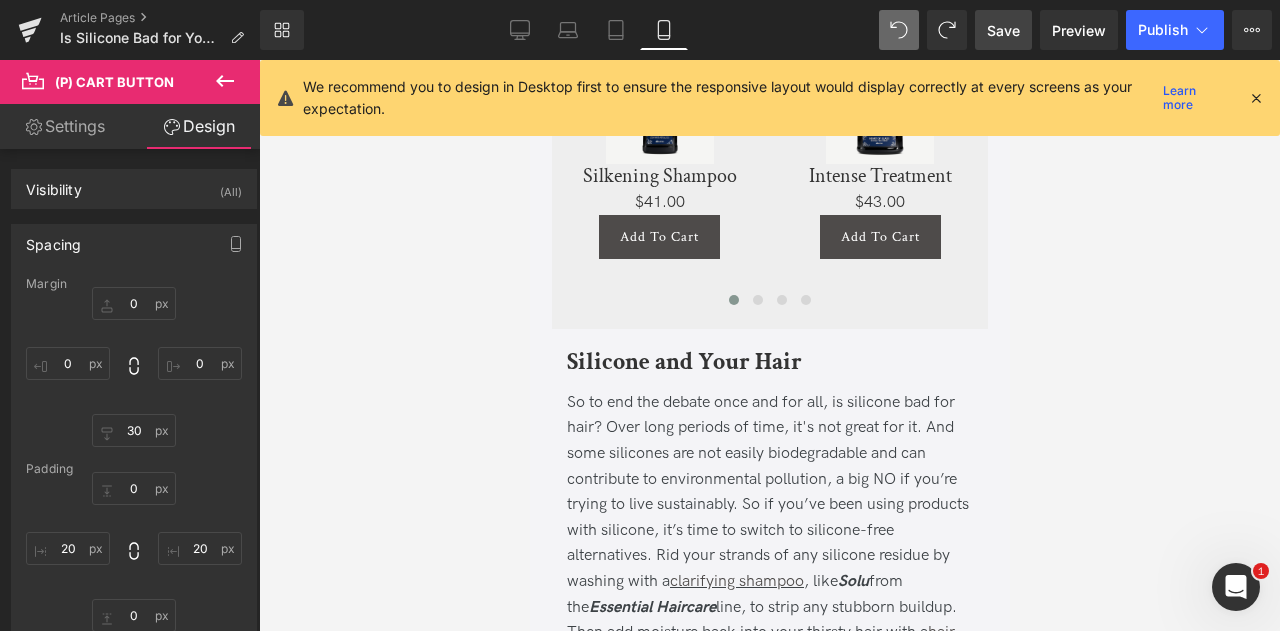 scroll, scrollTop: 2930, scrollLeft: 0, axis: vertical 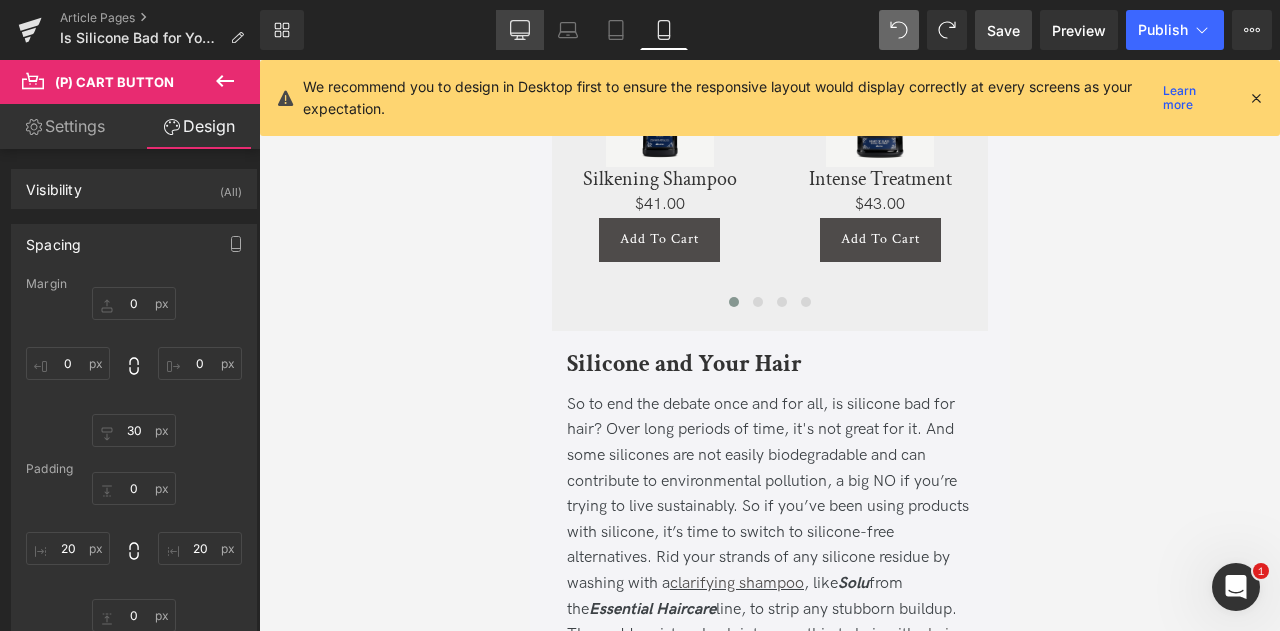 click on "Desktop" at bounding box center [520, 30] 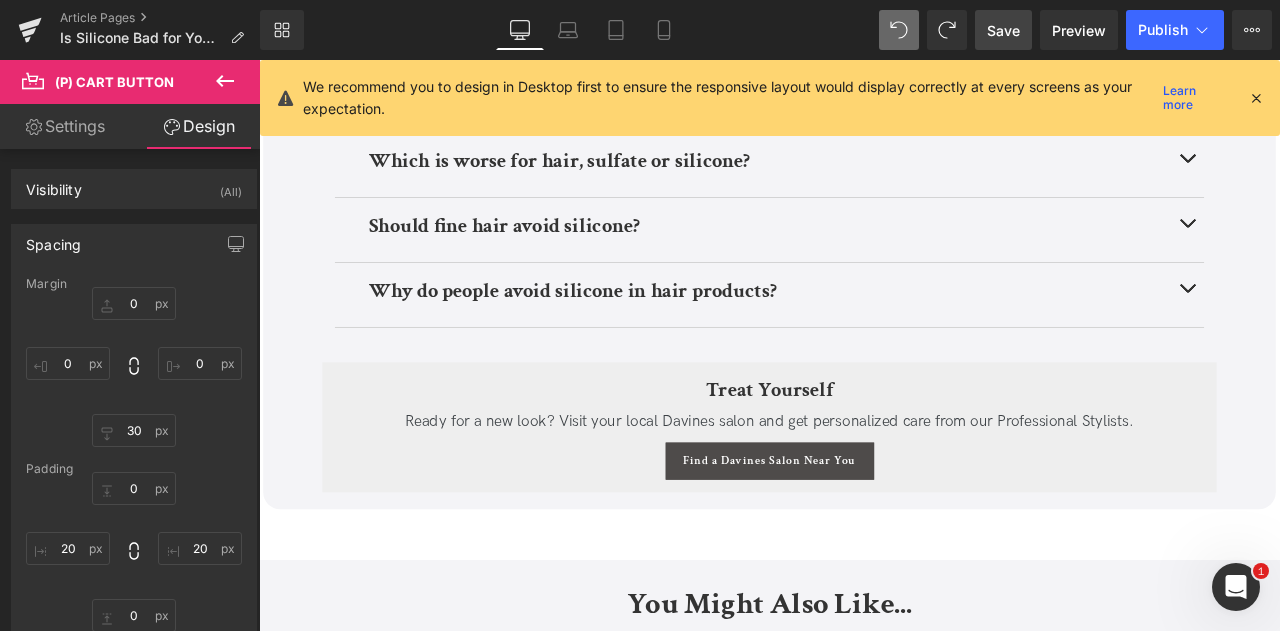 scroll, scrollTop: 2069, scrollLeft: 0, axis: vertical 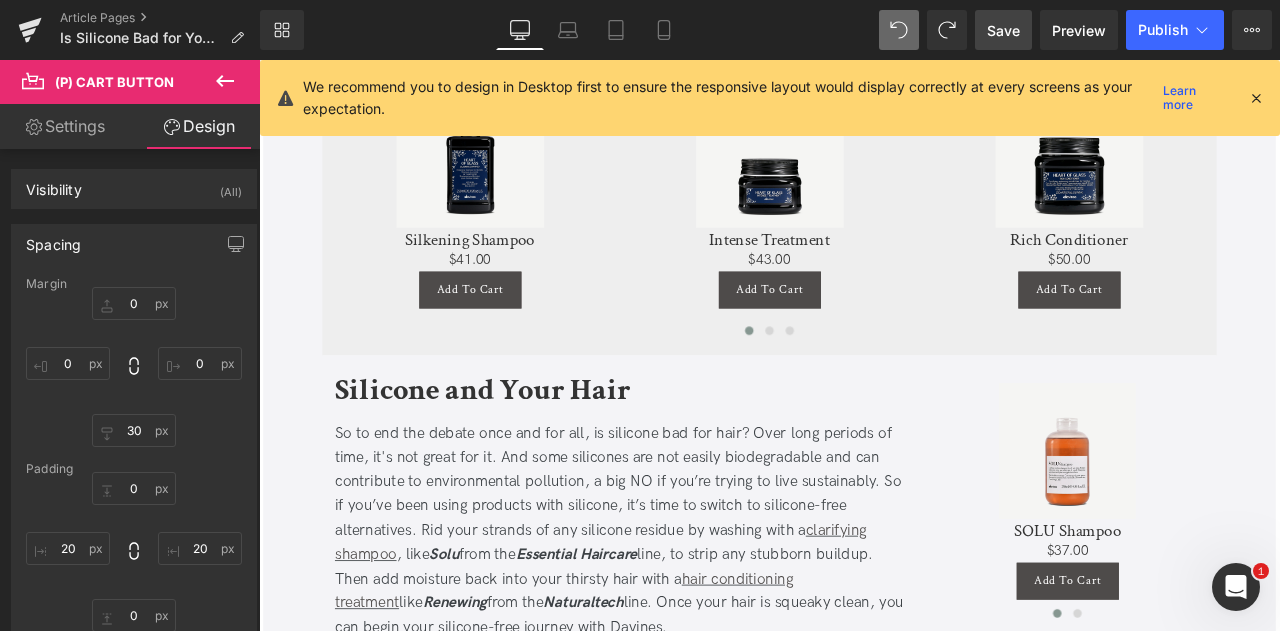 click on "Save" at bounding box center [1003, 30] 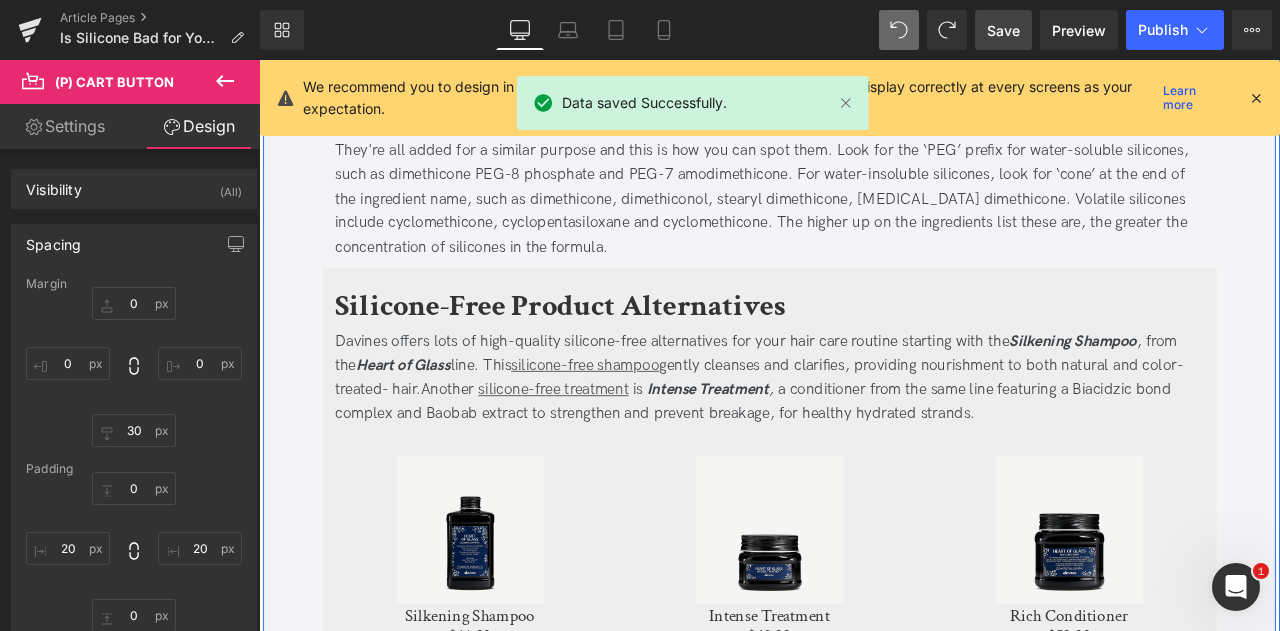 scroll, scrollTop: 1623, scrollLeft: 0, axis: vertical 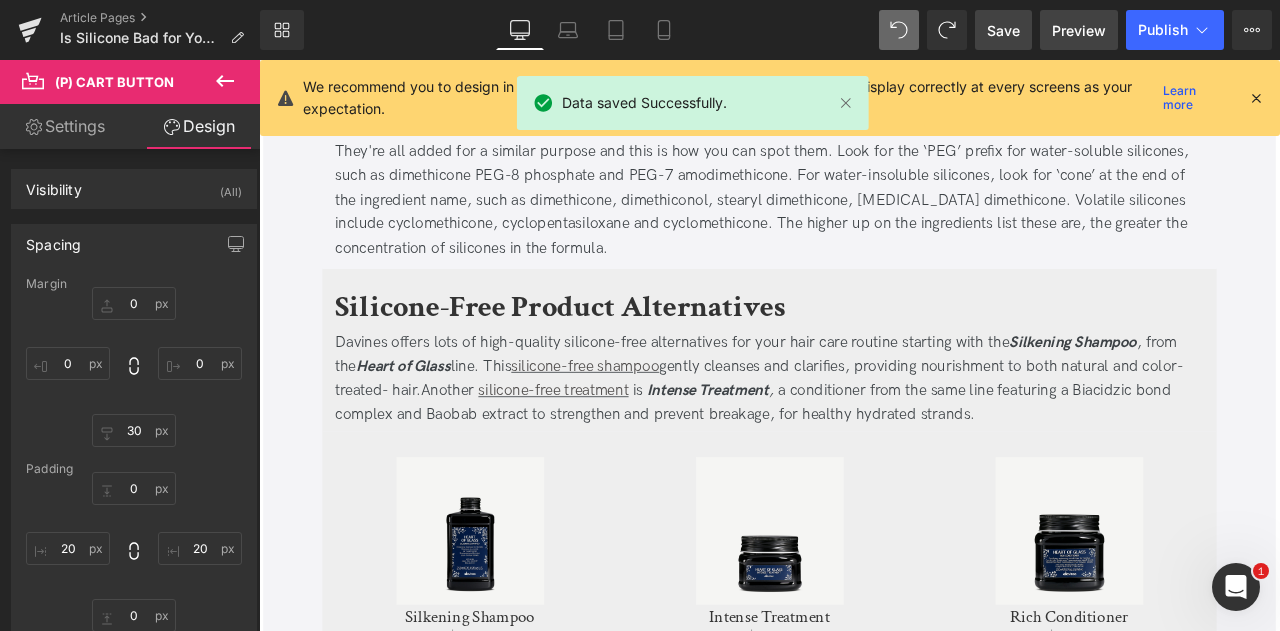 click on "Preview" at bounding box center [1079, 30] 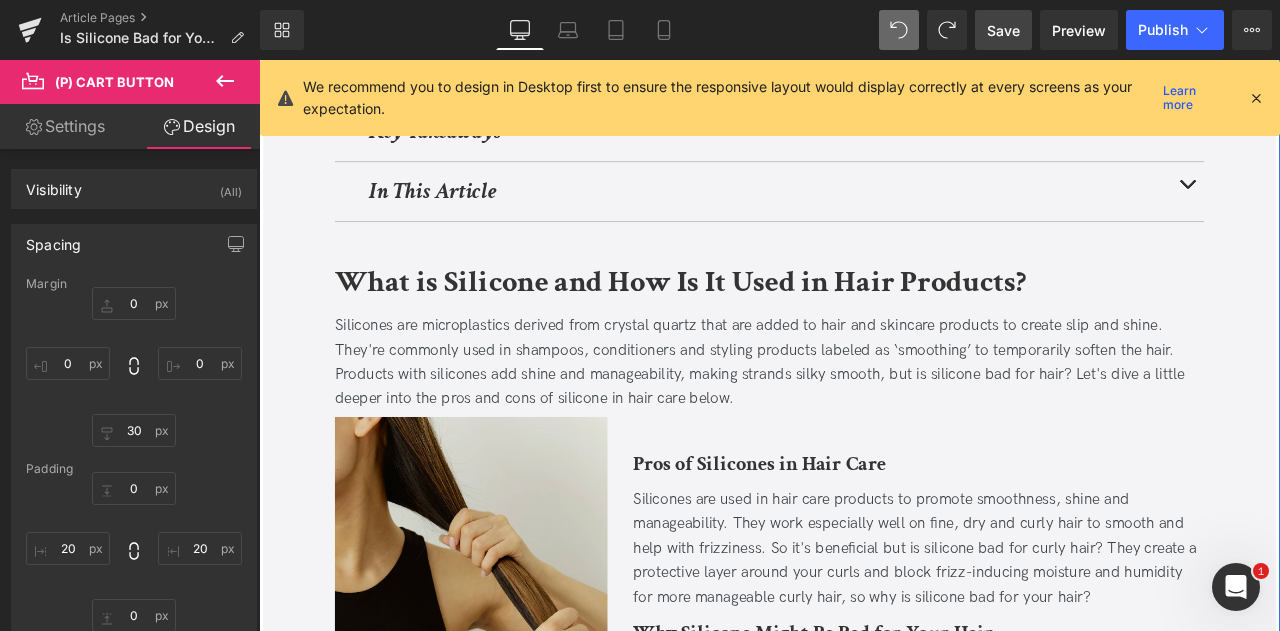 scroll, scrollTop: 466, scrollLeft: 0, axis: vertical 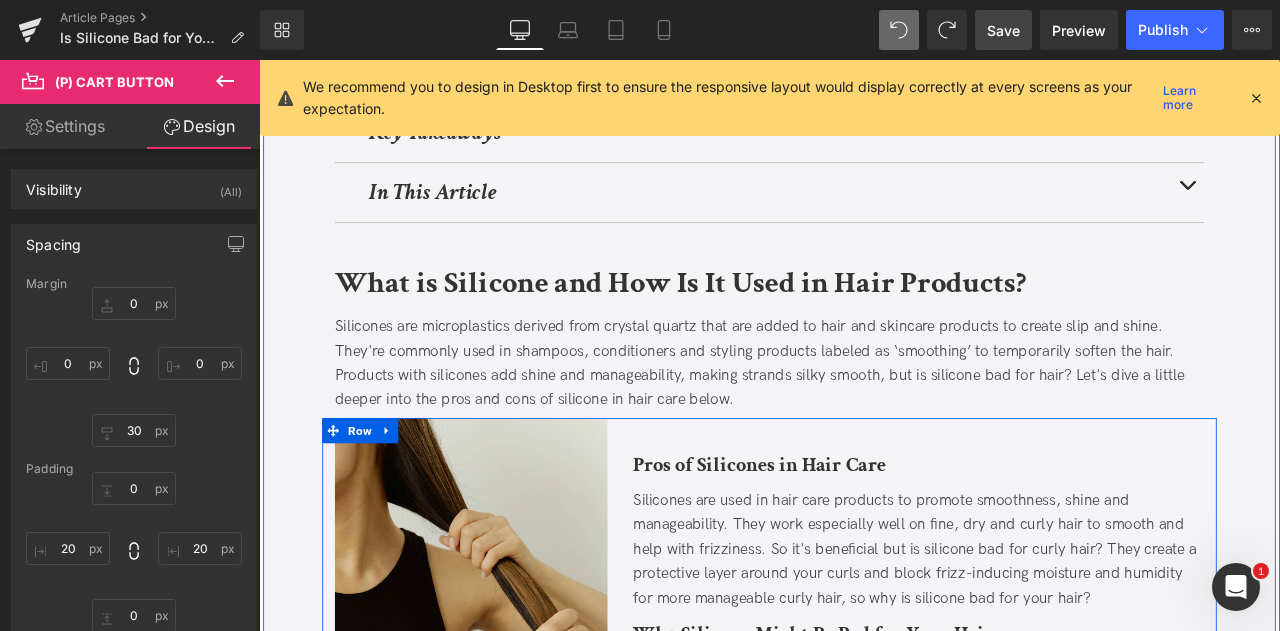 click on "Pros of Silicones in Hair Care Heading         Silicones are used in hair care products to promote smoothness, shine and manageability. They work especially well on fine, dry and curly hair to smooth and help with frizziness. So it's beneficial but is silicone bad for curly hair? They create a protective layer around your curls and block frizz-inducing moisture and humidity for more manageable curly hair, so why is silicone bad for your hair? Text Block         Why Silicone Might Be Bad for Your Hair Heading         This silicone protective layer also blocks moisture and nourishing ingredients from getting into the hair. Over time this weighs down the hair, making it feel heavy and greasy, weakening follicles and leaving hair dry, dull and prone to breakage. This is especially detrimental to people with chemically treated hair. If your hair is bleached or permed, avoid silicones at all costs and check our guide on  perms and hair health  for more tips. Text Block" at bounding box center (1040, 726) 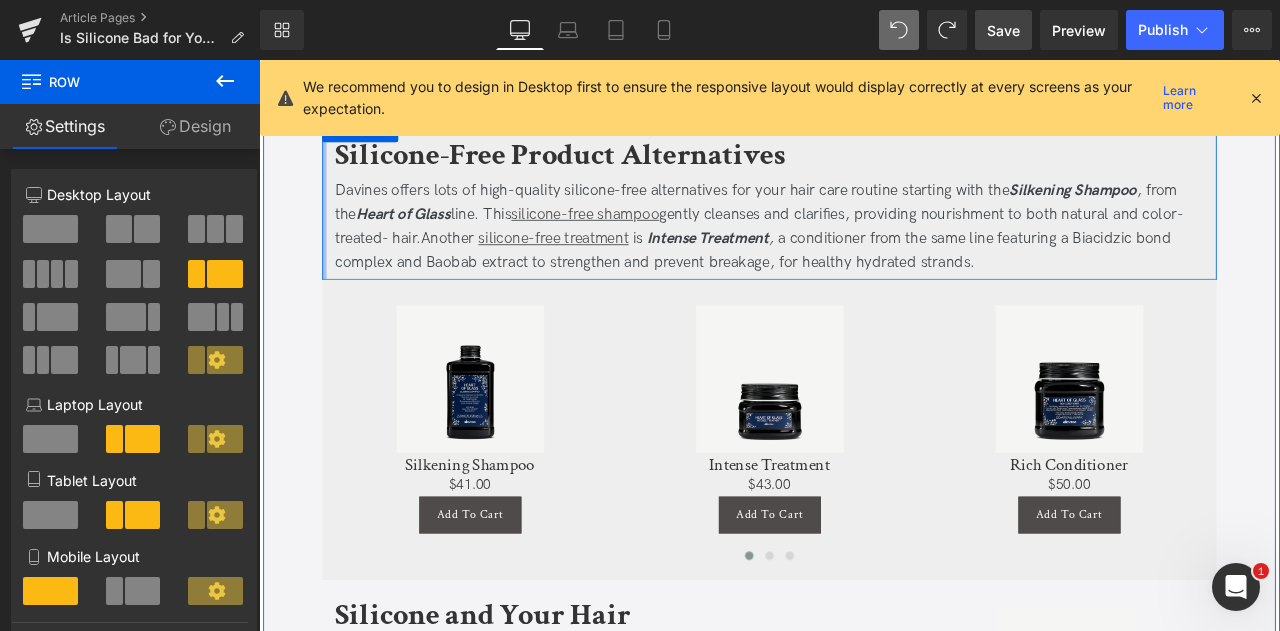 scroll, scrollTop: 1719, scrollLeft: 0, axis: vertical 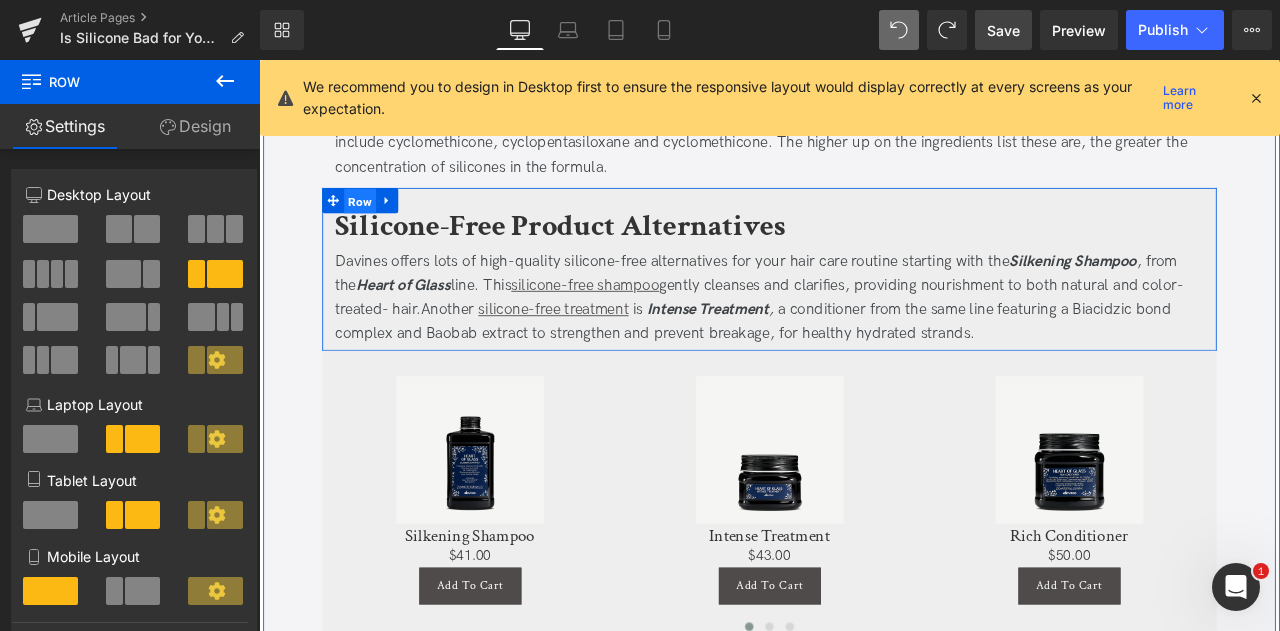 click on "Row" at bounding box center [379, 227] 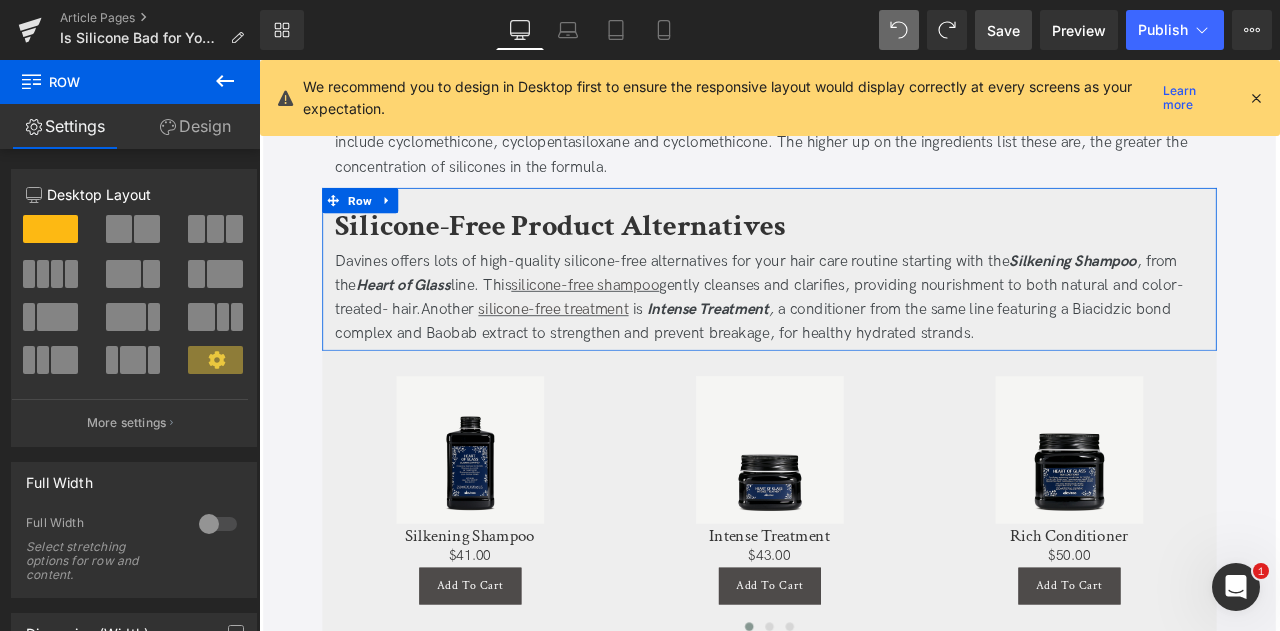 click on "Design" at bounding box center (195, 126) 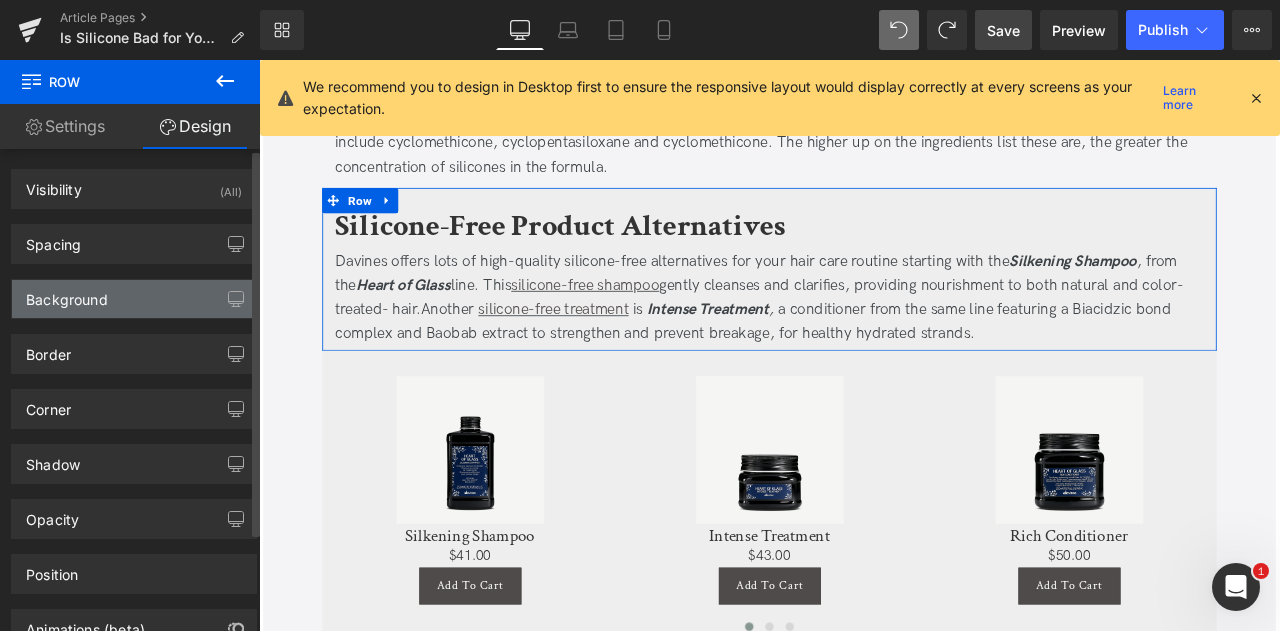 click on "Background" at bounding box center (134, 299) 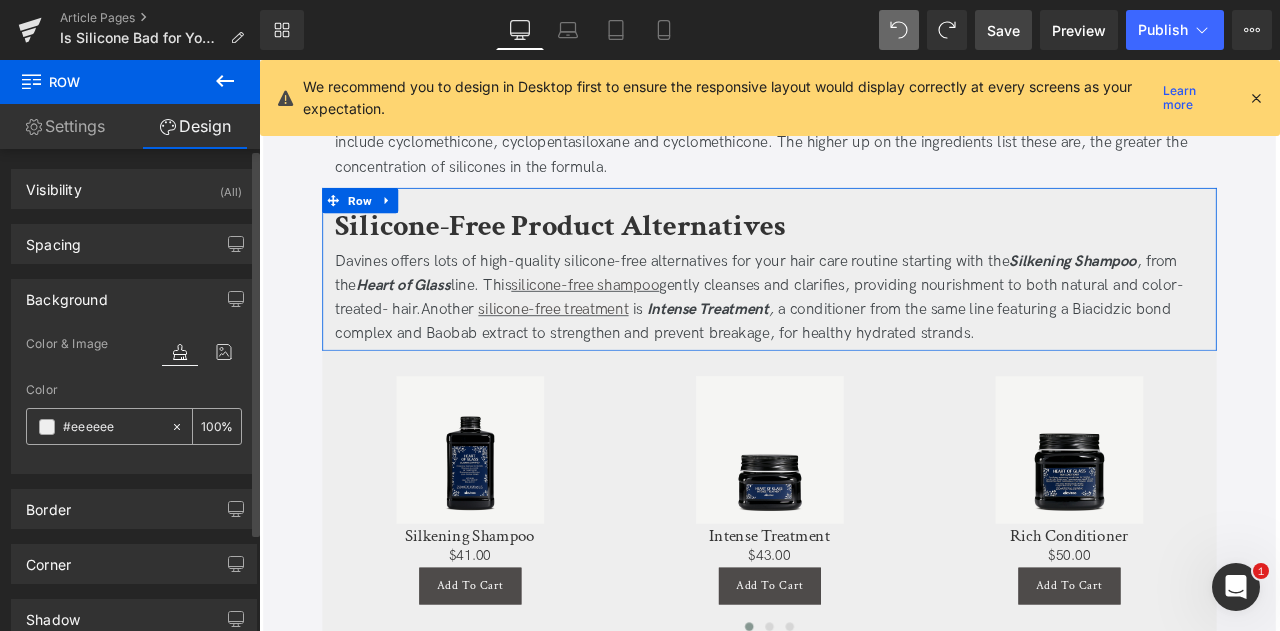 click 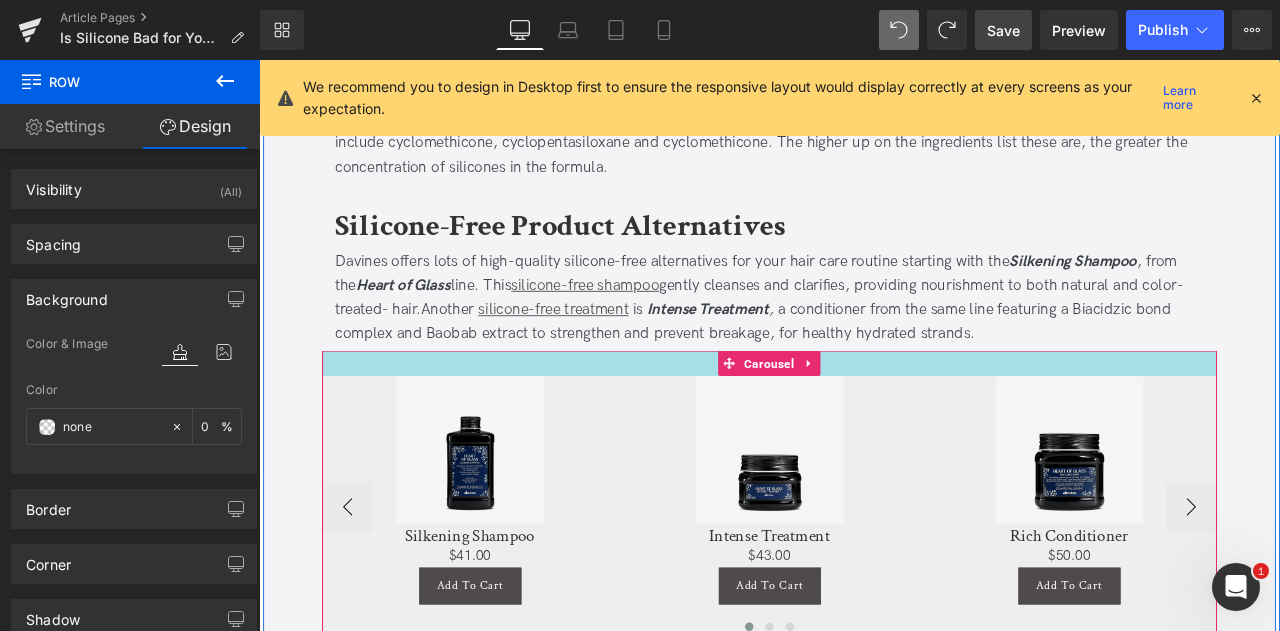 click at bounding box center [864, 419] 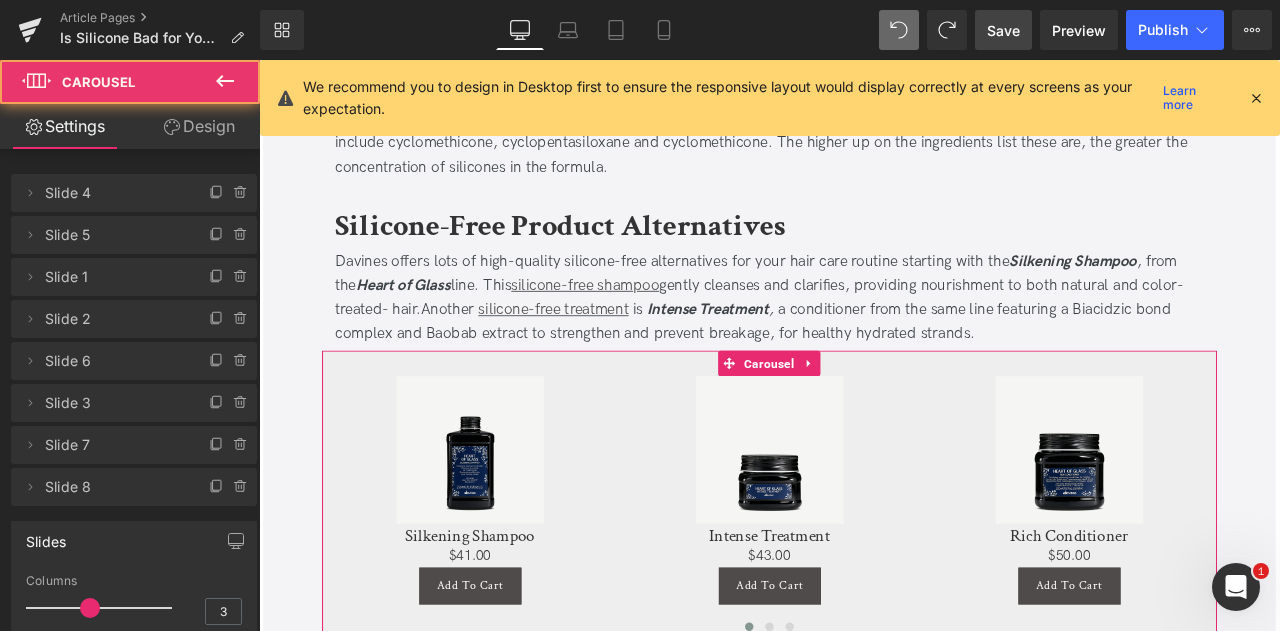 click on "Design" at bounding box center [199, 126] 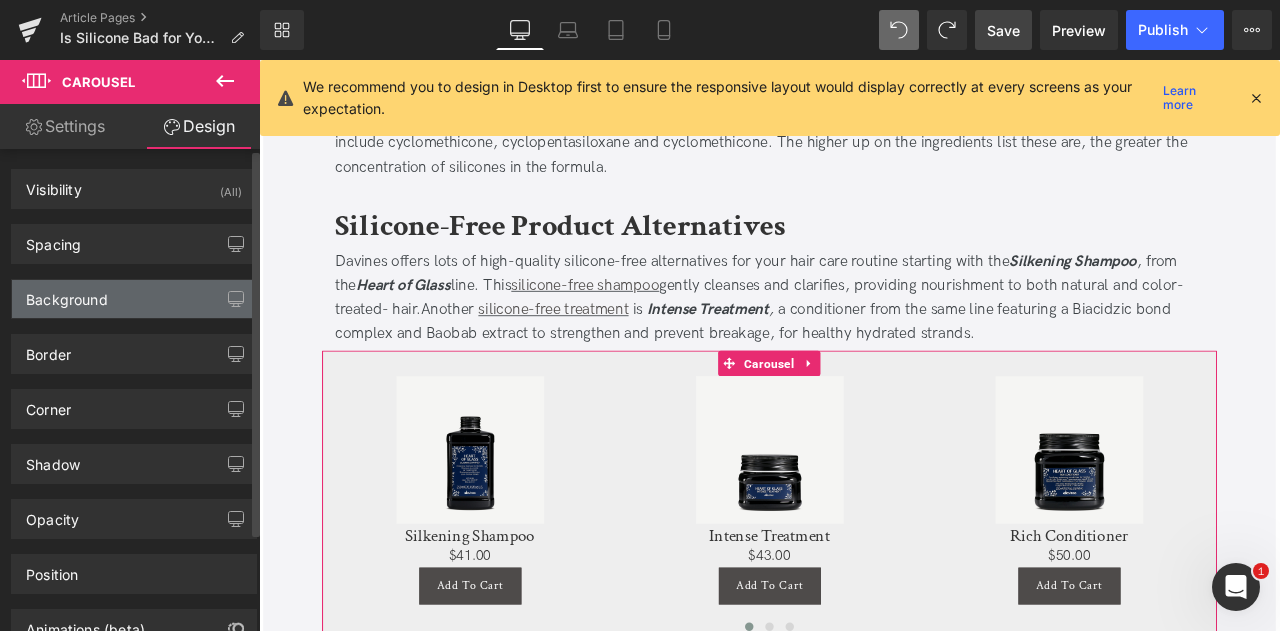 click on "Background" at bounding box center (134, 299) 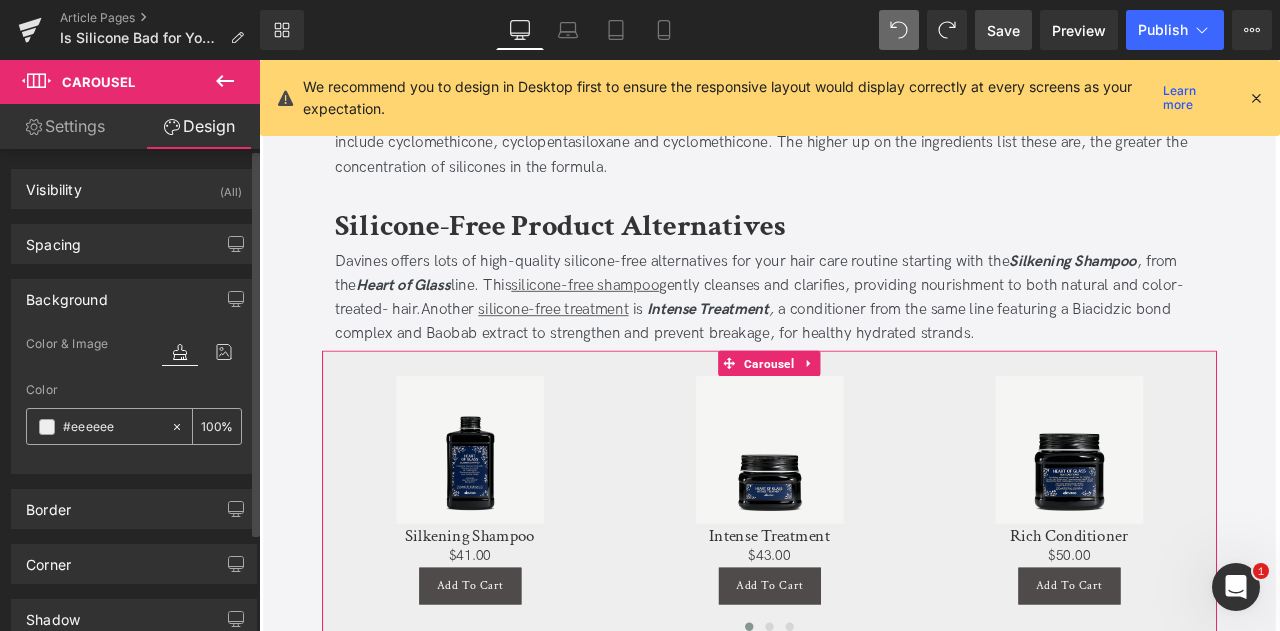 click 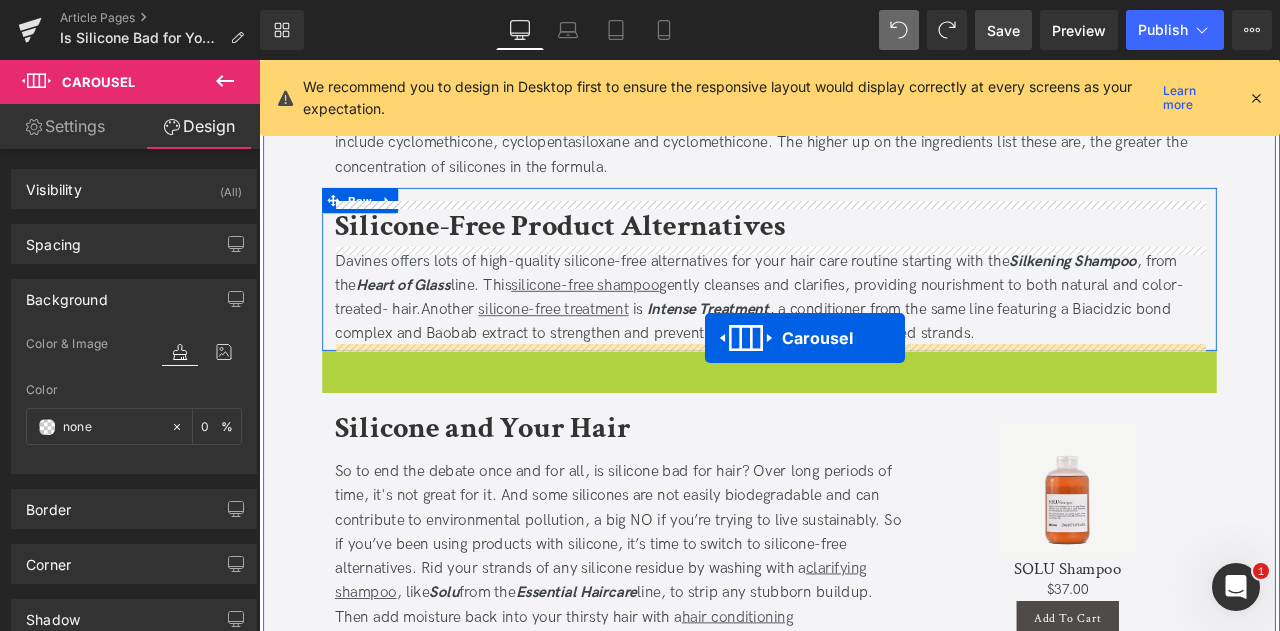 drag, startPoint x: 819, startPoint y: 415, endPoint x: 787, endPoint y: 390, distance: 40.60788 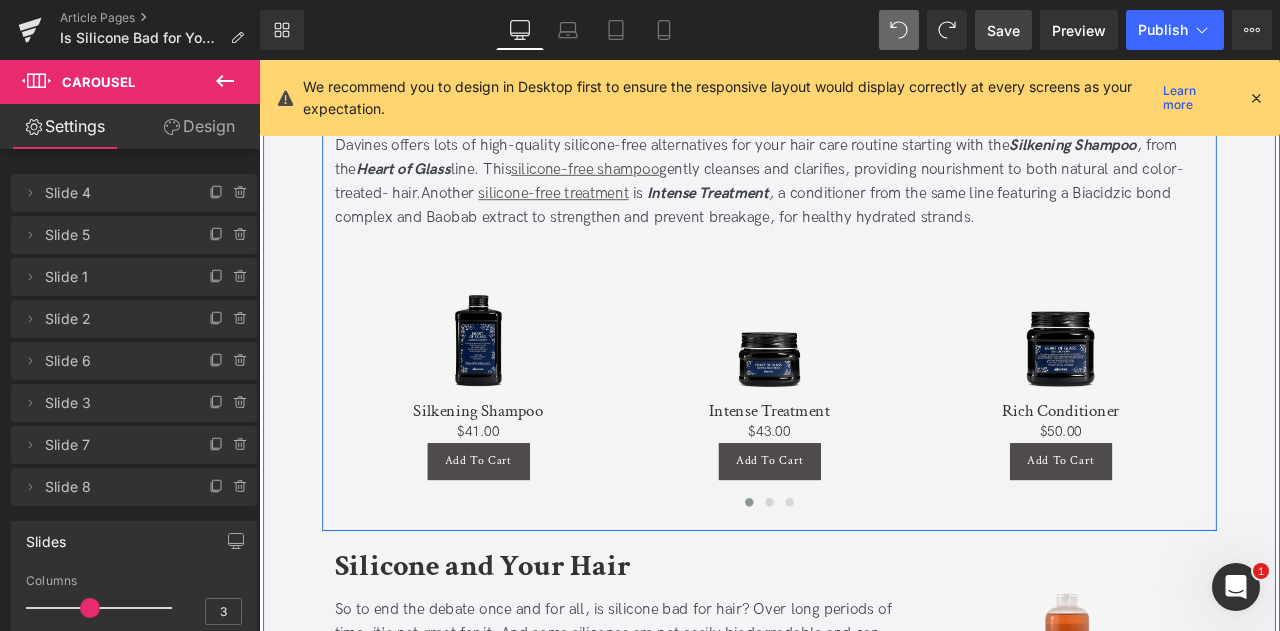 scroll, scrollTop: 1858, scrollLeft: 0, axis: vertical 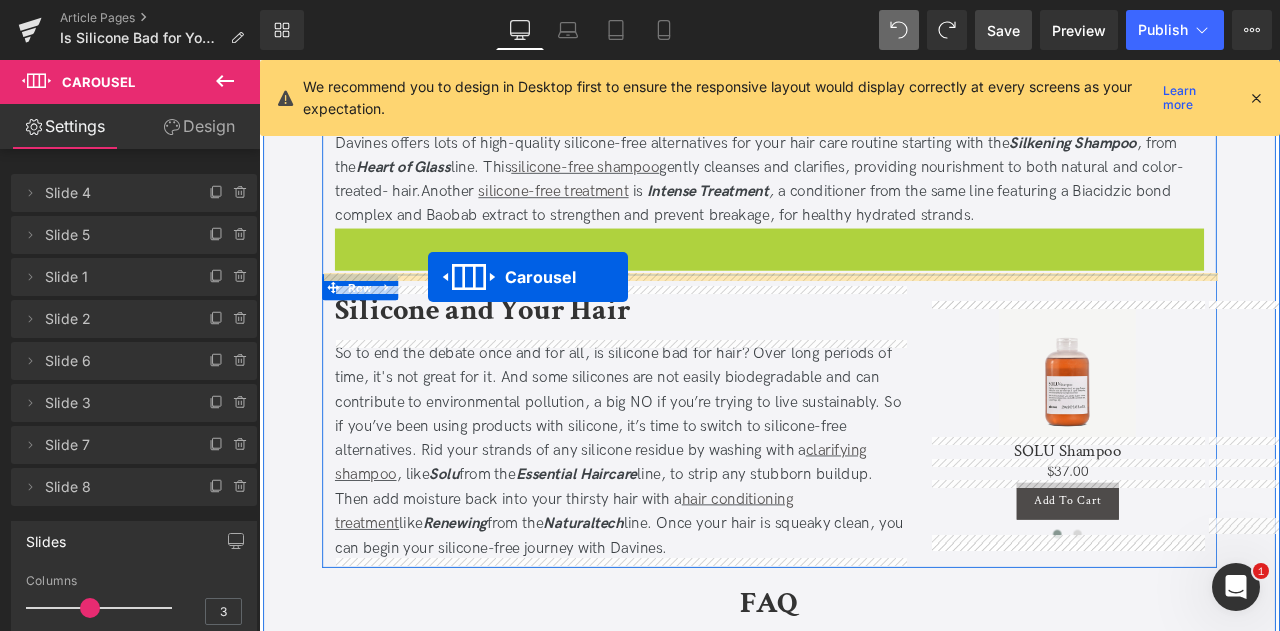 drag, startPoint x: 848, startPoint y: 277, endPoint x: 459, endPoint y: 317, distance: 391.05115 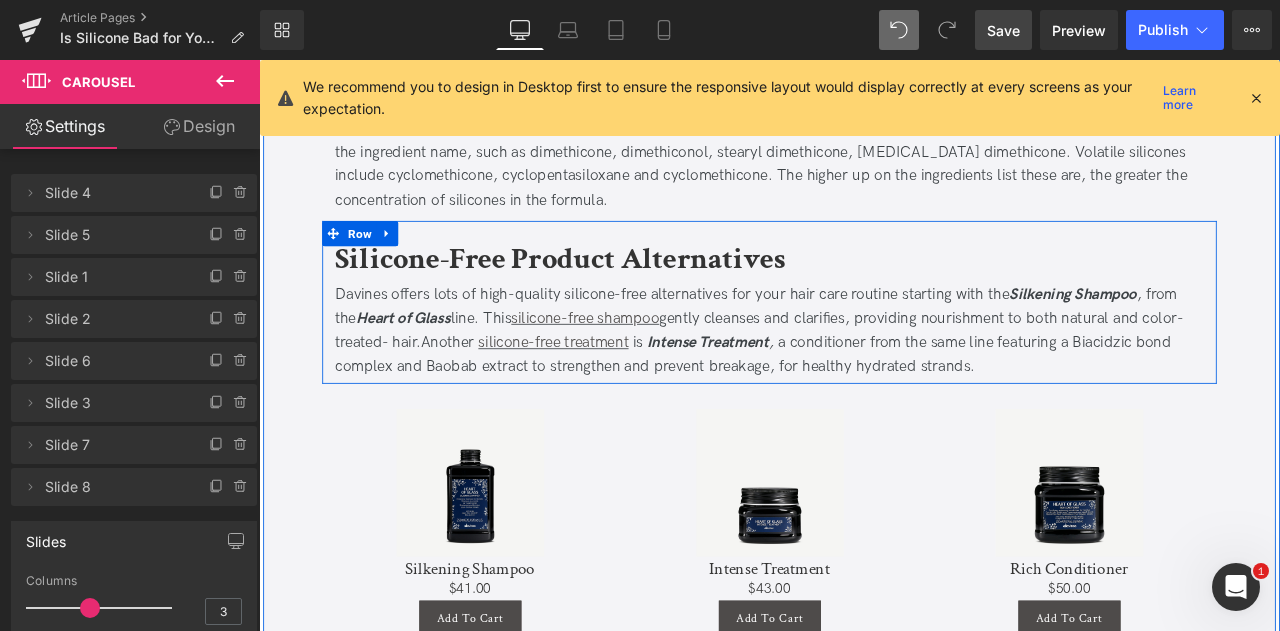 scroll, scrollTop: 1678, scrollLeft: 0, axis: vertical 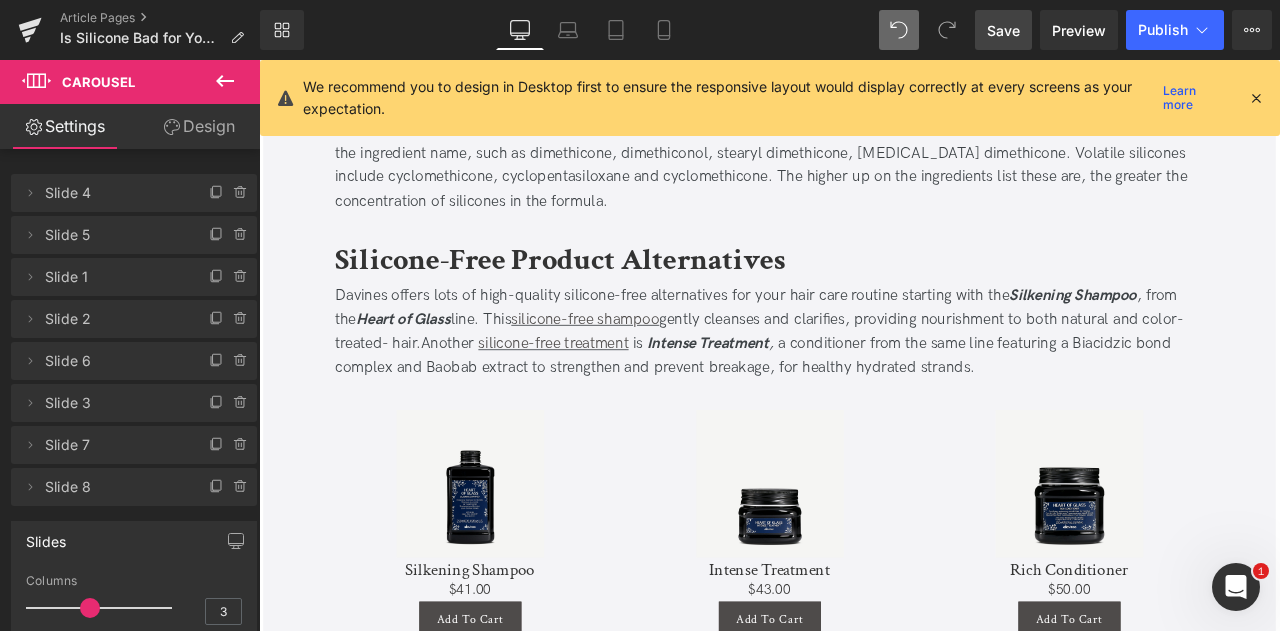 click on "Save" at bounding box center [1003, 30] 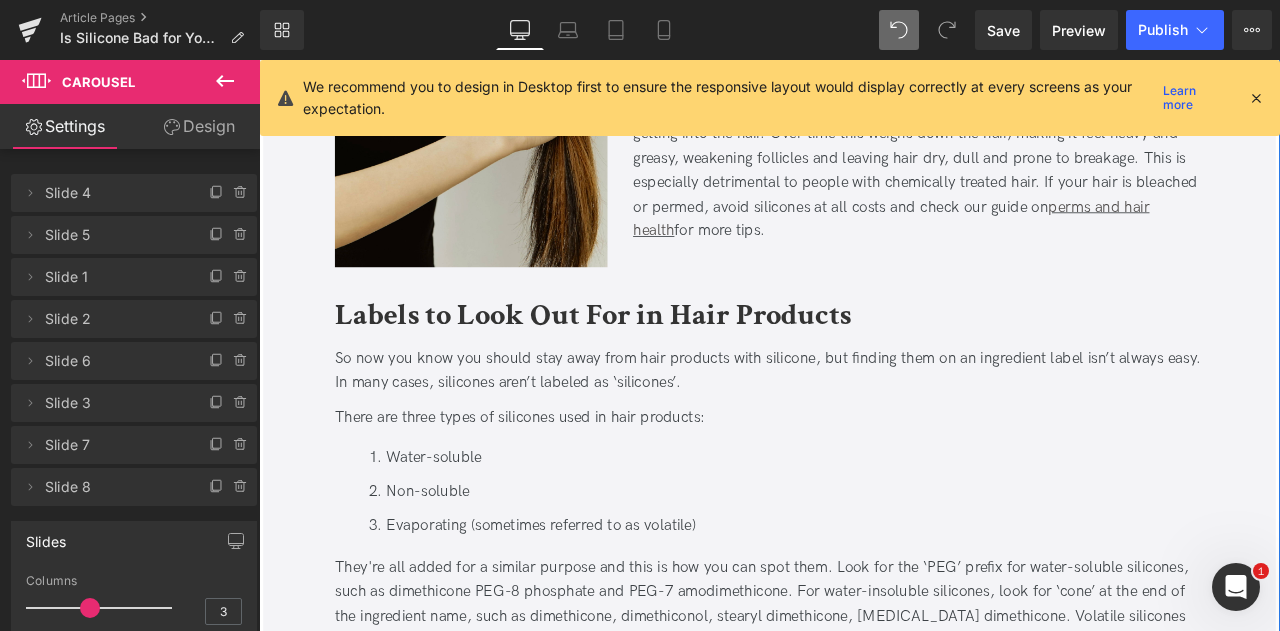 scroll, scrollTop: 1128, scrollLeft: 0, axis: vertical 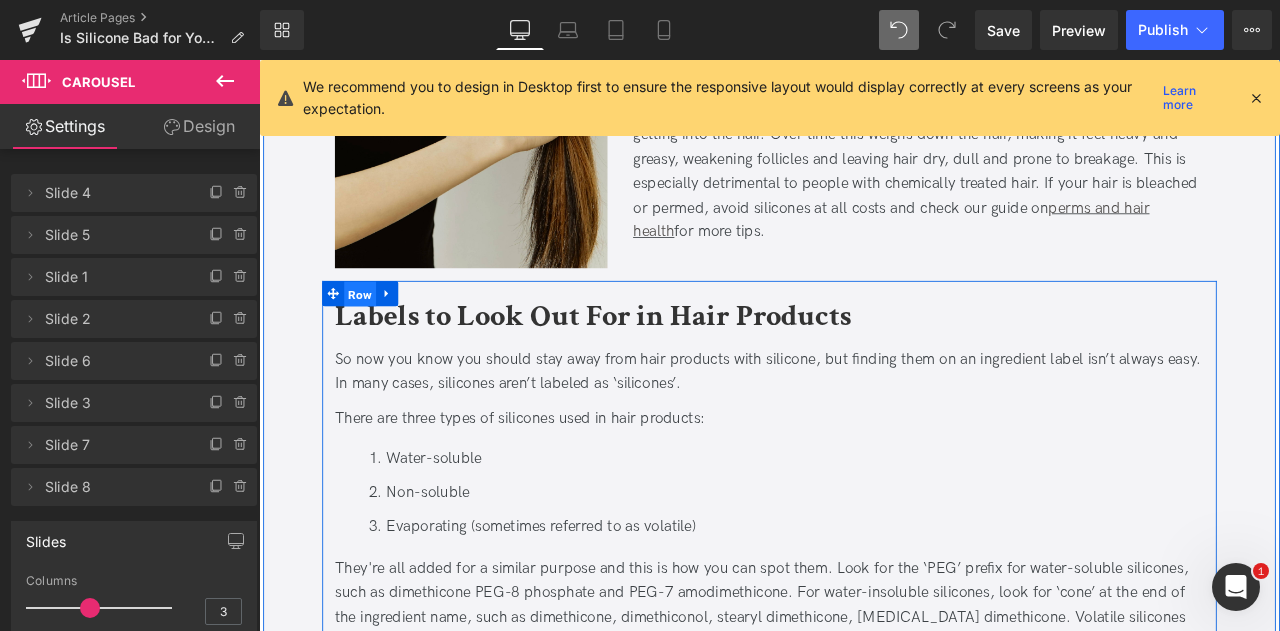 click on "Row" at bounding box center [379, 338] 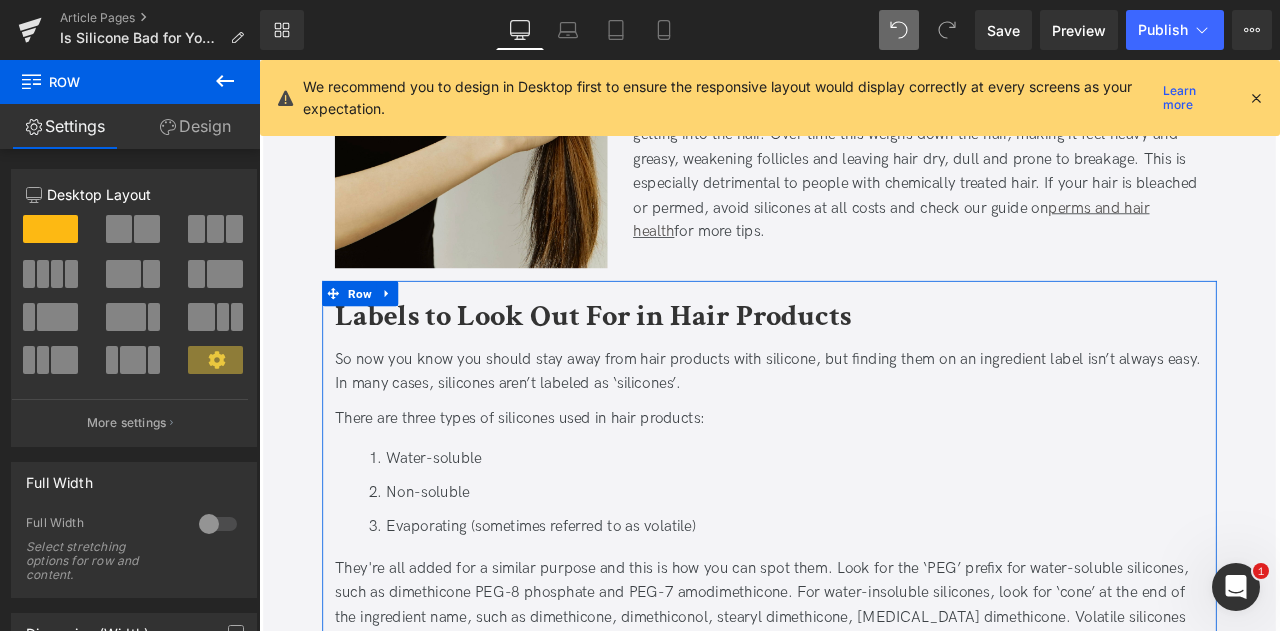 click at bounding box center [151, 274] 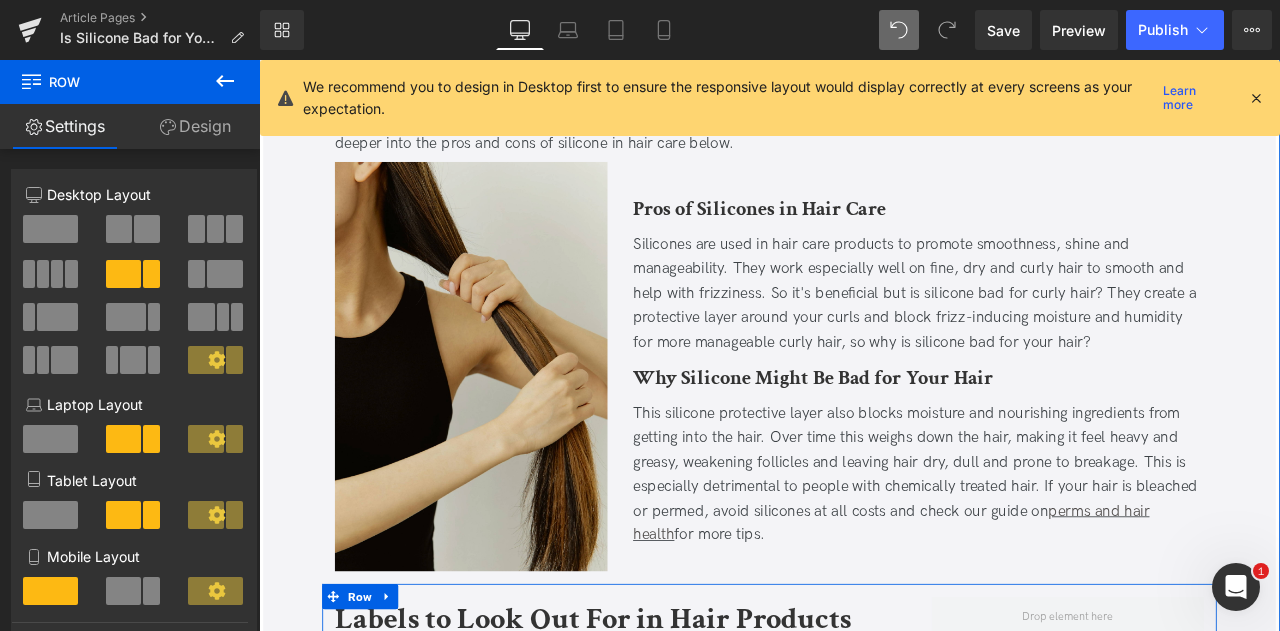 scroll, scrollTop: 764, scrollLeft: 0, axis: vertical 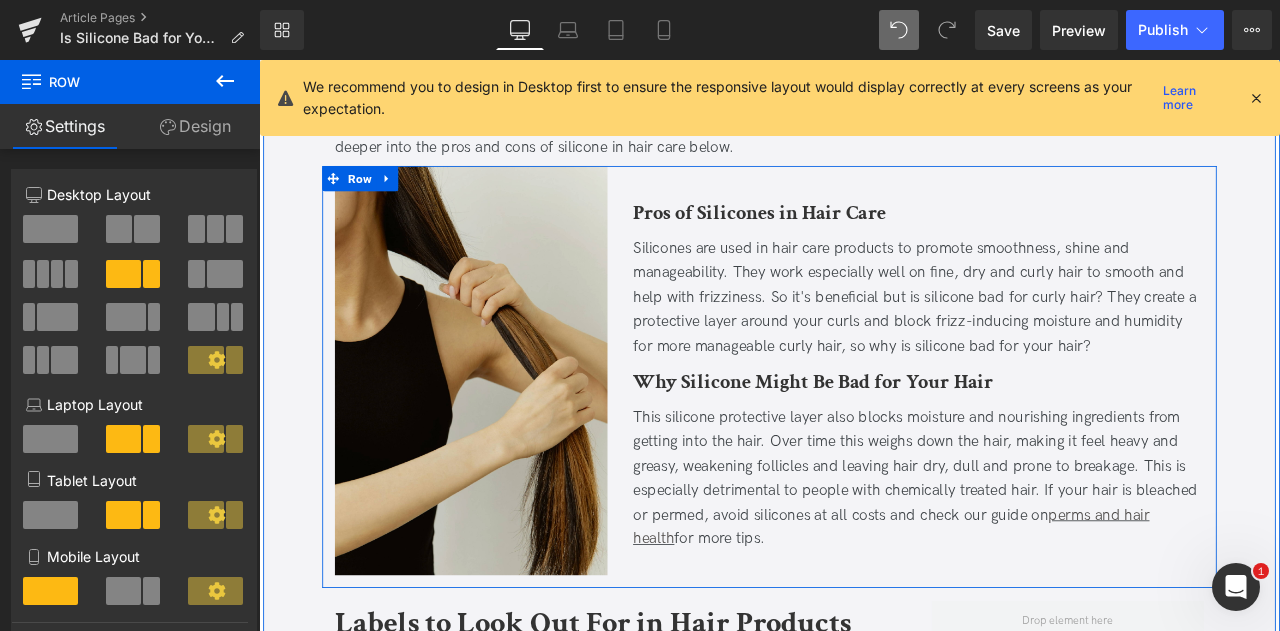 click on "Pros of Silicones in Hair Care Heading         Silicones are used in hair care products to promote smoothness, shine and manageability. They work especially well on fine, dry and curly hair to smooth and help with frizziness. So it's beneficial but is silicone bad for curly hair? They create a protective layer around your curls and block frizz-inducing moisture and humidity for more manageable curly hair, so why is silicone bad for your hair? Text Block         Why Silicone Might Be Bad for Your Hair Heading         This silicone protective layer also blocks moisture and nourishing ingredients from getting into the hair. Over time this weighs down the hair, making it feel heavy and greasy, weakening follicles and leaving hair dry, dull and prone to breakage. This is especially detrimental to people with chemically treated hair. If your hair is bleached or permed, avoid silicones at all costs and check our guide on  perms and hair health  for more tips. Text Block" at bounding box center [1040, 428] 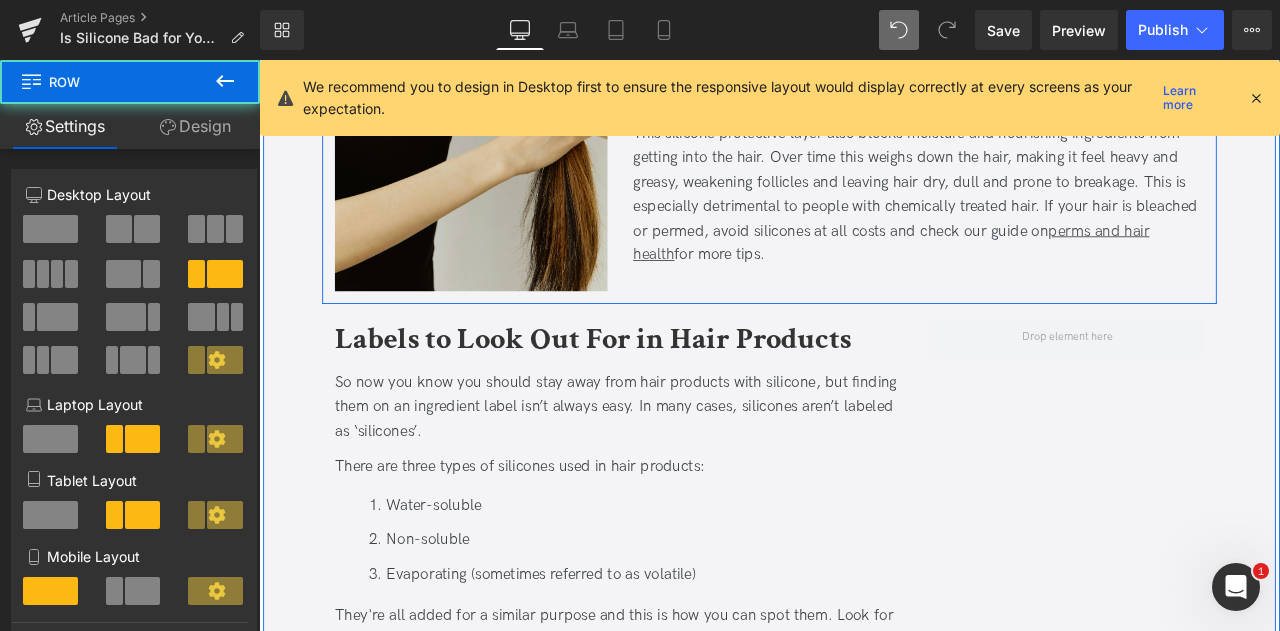 scroll, scrollTop: 1107, scrollLeft: 0, axis: vertical 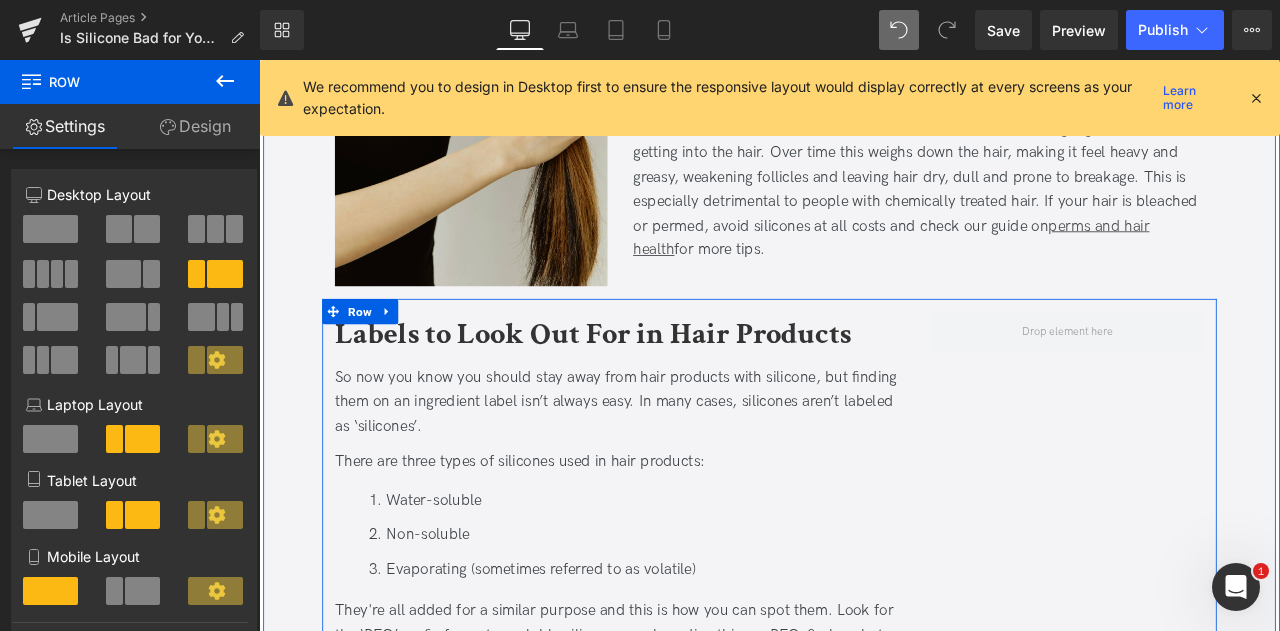 click on "Labels to Look Out For in Hair Products Heading         So now you know you should stay away from hair products with silicone, but finding them on an ingredient label isn’t always easy. In many cases, silicones aren’t labeled as ‘silicones’. Text Block         There are three types of silicones used in hair products: Text Block         Water-soluble Non-soluble Evaporating (sometimes referred to as volatile) Text Block         They're all added for a similar purpose and this is how you can spot them. Look for the ‘PEG’ prefix for water-soluble silicones, such as dimethicone PEG-8 phosphate and PEG-7 amodimethicone. For water-insoluble silicones, look for ‘cone’ at the end of the ingredient name, such as dimethicone, dimethiconol, stearyl dimethicone, cetyl dimethicone. Volatile silicones include cyclomethicone, cyclopentasiloxane and cyclomethicone. The higher up on the ingredients list these are, the greater the concentration of silicones in the formula. Text Block         Row" at bounding box center [864, 626] 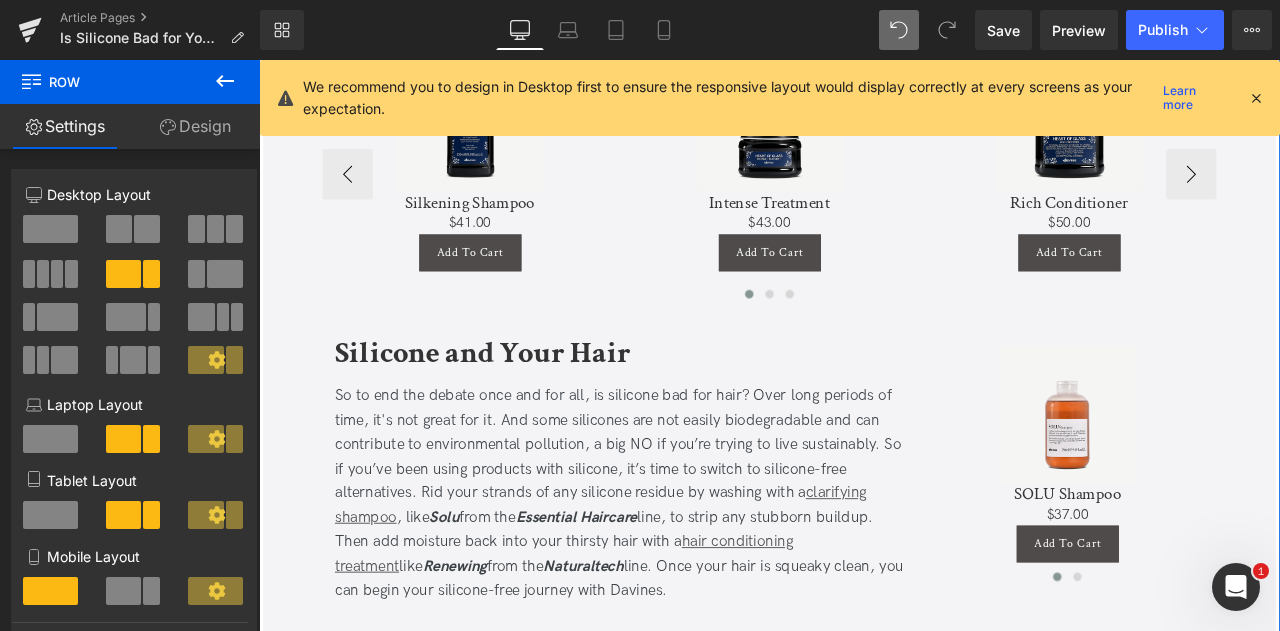 scroll, scrollTop: 1964, scrollLeft: 0, axis: vertical 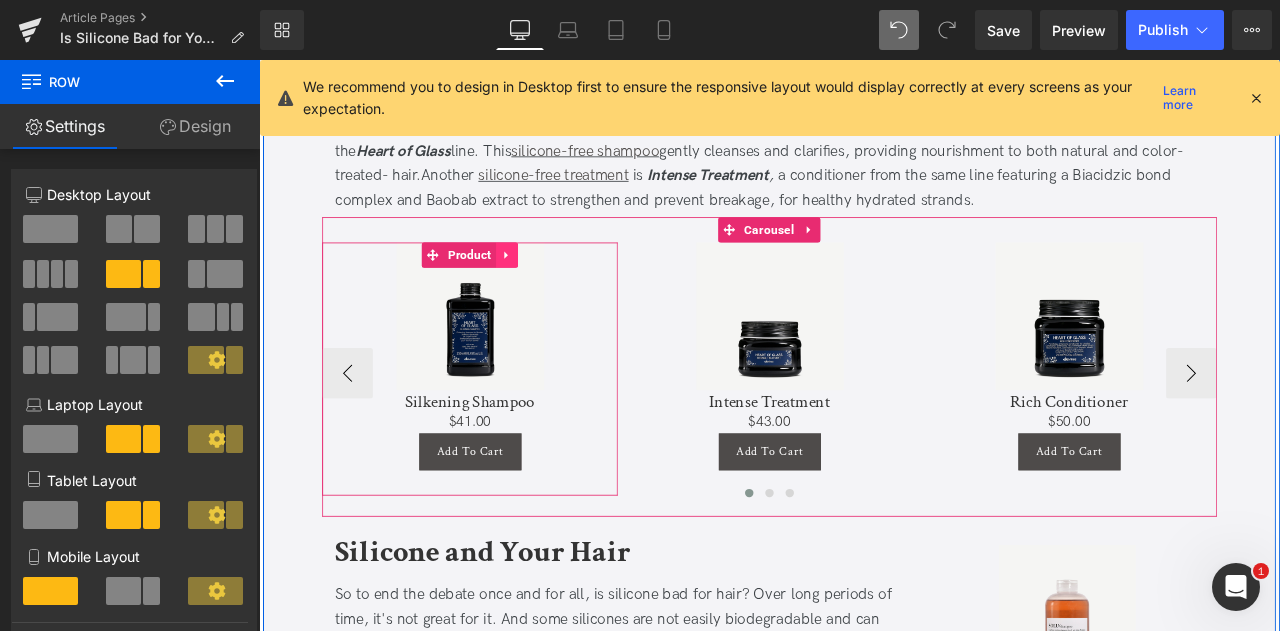 click 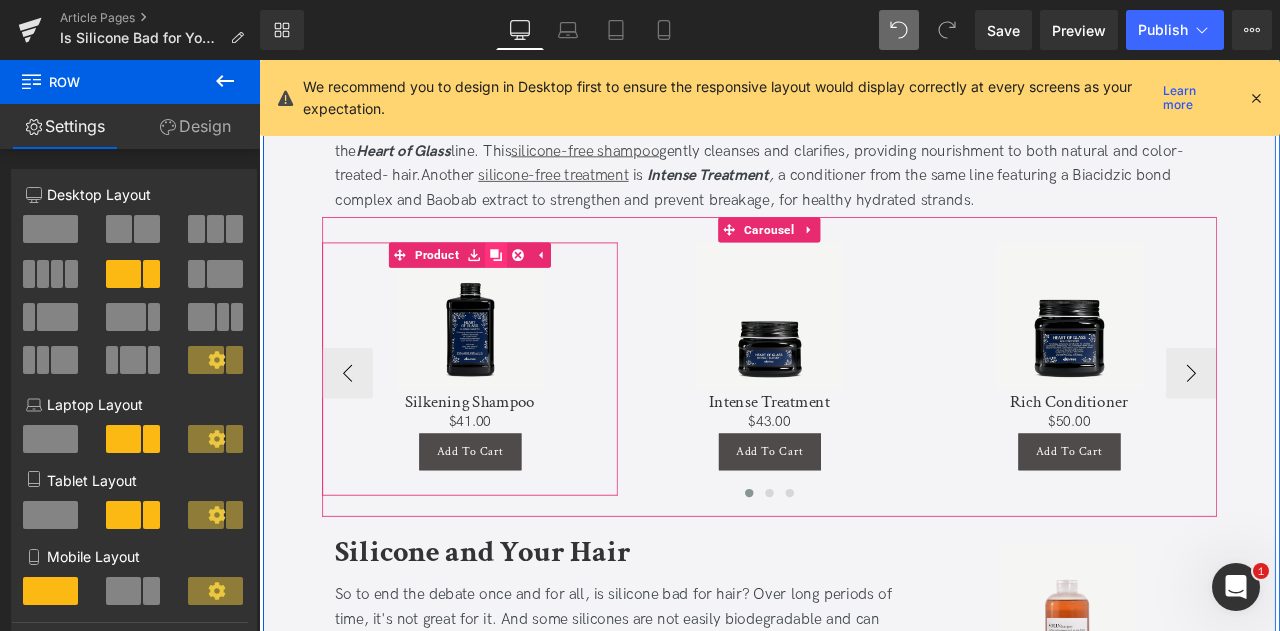 click 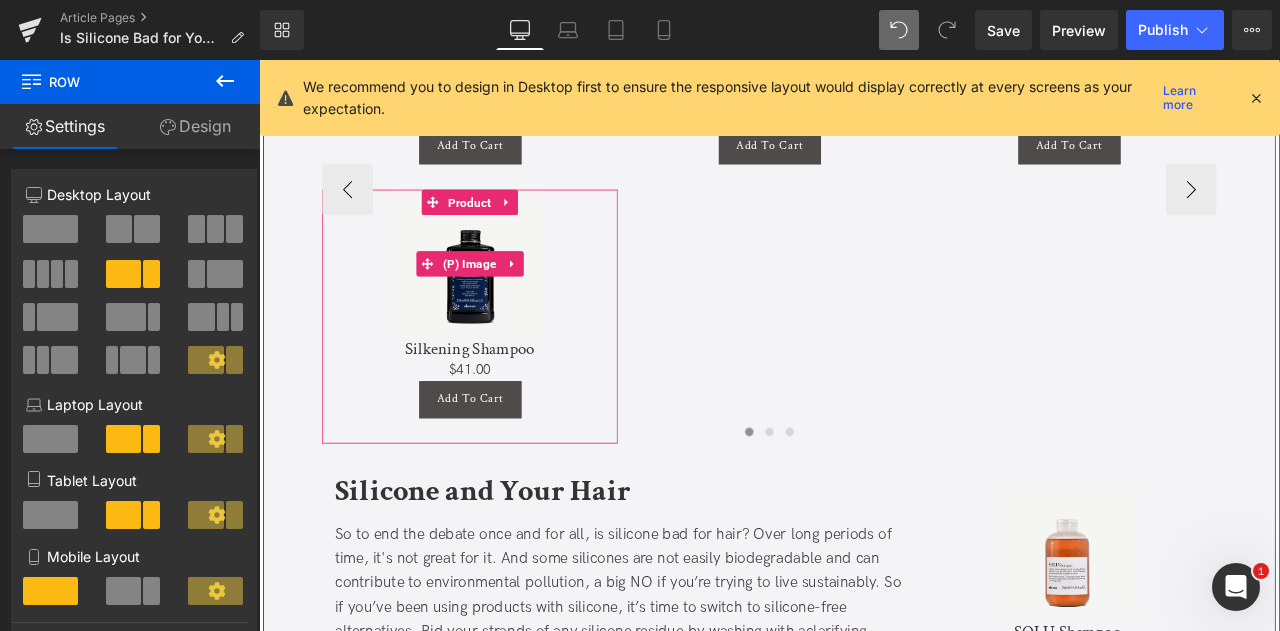 scroll, scrollTop: 2325, scrollLeft: 0, axis: vertical 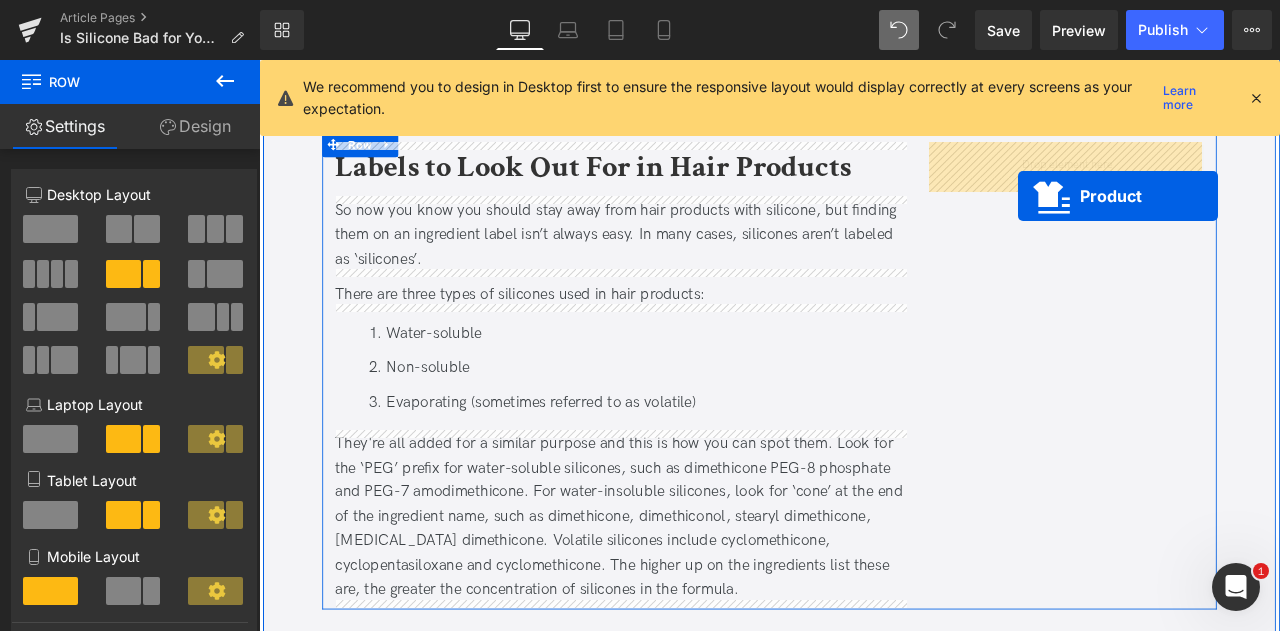 drag, startPoint x: 500, startPoint y: 219, endPoint x: 1159, endPoint y: 220, distance: 659.00073 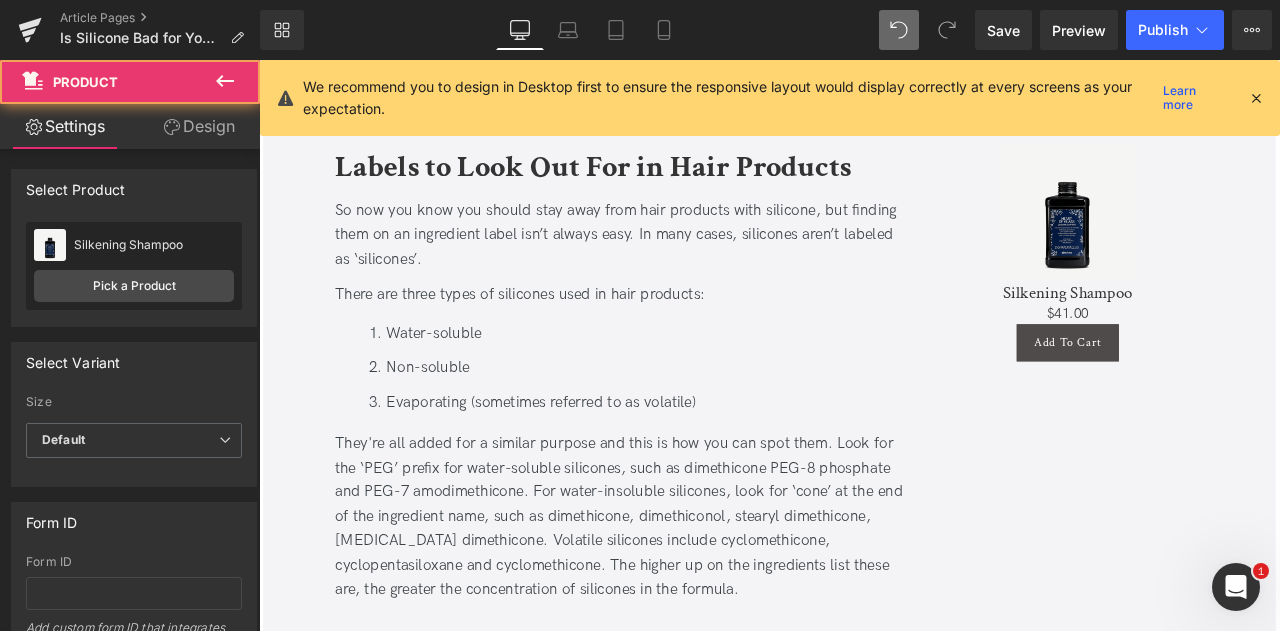 click at bounding box center [1256, 98] 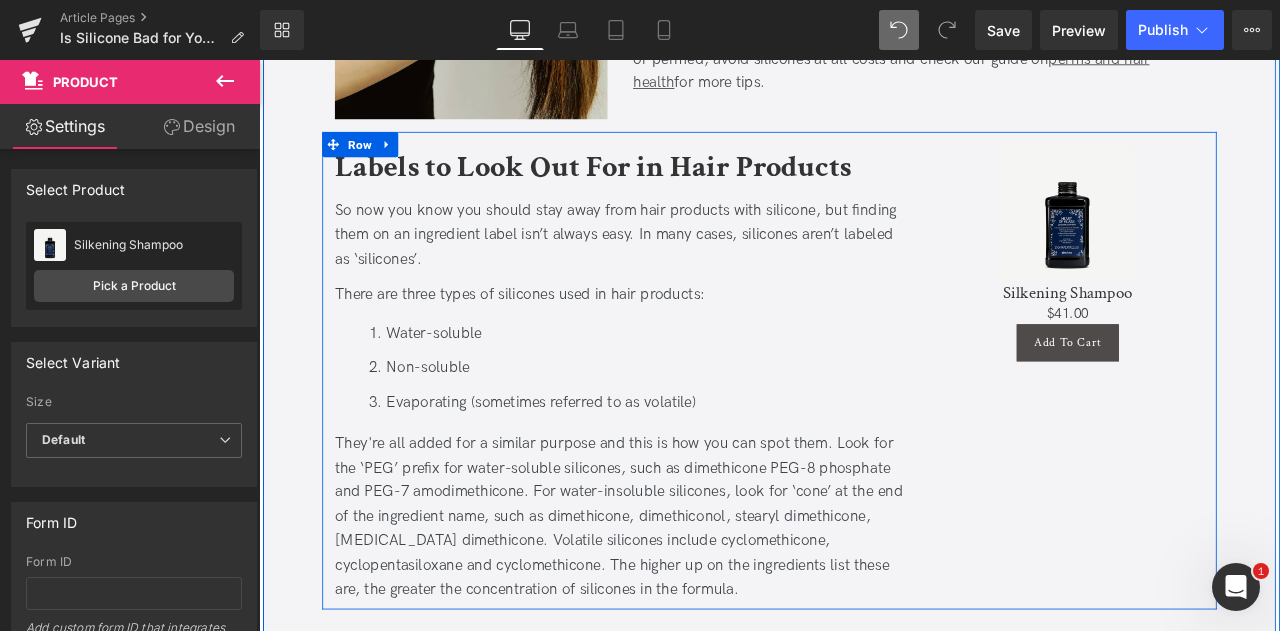 click on "Labels to Look Out For in Hair Products Heading         So now you know you should stay away from hair products with silicone, but finding them on an ingredient label isn’t always easy. In many cases, silicones aren’t labeled as ‘silicones’. Text Block         There are three types of silicones used in hair products: Text Block         Water-soluble Non-soluble Evaporating (sometimes referred to as volatile) Text Block         They're all added for a similar purpose and this is how you can spot them. Look for the ‘PEG’ prefix for water-soluble silicones, such as dimethicone PEG-8 phosphate and PEG-7 amodimethicone. For water-insoluble silicones, look for ‘cone’ at the end of the ingredient name, such as dimethicone, dimethiconol, stearyl dimethicone, cetyl dimethicone. Volatile silicones include cyclomethicone, cyclopentasiloxane and cyclomethicone. The higher up on the ingredients list these are, the greater the concentration of silicones in the formula. Text Block" at bounding box center [864, 428] 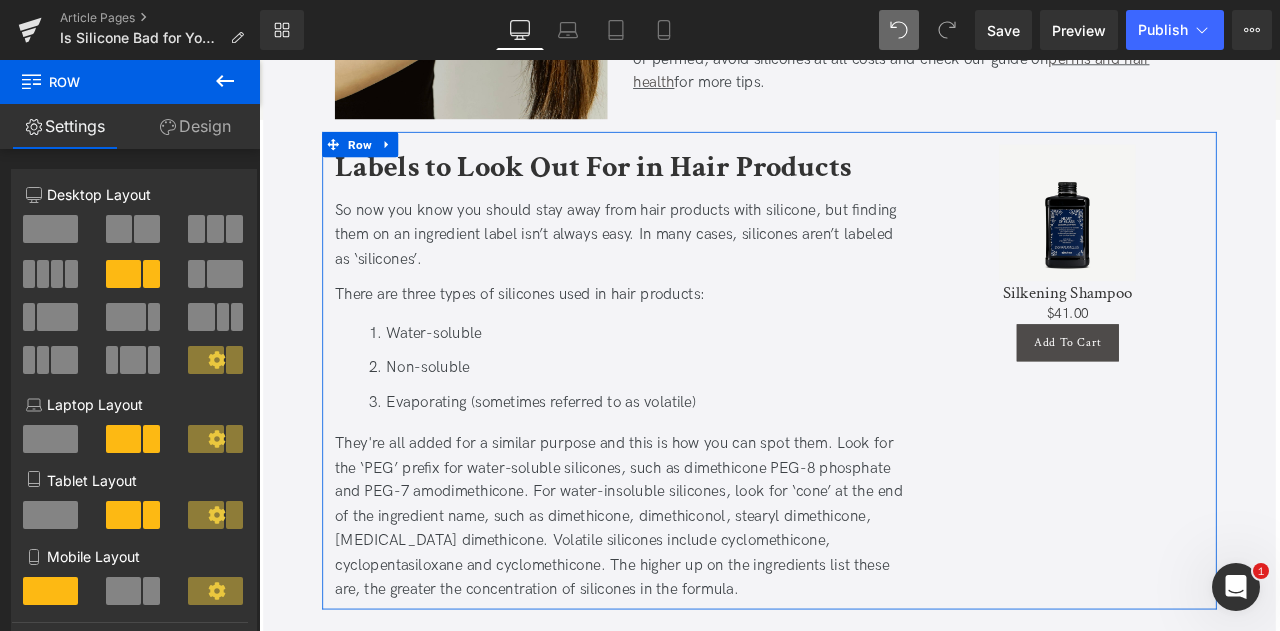 click at bounding box center [147, 229] 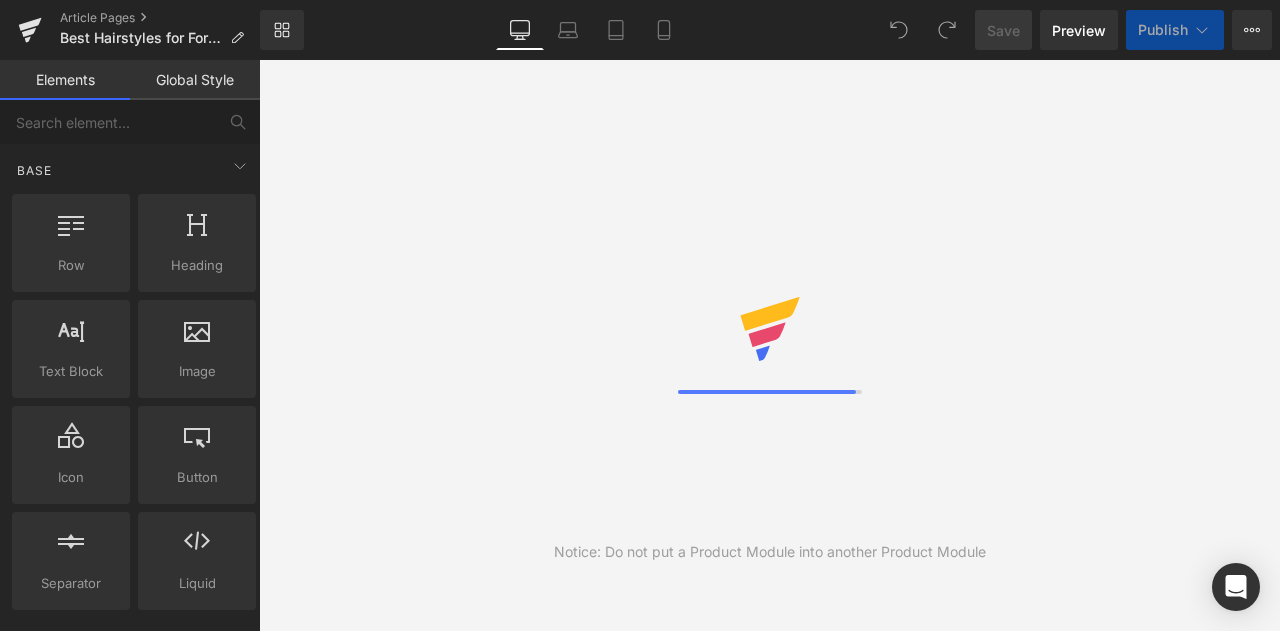 scroll, scrollTop: 0, scrollLeft: 0, axis: both 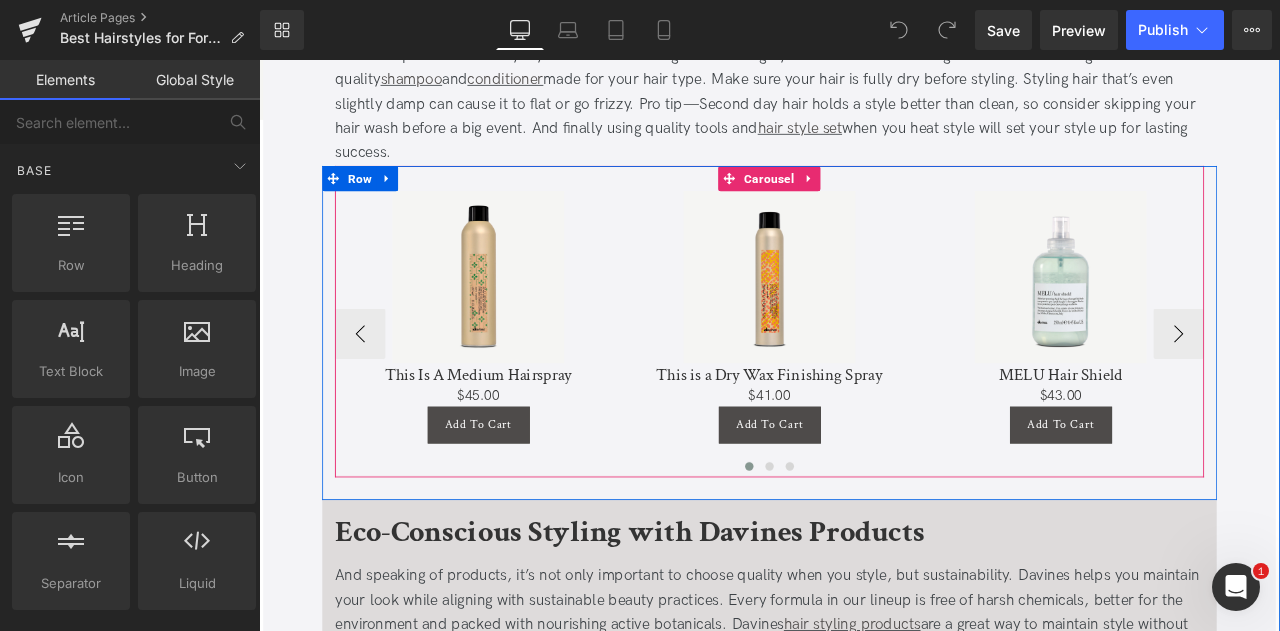 click on "Sale Off
(P) Image
This Is A Medium Hairspray
(P) Title $0" at bounding box center [864, 370] 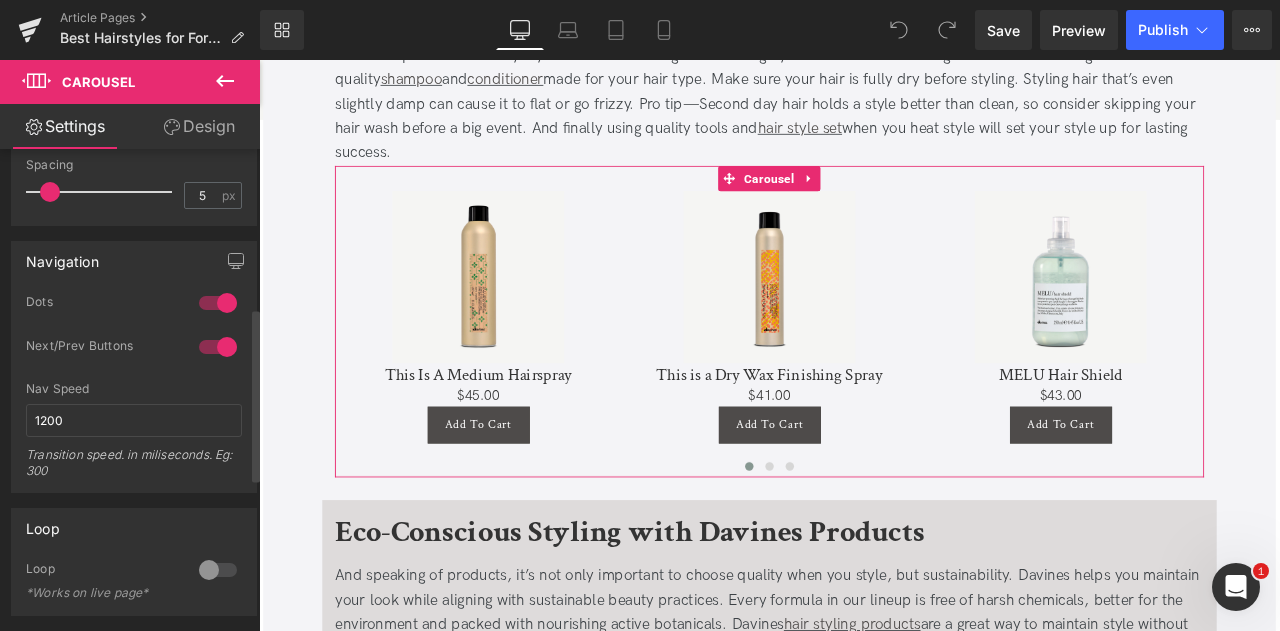 scroll, scrollTop: 440, scrollLeft: 0, axis: vertical 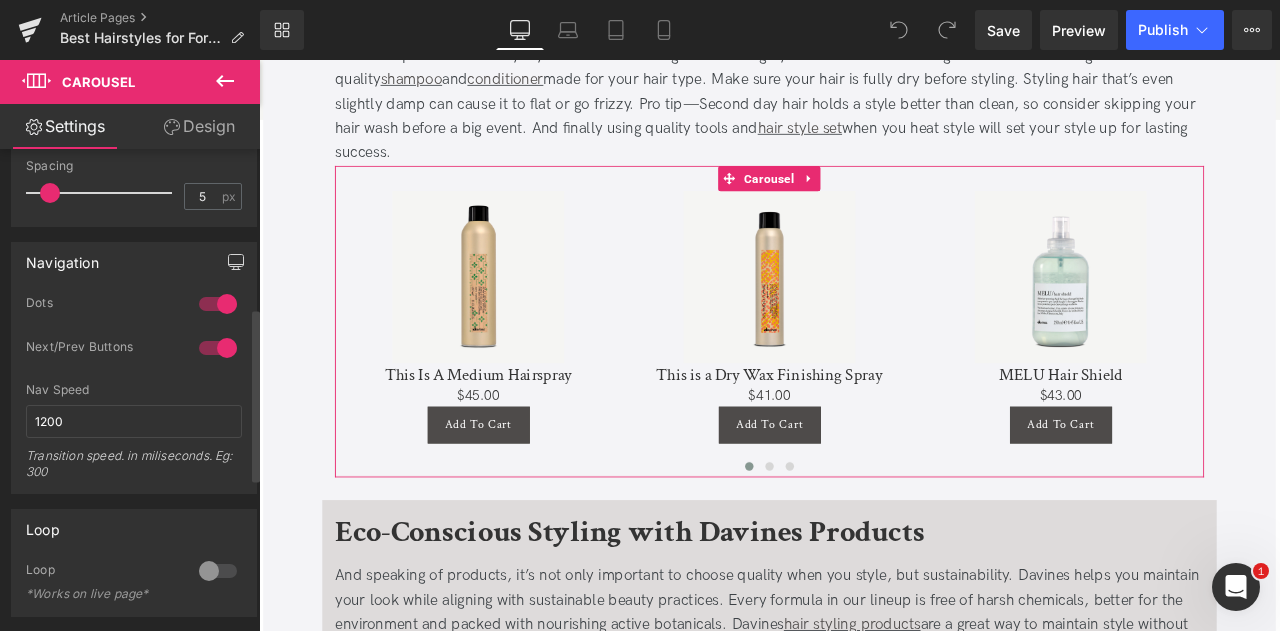 click 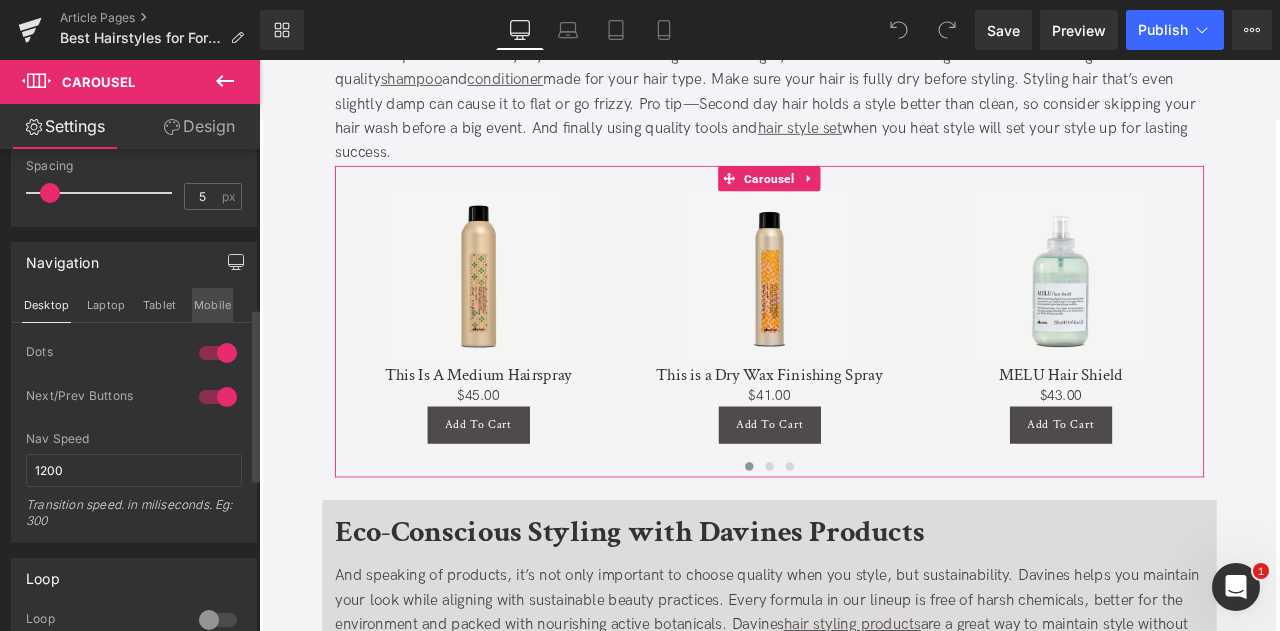 click on "Mobile" at bounding box center [212, 305] 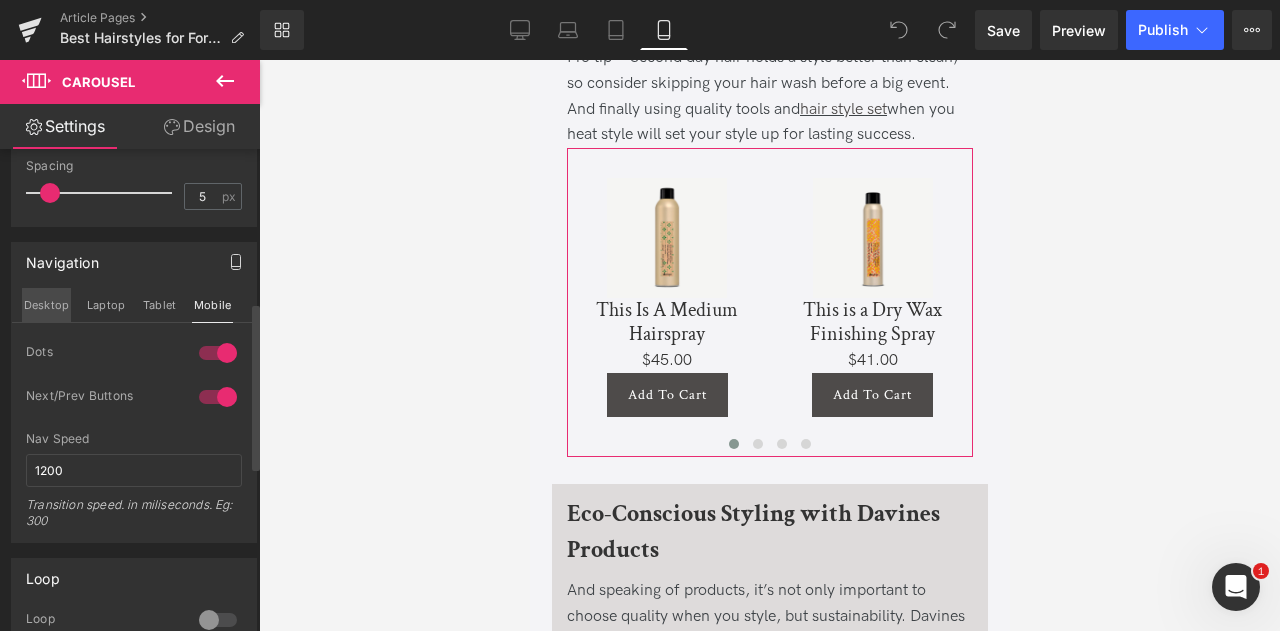click on "Desktop" at bounding box center [46, 305] 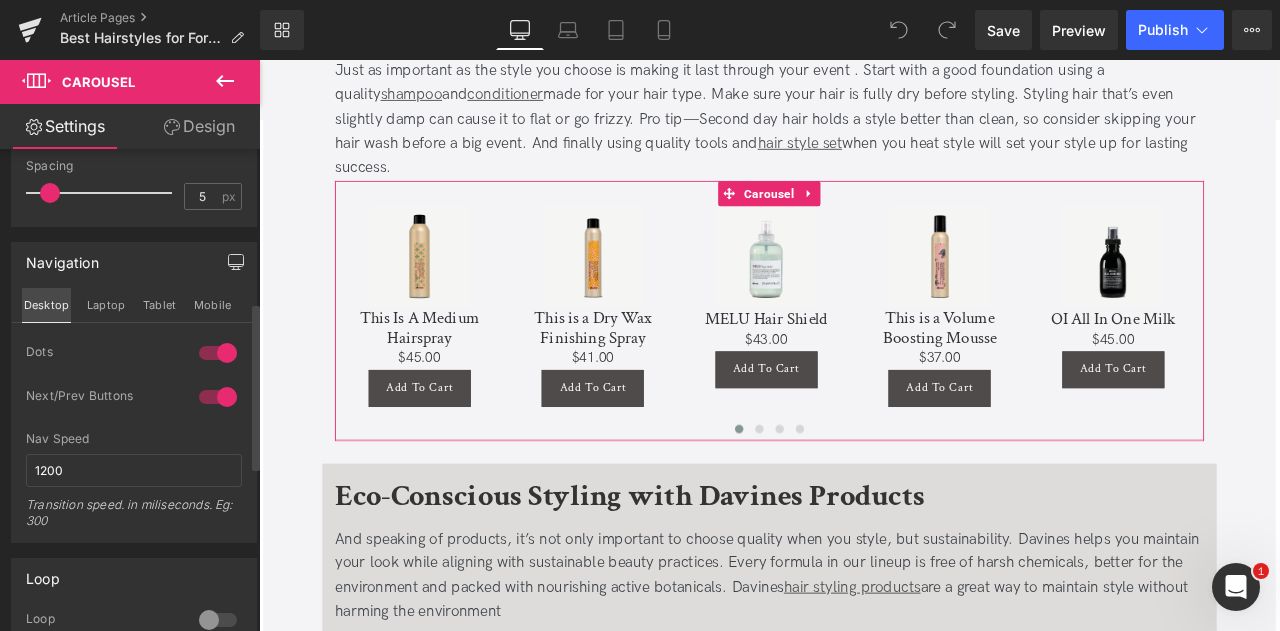 scroll, scrollTop: 3777, scrollLeft: 0, axis: vertical 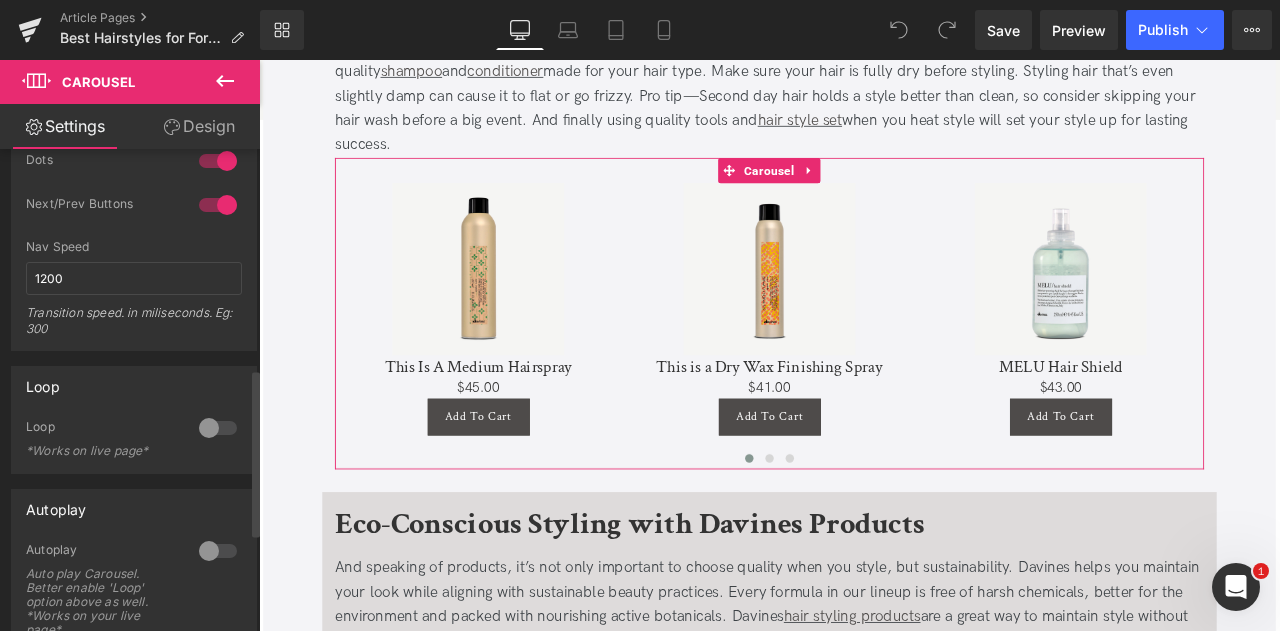 click at bounding box center [218, 551] 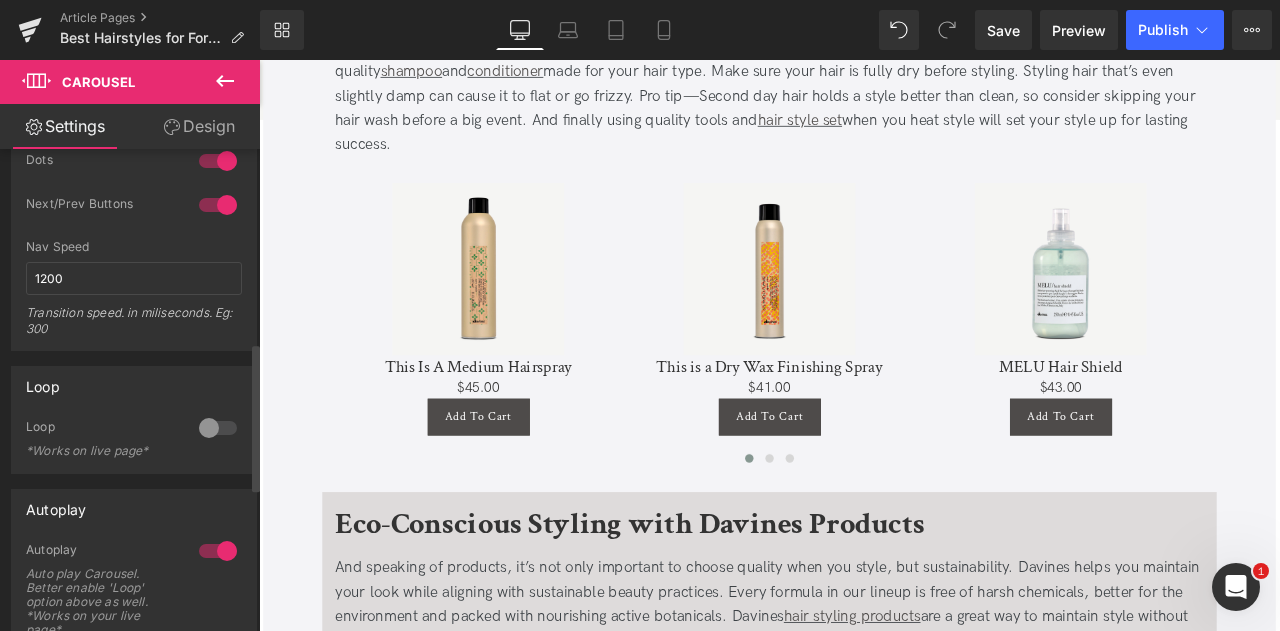 click at bounding box center [218, 428] 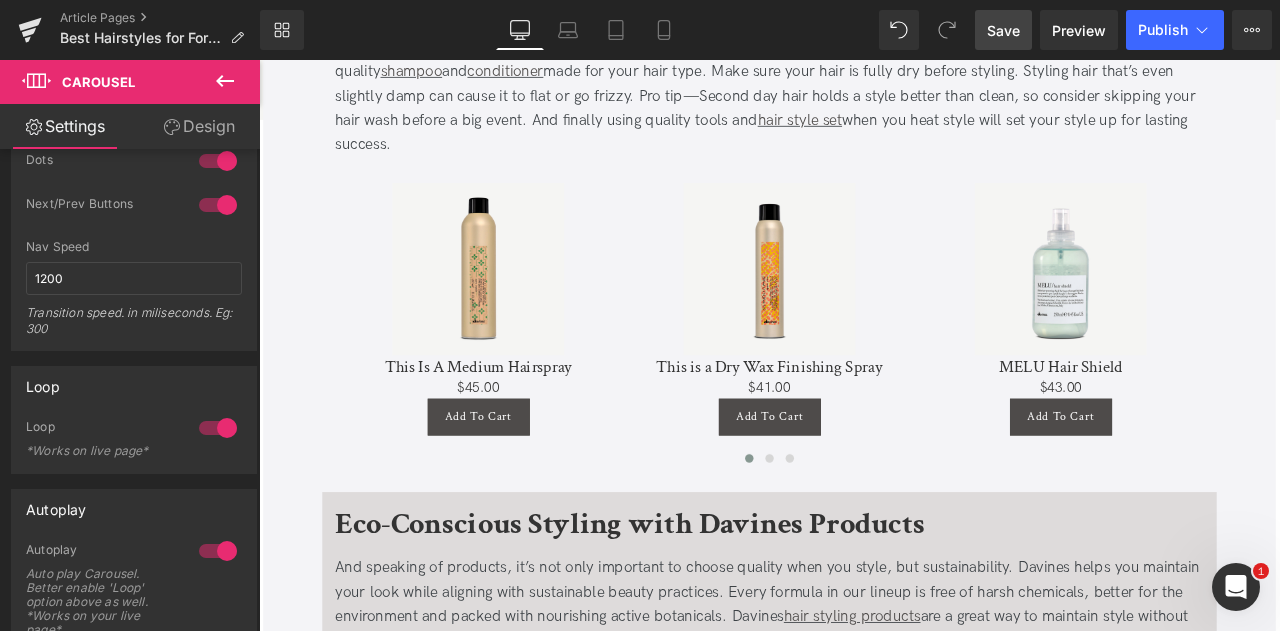 click on "Save" at bounding box center (1003, 30) 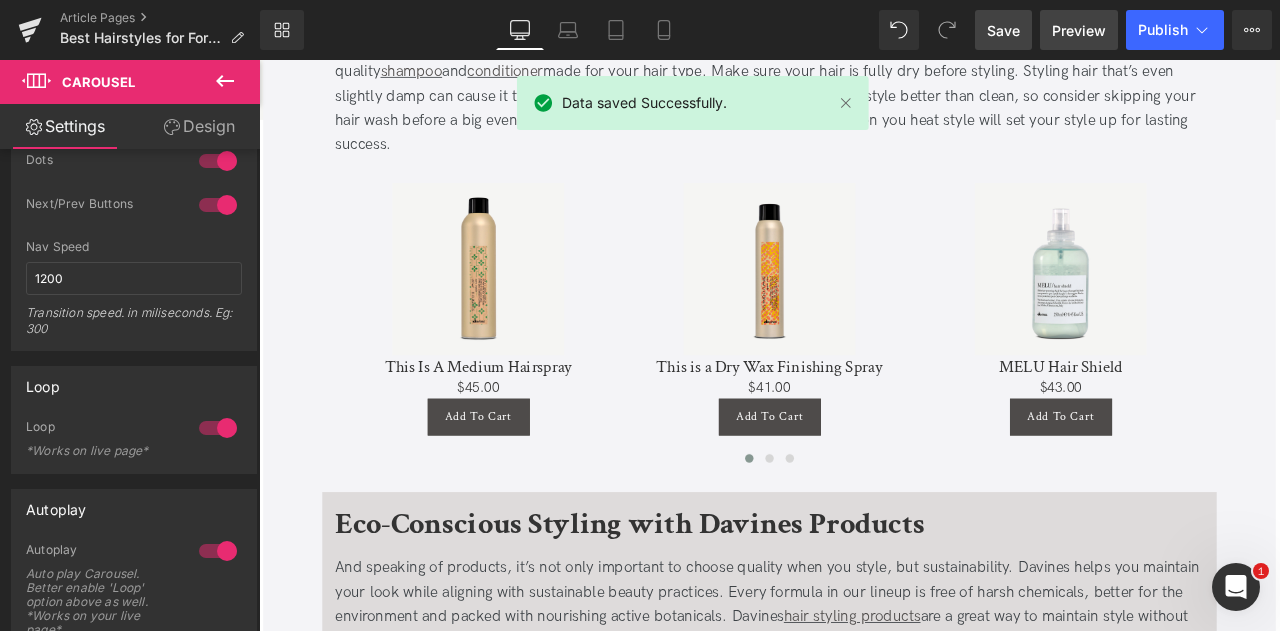 click on "Preview" at bounding box center (1079, 30) 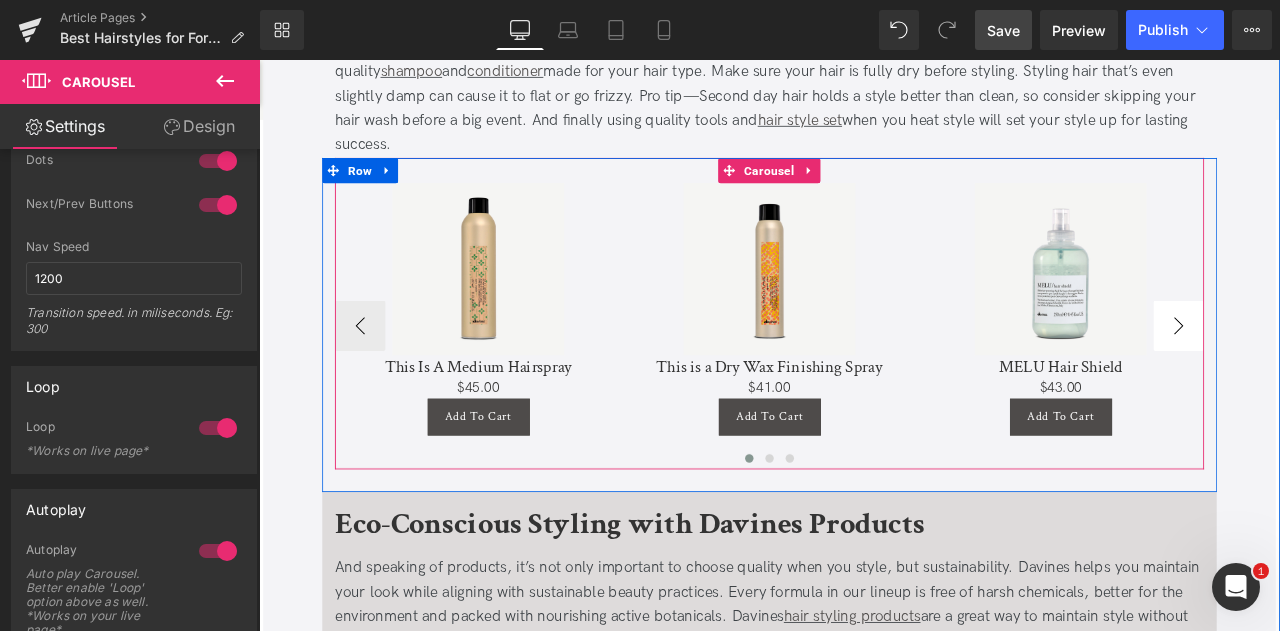 click on "›" at bounding box center [1349, 375] 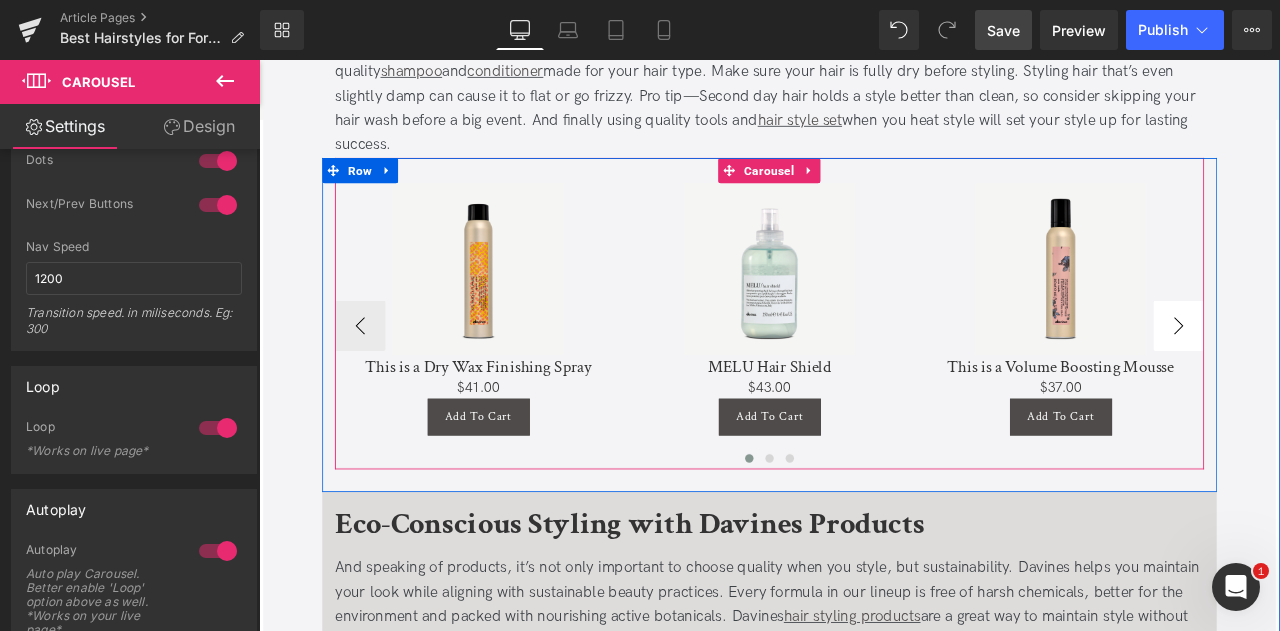 click on "›" at bounding box center (1349, 375) 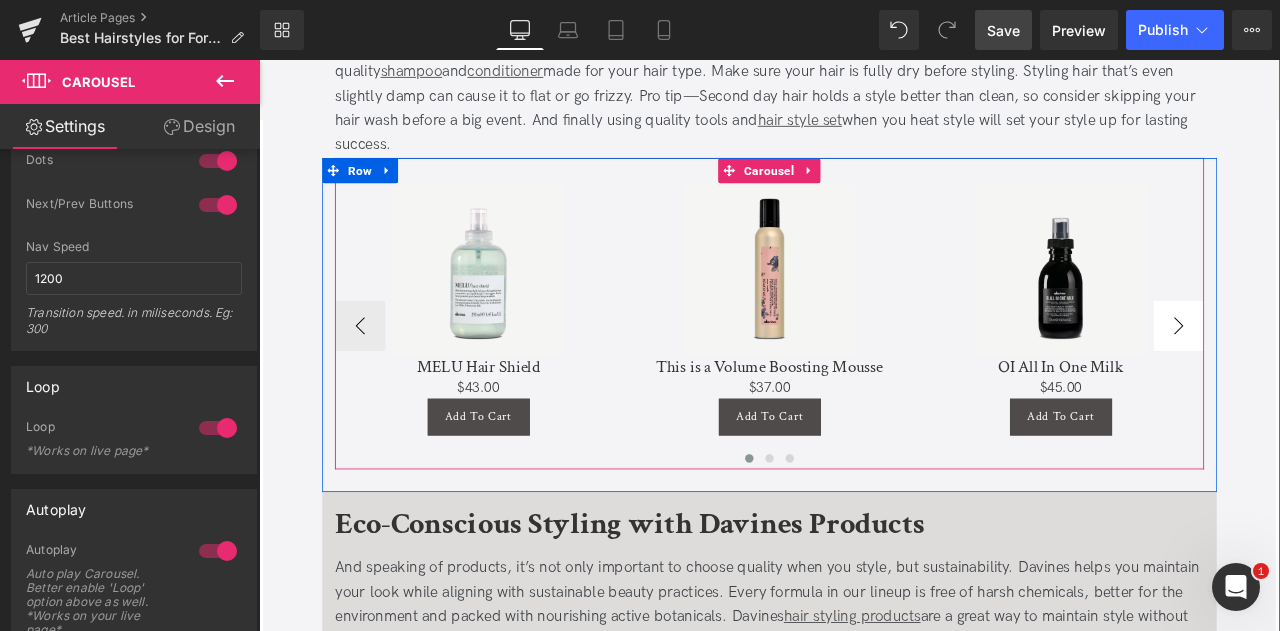 click on "›" at bounding box center (1349, 375) 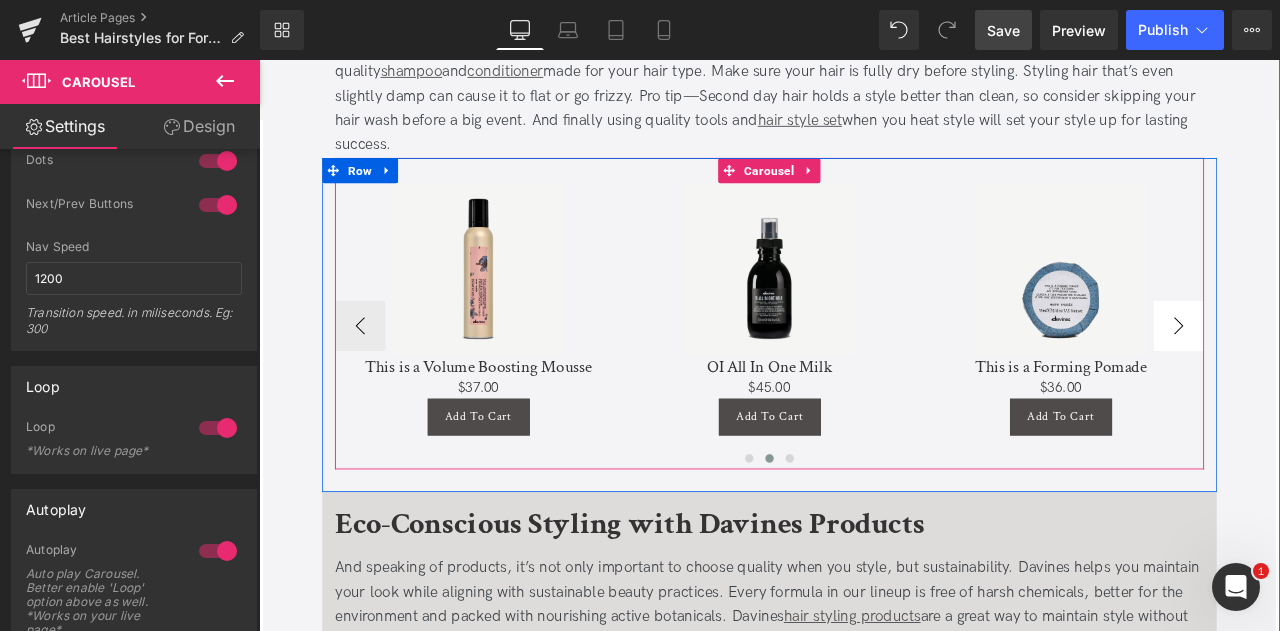 click on "›" at bounding box center (1349, 375) 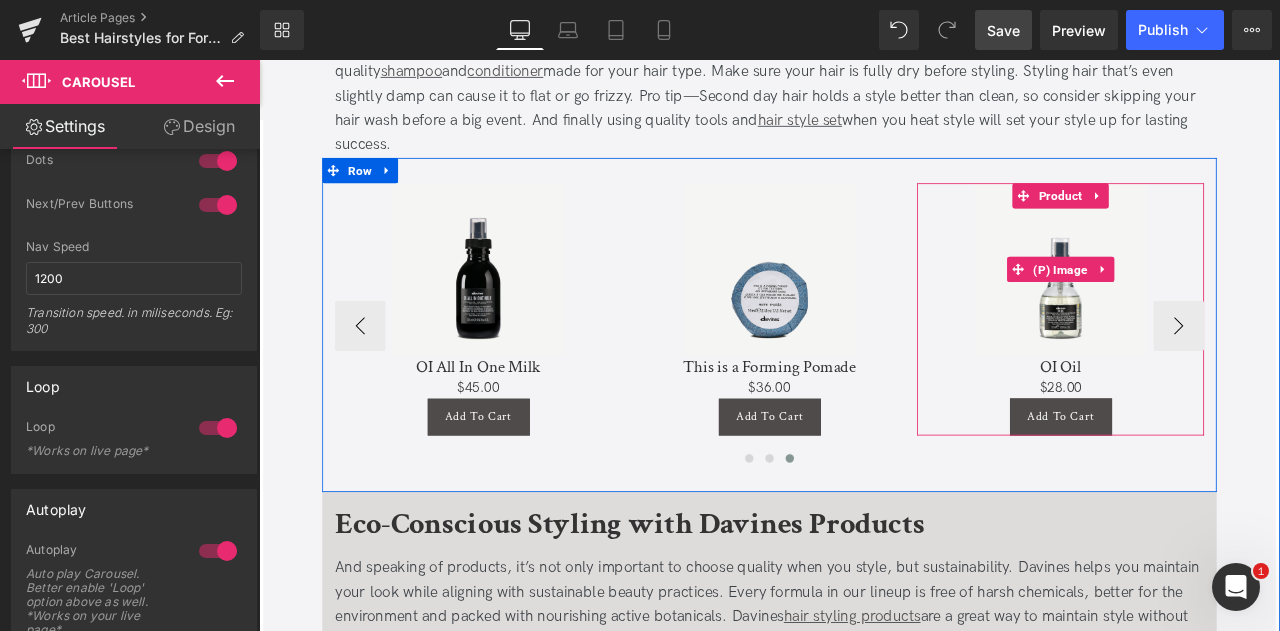 click at bounding box center [1209, 308] 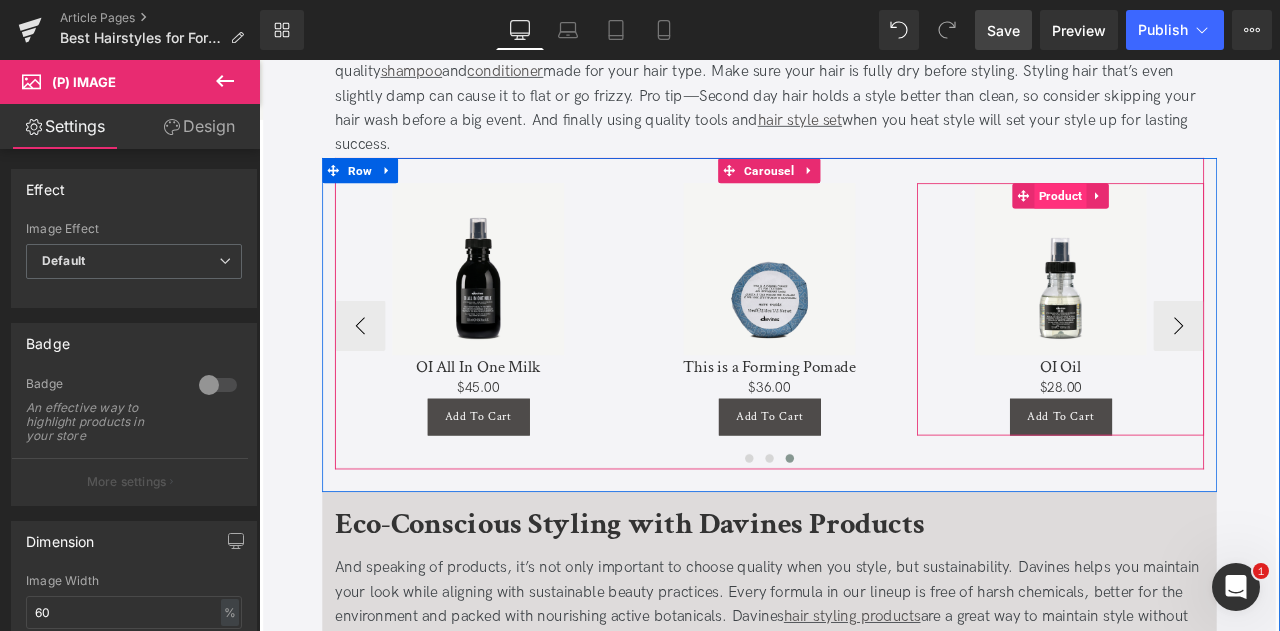 click on "Product" at bounding box center (1209, 221) 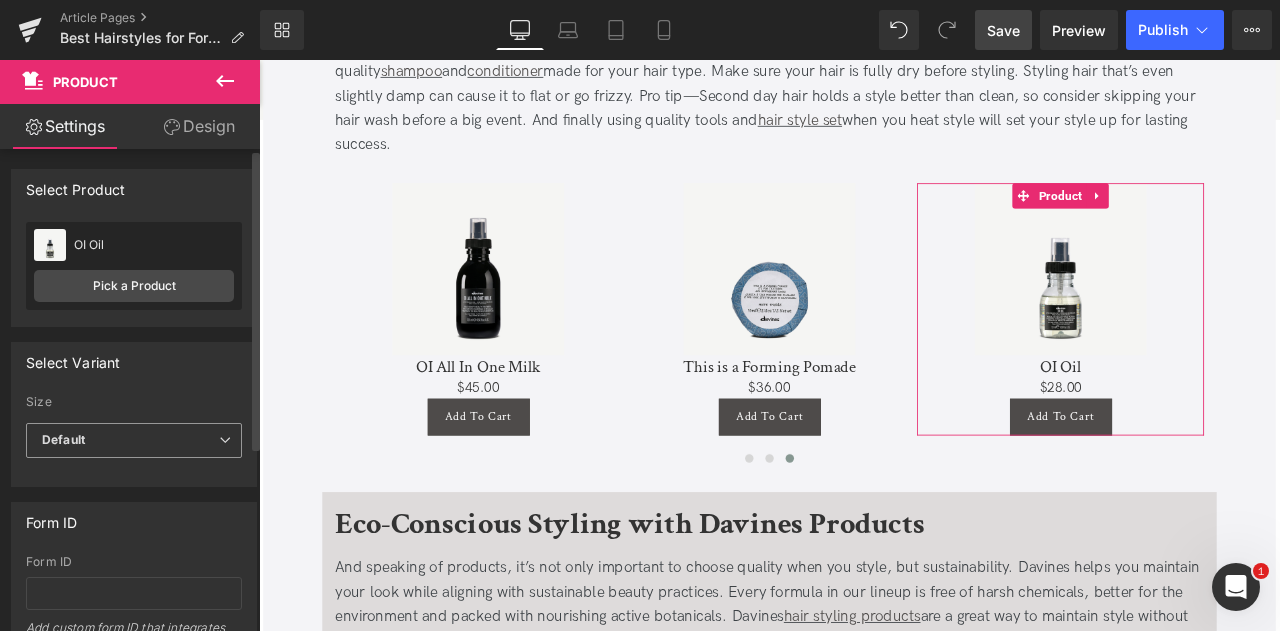 click on "Default" at bounding box center (134, 440) 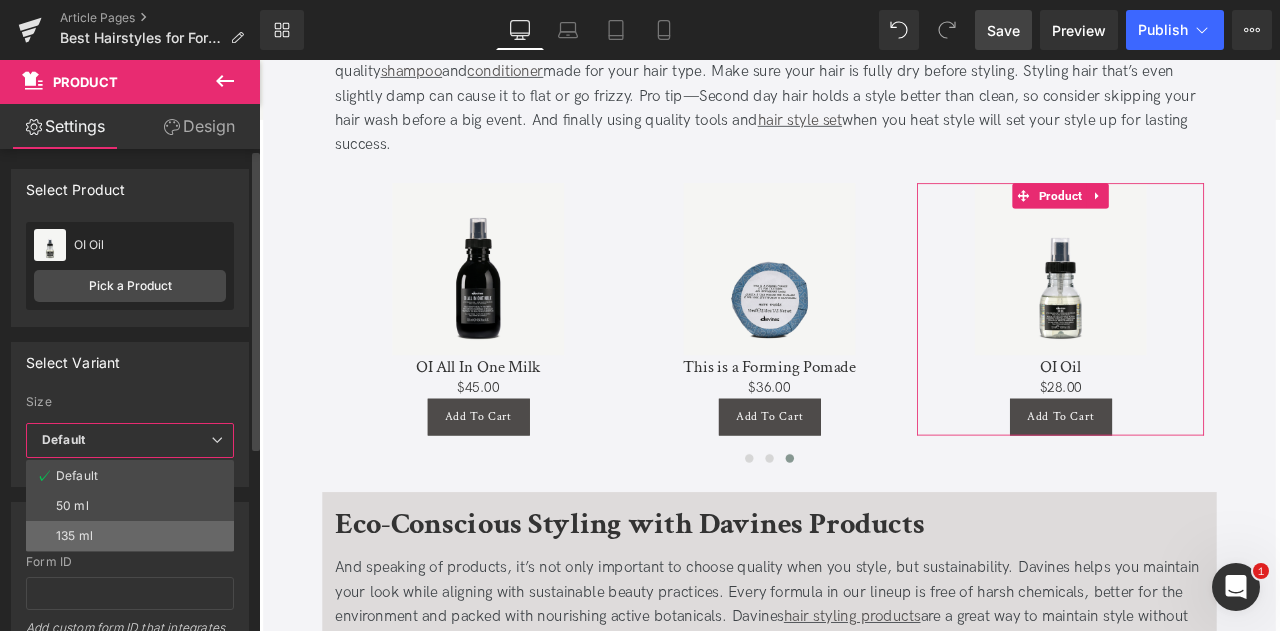 click on "135 ml" at bounding box center [130, 536] 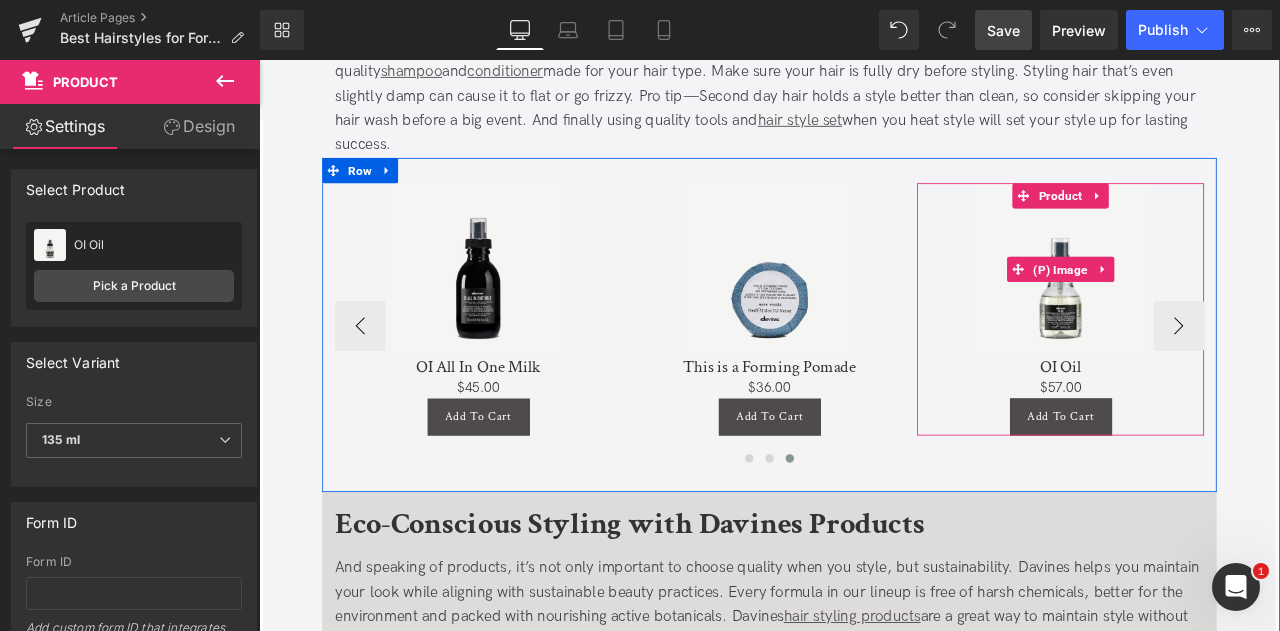 click at bounding box center (1209, 308) 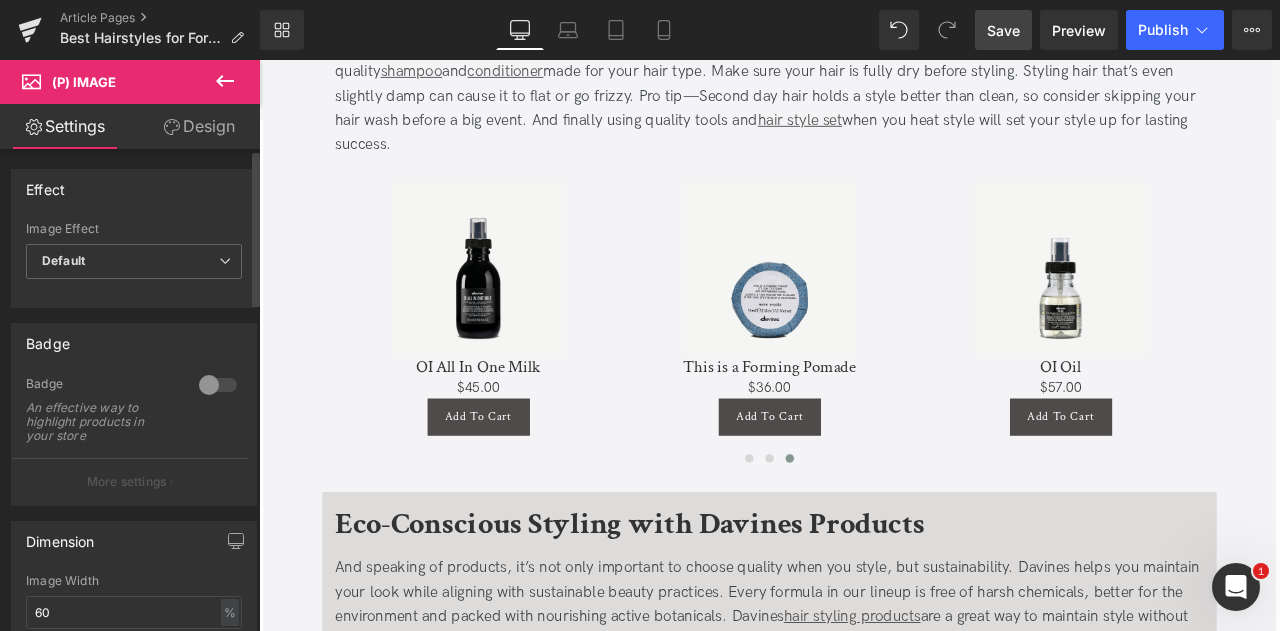 click at bounding box center (134, 295) 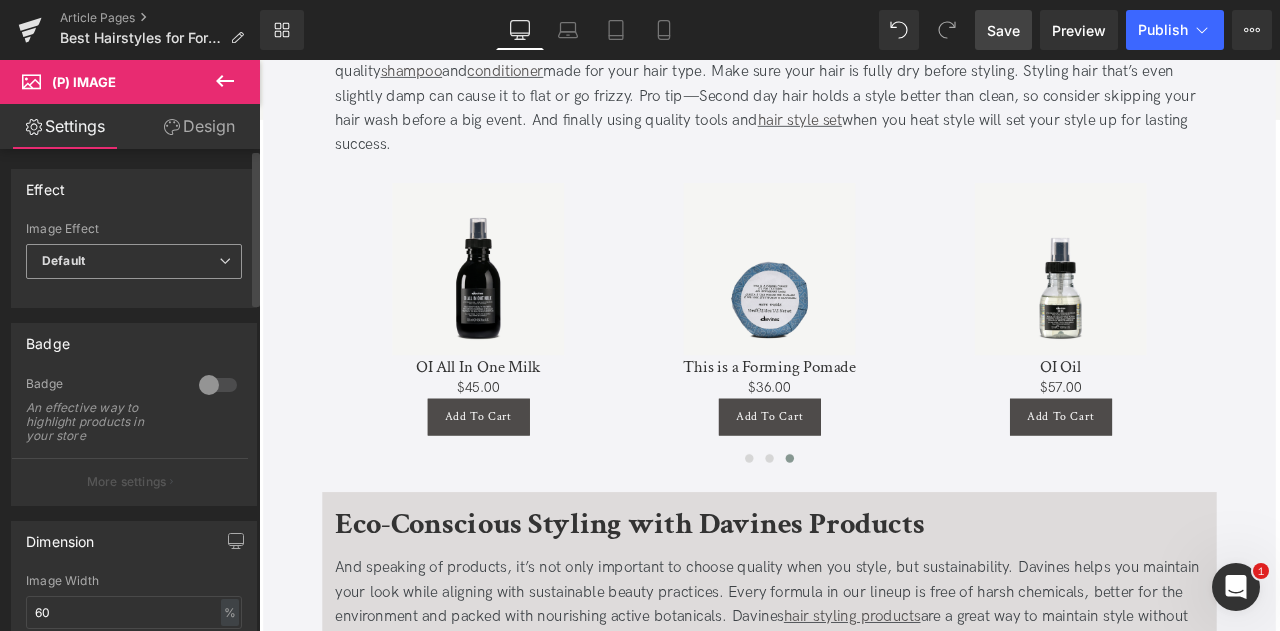 click on "Default" at bounding box center [134, 261] 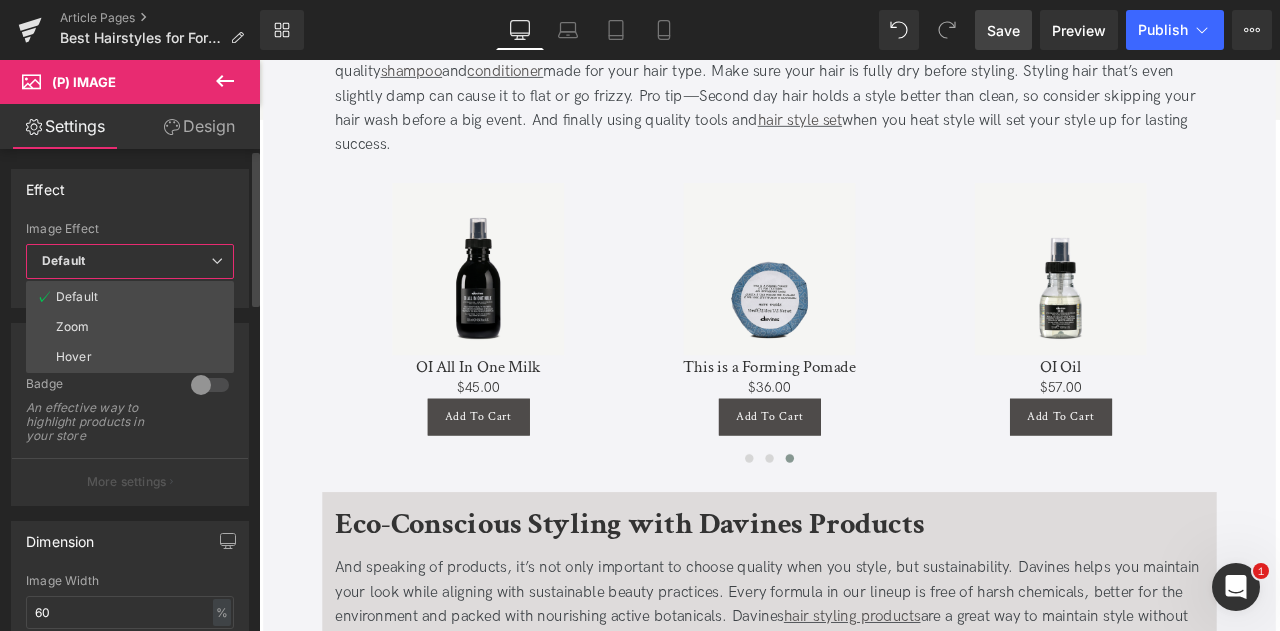 click on "Default" at bounding box center (130, 261) 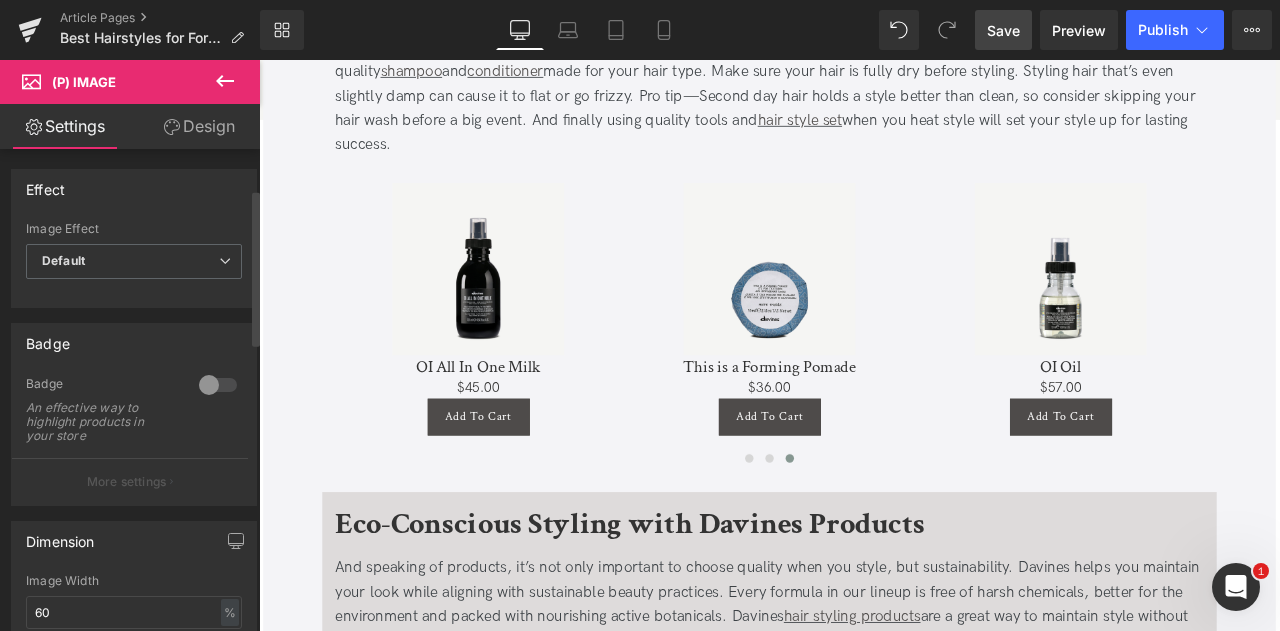 scroll, scrollTop: 642, scrollLeft: 0, axis: vertical 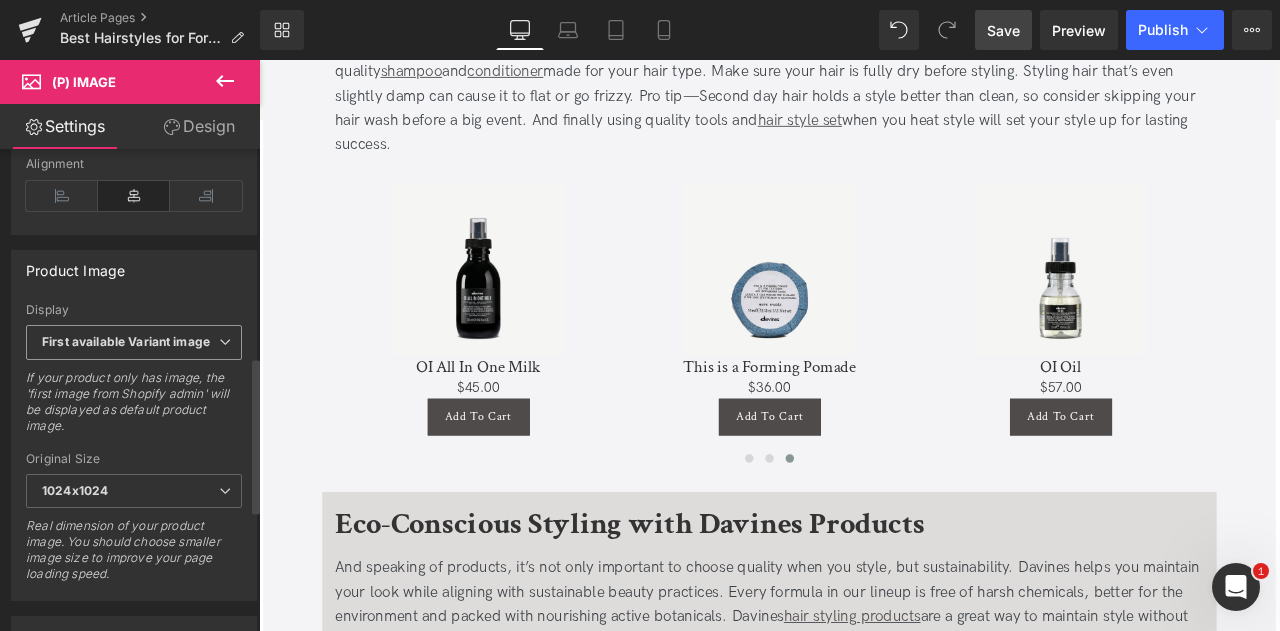 click on "First available Variant image" at bounding box center [134, 342] 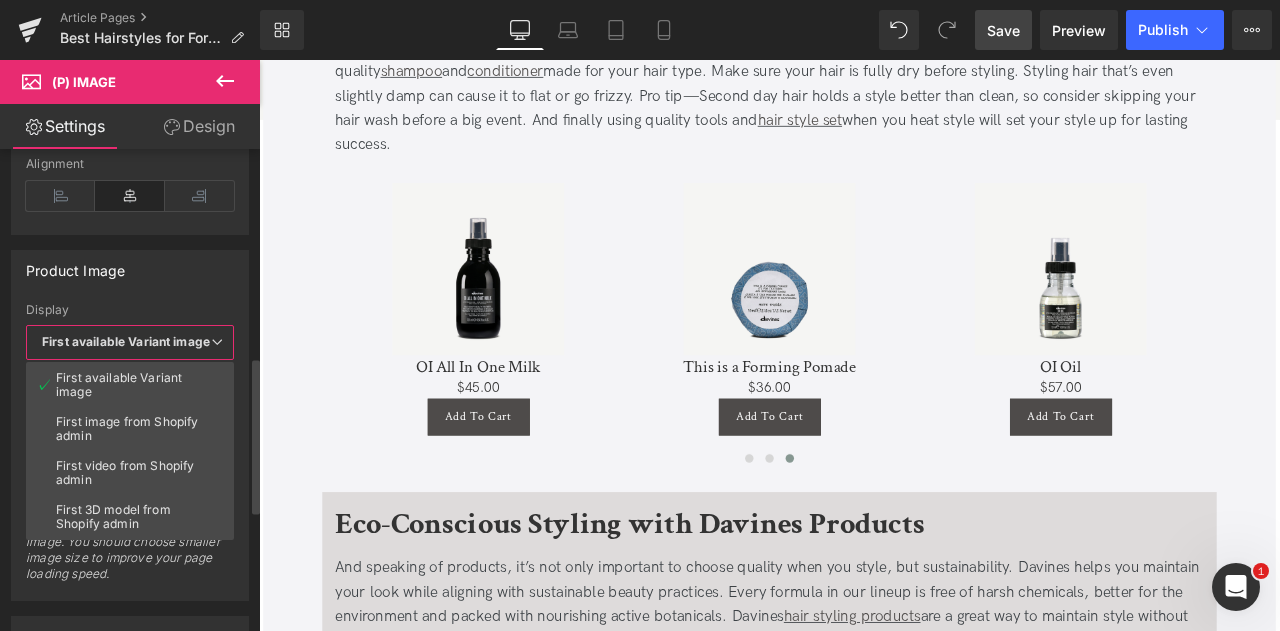 click on "Display" at bounding box center (130, 310) 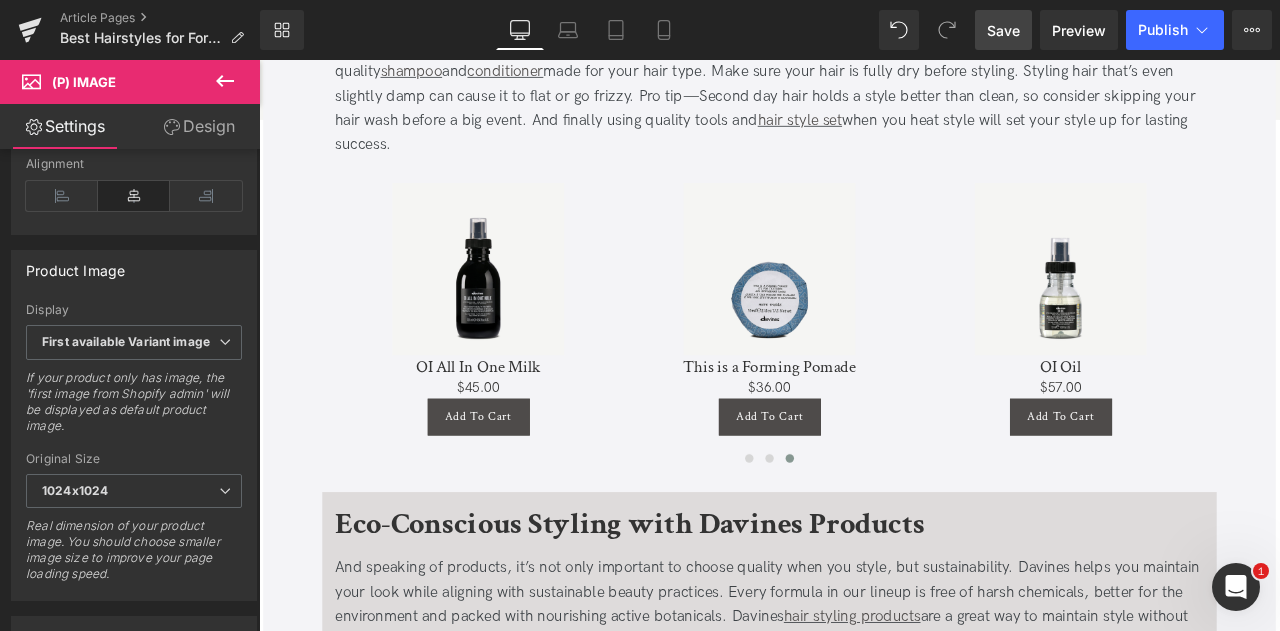 click on "Save" at bounding box center (1003, 30) 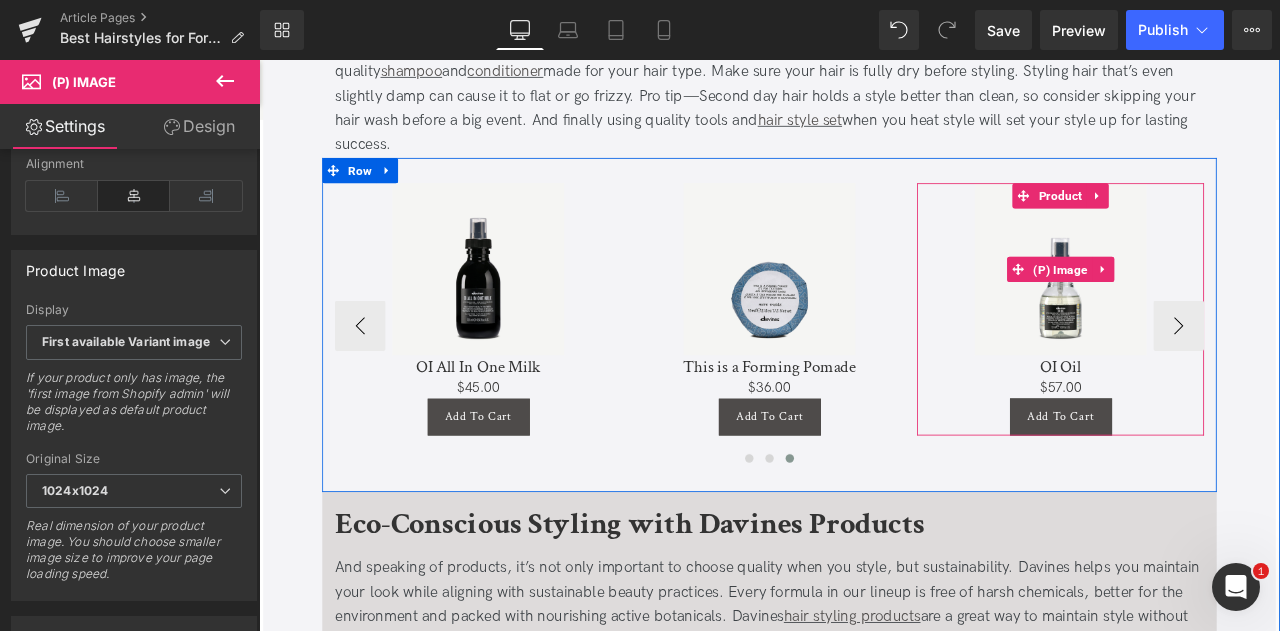 click at bounding box center (1209, 308) 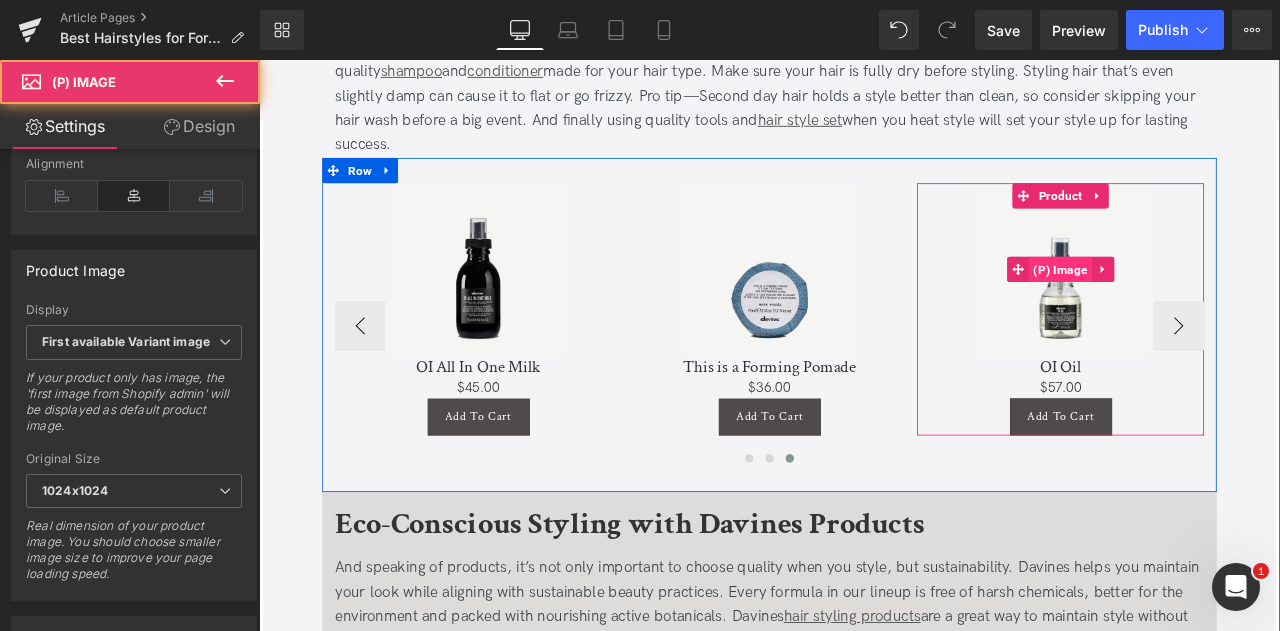 click on "(P) Image" at bounding box center [1209, 308] 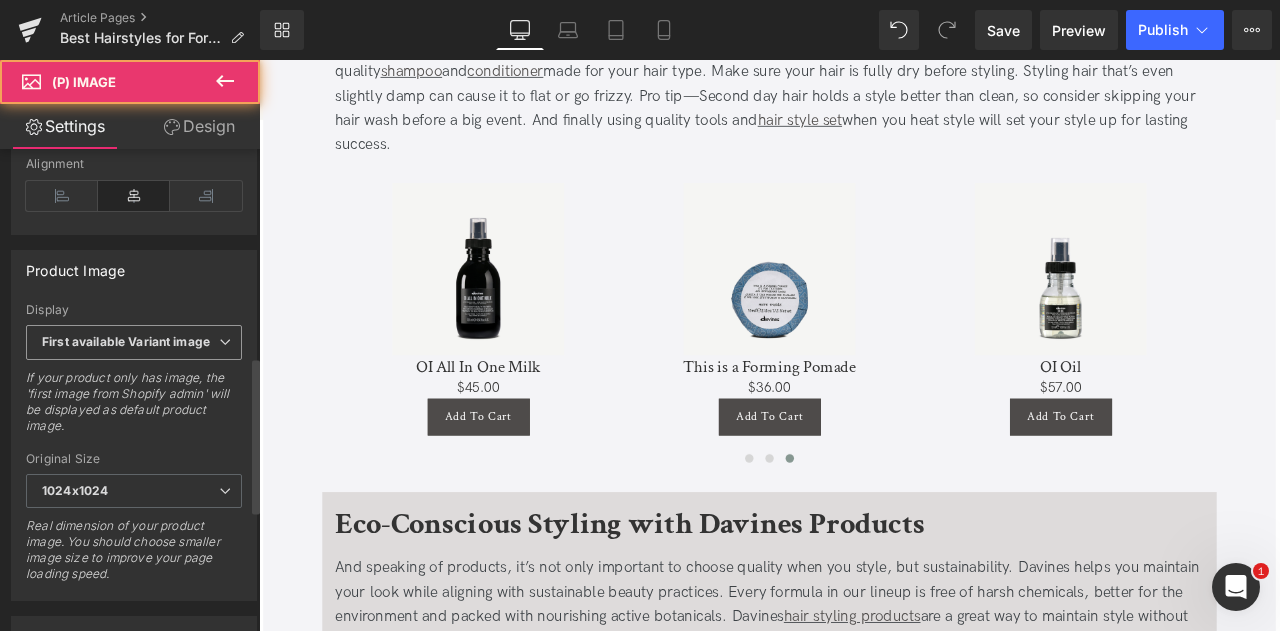 click on "First available Variant image" at bounding box center (134, 342) 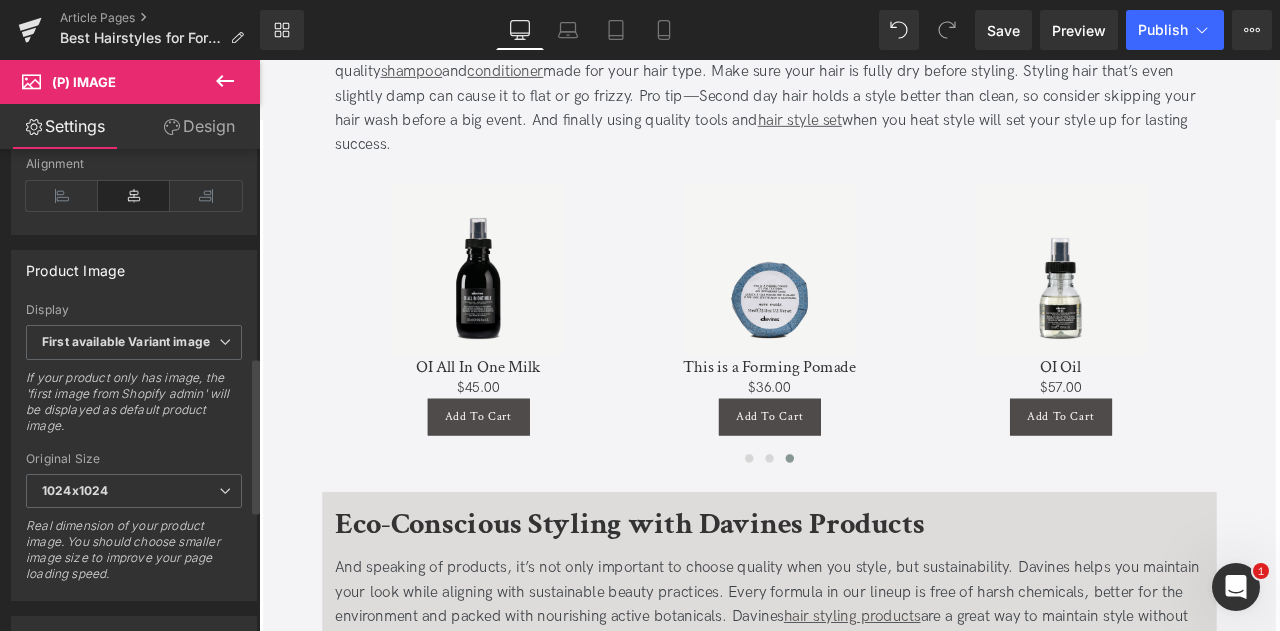 click on "Display" at bounding box center (134, 310) 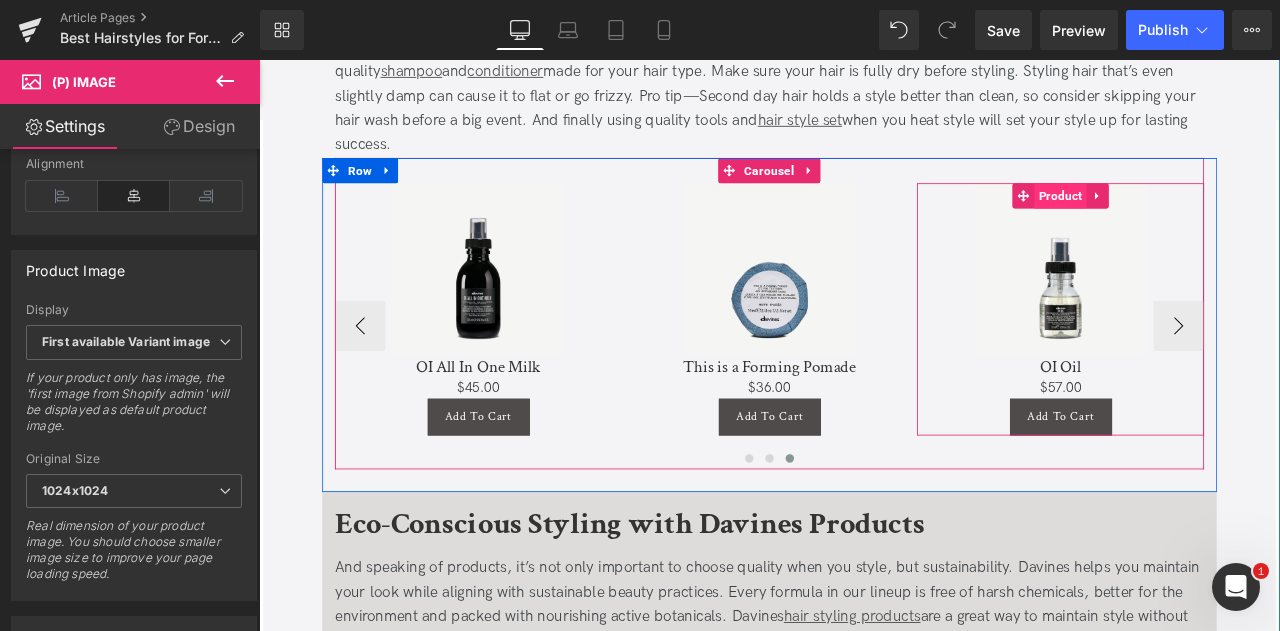 click on "Product" at bounding box center [1209, 221] 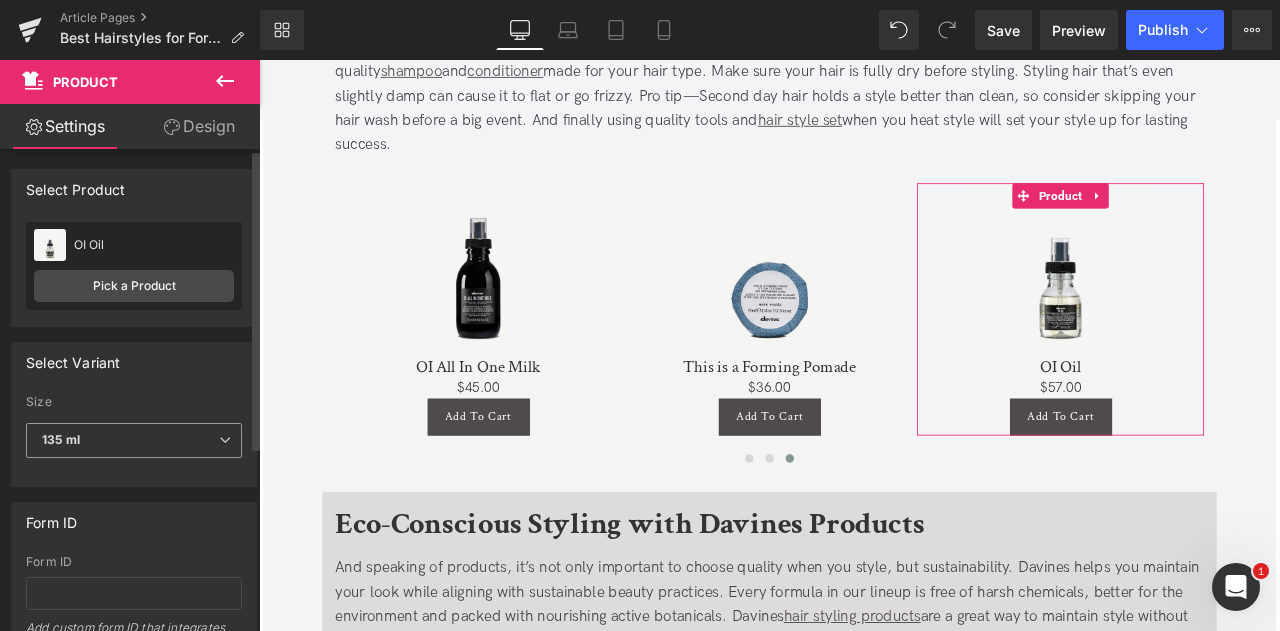 click on "135 ml" at bounding box center [134, 440] 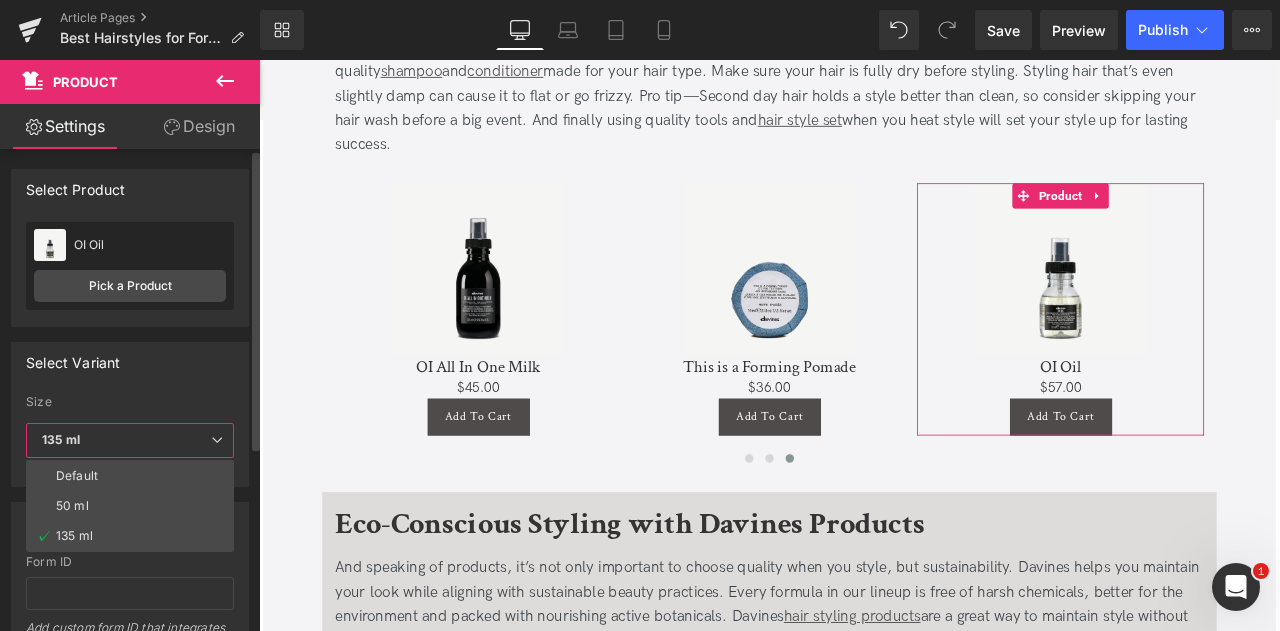 click on "Select Variant 29741776142422 Size Default 50 ml 135 ml
135 ml
Default 50 ml 135 ml" at bounding box center (130, 414) 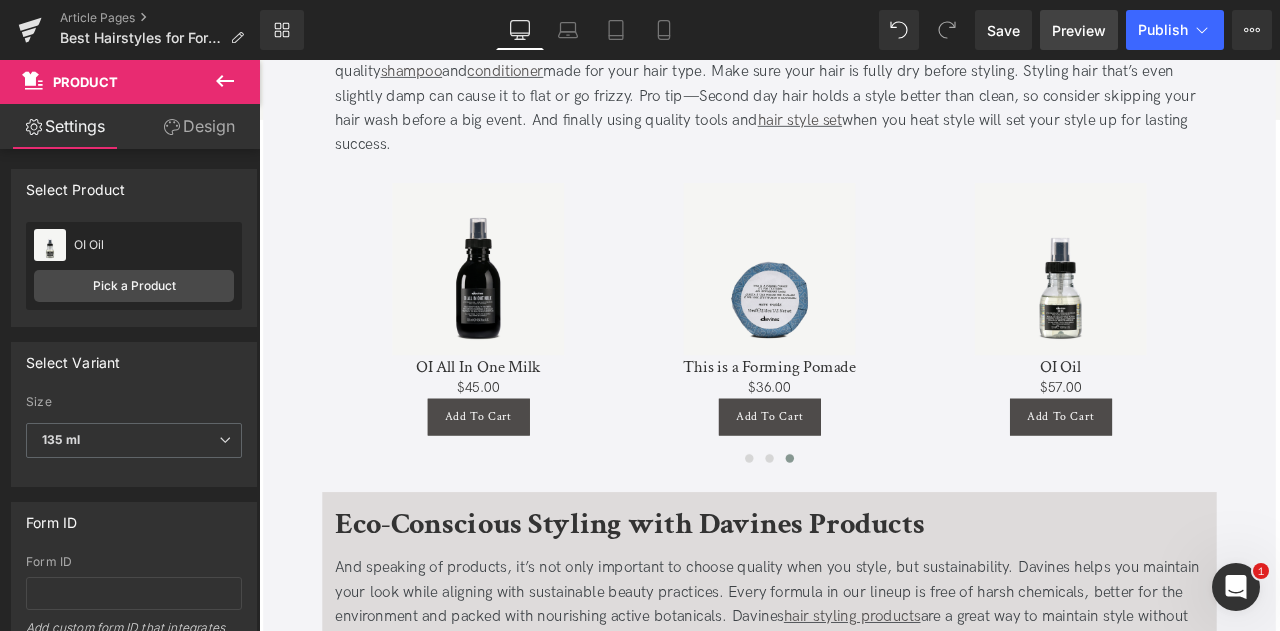 click on "Preview" at bounding box center [1079, 30] 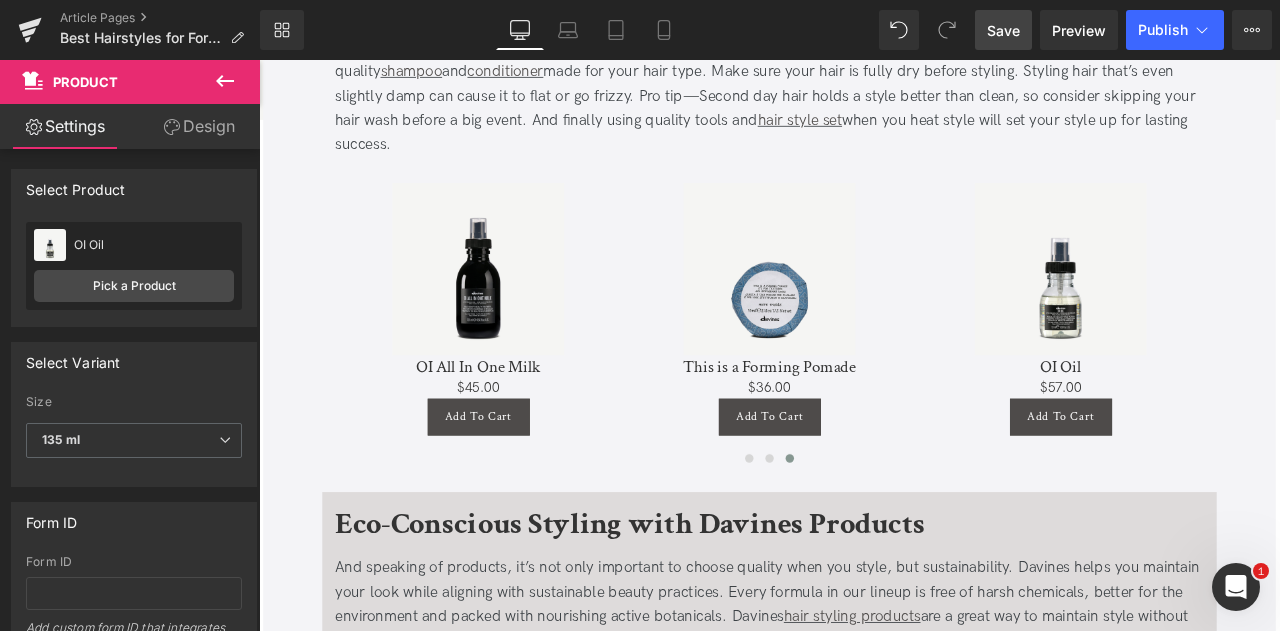 click on "Save" at bounding box center [1003, 30] 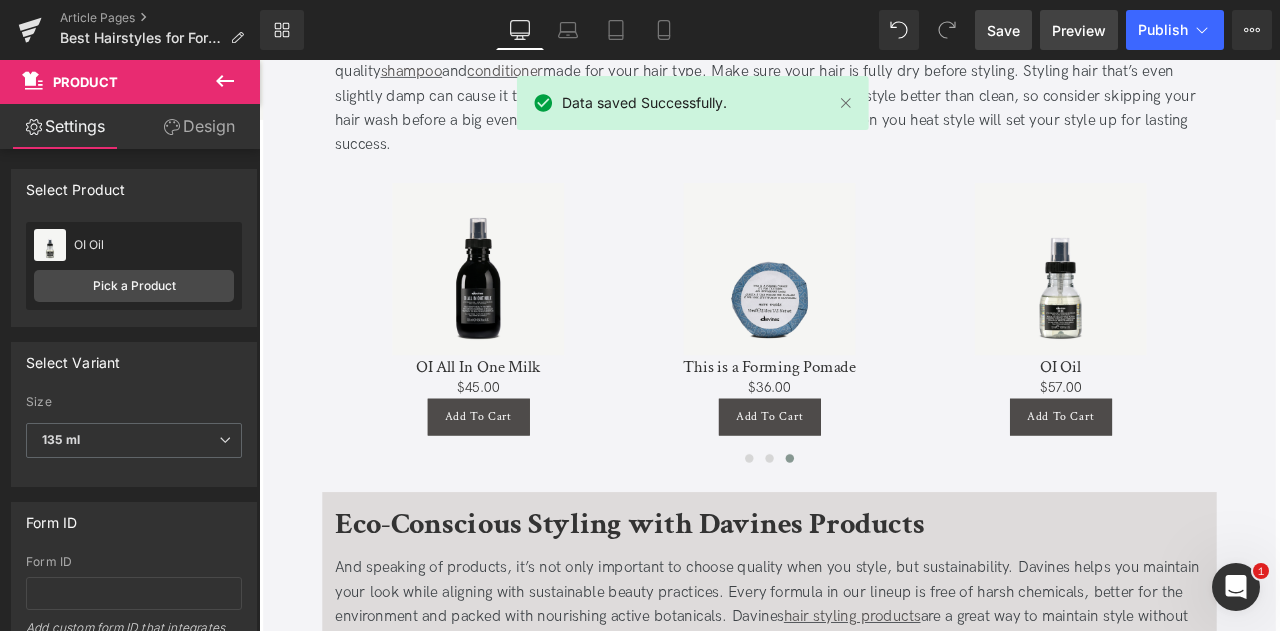 click on "Preview" at bounding box center [1079, 30] 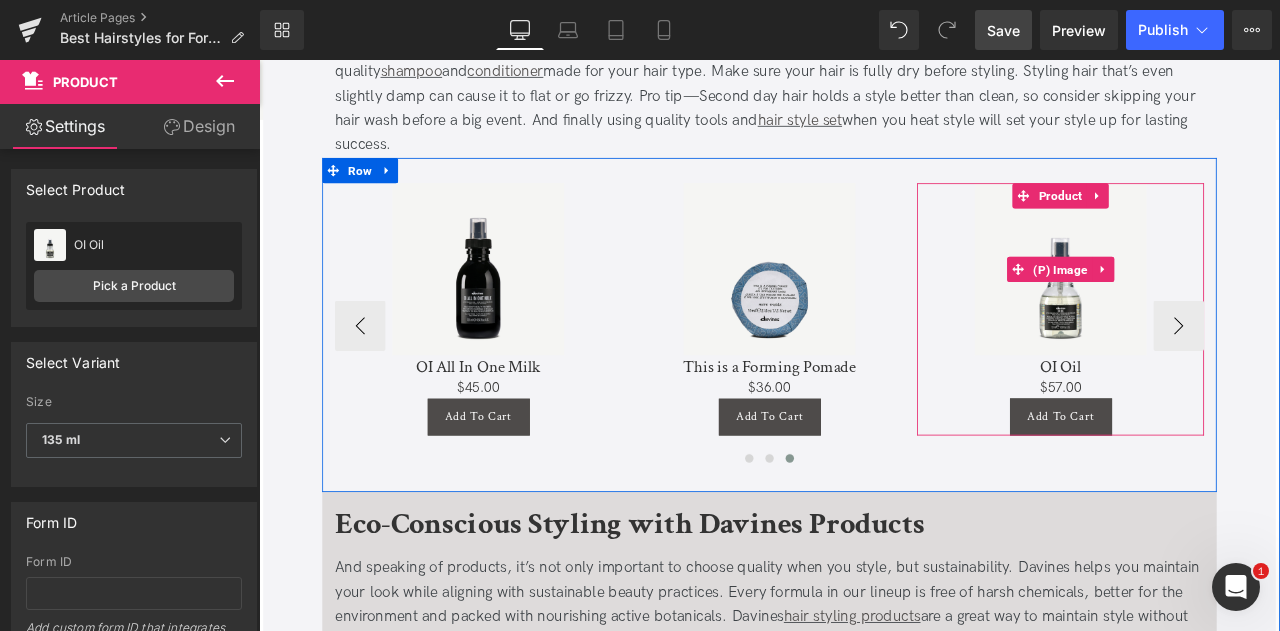 click on "Sale Off" at bounding box center (1209, 308) 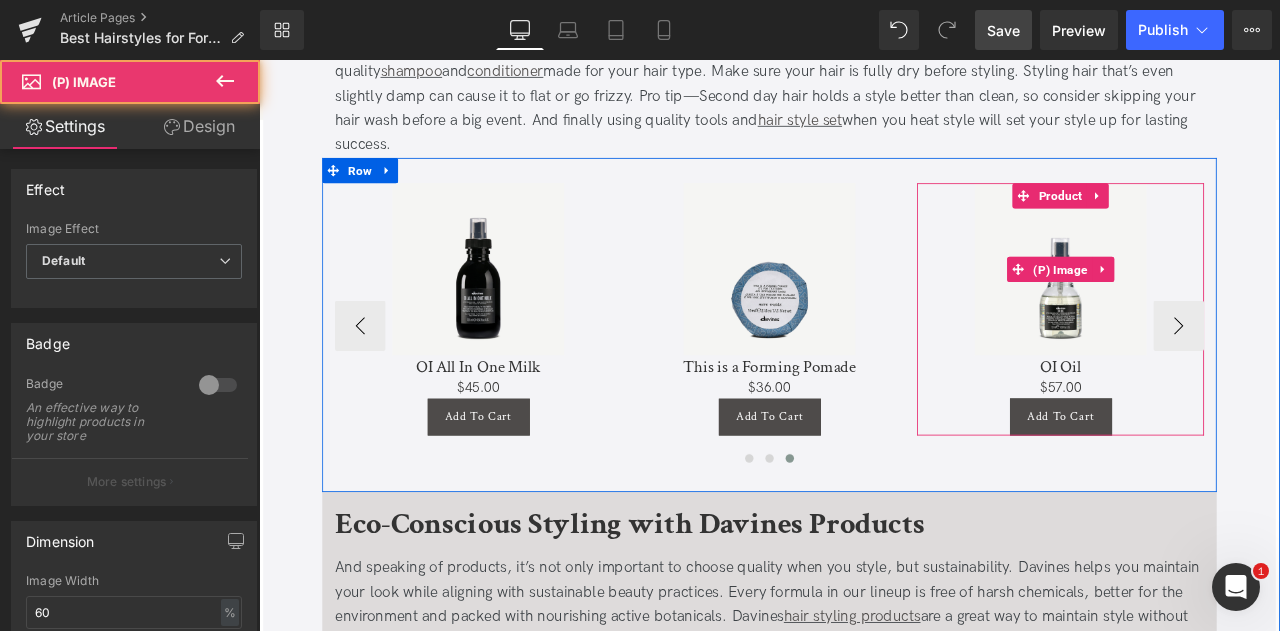 click on "Sale Off" at bounding box center (1209, 308) 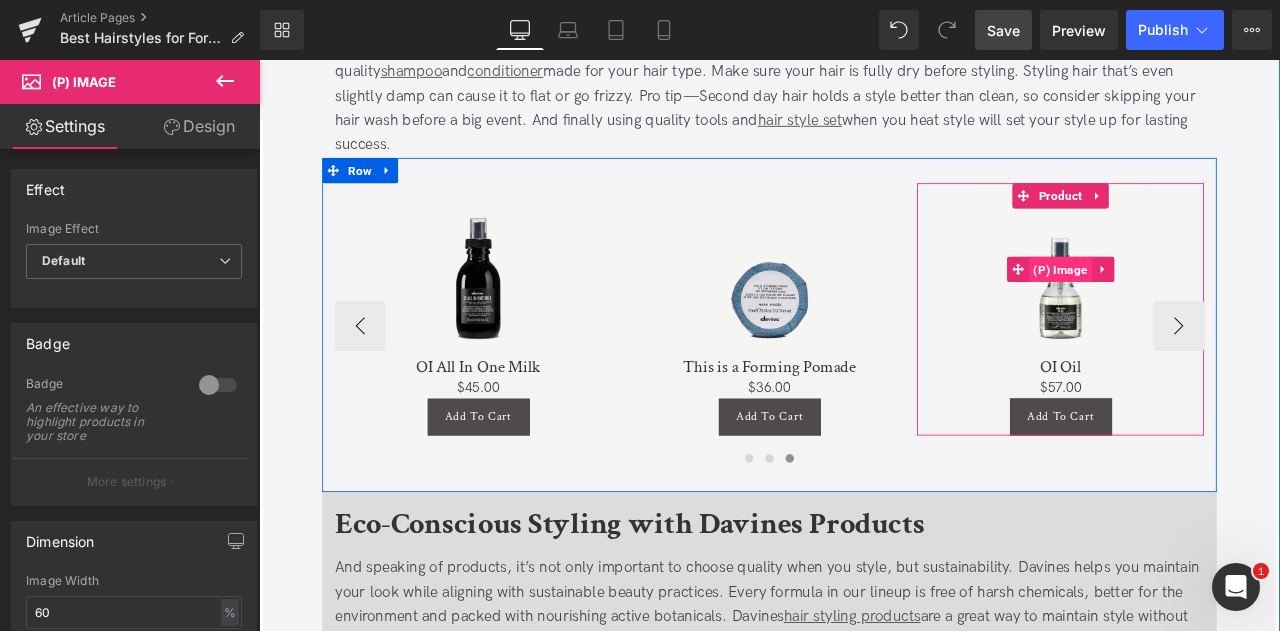 click on "(P) Image" at bounding box center [1209, 308] 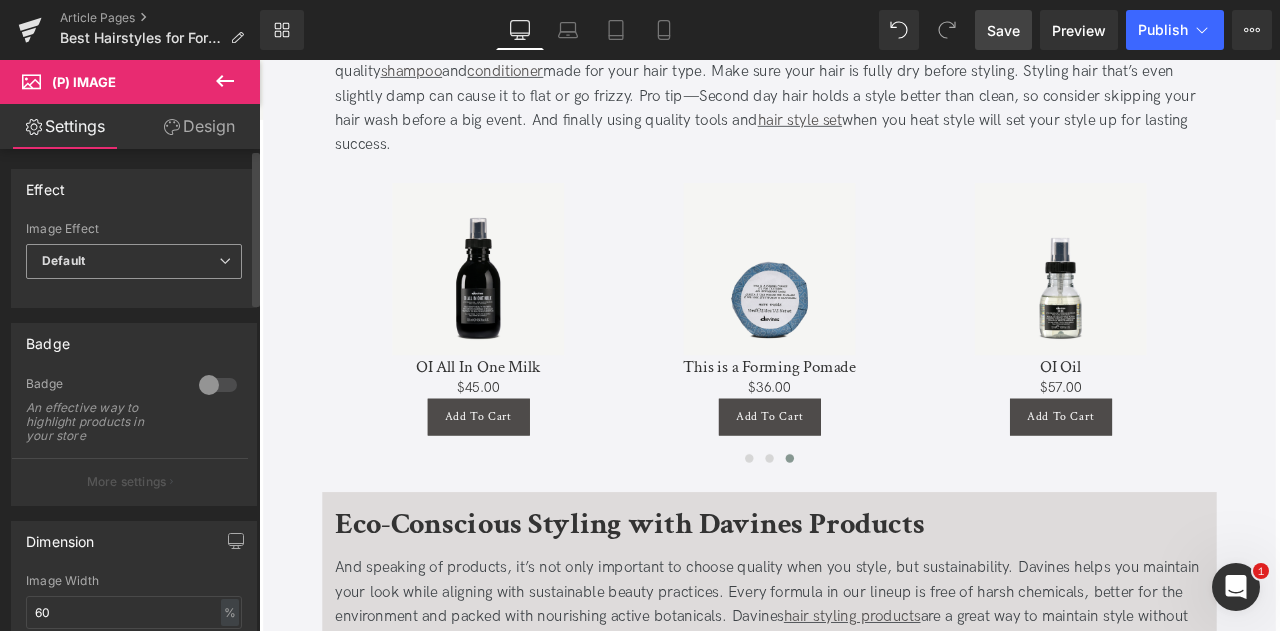 click on "Default" at bounding box center [134, 261] 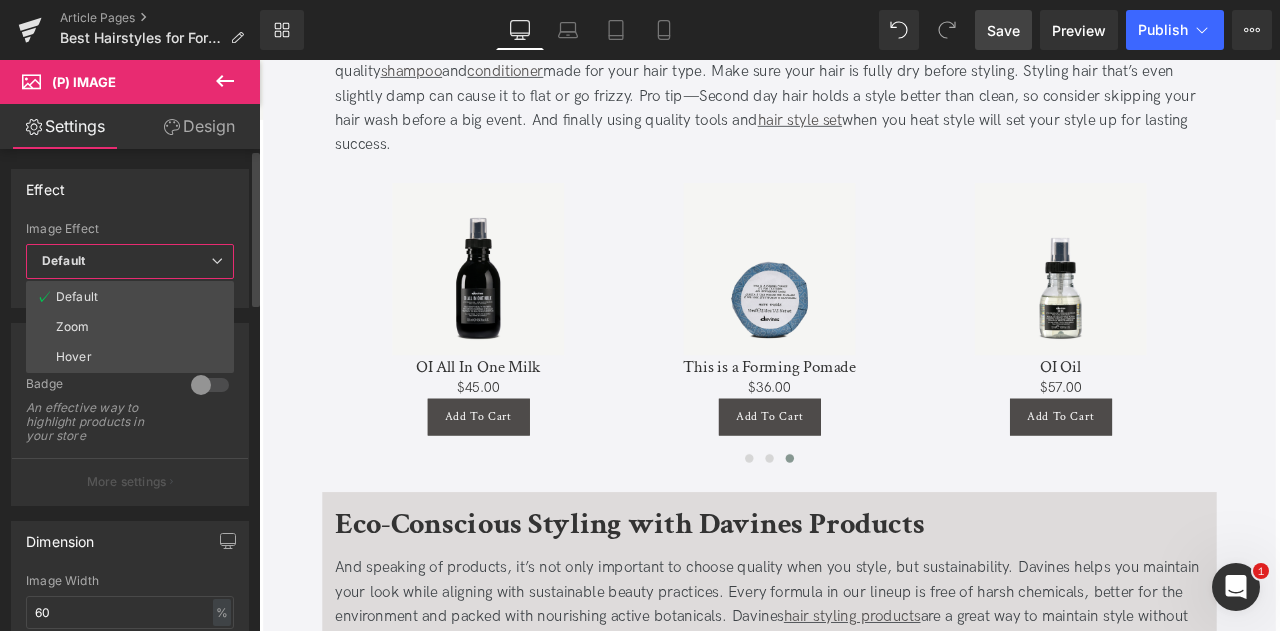 click on "Default" at bounding box center (130, 261) 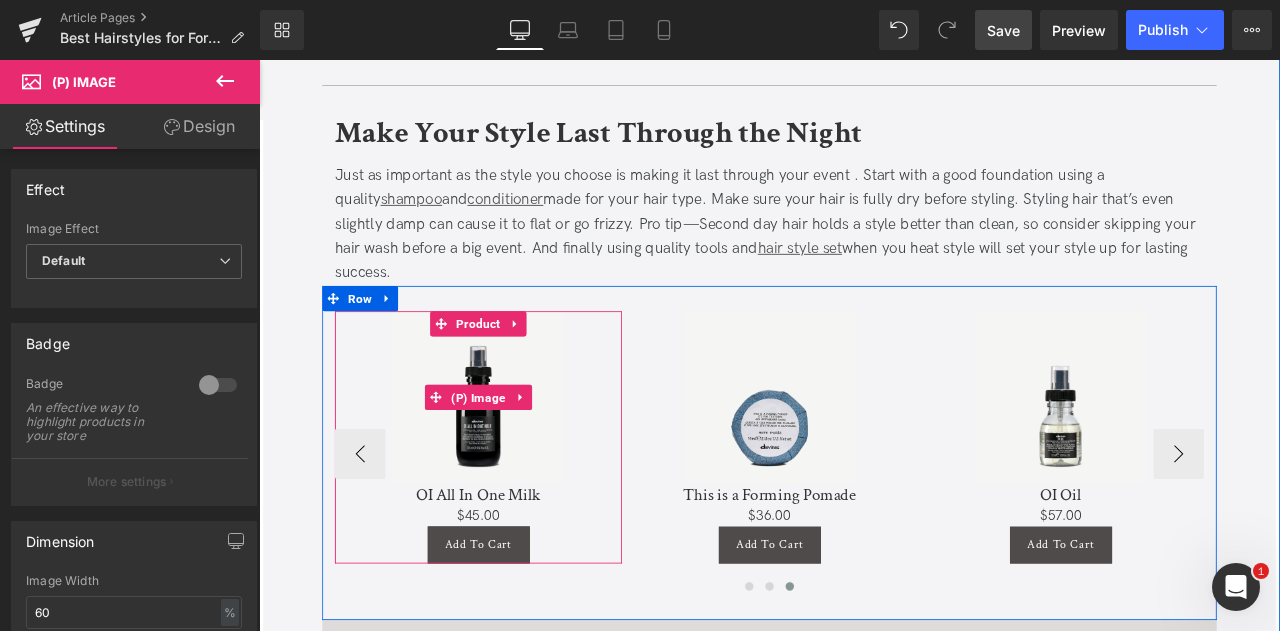 scroll, scrollTop: 3918, scrollLeft: 0, axis: vertical 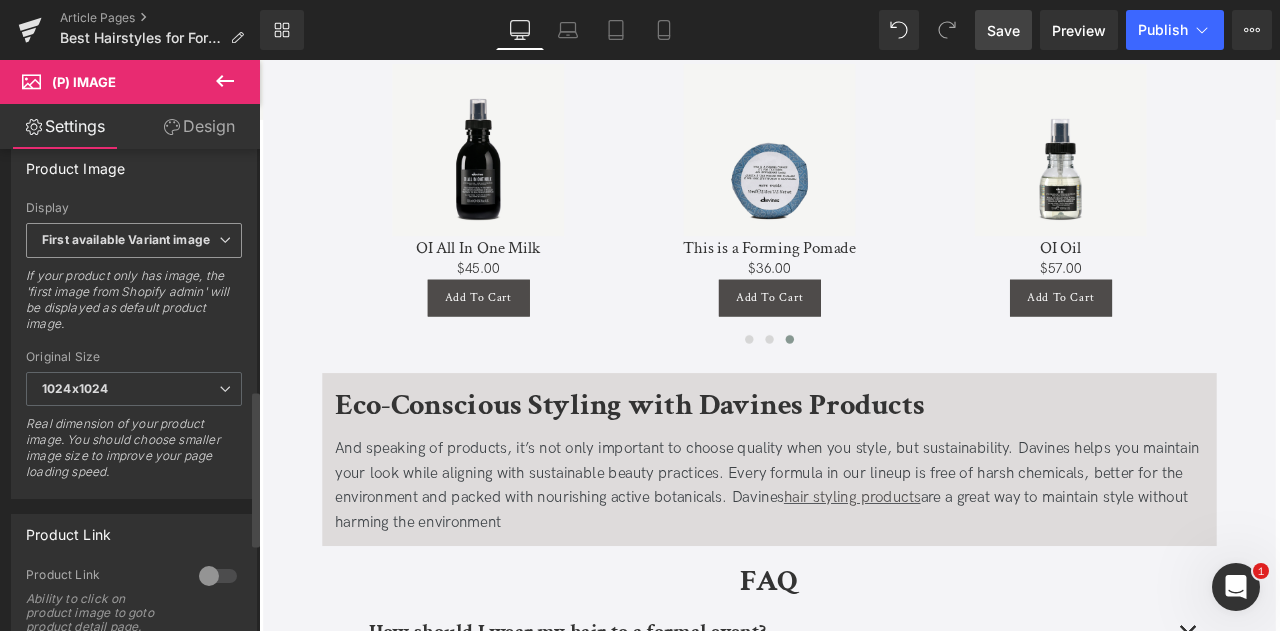 click on "First available Variant image" at bounding box center [134, 240] 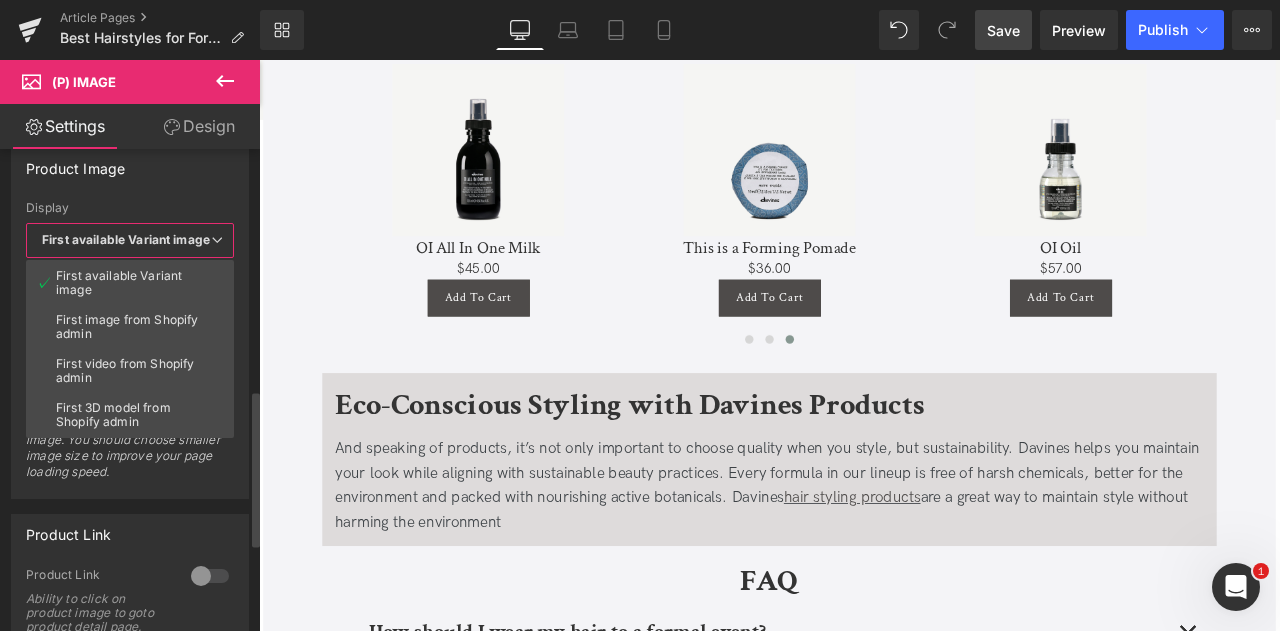click on "Product Image" at bounding box center [130, 168] 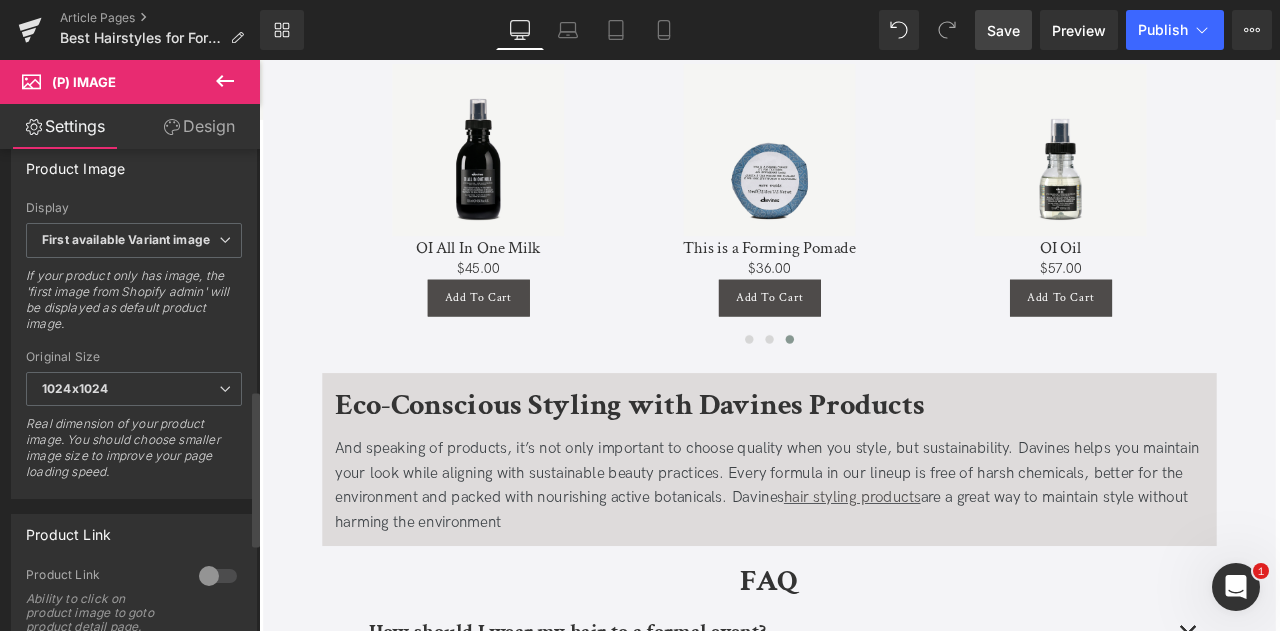 scroll, scrollTop: 1018, scrollLeft: 0, axis: vertical 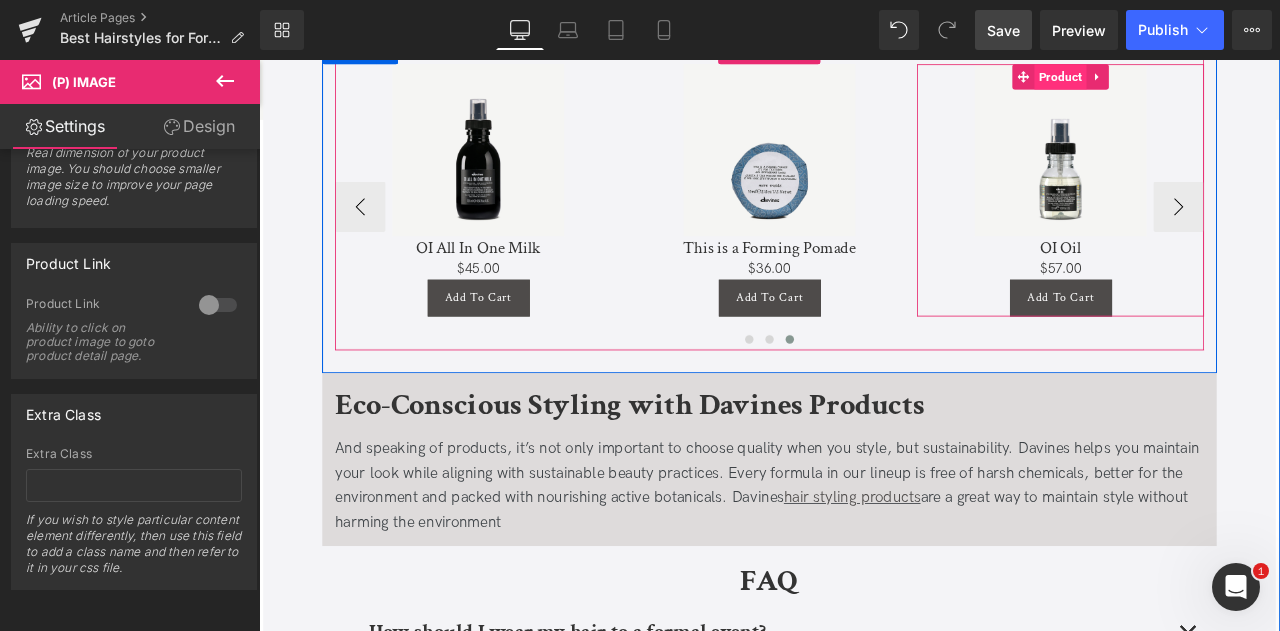 click on "Product" at bounding box center [1209, 80] 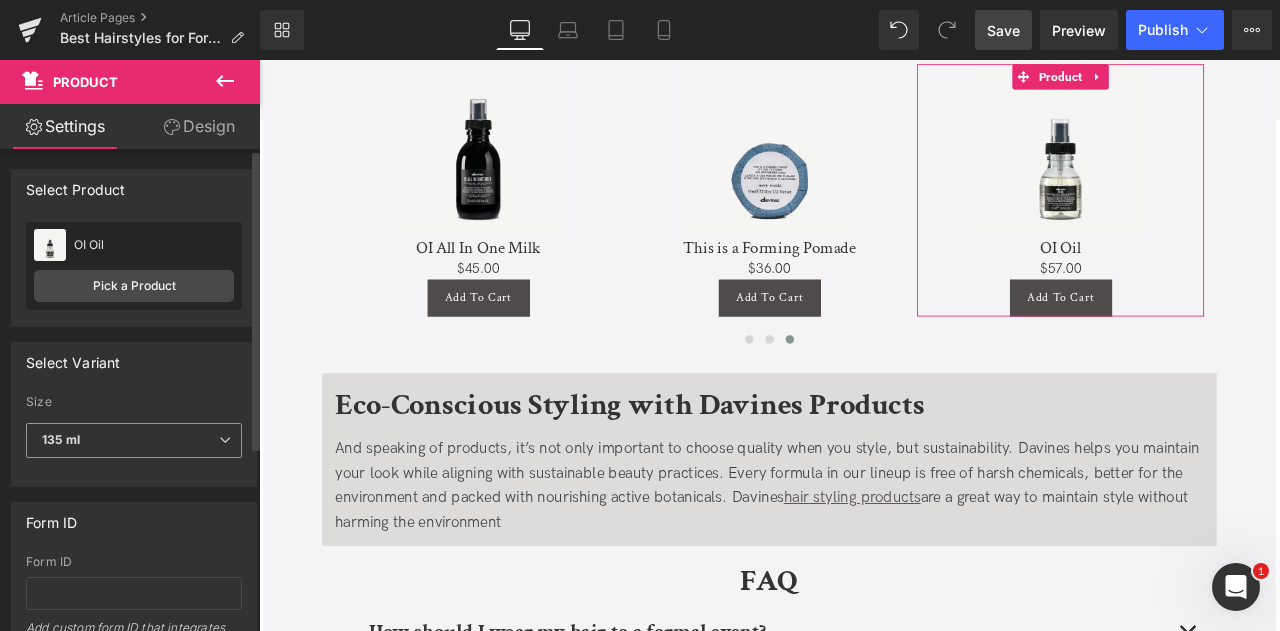 click on "135 ml" at bounding box center [134, 440] 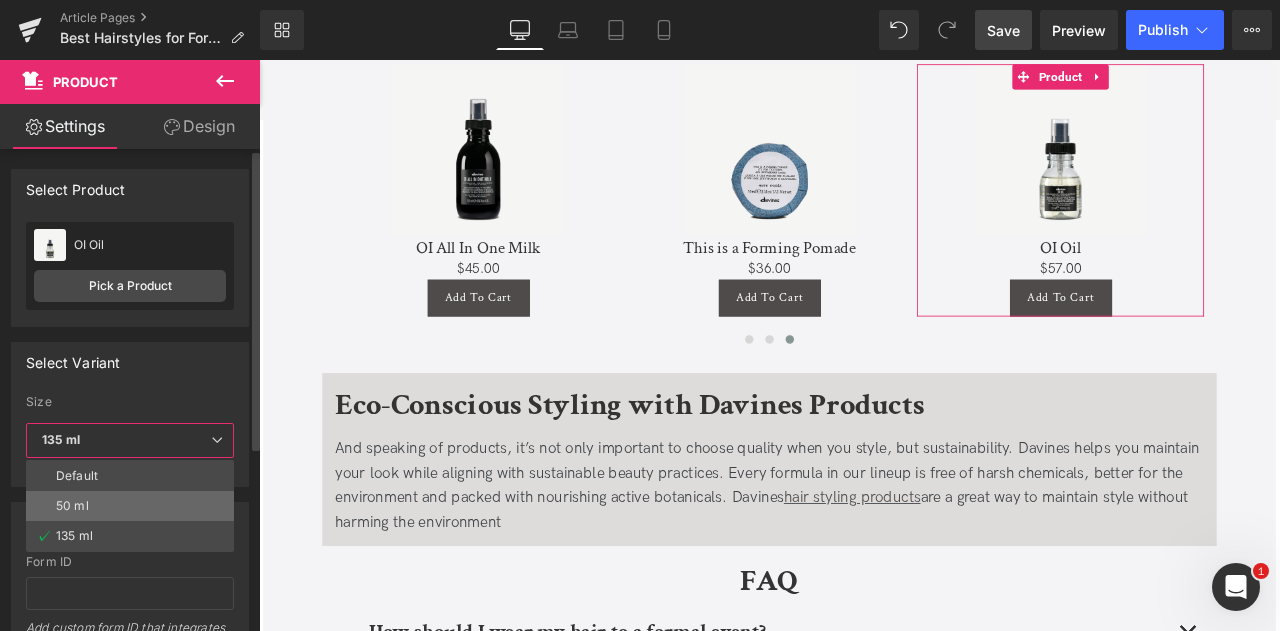 click on "50 ml" at bounding box center [130, 506] 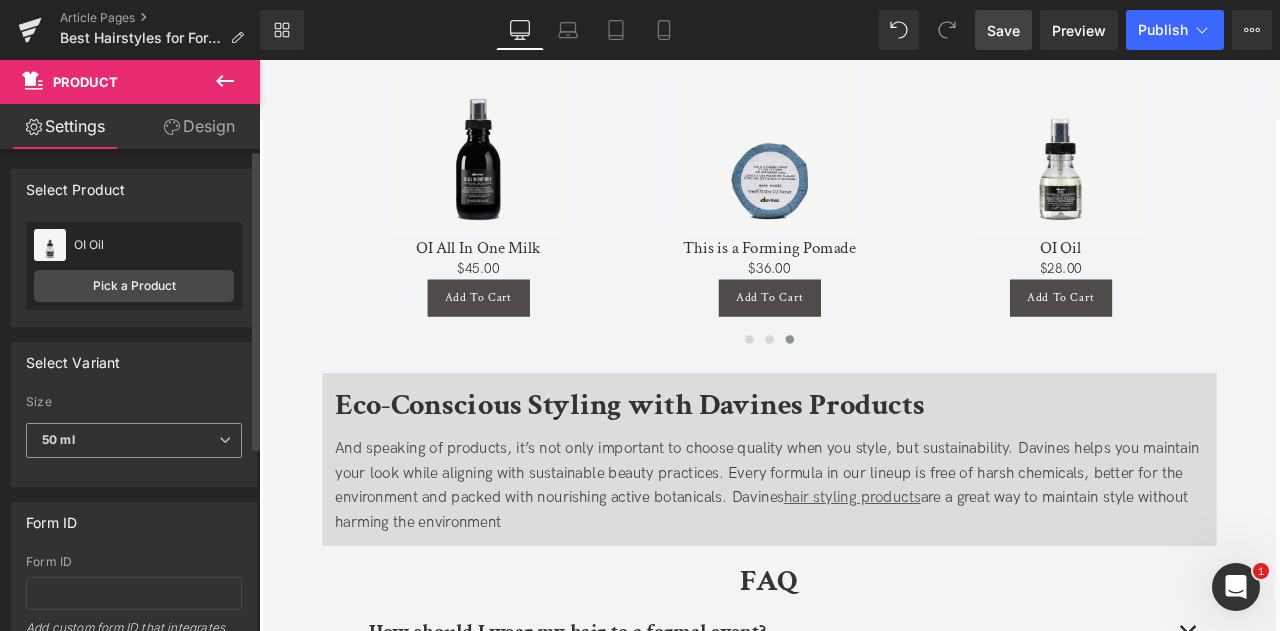 click on "50 ml" at bounding box center (134, 440) 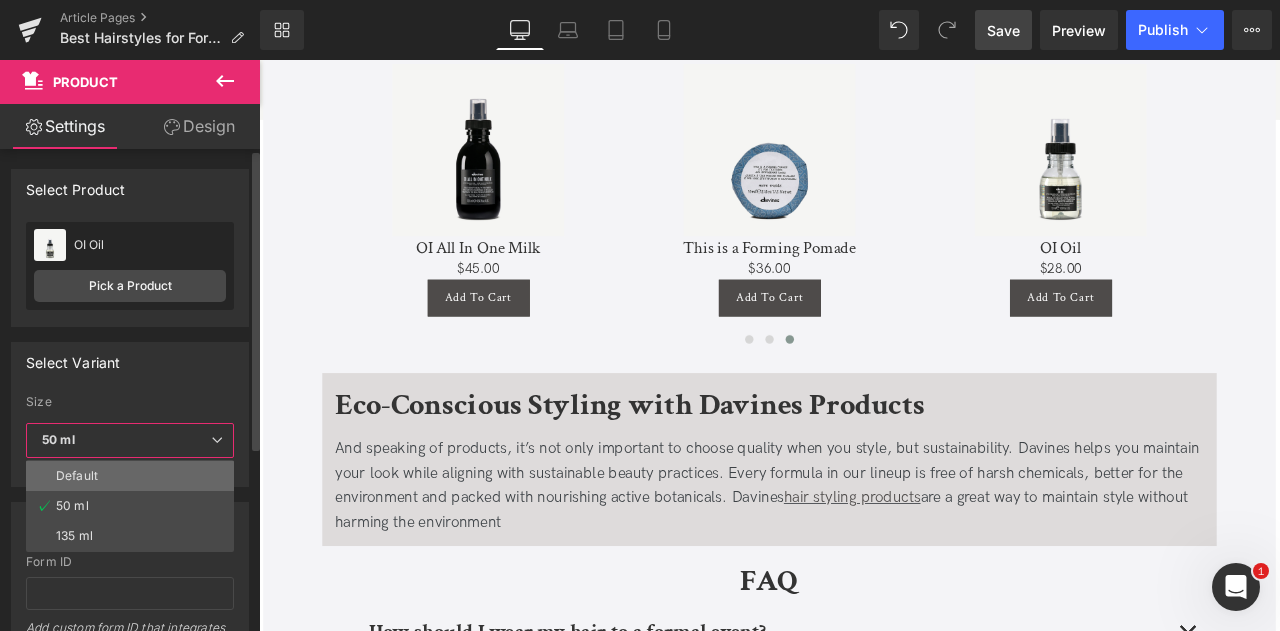 click on "Default" at bounding box center [130, 476] 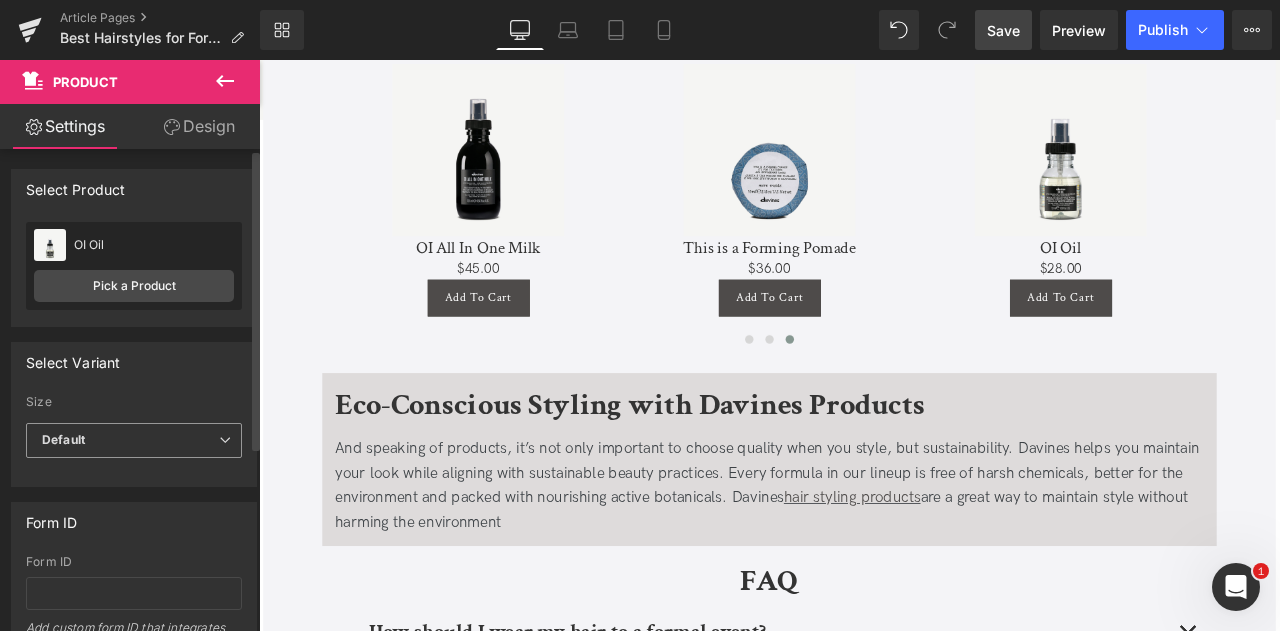 click on "Default" at bounding box center (134, 440) 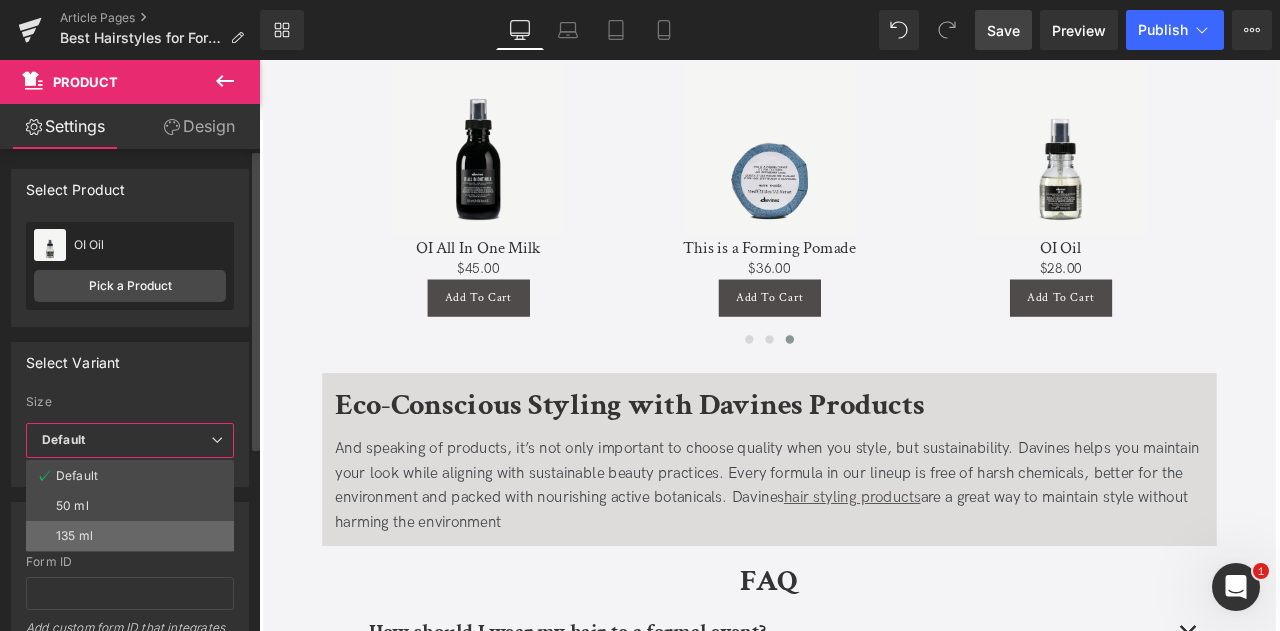 click on "135 ml" at bounding box center [74, 536] 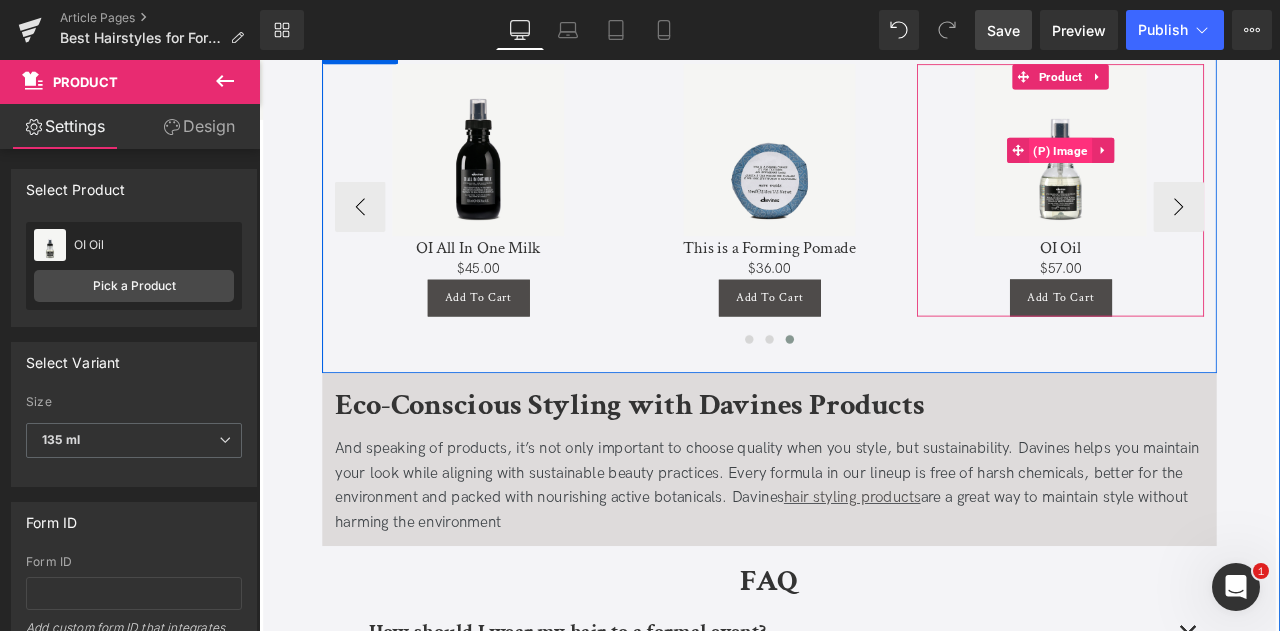 click on "(P) Image" at bounding box center (1209, 167) 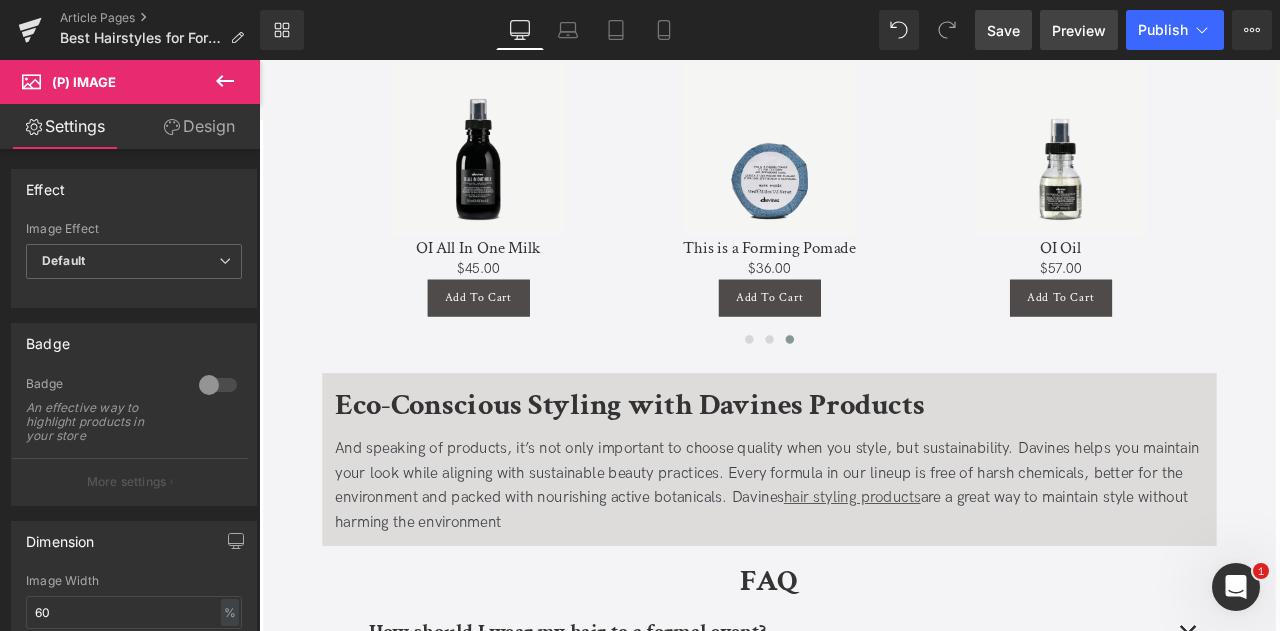 click on "Preview" at bounding box center (1079, 30) 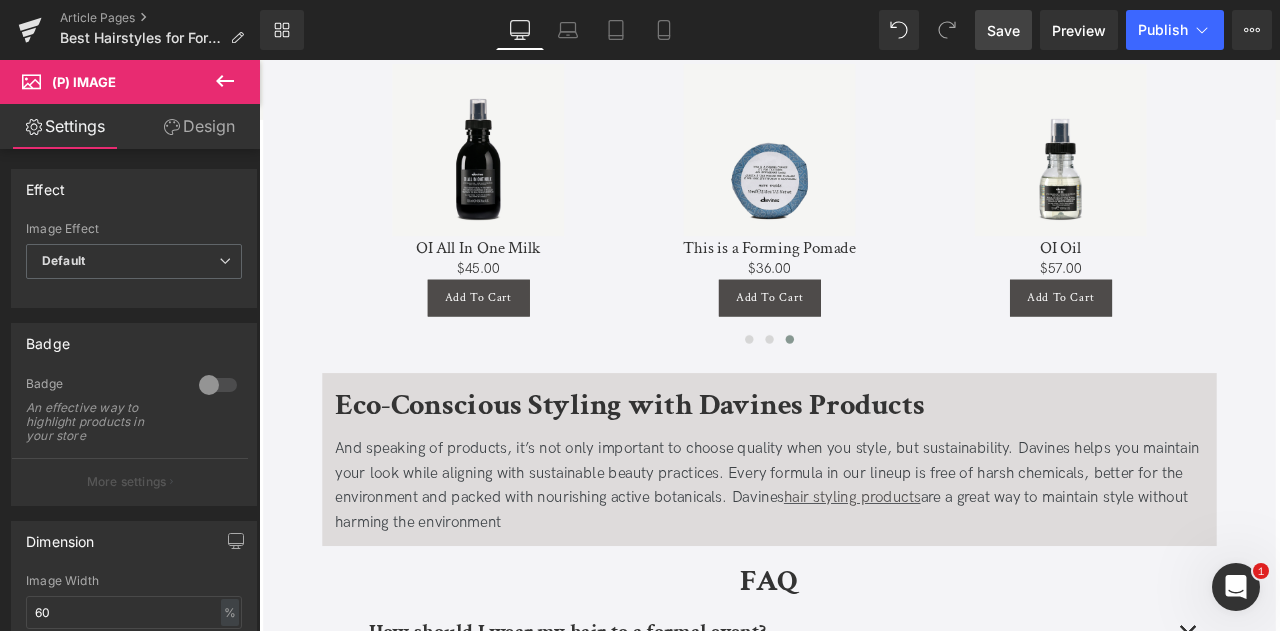 click on "Save" at bounding box center [1003, 30] 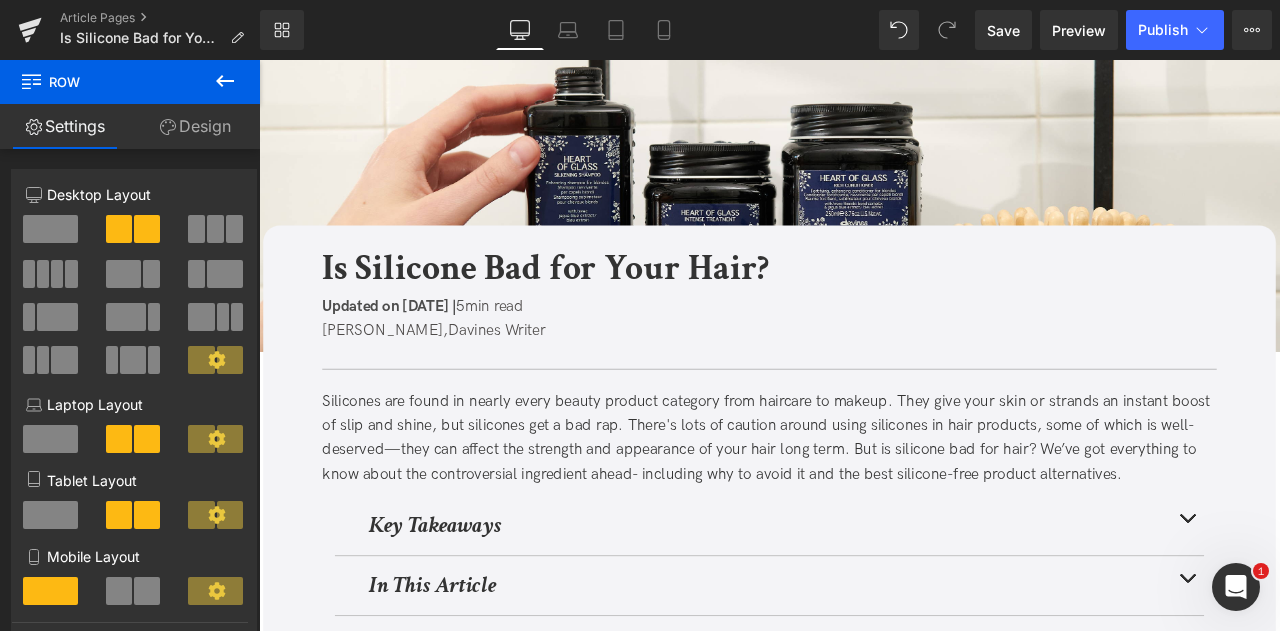 scroll, scrollTop: 1305, scrollLeft: 0, axis: vertical 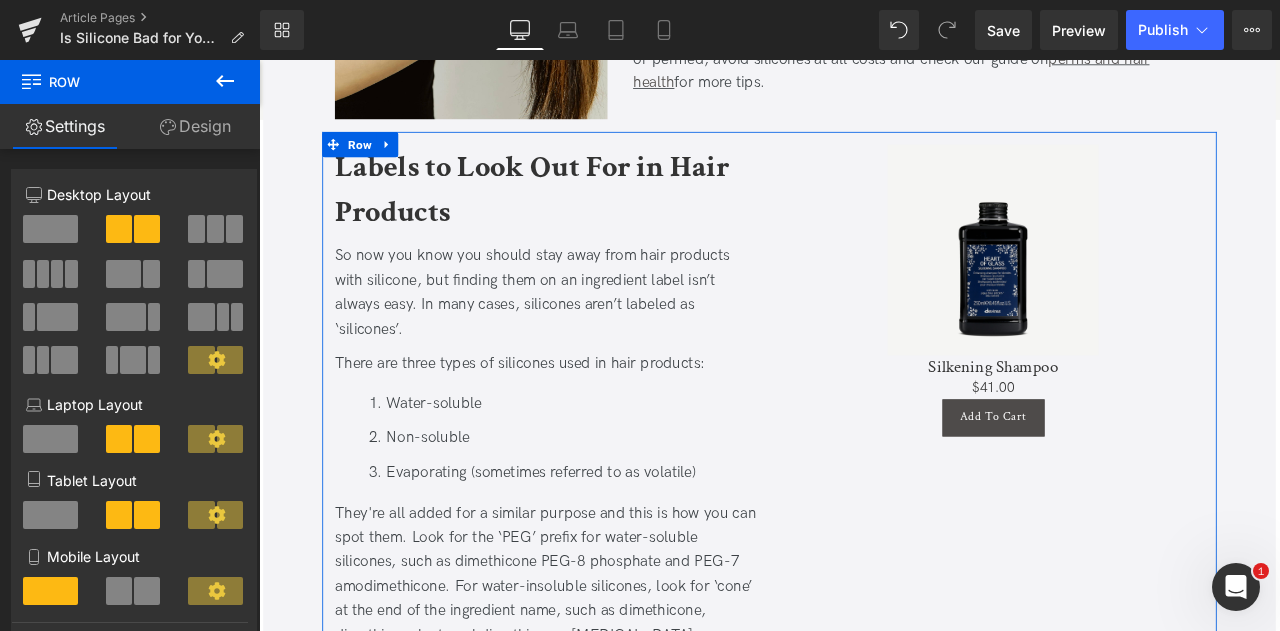 click at bounding box center (151, 274) 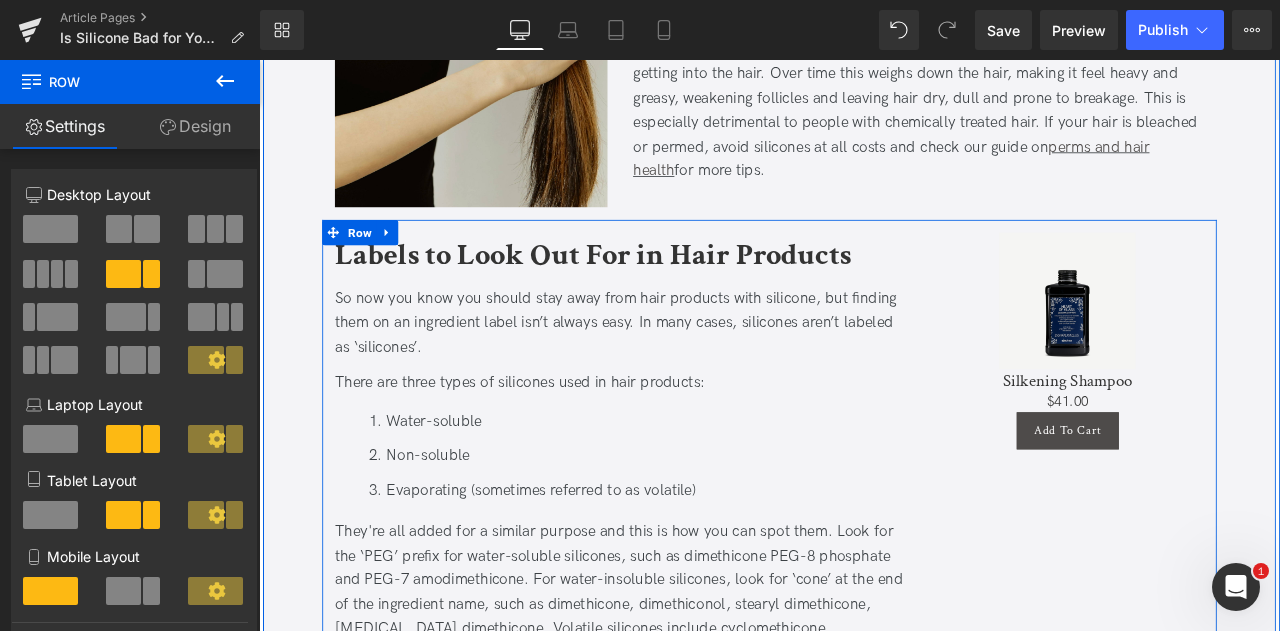 scroll, scrollTop: 1354, scrollLeft: 0, axis: vertical 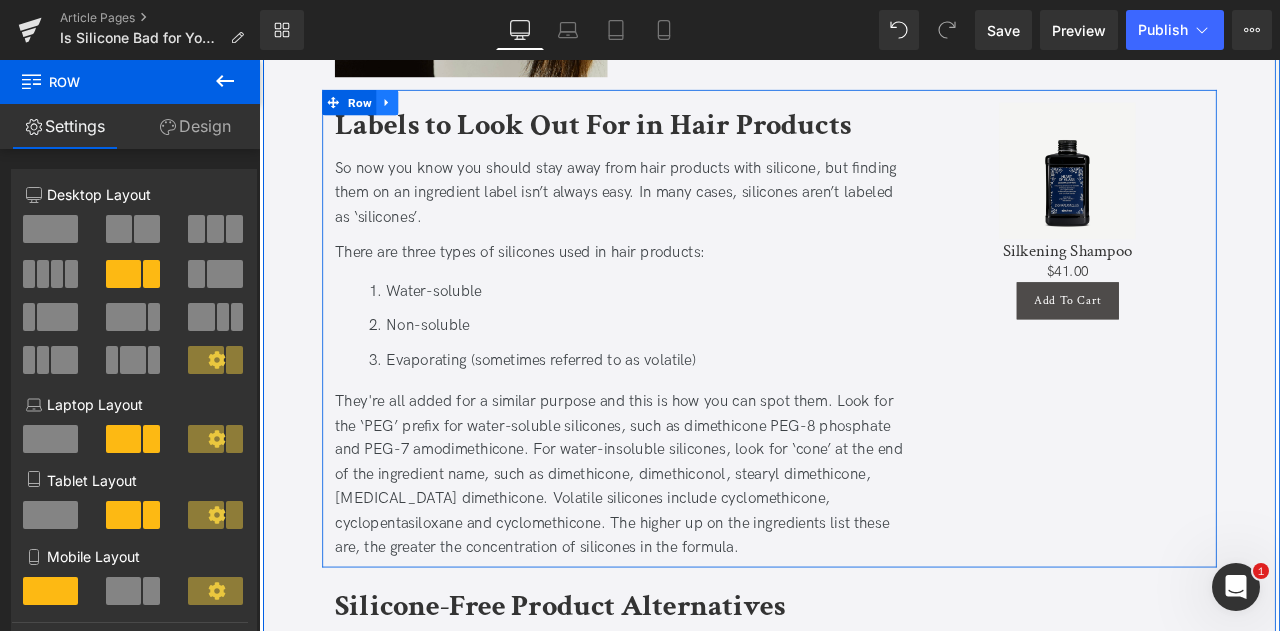 click 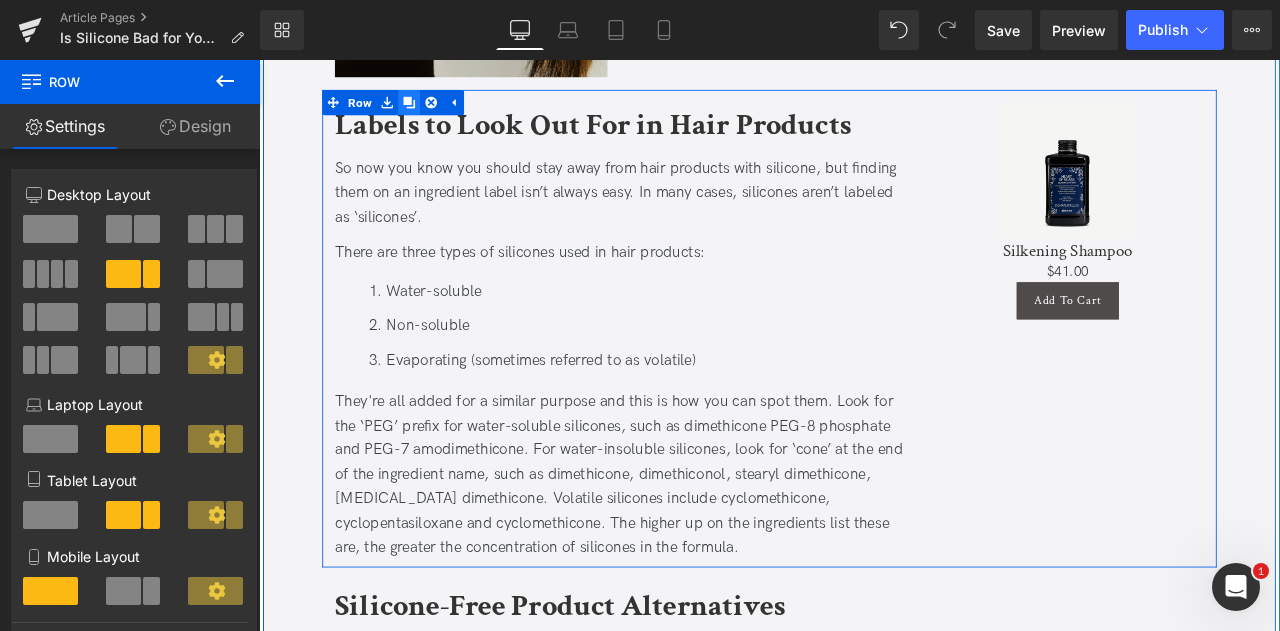 click 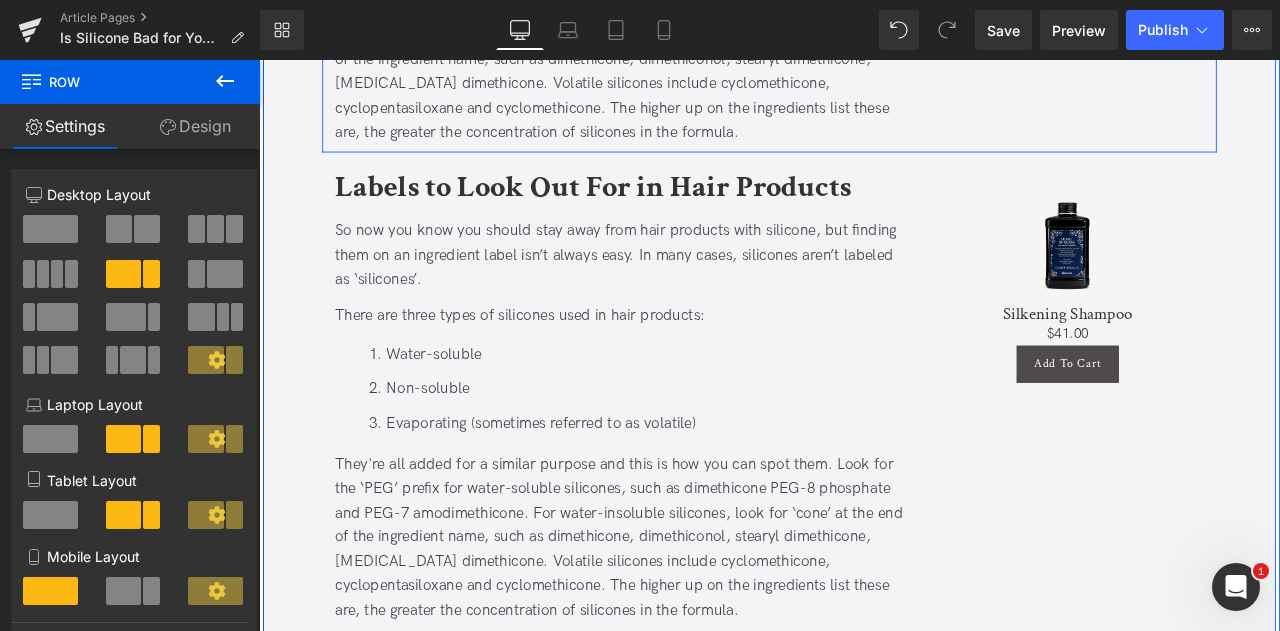 scroll, scrollTop: 1874, scrollLeft: 0, axis: vertical 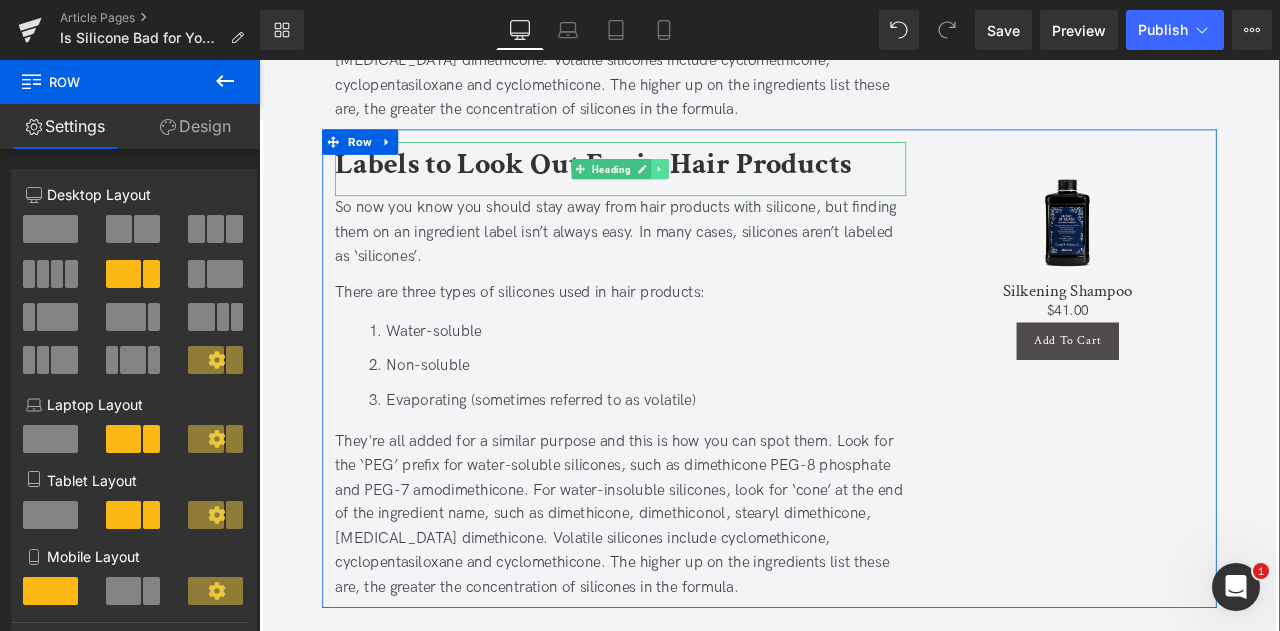 click at bounding box center [734, 189] 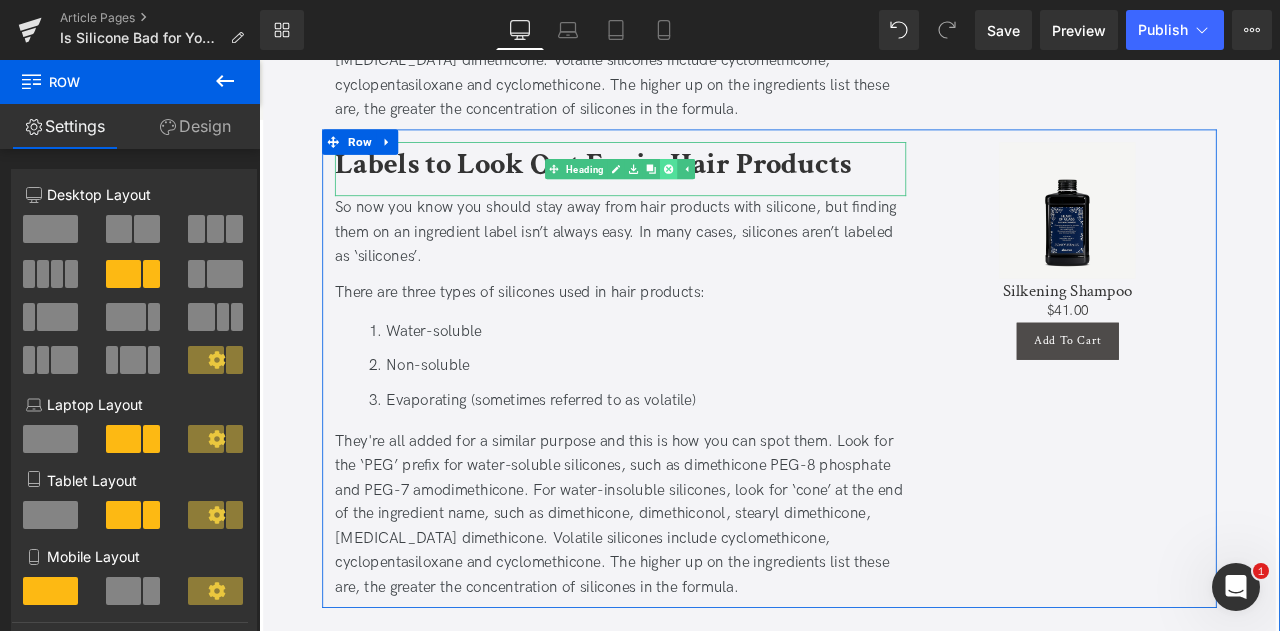 click at bounding box center (745, 189) 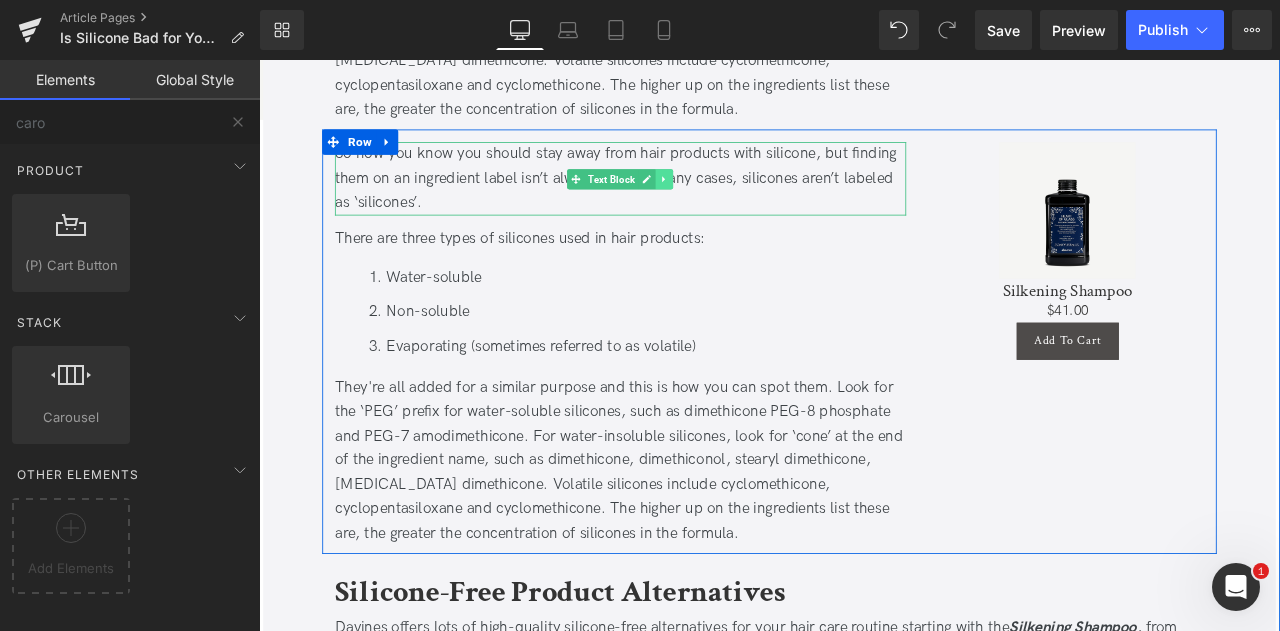 click at bounding box center [739, 201] 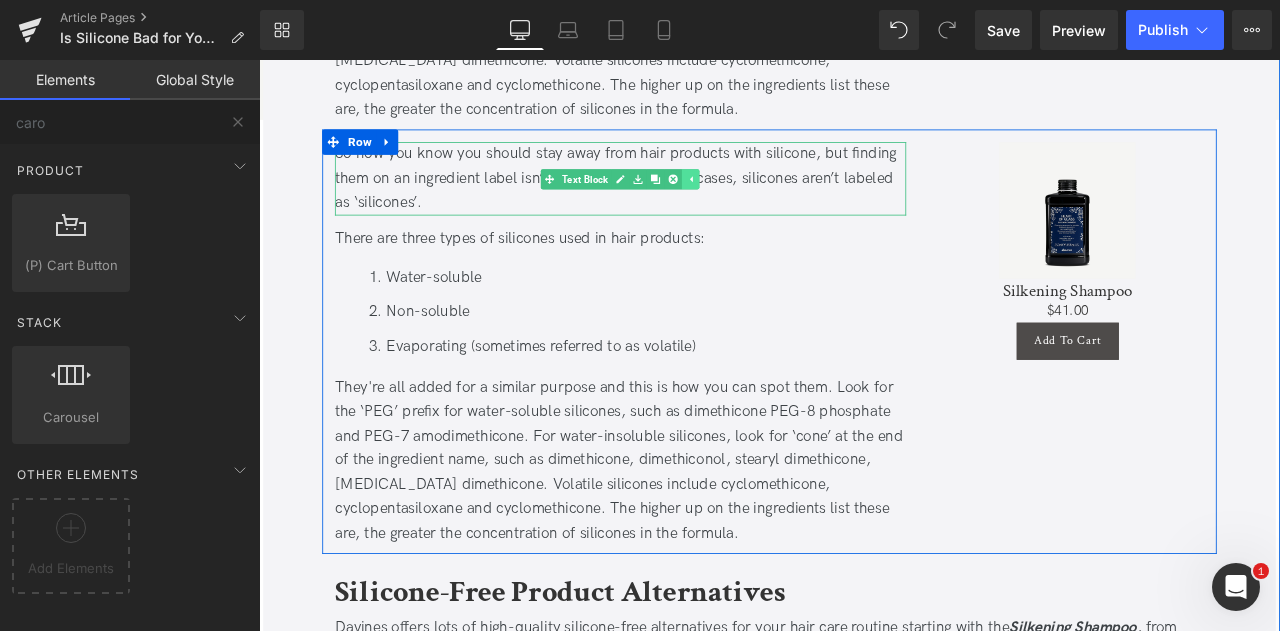 click at bounding box center (750, 201) 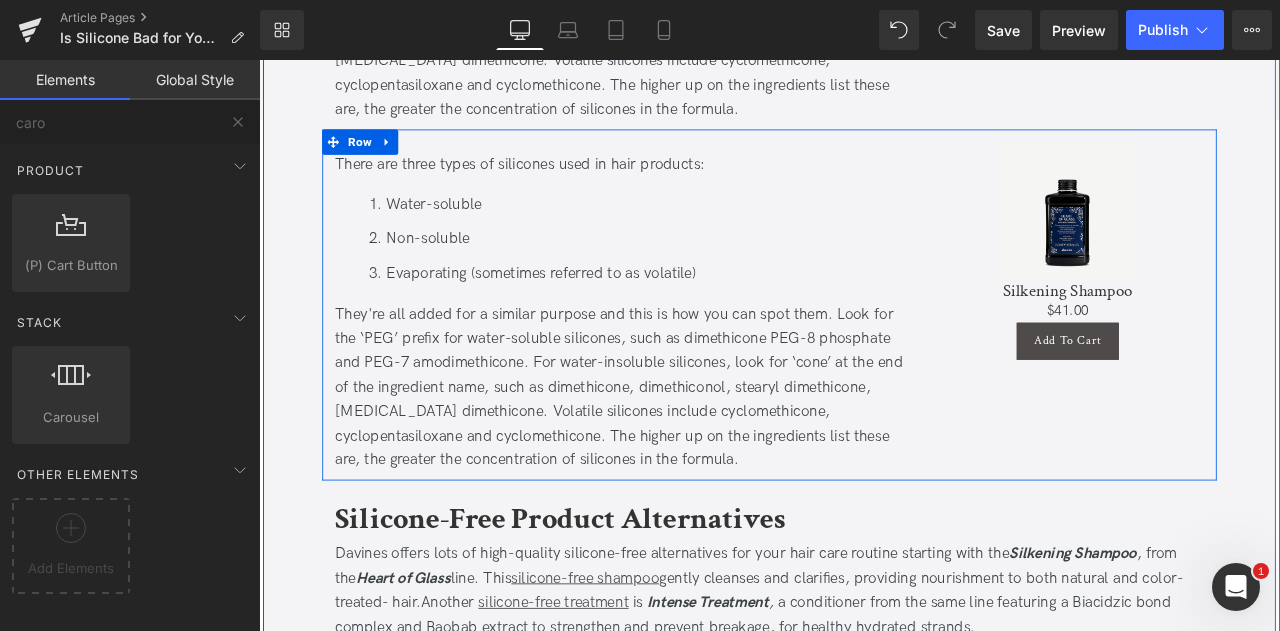 click on "There are three types of silicones used in hair products: Text Block         Water-soluble Non-soluble Evaporating (sometimes referred to as volatile) Text Block         They're all added for a similar purpose and this is how you can spot them. Look for the ‘PEG’ prefix for water-soluble silicones, such as dimethicone PEG-8 phosphate and PEG-7 amodimethicone. For water-insoluble silicones, look for ‘cone’ at the end of the ingredient name, such as dimethicone, dimethiconol, stearyl dimethicone, [MEDICAL_DATA] dimethicone. Volatile silicones include cyclomethicone, cyclopentasiloxane and cyclomethicone. The higher up on the ingredients list these are, the greater the concentration of silicones in the formula. Text Block" at bounding box center (687, 353) 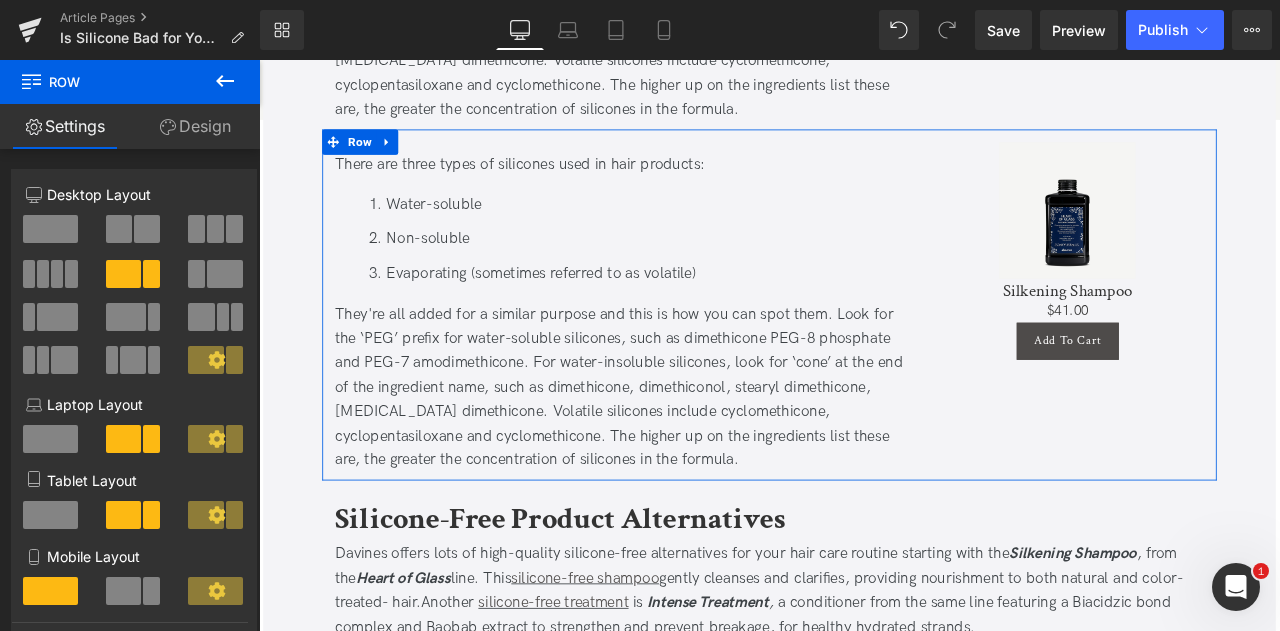 click at bounding box center (147, 229) 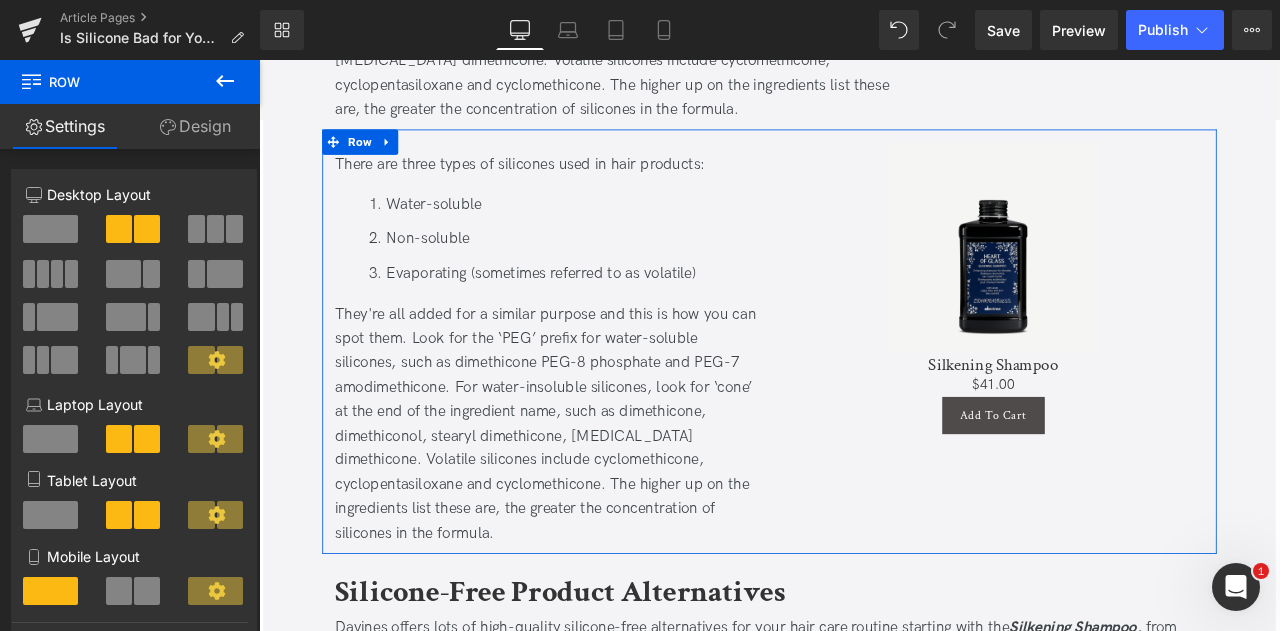 click at bounding box center (151, 274) 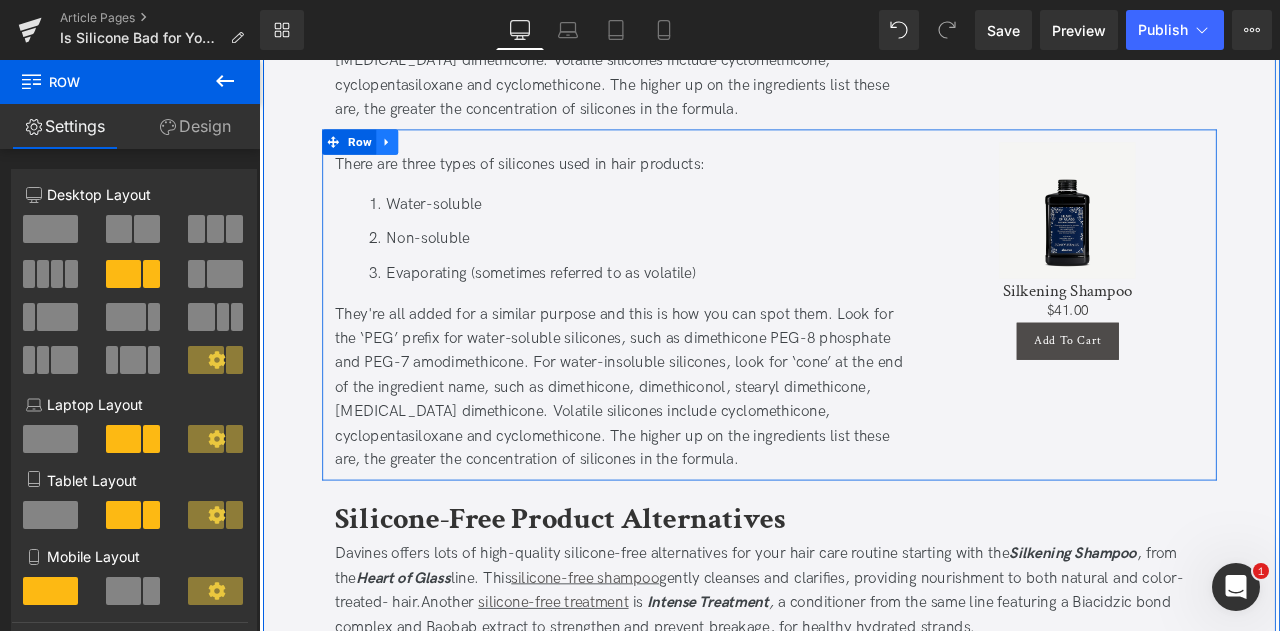 click at bounding box center (411, 157) 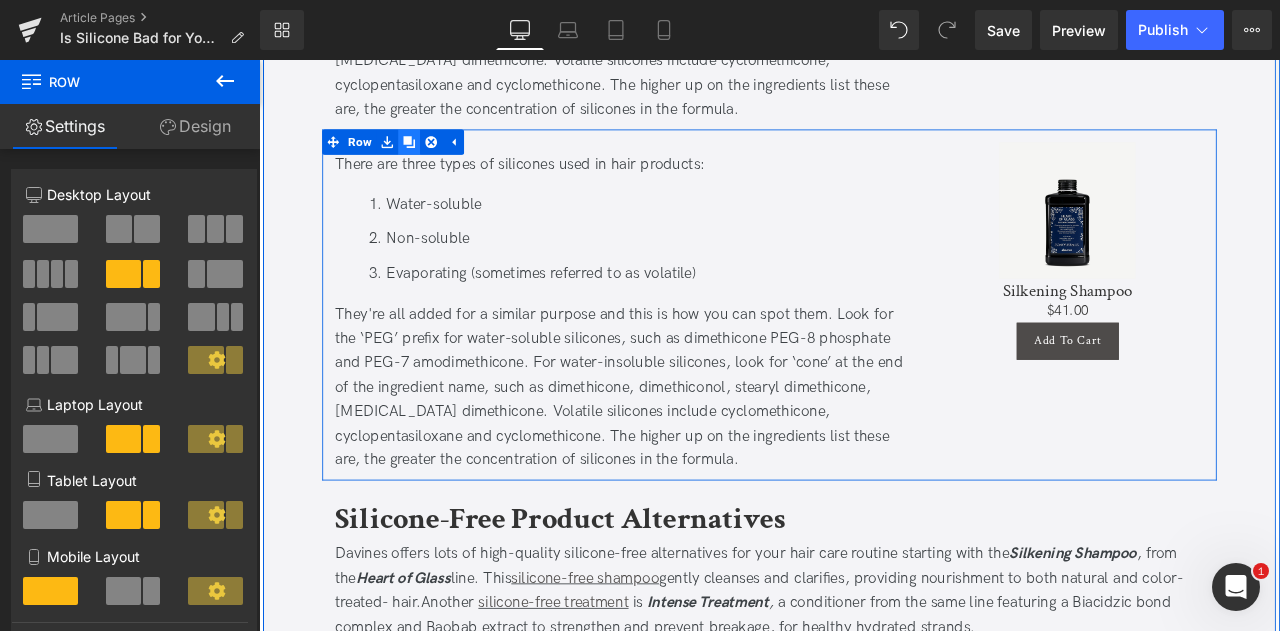 click at bounding box center (437, 157) 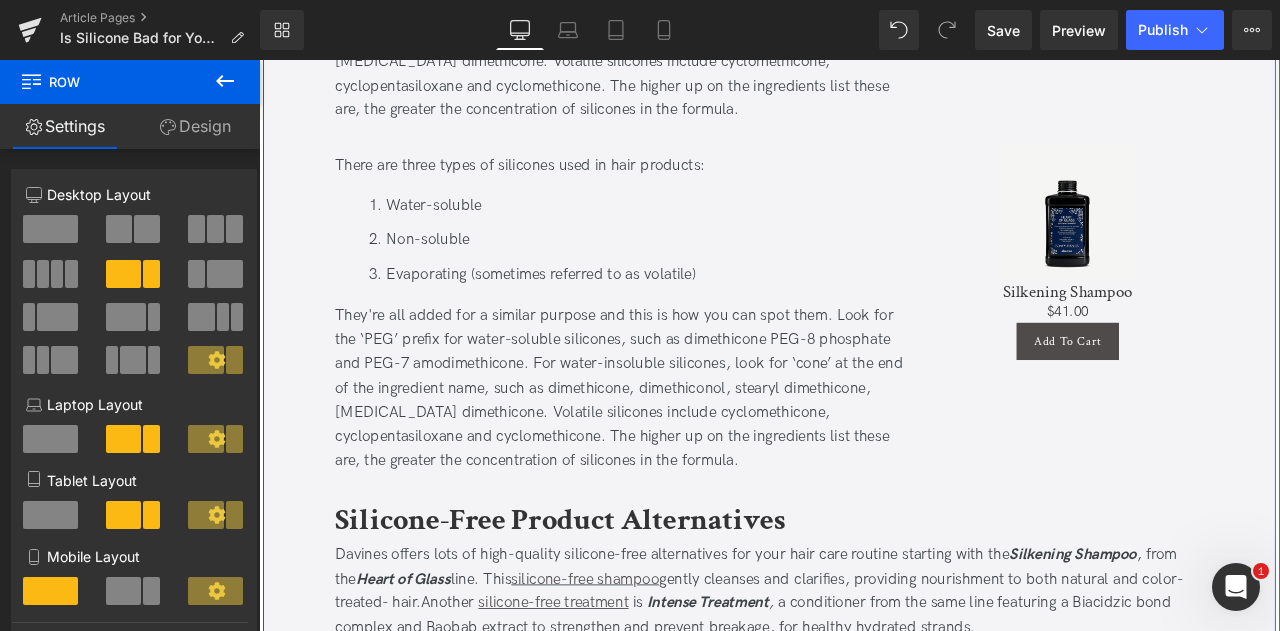 scroll, scrollTop: 2290, scrollLeft: 0, axis: vertical 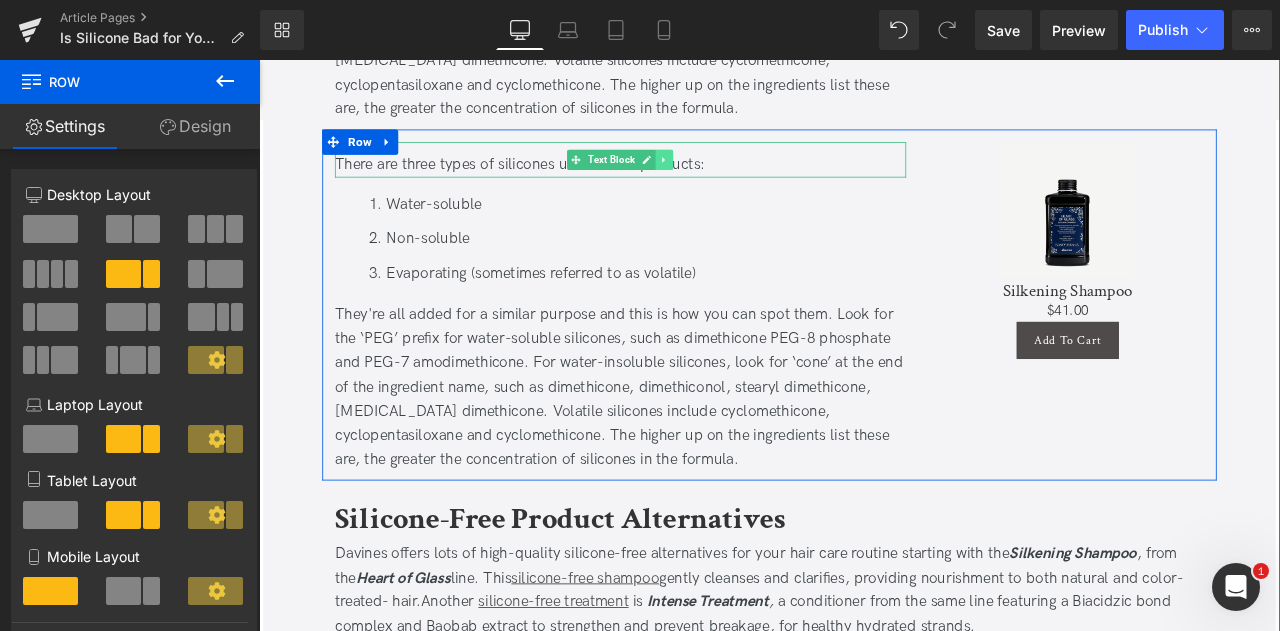 click 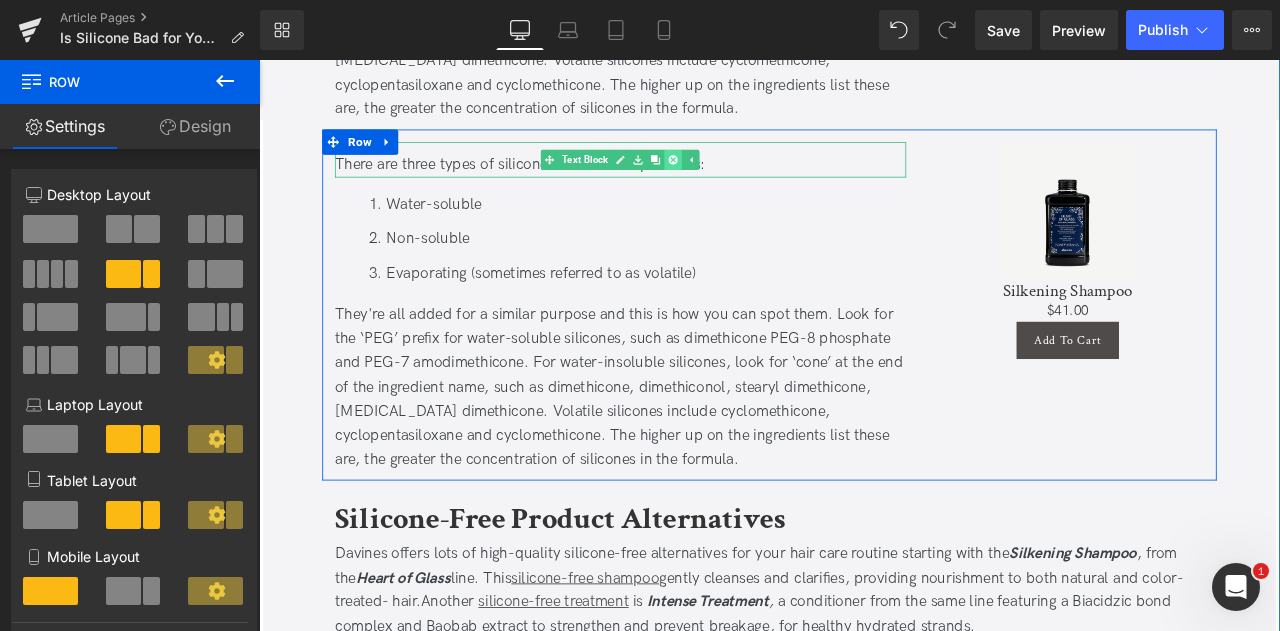 click 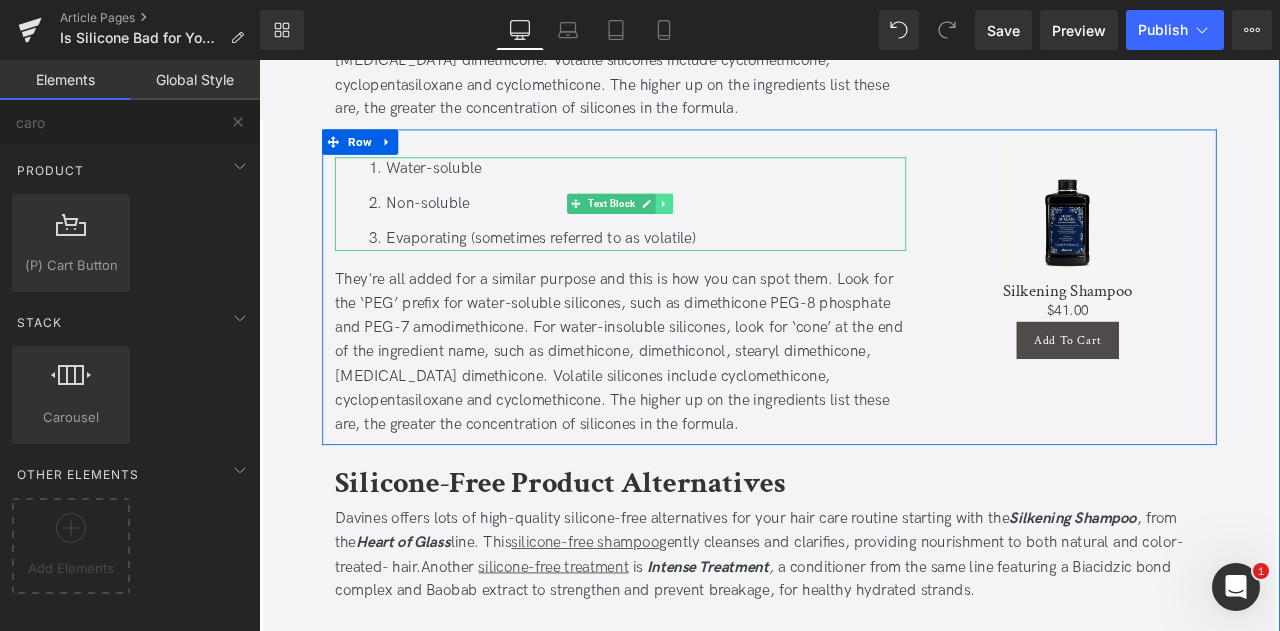 click 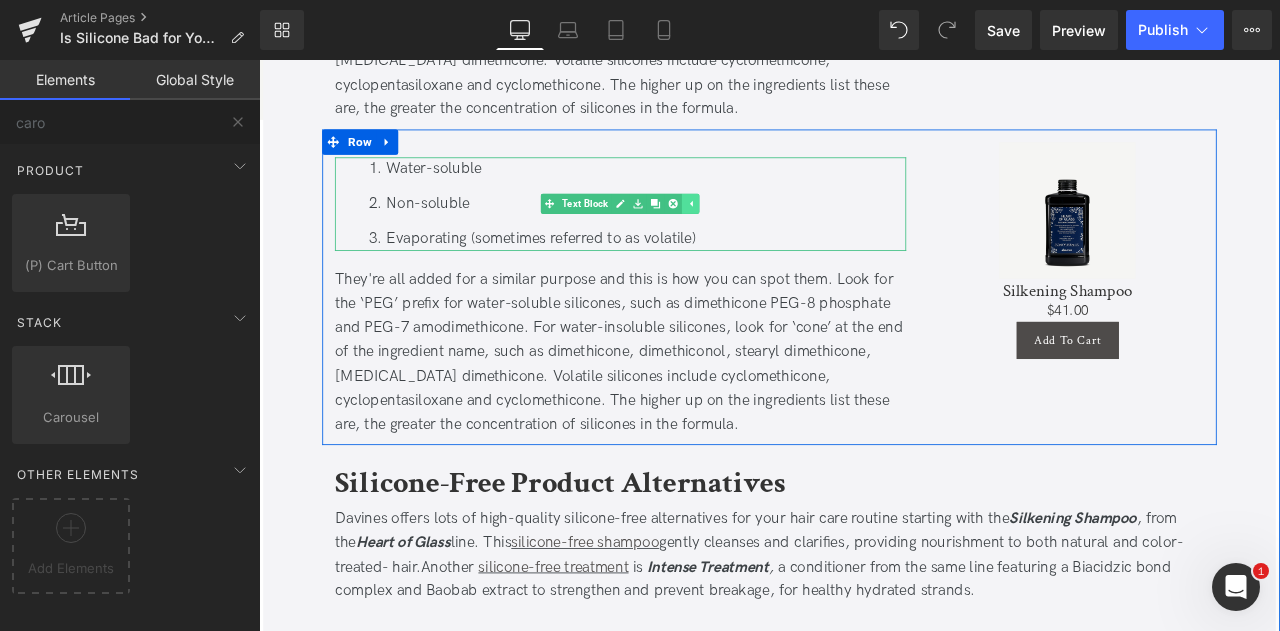 click at bounding box center [750, 230] 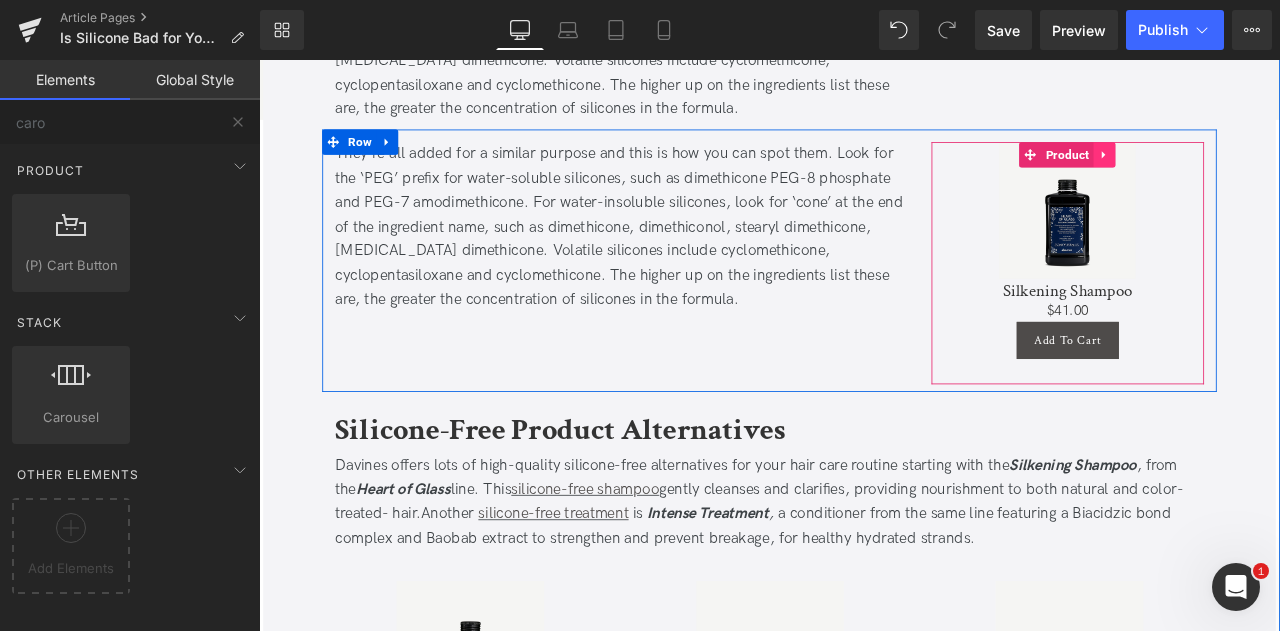 click 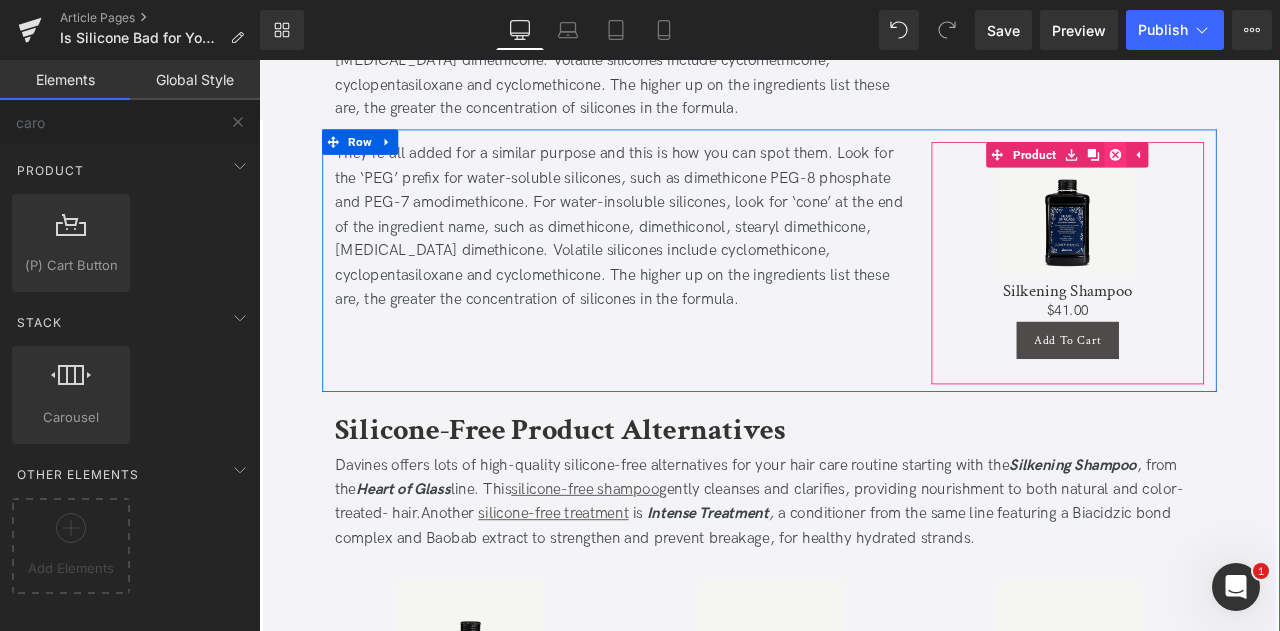 click 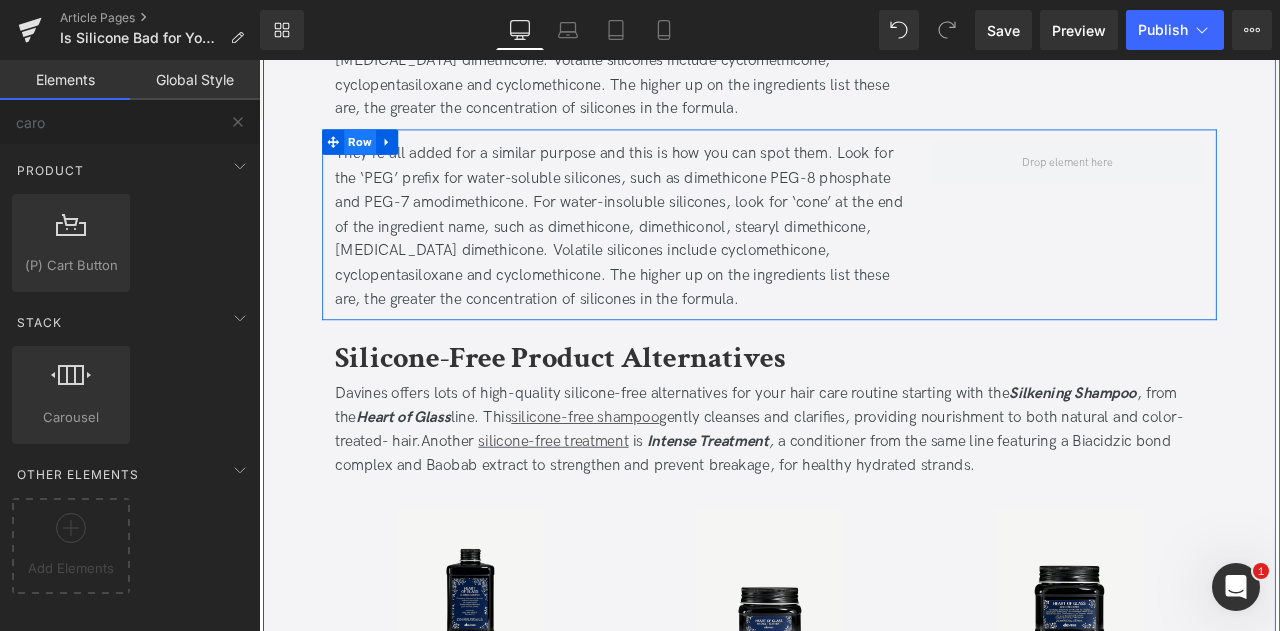 click on "Row" at bounding box center (379, 157) 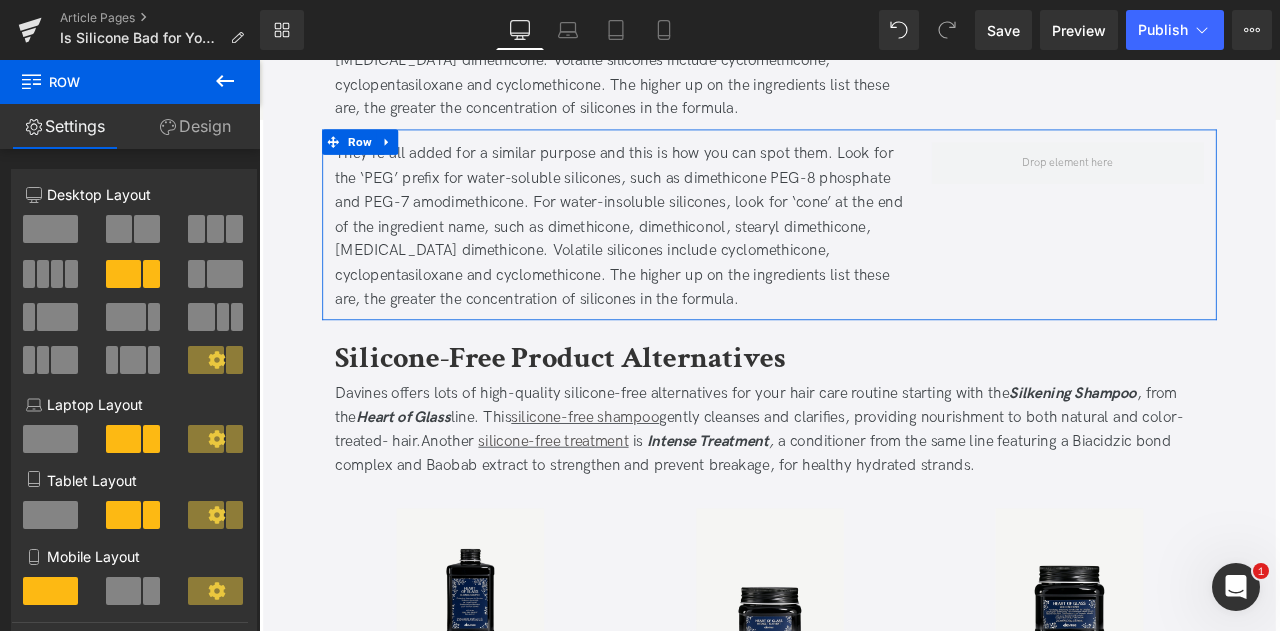 click at bounding box center [134, 302] 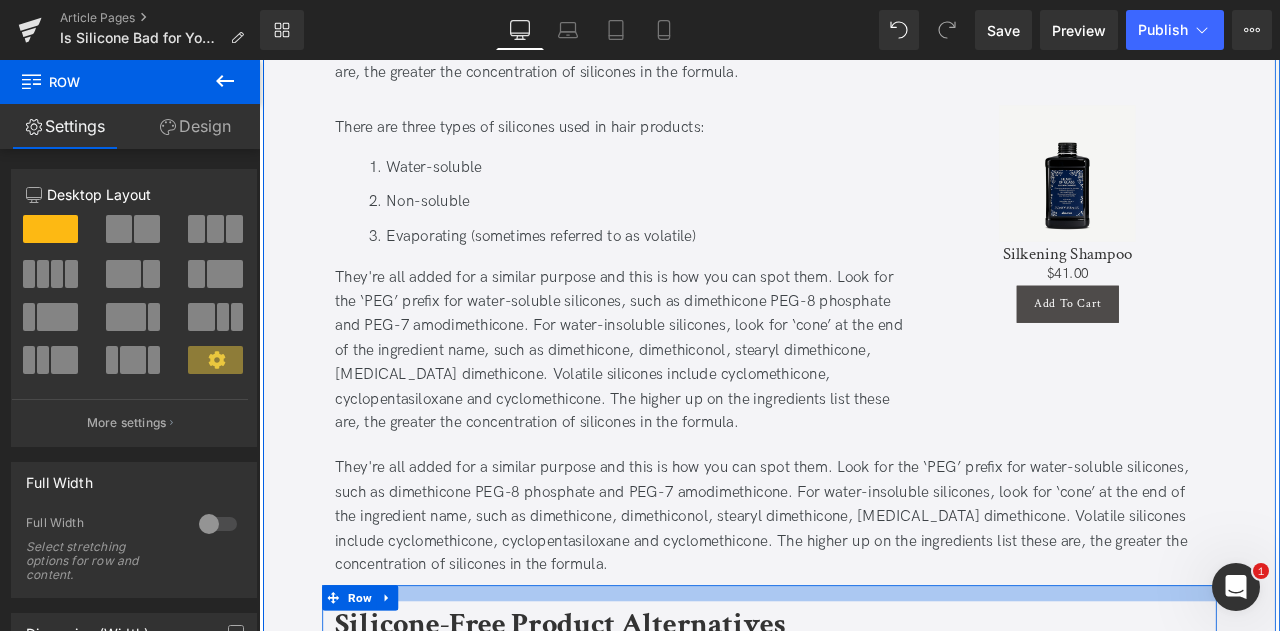 scroll, scrollTop: 1914, scrollLeft: 0, axis: vertical 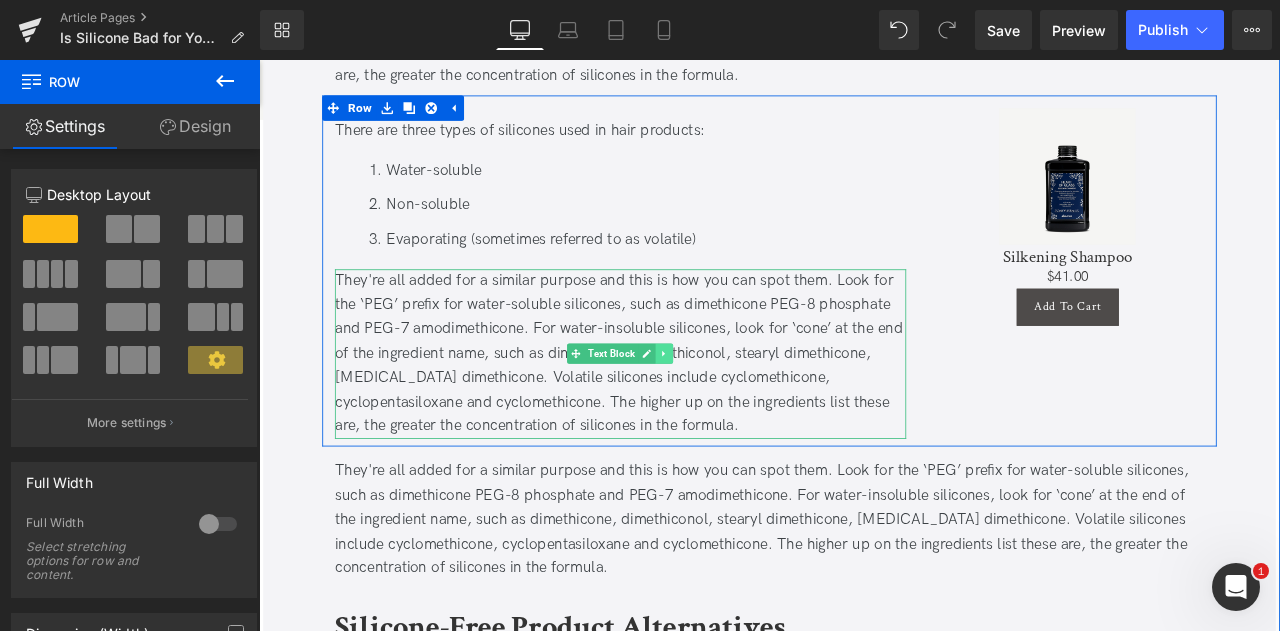 click at bounding box center (739, 408) 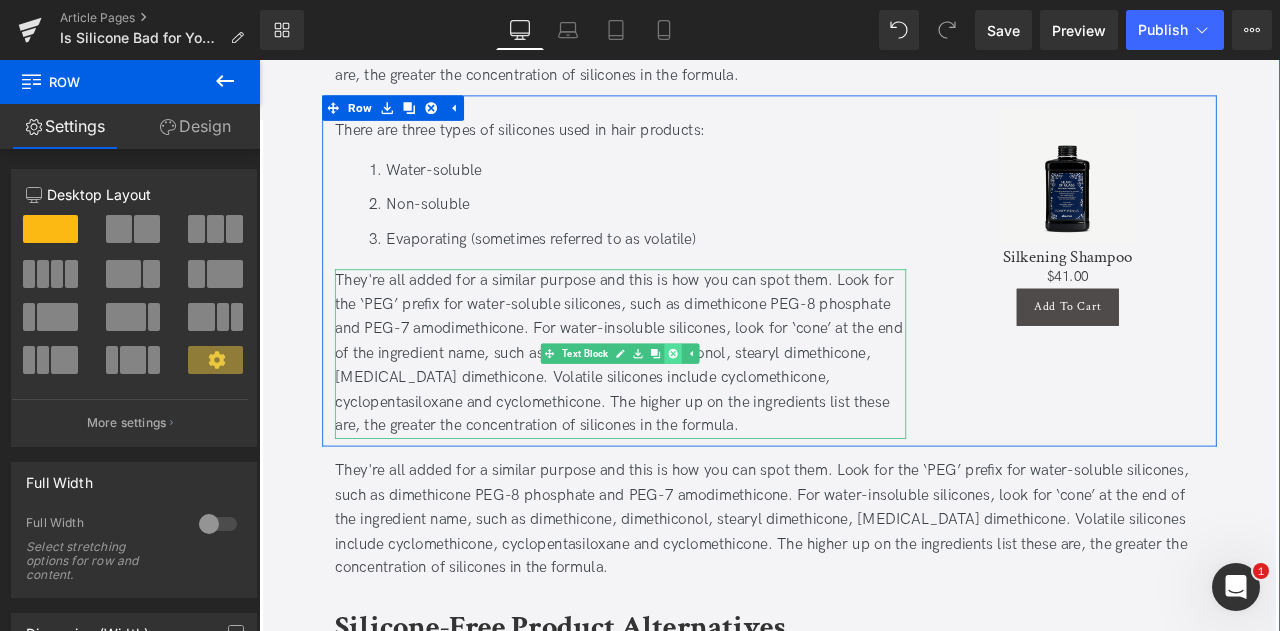 click at bounding box center [750, 408] 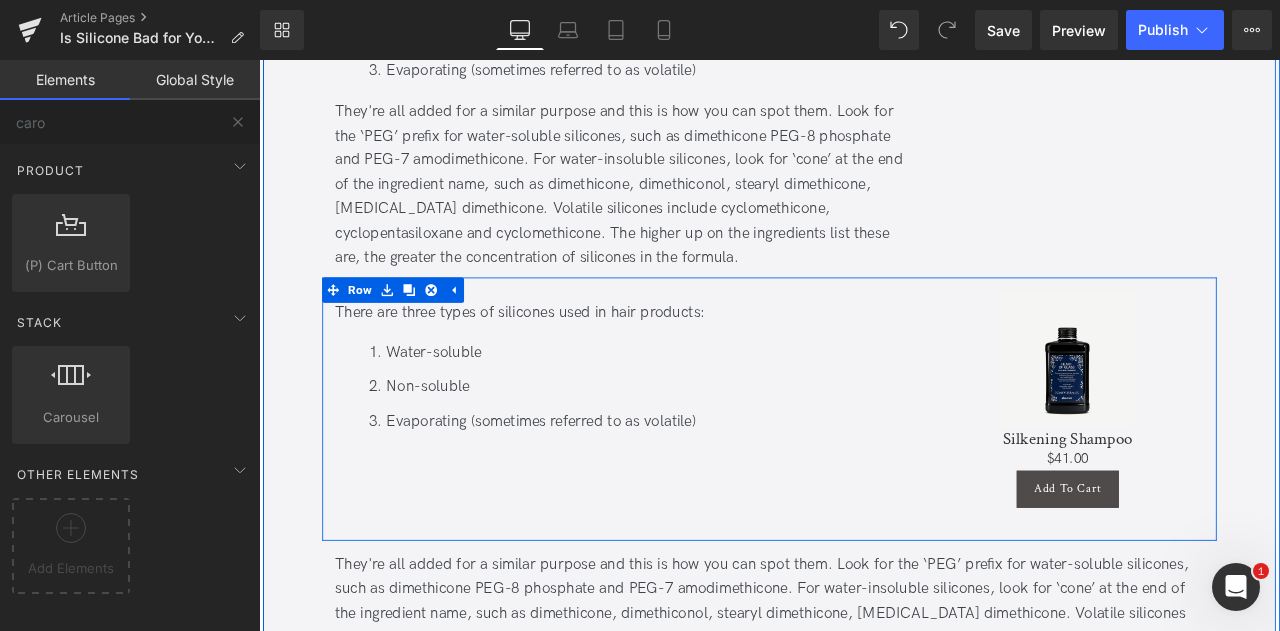 scroll, scrollTop: 1651, scrollLeft: 0, axis: vertical 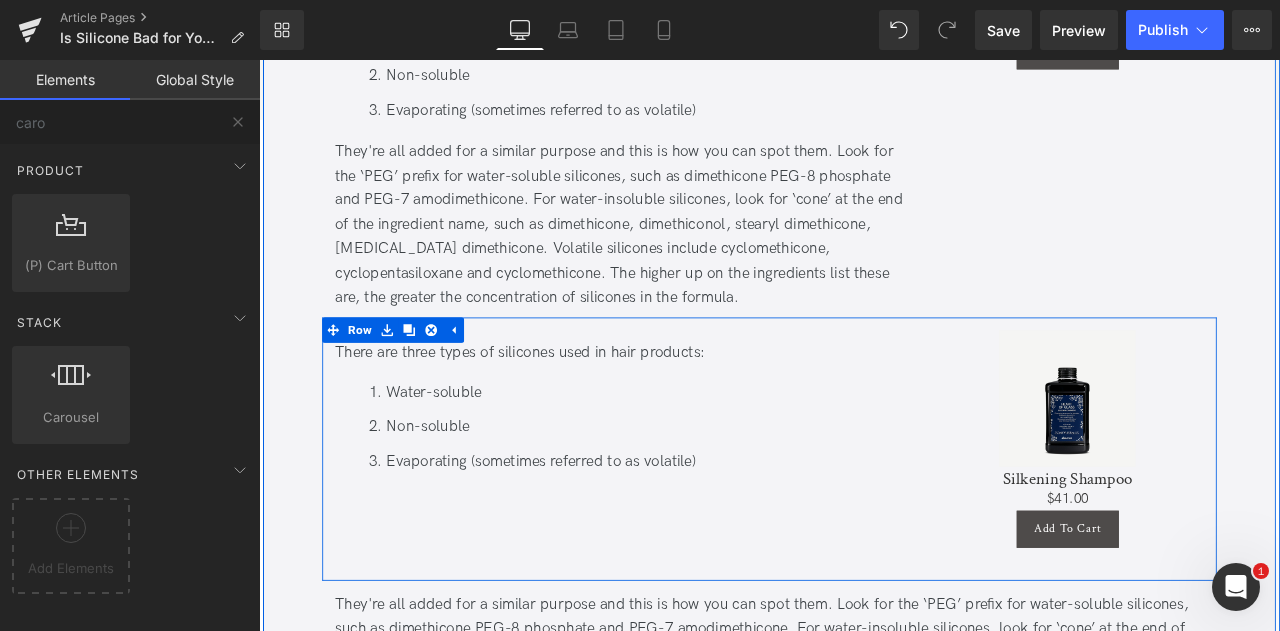 click on "There are three types of silicones used in hair products: Text Block         Water-soluble Non-soluble Evaporating (sometimes referred to as volatile) Text Block
Sale Off
(P) Image
Silkening Shampoo
(P) Title
$0
$41.00
(P) Price
Add To Cart
(P) Cart Button
Product         Row" at bounding box center (864, 520) 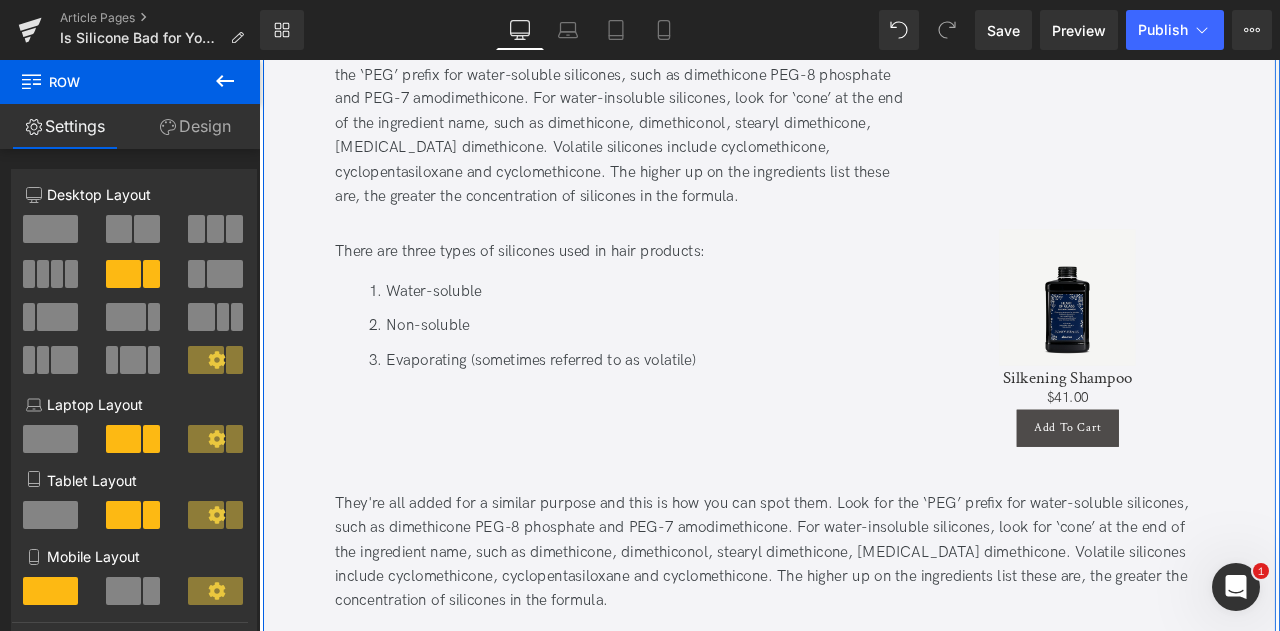 scroll, scrollTop: 1771, scrollLeft: 0, axis: vertical 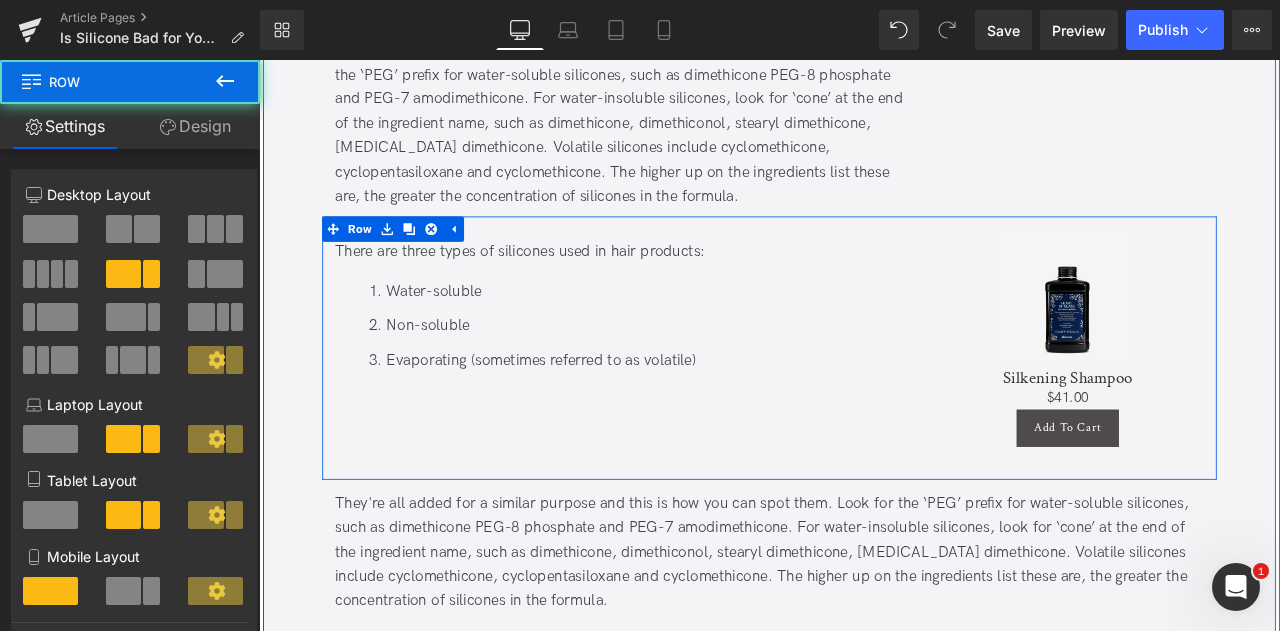 click on "There are three types of silicones used in hair products: Text Block         Water-soluble Non-soluble Evaporating (sometimes referred to as volatile) Text Block
Sale Off
(P) Image
Silkening Shampoo
(P) Title
$0
$41.00
(P) Price
Add To Cart
(P) Cart Button
Product         Row" at bounding box center [864, 400] 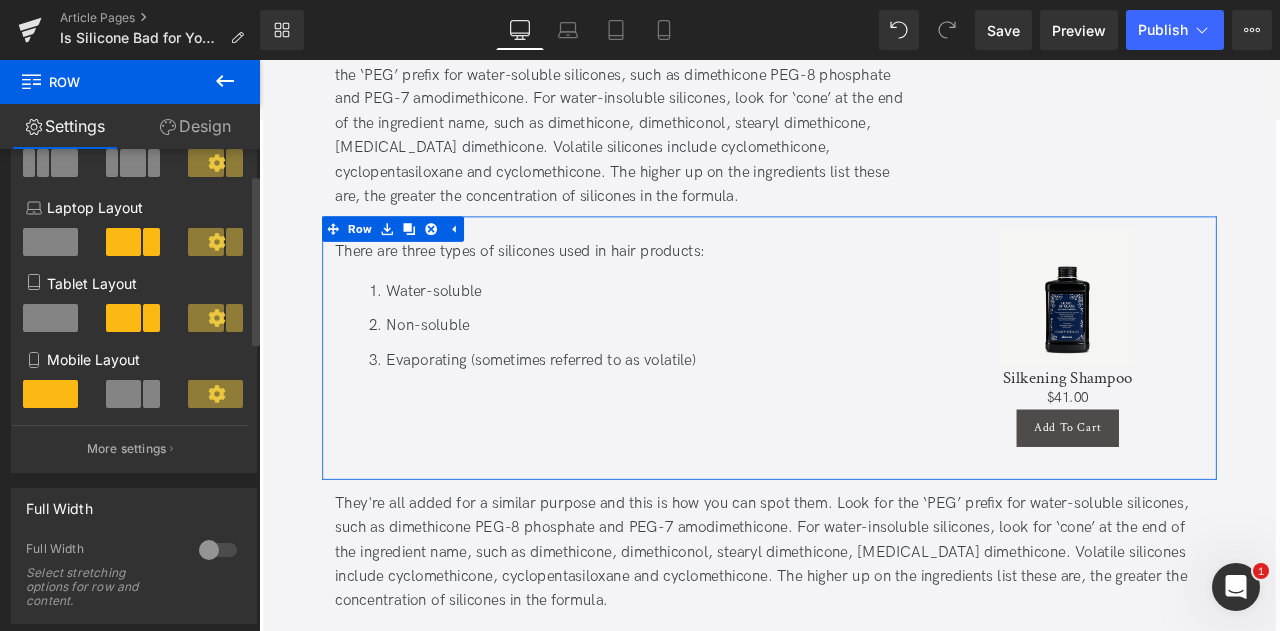 scroll, scrollTop: 0, scrollLeft: 0, axis: both 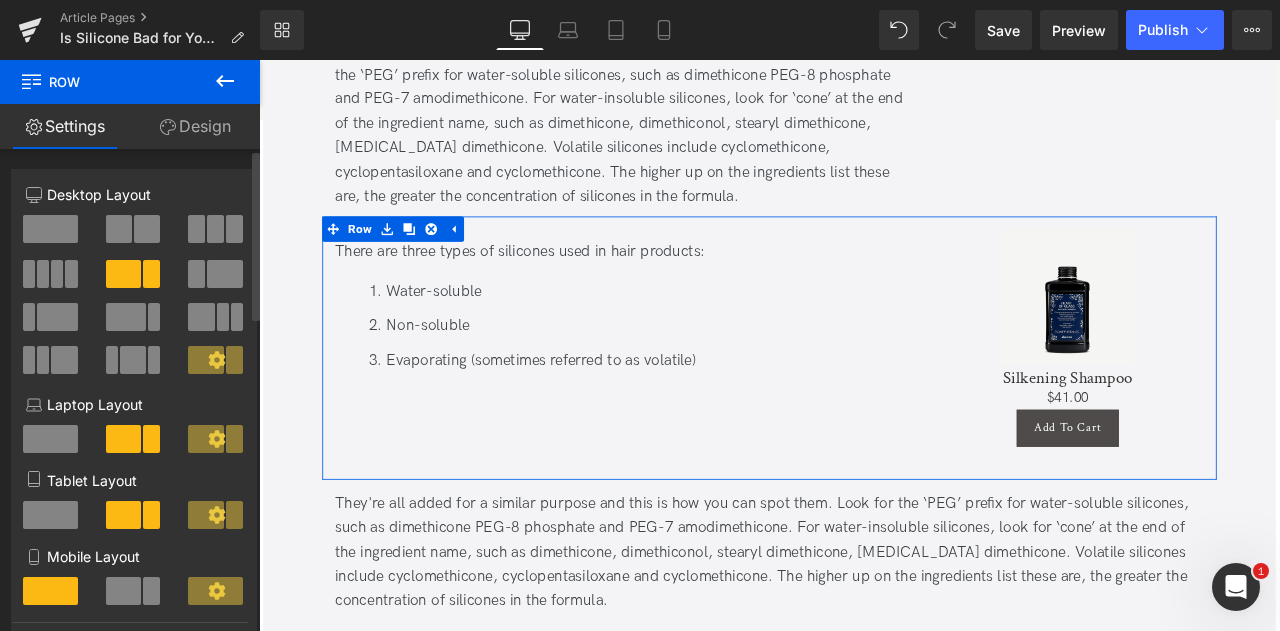 click at bounding box center (225, 274) 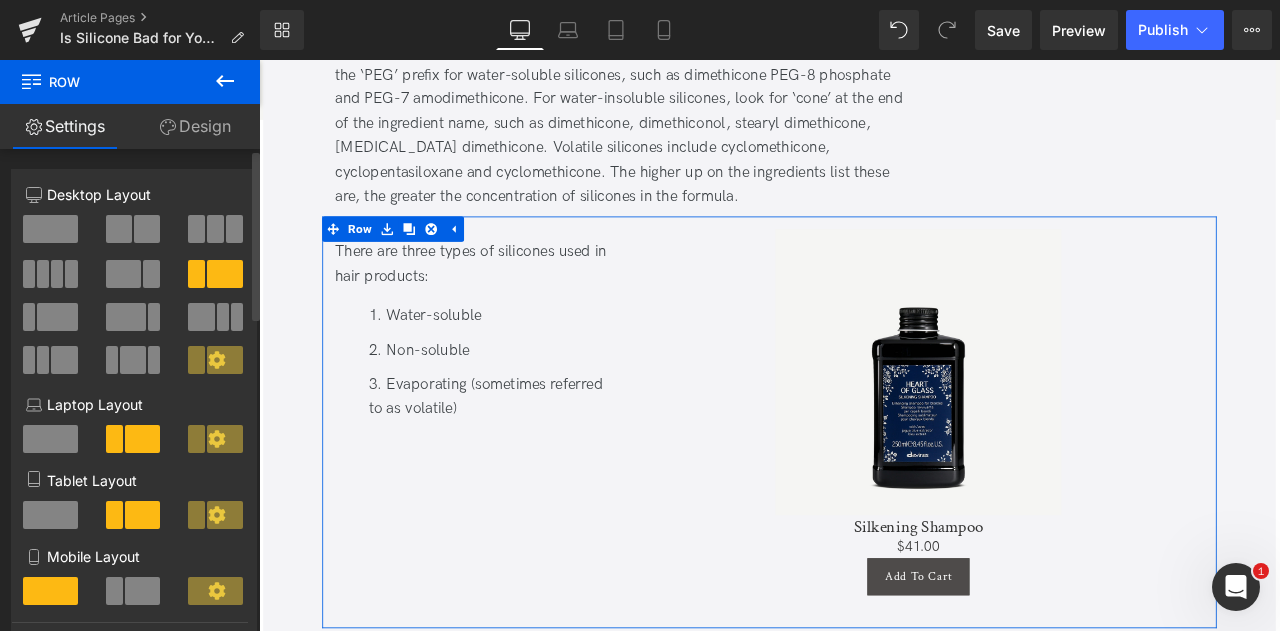 click at bounding box center (134, 317) 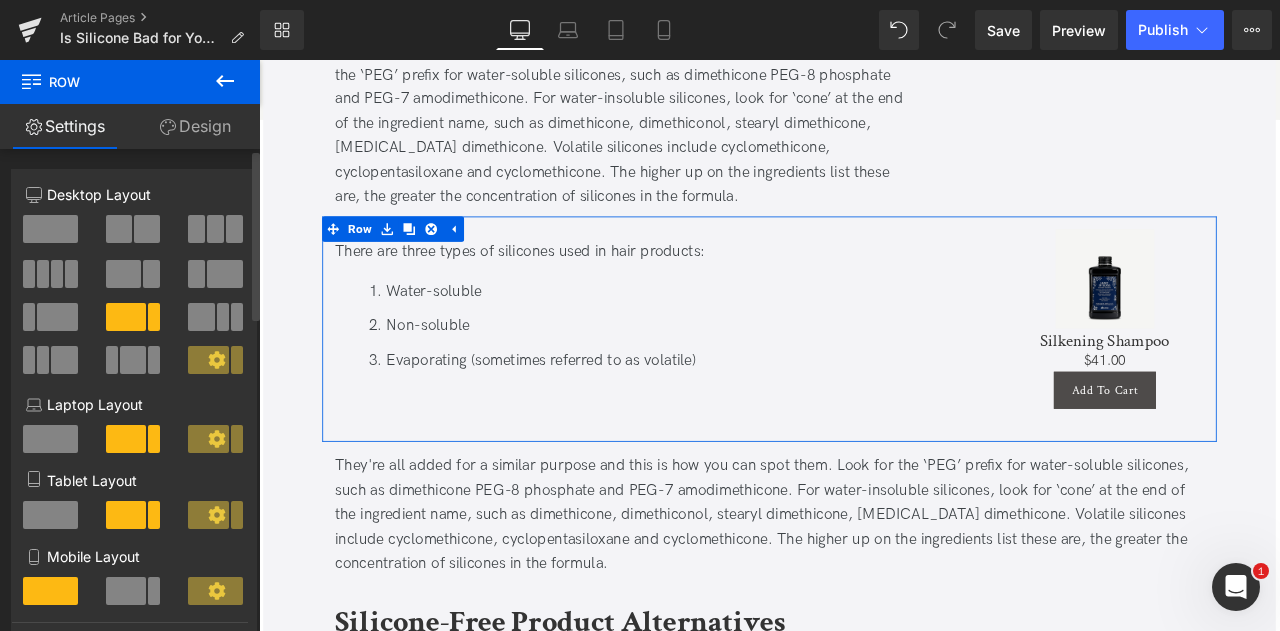 click at bounding box center (147, 229) 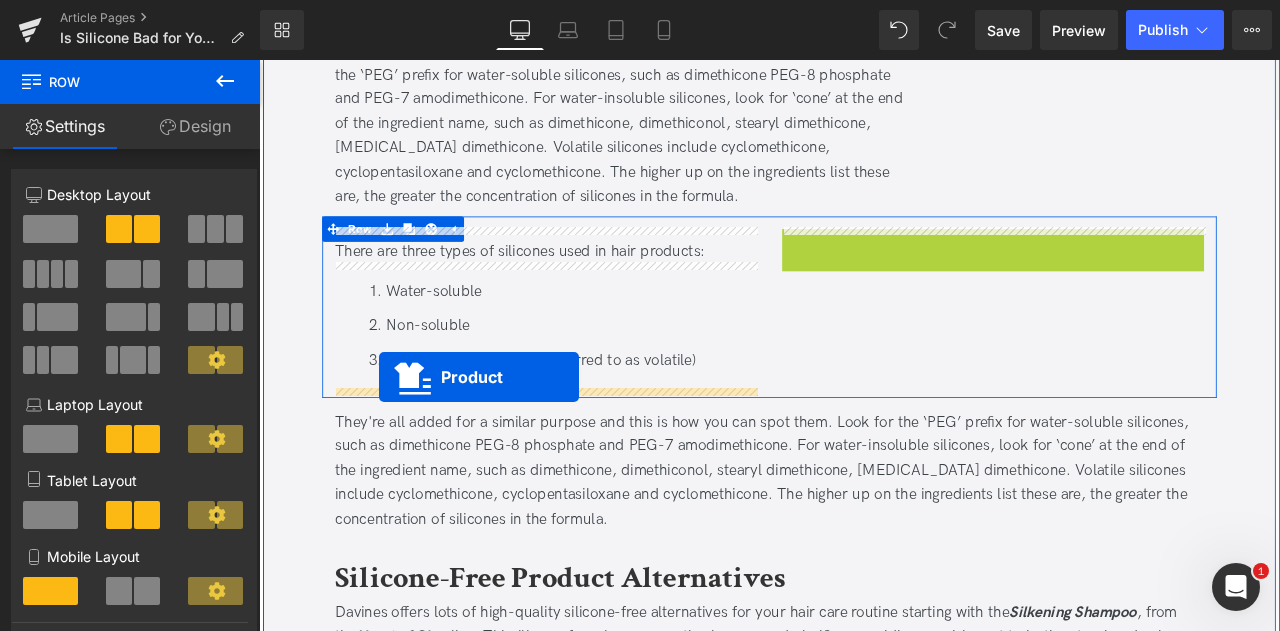drag, startPoint x: 1088, startPoint y: 278, endPoint x: 401, endPoint y: 436, distance: 704.93475 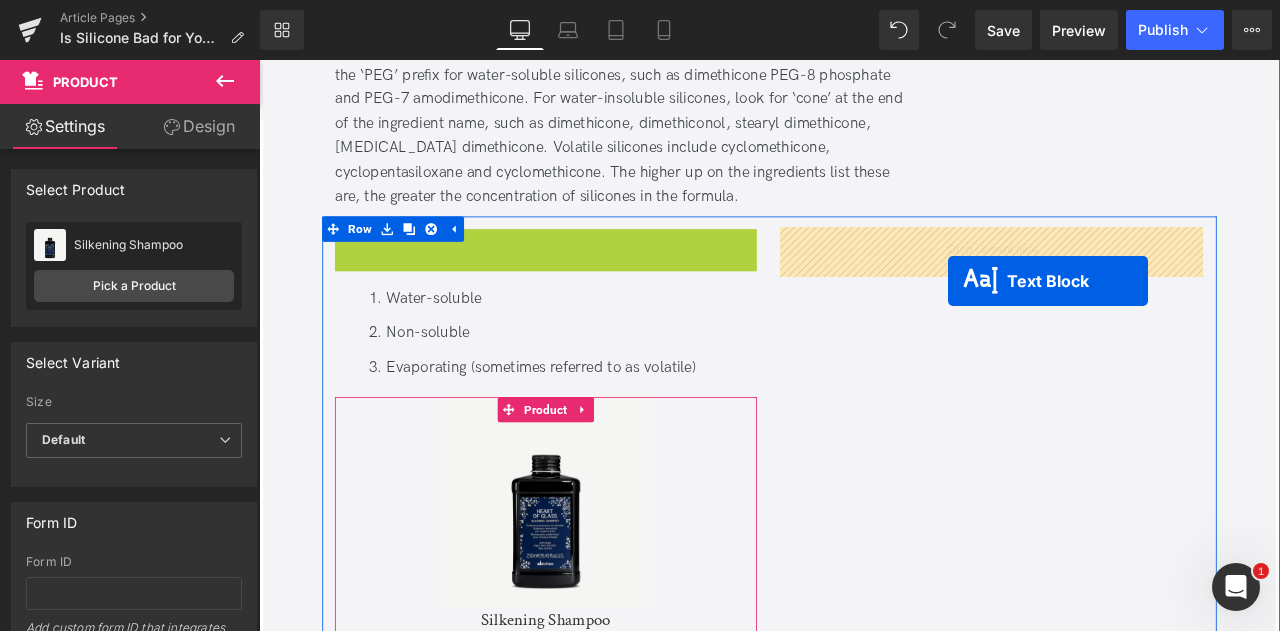 drag, startPoint x: 588, startPoint y: 276, endPoint x: 1076, endPoint y: 321, distance: 490.0704 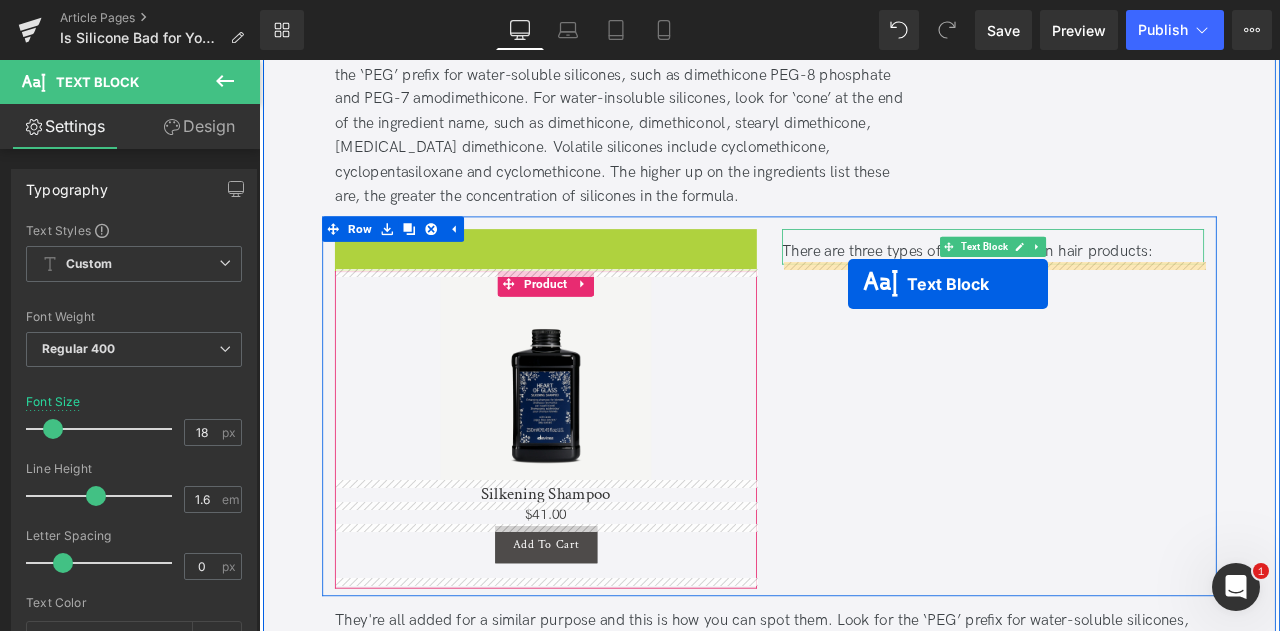drag, startPoint x: 578, startPoint y: 330, endPoint x: 957, endPoint y: 326, distance: 379.02112 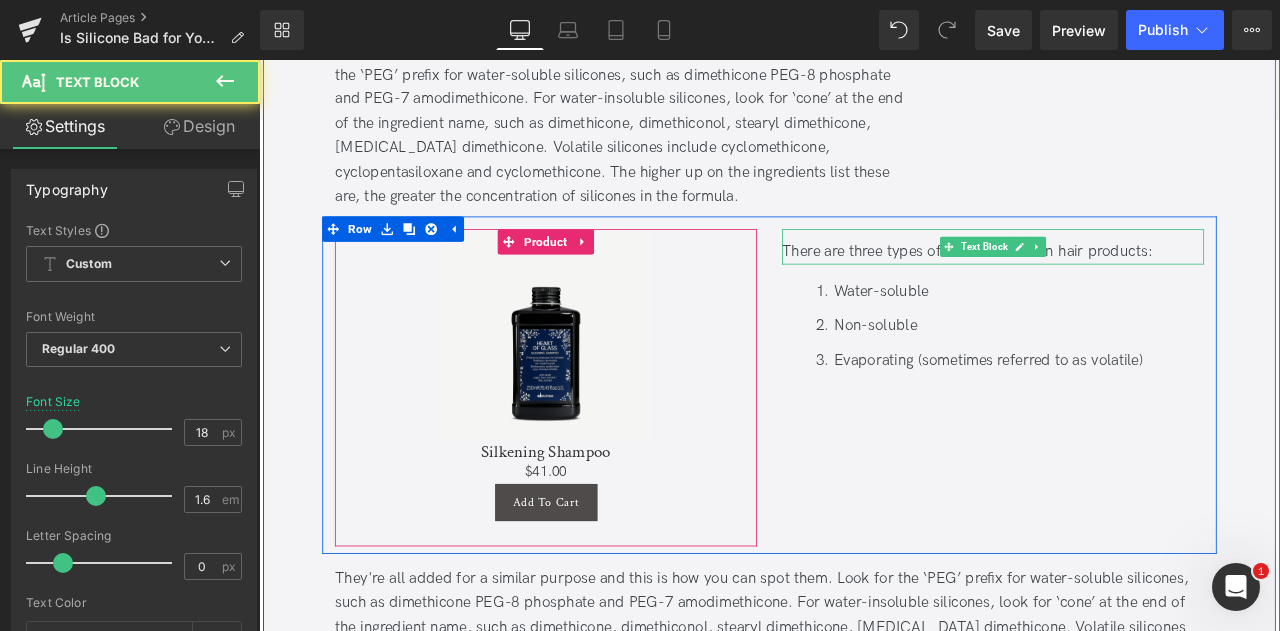 click on "Sale Off
(P) Image
Silkening Shampoo
(P) Title
$0
$41.00
(P) Price
Add To Cart
(P) Cart Button
Product         There are three types of silicones used in hair products: Text Block         Water-soluble Non-soluble Evaporating (sometimes referred to as volatile) Text Block         Row" at bounding box center (864, 445) 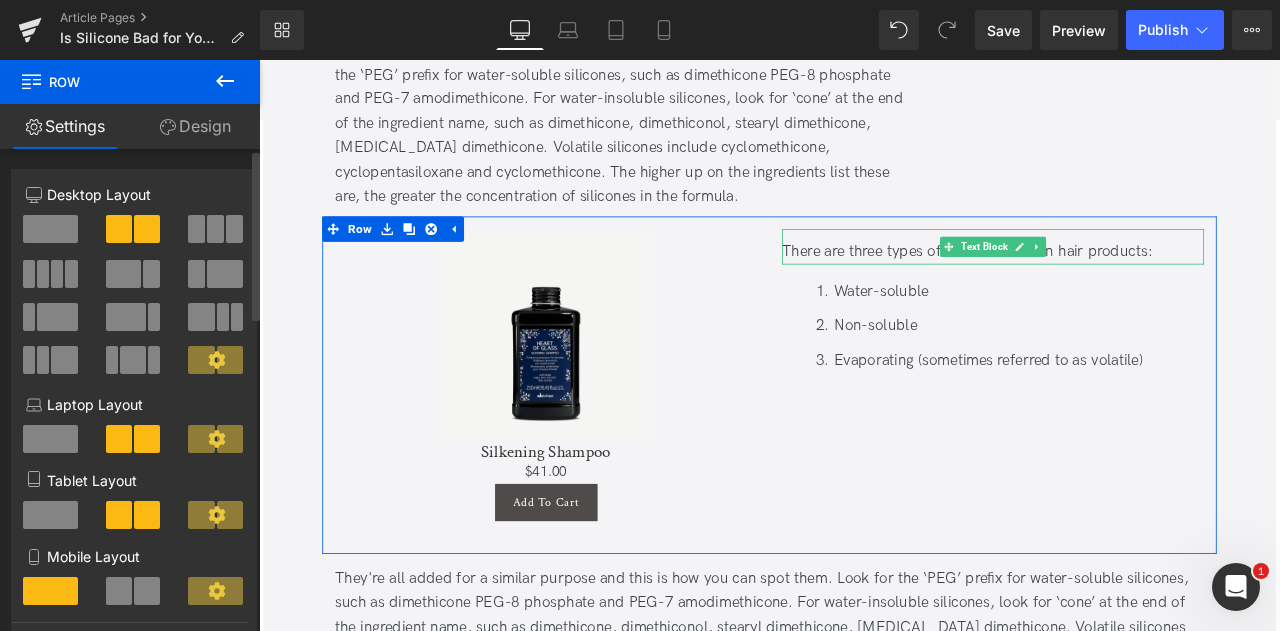 click at bounding box center [225, 274] 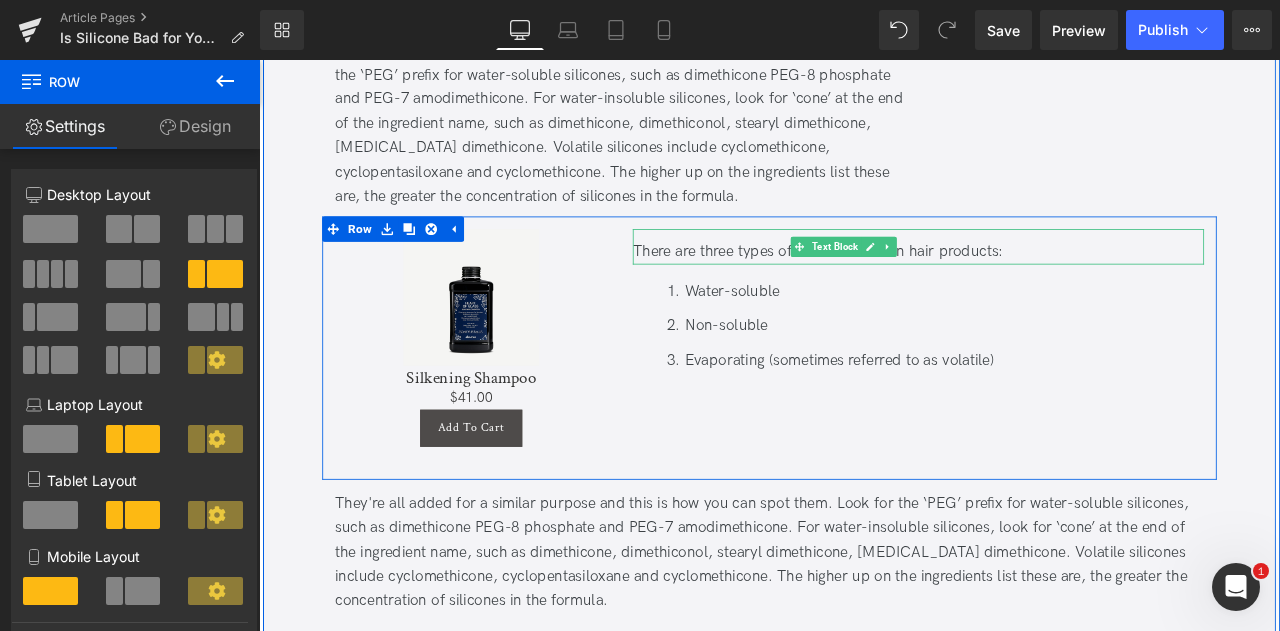 click on "Sale Off
(P) Image
Silkening Shampoo
(P) Title
$0
$41.00
(P) Price
Add To Cart
(P) Cart Button
Product         There are three types of silicones used in hair products: Text Block         Water-soluble Non-soluble Evaporating (sometimes referred to as volatile) Text Block         Row" at bounding box center [864, 400] 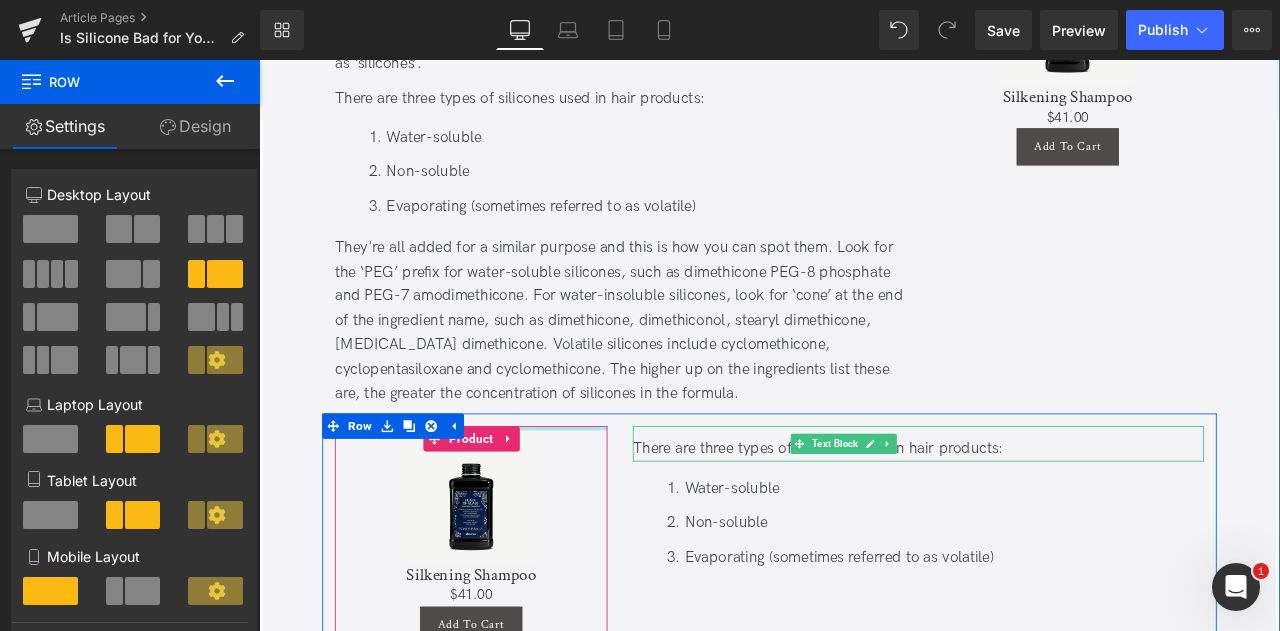 scroll, scrollTop: 1536, scrollLeft: 0, axis: vertical 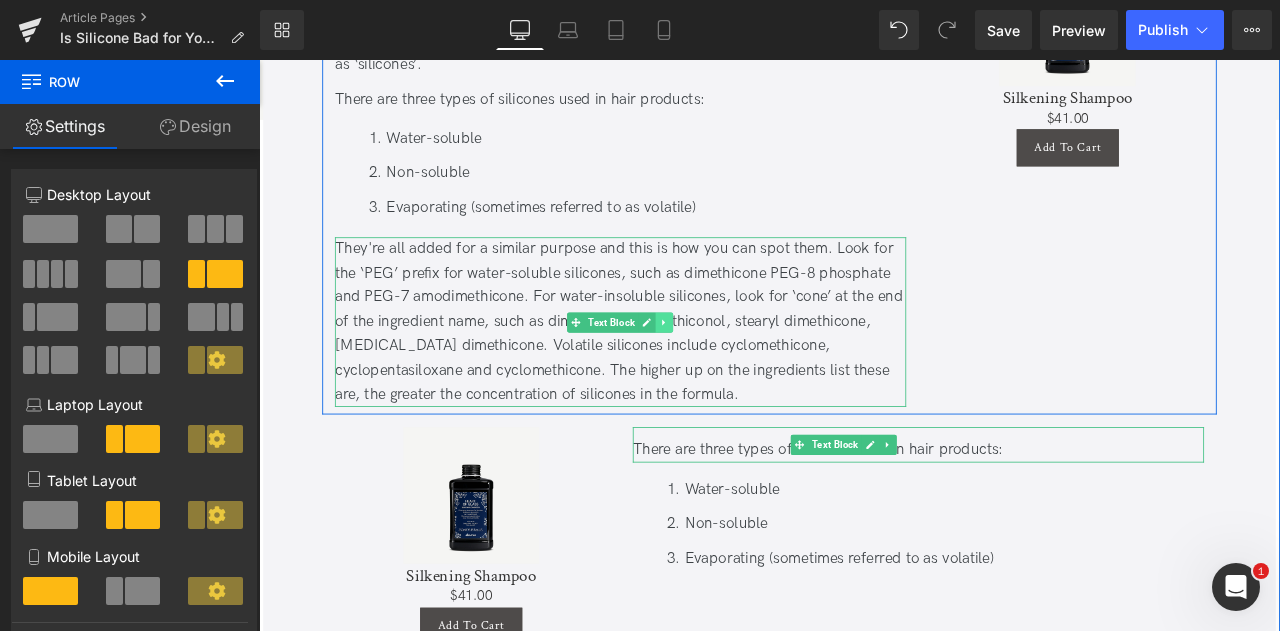 click 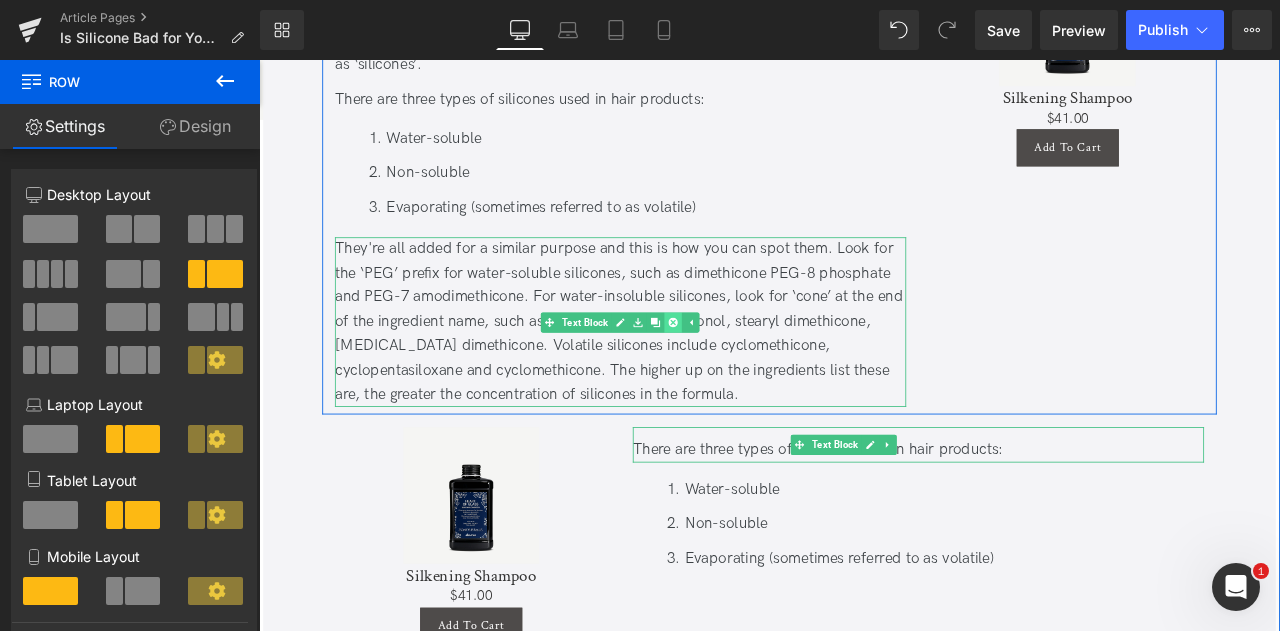 click at bounding box center (750, 371) 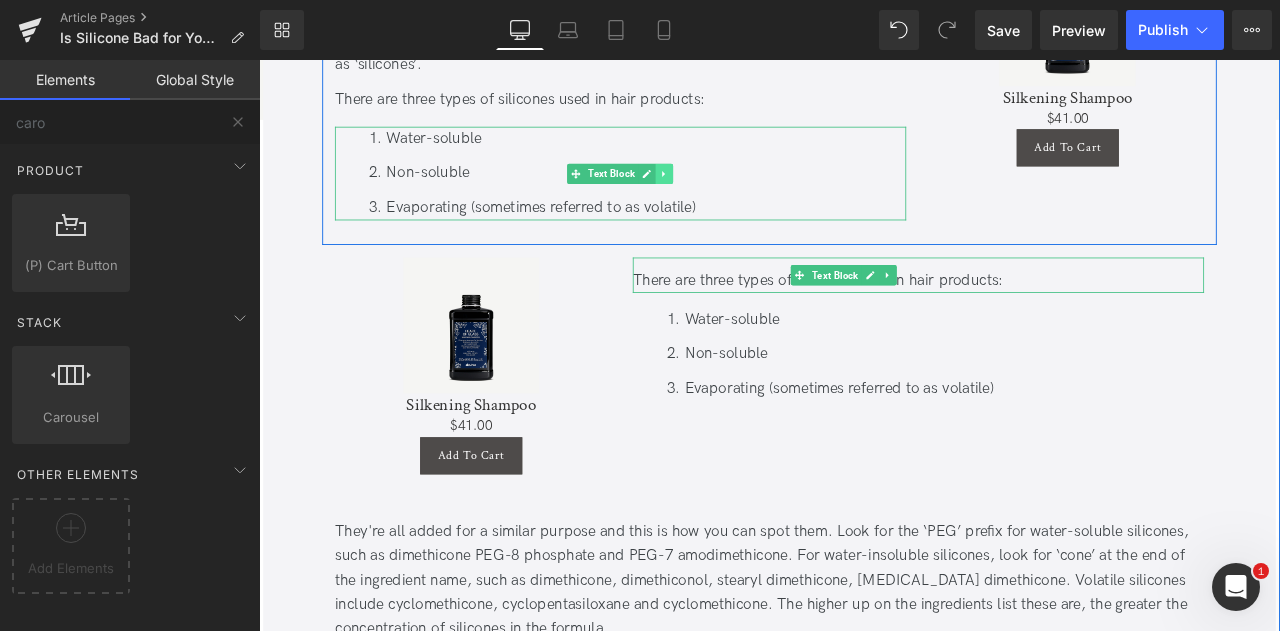 click 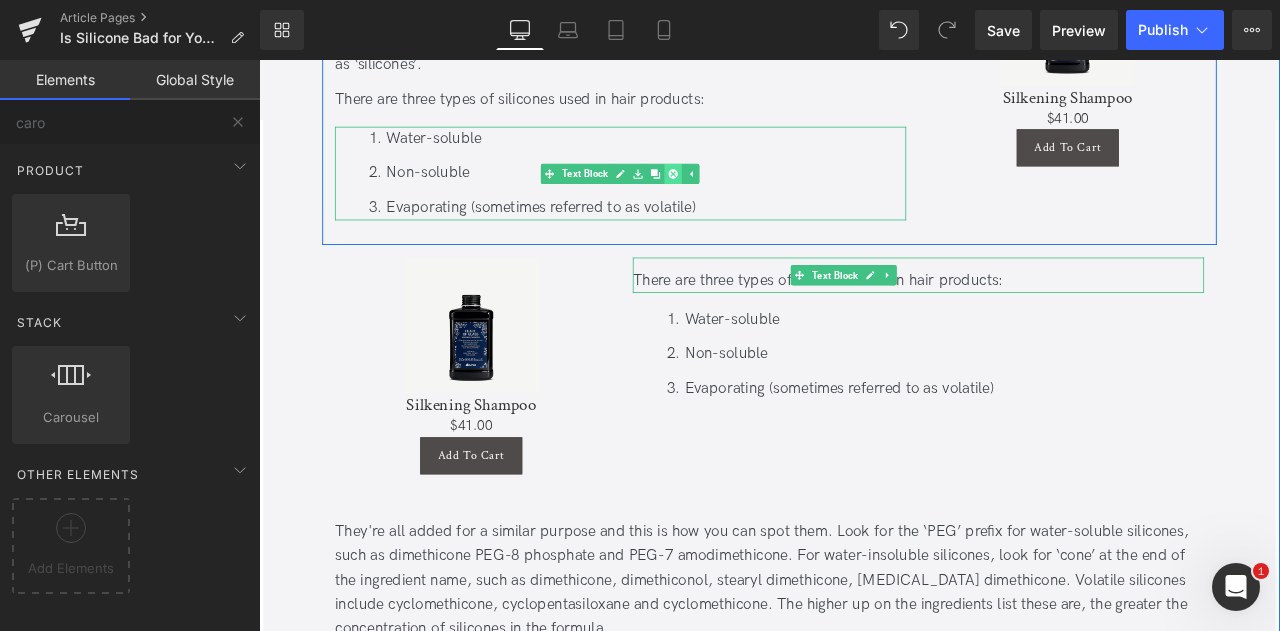click at bounding box center (750, 195) 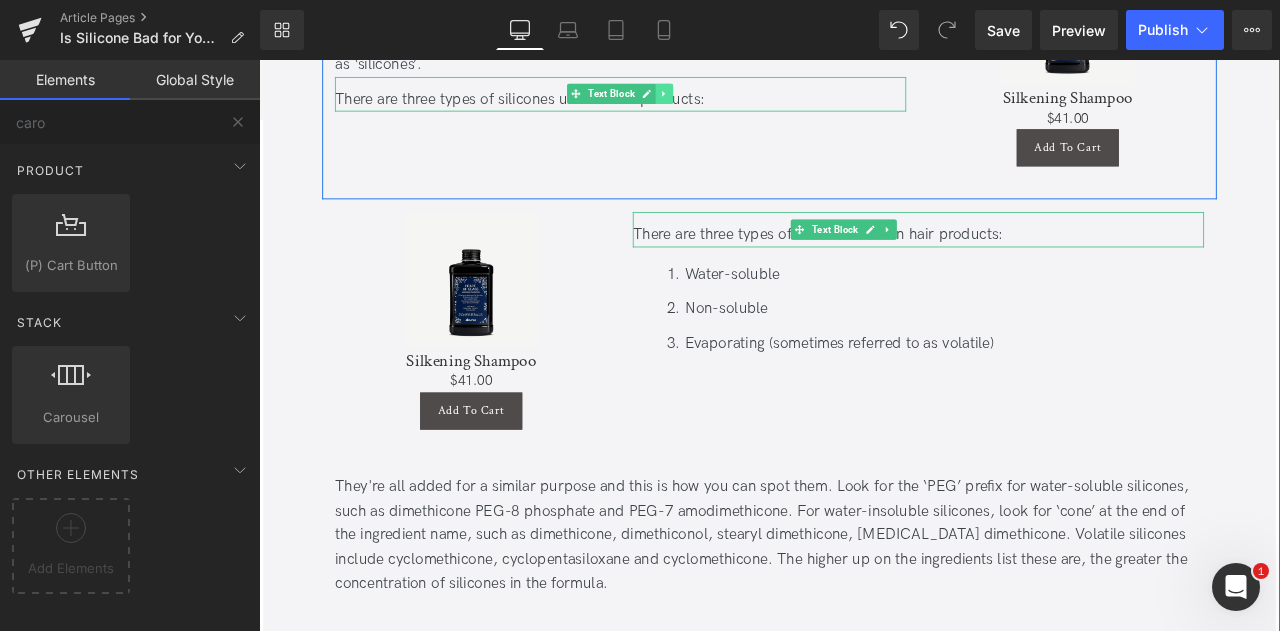 click at bounding box center (739, 100) 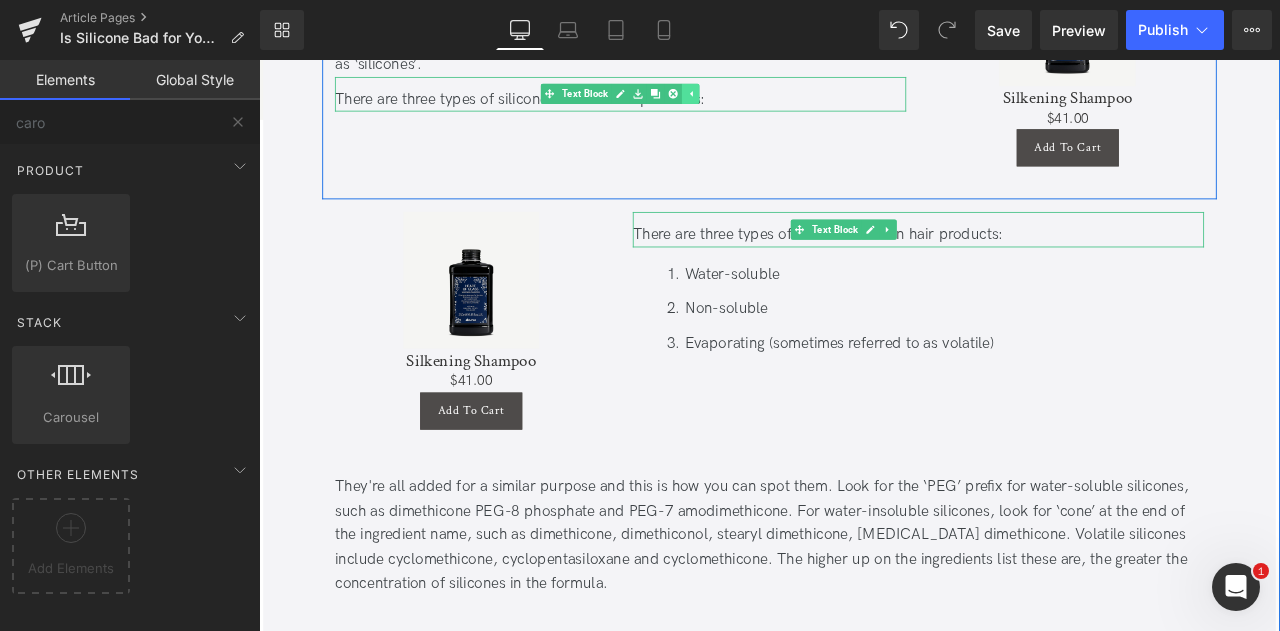 click at bounding box center [750, 100] 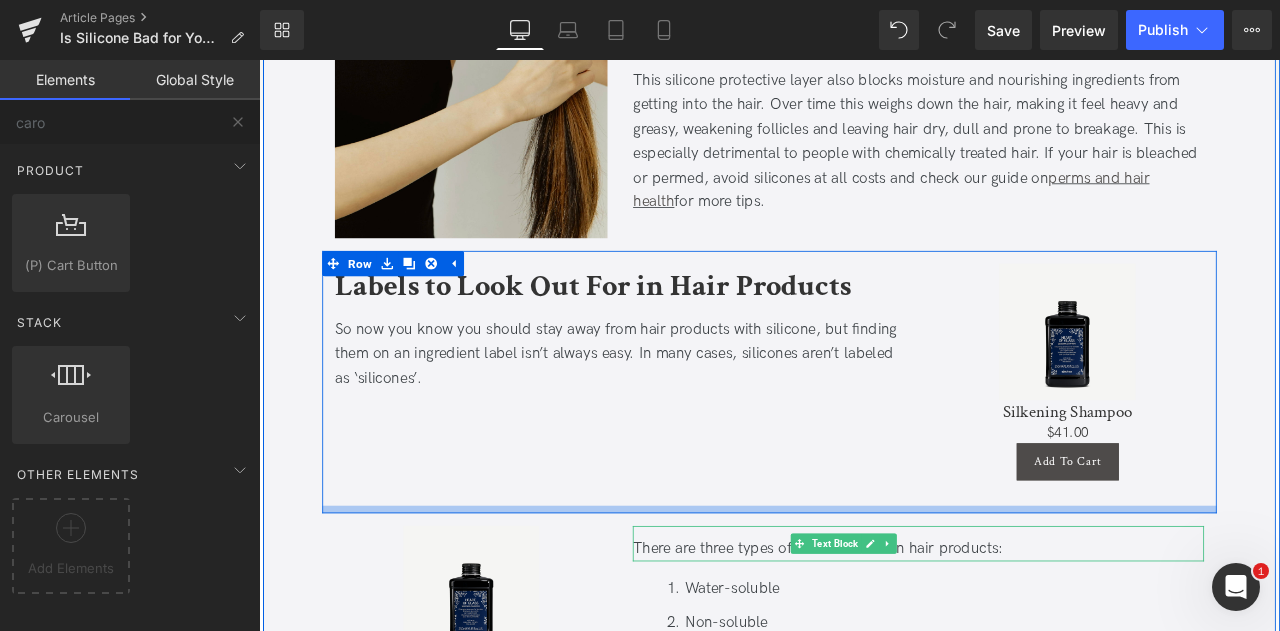 scroll, scrollTop: 1133, scrollLeft: 0, axis: vertical 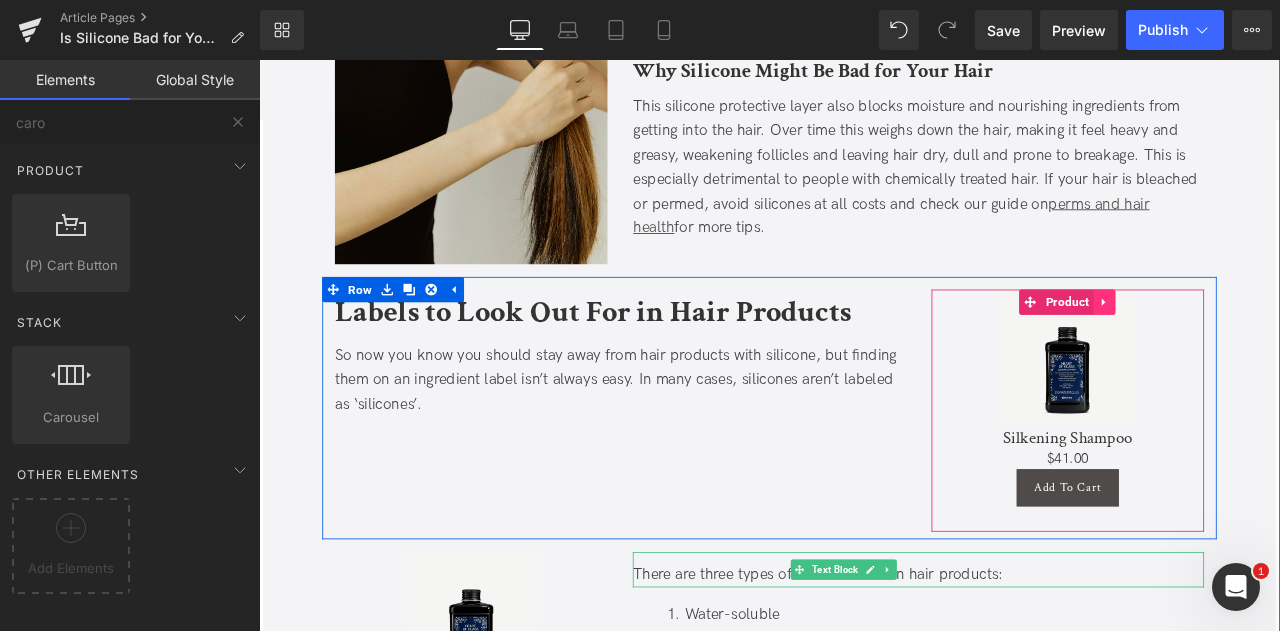 click 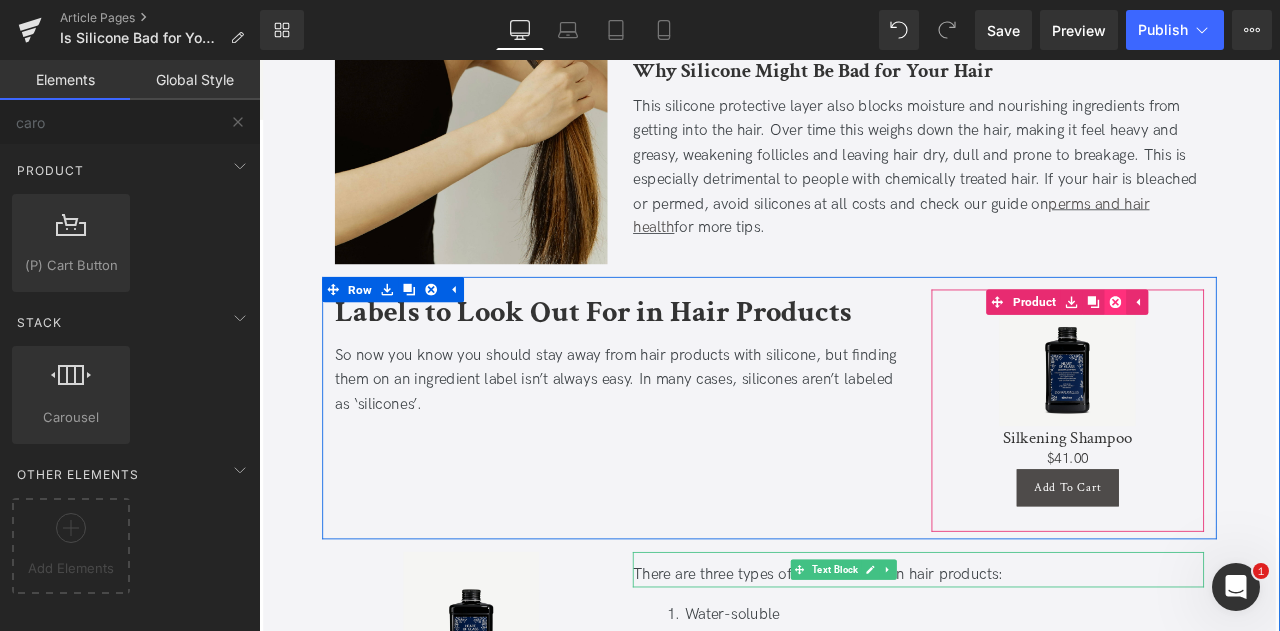 click at bounding box center [1274, 347] 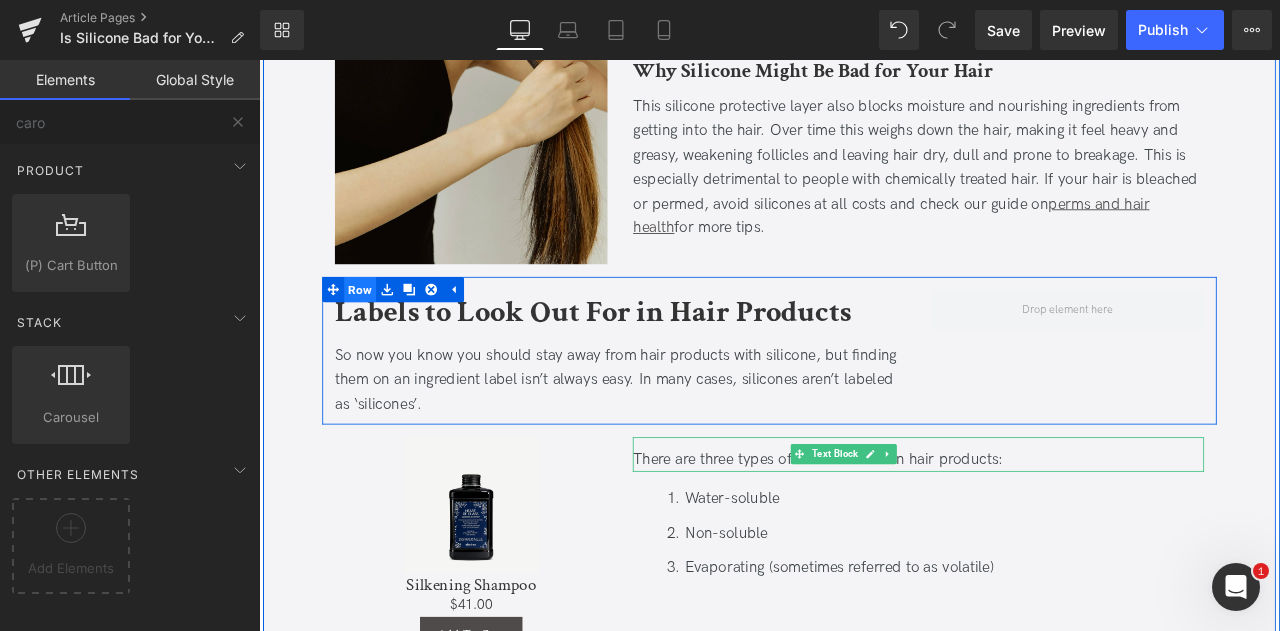 click on "Row" at bounding box center (379, 332) 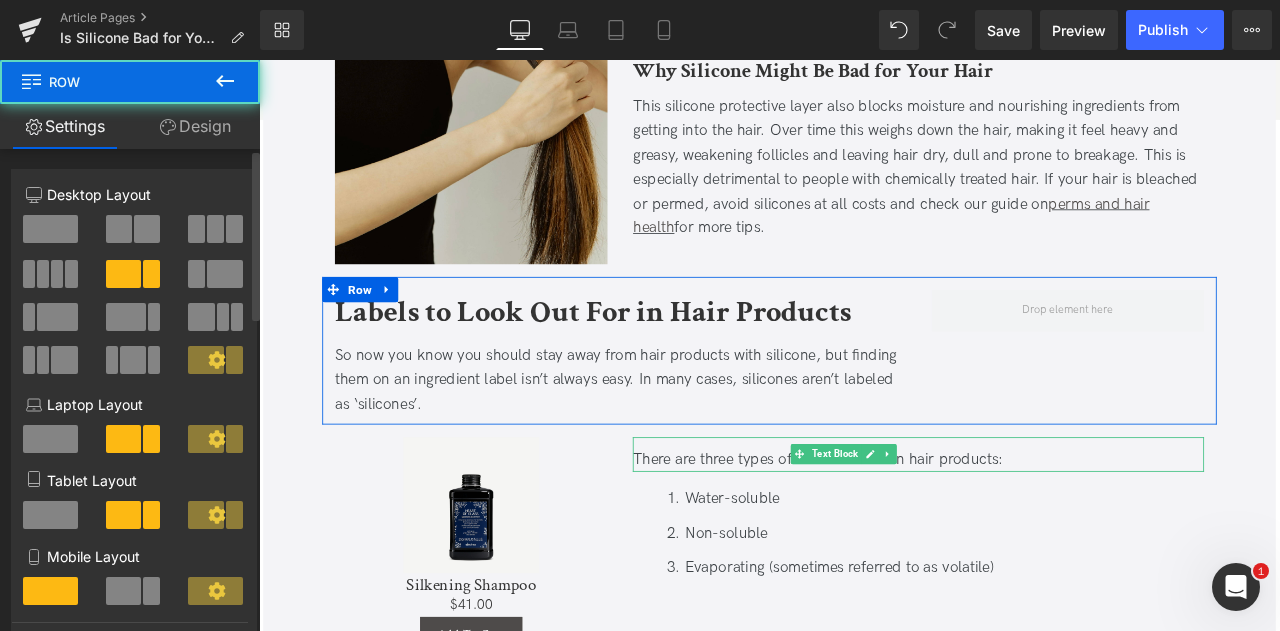 click at bounding box center (50, 229) 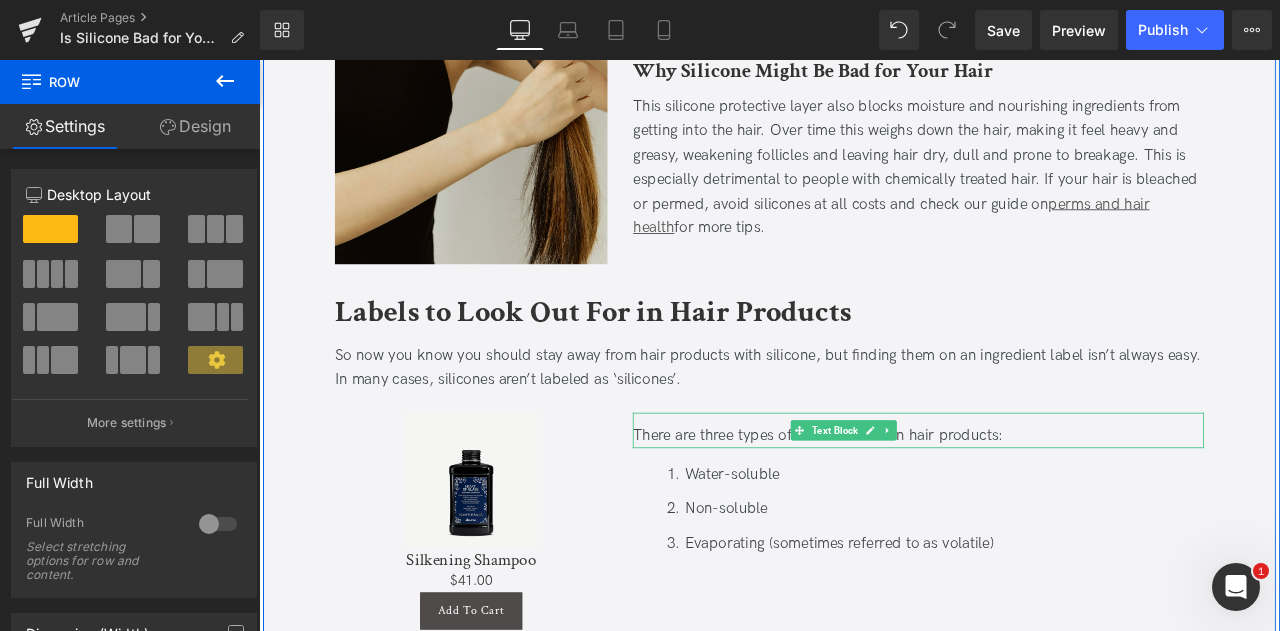 click on "Is Silicone Bad for Your Hair? Heading         Updated on July 21, 2025 |  5  min read Jaclyn LaBadia,  Davines Writer Text Block         Separator         Silicones are found in nearly every beauty product category from haircare to makeup. They give your skin or strands an instant boost of slip and shine, but silicones get a bad rap. There's lots of caution around using silicones in hair products, some of which is well- deserved—they can affect the strength and appearance of your hair long term. But is silicone bad for hair? We’ve got everything to know about the controversial ingredient ahead- including why to avoid it and the best silicone-free product alternatives. Text Block
Key Takeaways Heading" at bounding box center (864, 853) 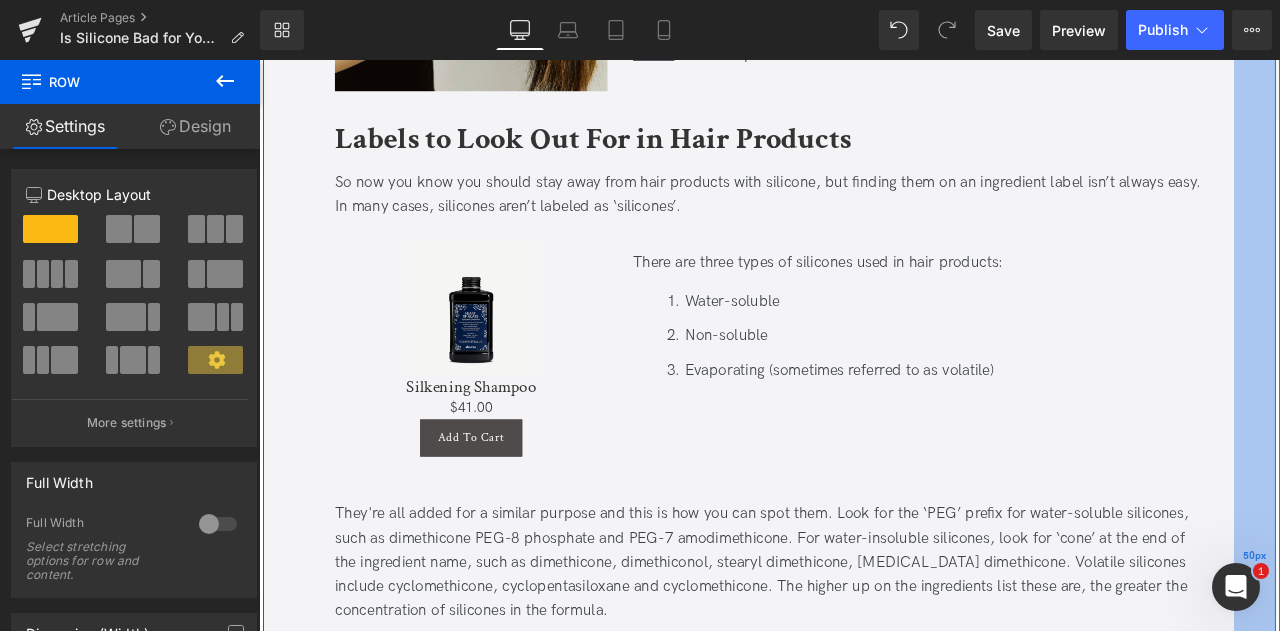 scroll, scrollTop: 1339, scrollLeft: 0, axis: vertical 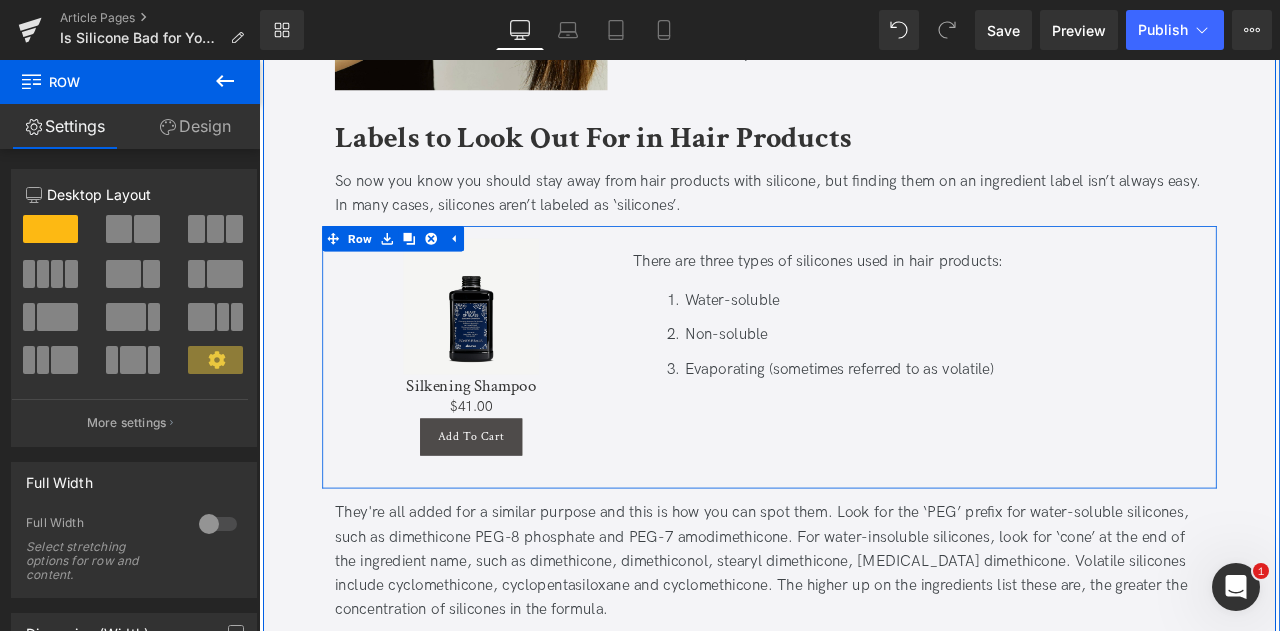 click on "Sale Off
(P) Image
Silkening Shampoo
(P) Title
$0
$41.00
(P) Price
Add To Cart
(P) Cart Button
Product         There are three types of silicones used in hair products: Text Block         Water-soluble Non-soluble Evaporating (sometimes referred to as volatile) Text Block         Row" at bounding box center [864, 412] 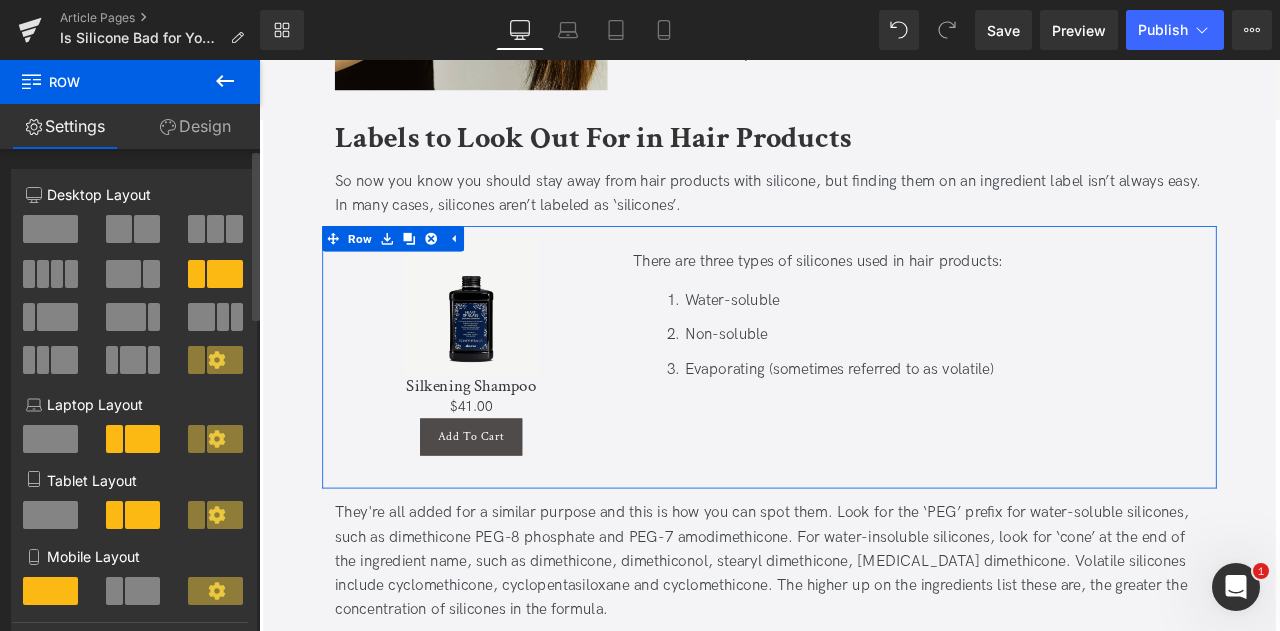 click at bounding box center (57, 317) 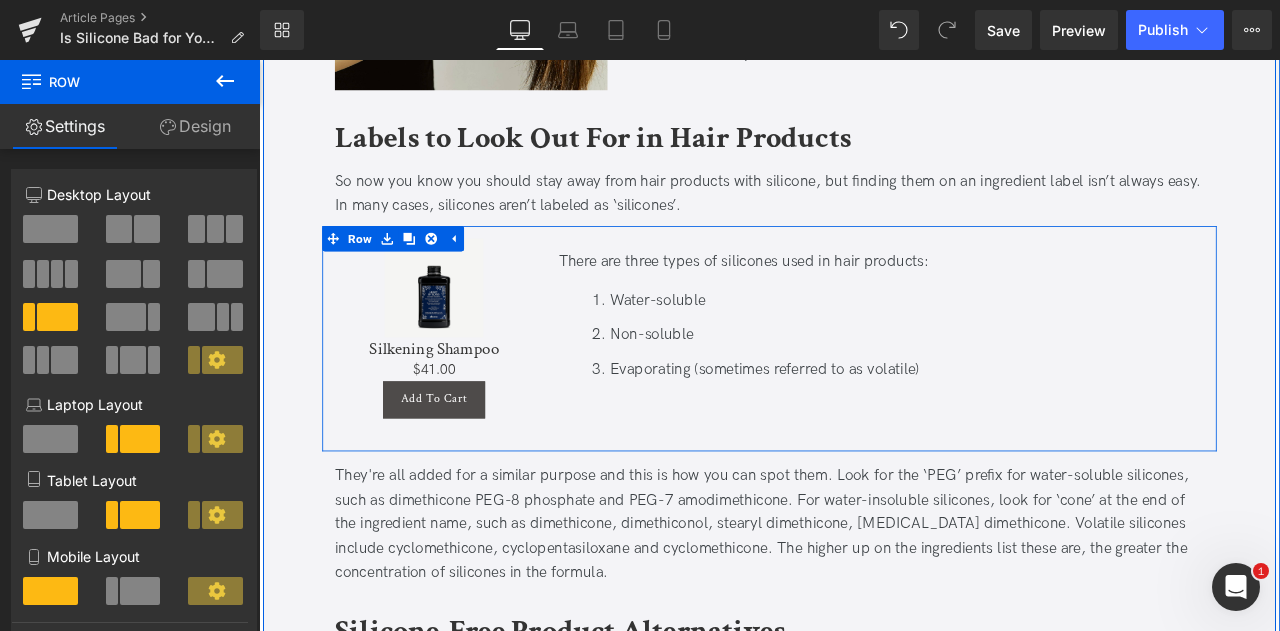 click on "Sale Off
(P) Image
Silkening Shampoo
(P) Title
$0
$41.00
(P) Price
Add To Cart
(P) Cart Button
Product         There are three types of silicones used in hair products: Text Block         Water-soluble Non-soluble Evaporating (sometimes referred to as volatile) Text Block         Row" at bounding box center [864, 390] 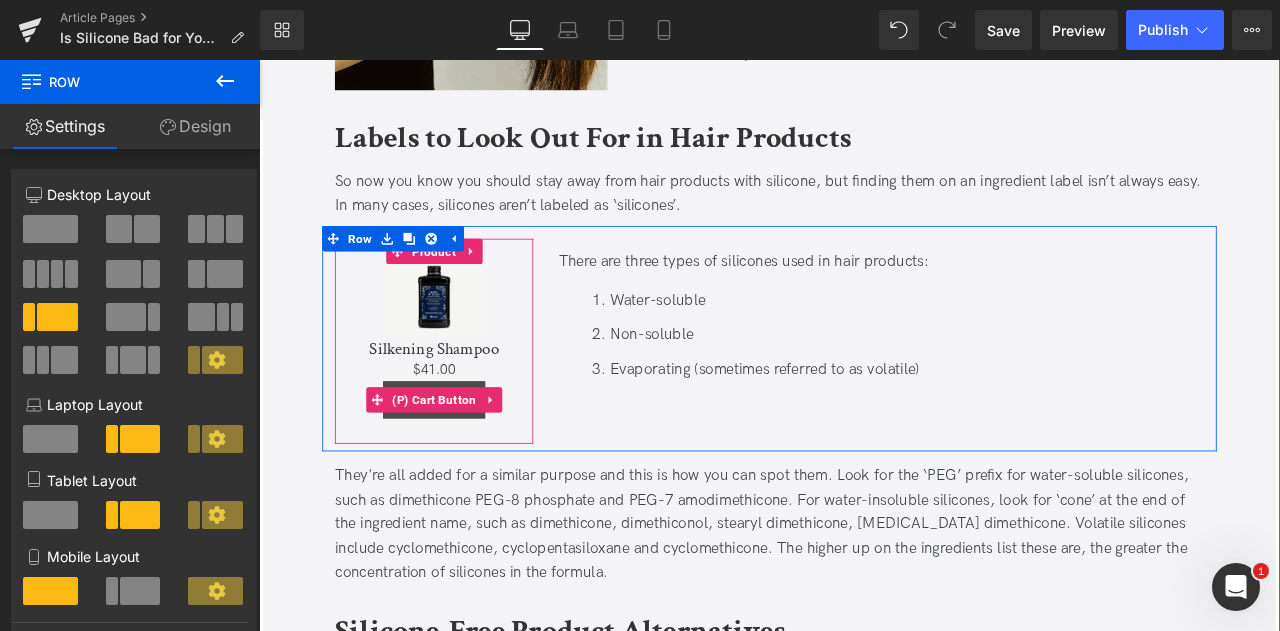 click on "Add To Cart" at bounding box center [466, 463] 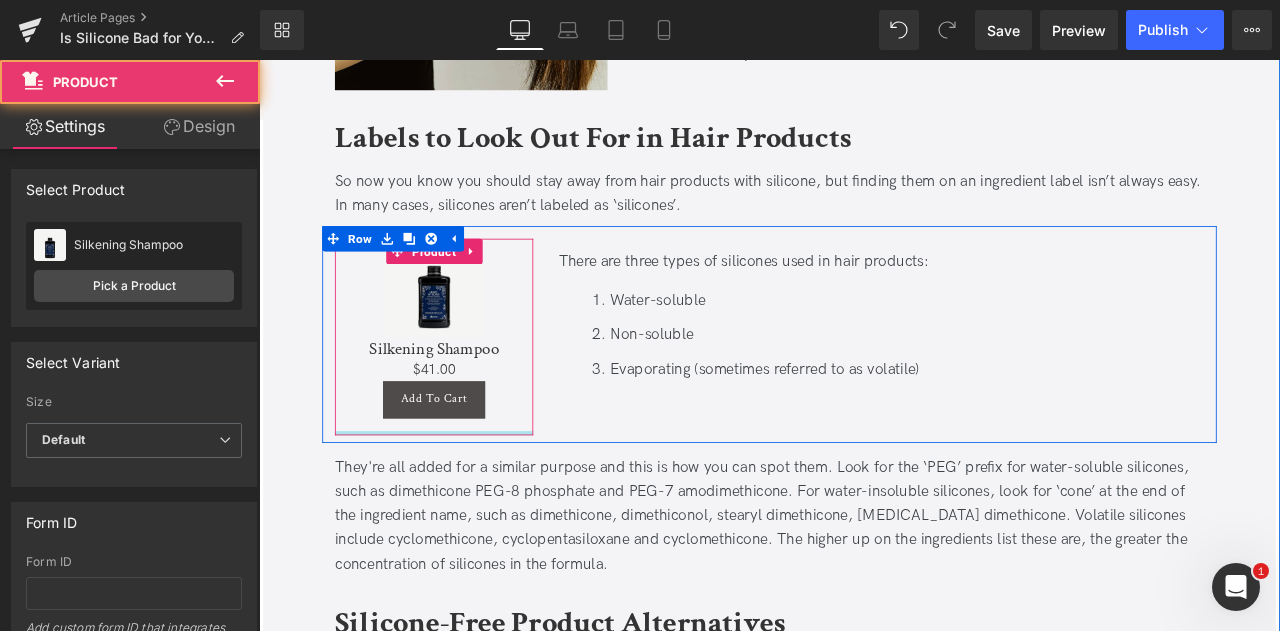 drag, startPoint x: 457, startPoint y: 510, endPoint x: 460, endPoint y: 464, distance: 46.09772 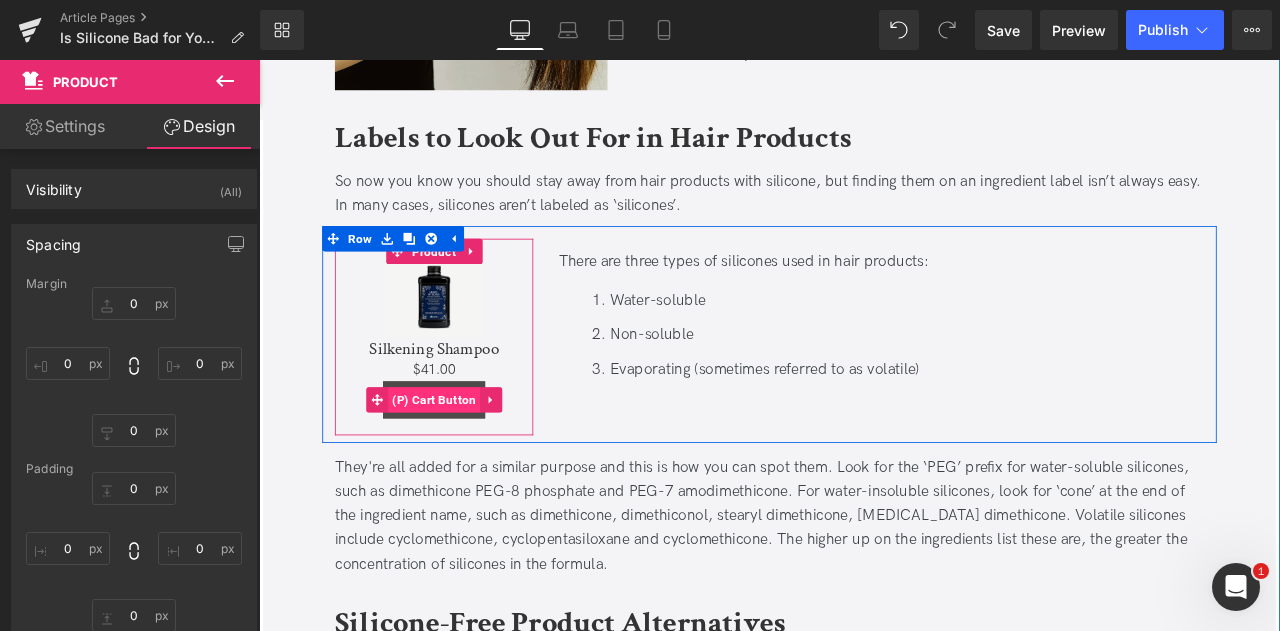 click on "(P) Cart Button" at bounding box center [467, 463] 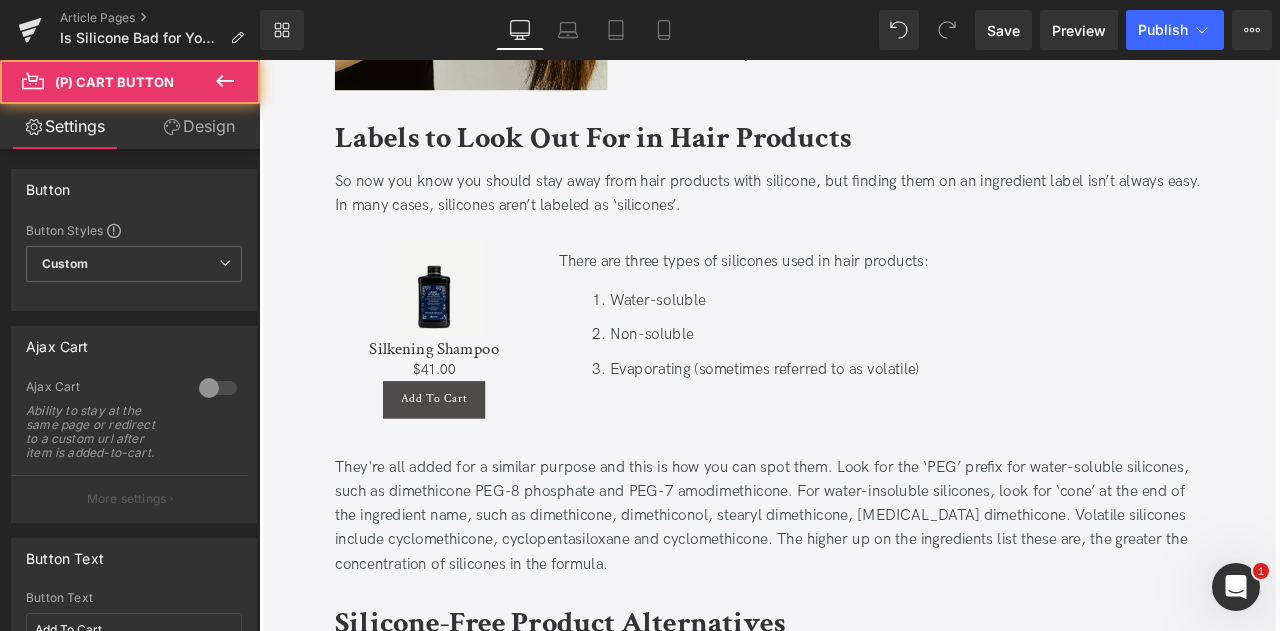 click on "Design" at bounding box center [199, 126] 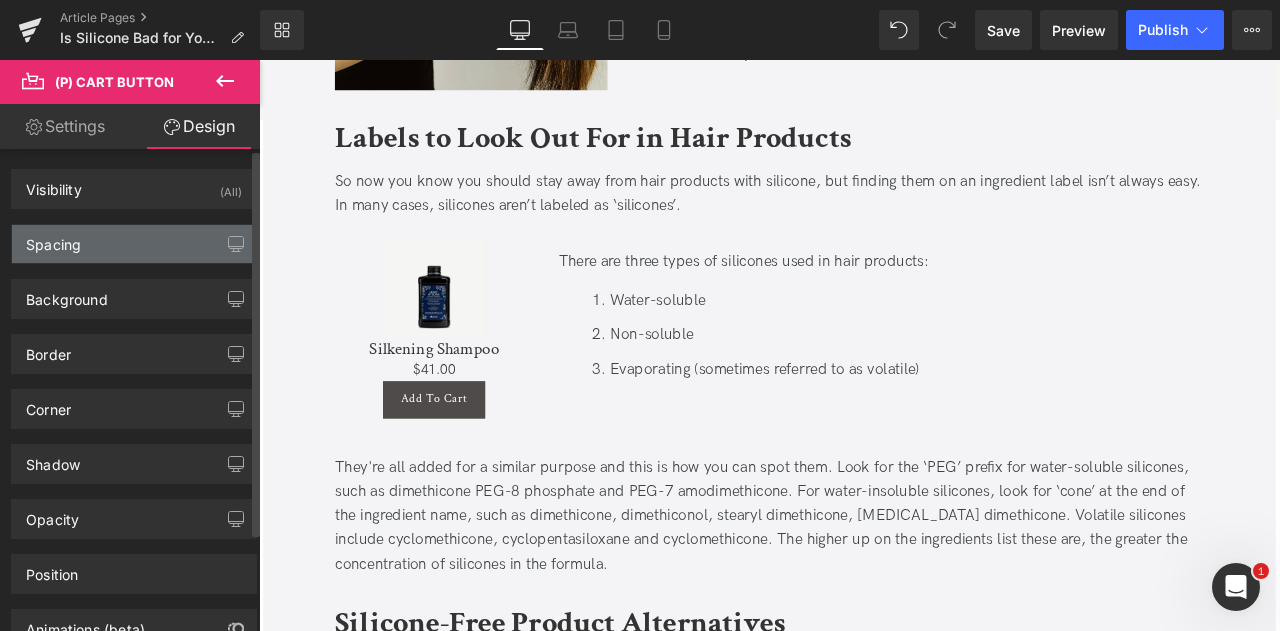 click on "Spacing" at bounding box center (134, 244) 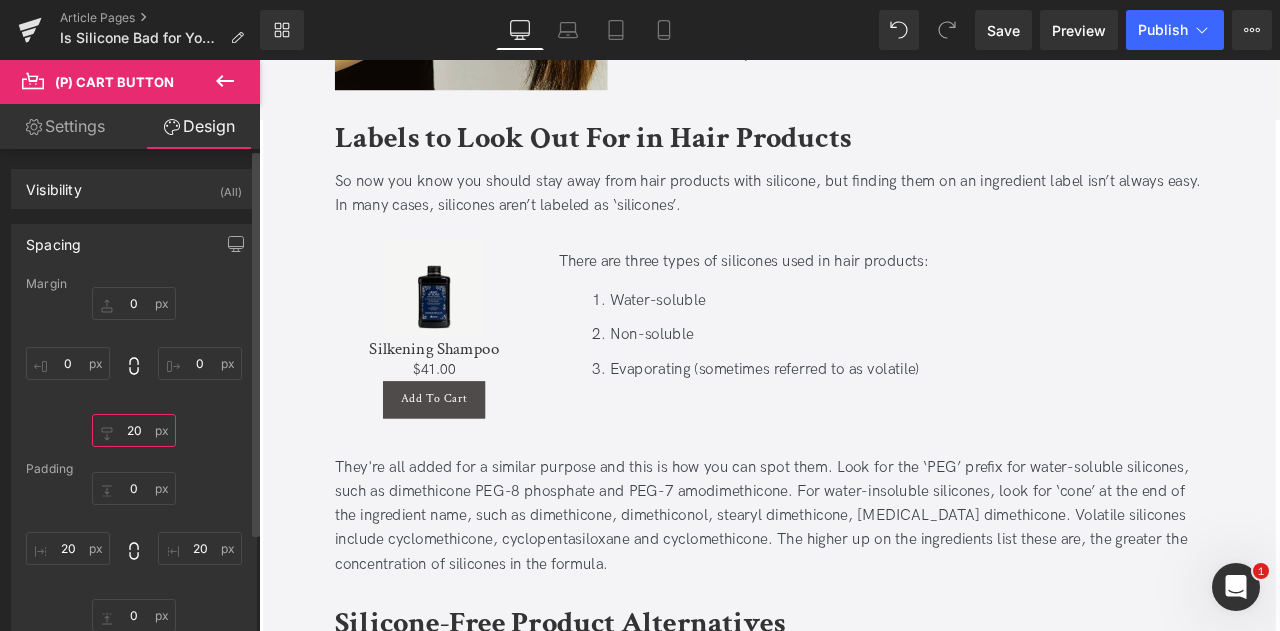 click on "20" at bounding box center [134, 430] 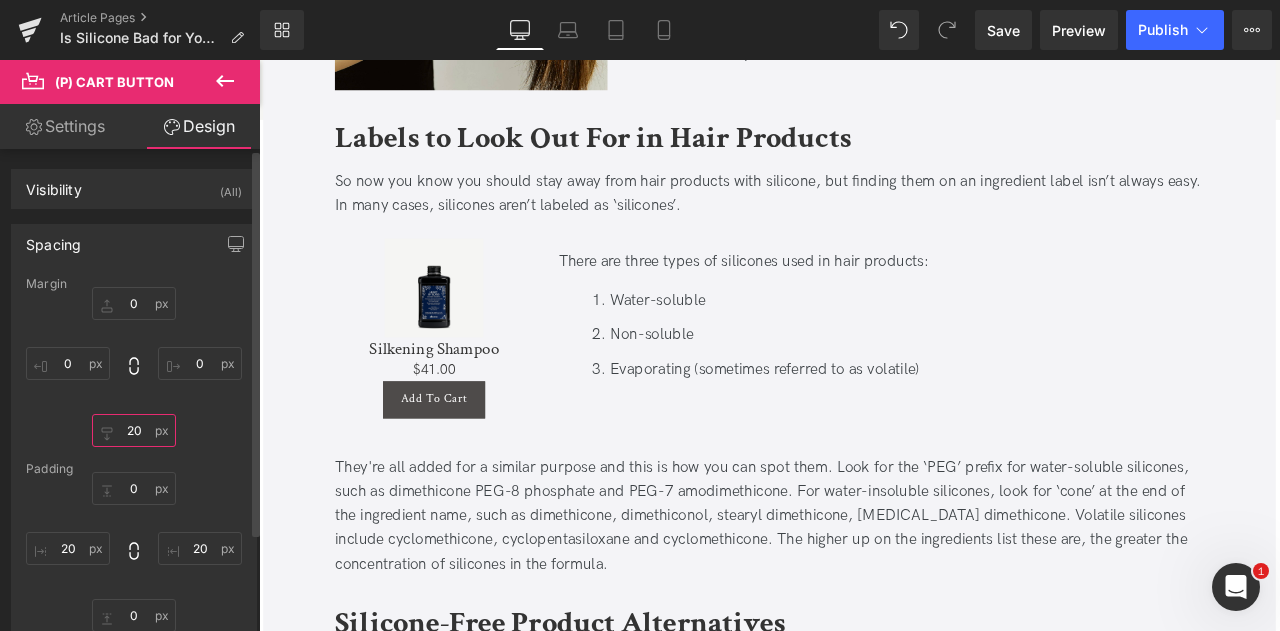 type on "0" 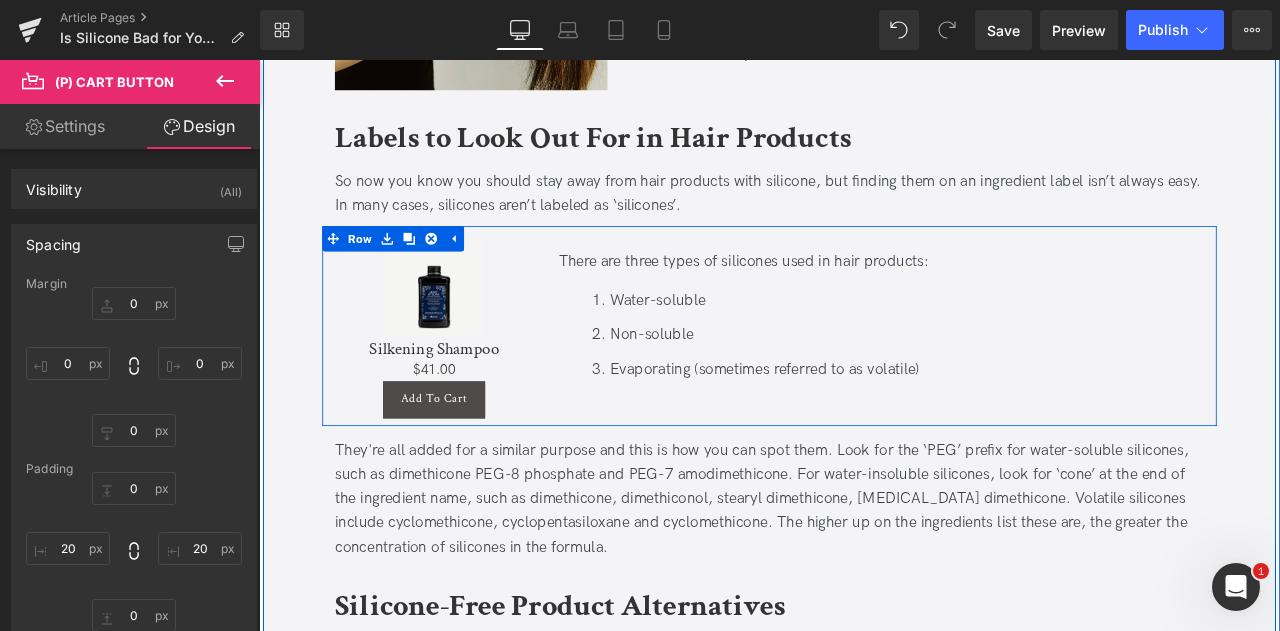 click on "Sale Off
(P) Image
Silkening Shampoo
(P) Title
$0
$41.00
(P) Price
Add To Cart
(P) Cart Button
Product         There are three types of silicones used in hair products: Text Block         Water-soluble Non-soluble Evaporating (sometimes referred to as volatile) Text Block         Row" at bounding box center [864, 375] 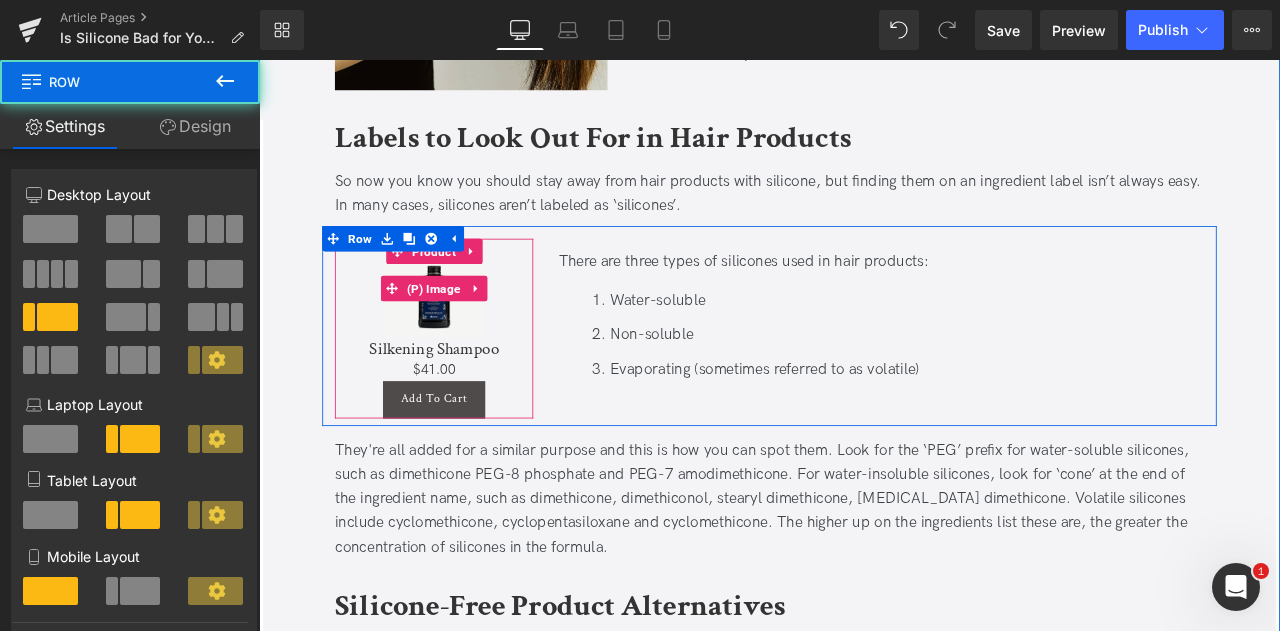 click on "Sale Off" at bounding box center [466, 331] 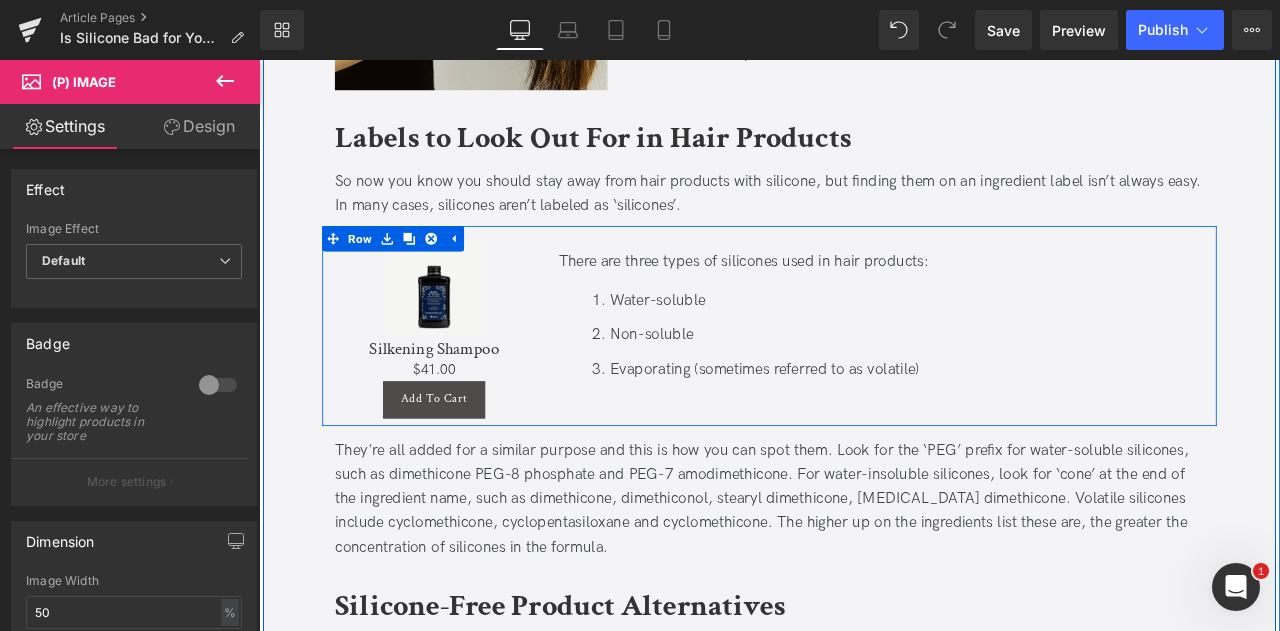 click on "Sale Off
(P) Image
Silkening Shampoo
(P) Title
$0
$41.00
(P) Price
Add To Cart
(P) Cart Button
Product         There are three types of silicones used in hair products: Text Block         Water-soluble Non-soluble Evaporating (sometimes referred to as volatile) Text Block         Row" at bounding box center (864, 375) 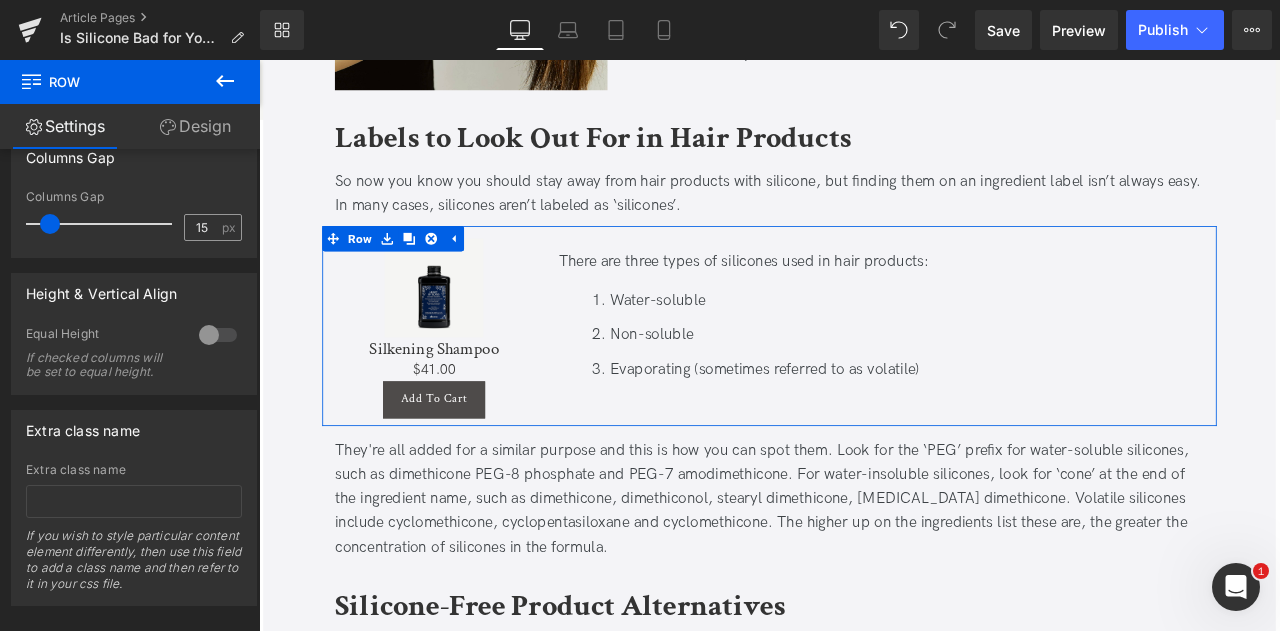 scroll, scrollTop: 855, scrollLeft: 0, axis: vertical 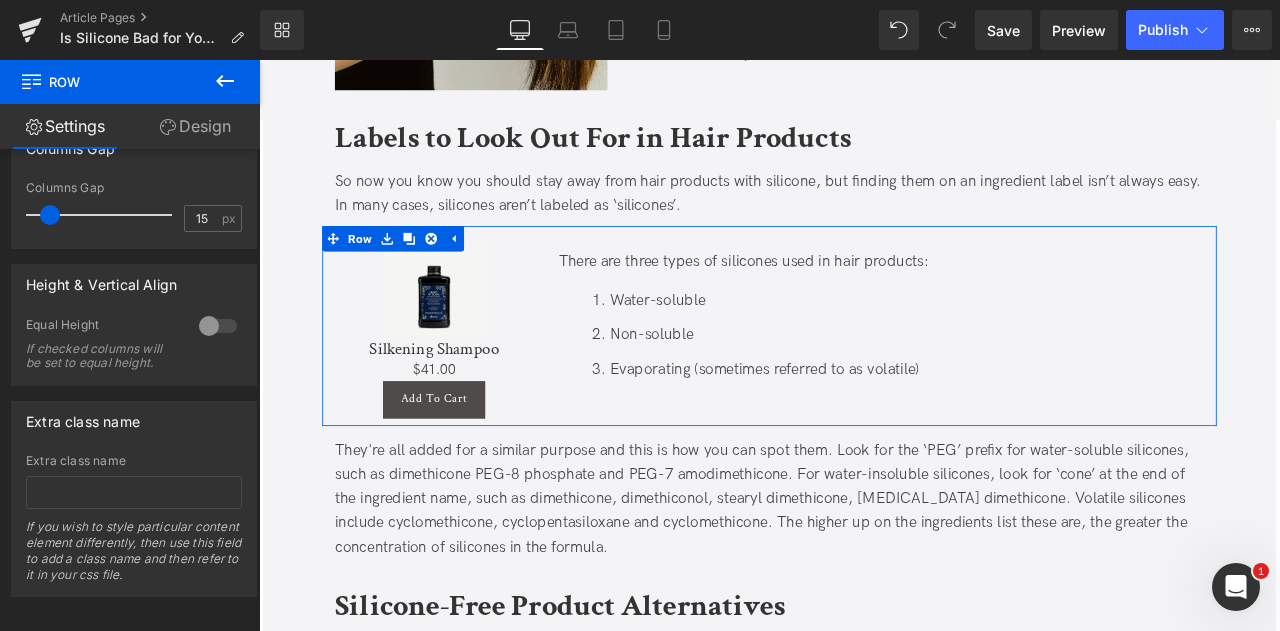 click at bounding box center (218, 326) 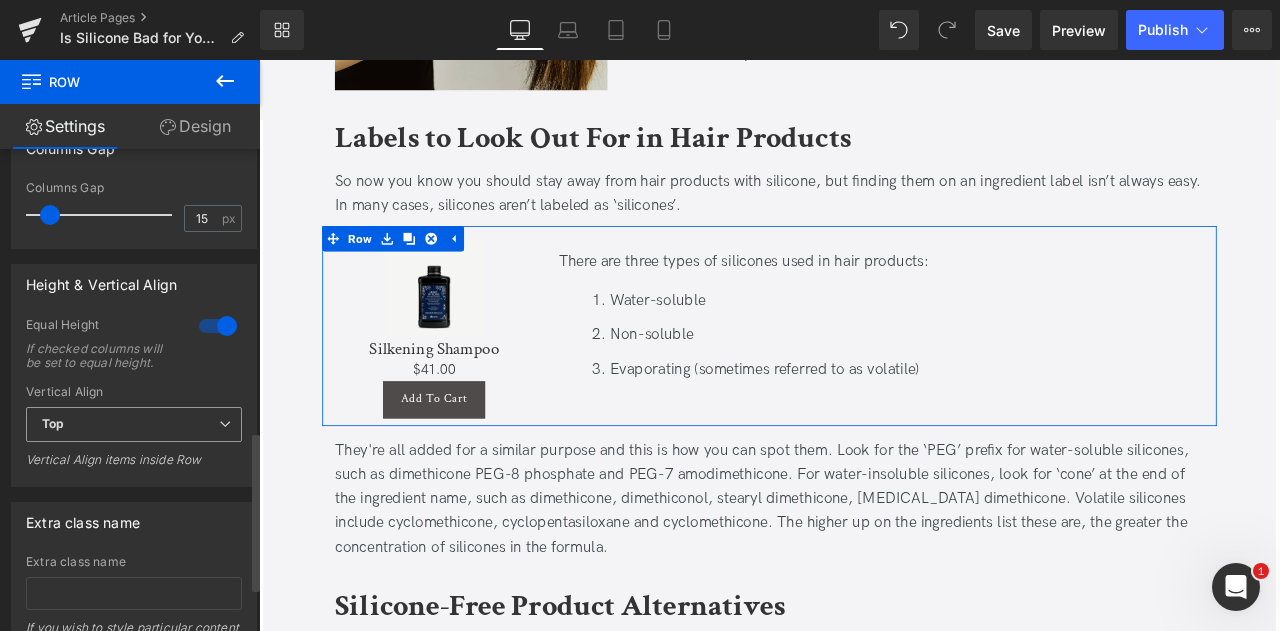 click on "Top" at bounding box center [134, 424] 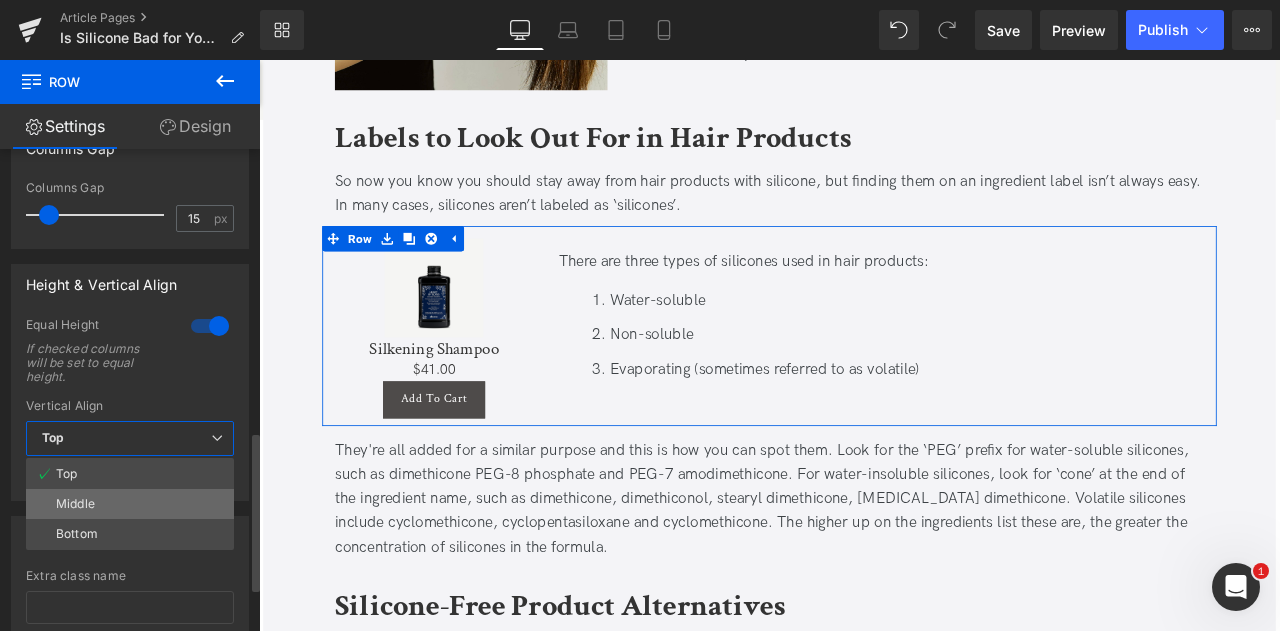 click on "Middle" at bounding box center [130, 504] 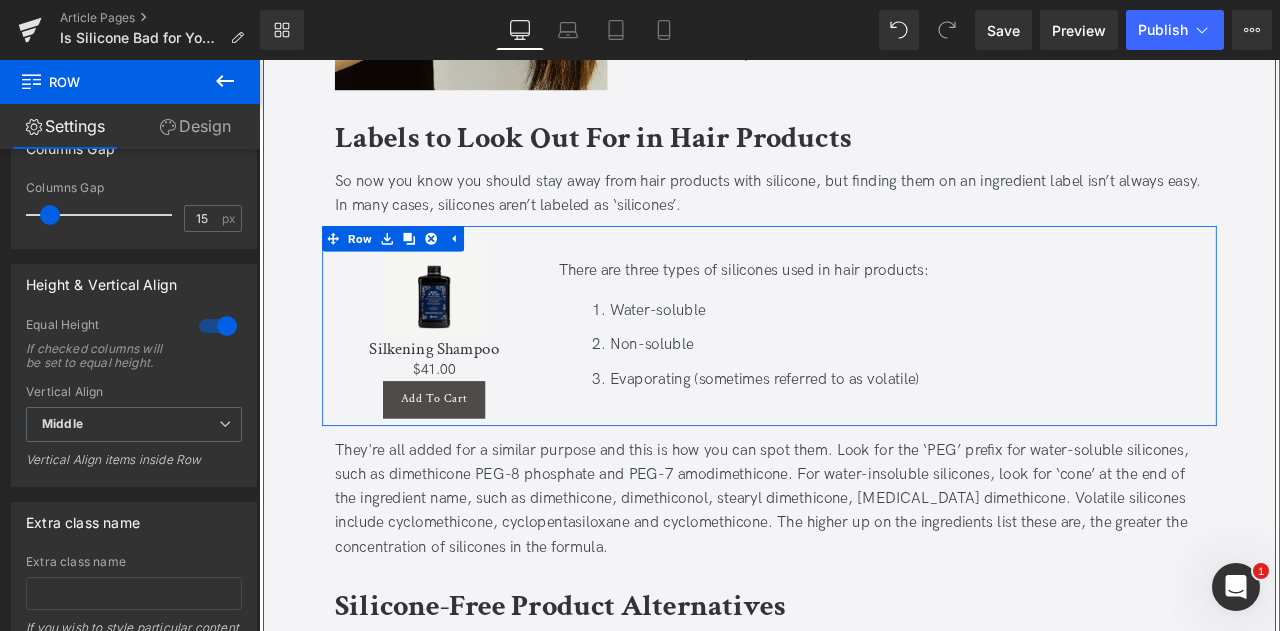 click on "There are three types of silicones used in hair products: Text Block         Water-soluble Non-soluble Evaporating (sometimes referred to as volatile) Text Block" at bounding box center [996, 378] 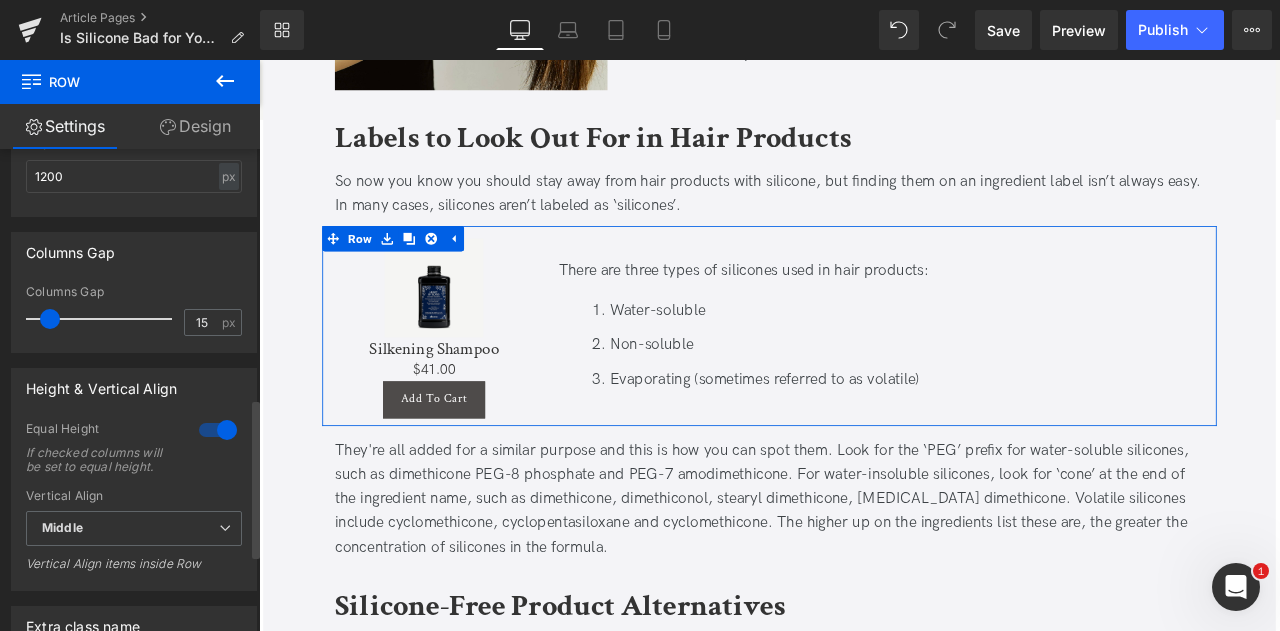 scroll, scrollTop: 750, scrollLeft: 0, axis: vertical 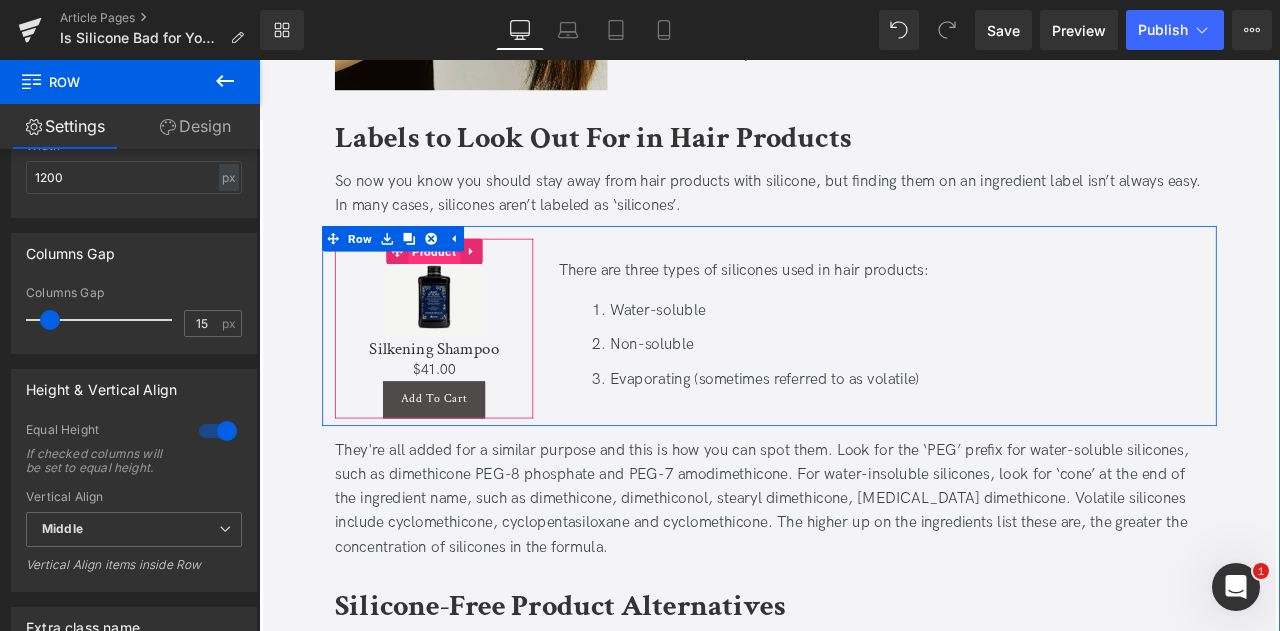 click on "Product" at bounding box center [466, 287] 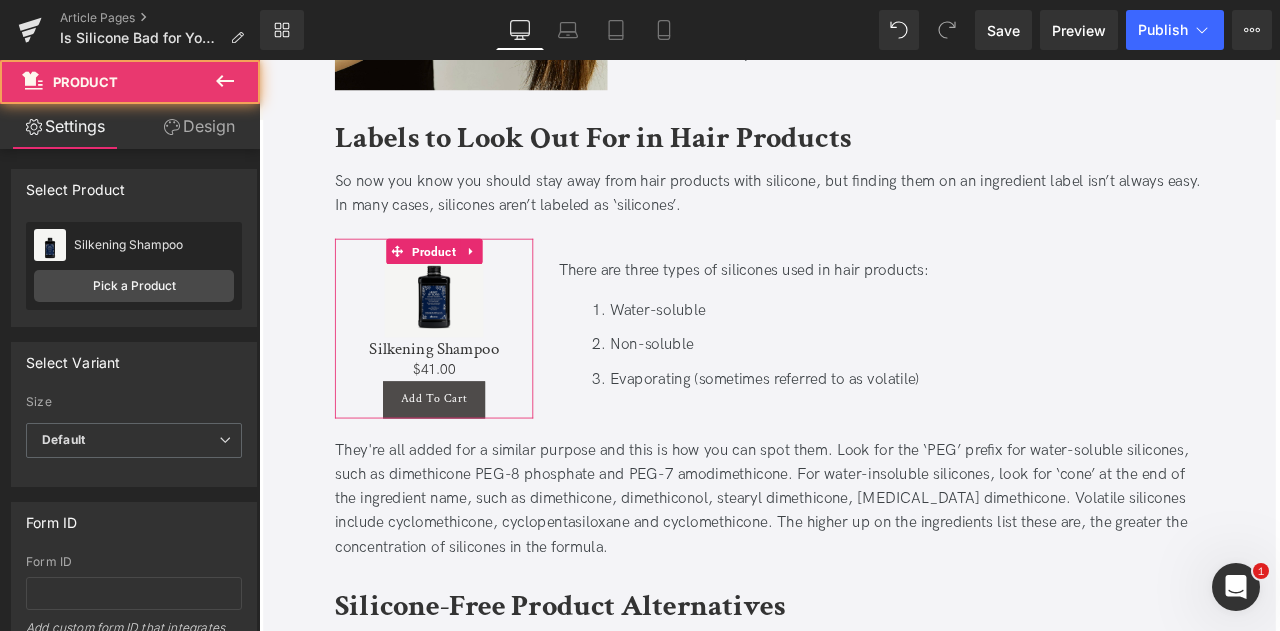 click on "Design" at bounding box center (199, 126) 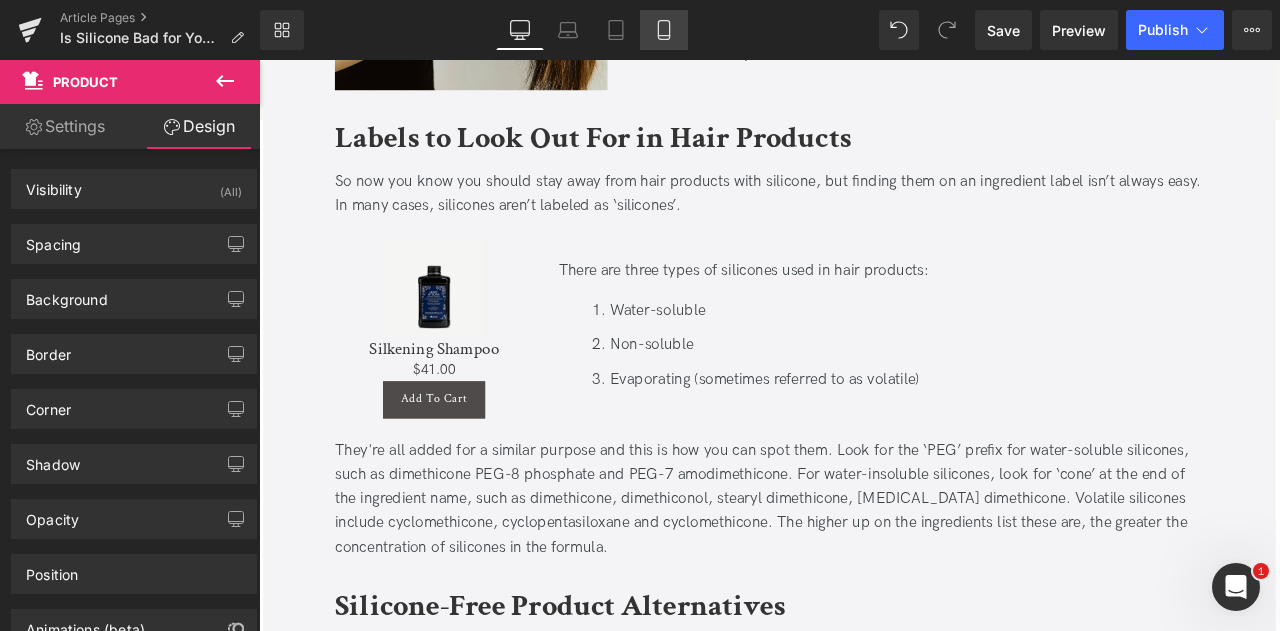 click on "Mobile" at bounding box center [664, 30] 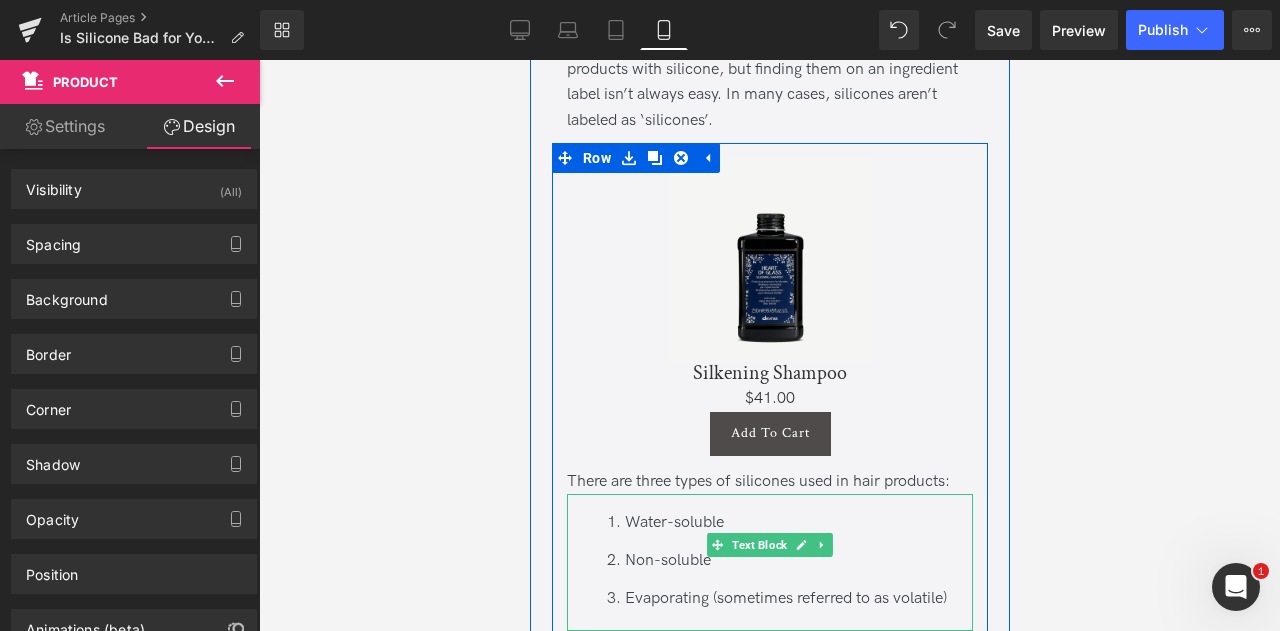 scroll, scrollTop: 2068, scrollLeft: 0, axis: vertical 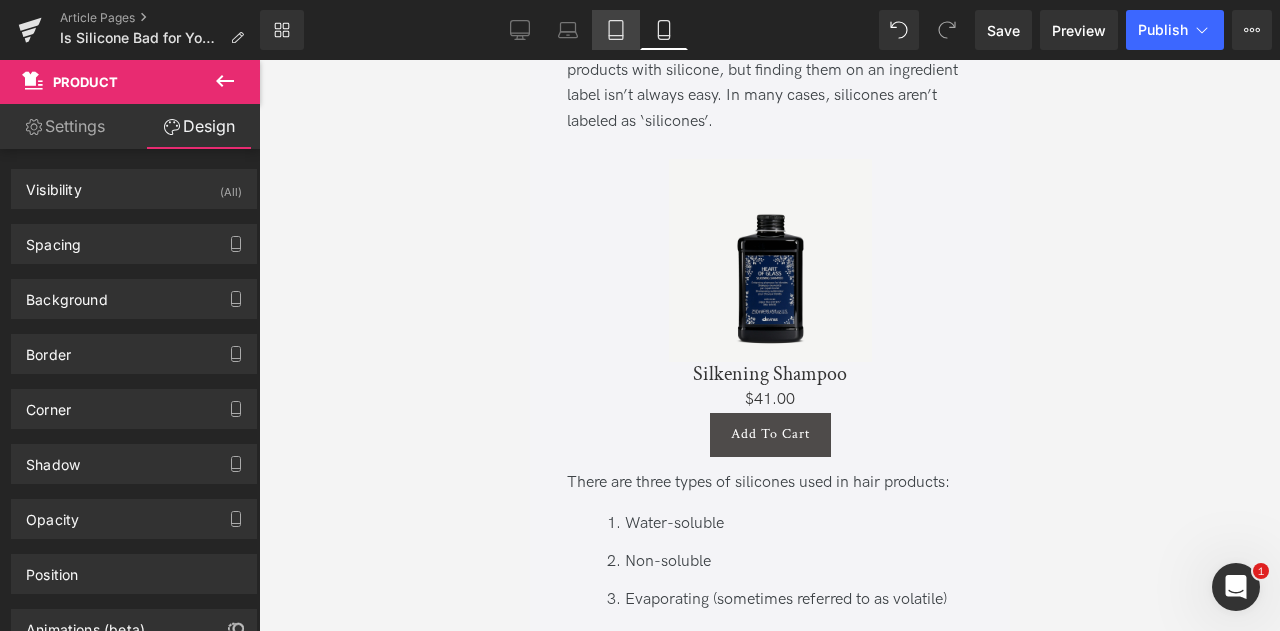 click 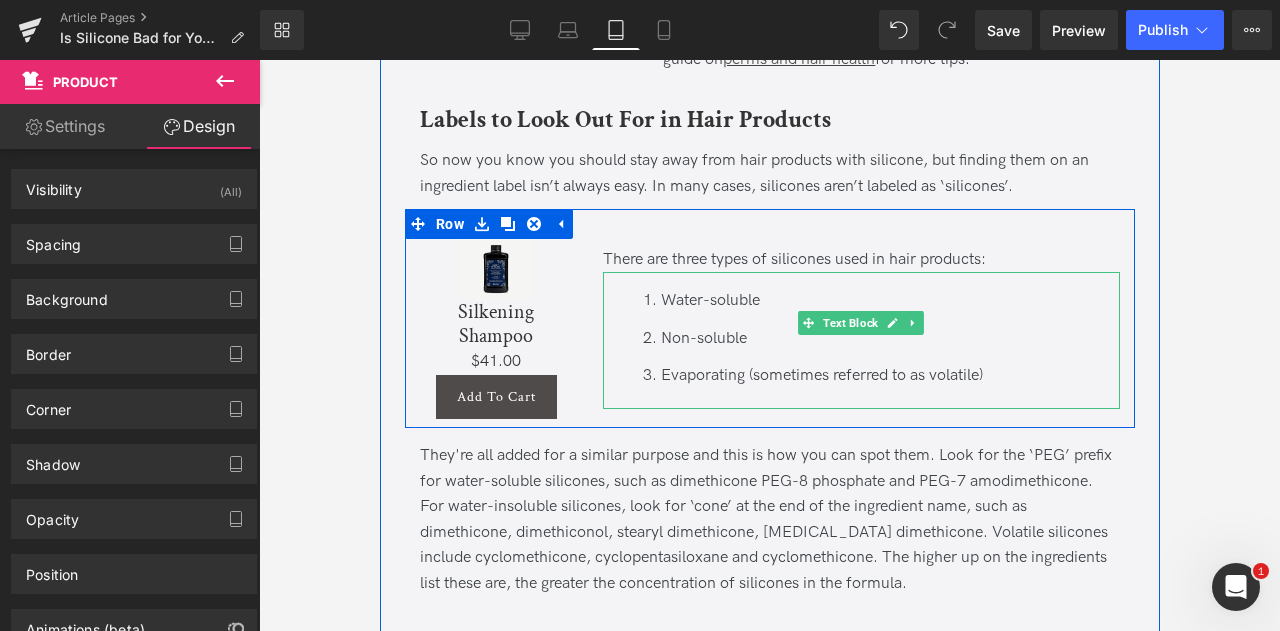 scroll, scrollTop: 1416, scrollLeft: 0, axis: vertical 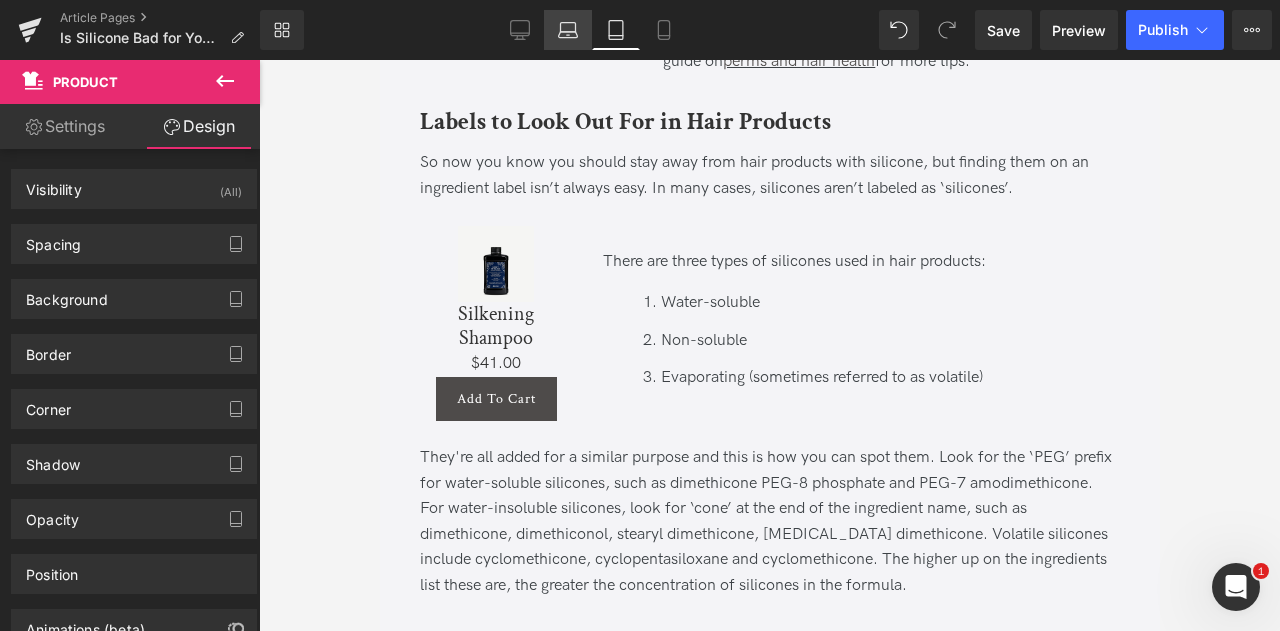 click 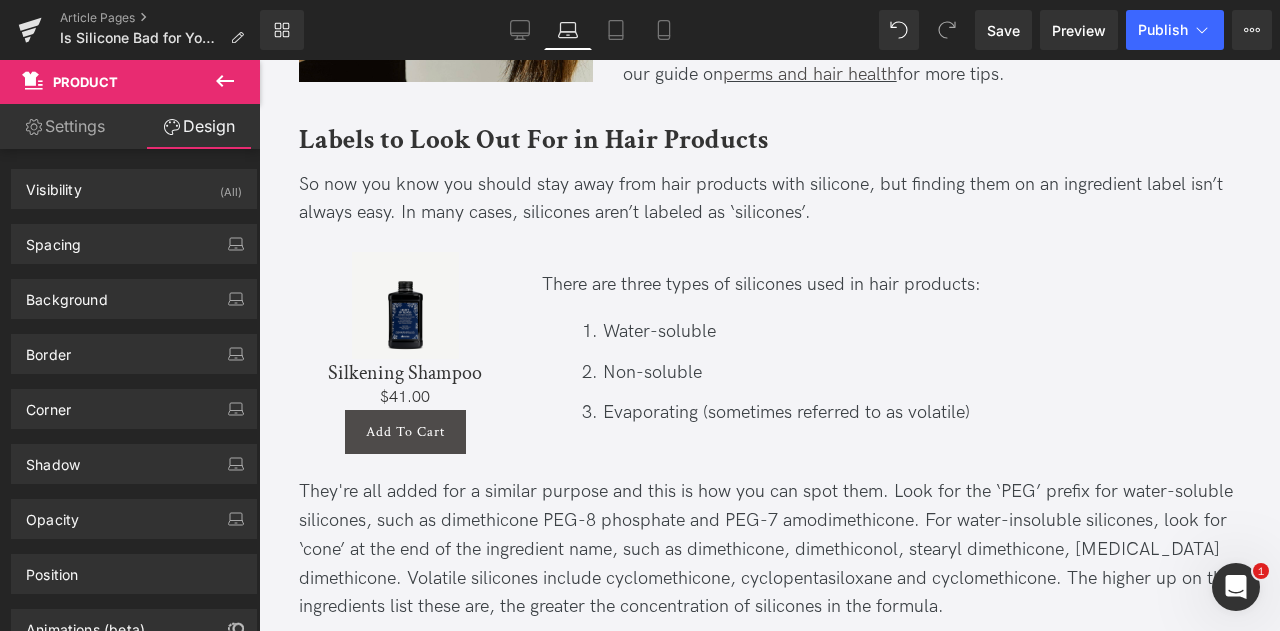 scroll, scrollTop: 1415, scrollLeft: 0, axis: vertical 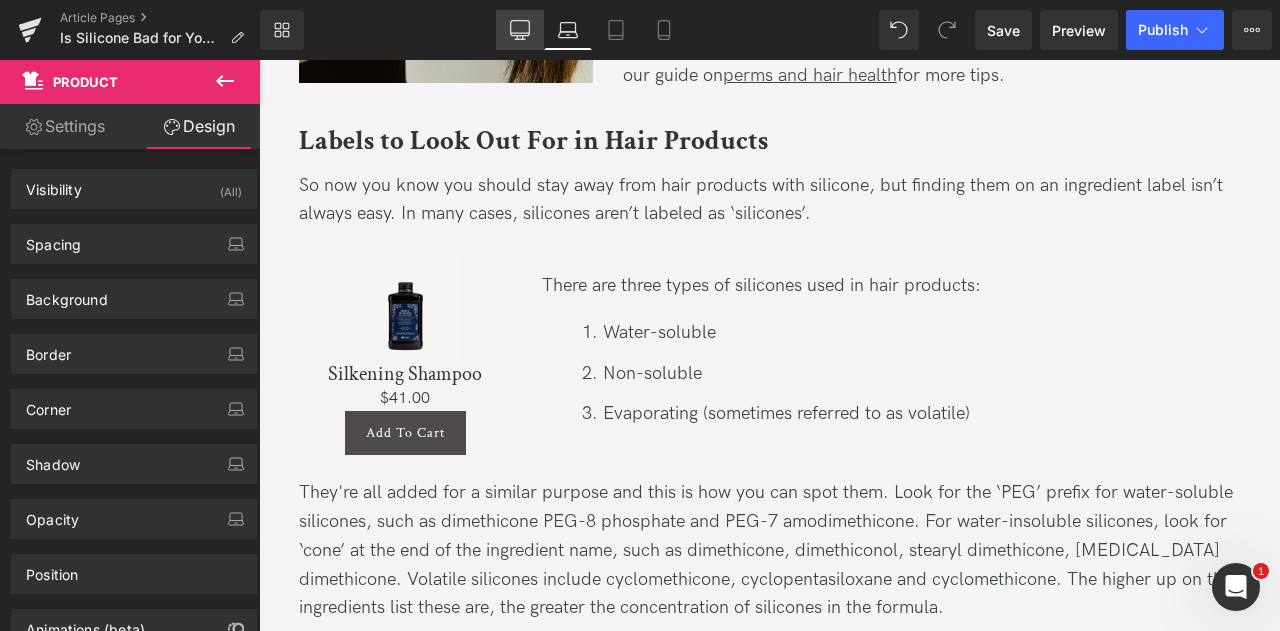 click 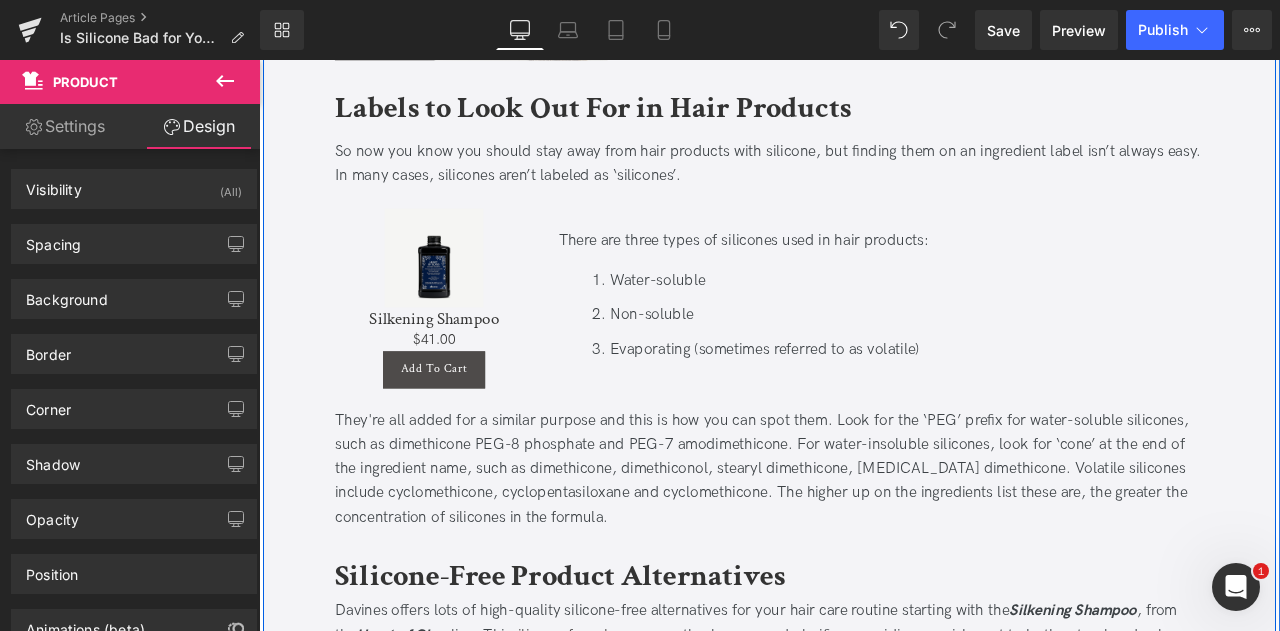 scroll, scrollTop: 1374, scrollLeft: 0, axis: vertical 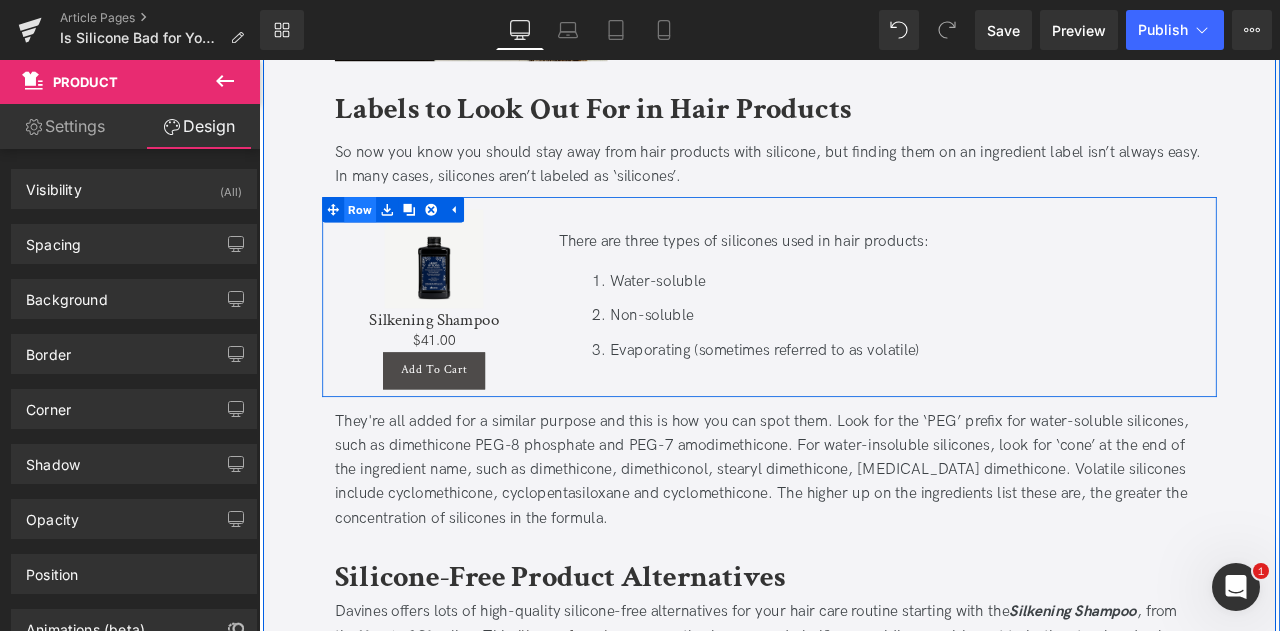 click on "Row" at bounding box center (379, 237) 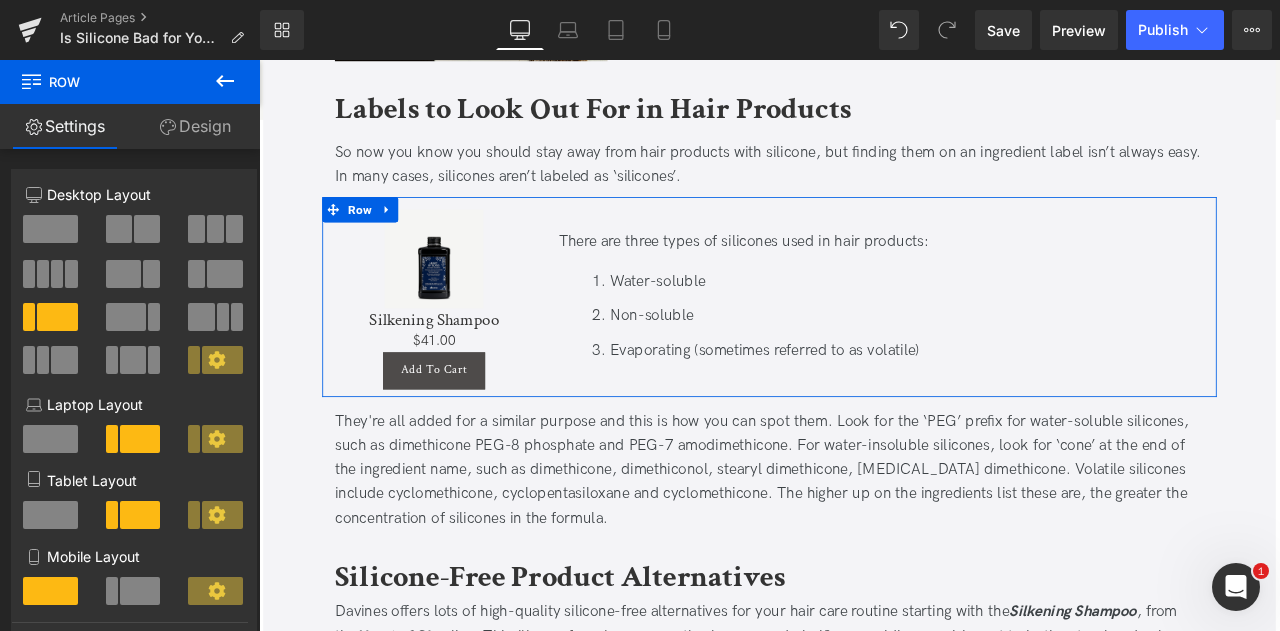 click at bounding box center (126, 317) 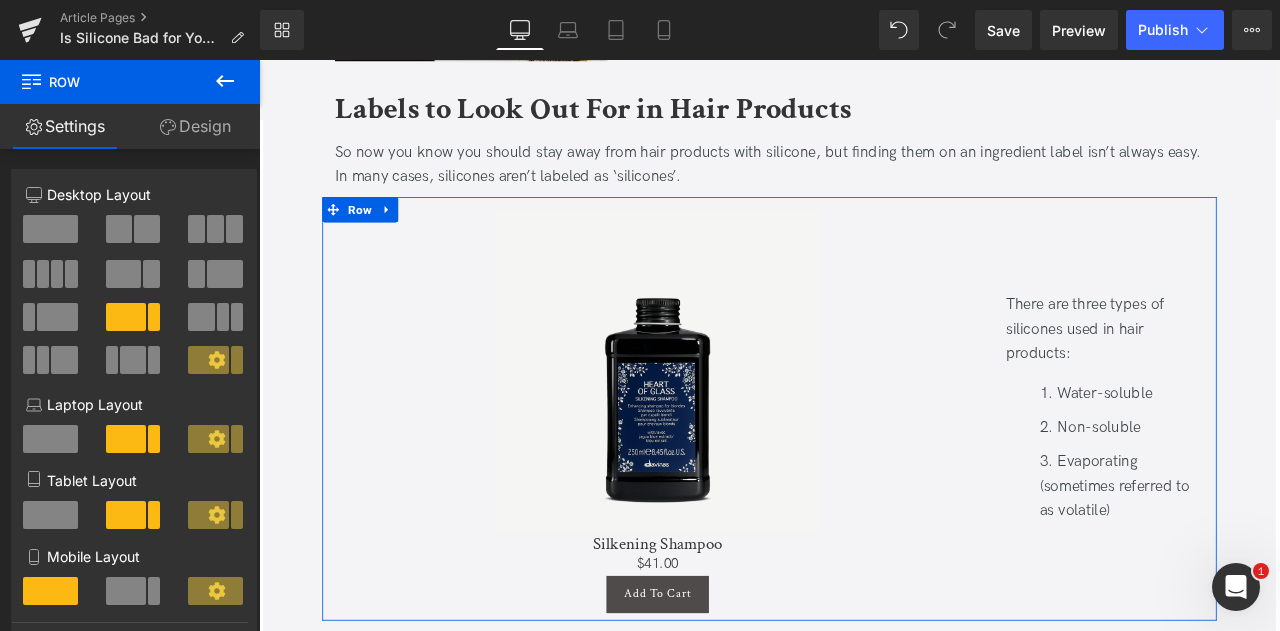 click at bounding box center [124, 274] 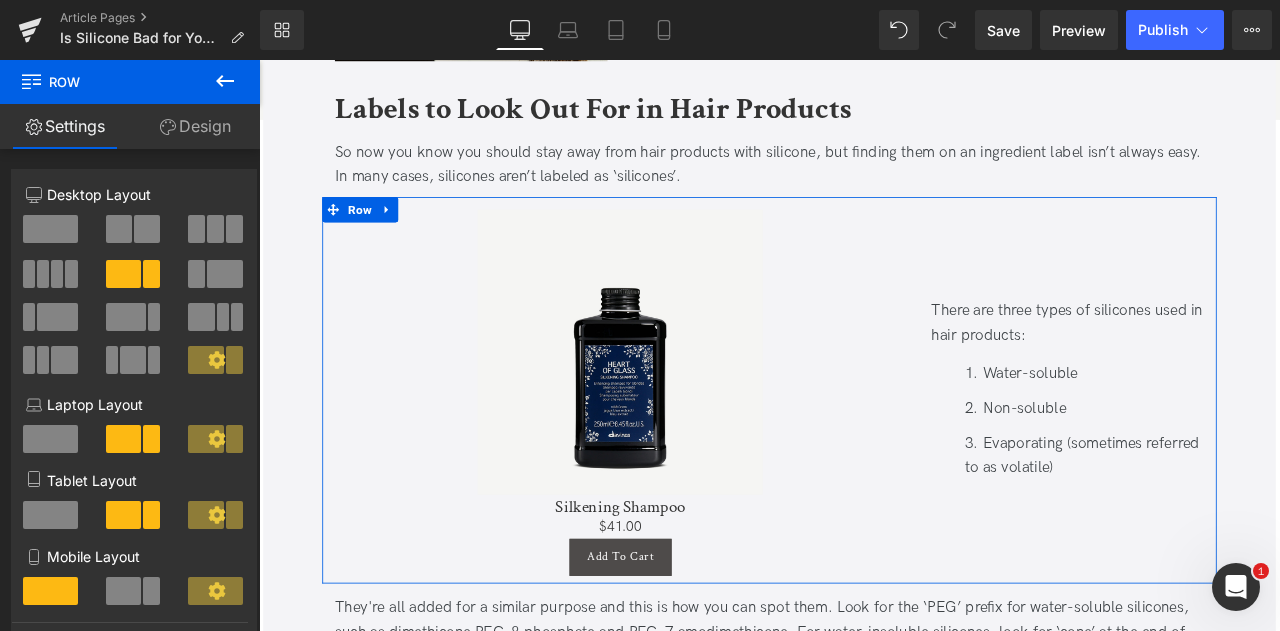 click at bounding box center [225, 274] 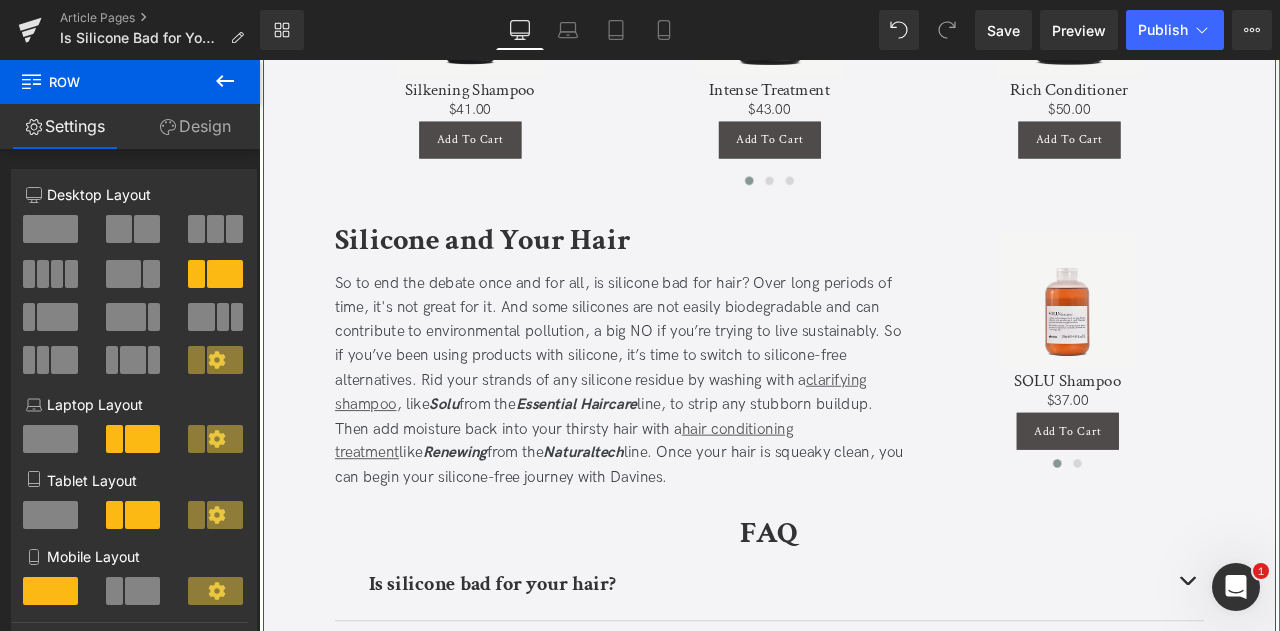 scroll, scrollTop: 2361, scrollLeft: 0, axis: vertical 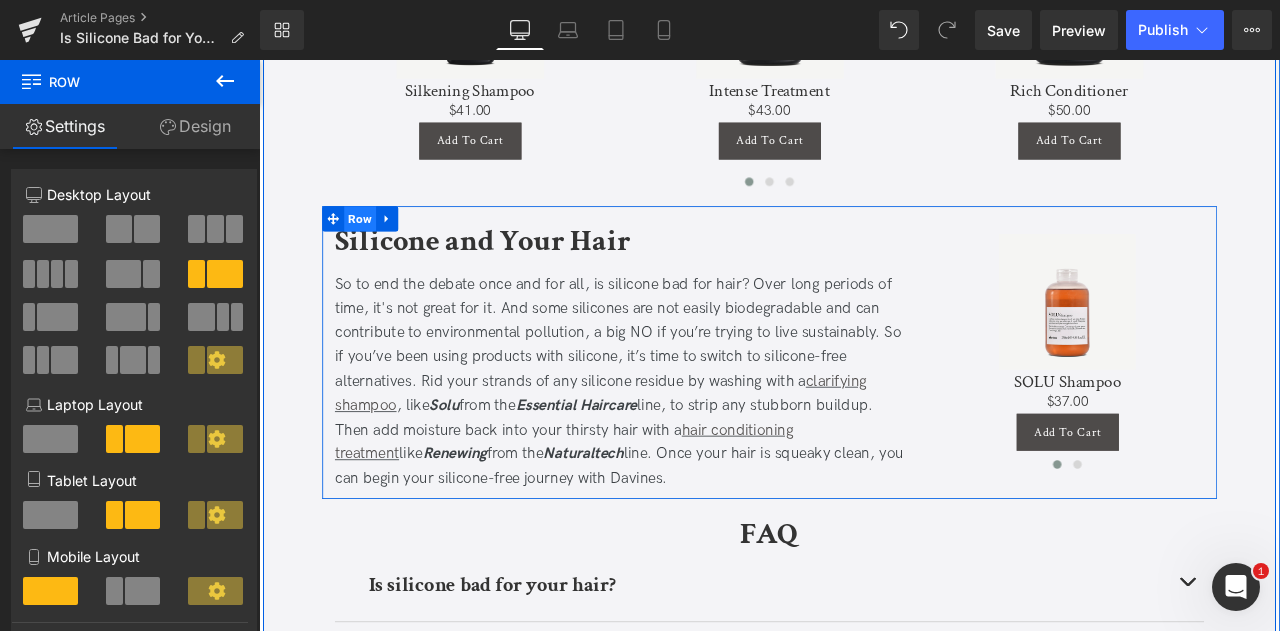 click on "Row" at bounding box center (379, 248) 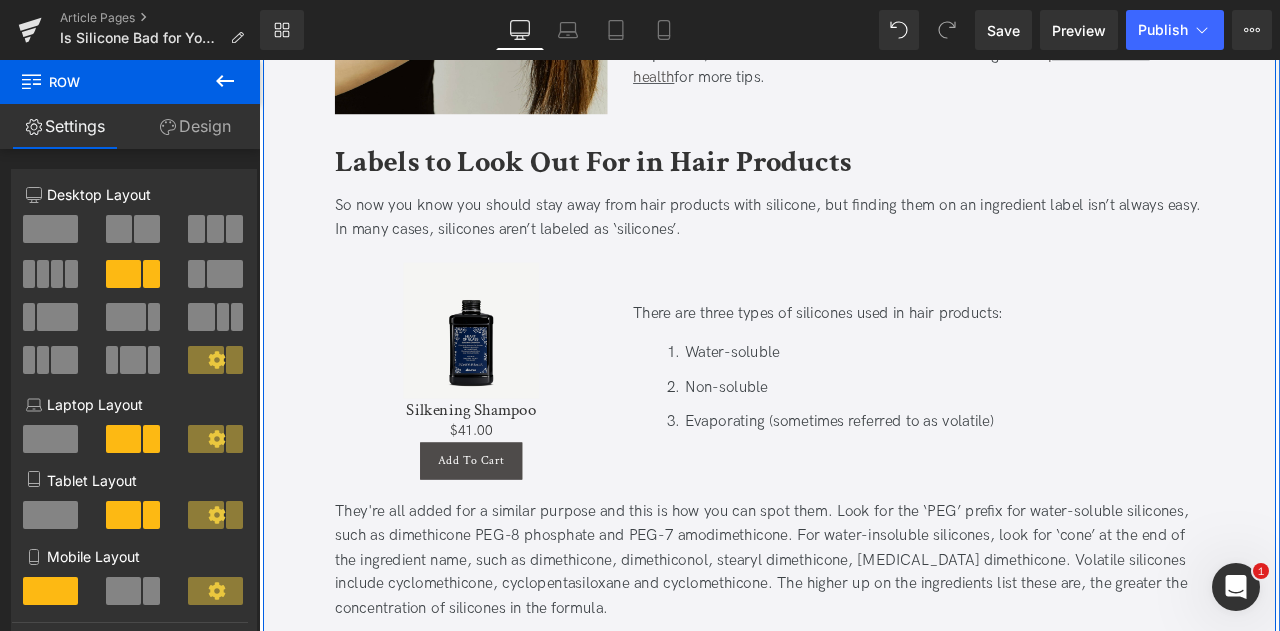 scroll, scrollTop: 1295, scrollLeft: 0, axis: vertical 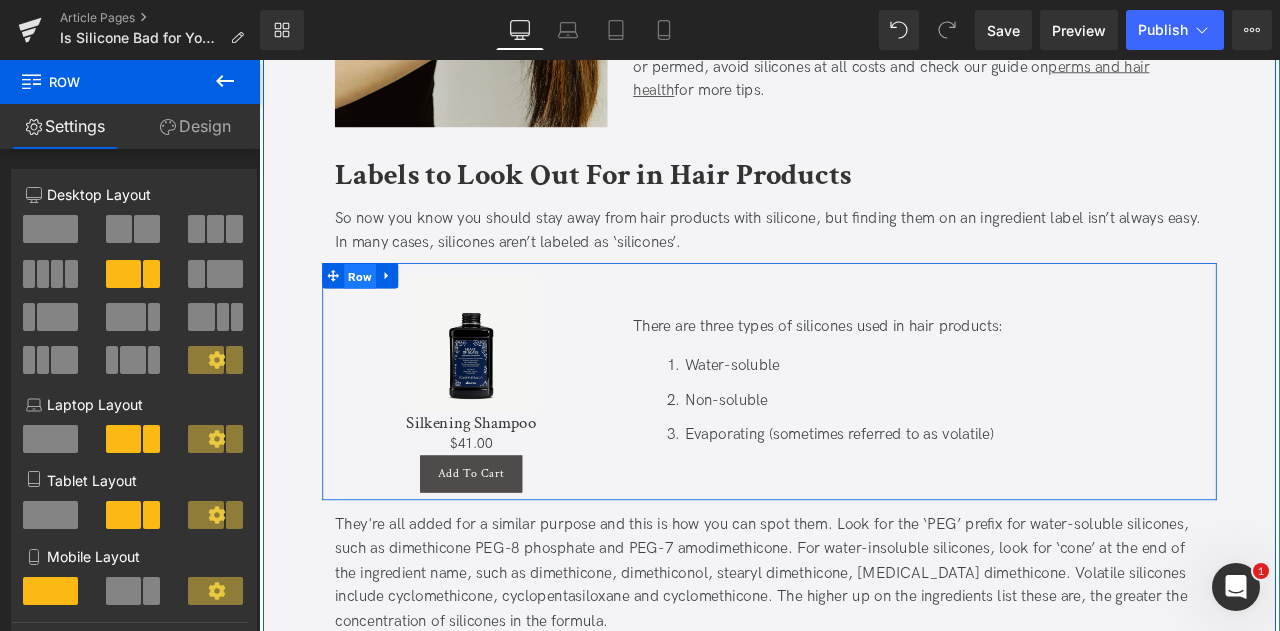 click on "Row" at bounding box center (379, 317) 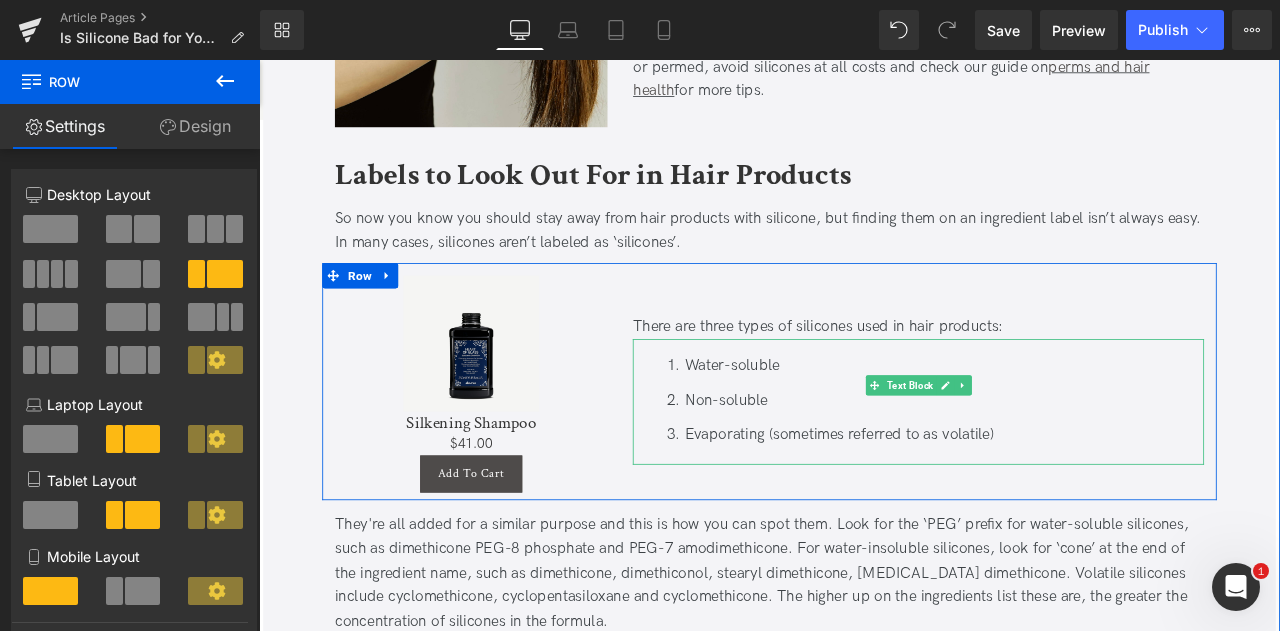 click on "Water-soluble Non-soluble Evaporating (sometimes referred to as volatile) Text Block" at bounding box center [1040, 465] 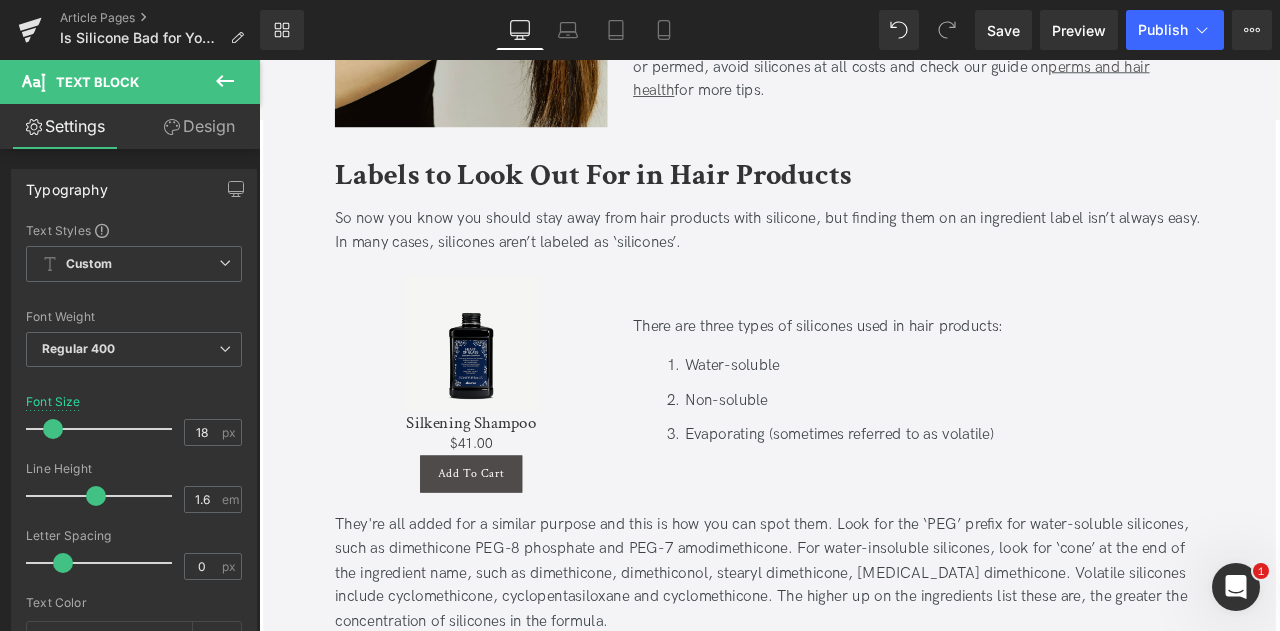 click on "Design" at bounding box center [199, 126] 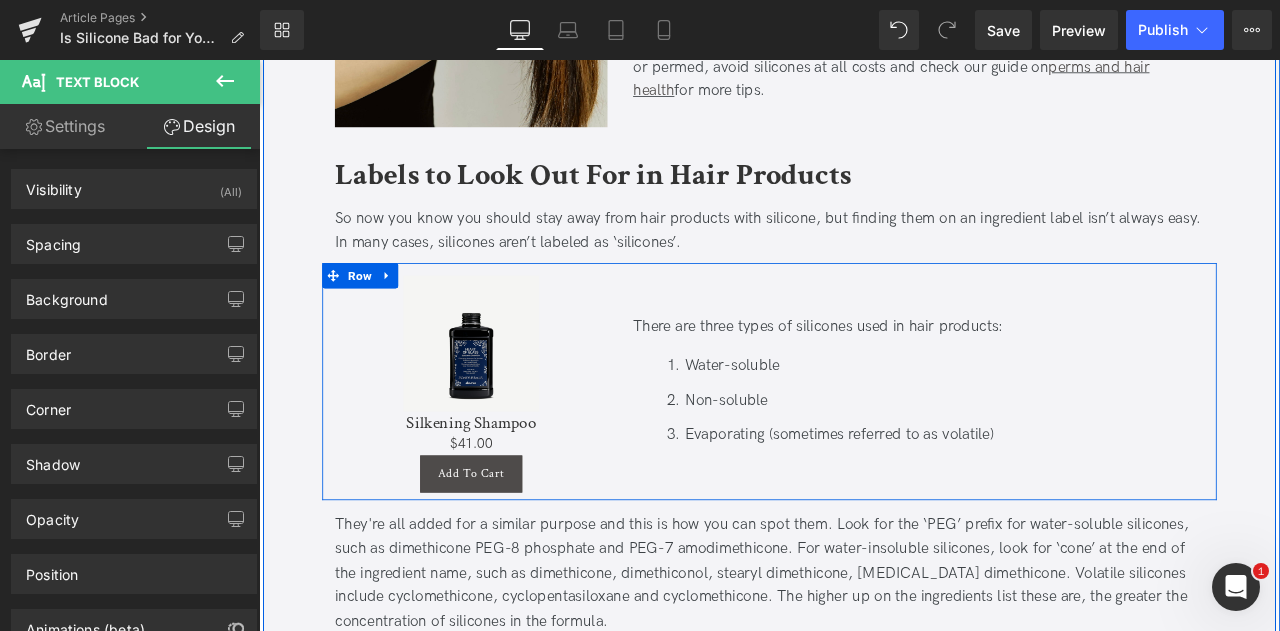 click on "There are three types of silicones used in hair products: Text Block         Water-soluble Non-soluble Evaporating (sometimes referred to as volatile) Text Block" at bounding box center (1040, 444) 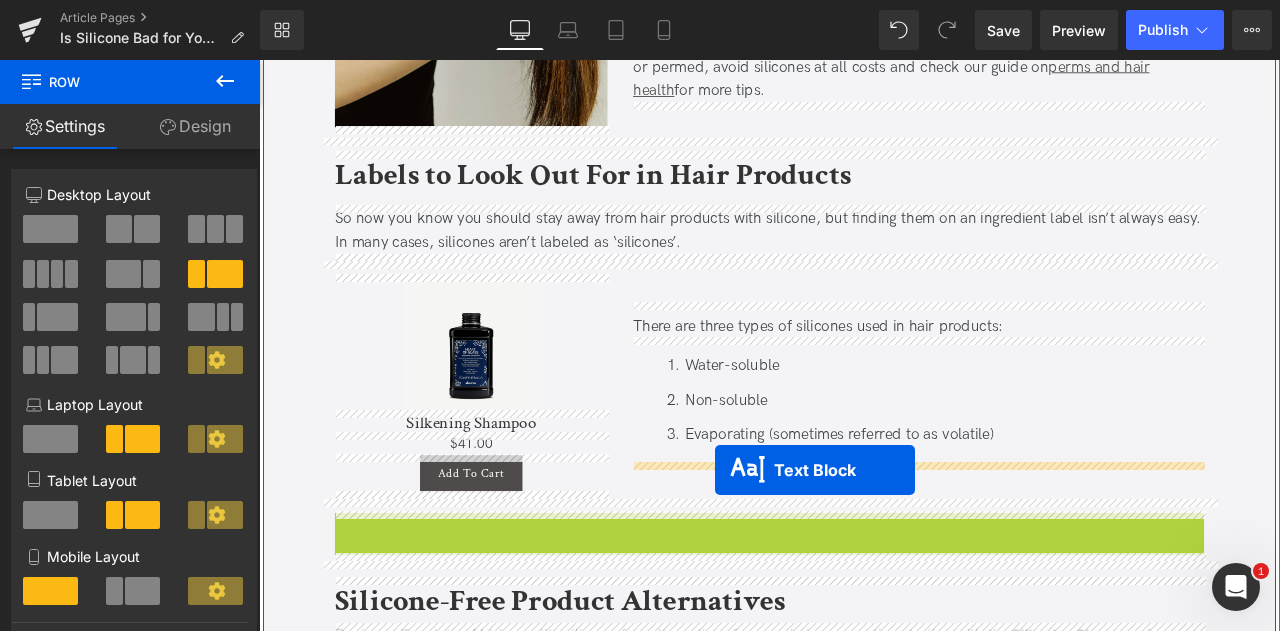 drag, startPoint x: 812, startPoint y: 666, endPoint x: 799, endPoint y: 546, distance: 120.70211 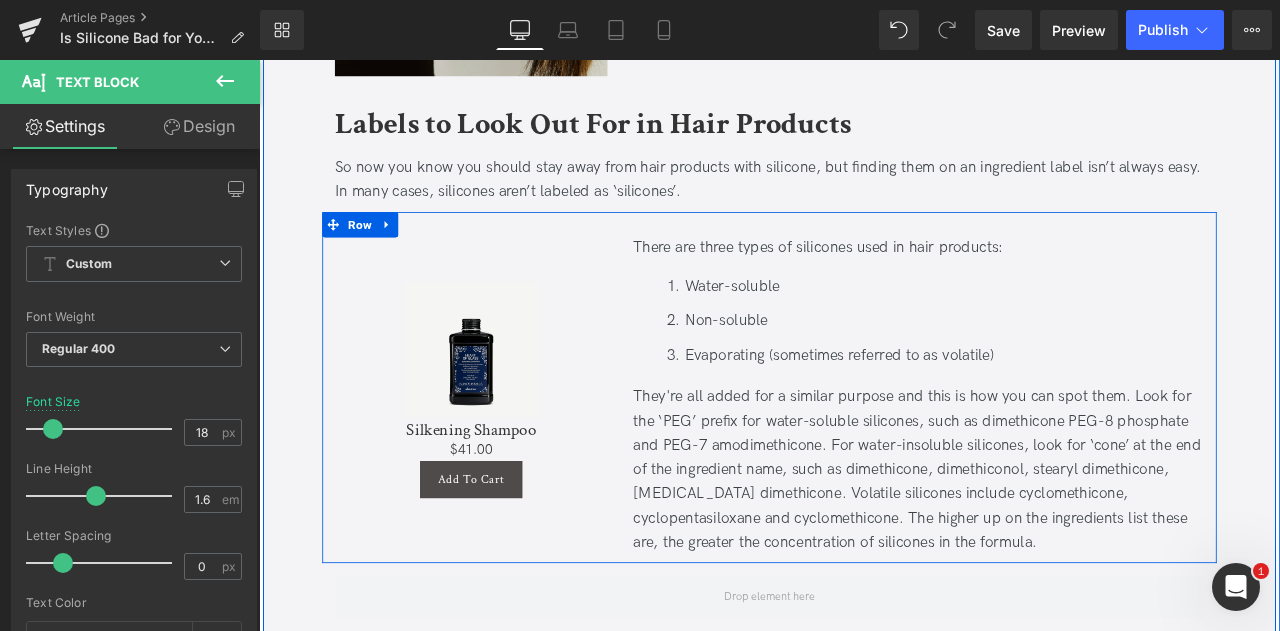 scroll, scrollTop: 1357, scrollLeft: 0, axis: vertical 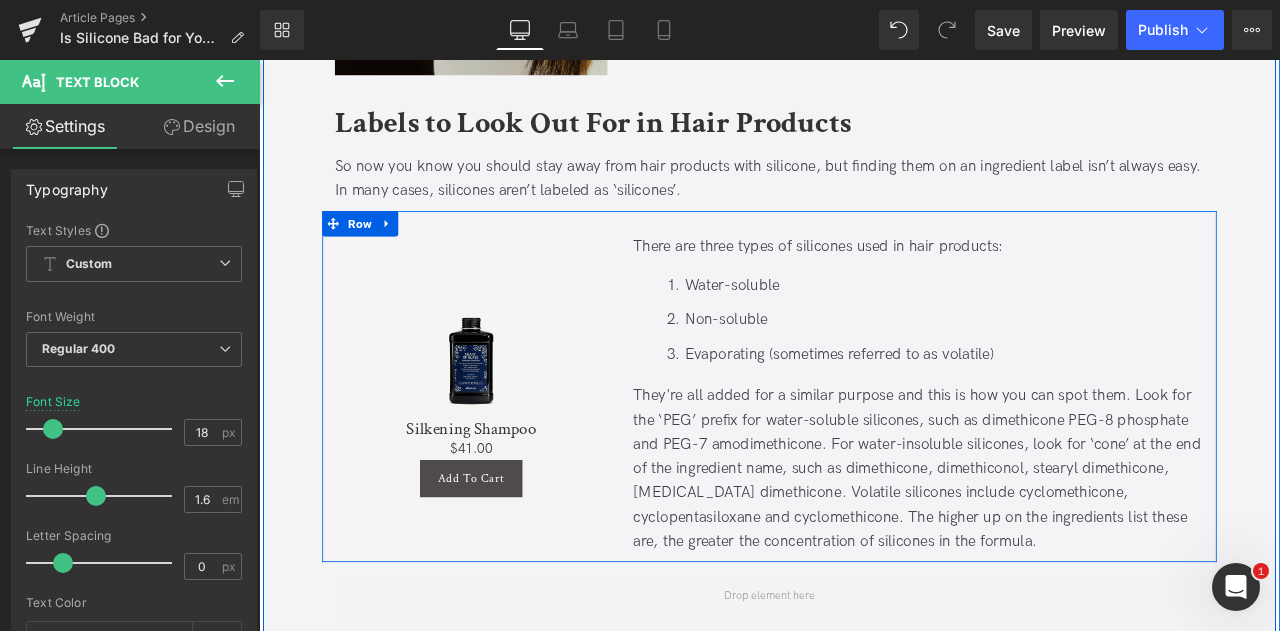click on "Sale Off
(P) Image
Silkening Shampoo
(P) Title
$0
$41.00
(P) Price
Add To Cart
(P) Cart Button
Product" at bounding box center [510, 450] 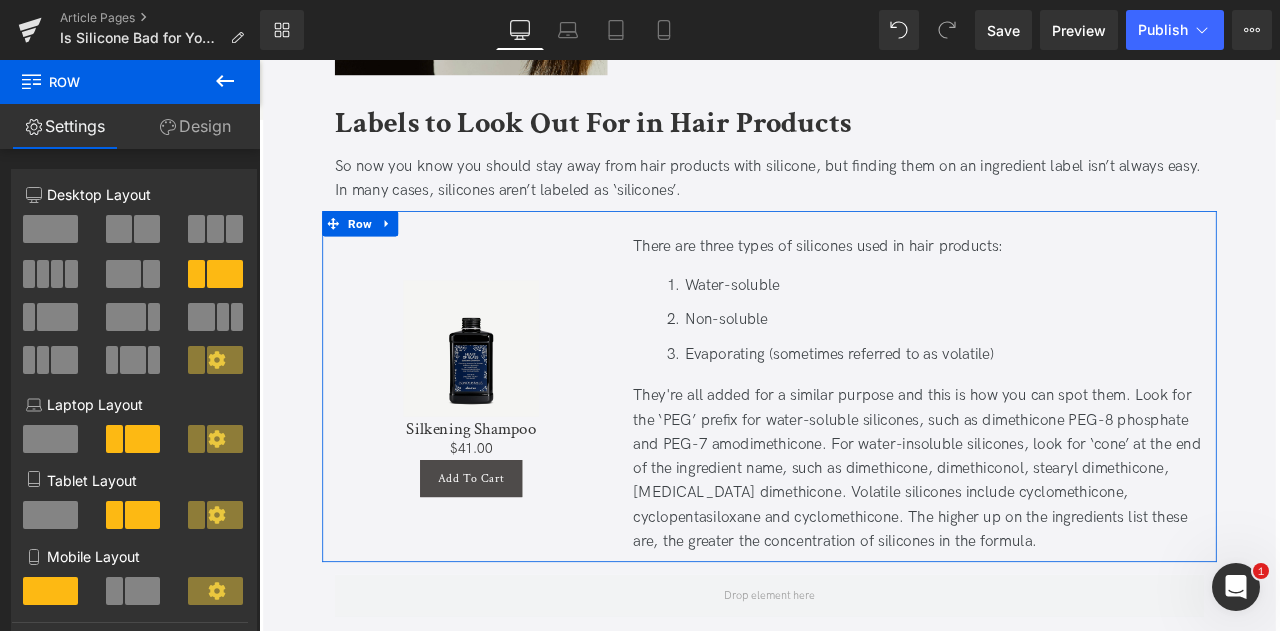 click at bounding box center (57, 317) 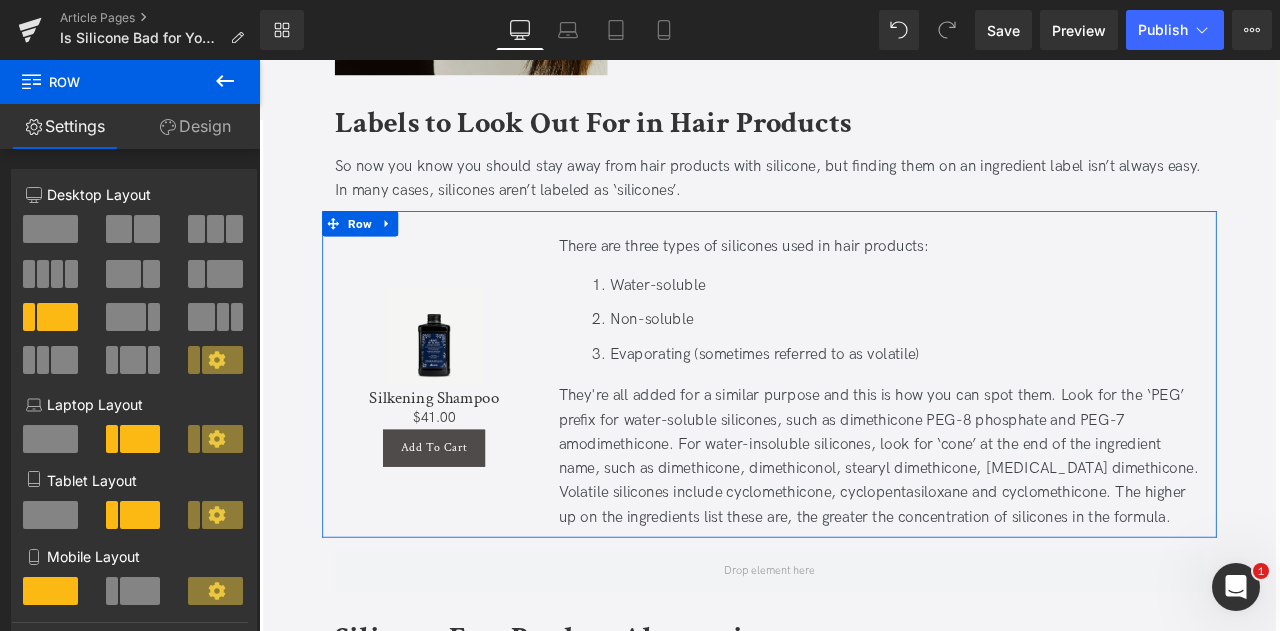 click at bounding box center (126, 317) 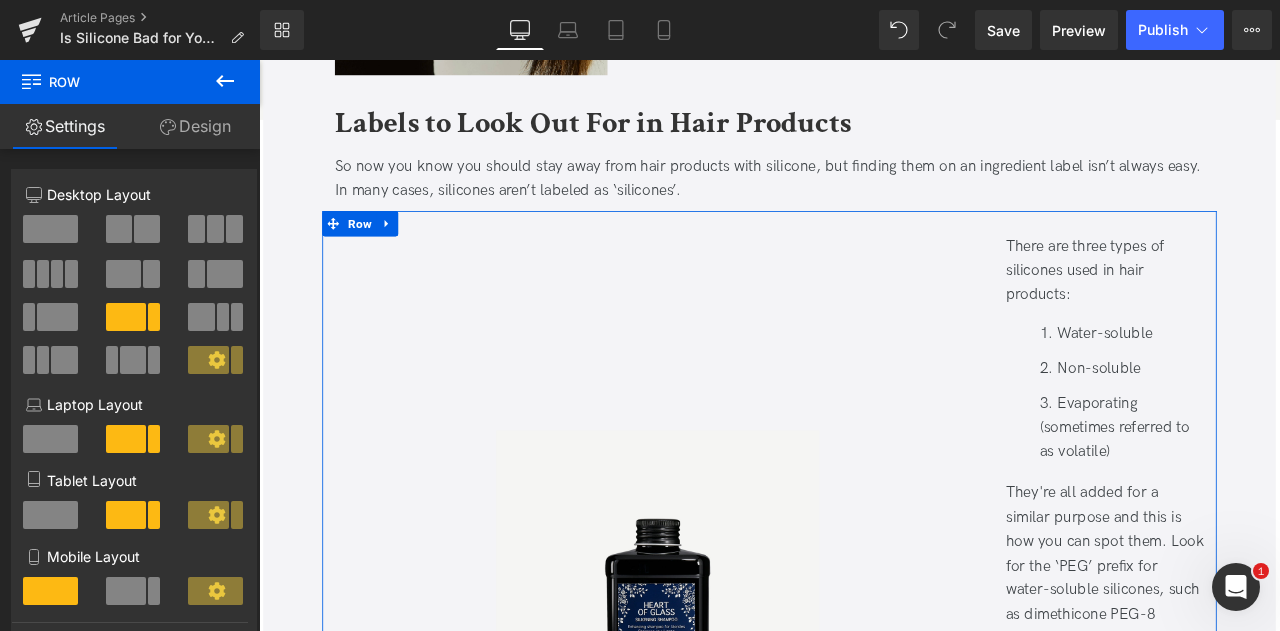 click at bounding box center [225, 274] 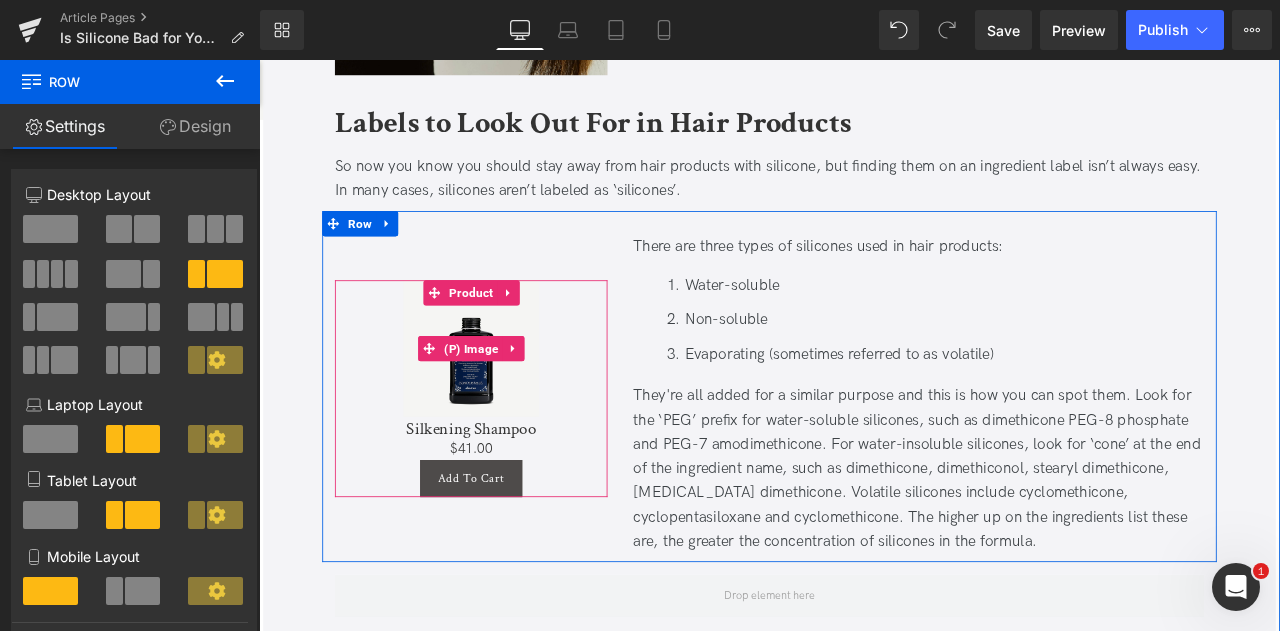 scroll, scrollTop: 1702, scrollLeft: 0, axis: vertical 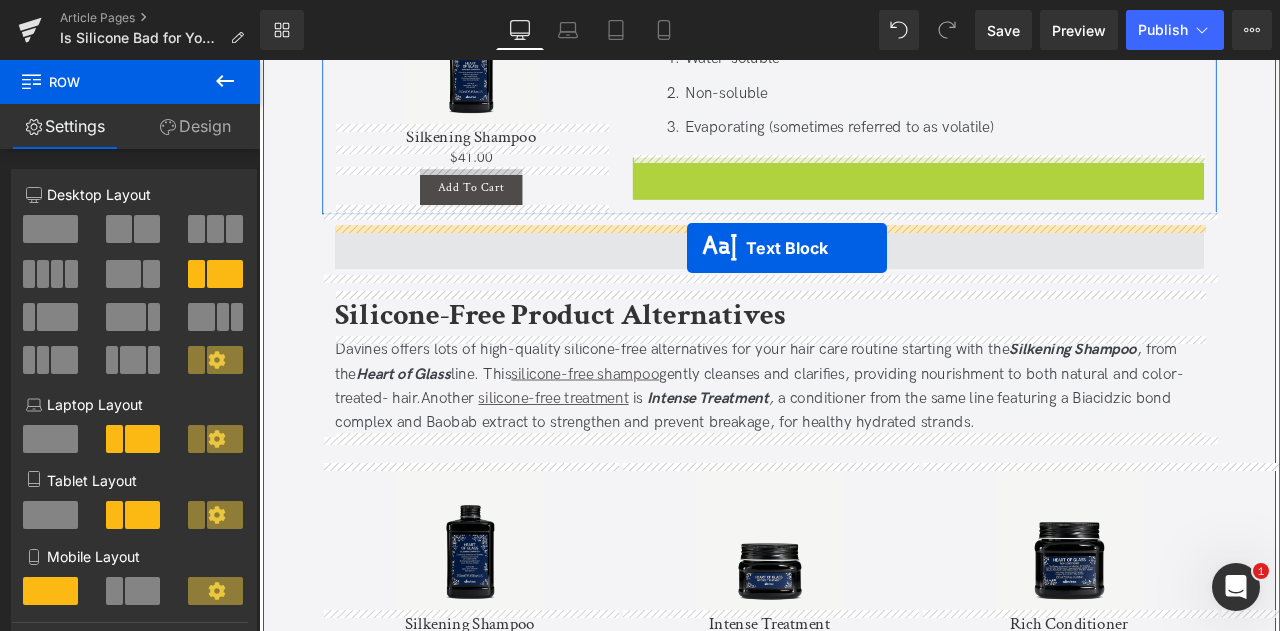 drag, startPoint x: 1035, startPoint y: 195, endPoint x: 765, endPoint y: 283, distance: 283.97888 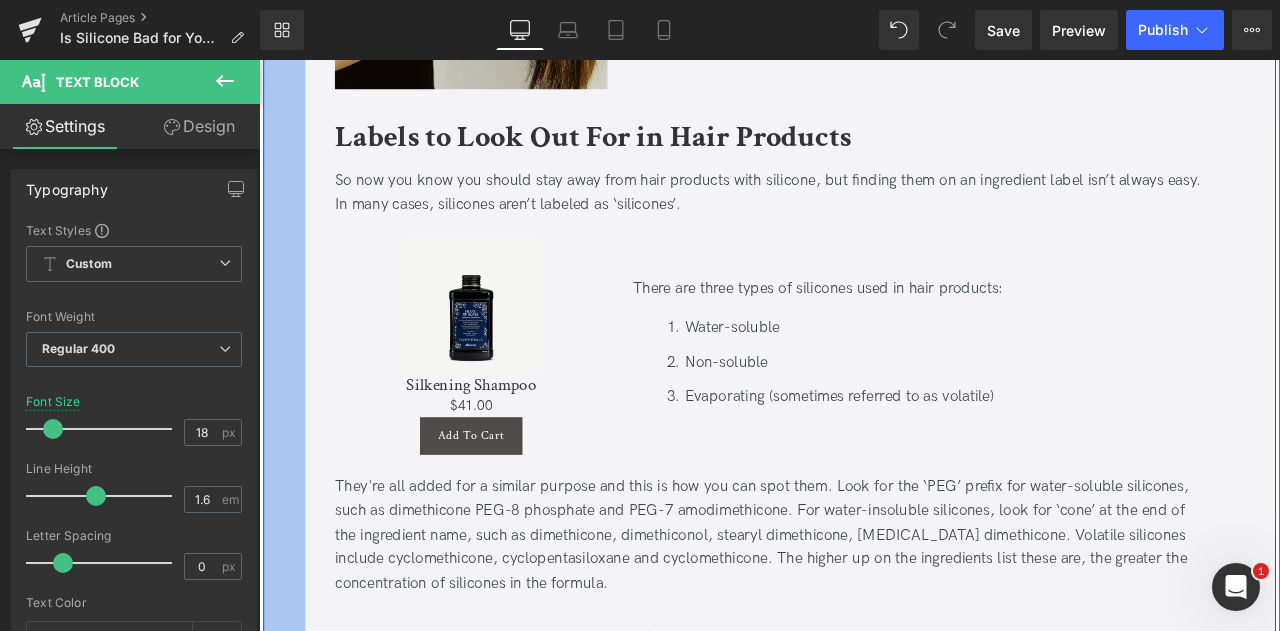 scroll, scrollTop: 1338, scrollLeft: 0, axis: vertical 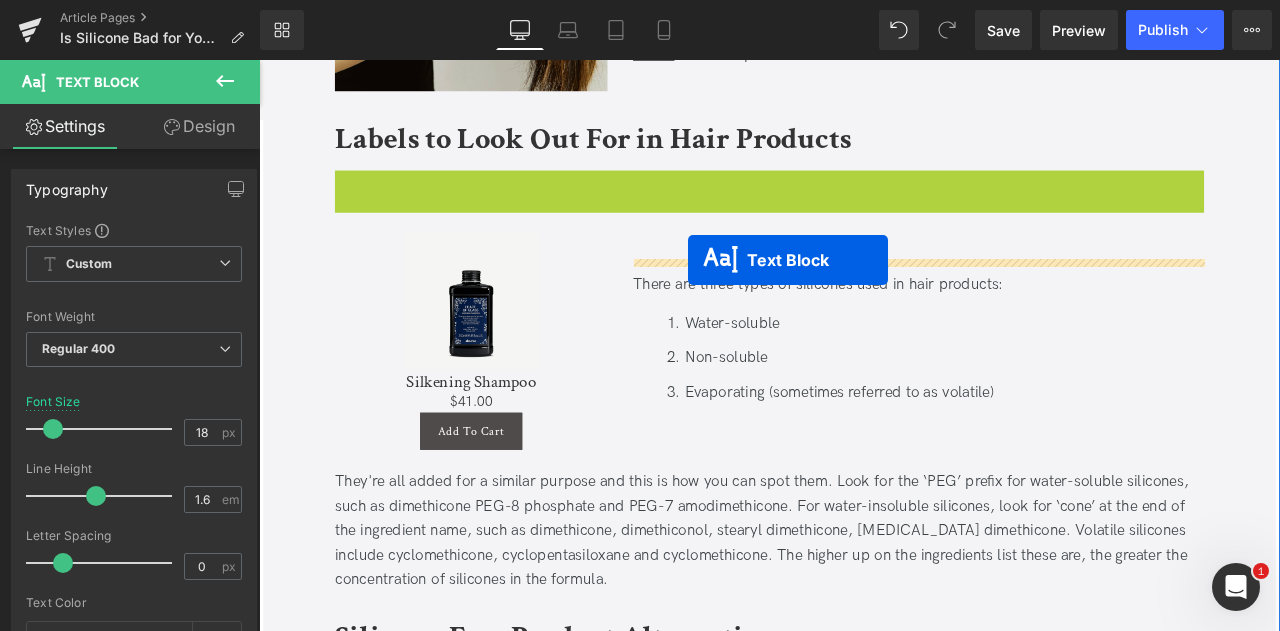 drag, startPoint x: 802, startPoint y: 212, endPoint x: 767, endPoint y: 297, distance: 91.92388 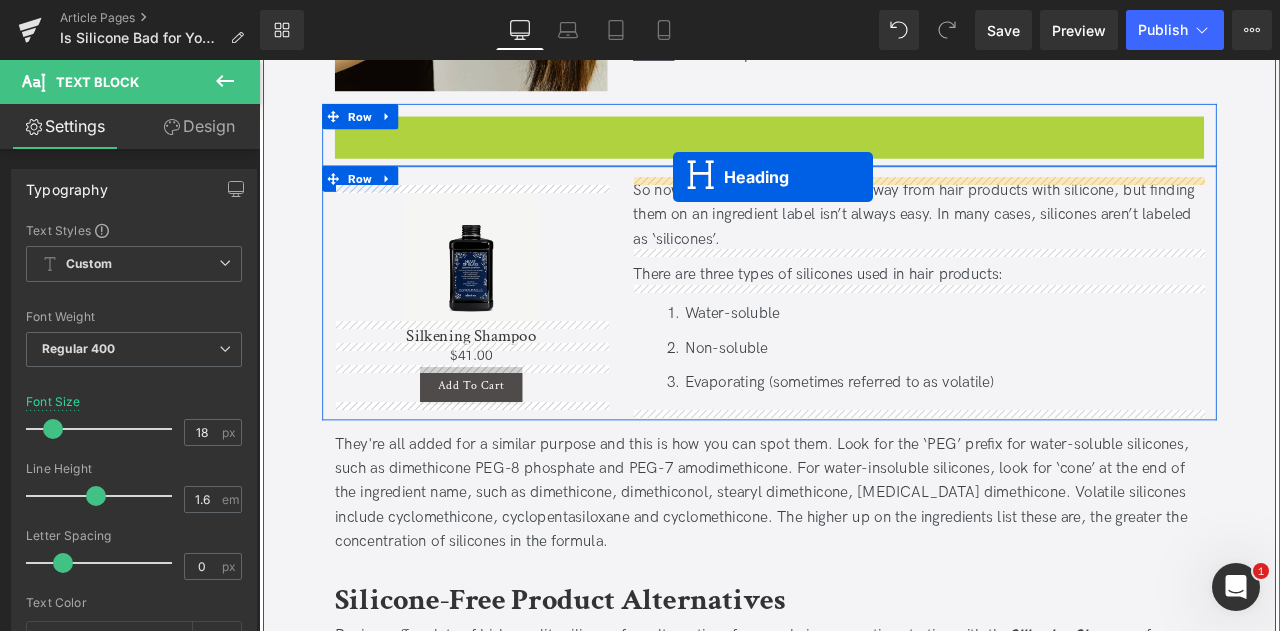 drag, startPoint x: 812, startPoint y: 157, endPoint x: 750, endPoint y: 198, distance: 74.330345 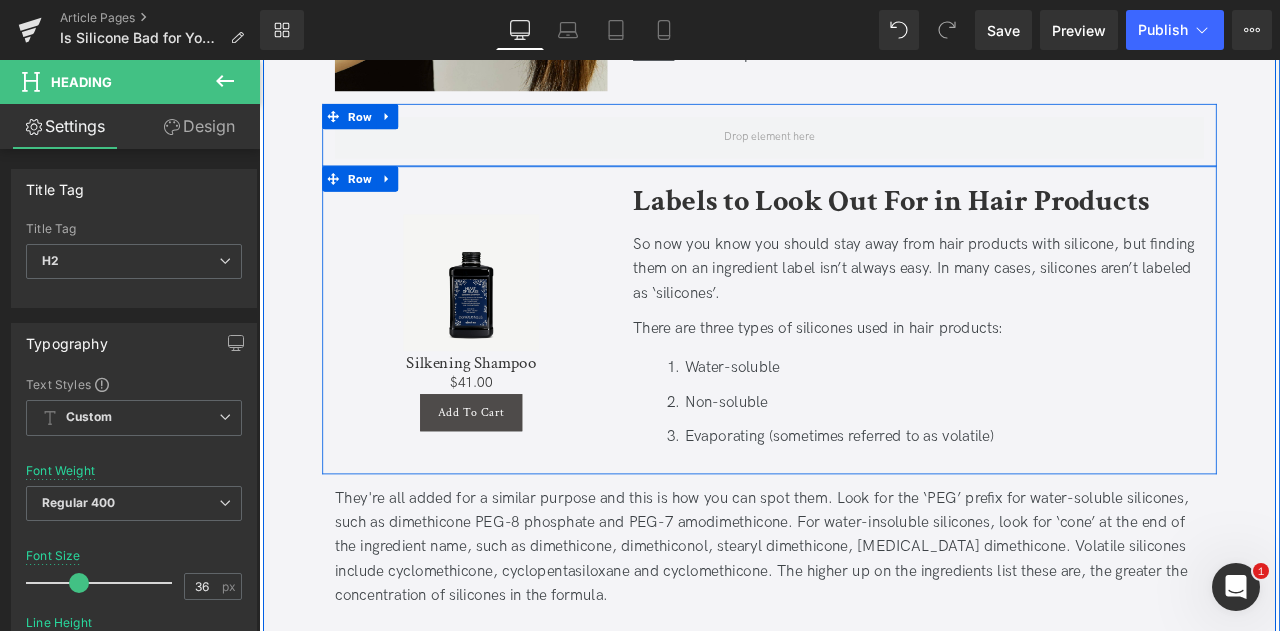 click on "Labels to Look Out For in Hair Products Heading         So now you know you should stay away from hair products with silicone, but finding them on an ingredient label isn’t always easy. In many cases, silicones aren’t labeled as ‘silicones’. Text Block         There are three types of silicones used in hair products: Text Block         Water-soluble Non-soluble Evaporating (sometimes referred to as volatile) Text Block" at bounding box center (1040, 371) 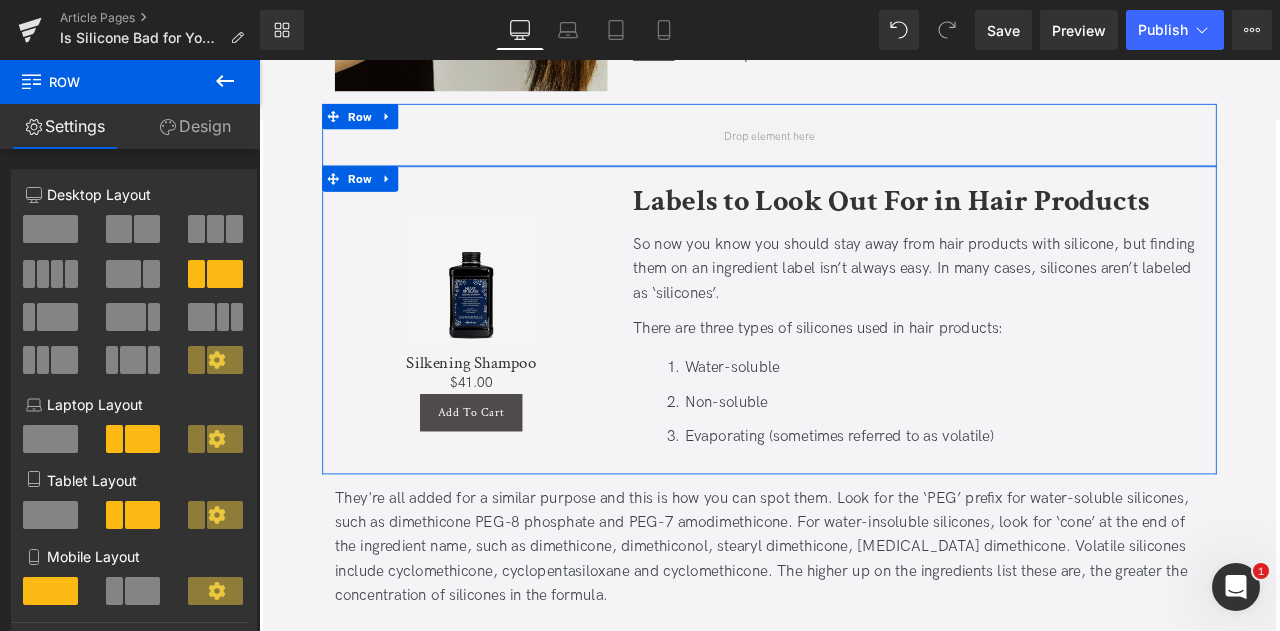 click at bounding box center [147, 229] 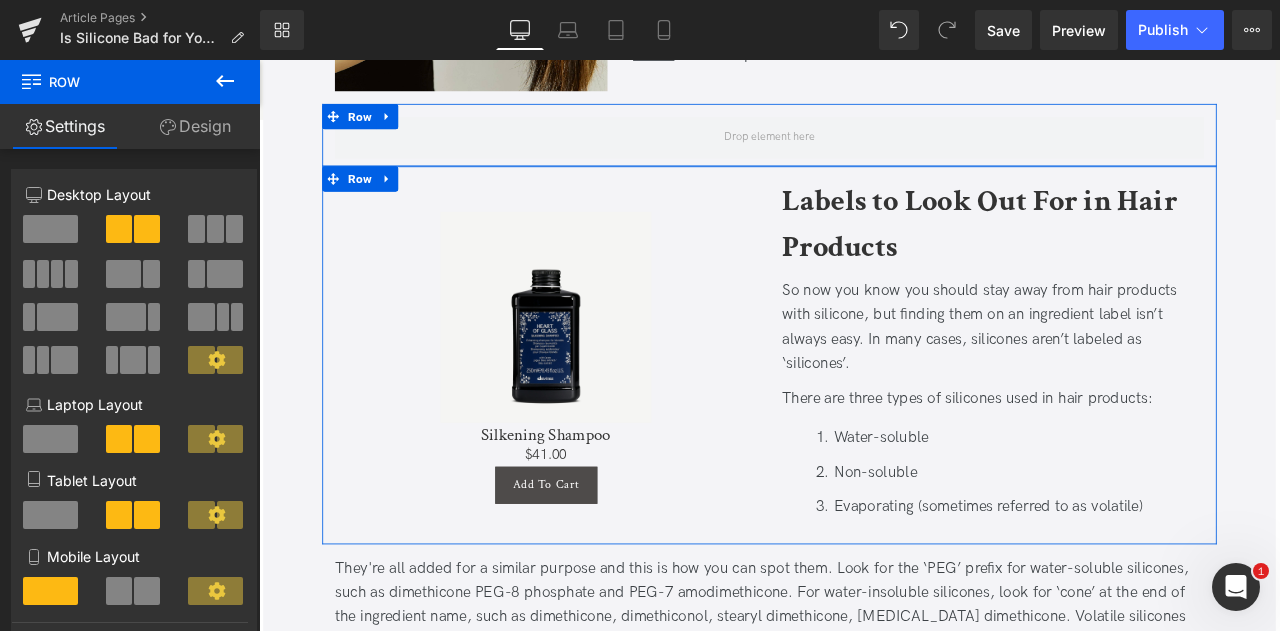 click at bounding box center (225, 274) 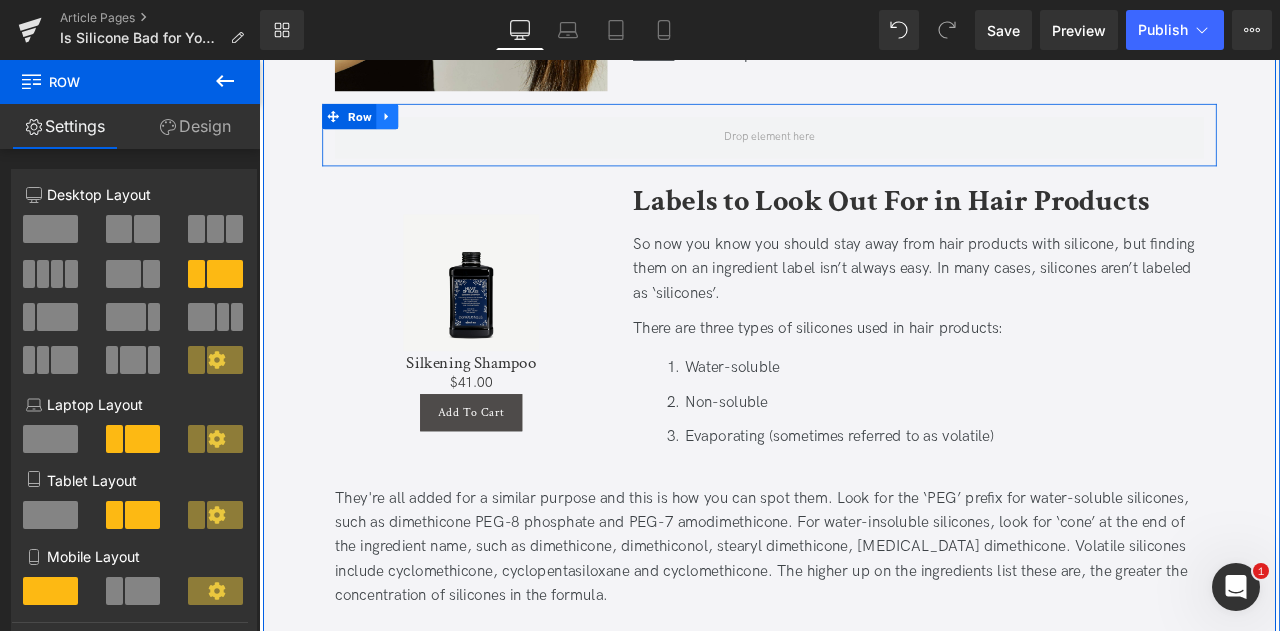 click 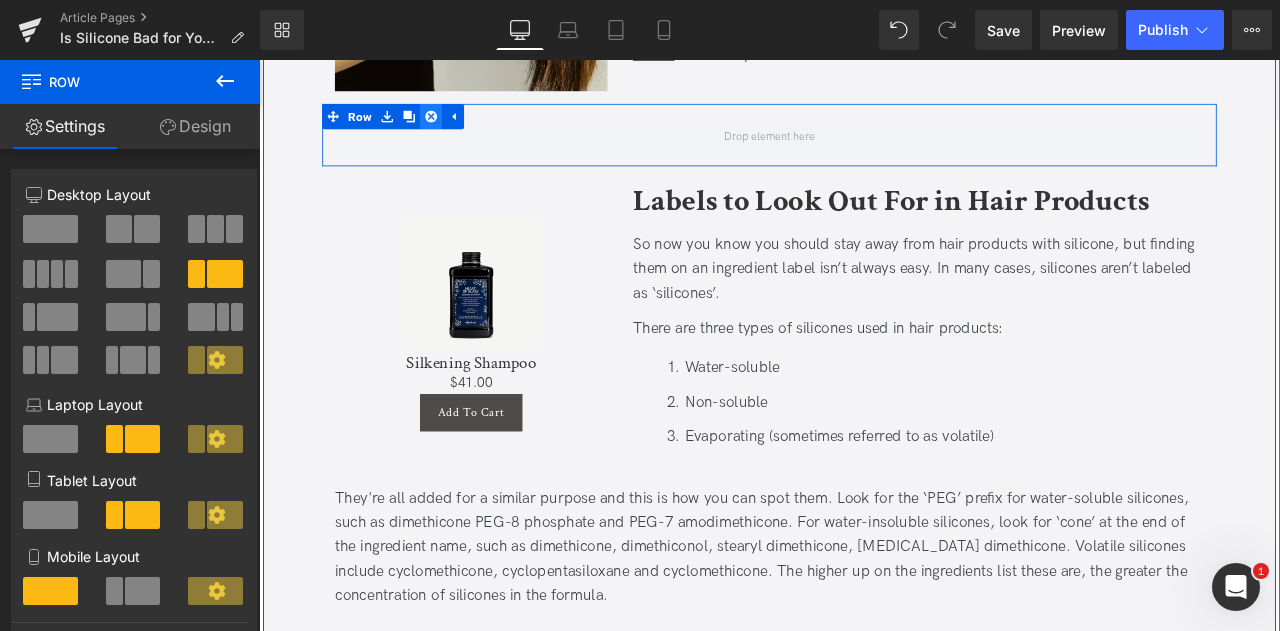 click 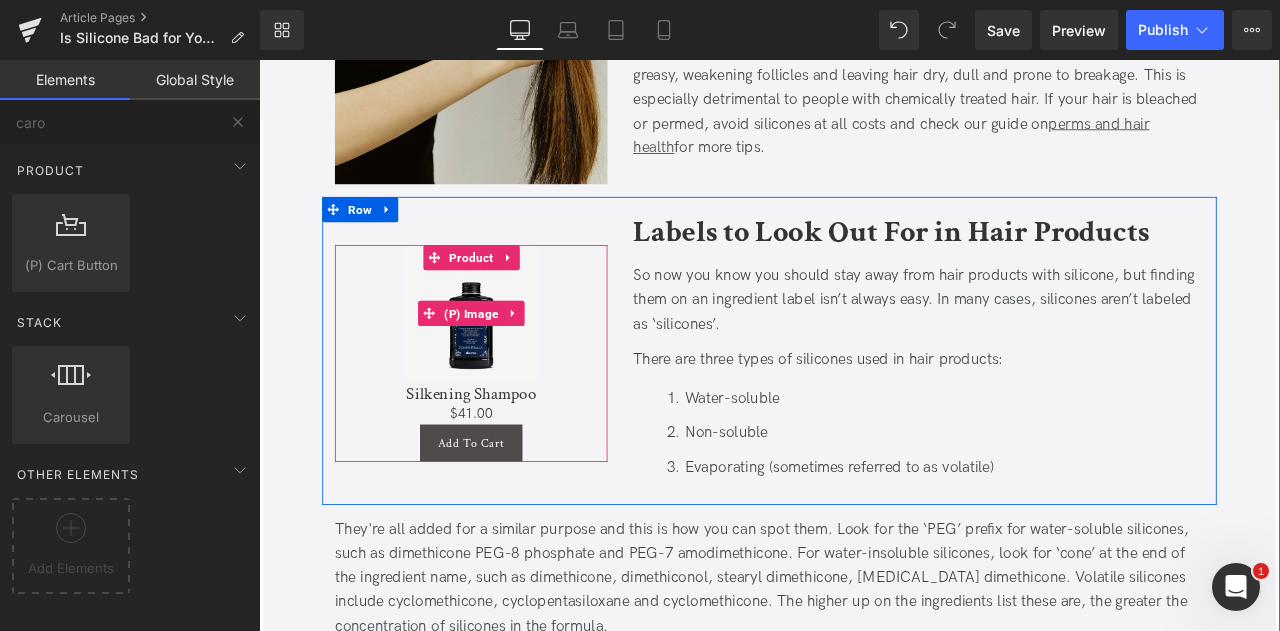 scroll, scrollTop: 1226, scrollLeft: 0, axis: vertical 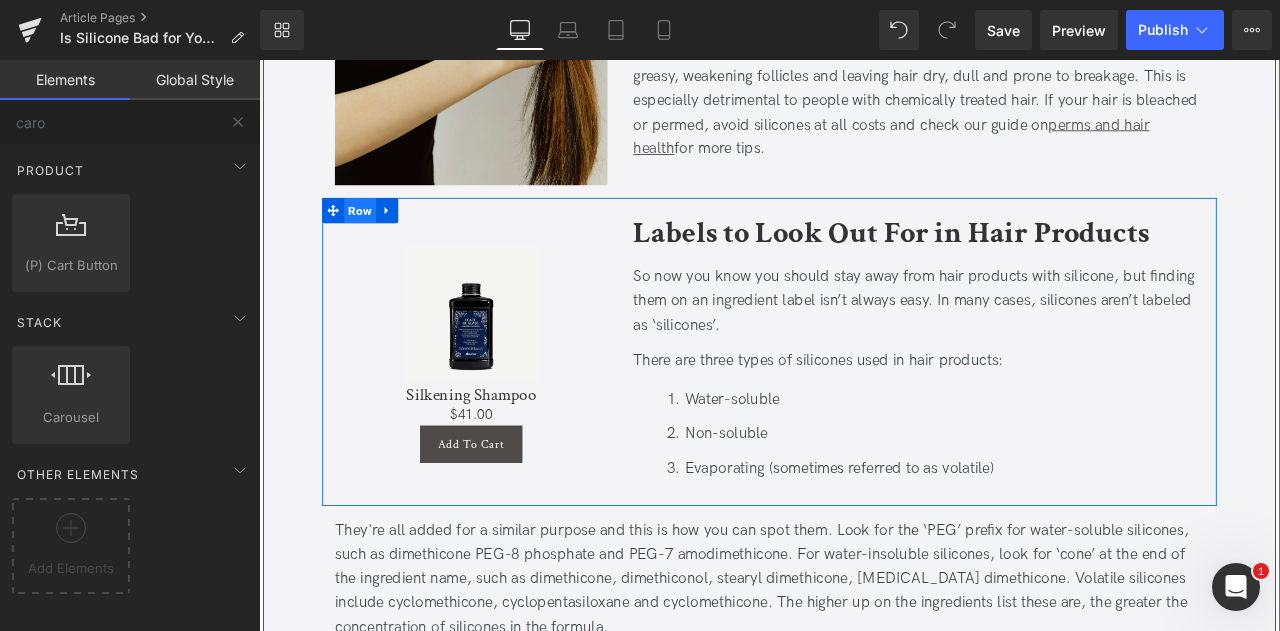 click on "Row" at bounding box center [379, 239] 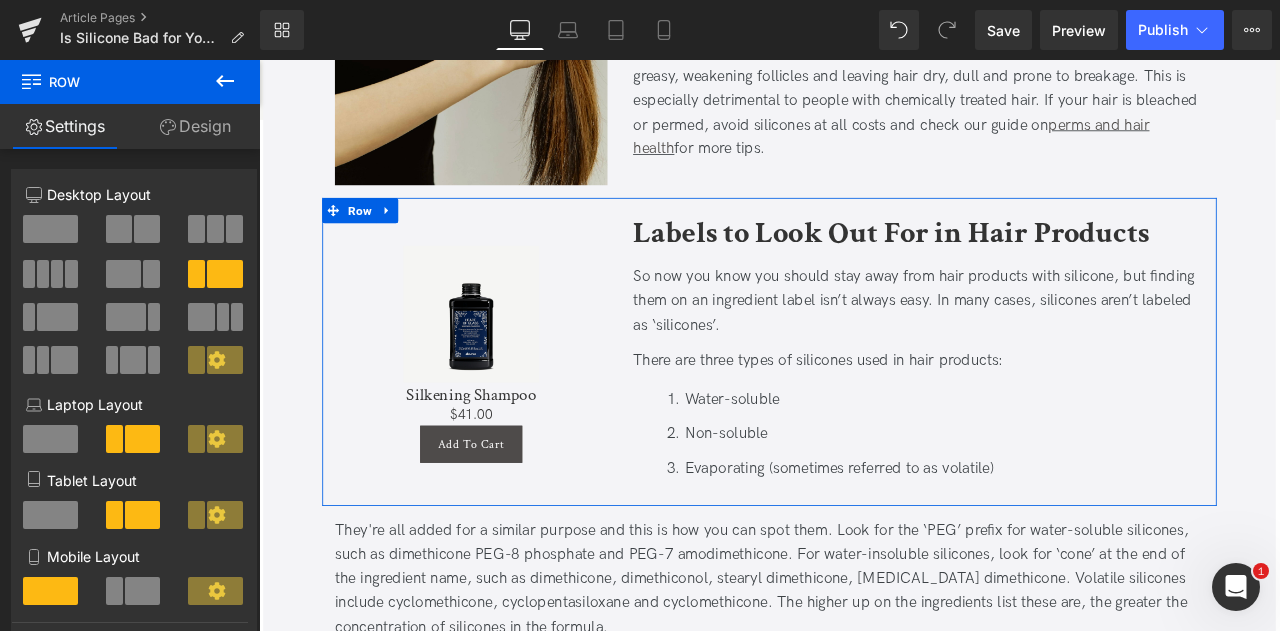 click at bounding box center (151, 274) 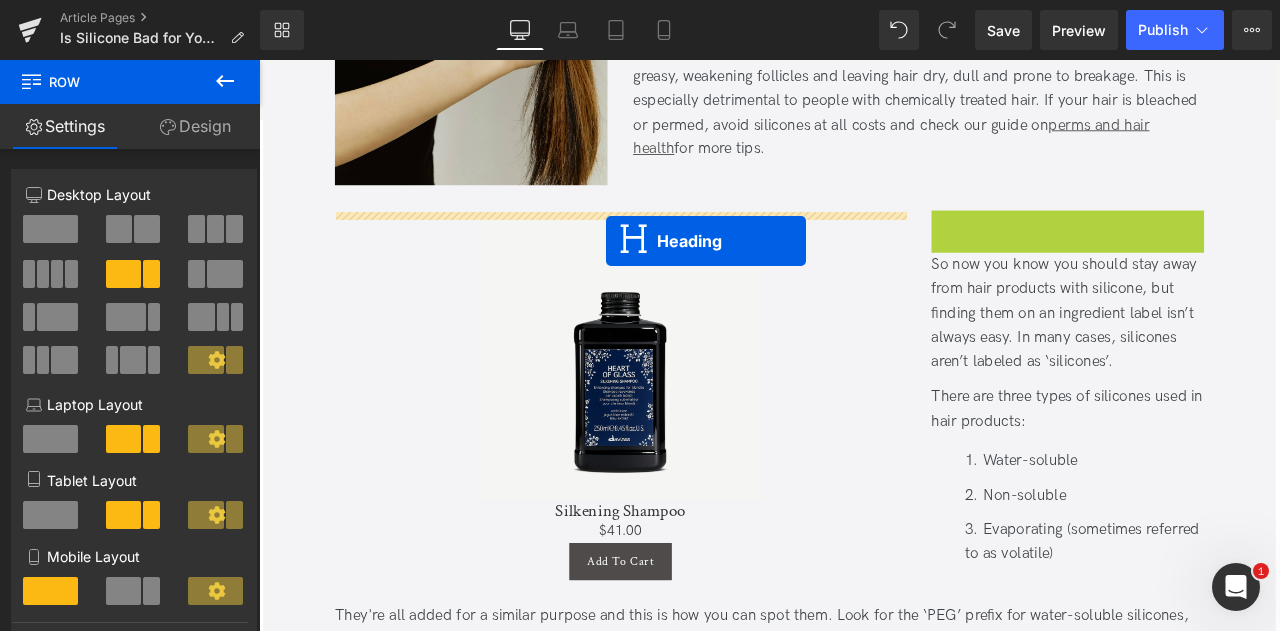 drag, startPoint x: 1196, startPoint y: 297, endPoint x: 671, endPoint y: 275, distance: 525.46075 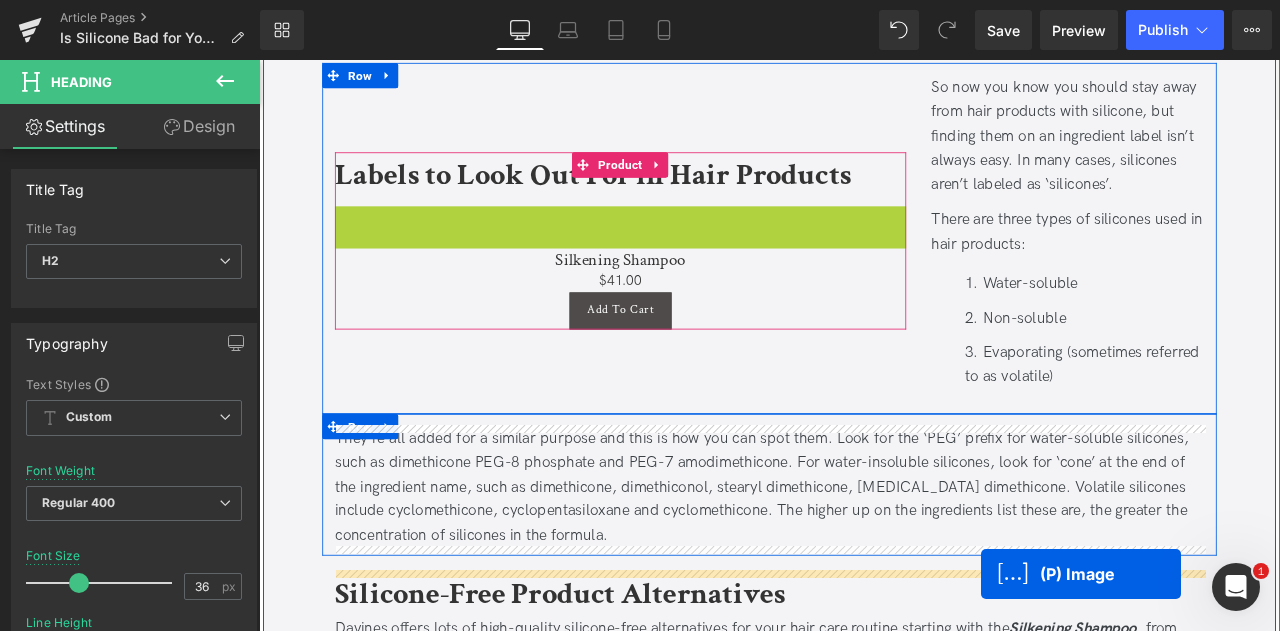 scroll, scrollTop: 1466, scrollLeft: 0, axis: vertical 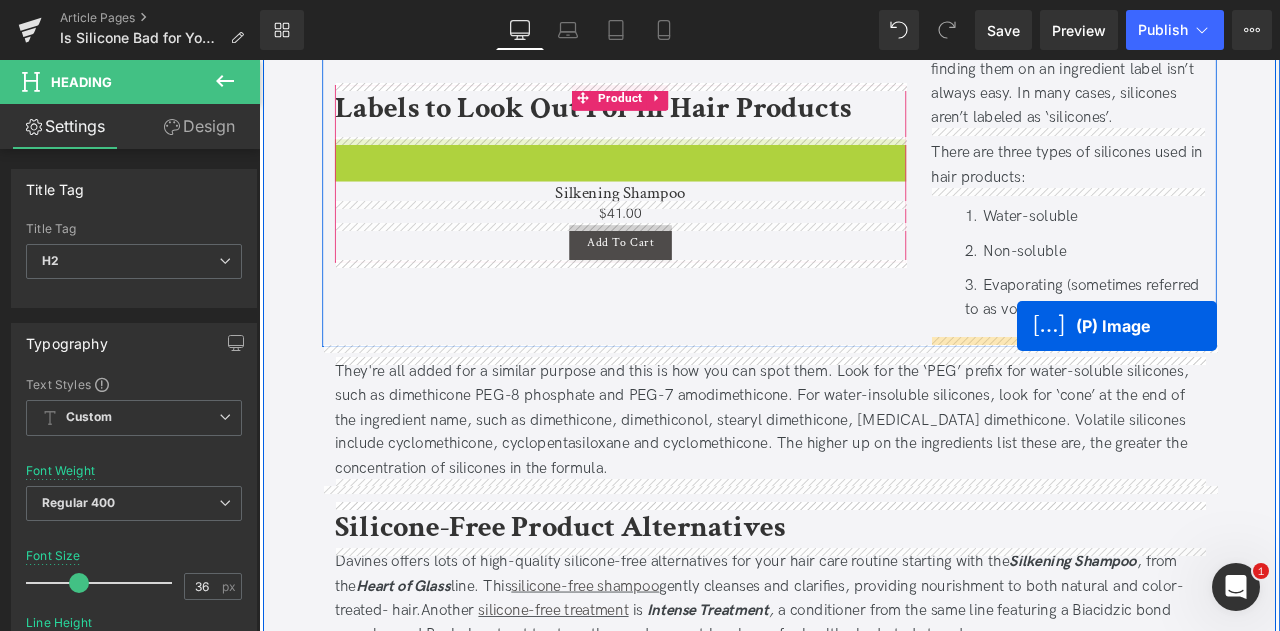 drag, startPoint x: 674, startPoint y: 467, endPoint x: 1157, endPoint y: 375, distance: 491.68384 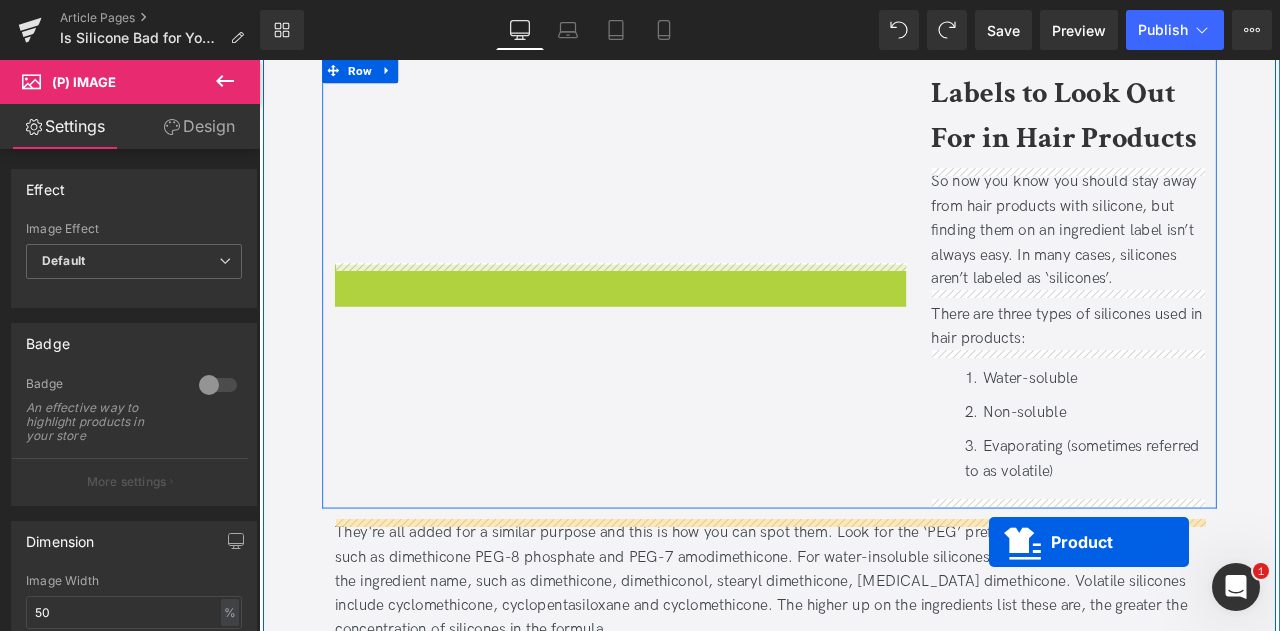 scroll, scrollTop: 1412, scrollLeft: 0, axis: vertical 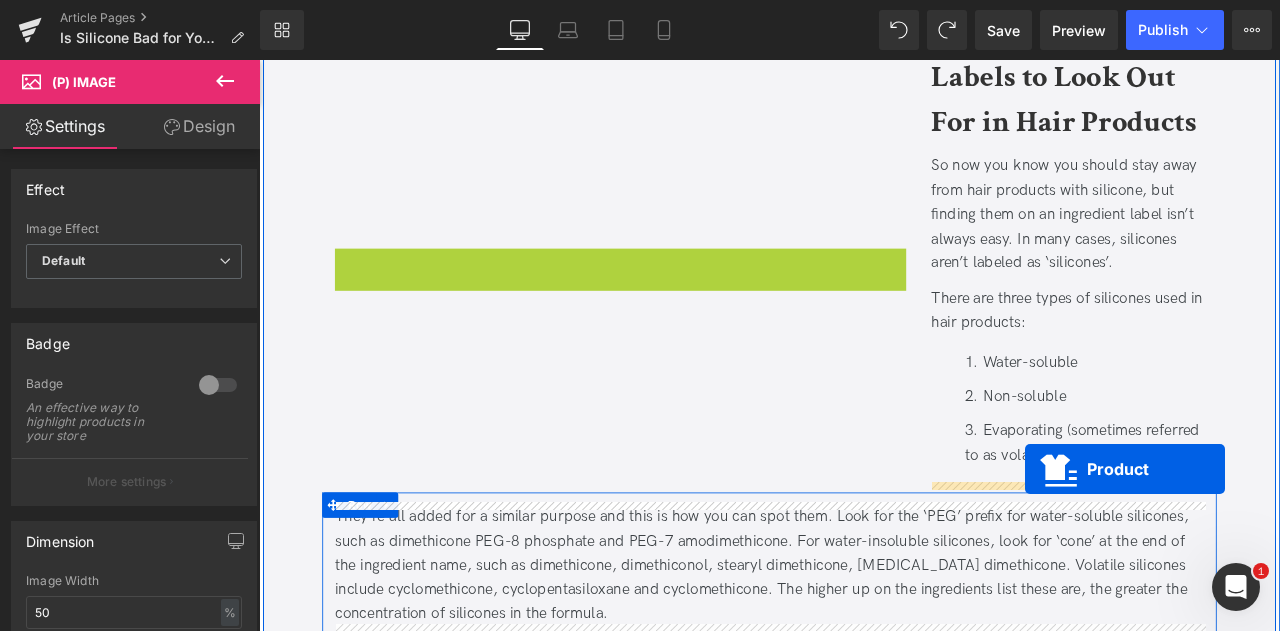 drag, startPoint x: 638, startPoint y: 224, endPoint x: 1167, endPoint y: 544, distance: 618.2564 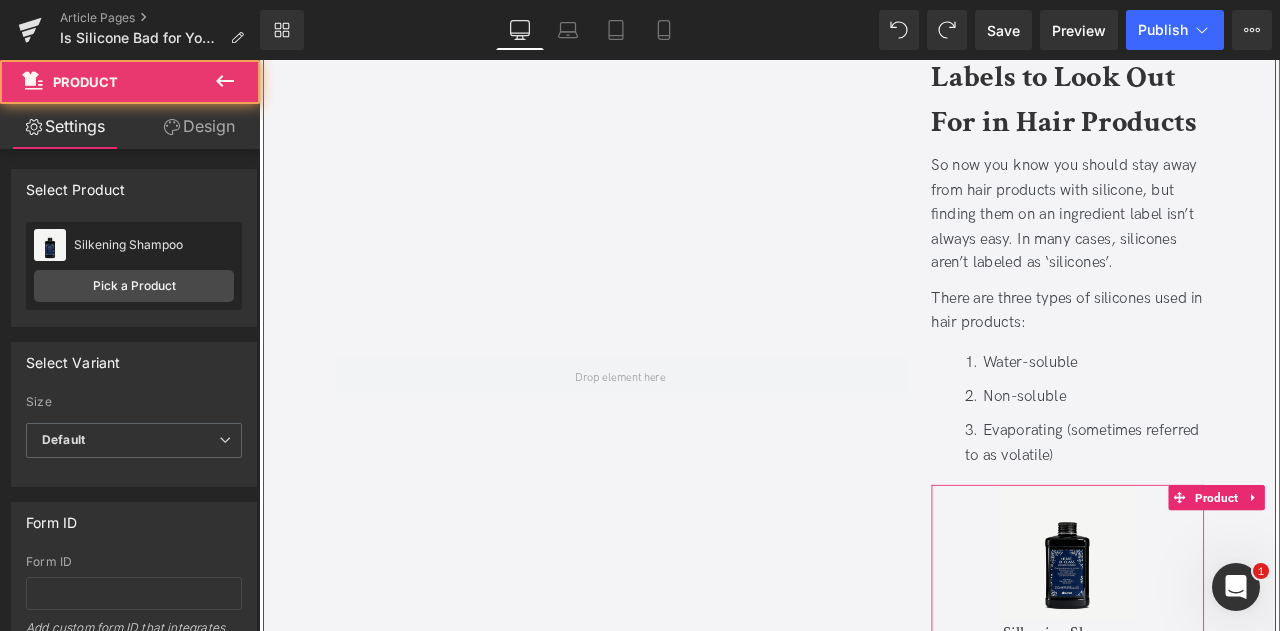 scroll, scrollTop: 1259, scrollLeft: 0, axis: vertical 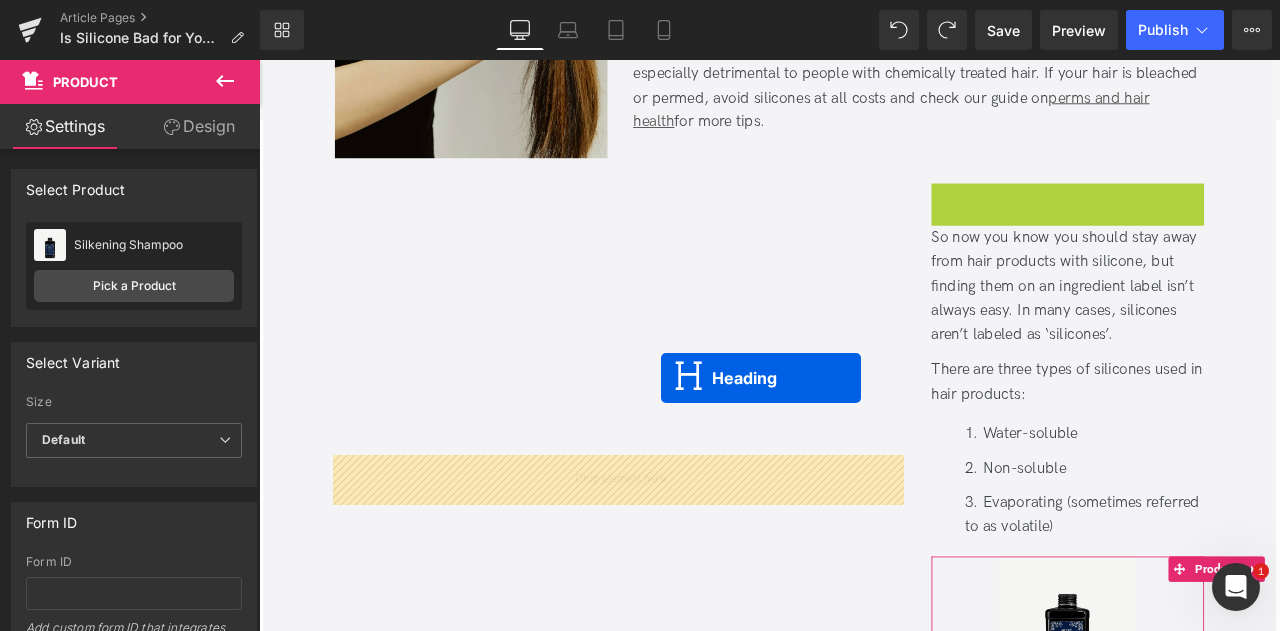 drag, startPoint x: 1196, startPoint y: 267, endPoint x: 735, endPoint y: 437, distance: 491.3461 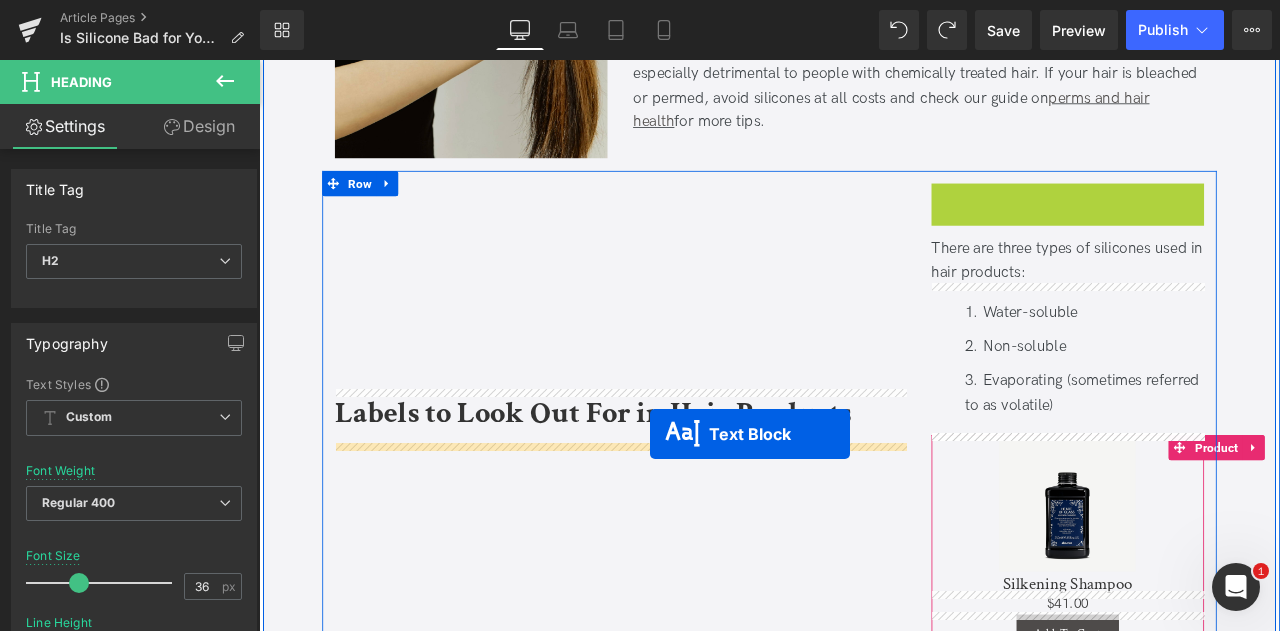 drag, startPoint x: 1203, startPoint y: 273, endPoint x: 717, endPoint y: 506, distance: 538.9666 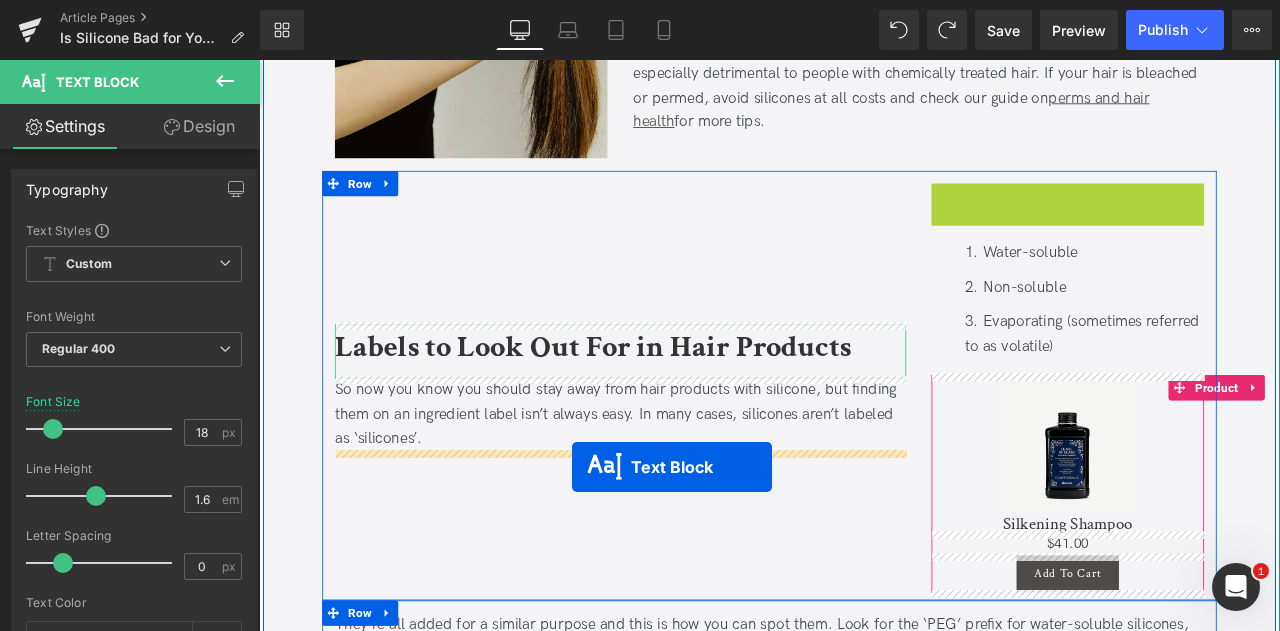 drag, startPoint x: 1210, startPoint y: 235, endPoint x: 630, endPoint y: 543, distance: 656.7069 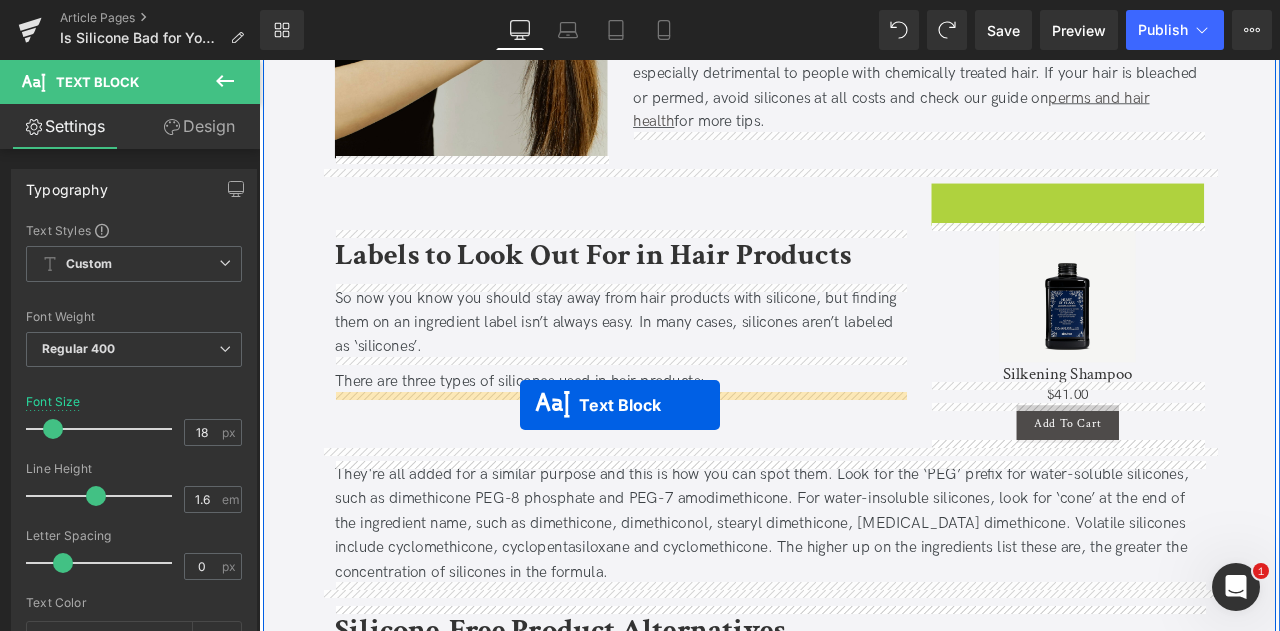 drag, startPoint x: 1198, startPoint y: 272, endPoint x: 568, endPoint y: 469, distance: 660.0826 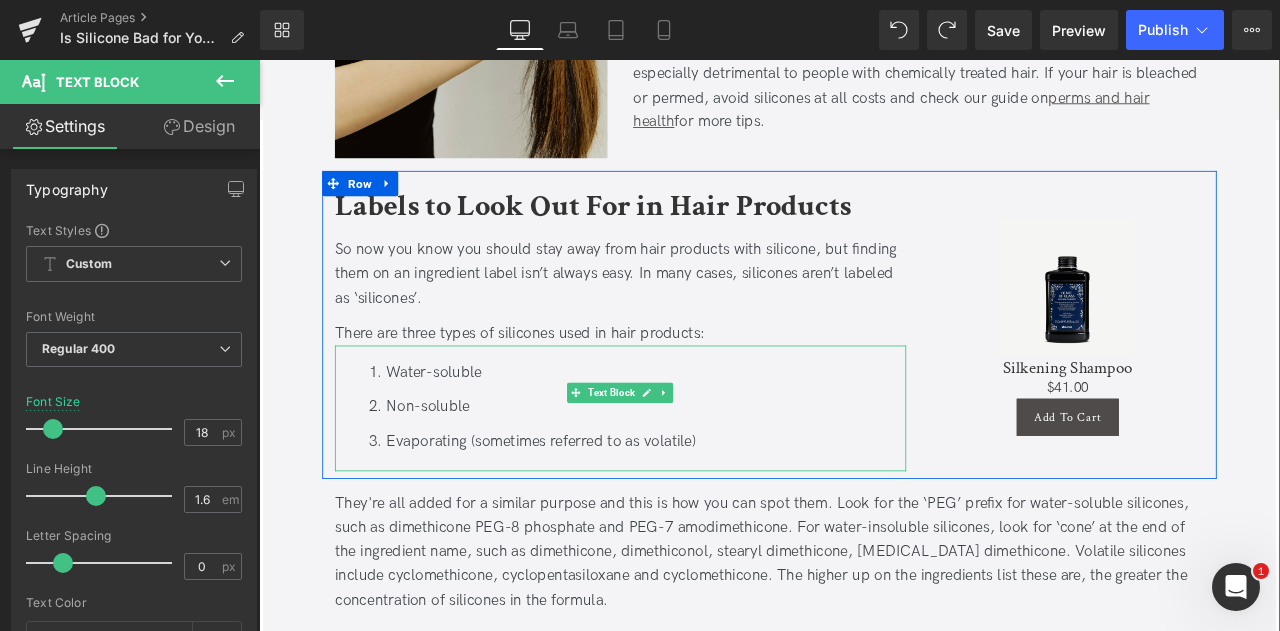 click on "Water-soluble" at bounding box center (707, 430) 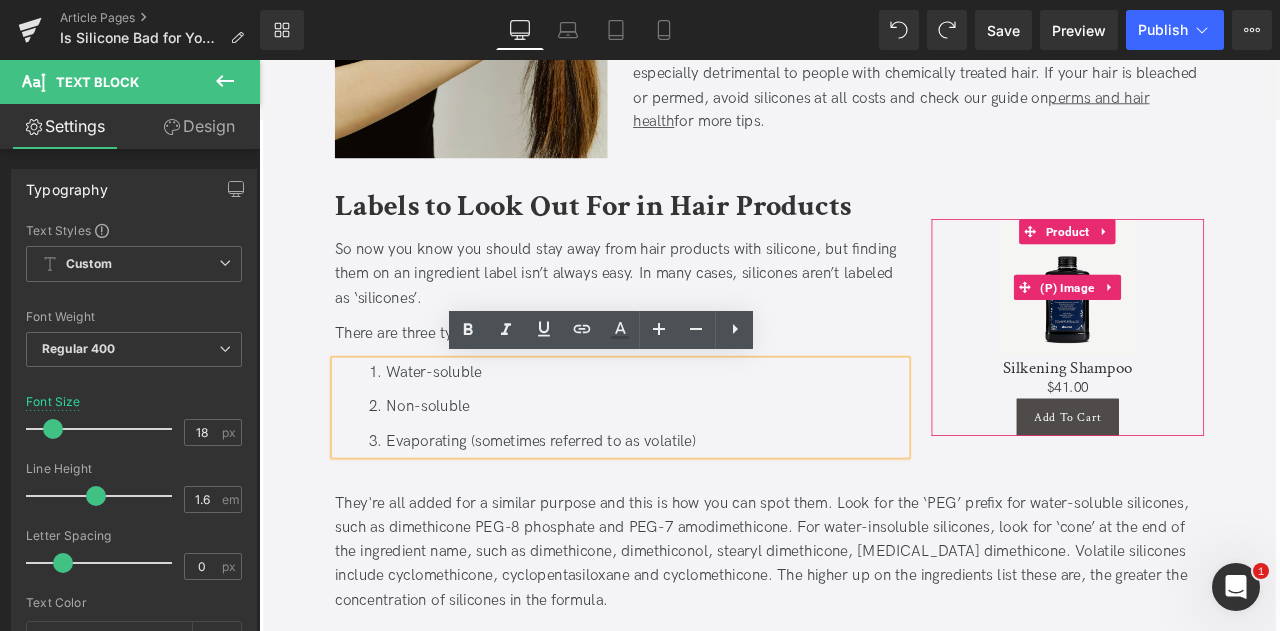 click on "Sale Off" at bounding box center [1217, 329] 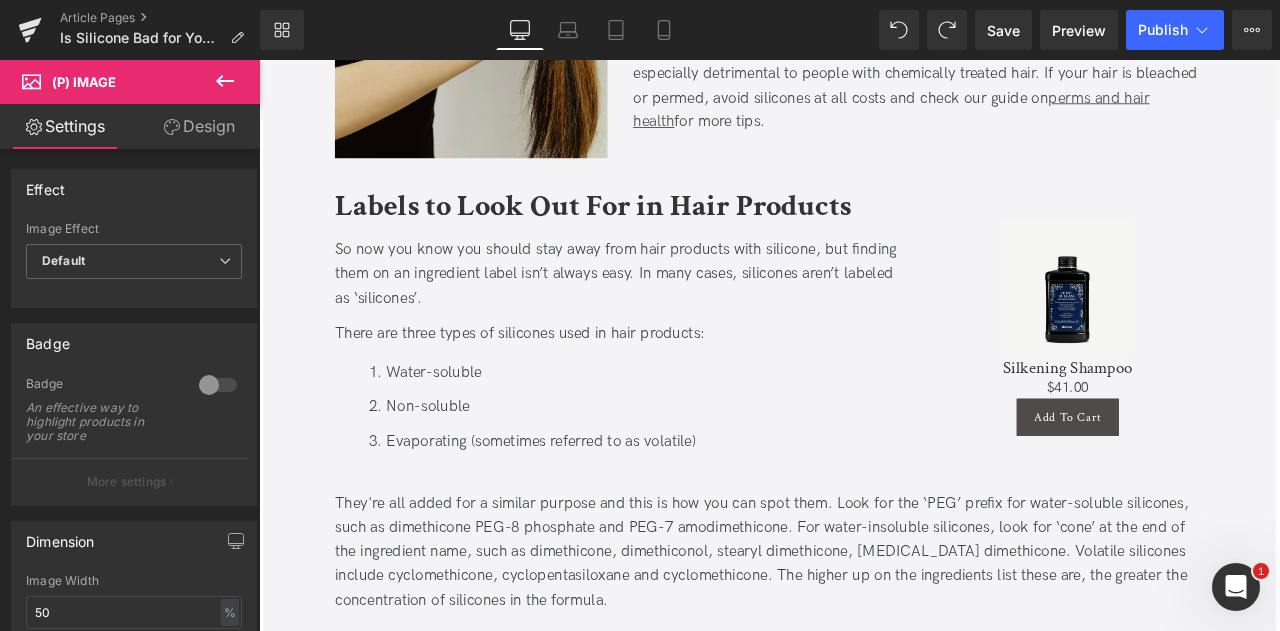 click on "Design" at bounding box center (199, 126) 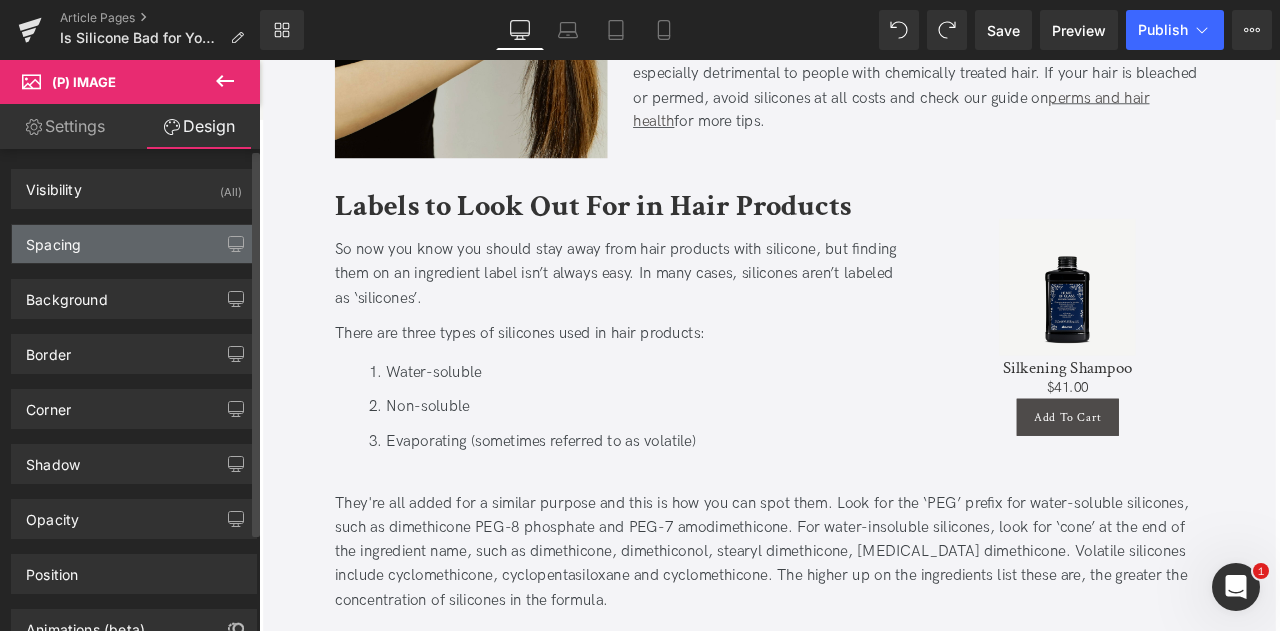 click on "Spacing" at bounding box center (134, 244) 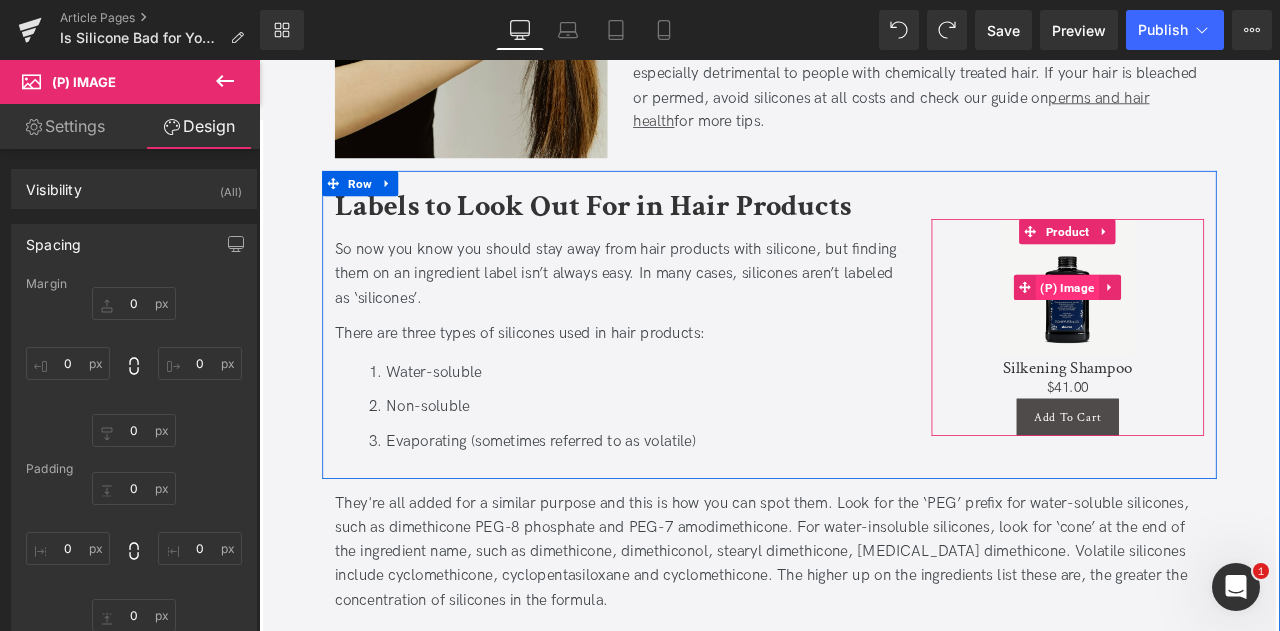 click on "(P) Image" at bounding box center (1217, 330) 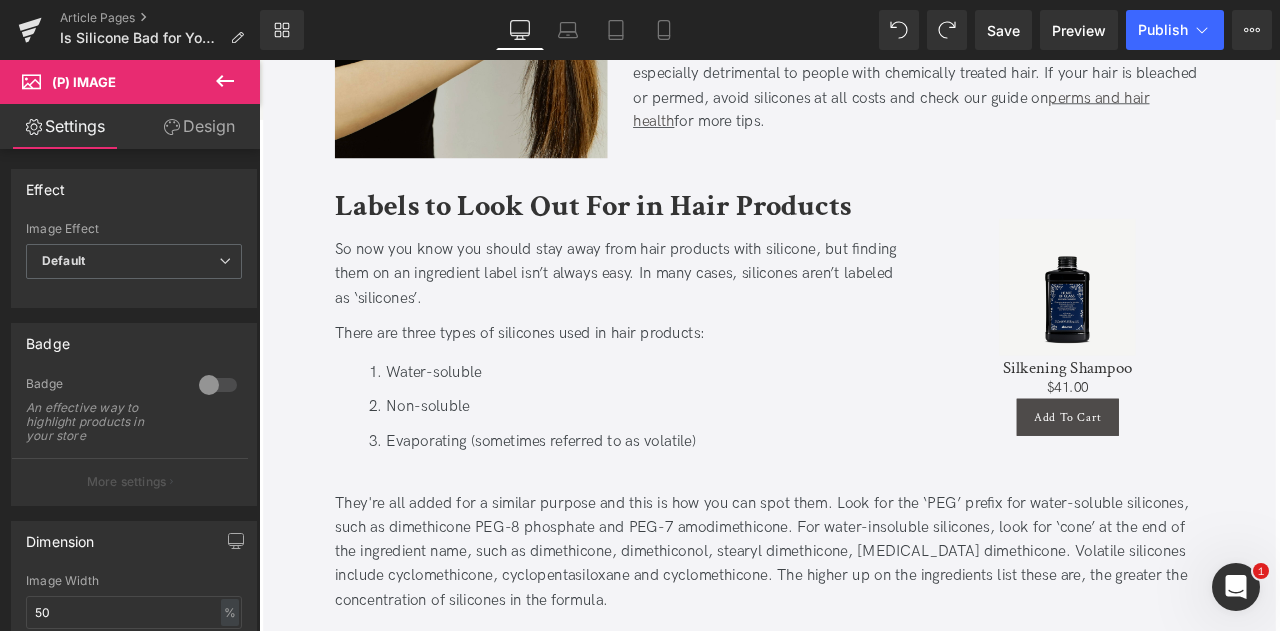 click on "Design" at bounding box center (199, 126) 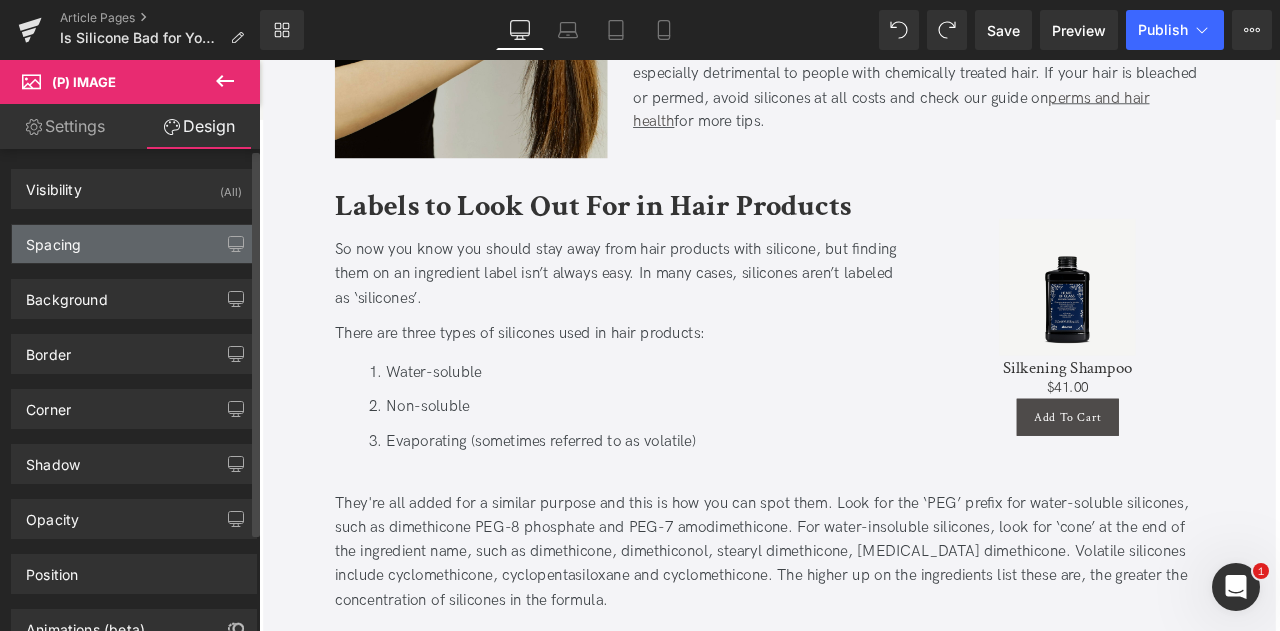 click on "Spacing" at bounding box center [134, 244] 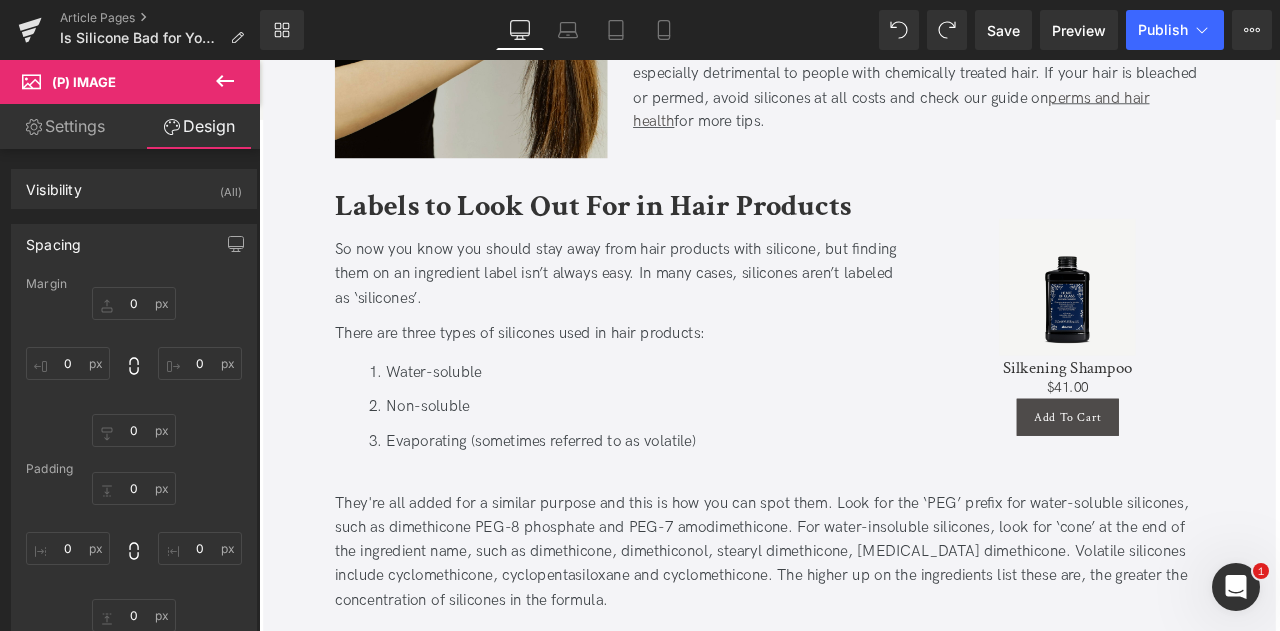 click on "Settings" at bounding box center [65, 126] 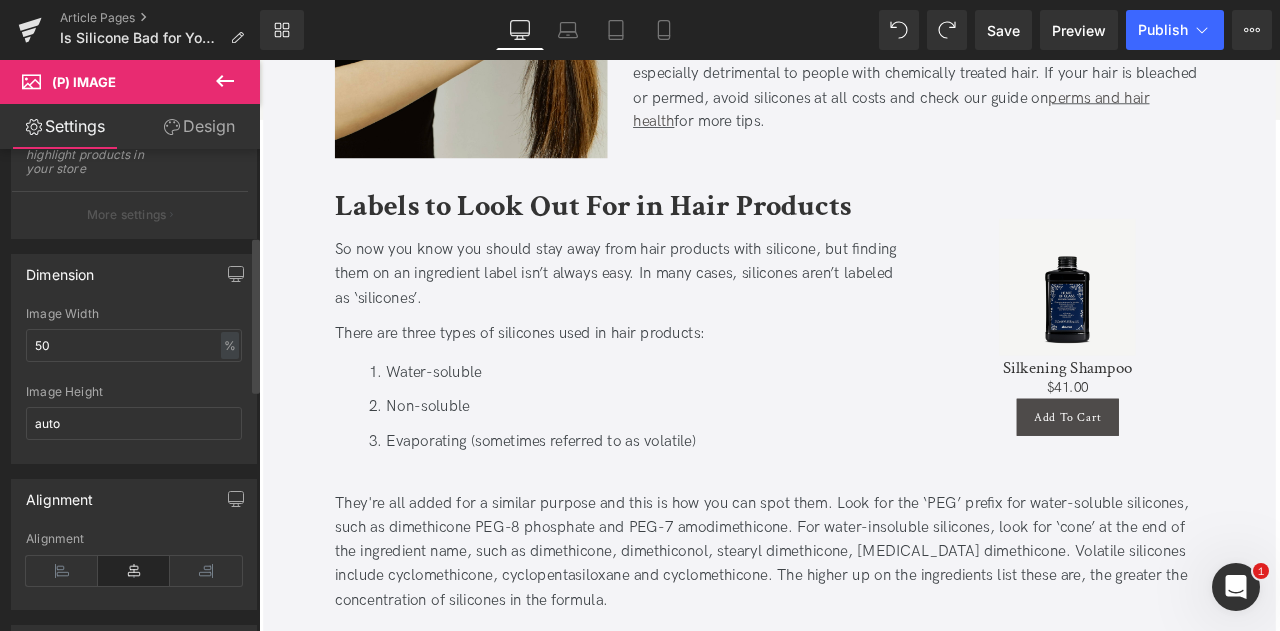 scroll, scrollTop: 268, scrollLeft: 0, axis: vertical 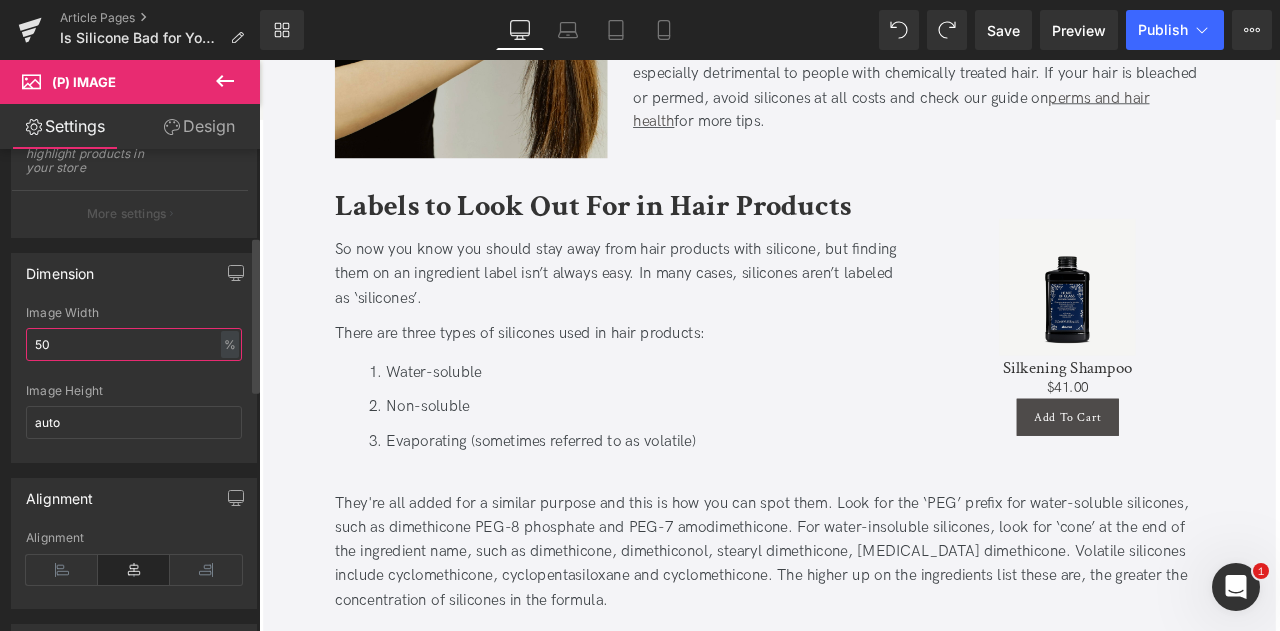 click on "50" at bounding box center (134, 344) 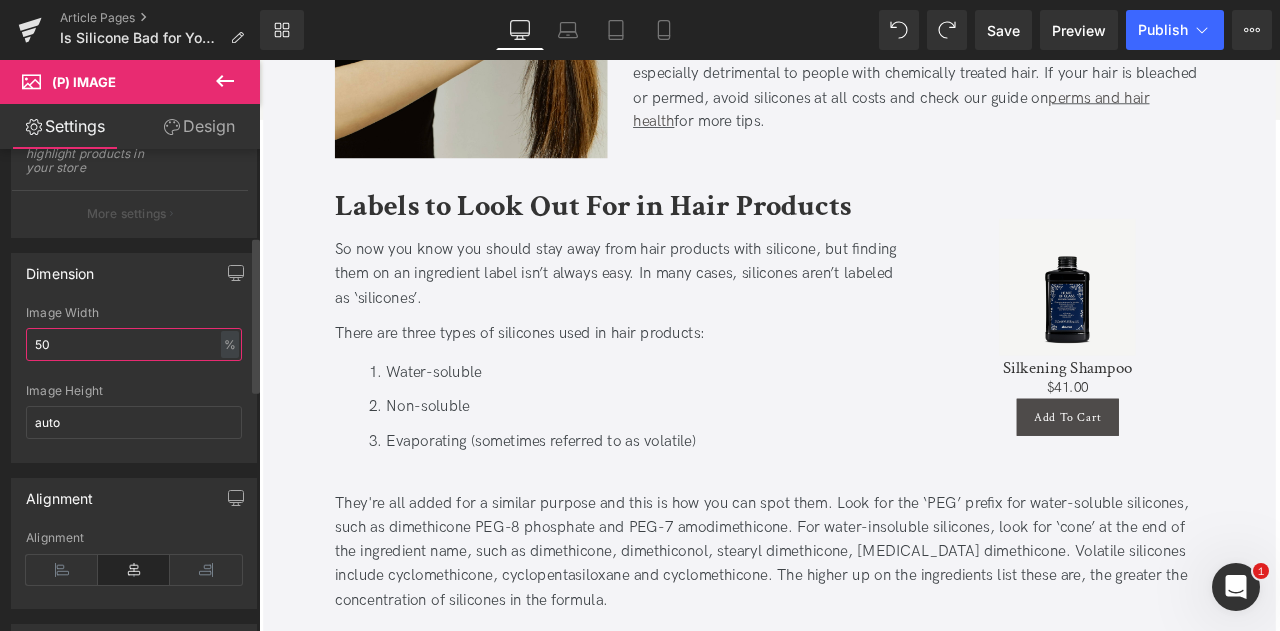 click on "50" at bounding box center [134, 344] 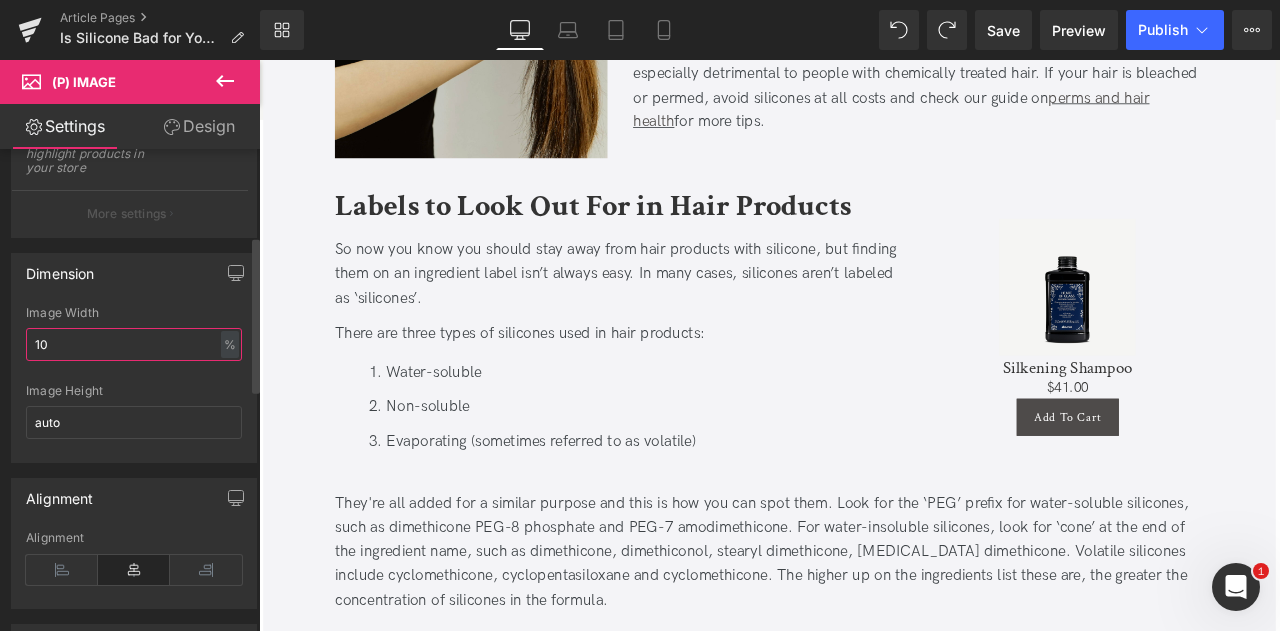 type on "100" 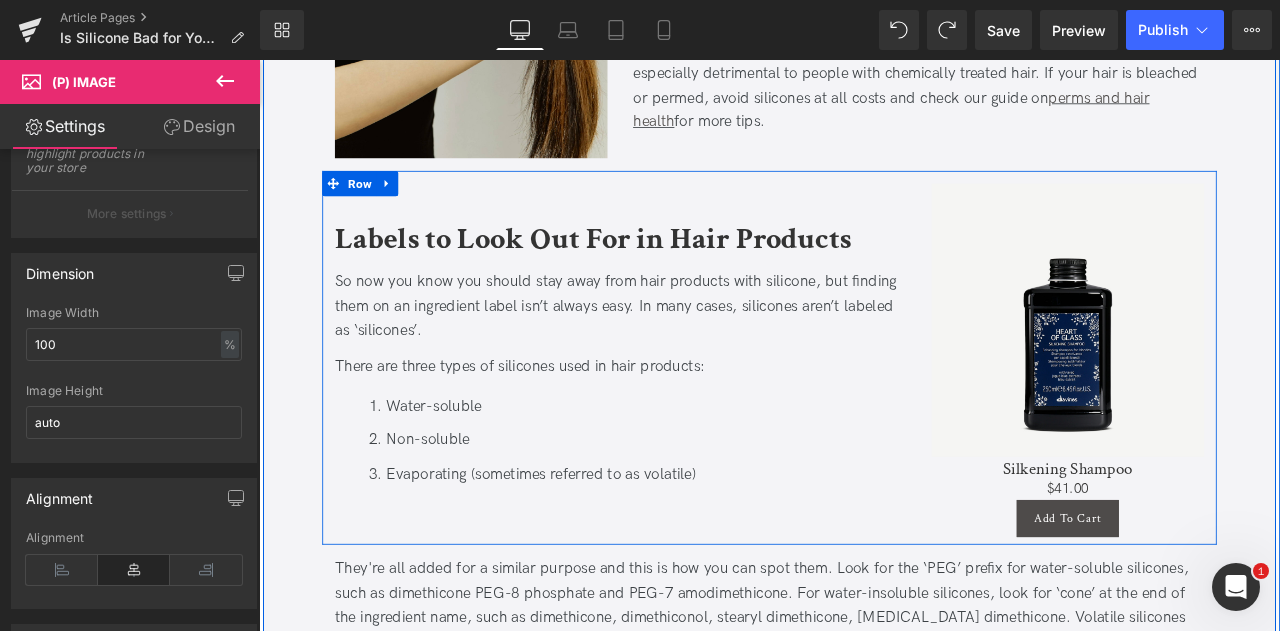 click on "Labels to Look Out For in Hair Products Heading         So now you know you should stay away from hair products with silicone, but finding them on an ingredient label isn’t always easy. In many cases, silicones aren’t labeled as ‘silicones’. Text Block         There are three types of silicones used in hair products: Text Block         Water-soluble Non-soluble Evaporating (sometimes referred to as volatile) Text Block" at bounding box center [687, 415] 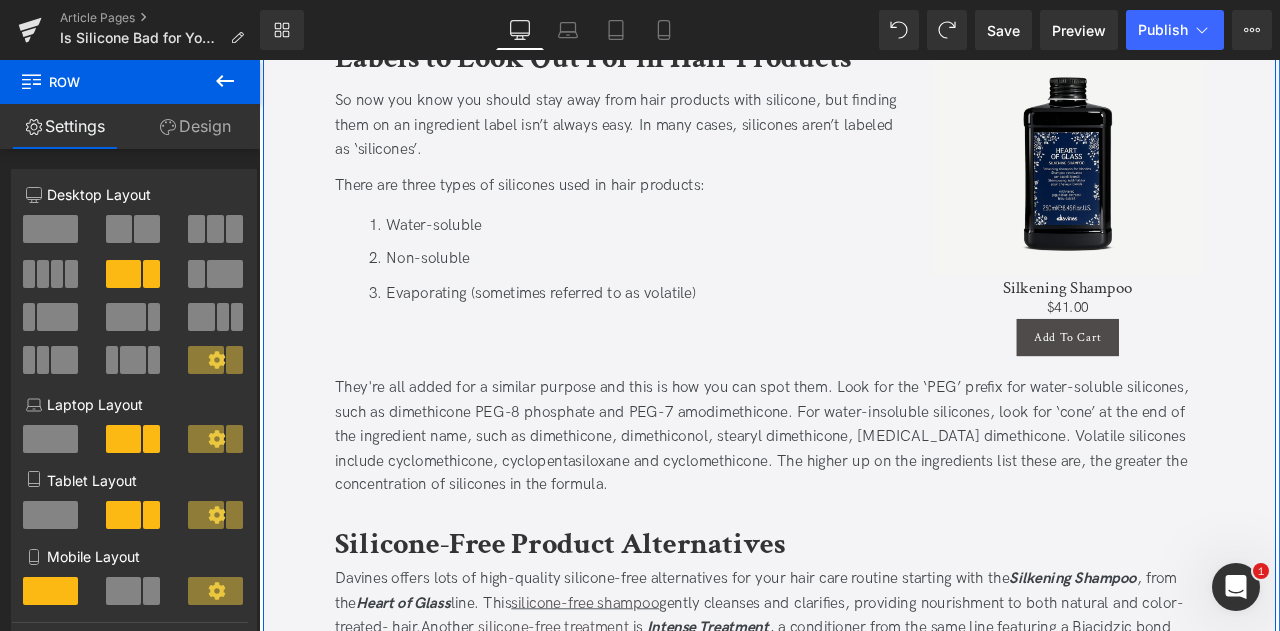 scroll, scrollTop: 1475, scrollLeft: 0, axis: vertical 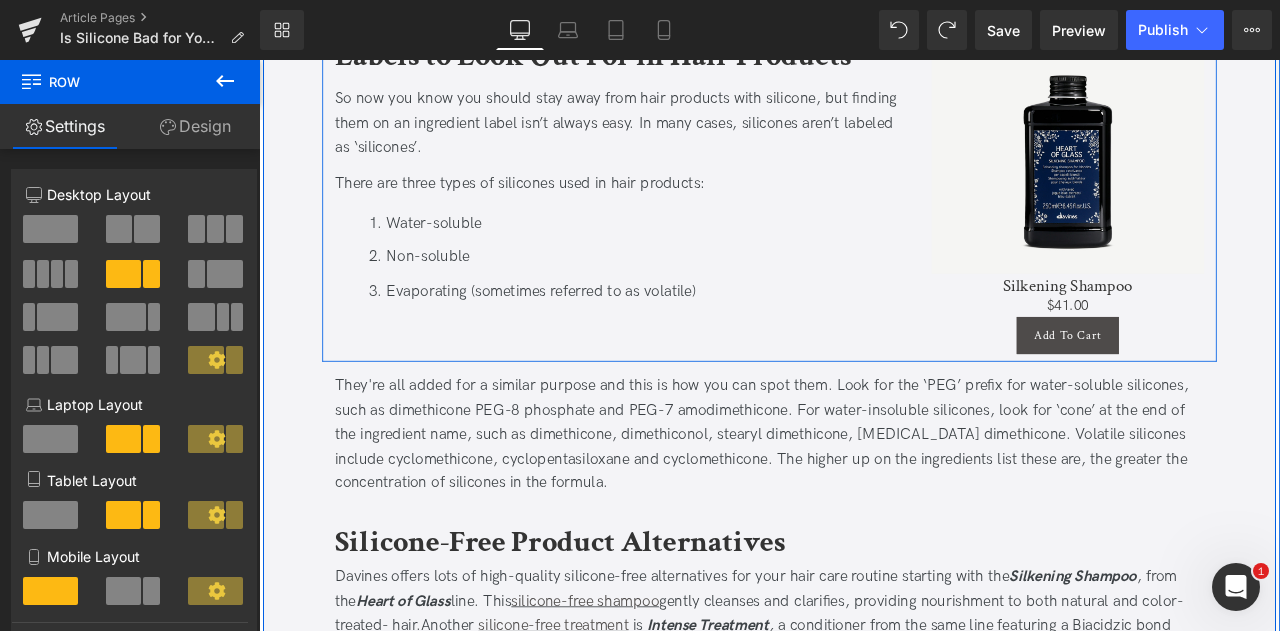 click on "Labels to Look Out For in Hair Products Heading         So now you know you should stay away from hair products with silicone, but finding them on an ingredient label isn’t always easy. In many cases, silicones aren’t labeled as ‘silicones’. Text Block         There are three types of silicones used in hair products: Text Block         Water-soluble Non-soluble Evaporating (sometimes referred to as volatile) Text Block" at bounding box center [687, 199] 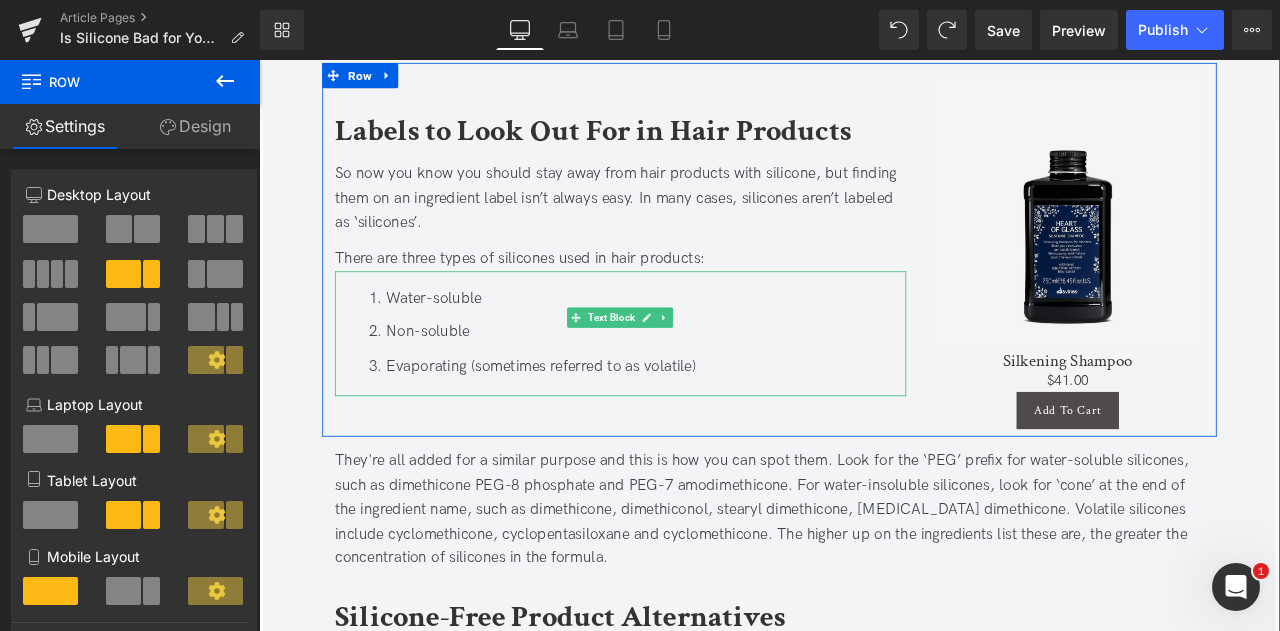 scroll, scrollTop: 1323, scrollLeft: 0, axis: vertical 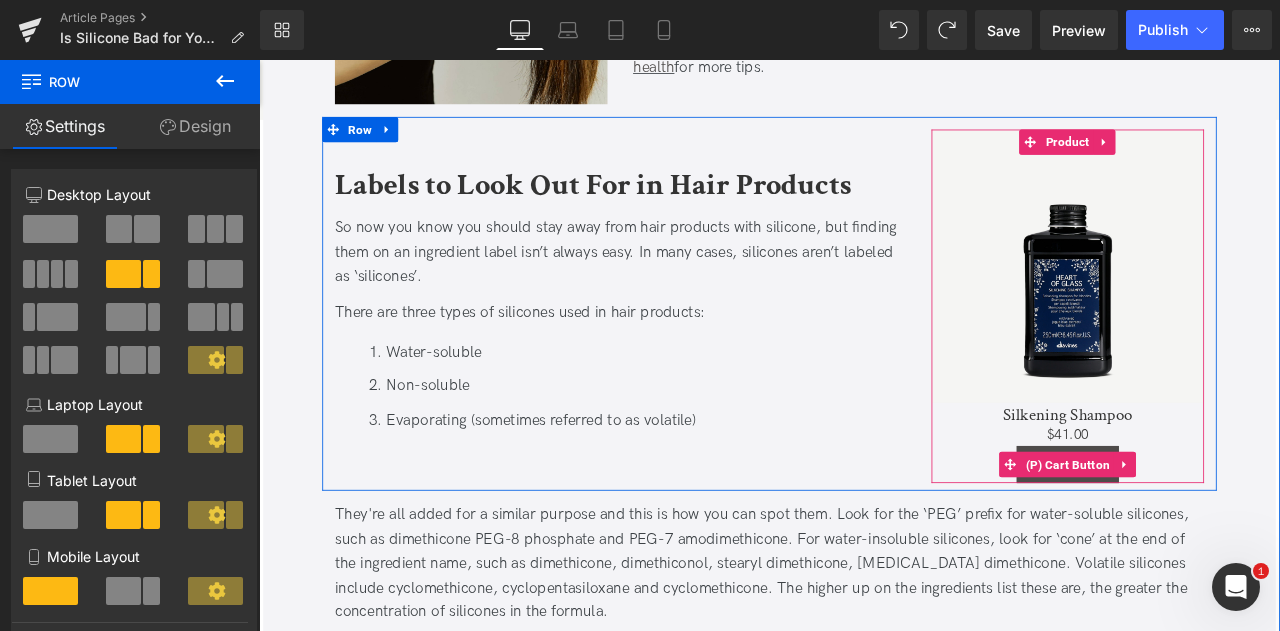 click on "Add To Cart" at bounding box center [1217, 539] 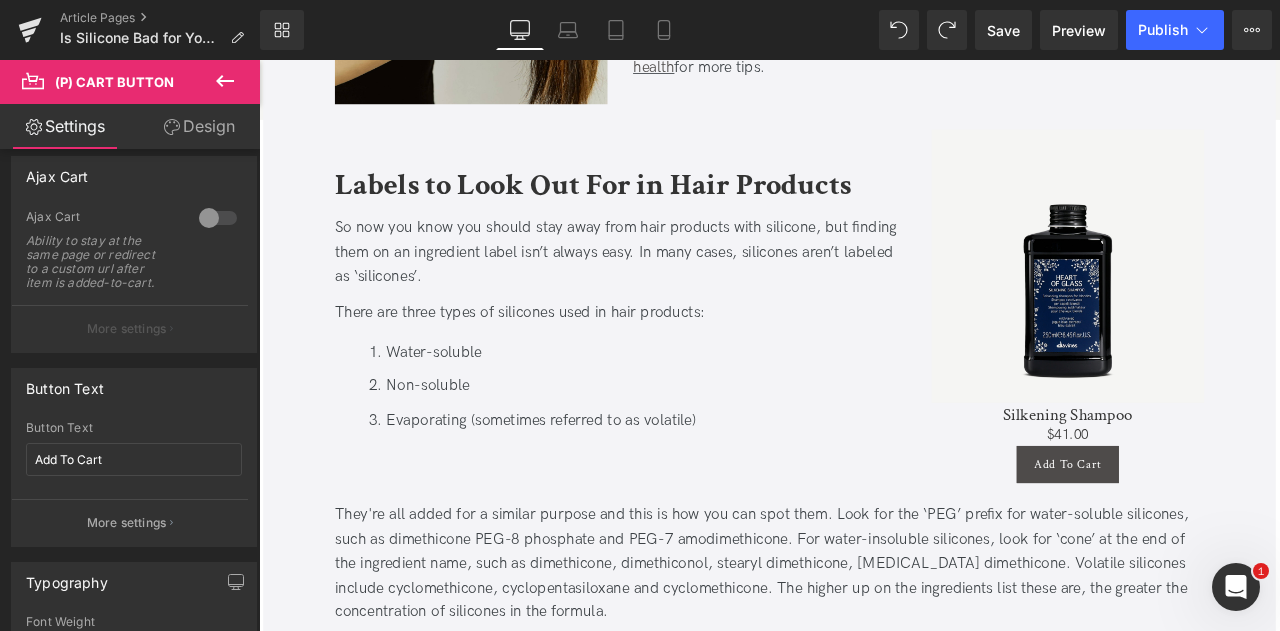 scroll, scrollTop: 164, scrollLeft: 0, axis: vertical 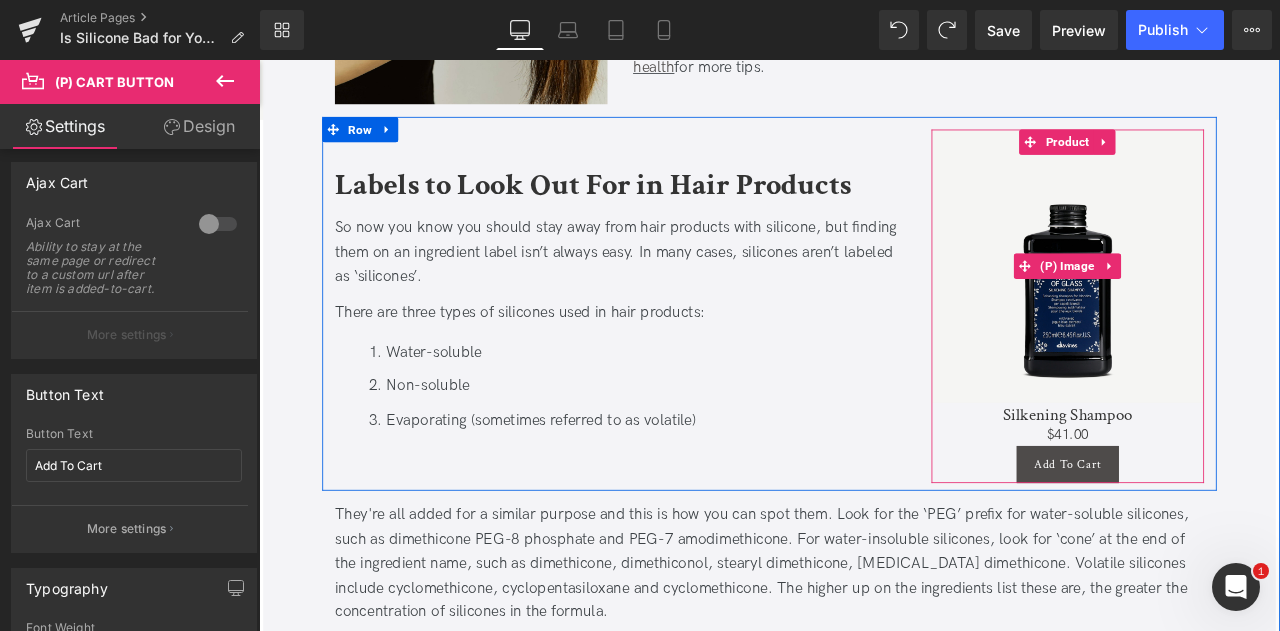 click at bounding box center (1217, 303) 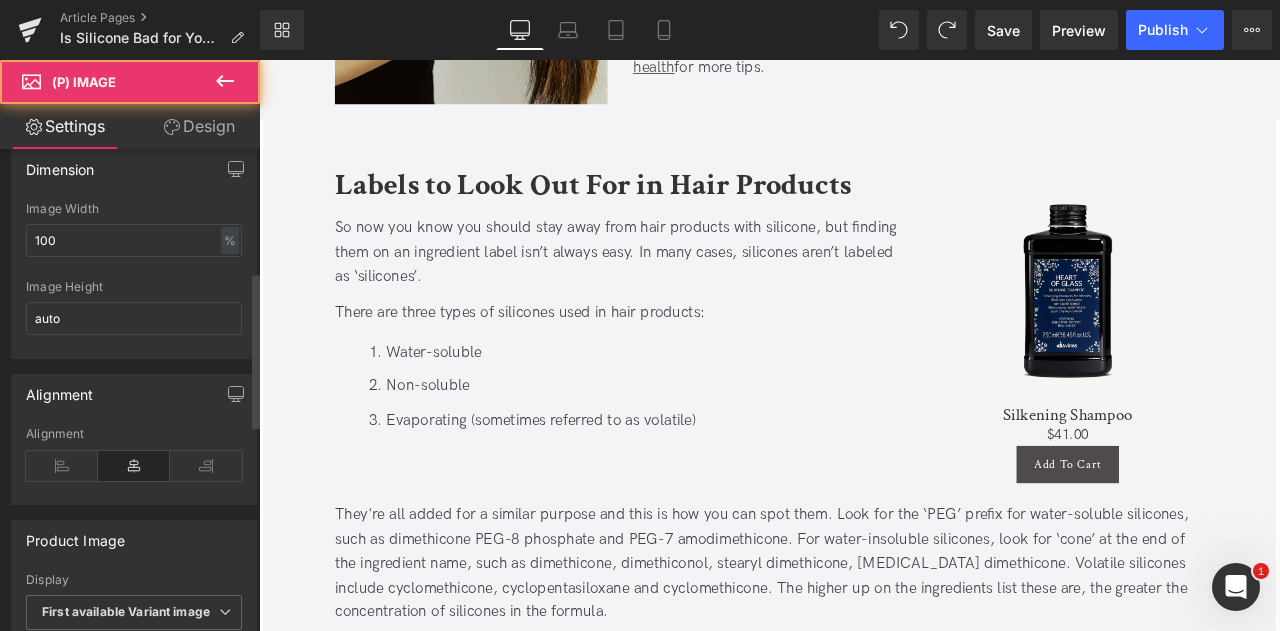 scroll, scrollTop: 378, scrollLeft: 0, axis: vertical 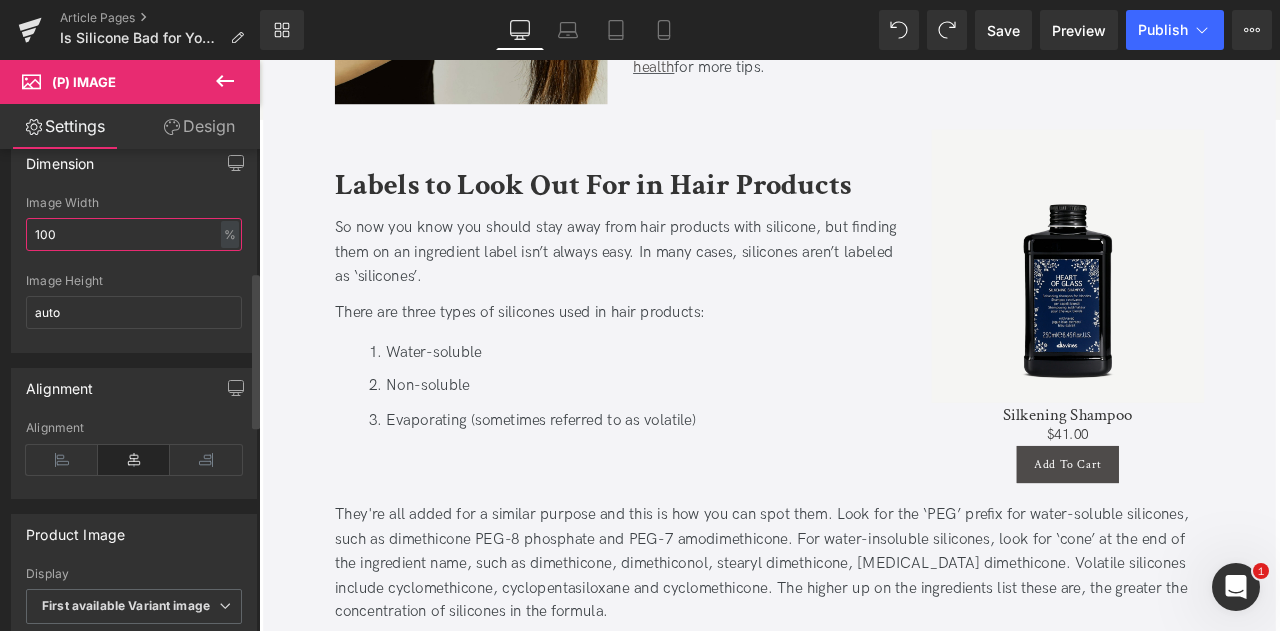 click on "100" at bounding box center (134, 234) 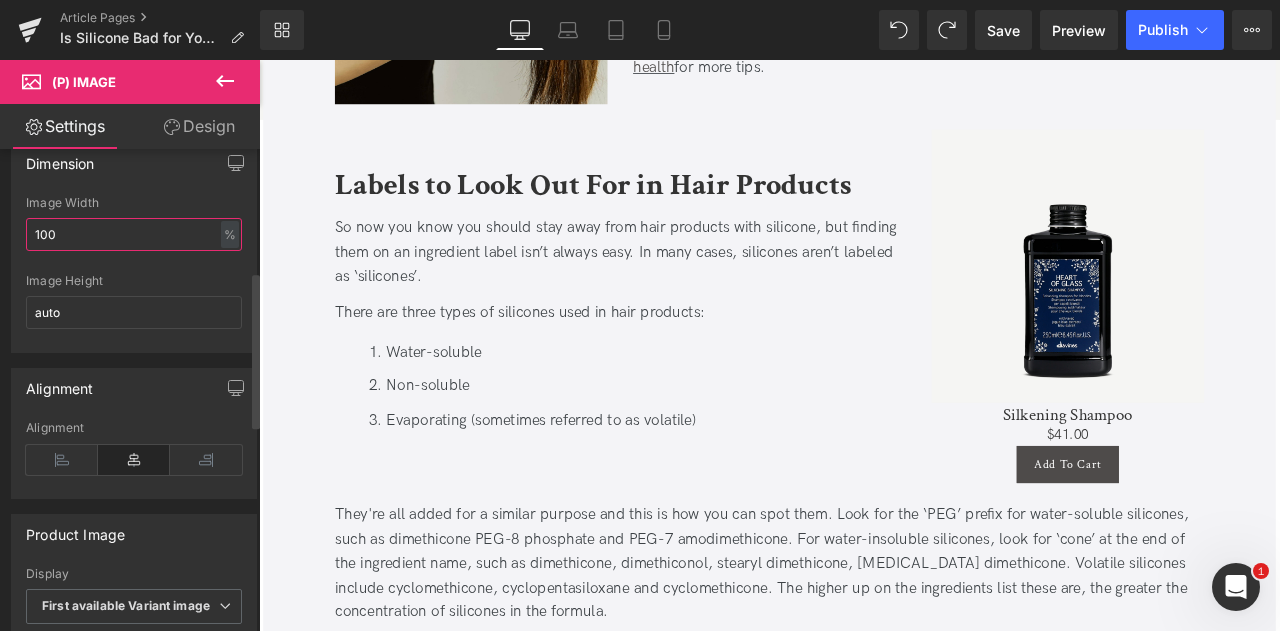 click on "100" at bounding box center [134, 234] 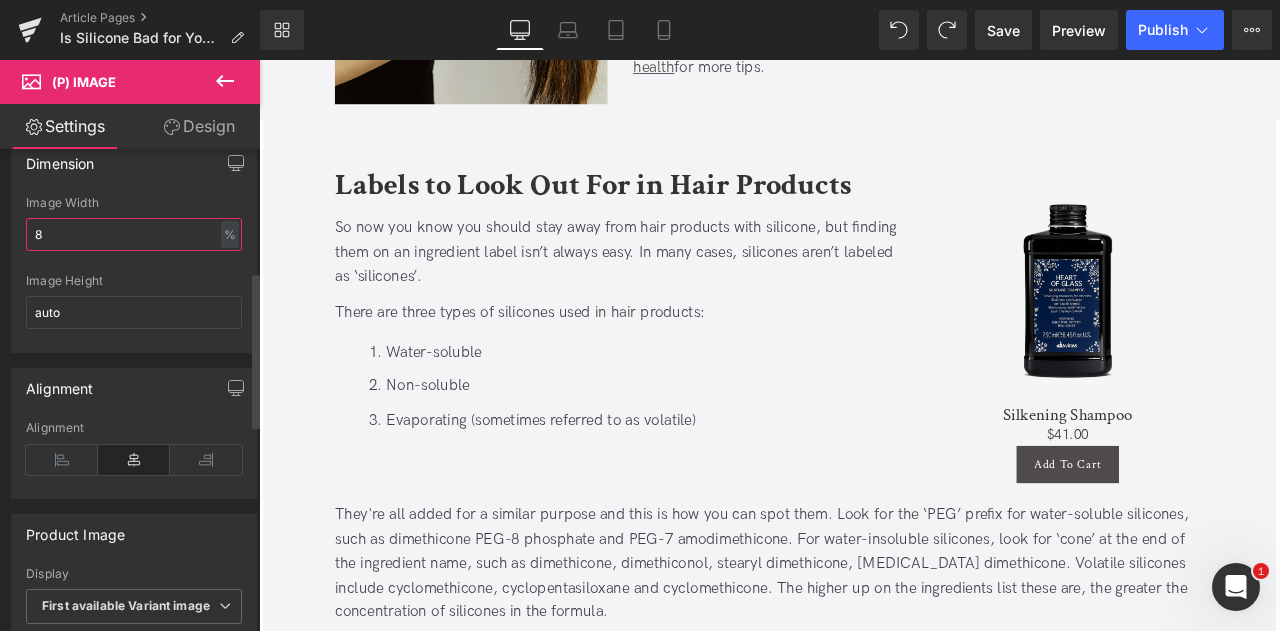 type on "80" 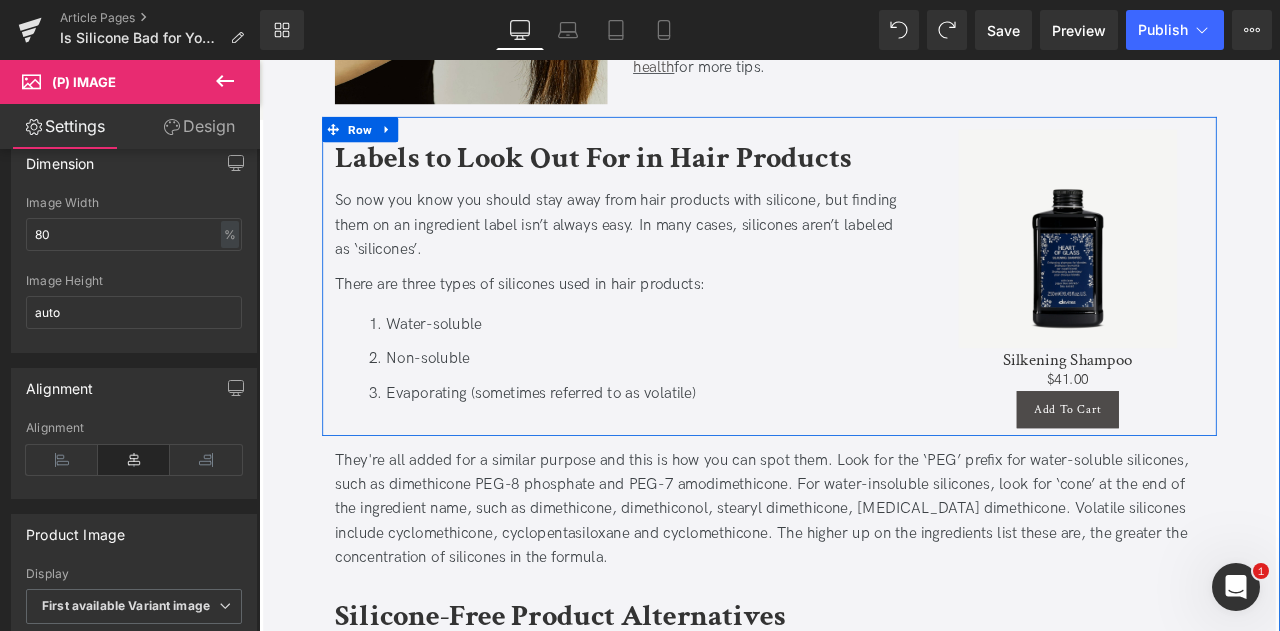 click on "Water-soluble Non-soluble Evaporating (sometimes referred to as volatile) Text Block" at bounding box center (687, 415) 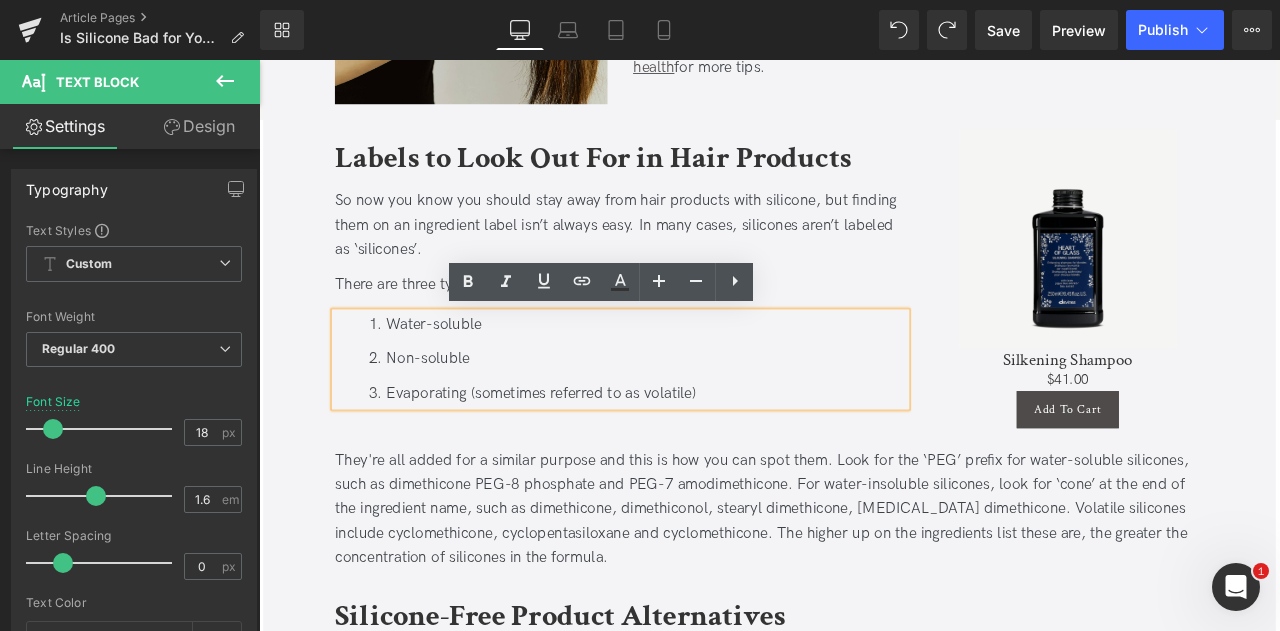 click on "Row" at bounding box center (379, 142) 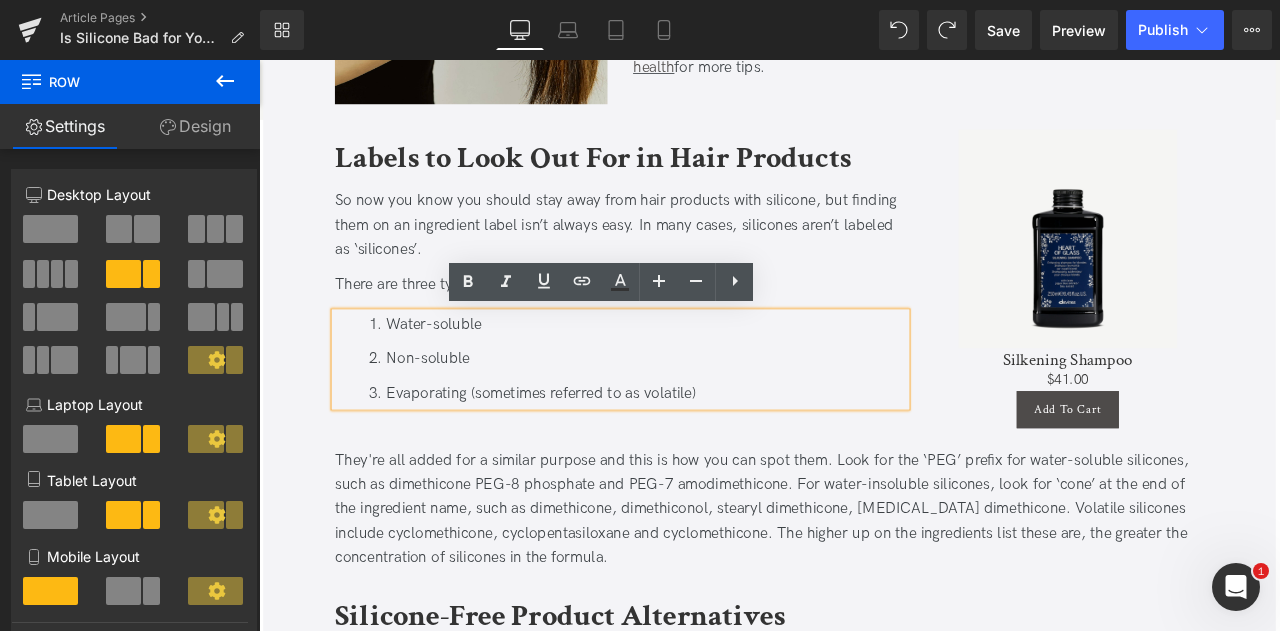 click on "Is Silicone Bad for Your Hair? Heading         Updated on July 21, 2025 |  5  min read Jaclyn LaBadia,  Davines Writer Text Block         Separator         Silicones are found in nearly every beauty product category from haircare to makeup. They give your skin or strands an instant boost of slip and shine, but silicones get a bad rap. There's lots of caution around using silicones in hair products, some of which is well- deserved—they can affect the strength and appearance of your hair long term. But is silicone bad for hair? We’ve got everything to know about the controversial ingredient ahead- including why to avoid it and the best silicone-free product alternatives. Text Block
Key Takeaways Heading" at bounding box center (864, 624) 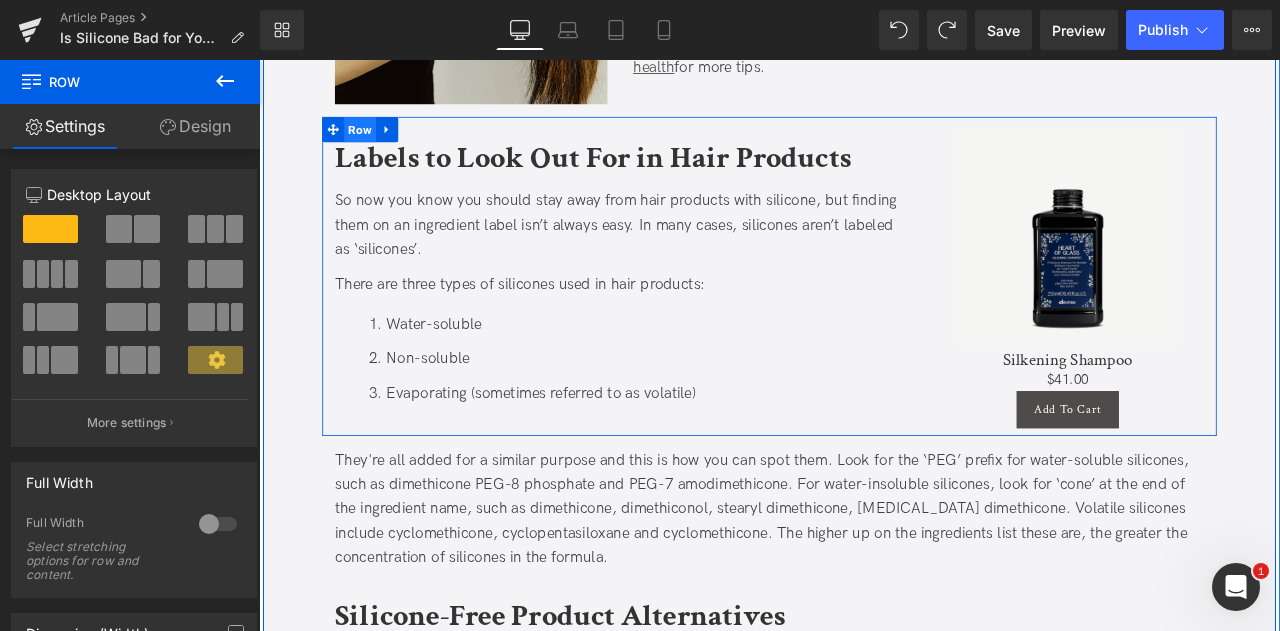click on "Row" at bounding box center [379, 142] 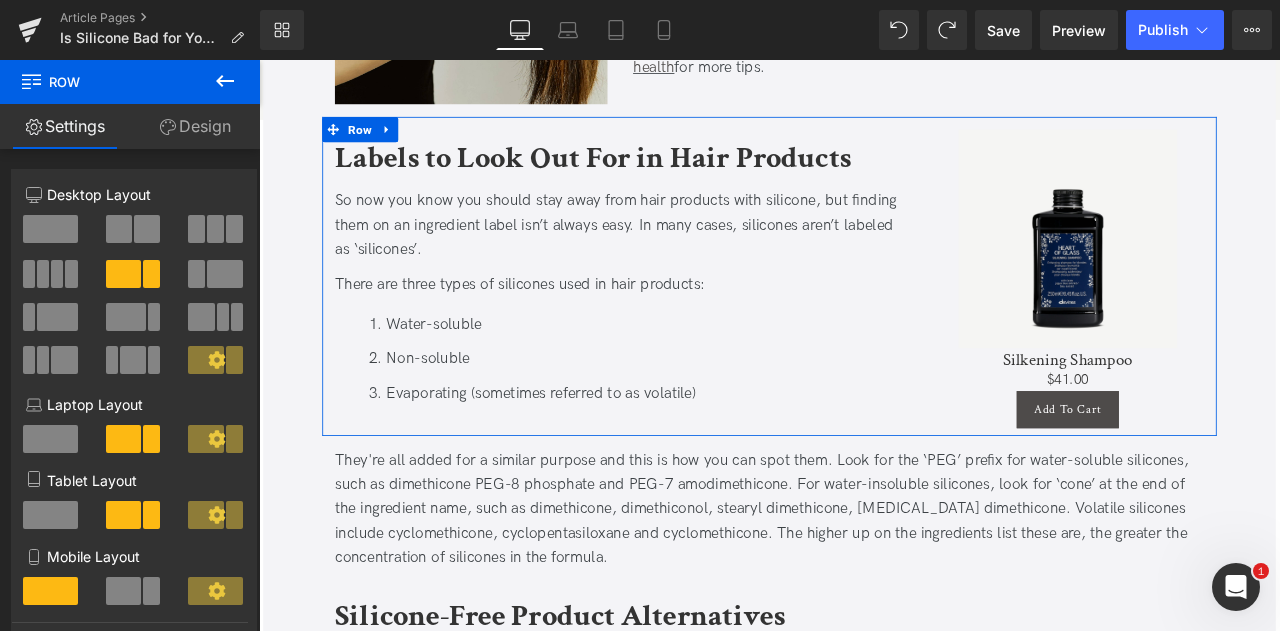click on "Design" at bounding box center (195, 126) 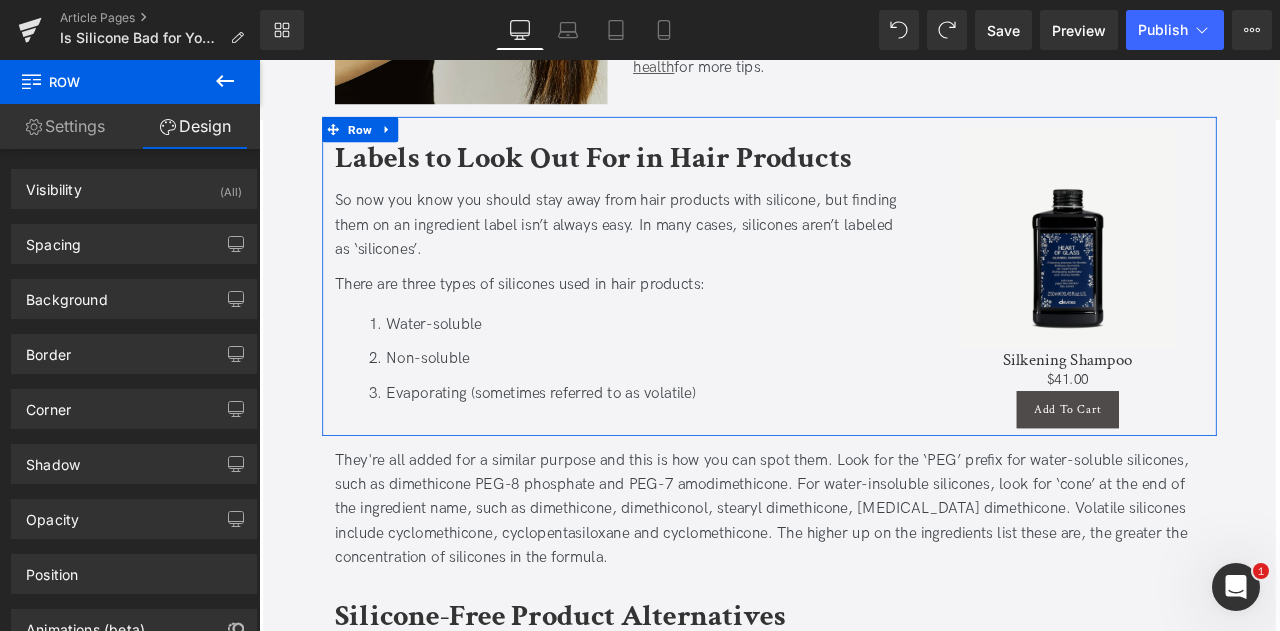 click on "Settings" at bounding box center [65, 126] 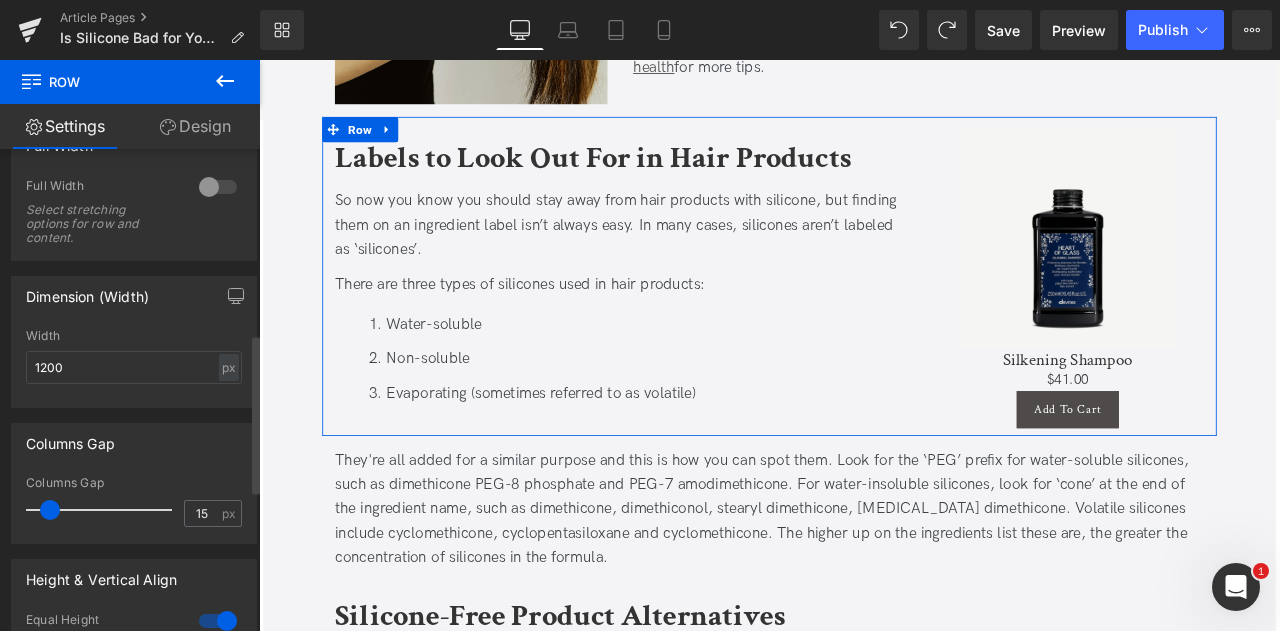 scroll, scrollTop: 827, scrollLeft: 0, axis: vertical 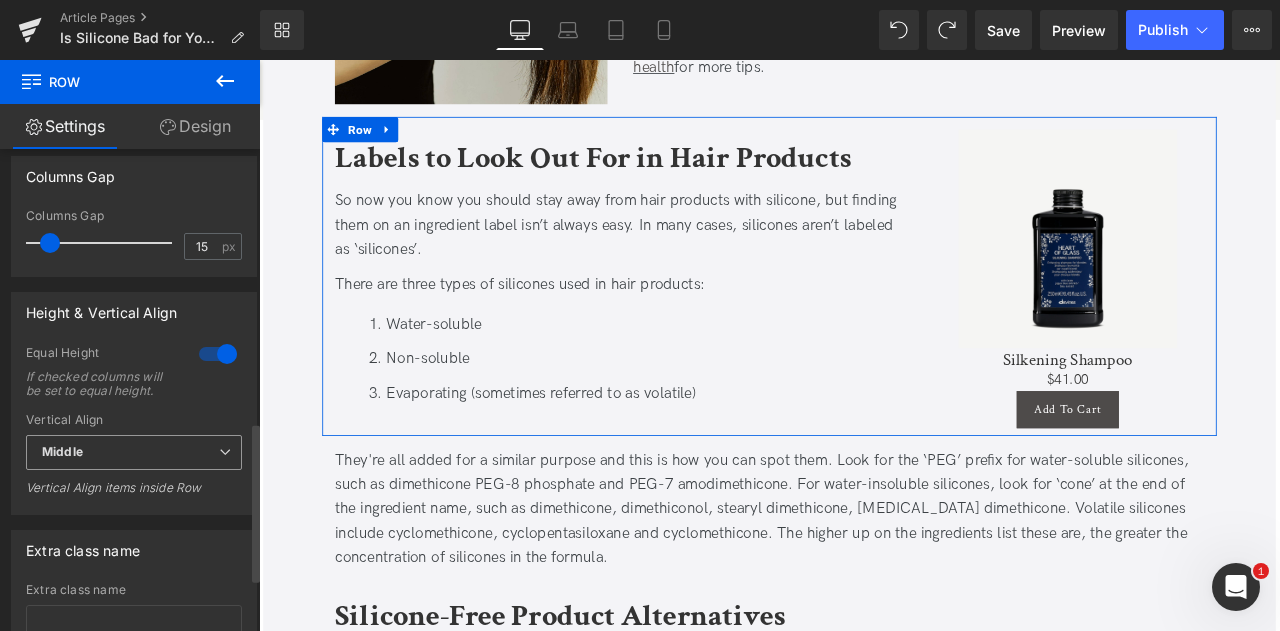 click on "Middle" at bounding box center [134, 452] 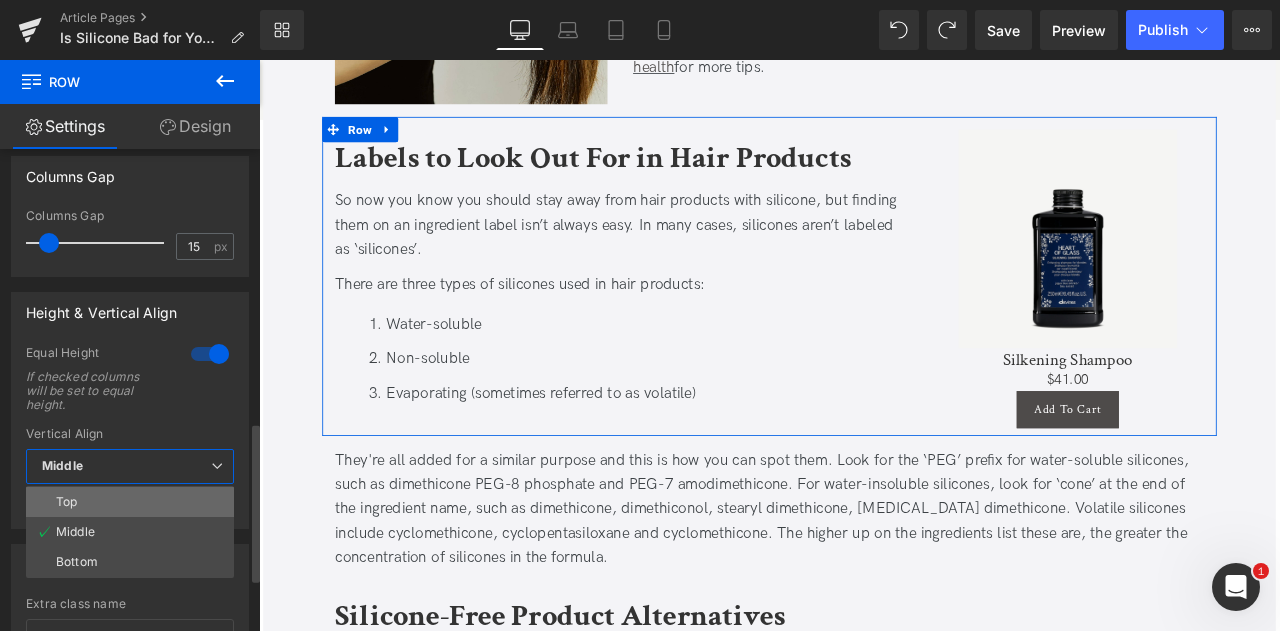 click on "Top" at bounding box center (66, 502) 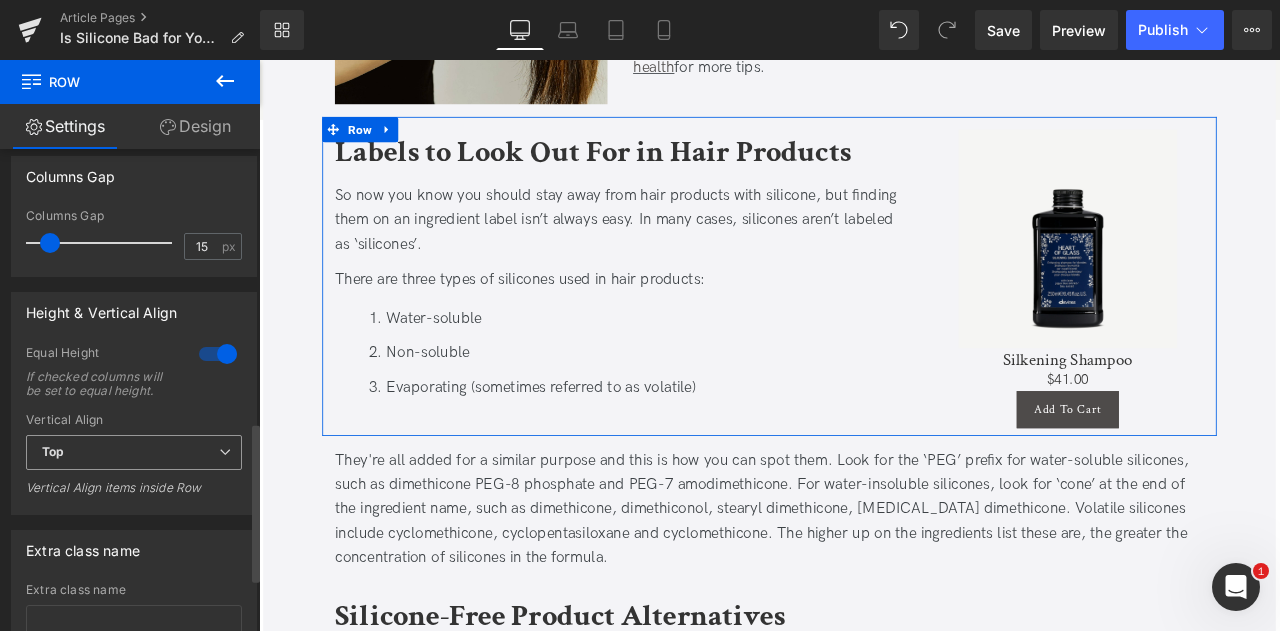 click on "Top" at bounding box center (134, 452) 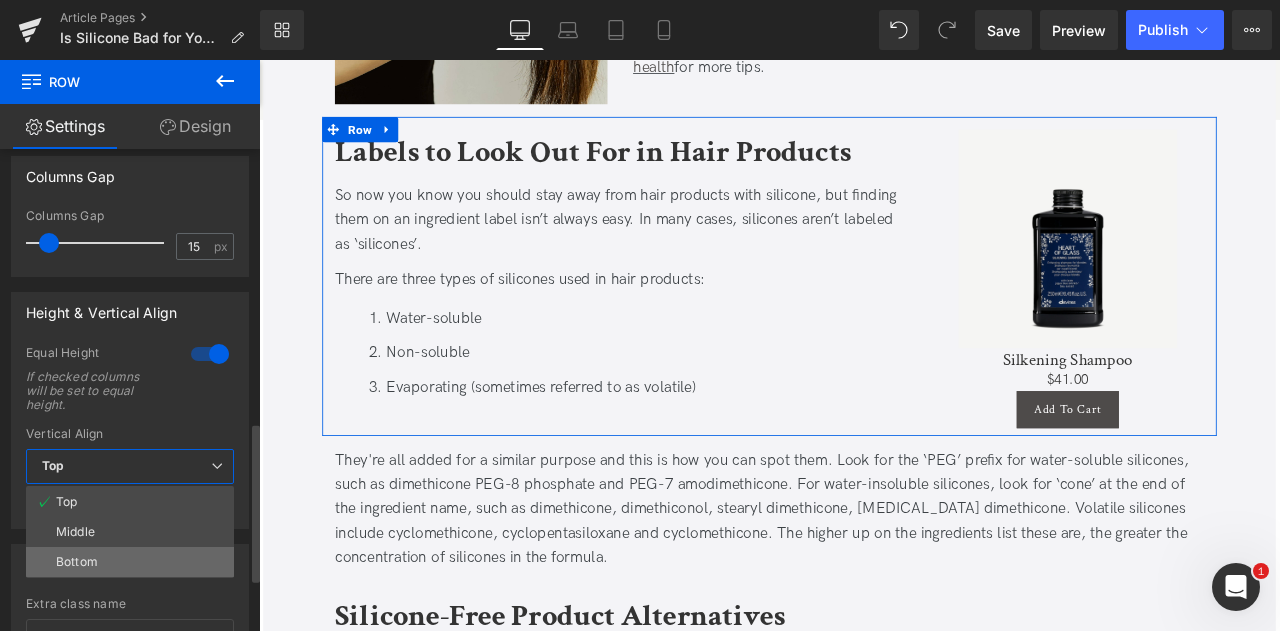 click on "Bottom" at bounding box center (130, 562) 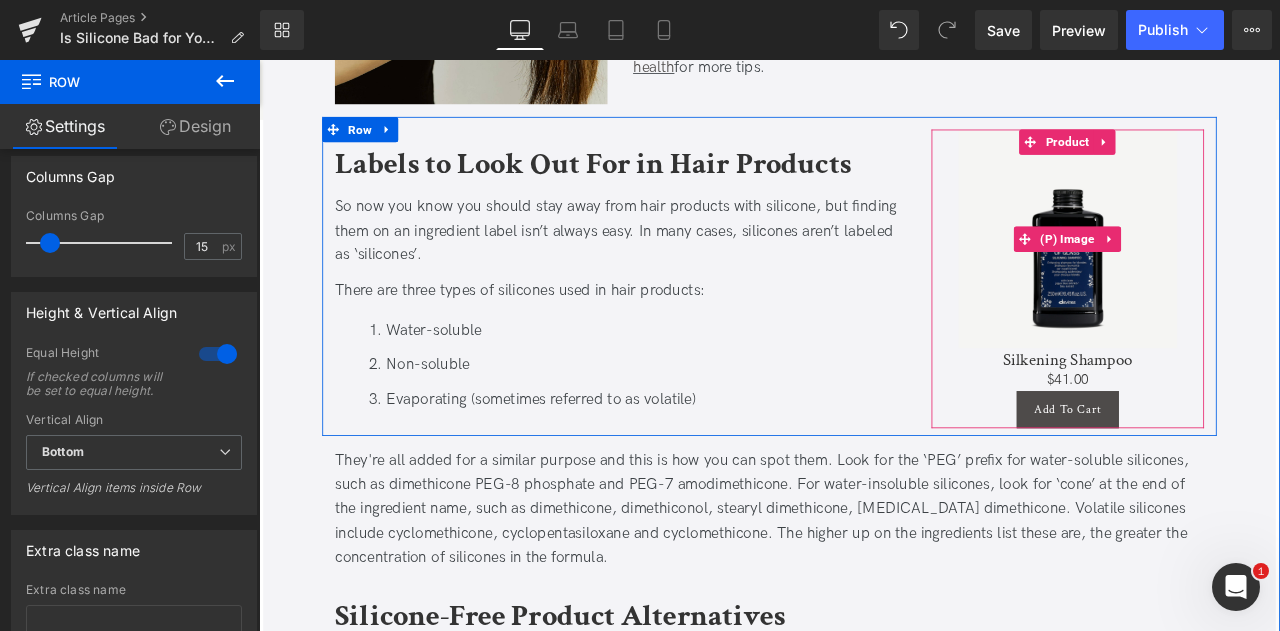click on "Sale Off" at bounding box center [1217, 271] 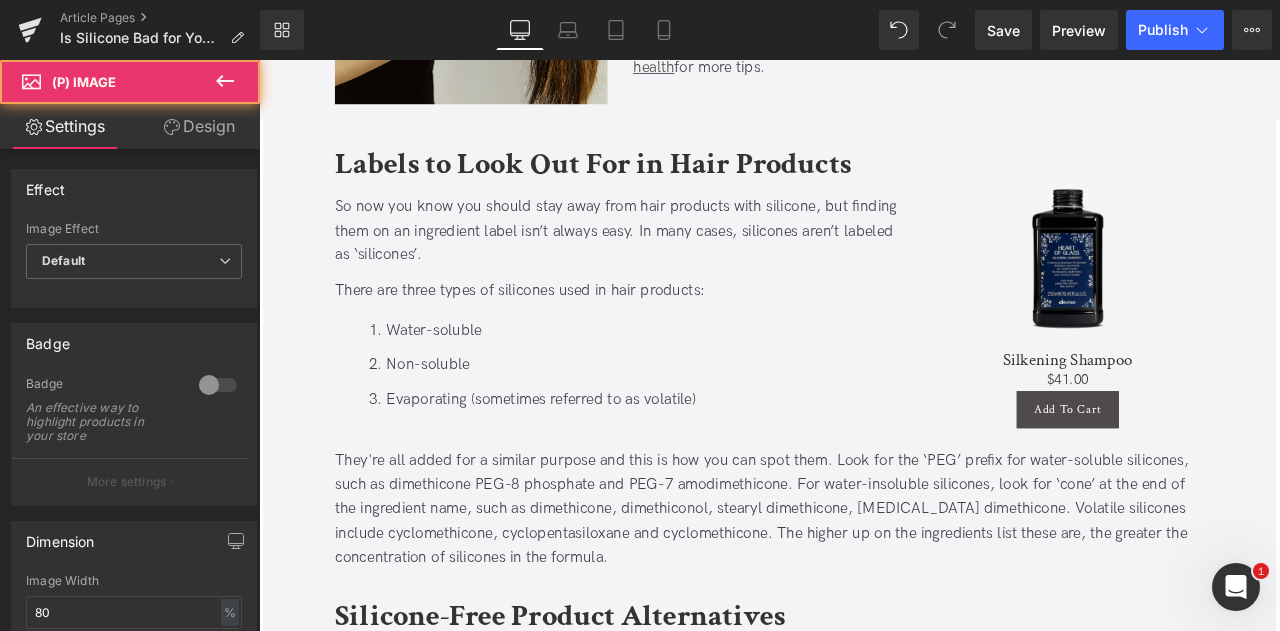 click on "Design" at bounding box center (199, 126) 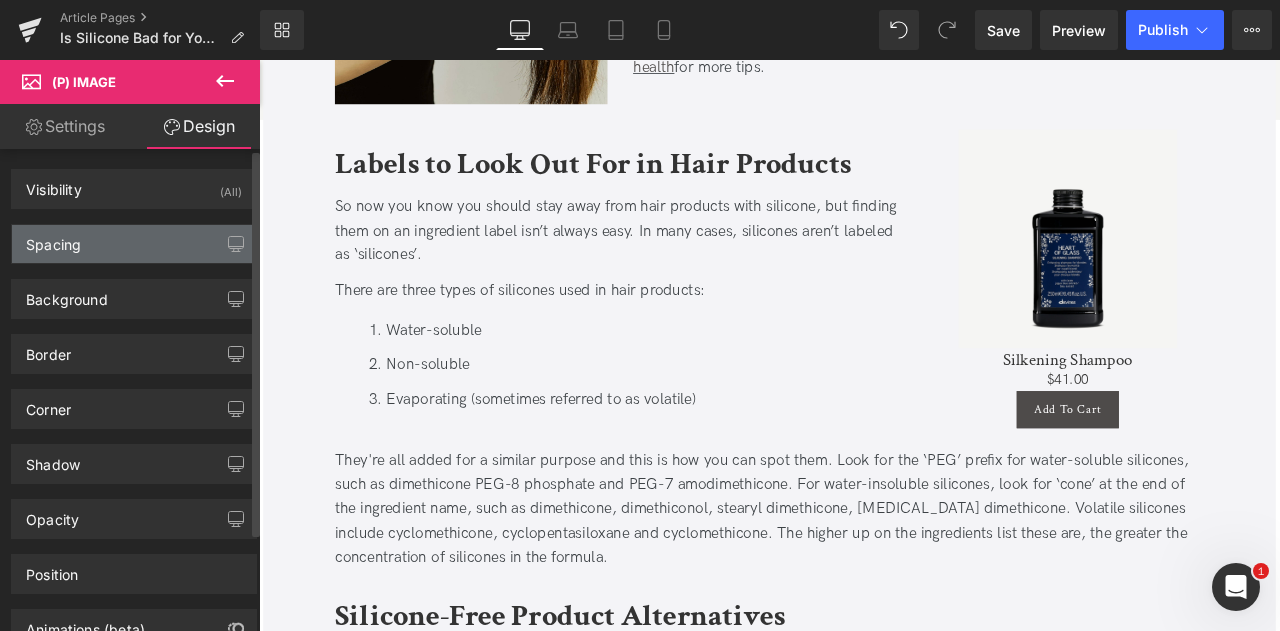 click on "Spacing" at bounding box center [134, 244] 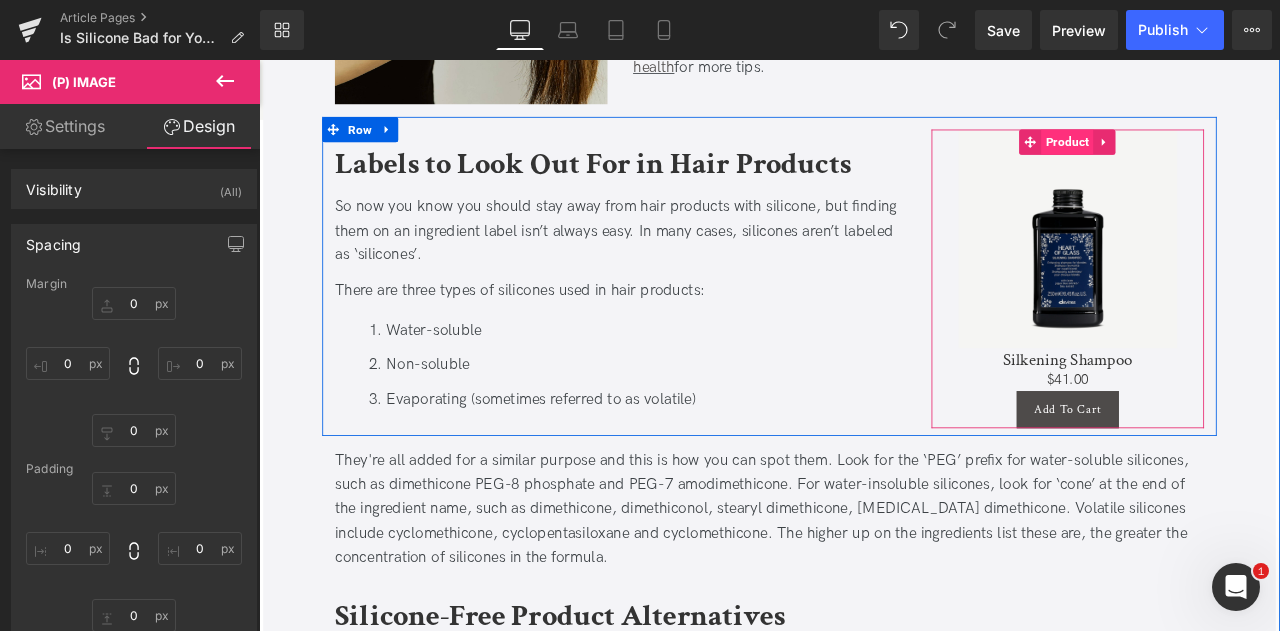 click on "Product" at bounding box center (1217, 157) 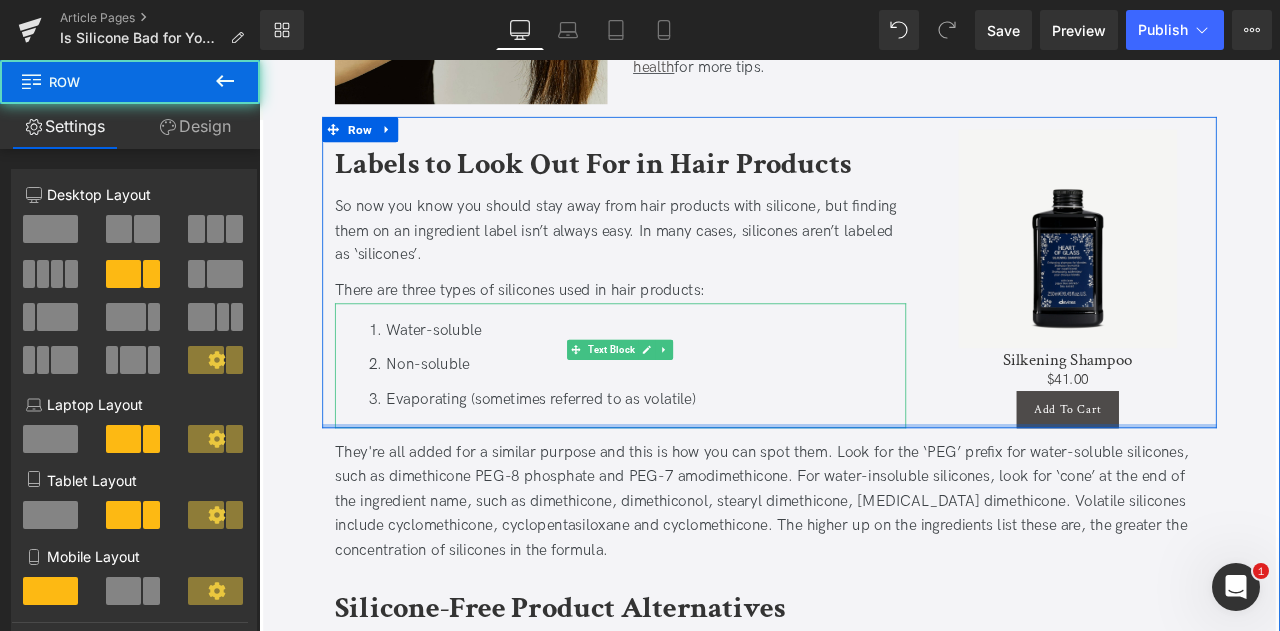 drag, startPoint x: 1006, startPoint y: 496, endPoint x: 1003, endPoint y: 468, distance: 28.160255 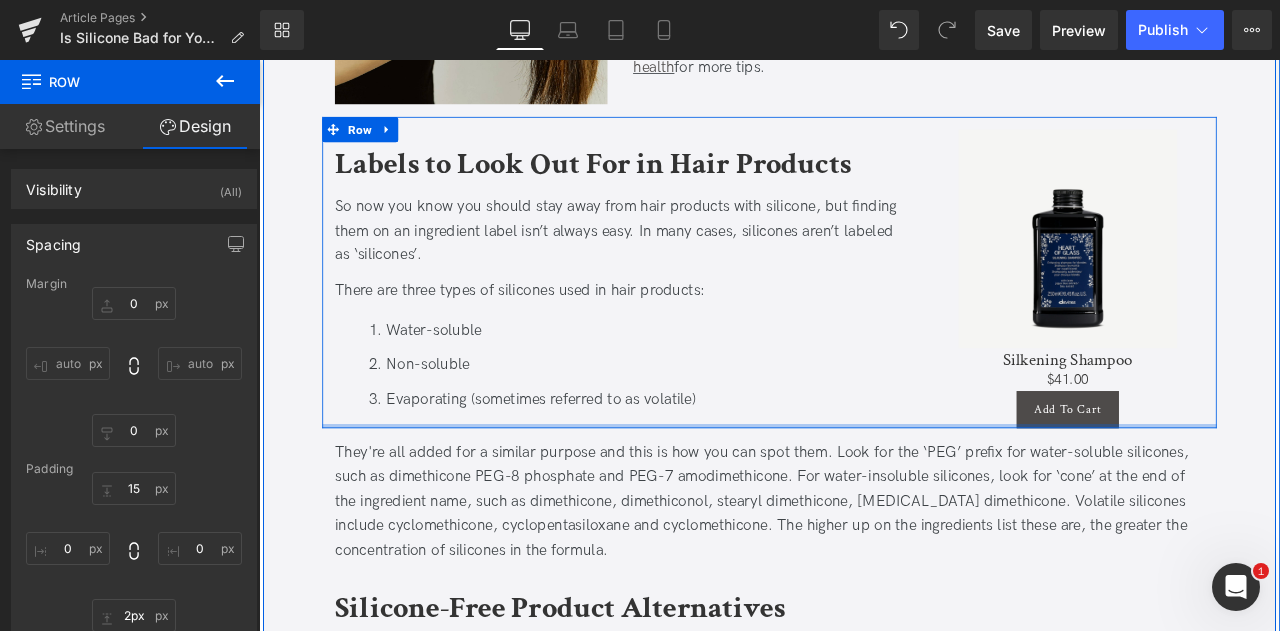 type on "3px" 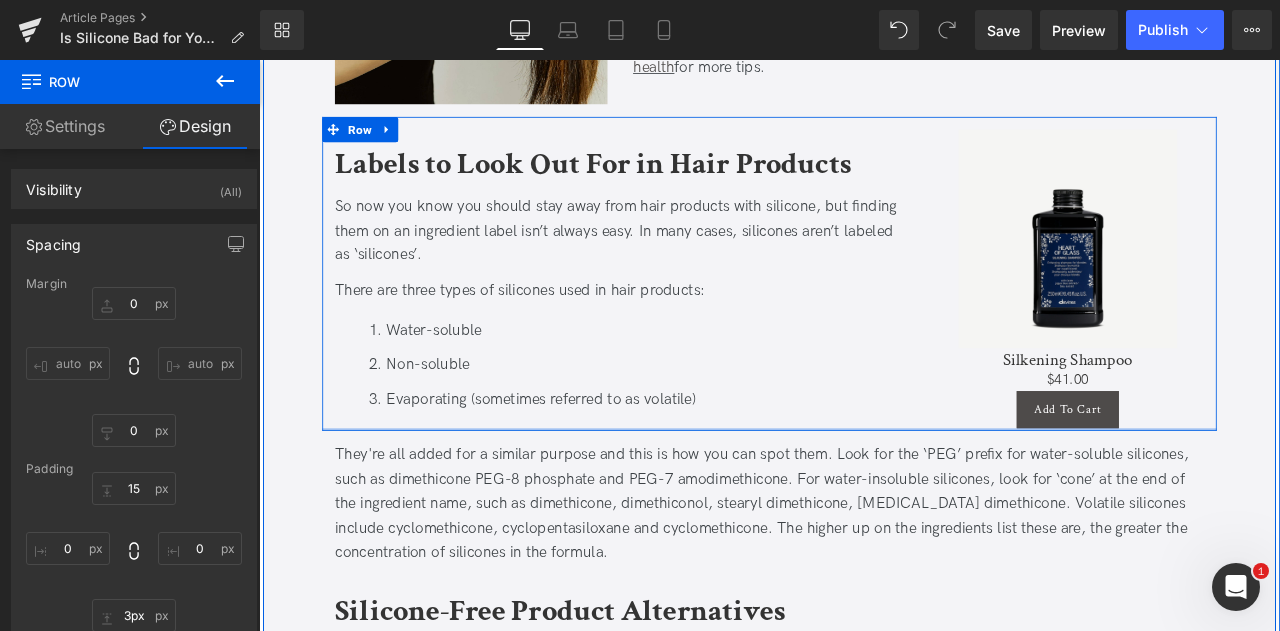 click at bounding box center [864, 497] 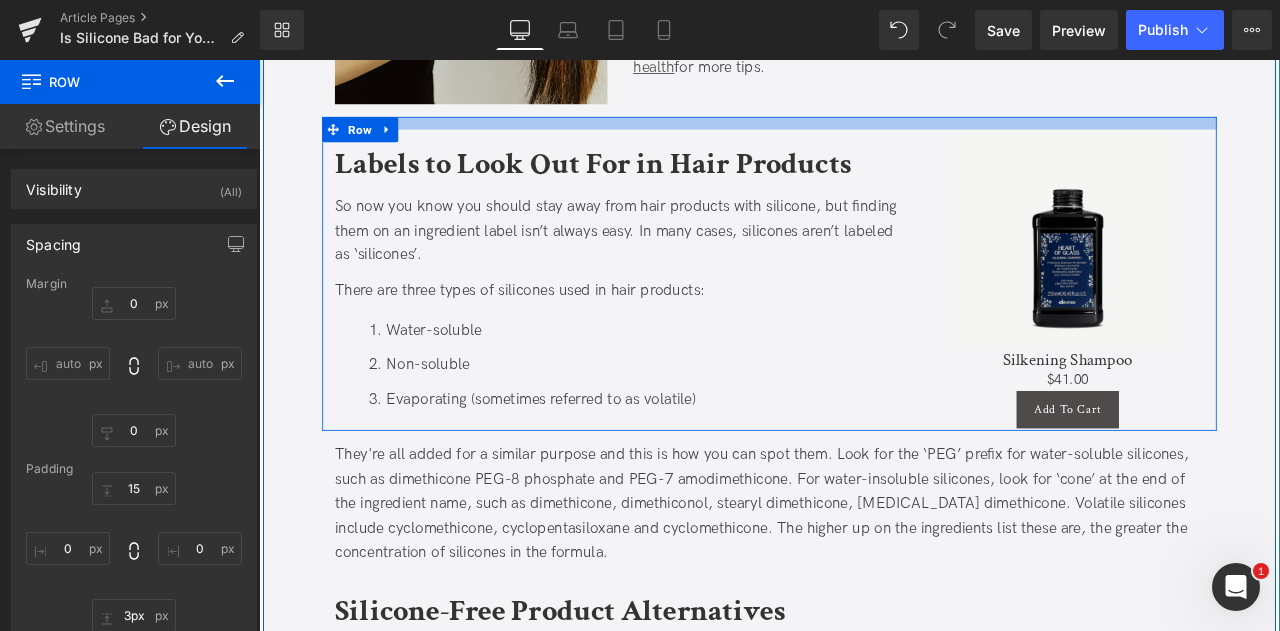 type on "0px" 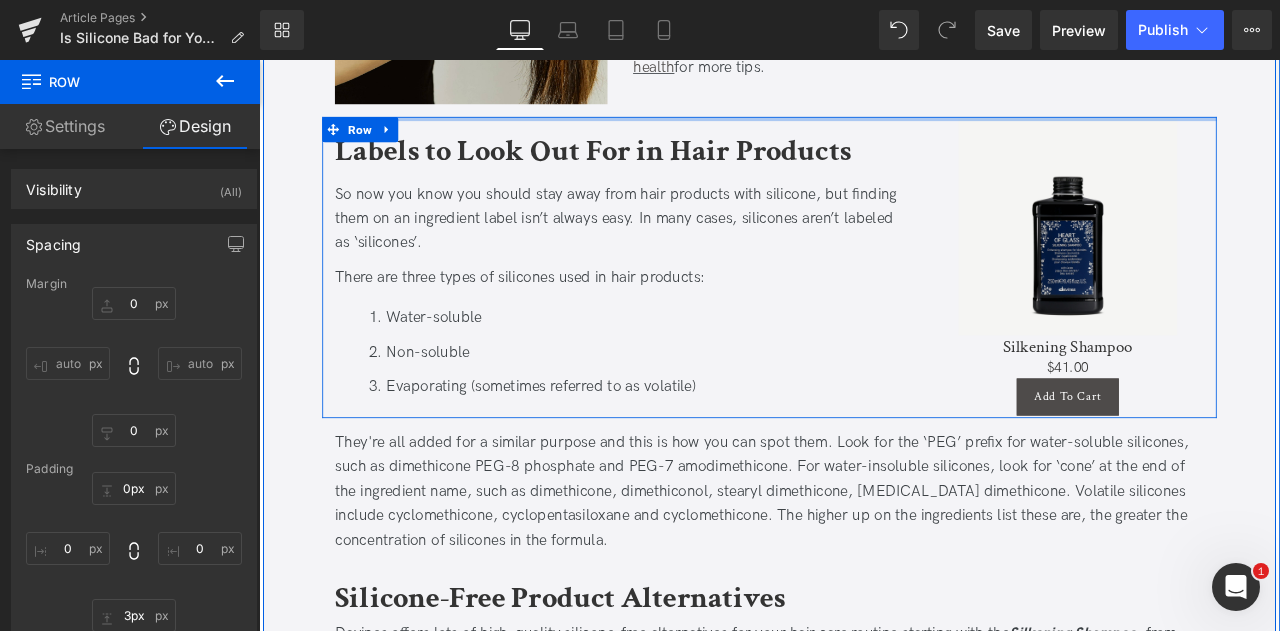 drag, startPoint x: 1103, startPoint y: 132, endPoint x: 1108, endPoint y: 88, distance: 44.28318 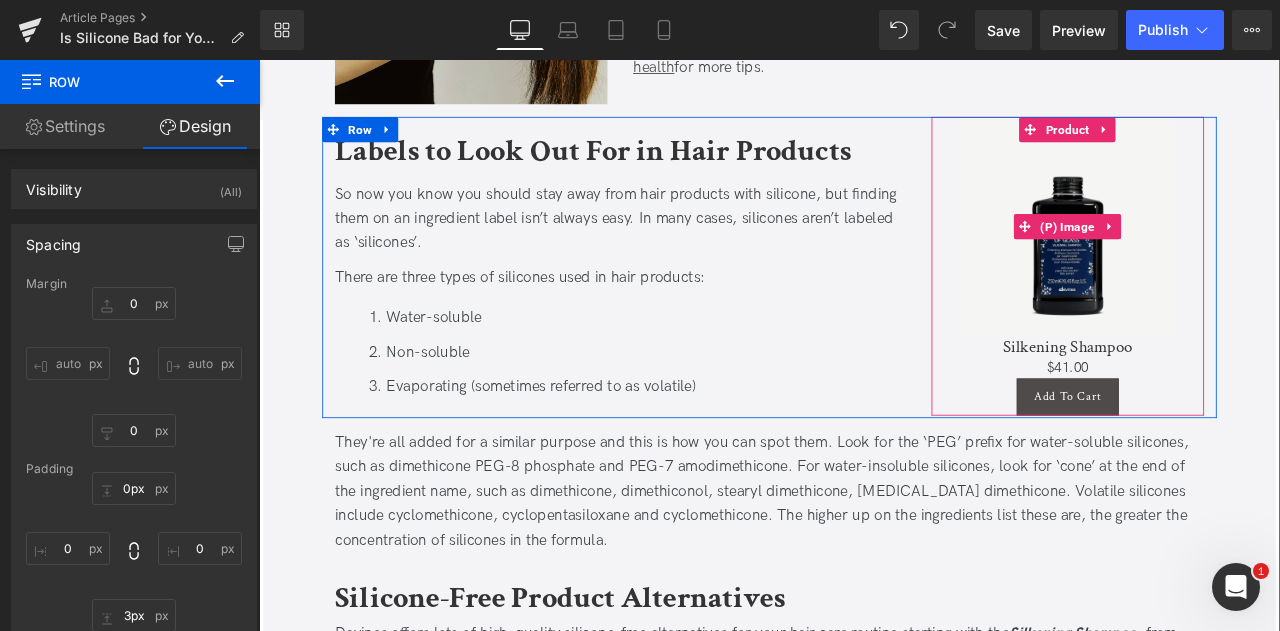 click on "Sale Off" at bounding box center [1217, 256] 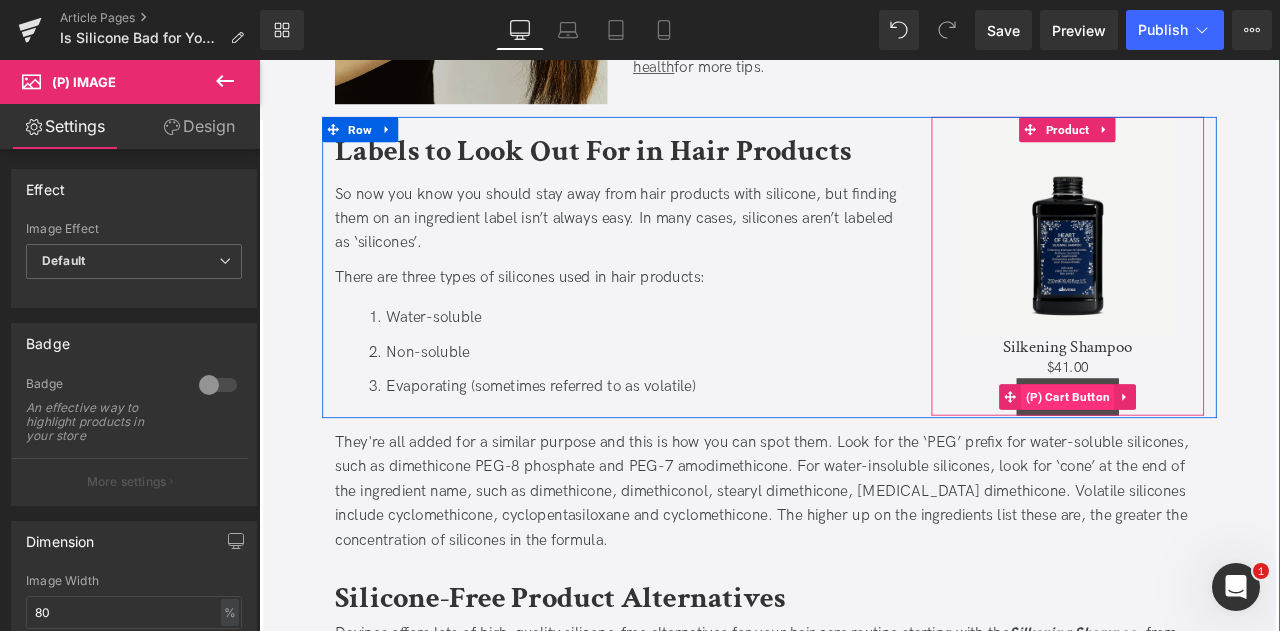click on "(P) Cart Button" at bounding box center [1218, 459] 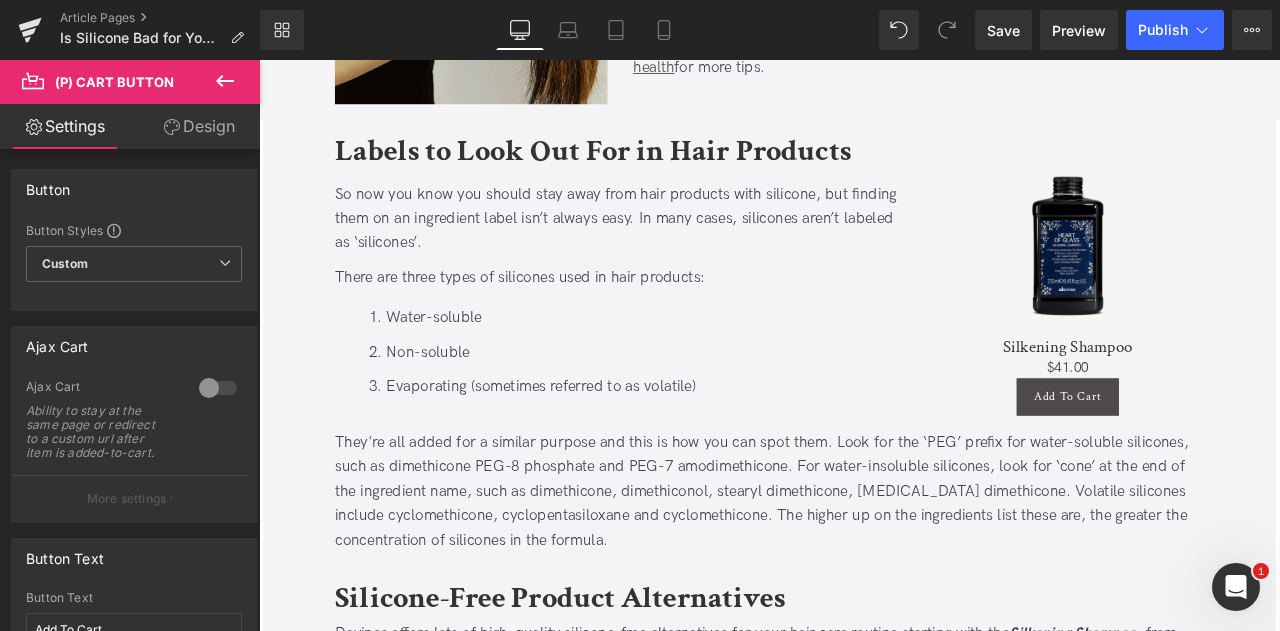 click on "Design" at bounding box center [199, 126] 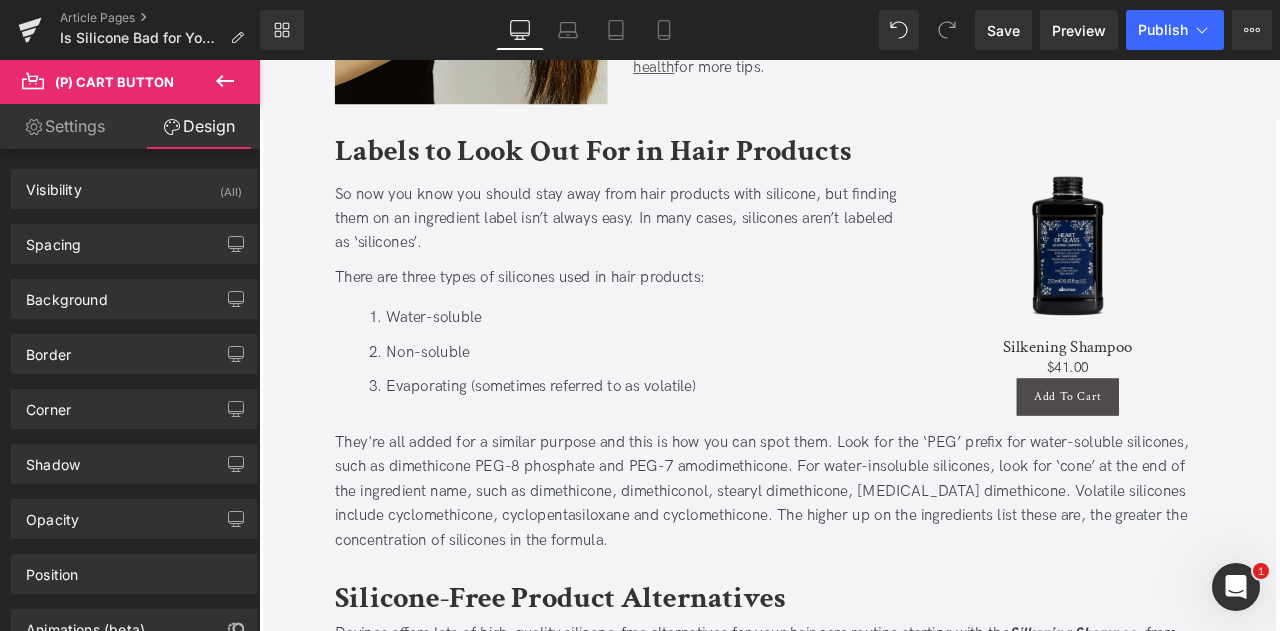 type on "0" 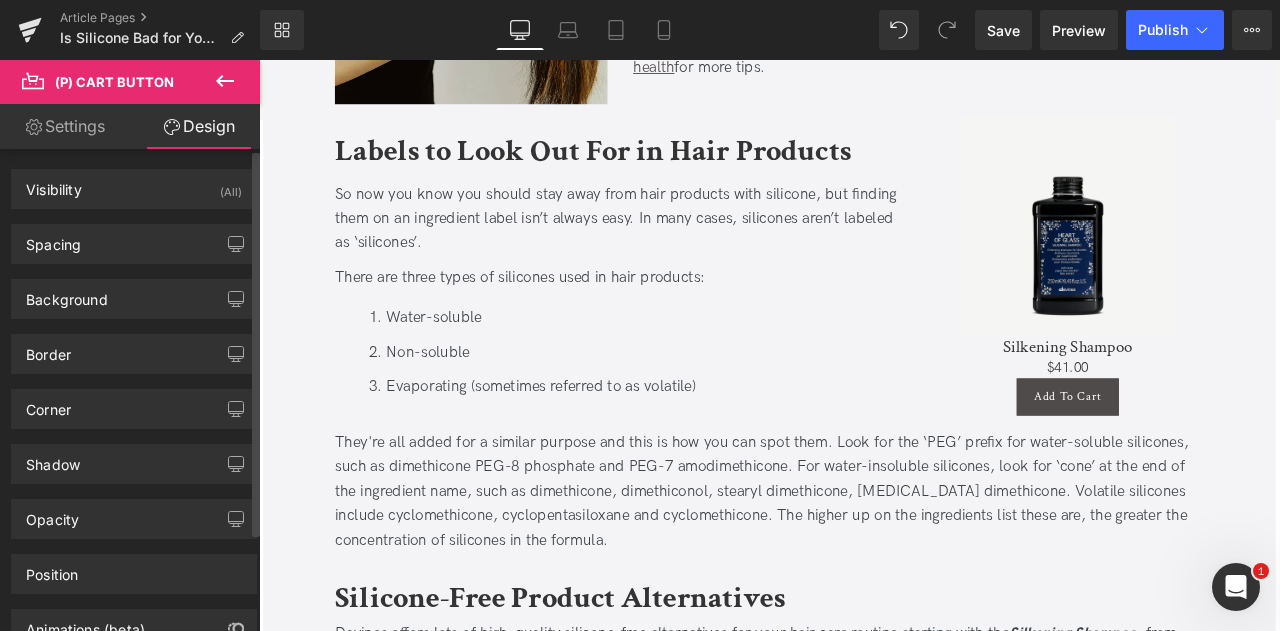 click on "Spacing
Margin
0px 0
0px 0
0px 0
0px 0
Padding
0px 0
20px 20
0px 0
20px 20
Setup Global Style" at bounding box center (134, 244) 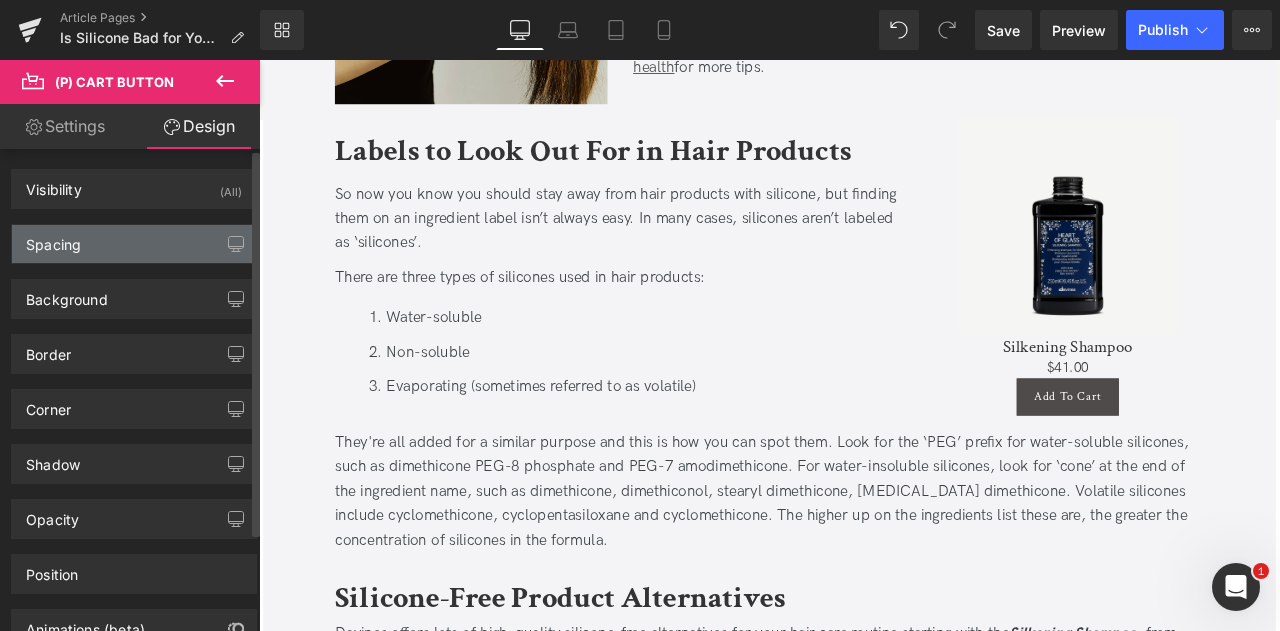 click on "Spacing" at bounding box center (134, 244) 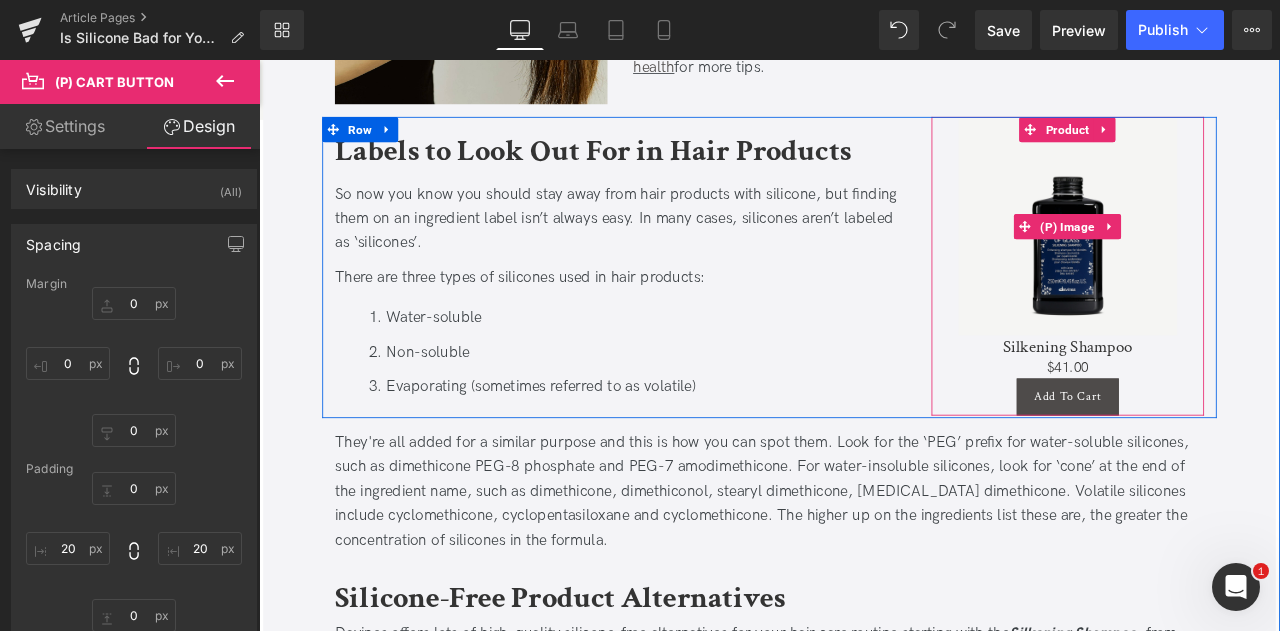 click at bounding box center [1217, 256] 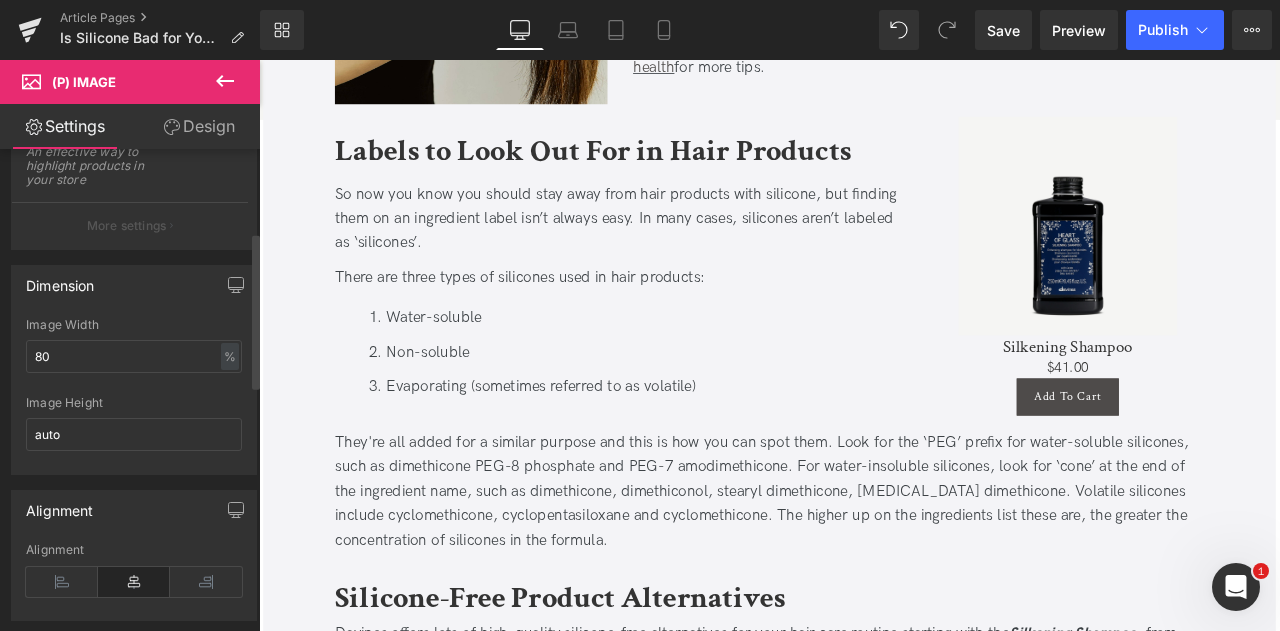 scroll, scrollTop: 310, scrollLeft: 0, axis: vertical 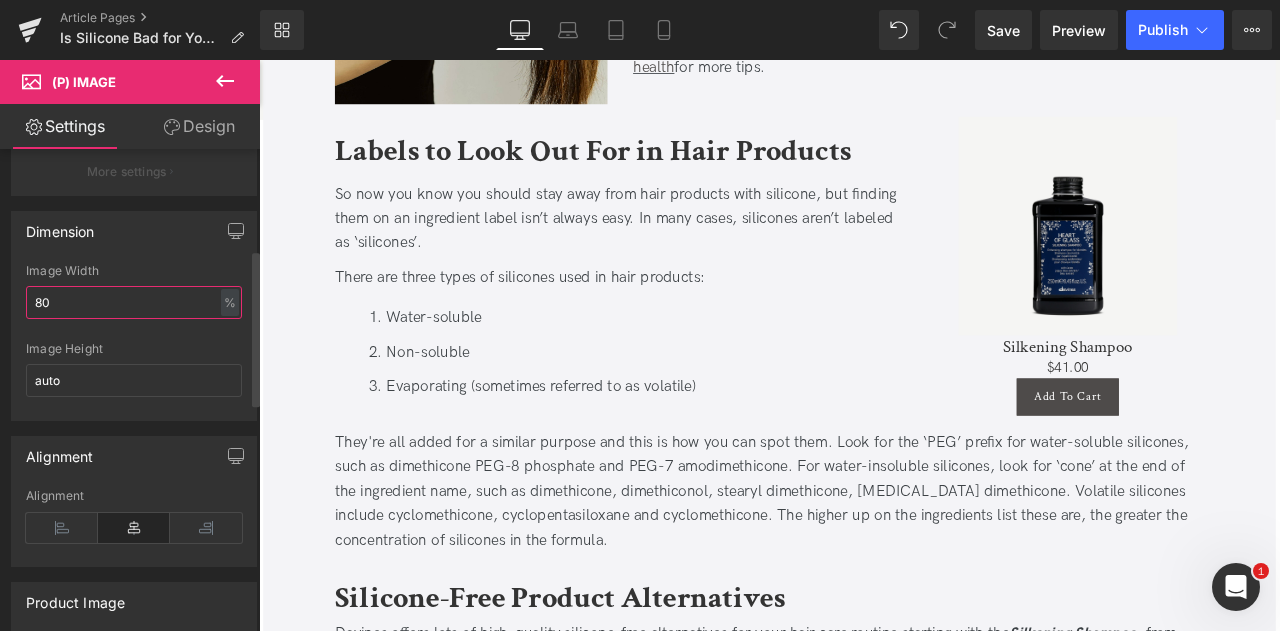 click on "80" at bounding box center [134, 302] 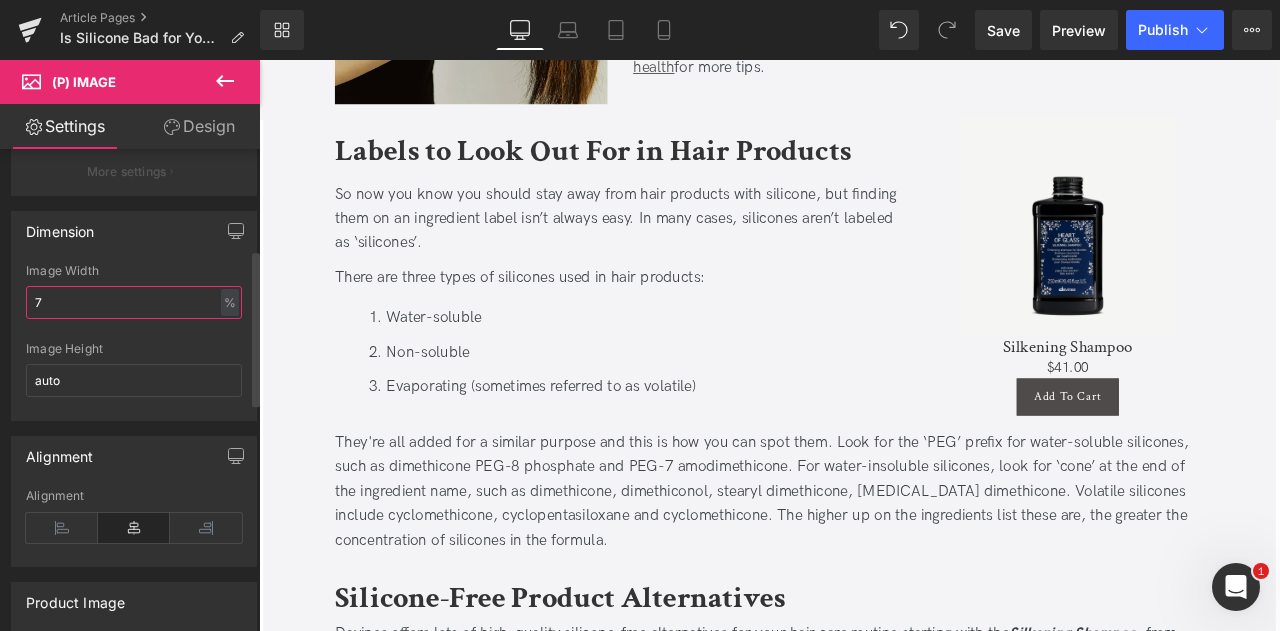 type on "75" 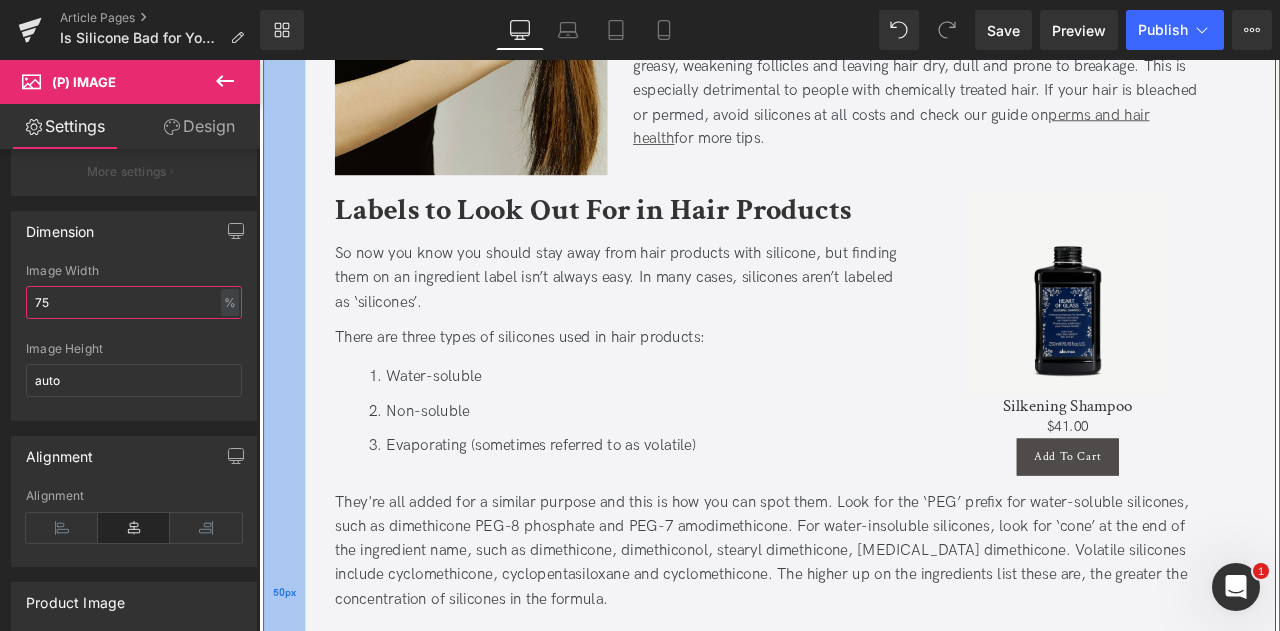 scroll, scrollTop: 1240, scrollLeft: 0, axis: vertical 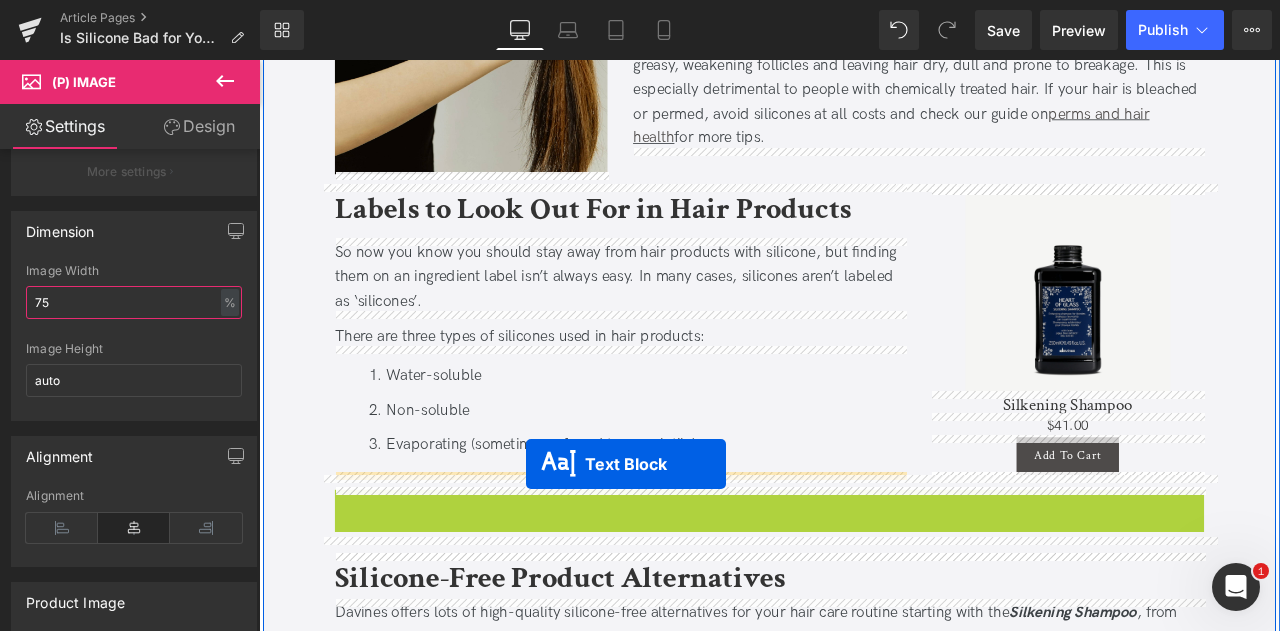 drag, startPoint x: 802, startPoint y: 644, endPoint x: 576, endPoint y: 539, distance: 249.20073 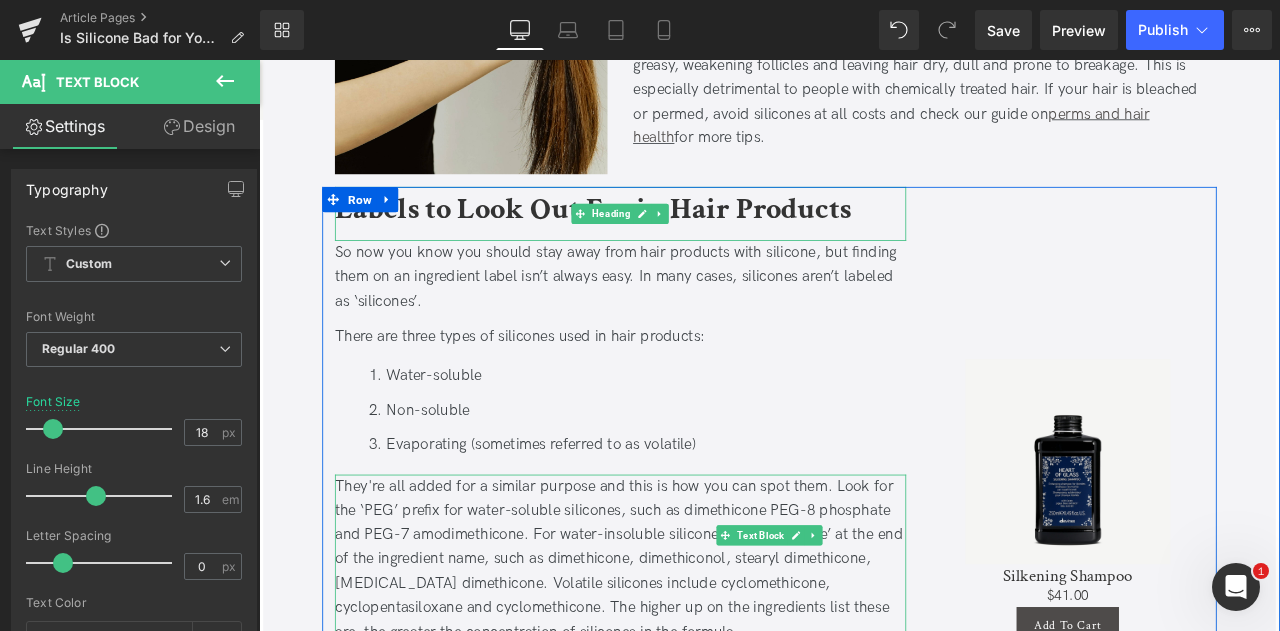 scroll, scrollTop: 1661, scrollLeft: 0, axis: vertical 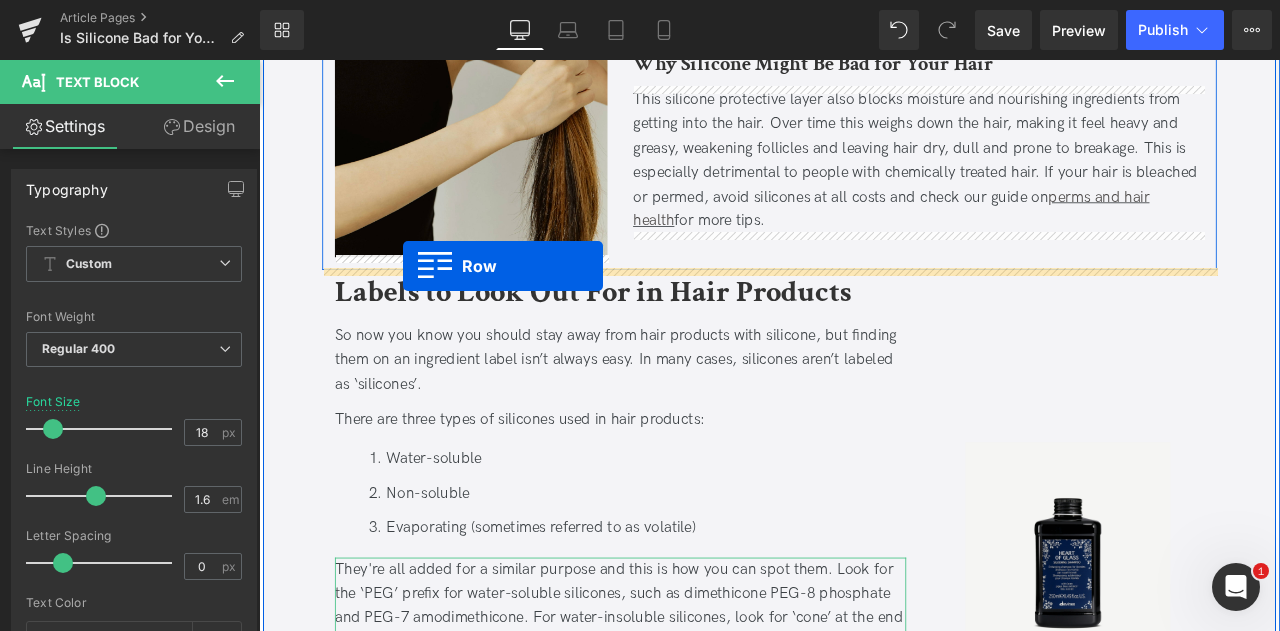 drag, startPoint x: 345, startPoint y: 343, endPoint x: 430, endPoint y: 303, distance: 93.941475 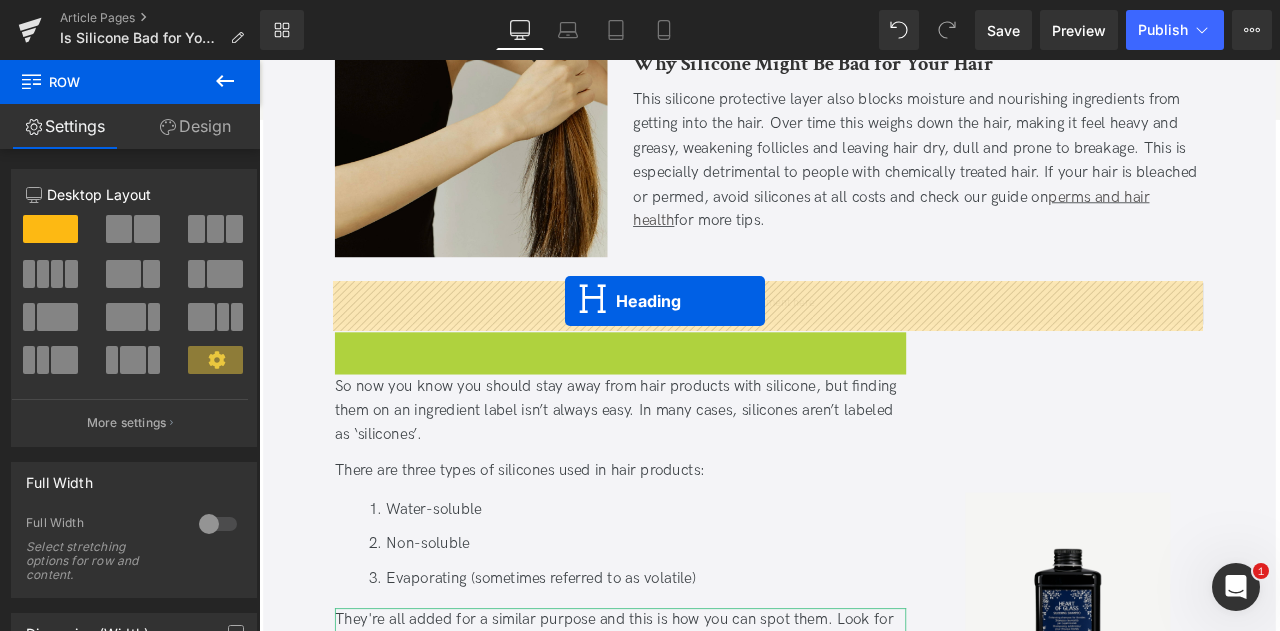 drag, startPoint x: 629, startPoint y: 414, endPoint x: 621, endPoint y: 346, distance: 68.46897 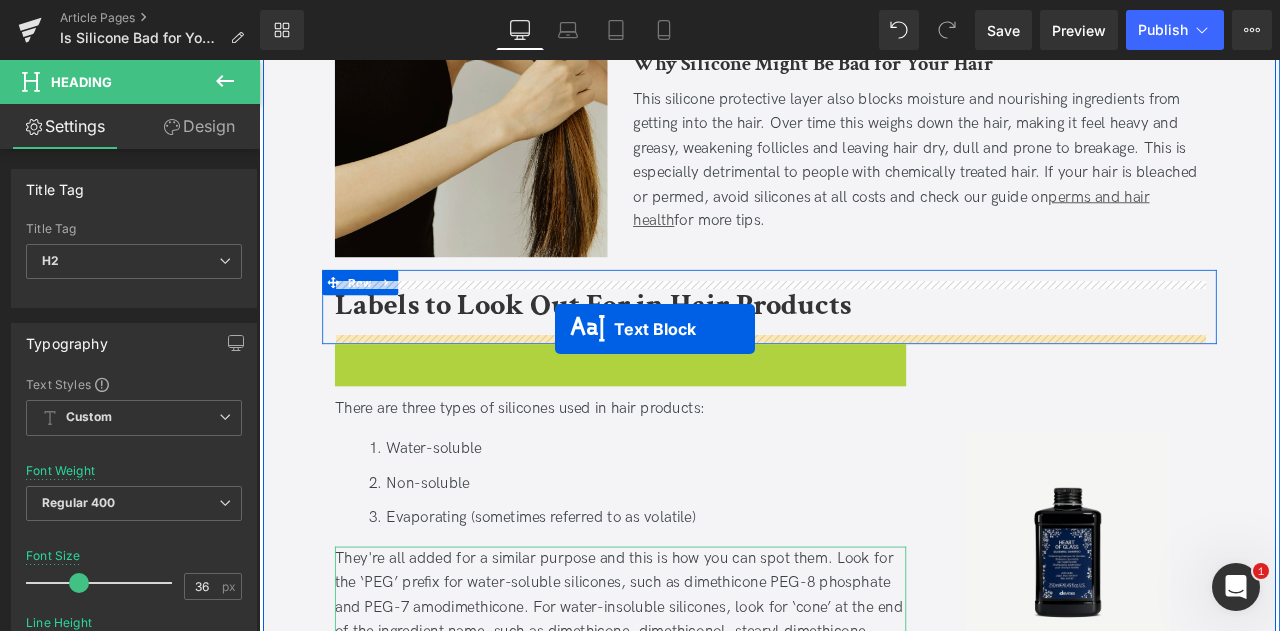 drag, startPoint x: 628, startPoint y: 433, endPoint x: 610, endPoint y: 378, distance: 57.870544 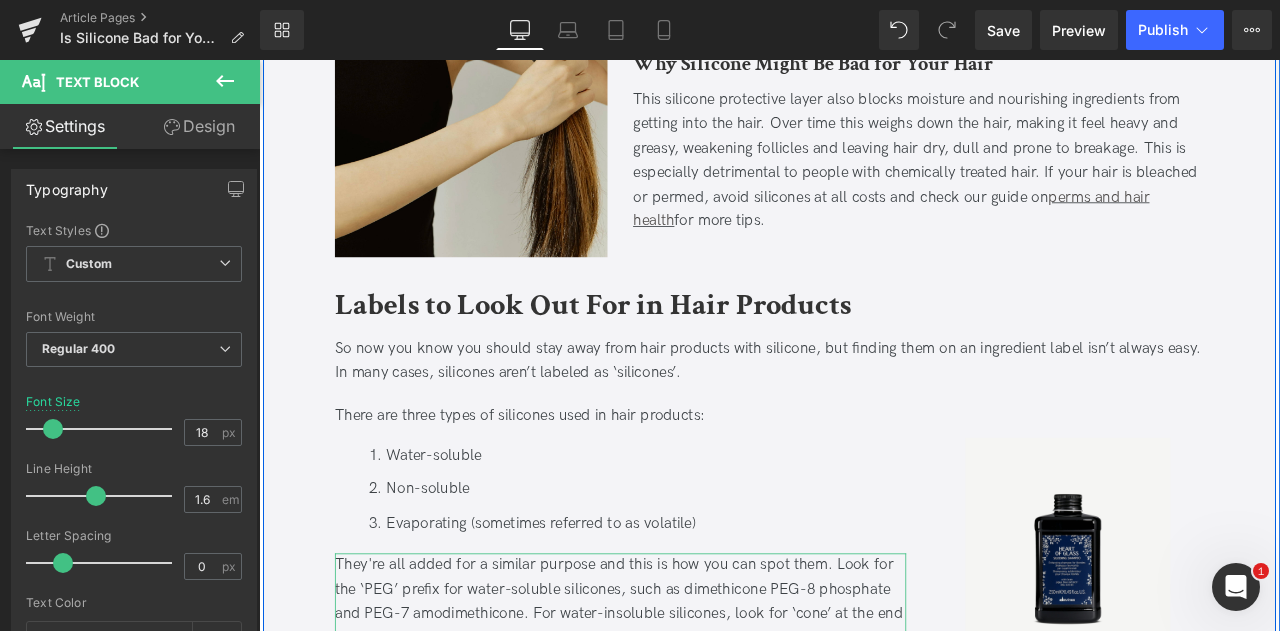 scroll, scrollTop: 1318, scrollLeft: 0, axis: vertical 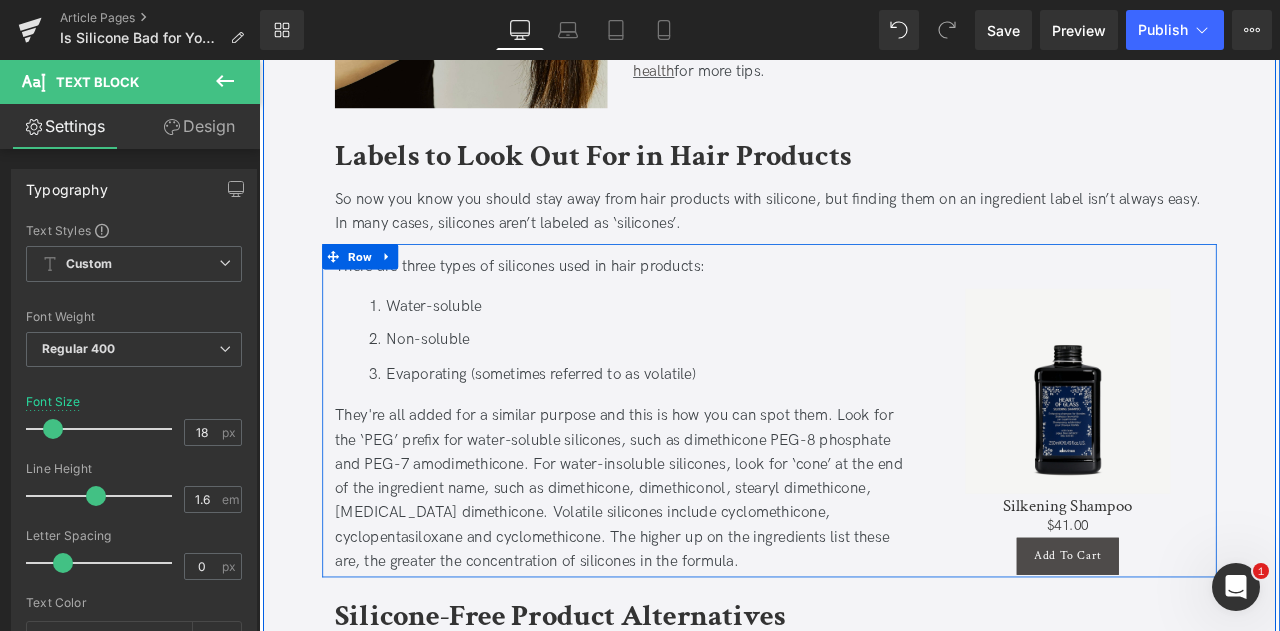 click on "Sale Off
(P) Image
Silkening Shampoo
(P) Title
$0
$41.00
(P) Price
Add To Cart
(P) Cart Button
Product" at bounding box center [1217, 474] 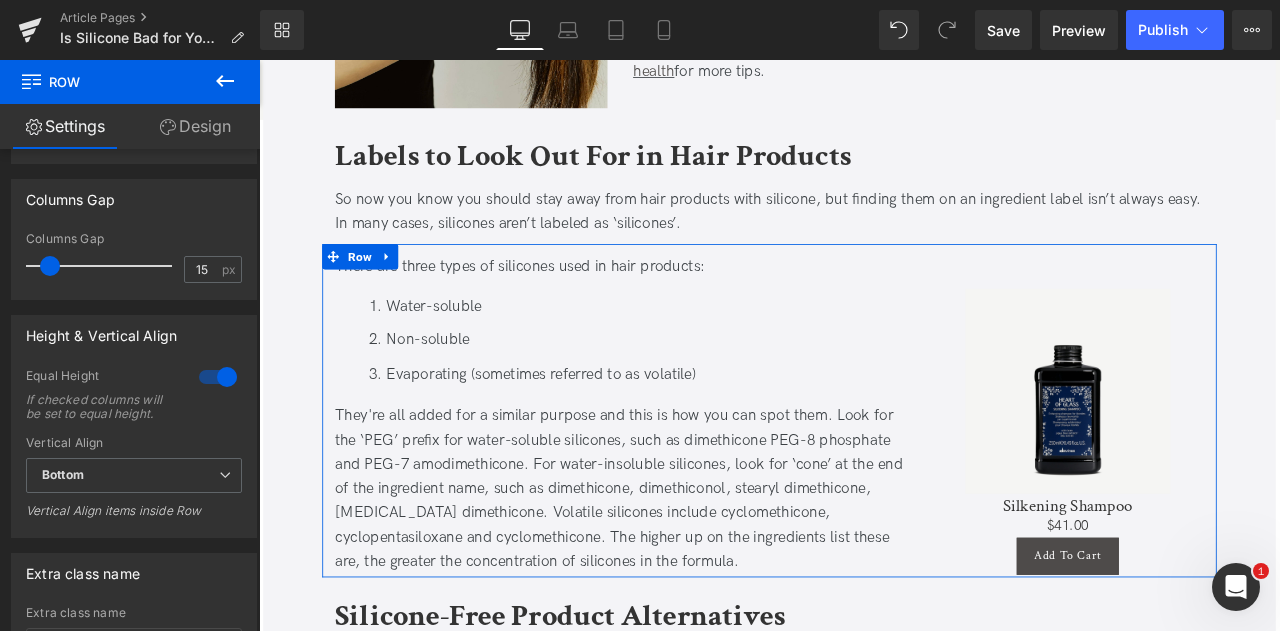 scroll, scrollTop: 845, scrollLeft: 0, axis: vertical 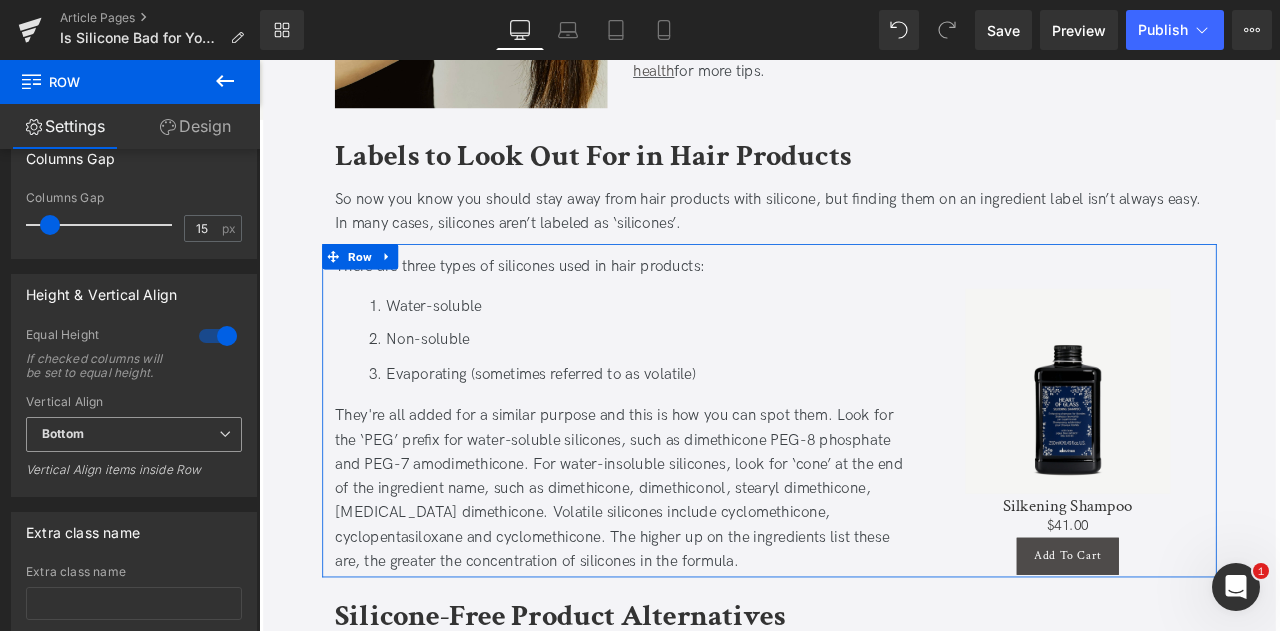 click on "Bottom" at bounding box center (134, 434) 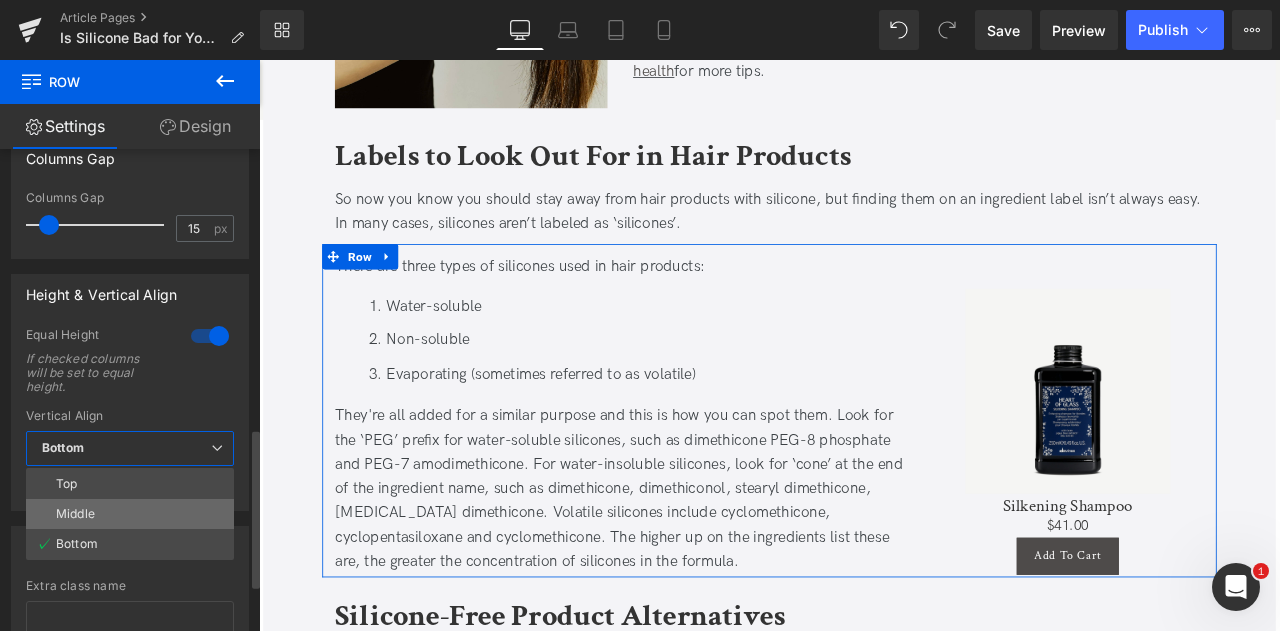 click on "Middle" at bounding box center (130, 514) 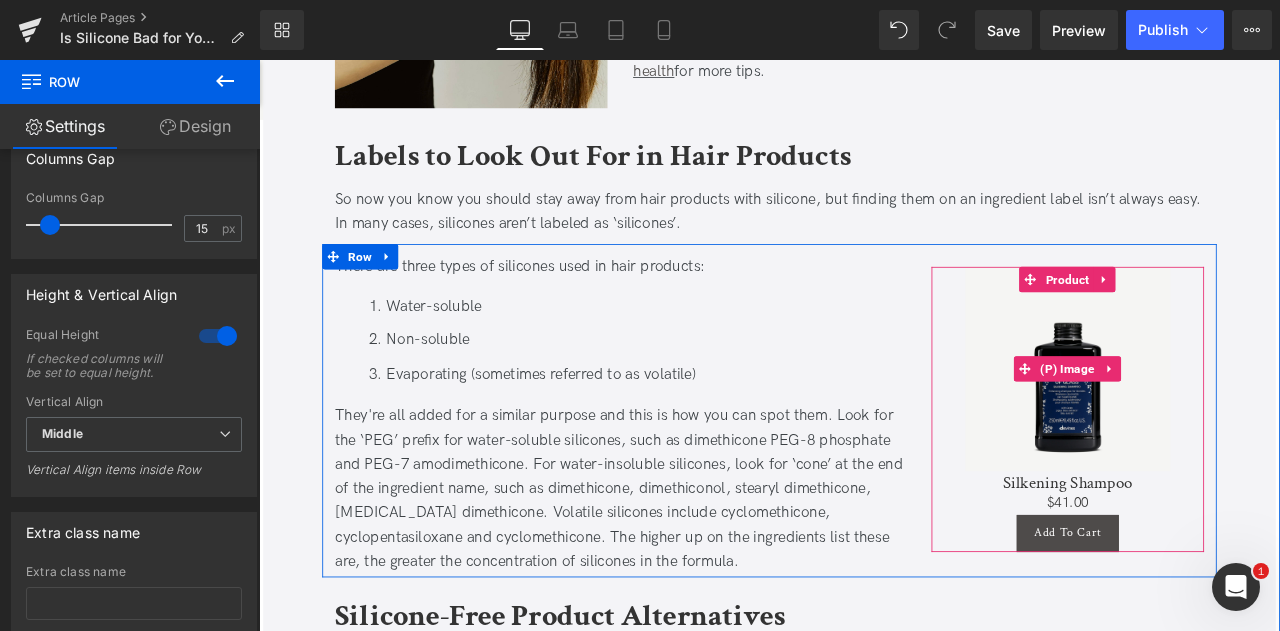 click on "Sale Off" at bounding box center [1217, 426] 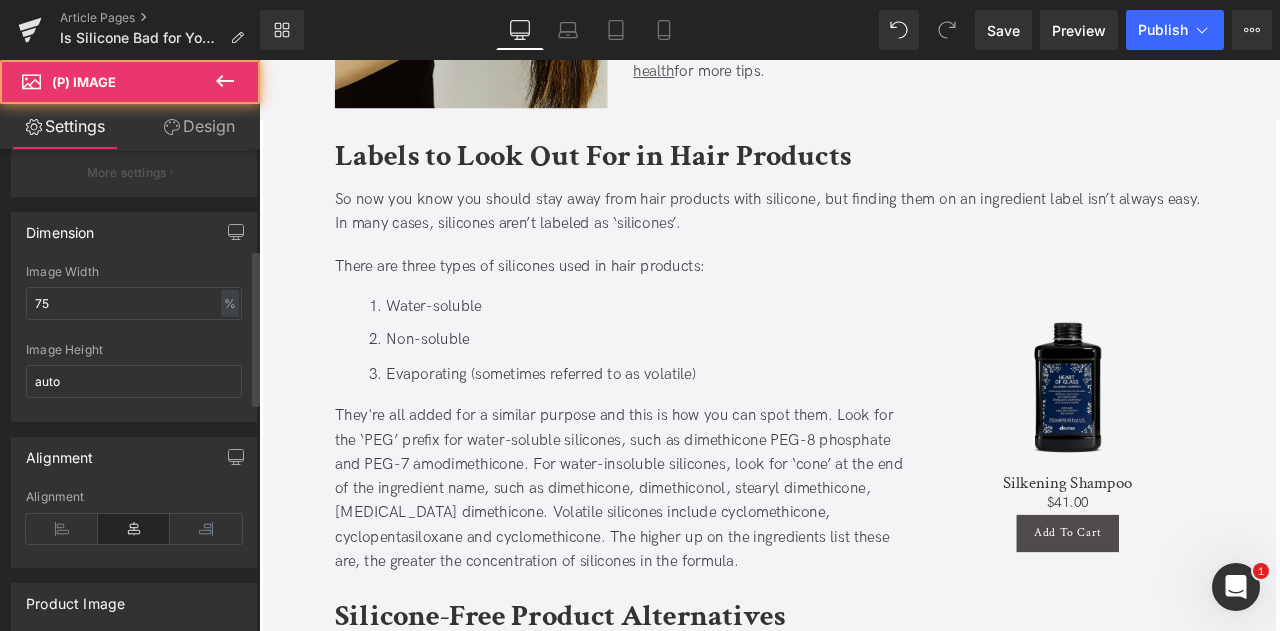 scroll, scrollTop: 310, scrollLeft: 0, axis: vertical 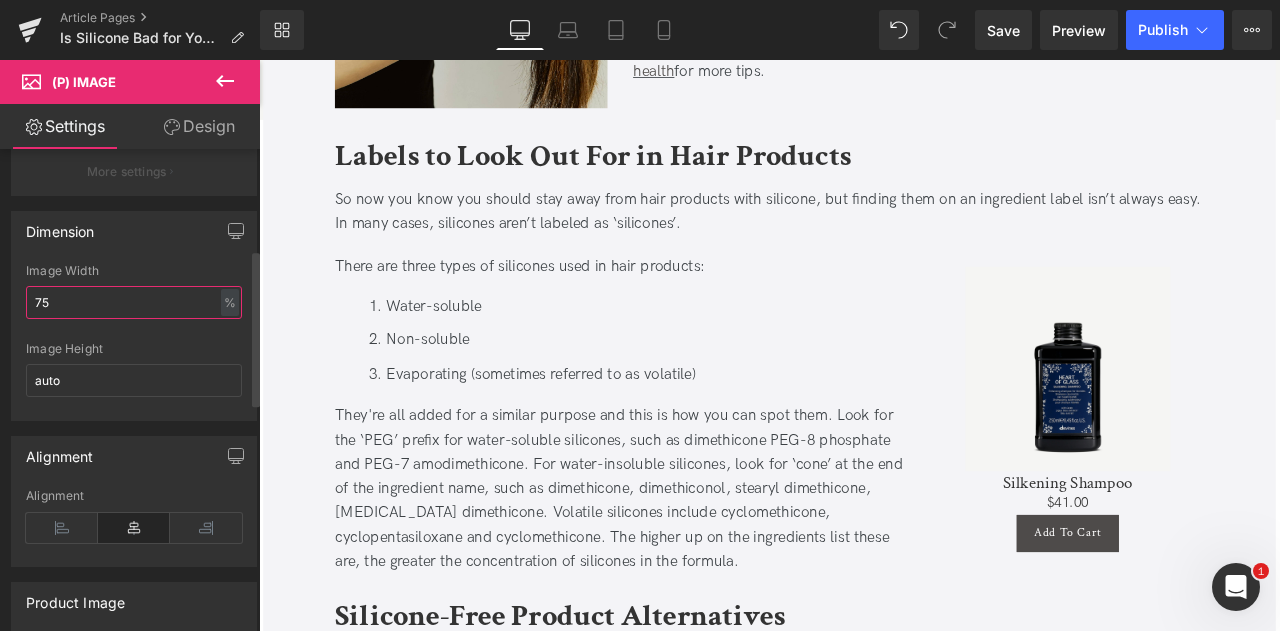 click on "75" at bounding box center [134, 302] 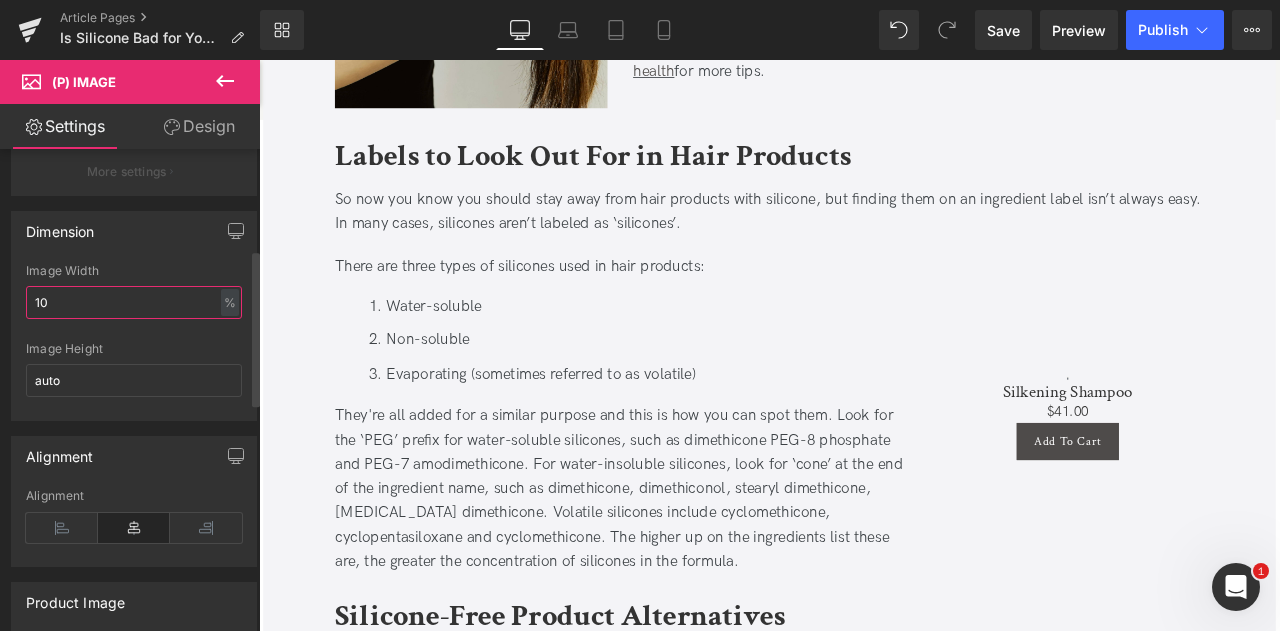 type on "100" 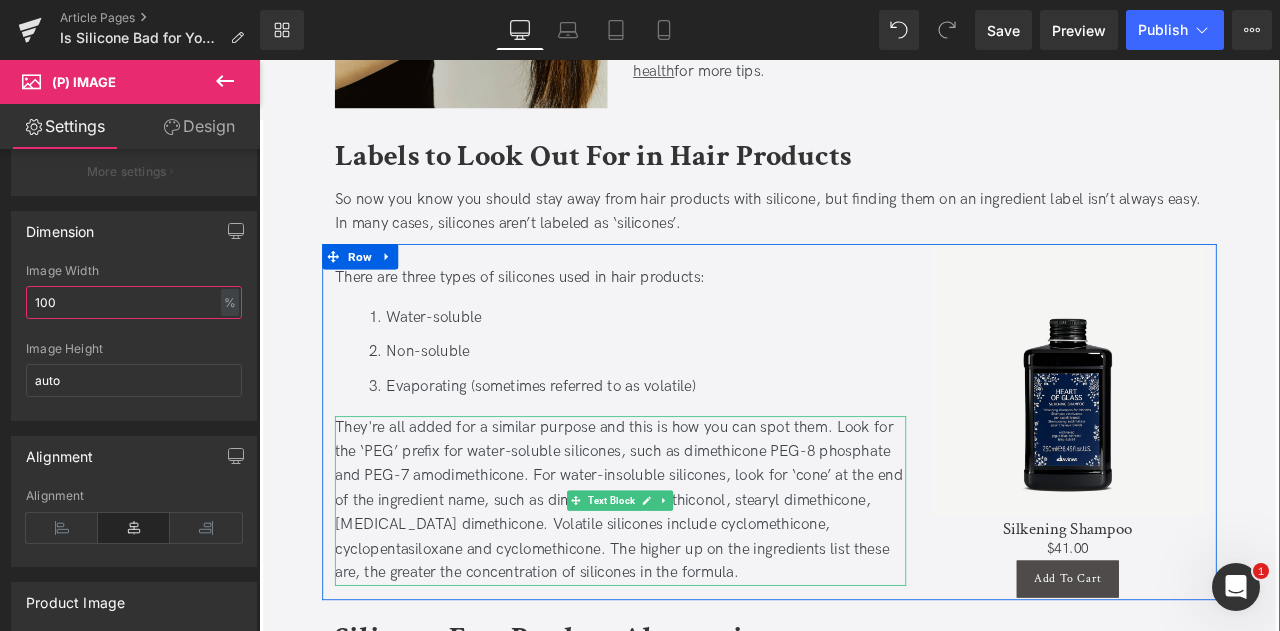 scroll, scrollTop: 1558, scrollLeft: 0, axis: vertical 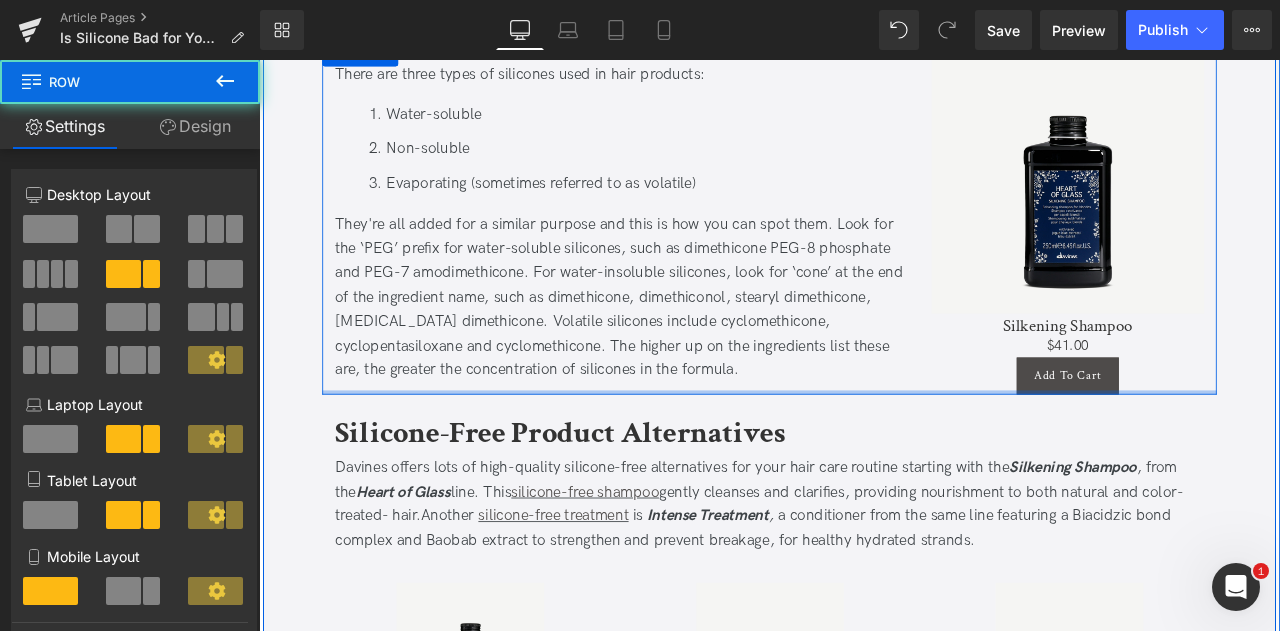 drag, startPoint x: 1013, startPoint y: 453, endPoint x: 1007, endPoint y: 438, distance: 16.155495 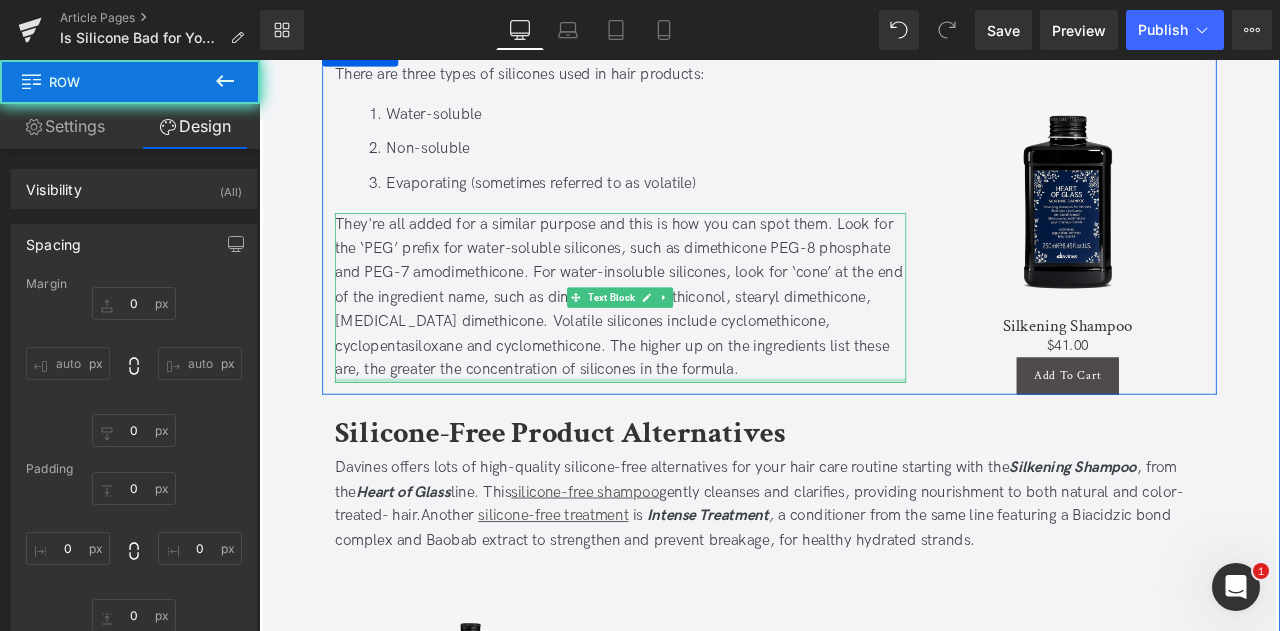 type on "0" 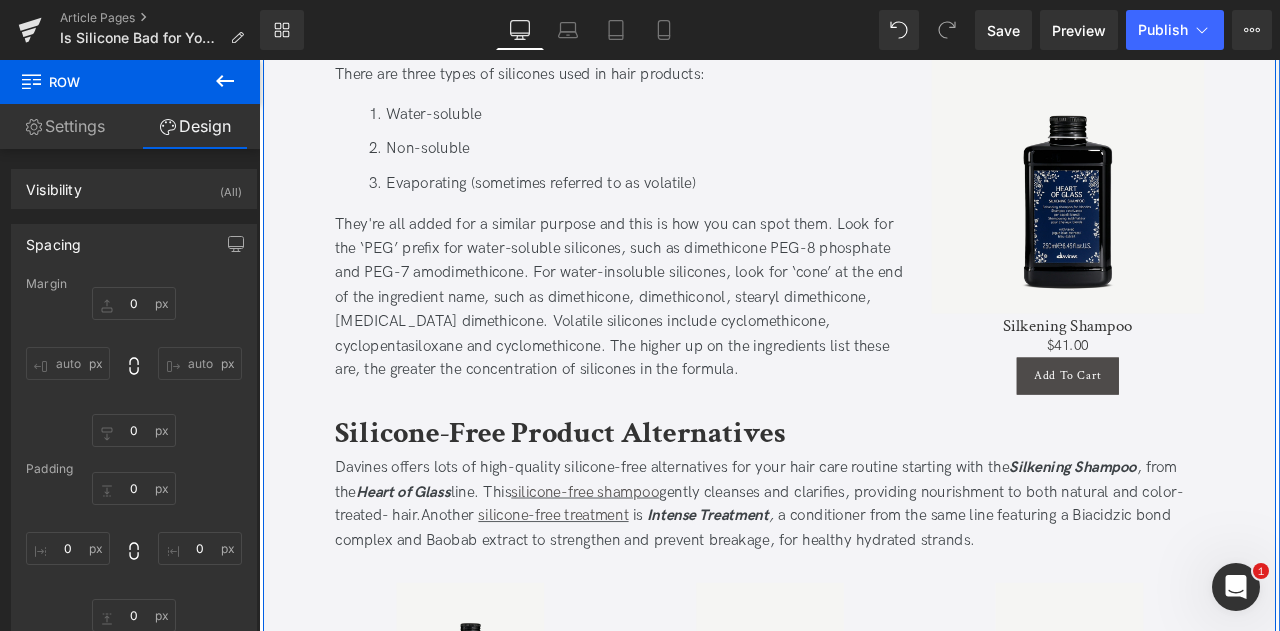 click on "Is Silicone Bad for Your Hair? Heading         Updated on July 21, 2025 |  5  min read Jaclyn LaBadia,  Davines Writer Text Block         Separator         Silicones are found in nearly every beauty product category from haircare to makeup. They give your skin or strands an instant boost of slip and shine, but silicones get a bad rap. There's lots of caution around using silicones in hair products, some of which is well- deserved—they can affect the strength and appearance of your hair long term. But is silicone bad for hair? We’ve got everything to know about the controversial ingredient ahead- including why to avoid it and the best silicone-free product alternatives. Text Block
Key Takeaways Heading" at bounding box center [864, 398] 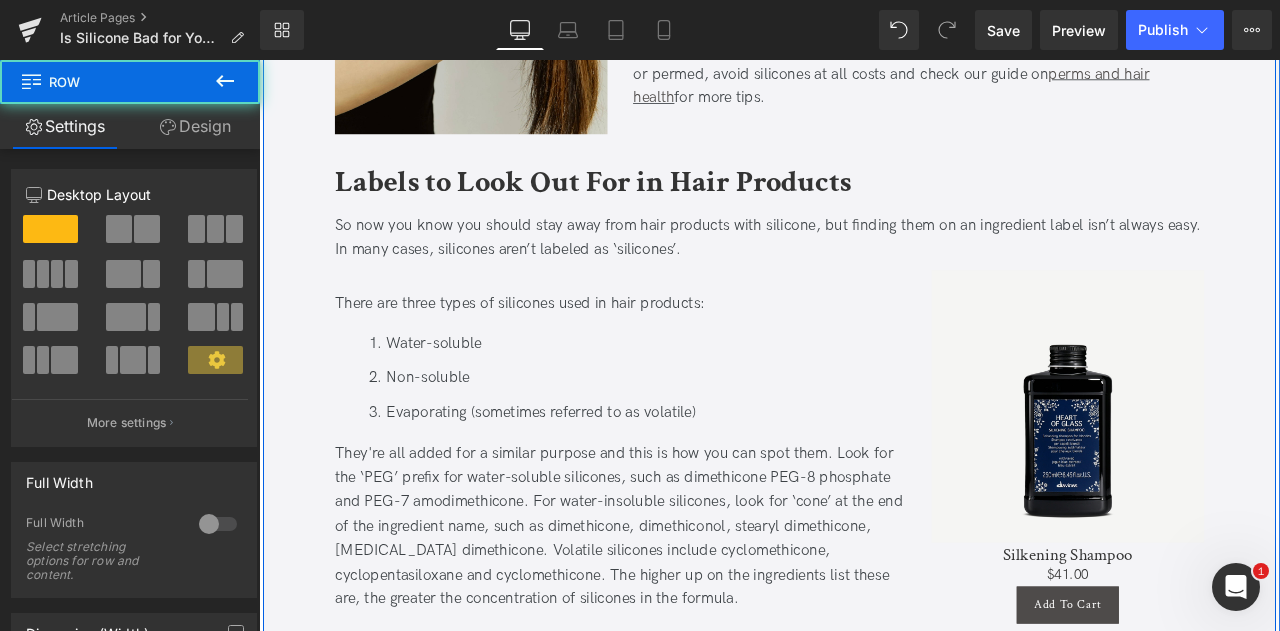 scroll, scrollTop: 1283, scrollLeft: 0, axis: vertical 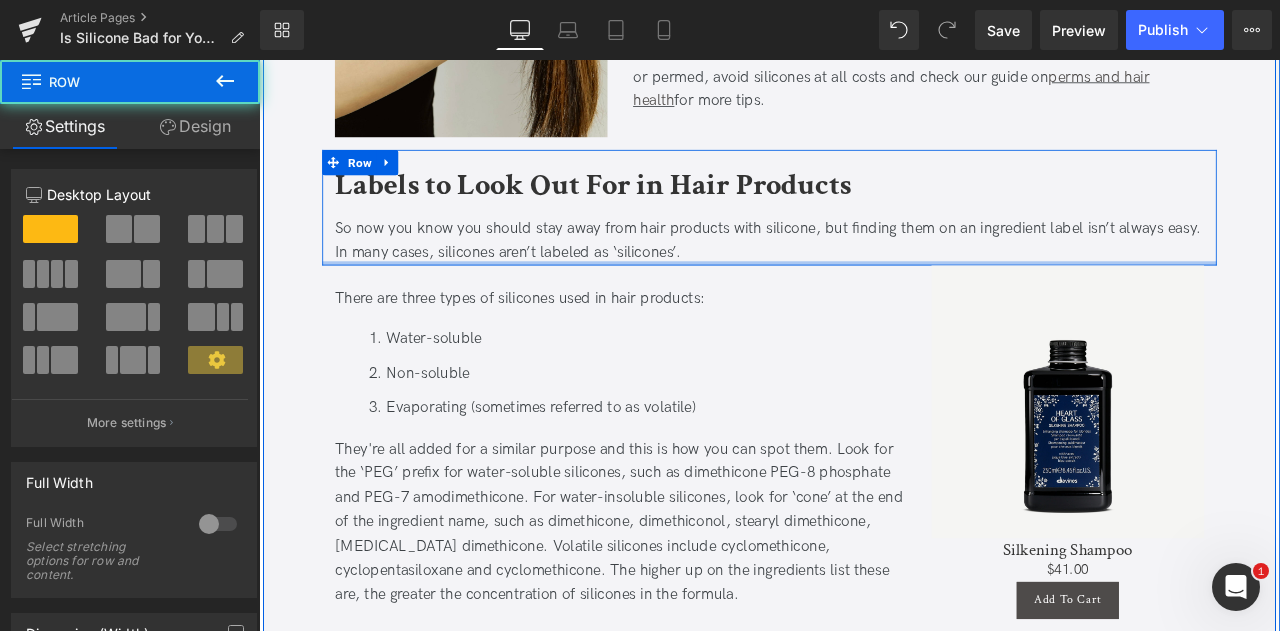 drag, startPoint x: 714, startPoint y: 307, endPoint x: 693, endPoint y: 262, distance: 49.658836 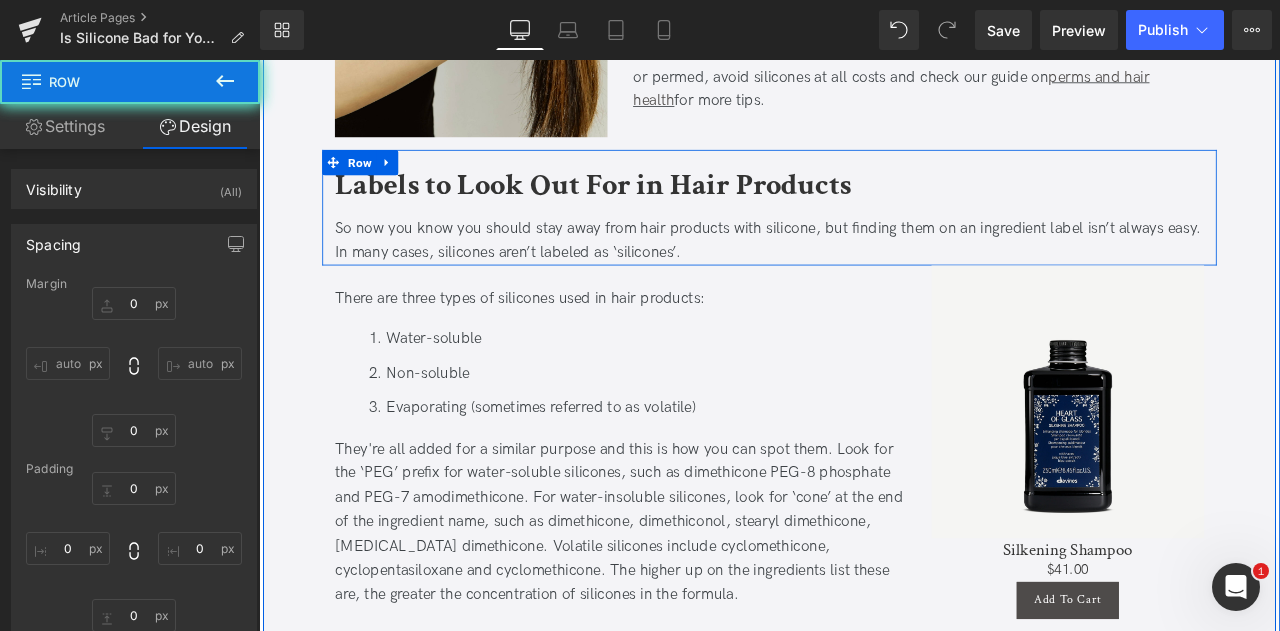 type on "0" 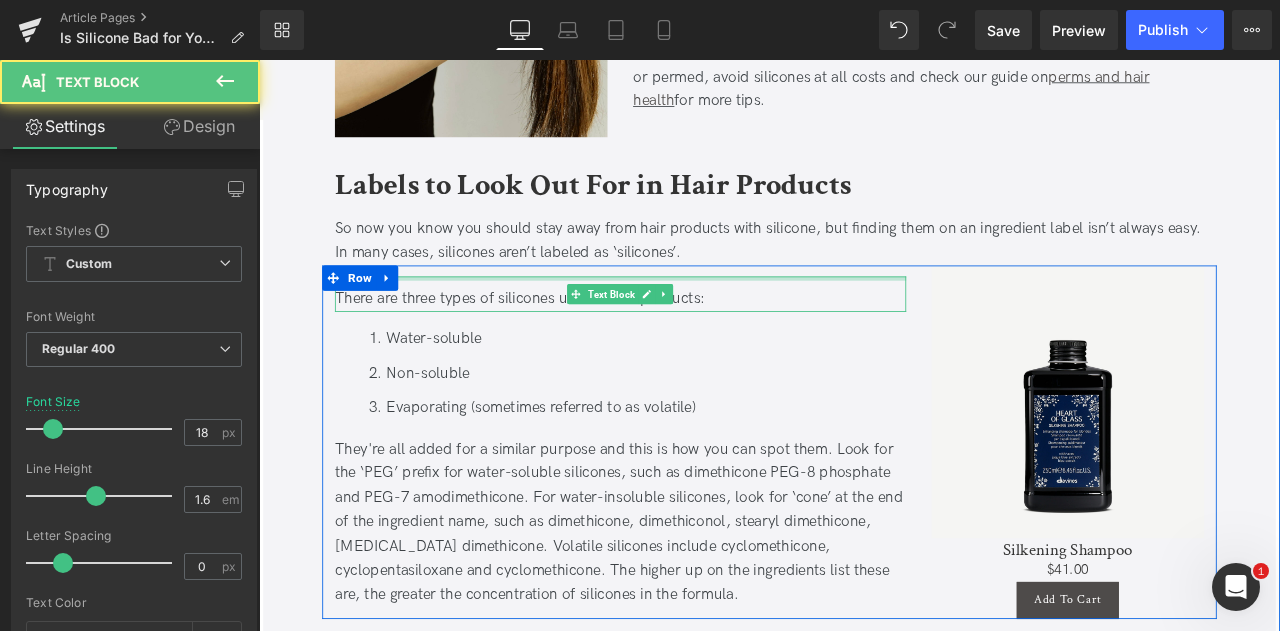 click at bounding box center [687, 319] 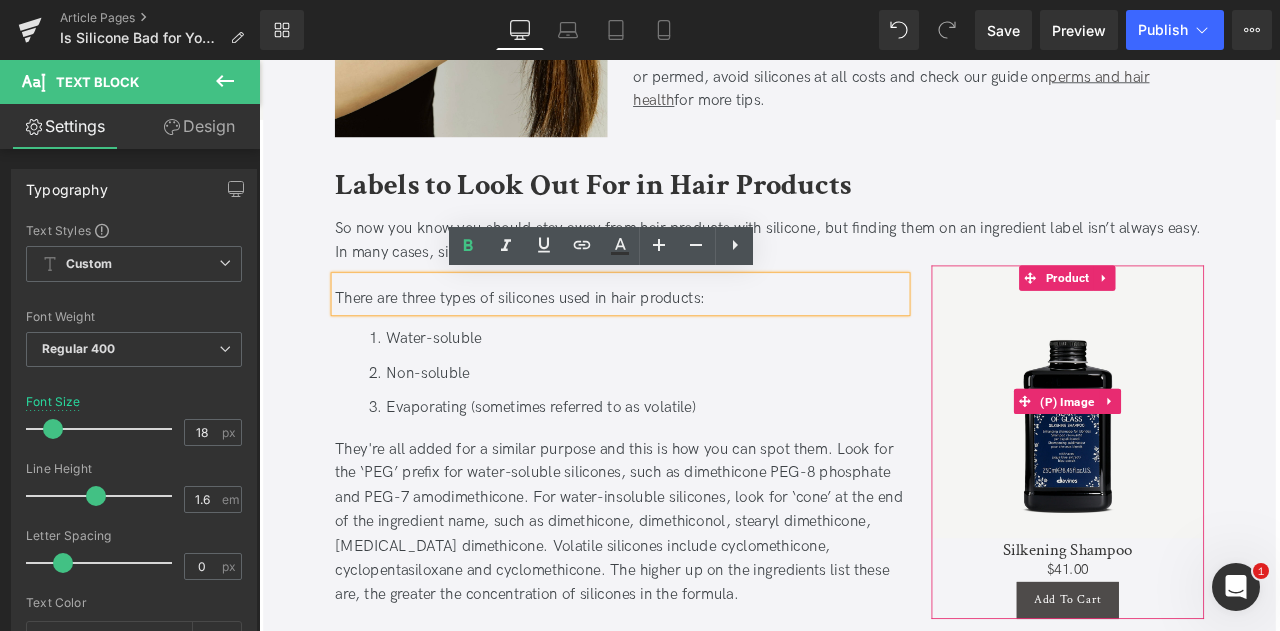 scroll, scrollTop: 1381, scrollLeft: 0, axis: vertical 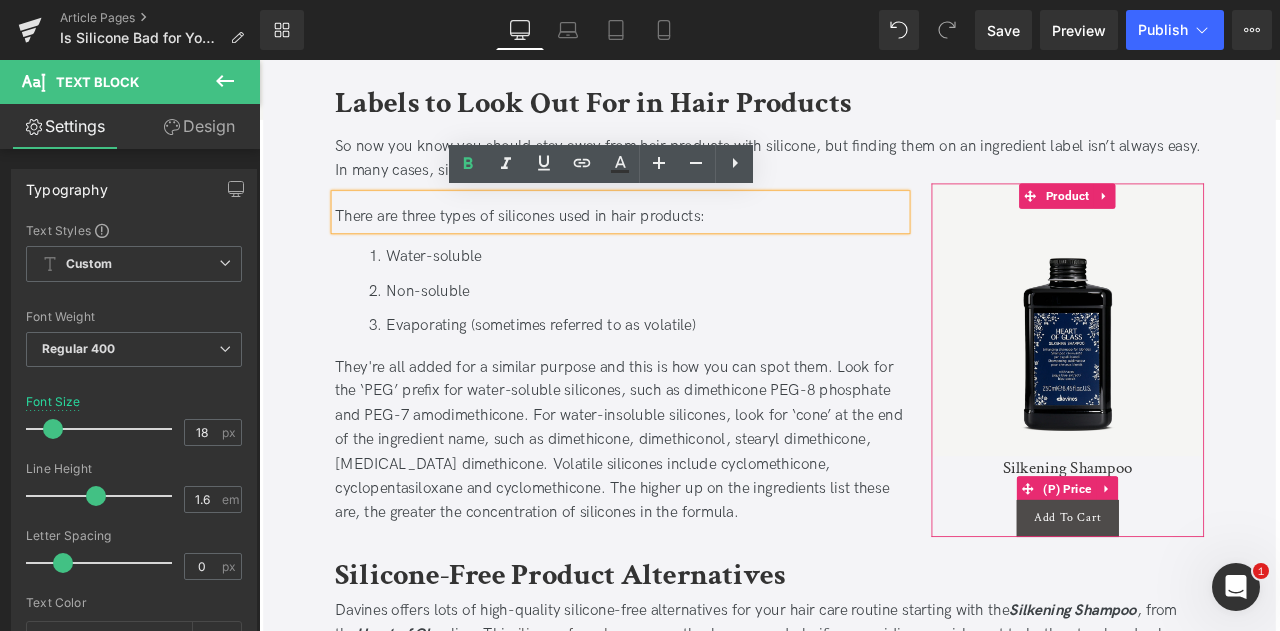 click on "$0
$41.00" at bounding box center (1217, 568) 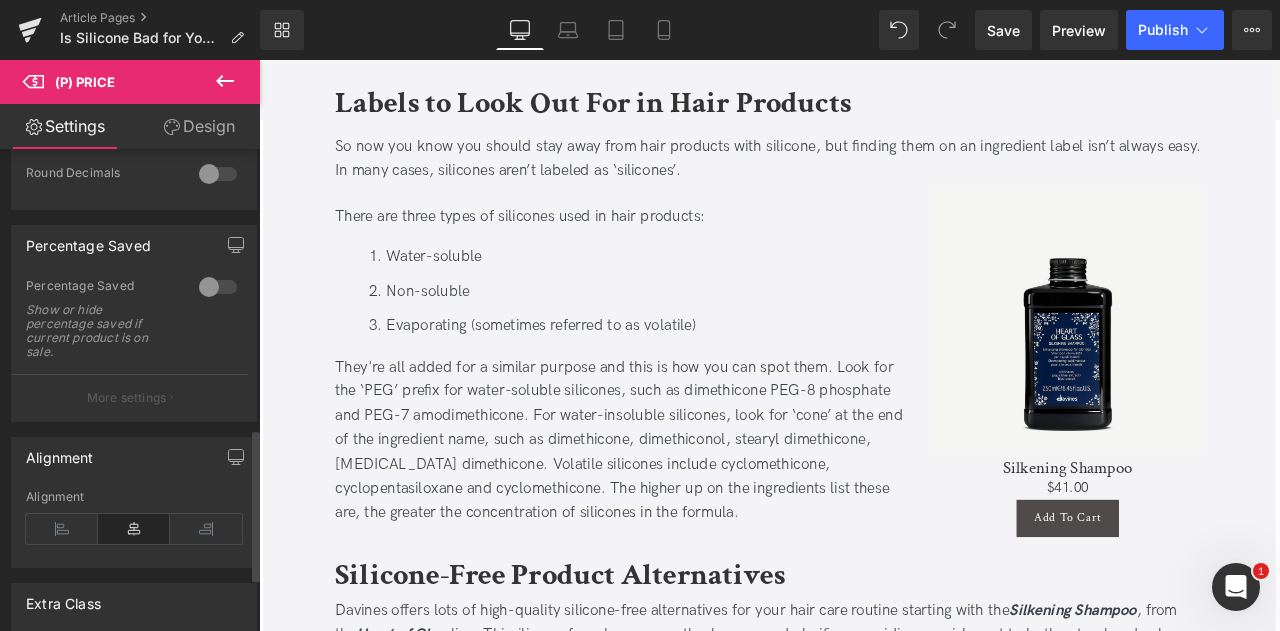 scroll, scrollTop: 899, scrollLeft: 0, axis: vertical 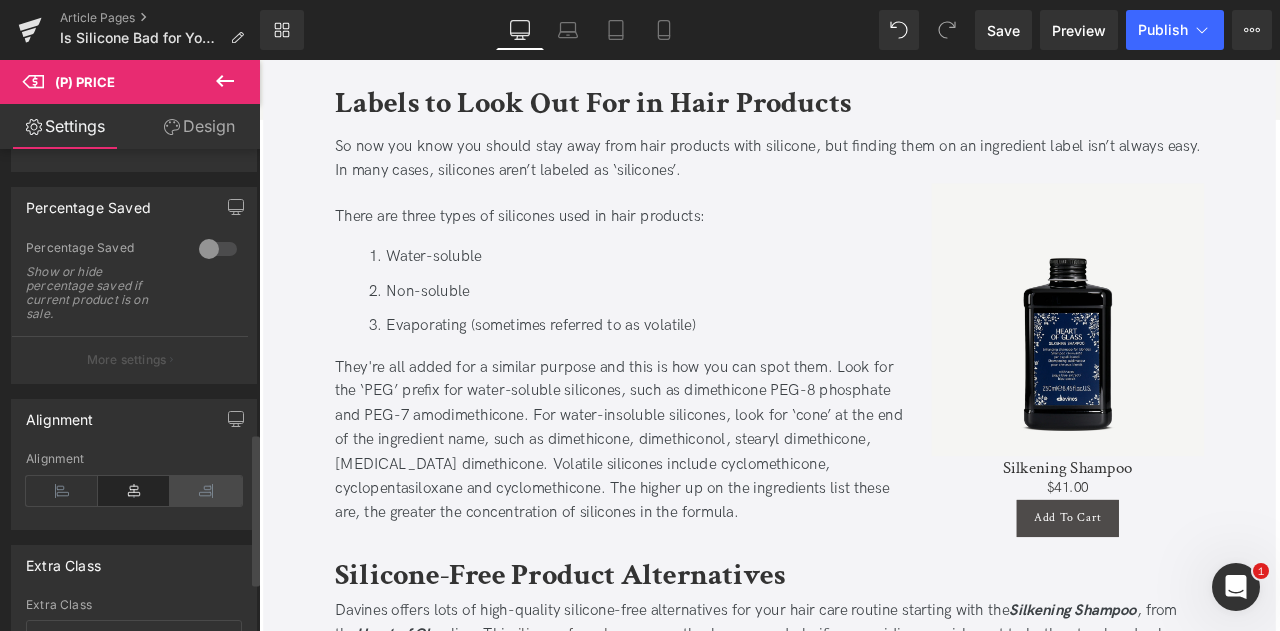 click at bounding box center (206, 491) 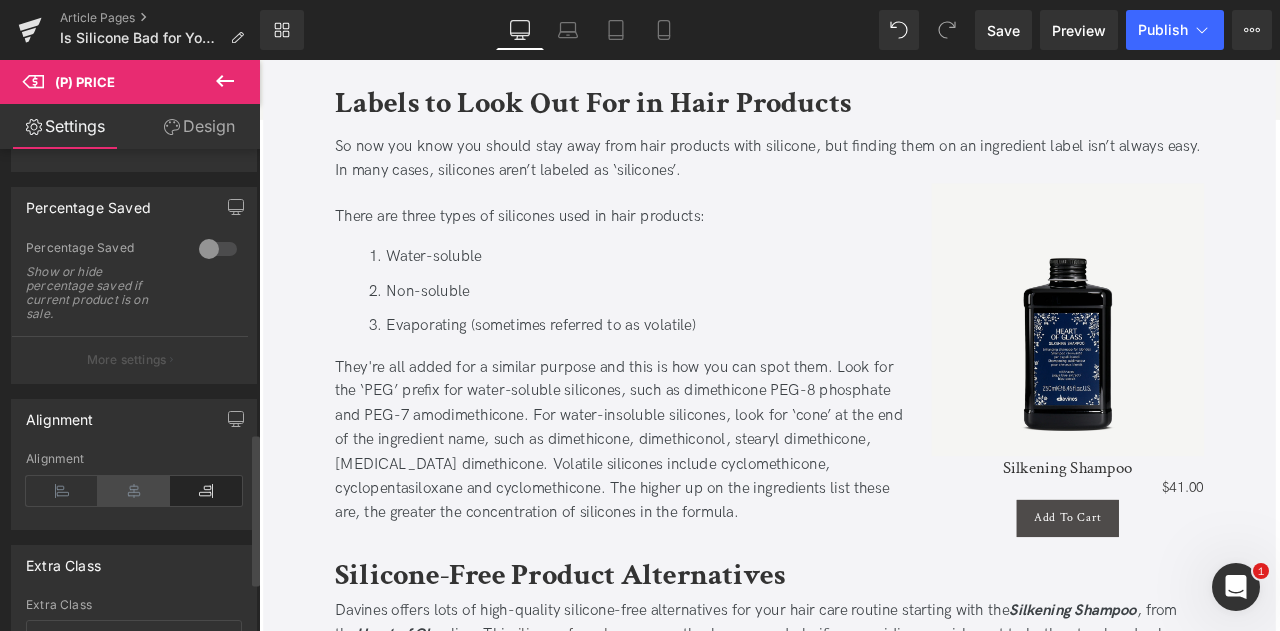 click at bounding box center [134, 491] 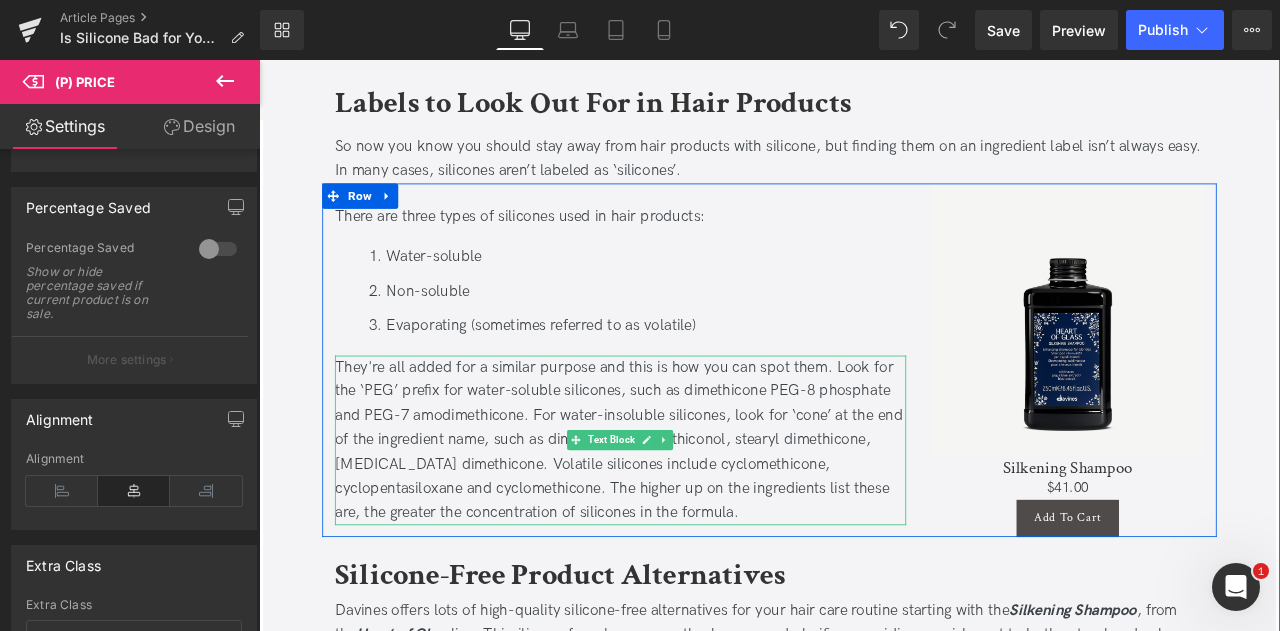 scroll, scrollTop: 1449, scrollLeft: 0, axis: vertical 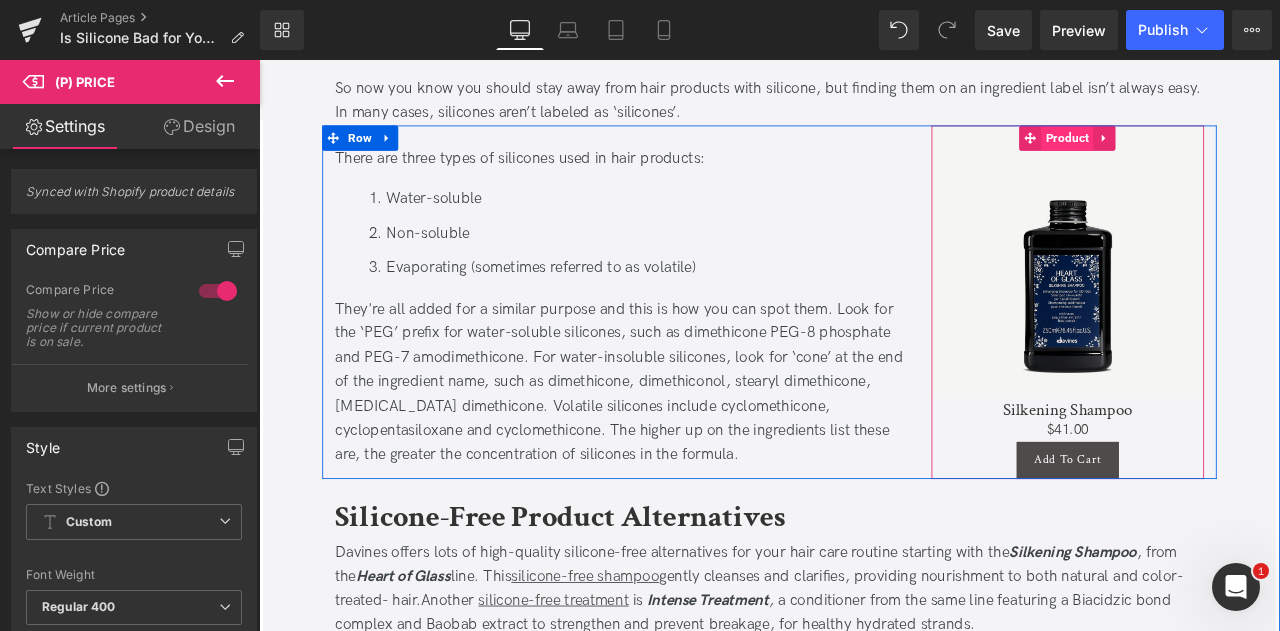 click on "Product" at bounding box center (1217, 153) 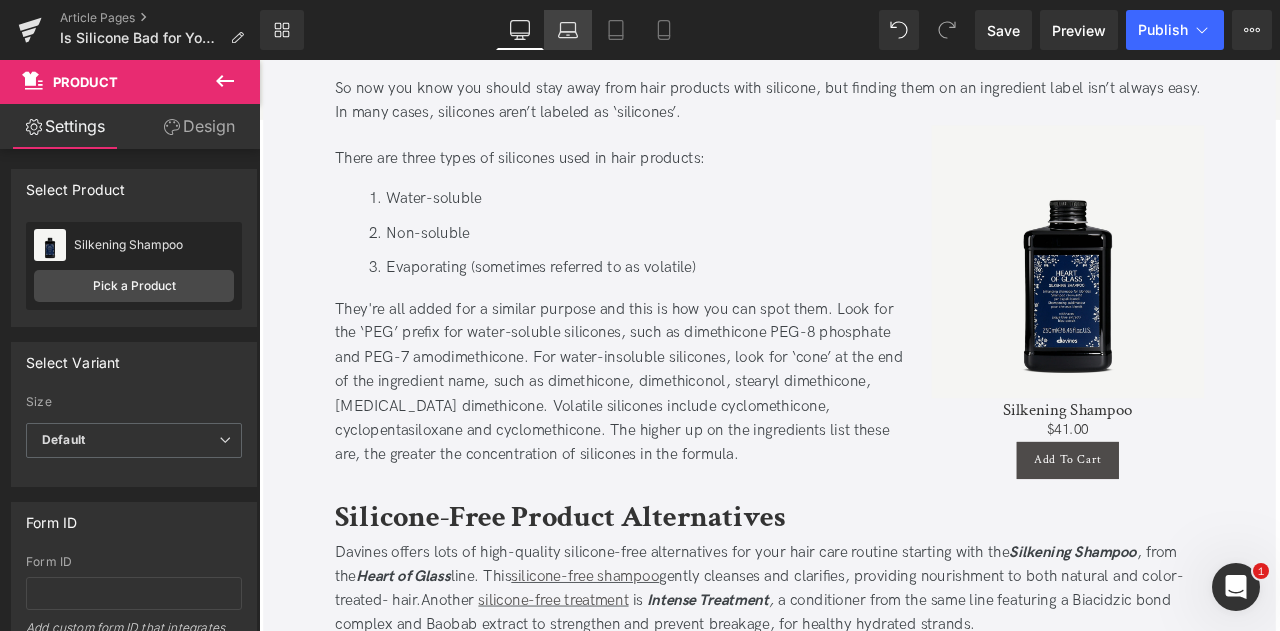click on "Laptop" at bounding box center (568, 30) 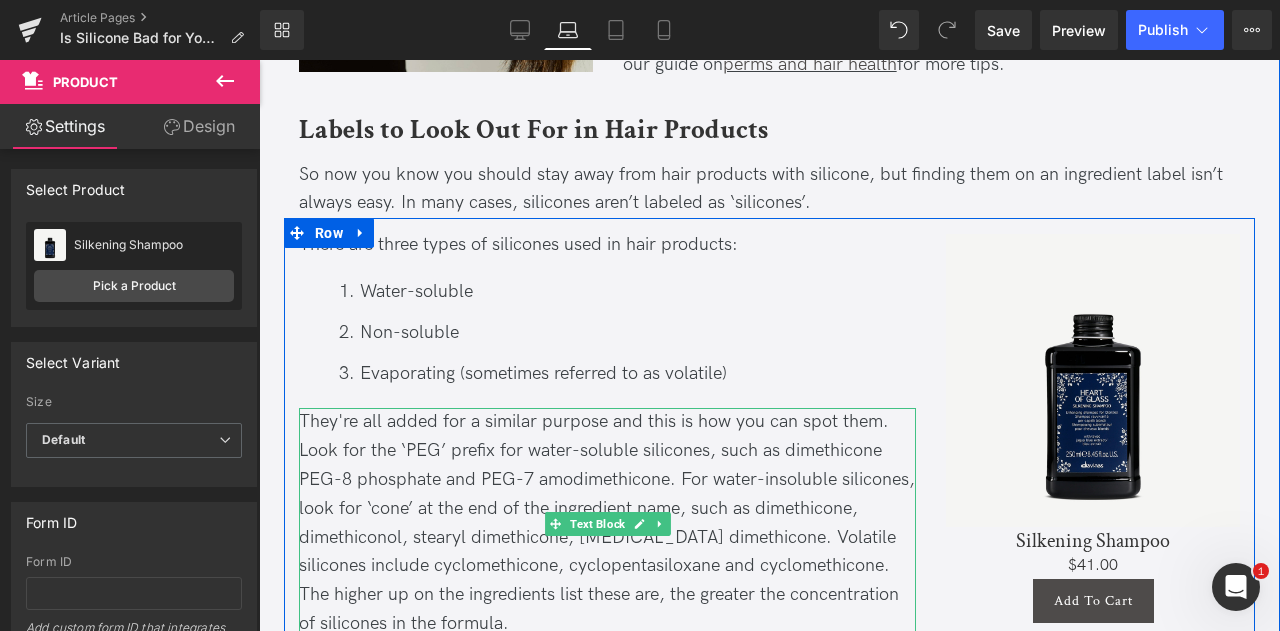 scroll, scrollTop: 1426, scrollLeft: 0, axis: vertical 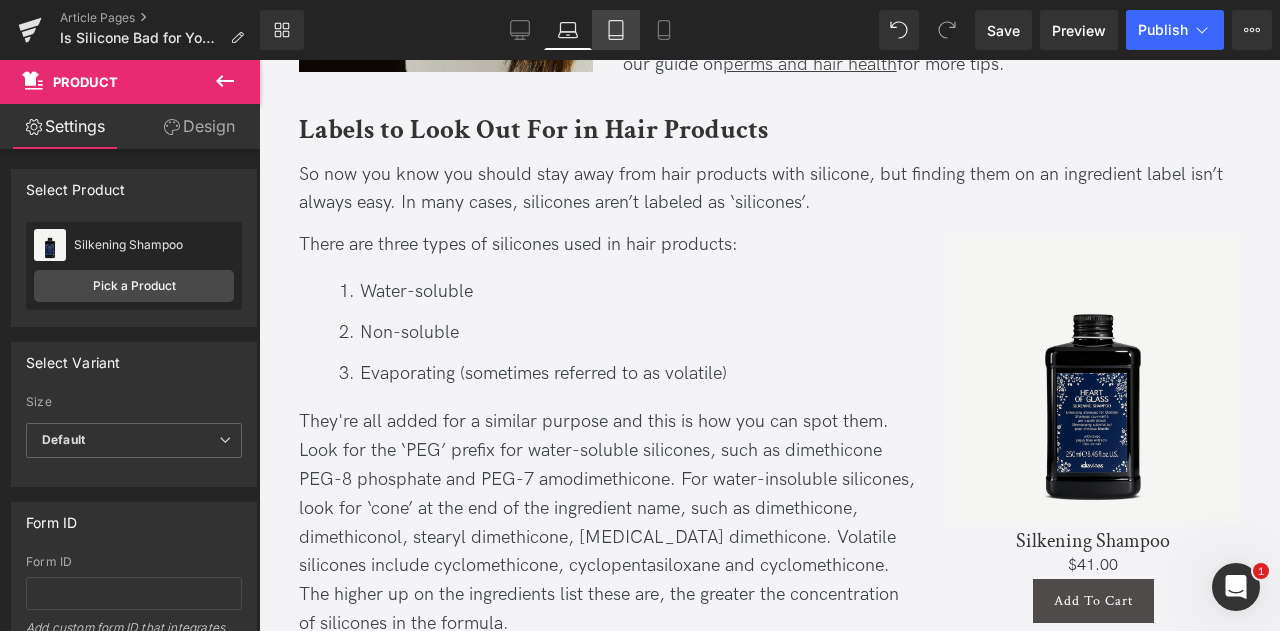 click 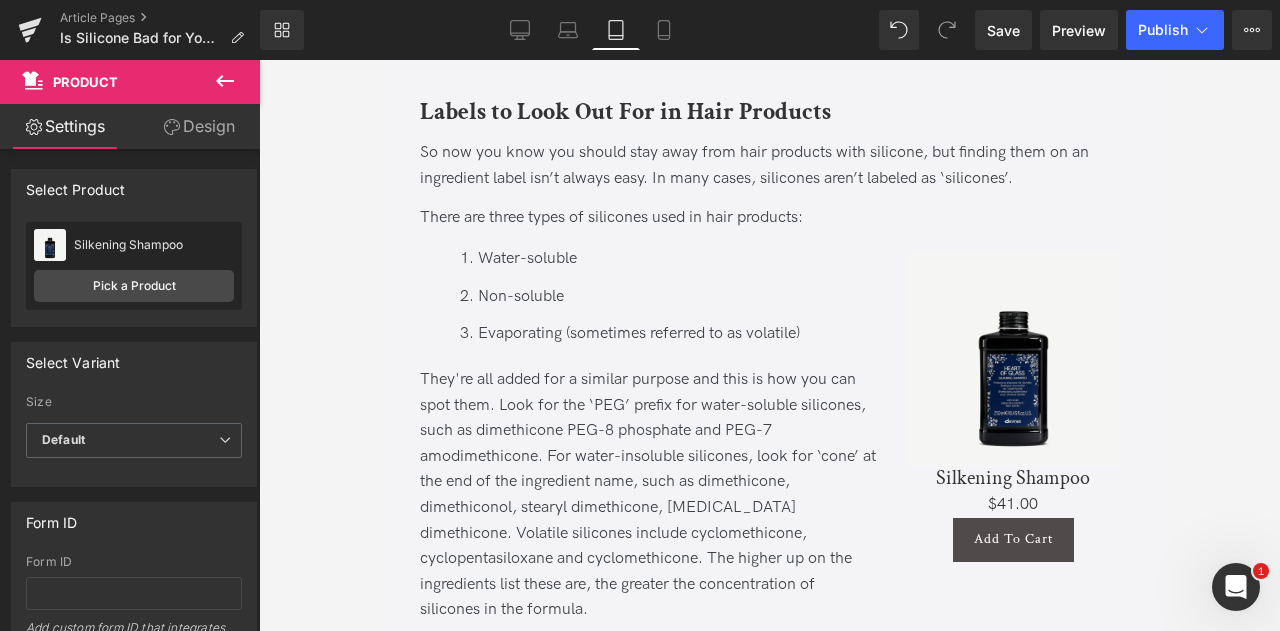 scroll, scrollTop: 1464, scrollLeft: 0, axis: vertical 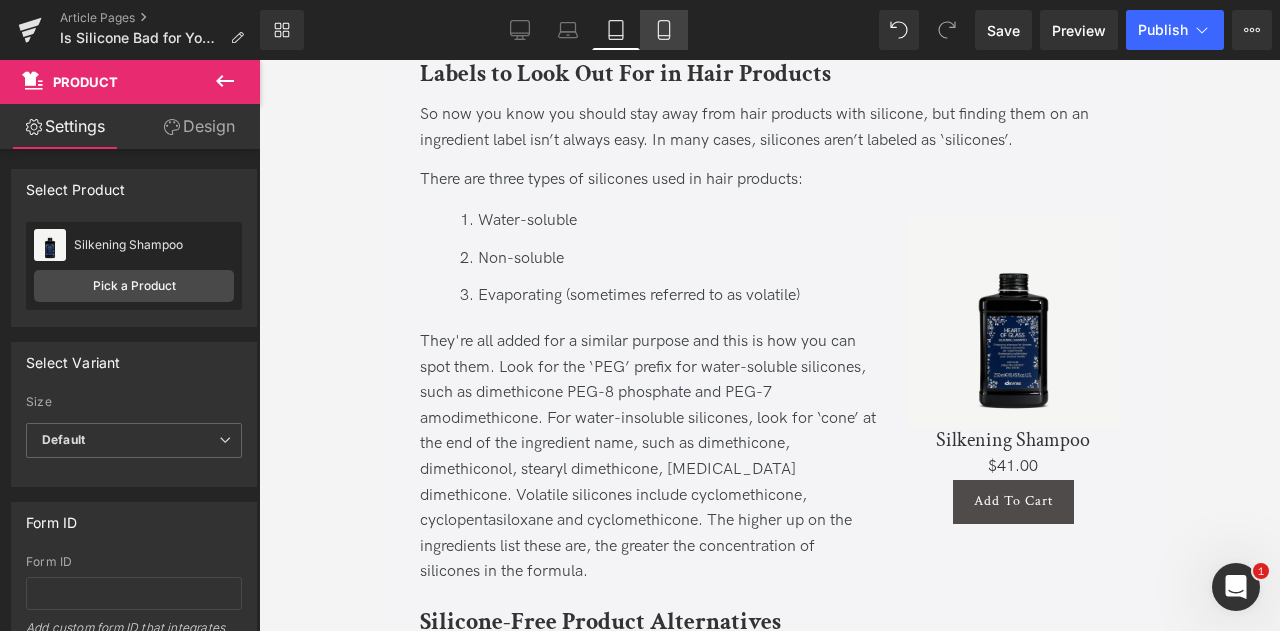 click 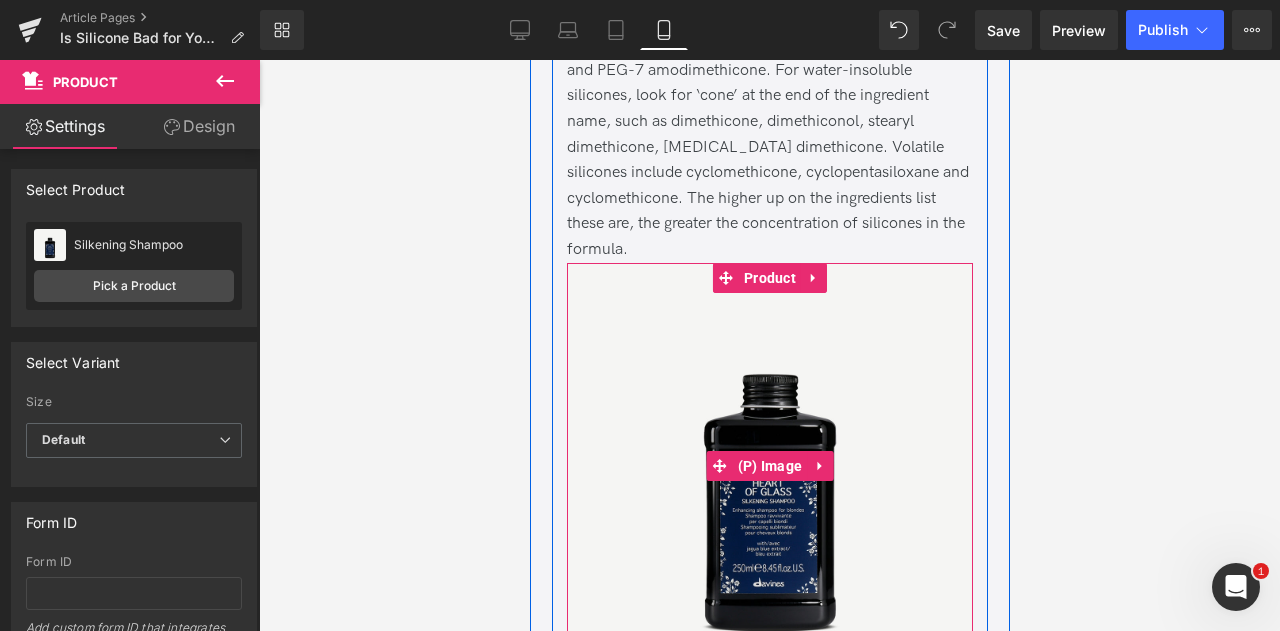 scroll, scrollTop: 2396, scrollLeft: 0, axis: vertical 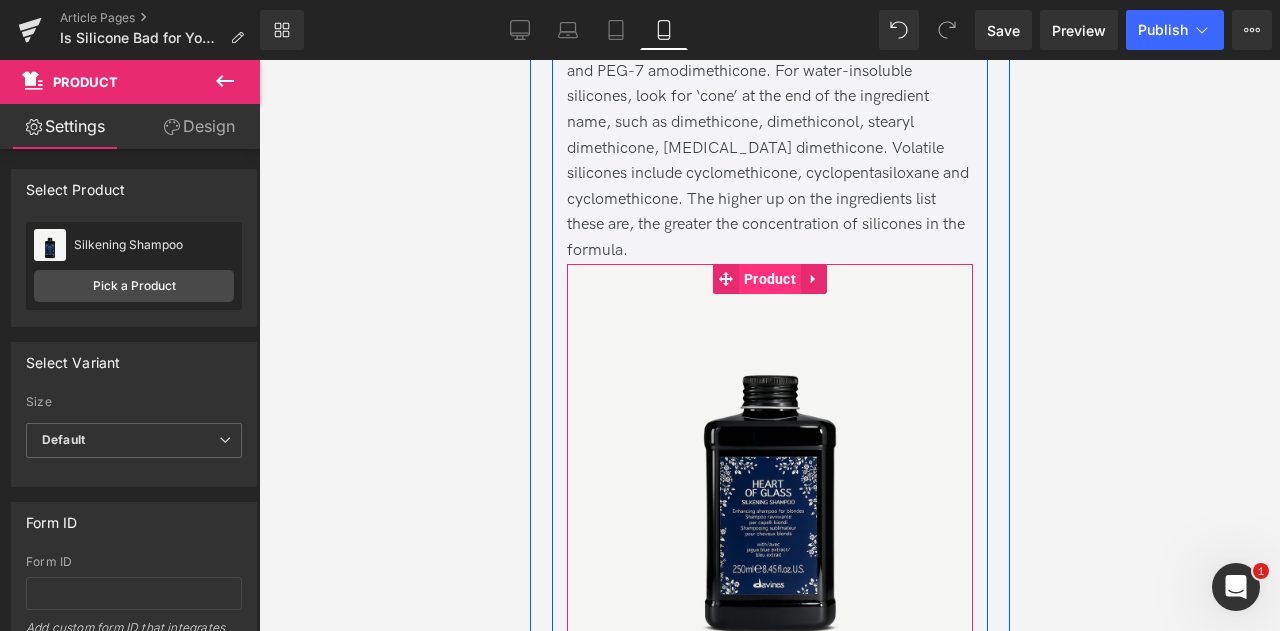 click on "Product" at bounding box center [769, 279] 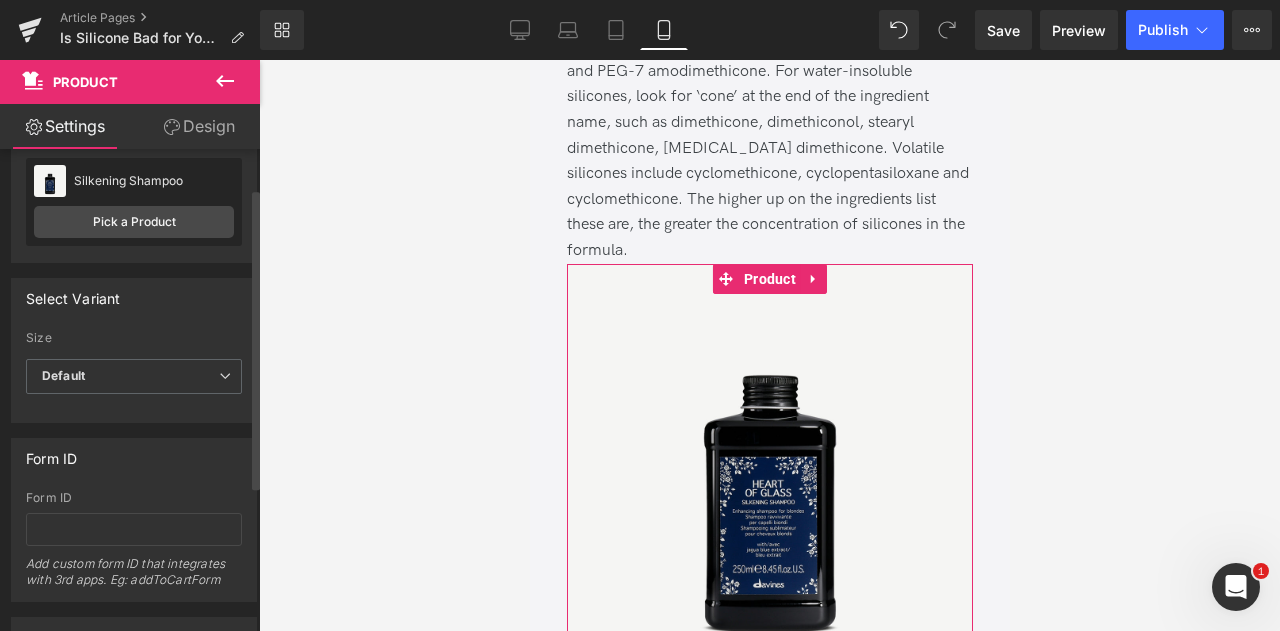 scroll, scrollTop: 62, scrollLeft: 0, axis: vertical 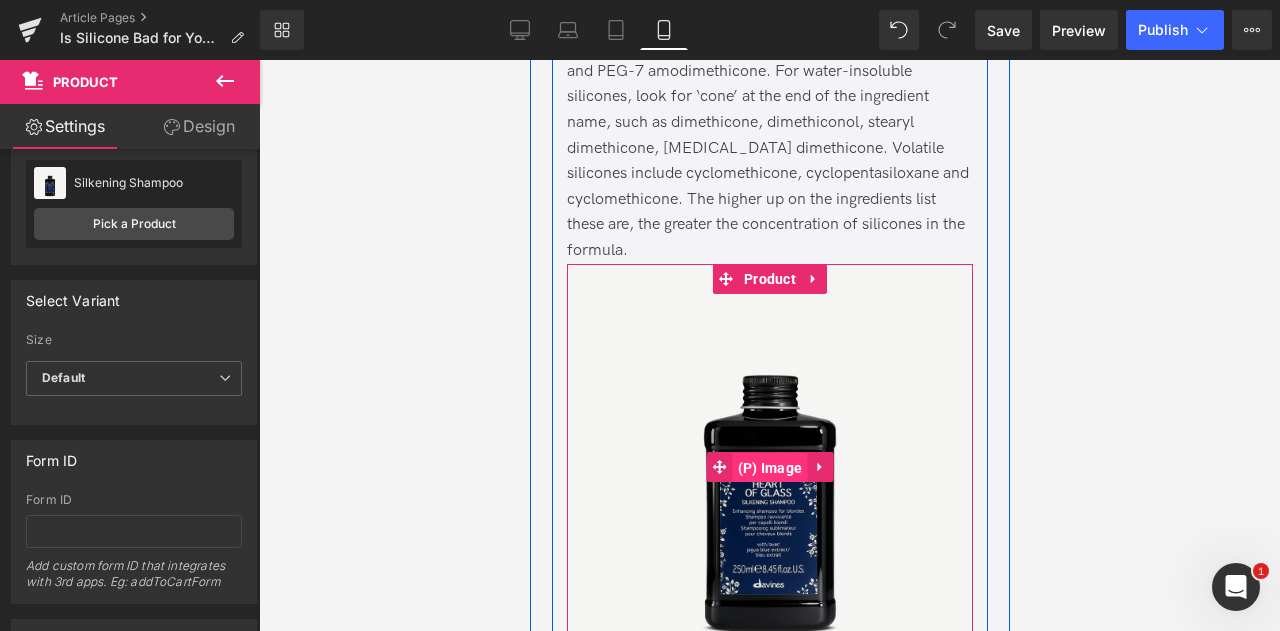 click on "(P) Image" at bounding box center [769, 468] 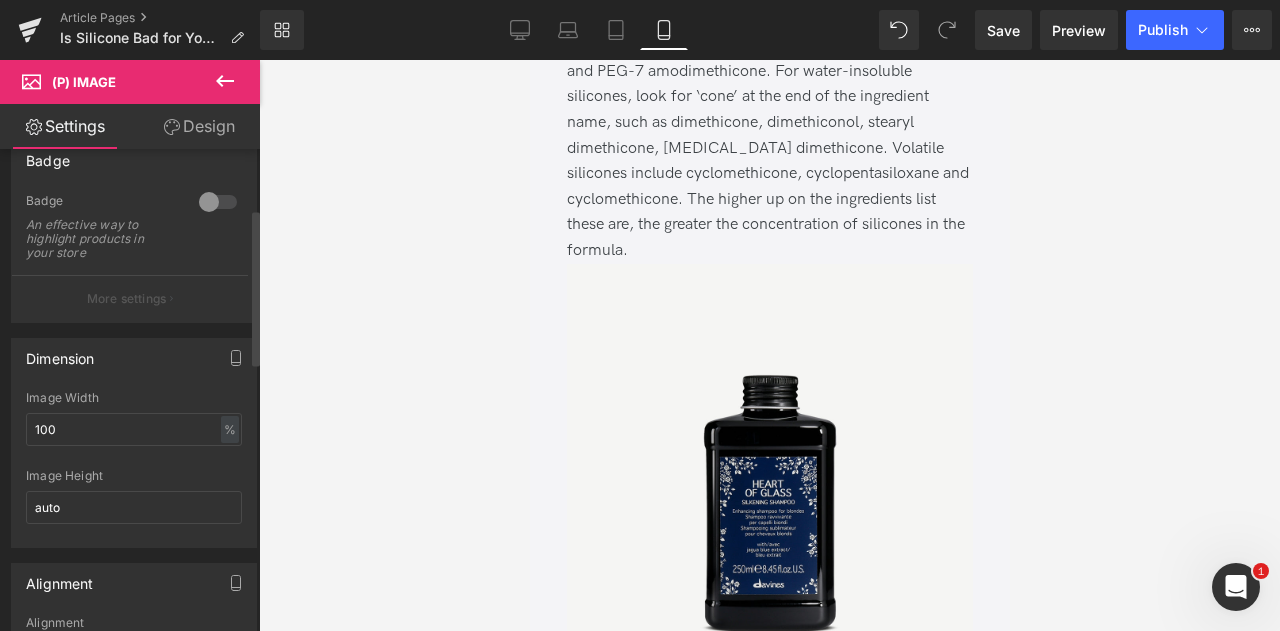 scroll, scrollTop: 184, scrollLeft: 0, axis: vertical 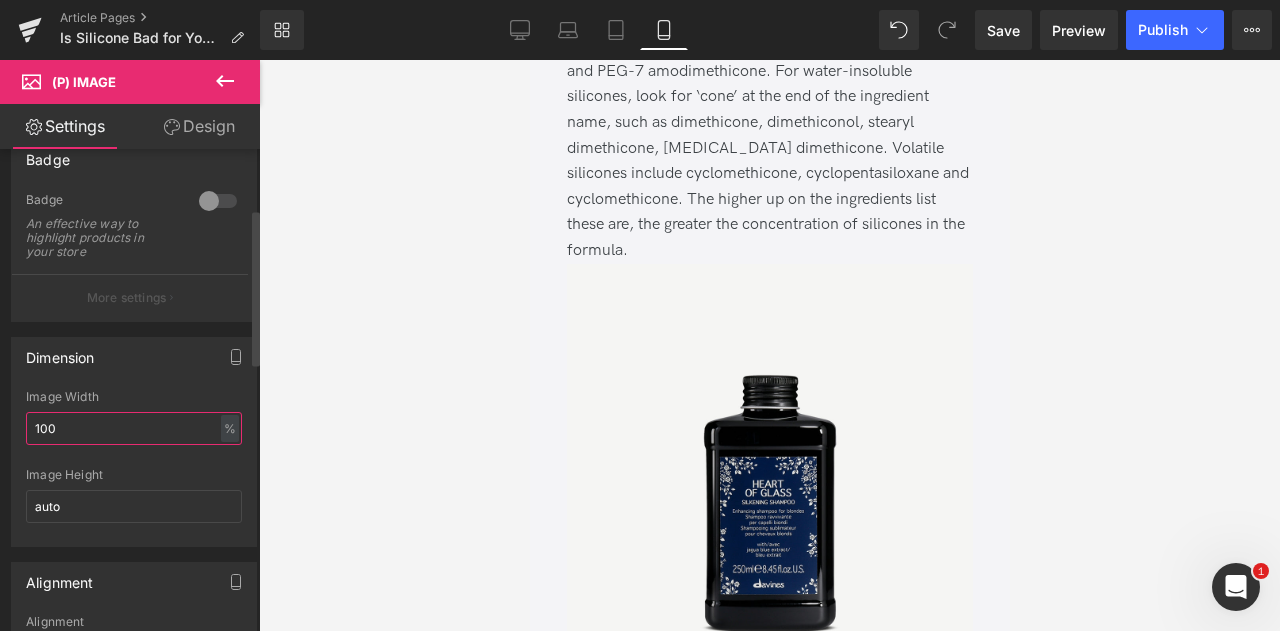 click on "100" at bounding box center (134, 428) 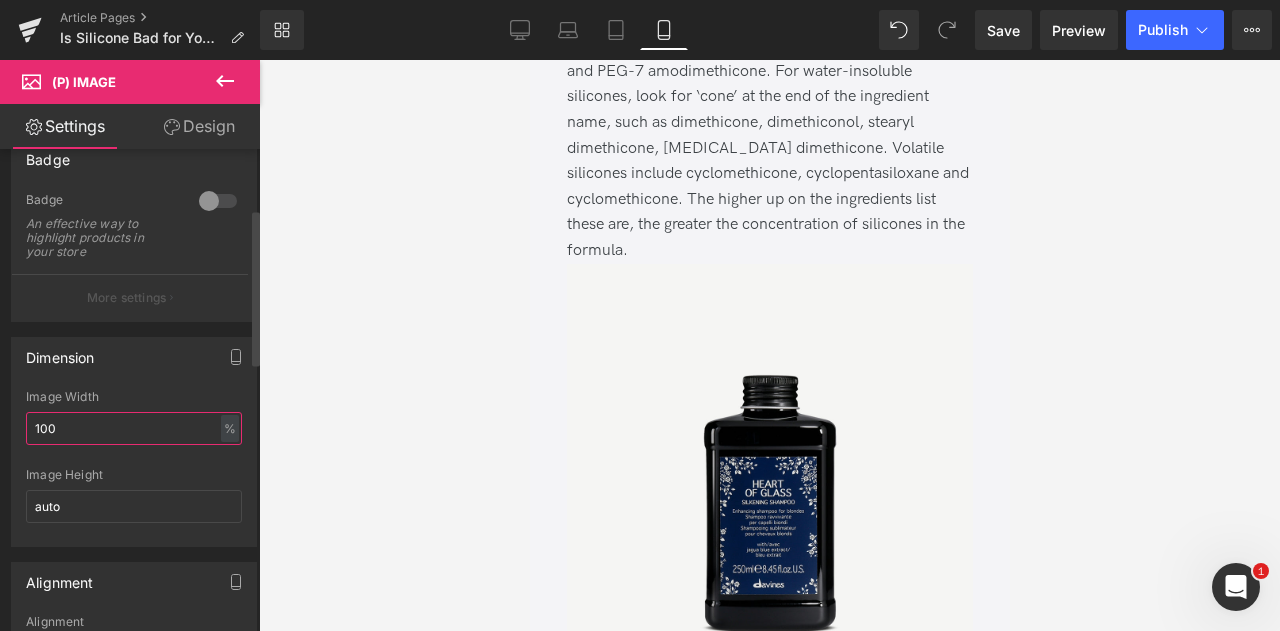 click on "100" at bounding box center [134, 428] 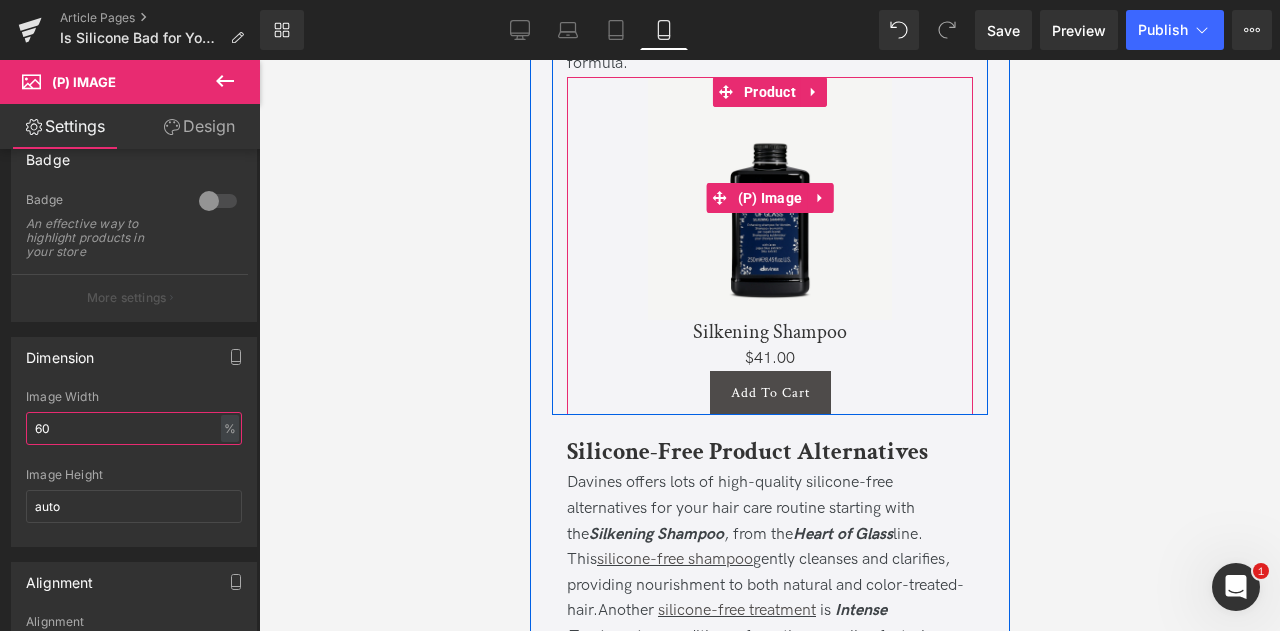 scroll, scrollTop: 2584, scrollLeft: 0, axis: vertical 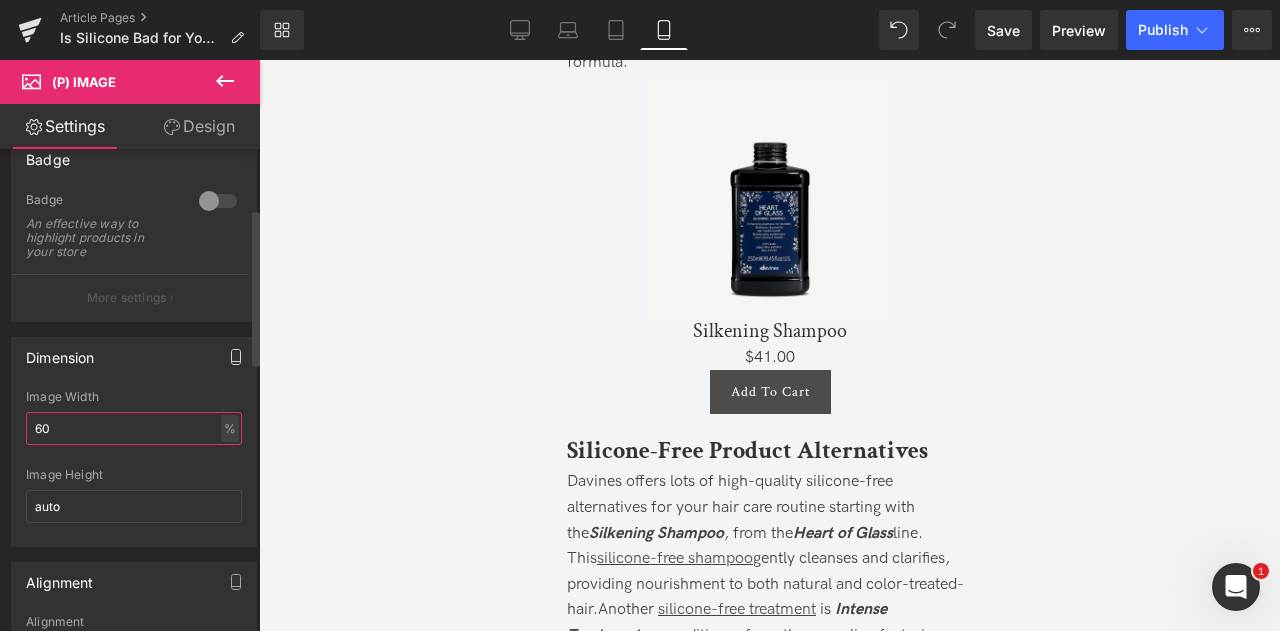 type on "6" 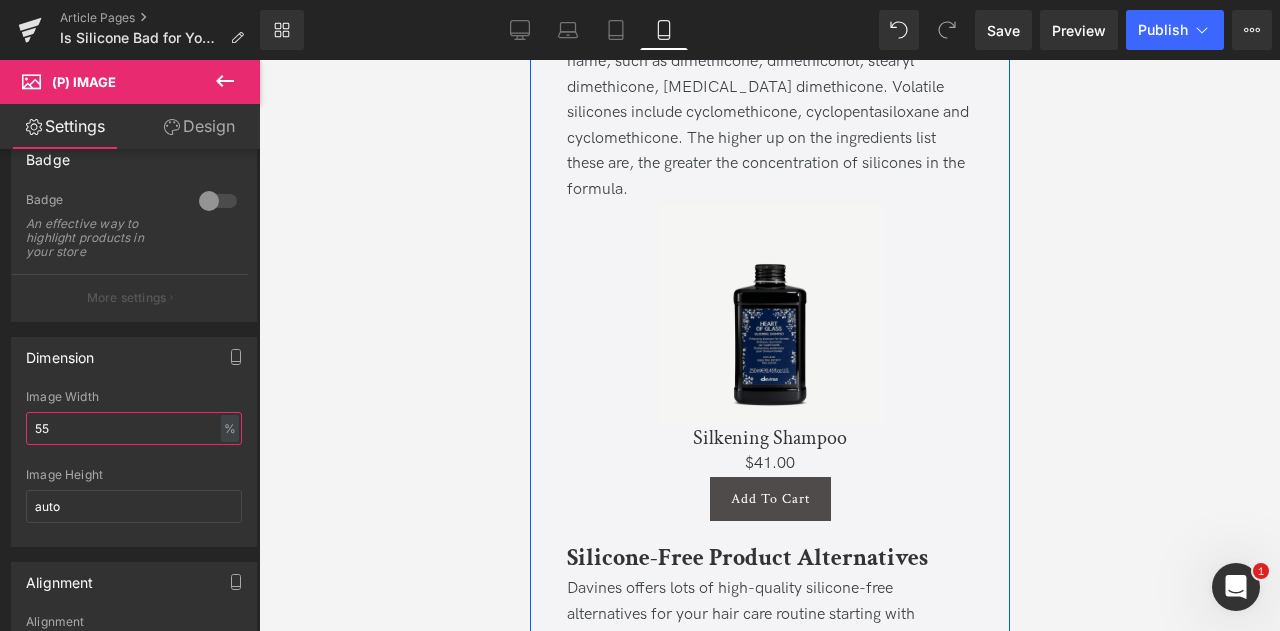 scroll, scrollTop: 2458, scrollLeft: 0, axis: vertical 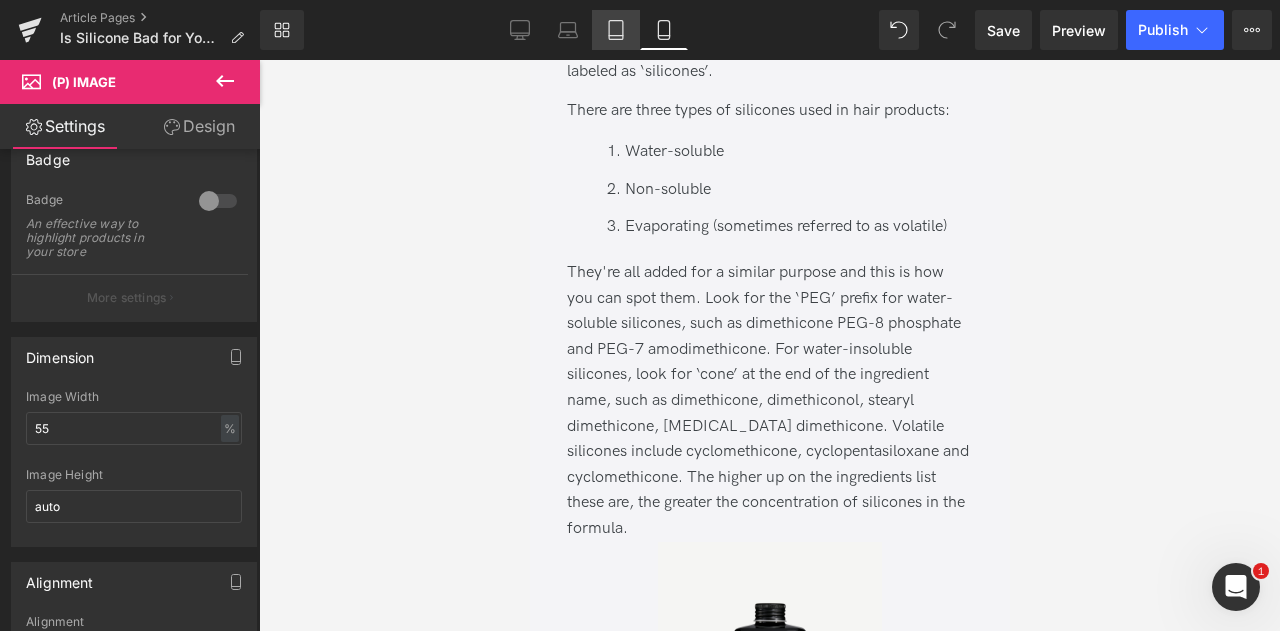 click 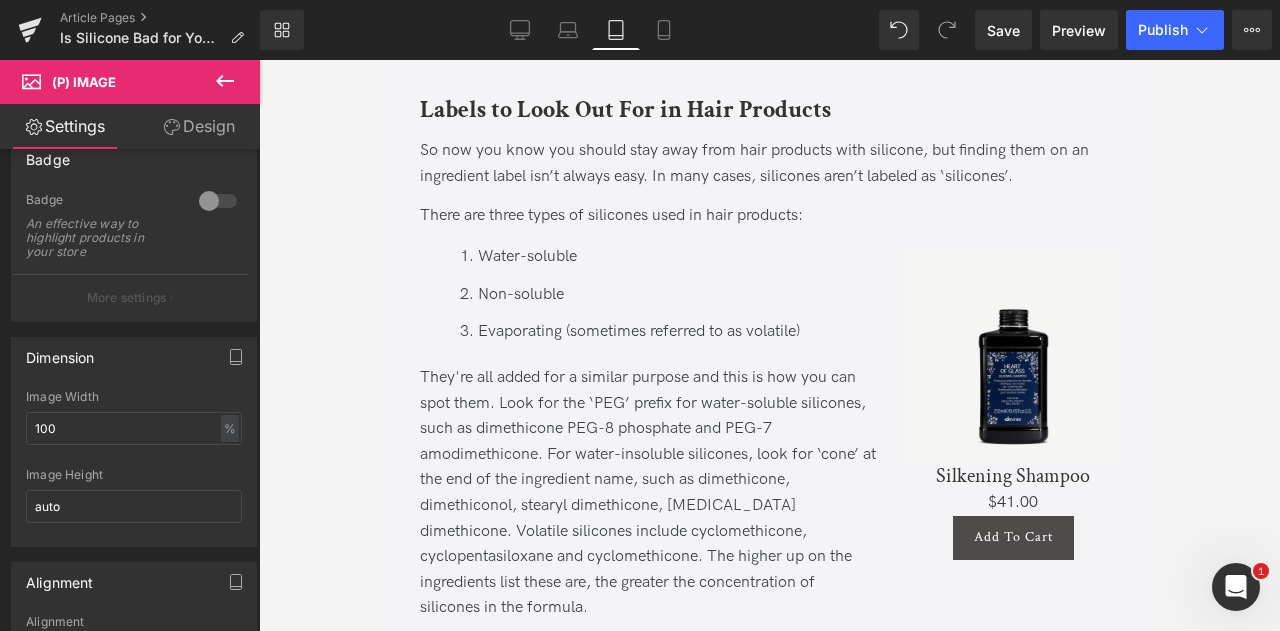 scroll, scrollTop: 1494, scrollLeft: 0, axis: vertical 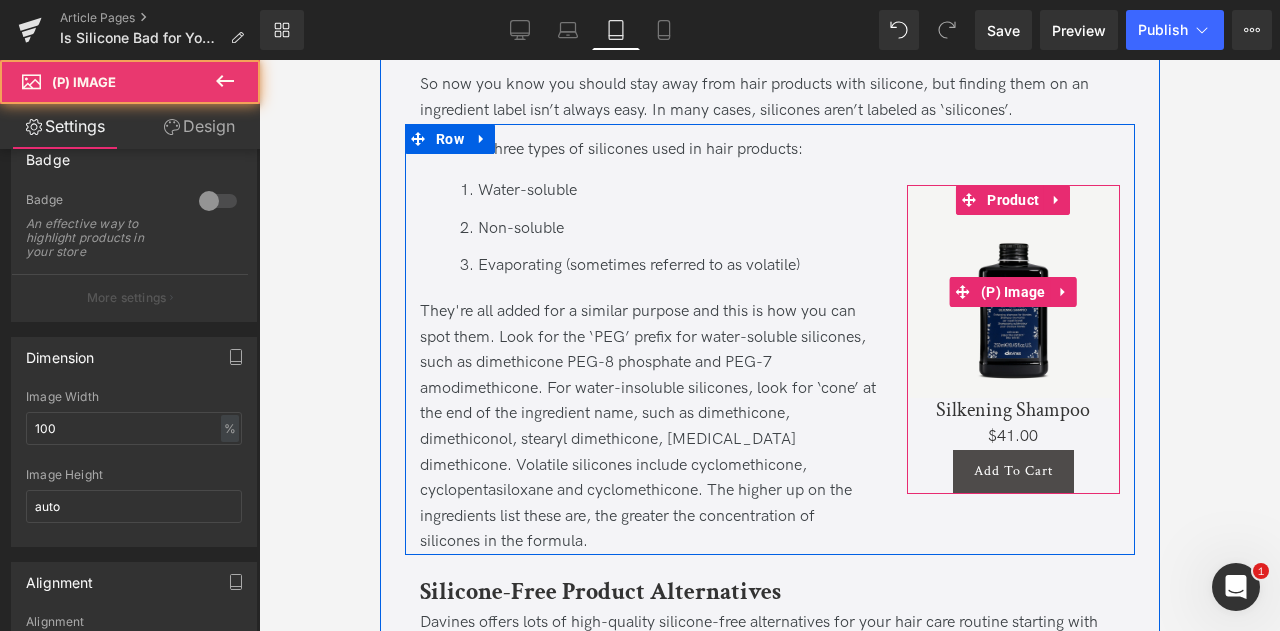 click at bounding box center (1012, 291) 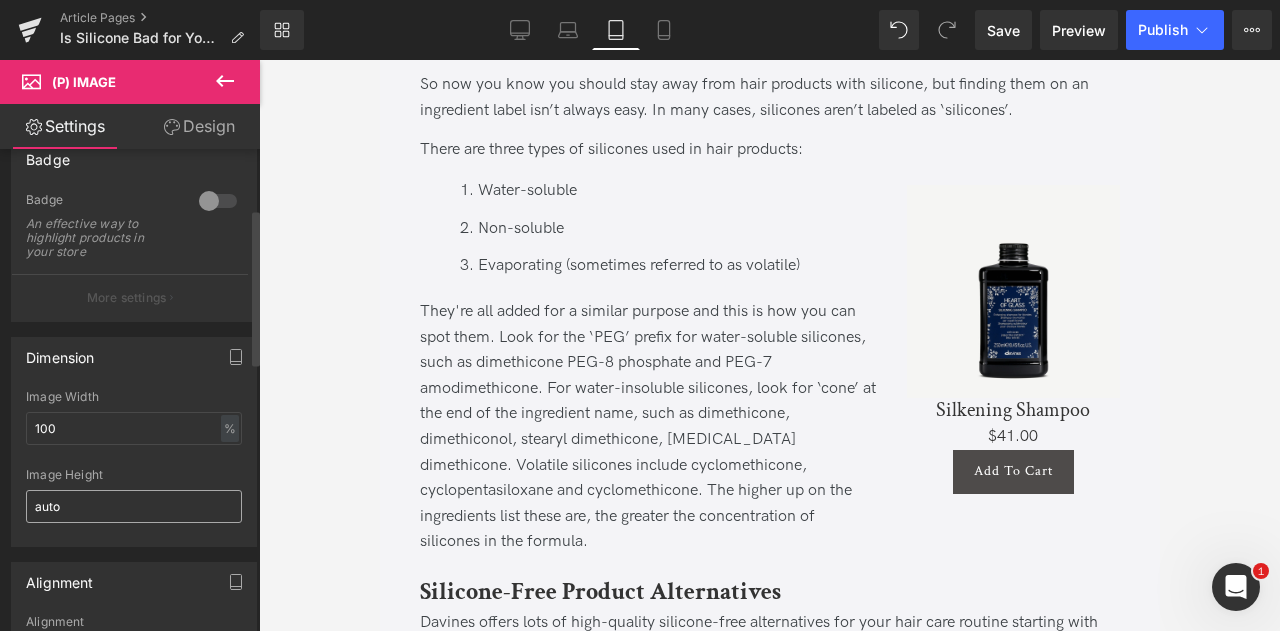 scroll, scrollTop: 0, scrollLeft: 0, axis: both 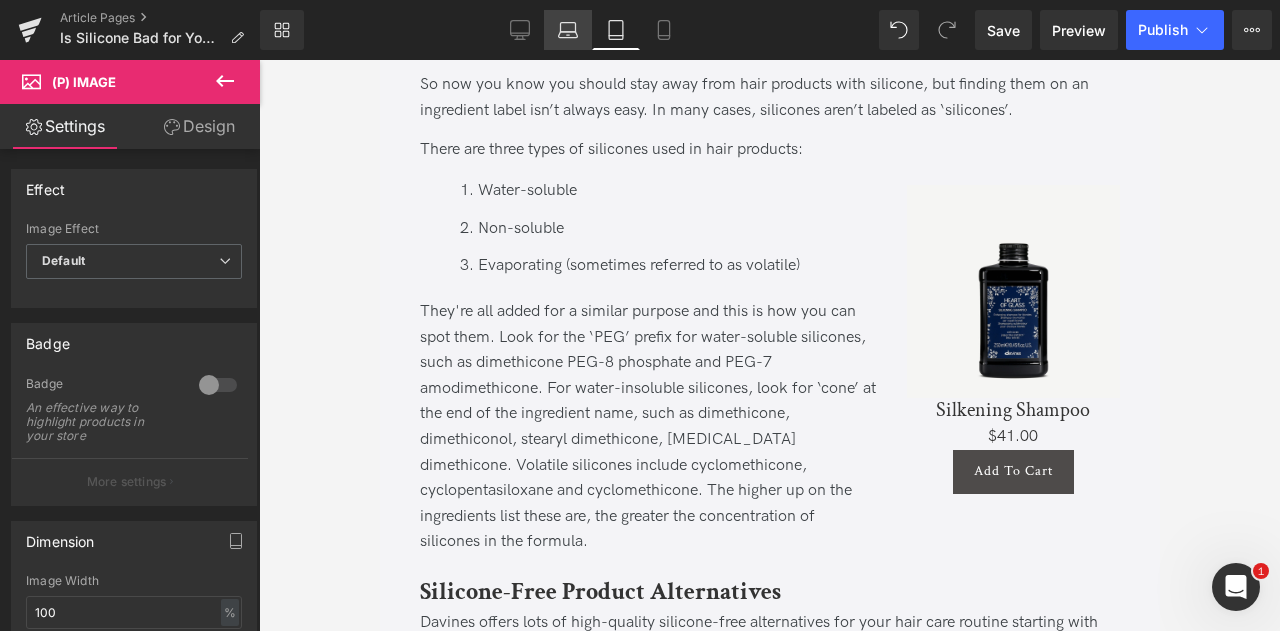 click on "Laptop" at bounding box center [568, 30] 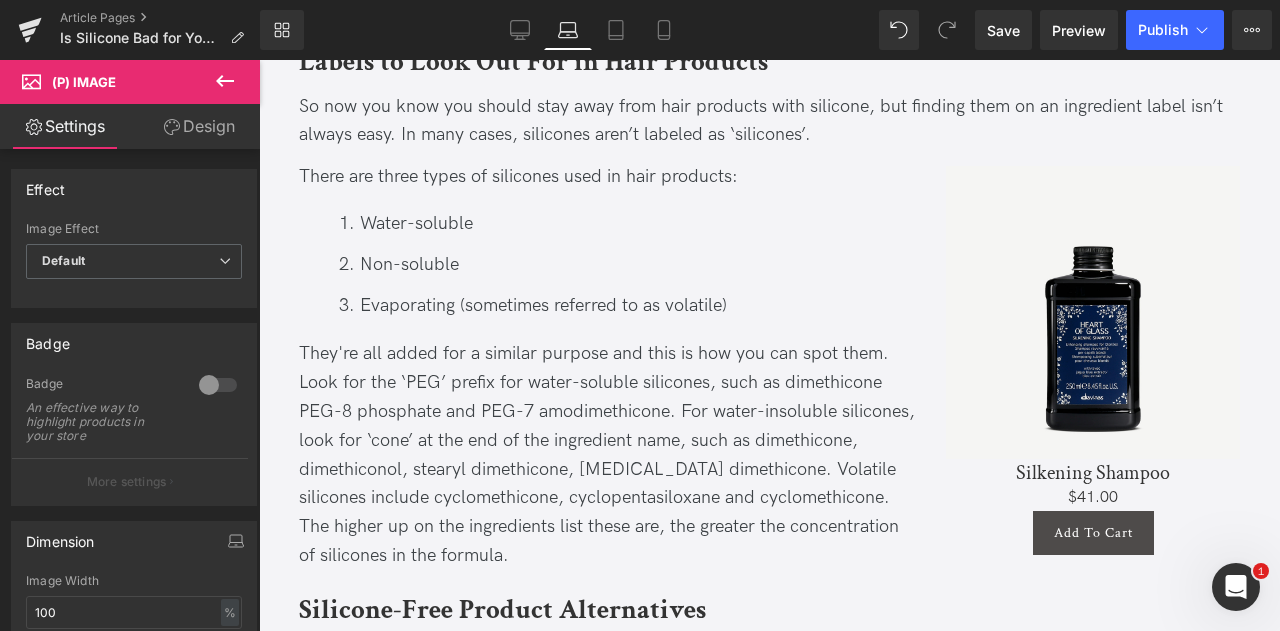 scroll, scrollTop: 1462, scrollLeft: 0, axis: vertical 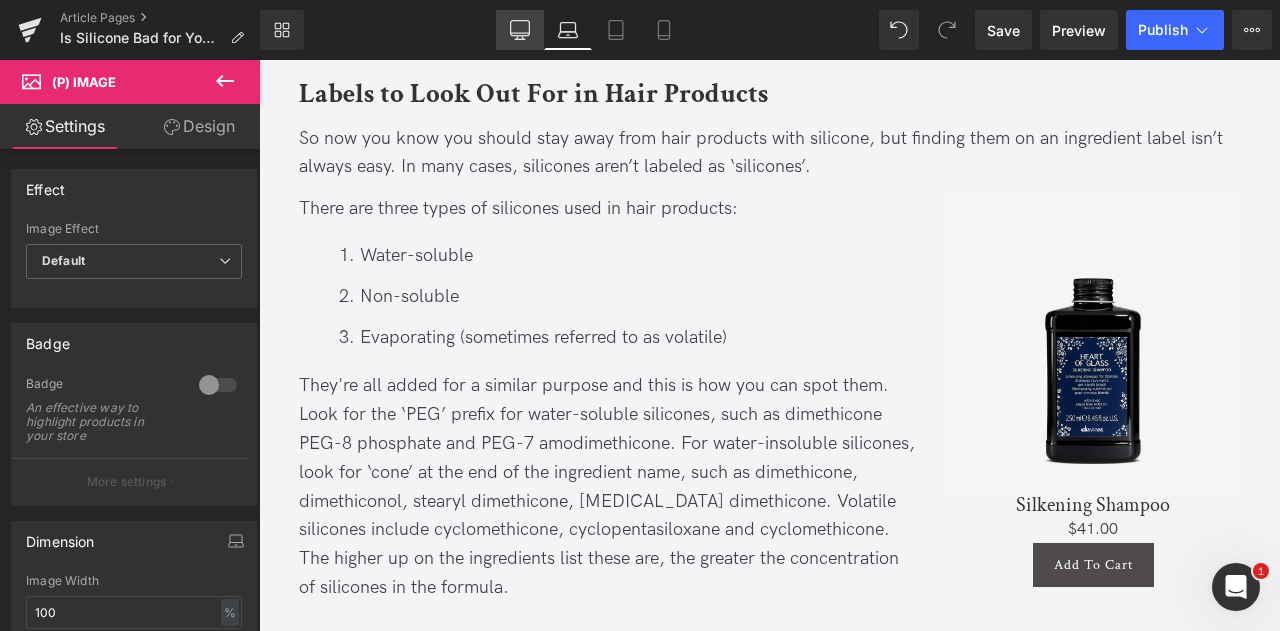 click 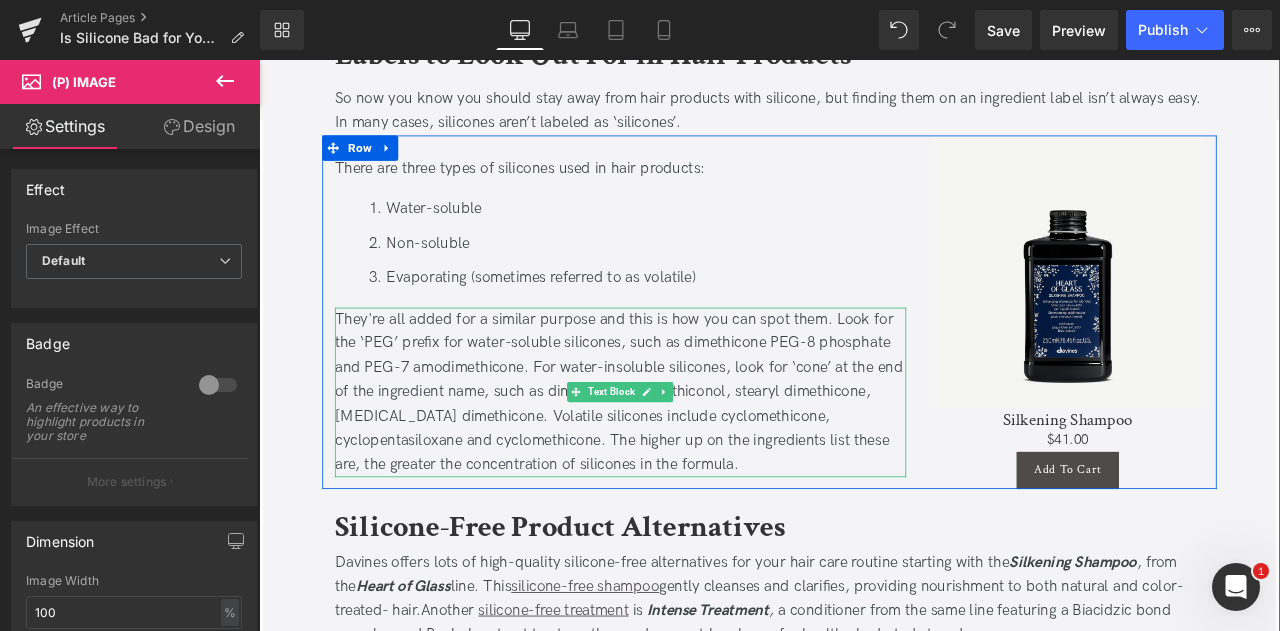 scroll, scrollTop: 1441, scrollLeft: 0, axis: vertical 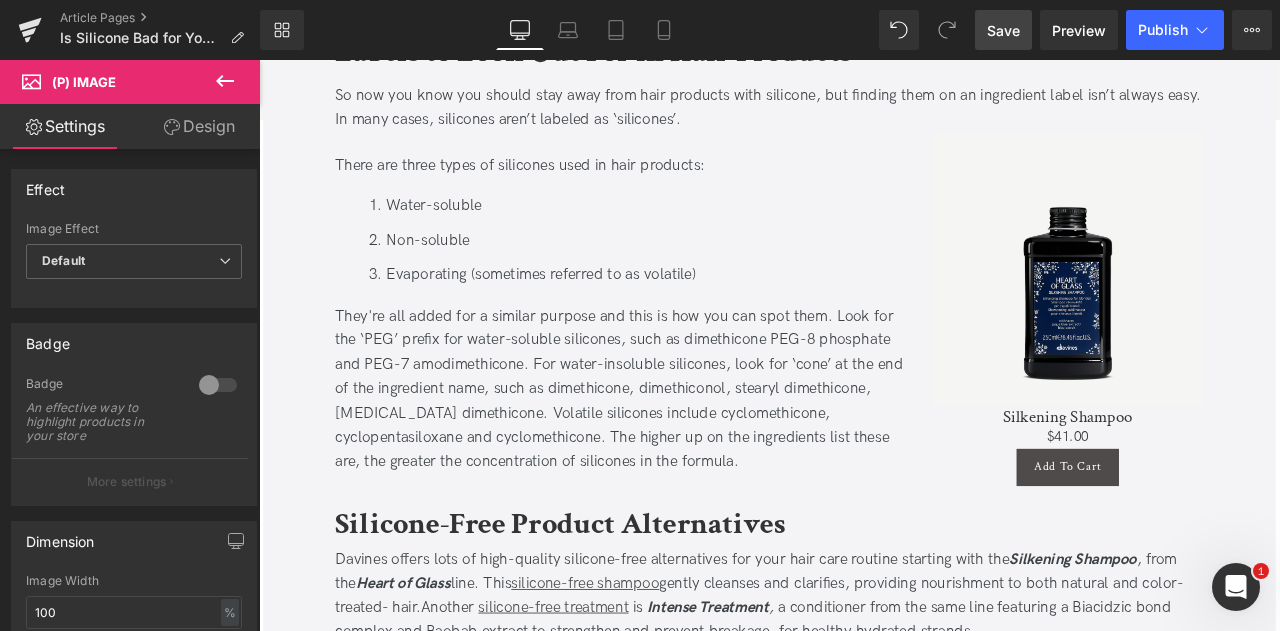 click on "Save" at bounding box center (1003, 30) 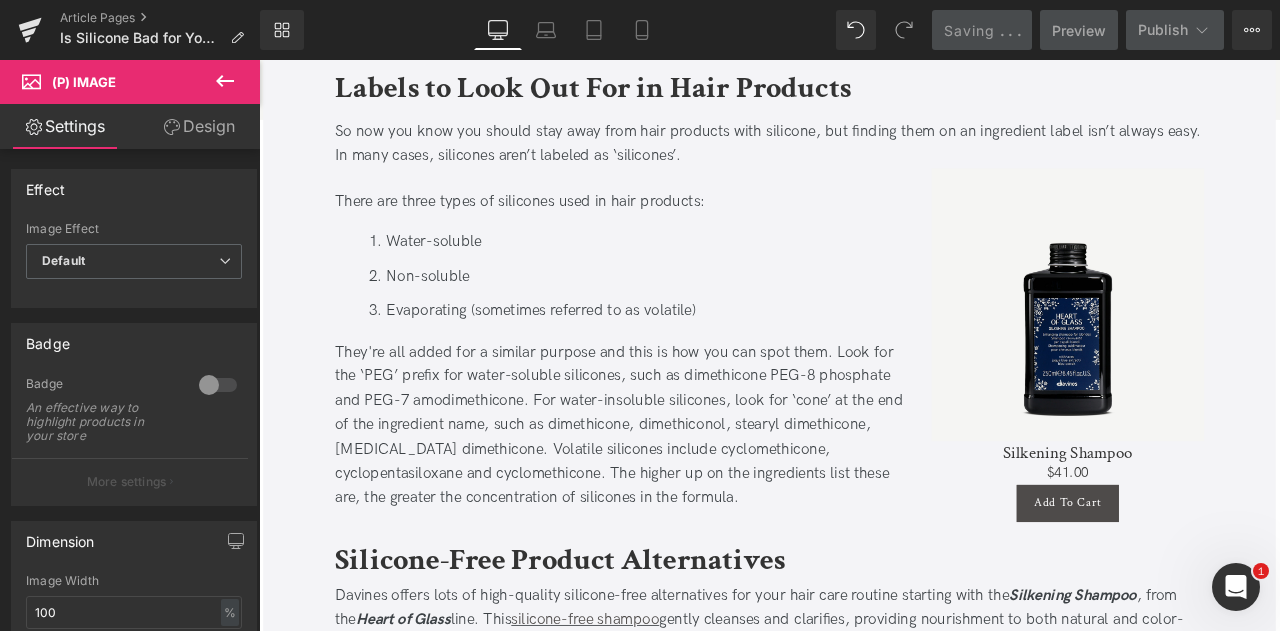 scroll, scrollTop: 1397, scrollLeft: 0, axis: vertical 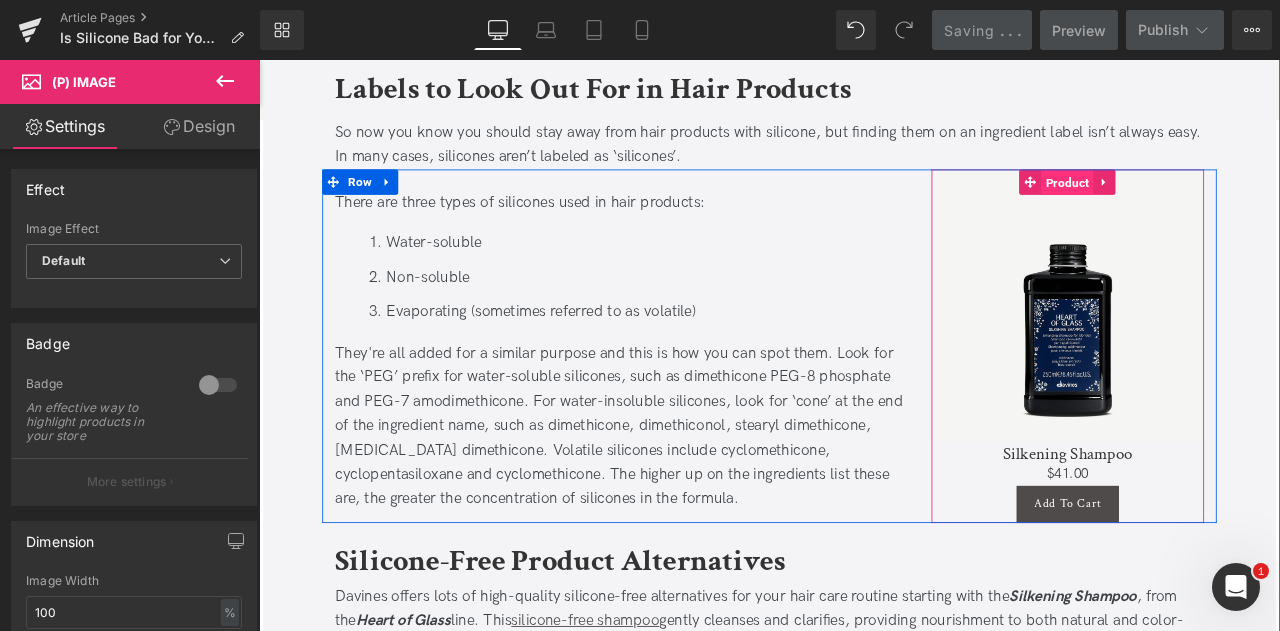 click on "Product" at bounding box center [1217, 206] 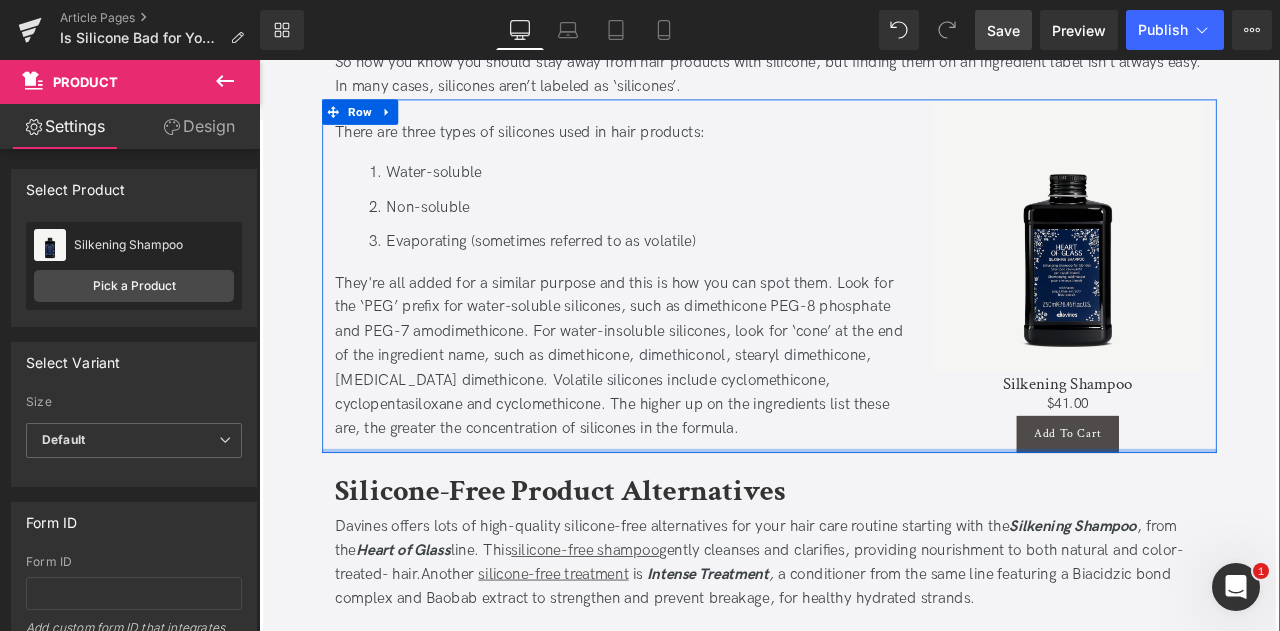 scroll, scrollTop: 1473, scrollLeft: 0, axis: vertical 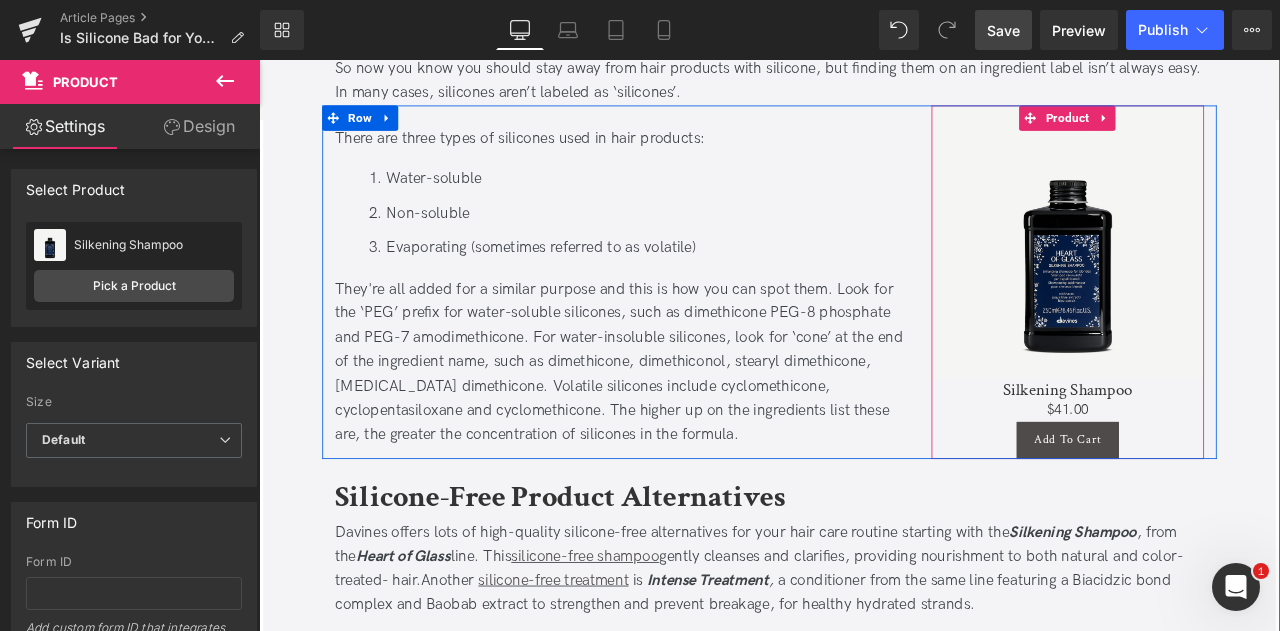 click at bounding box center [1217, 275] 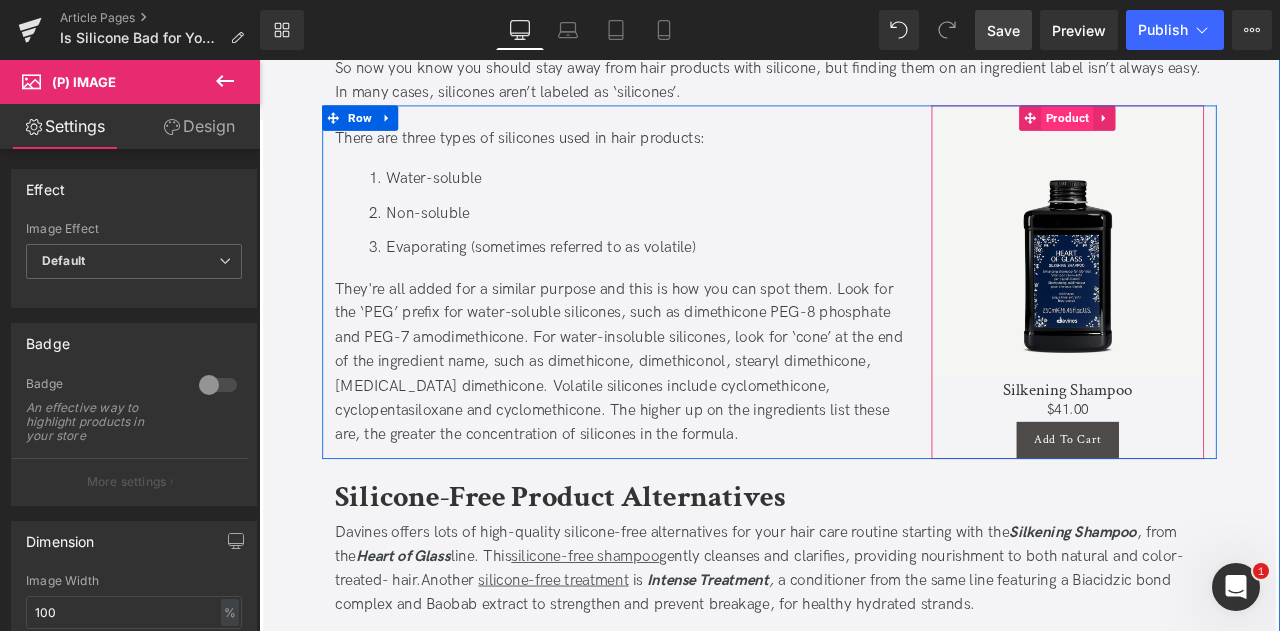 click on "Product" at bounding box center (1217, 129) 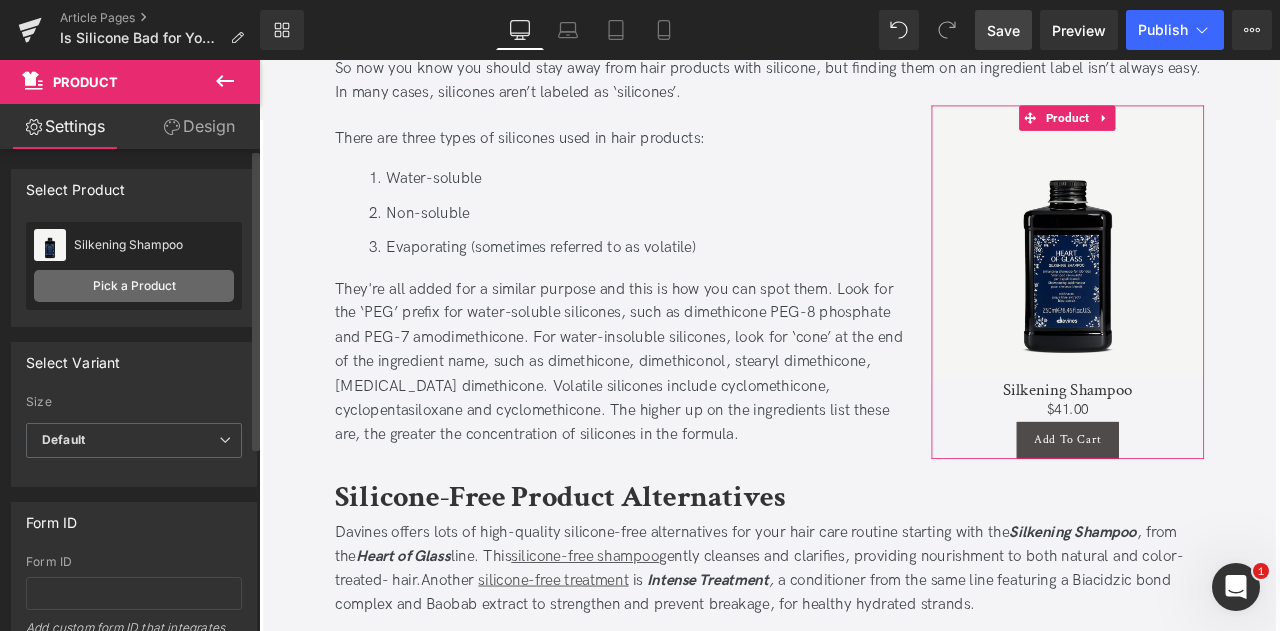 click on "Pick a Product" at bounding box center [134, 286] 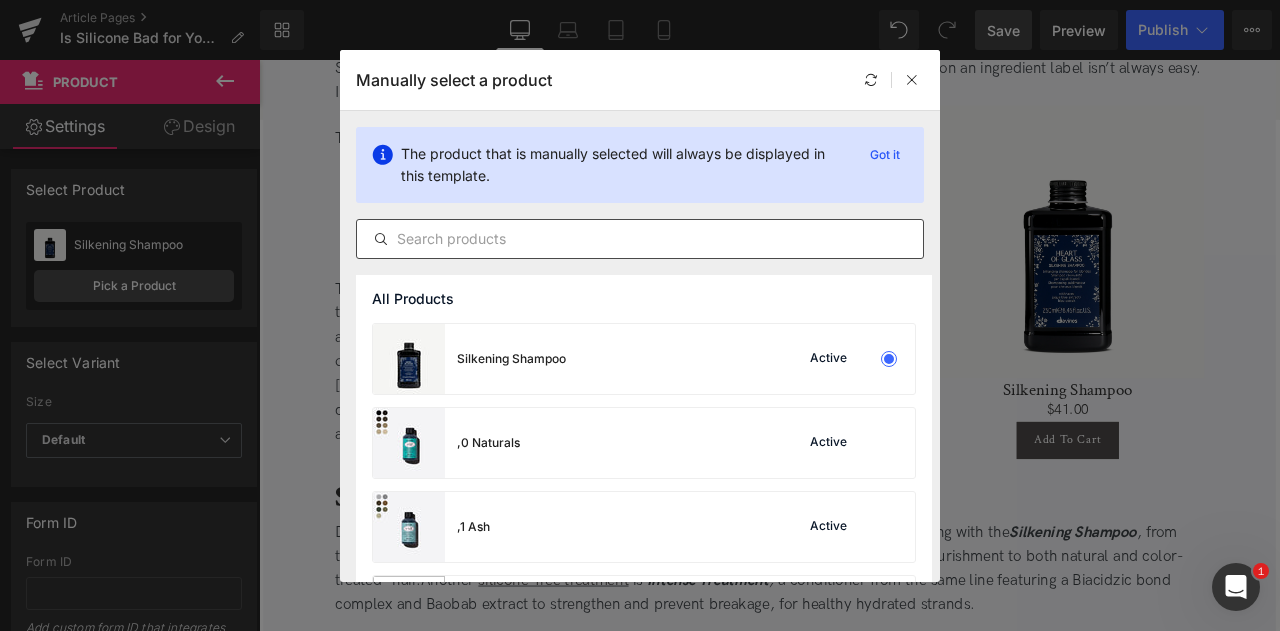 click at bounding box center (640, 239) 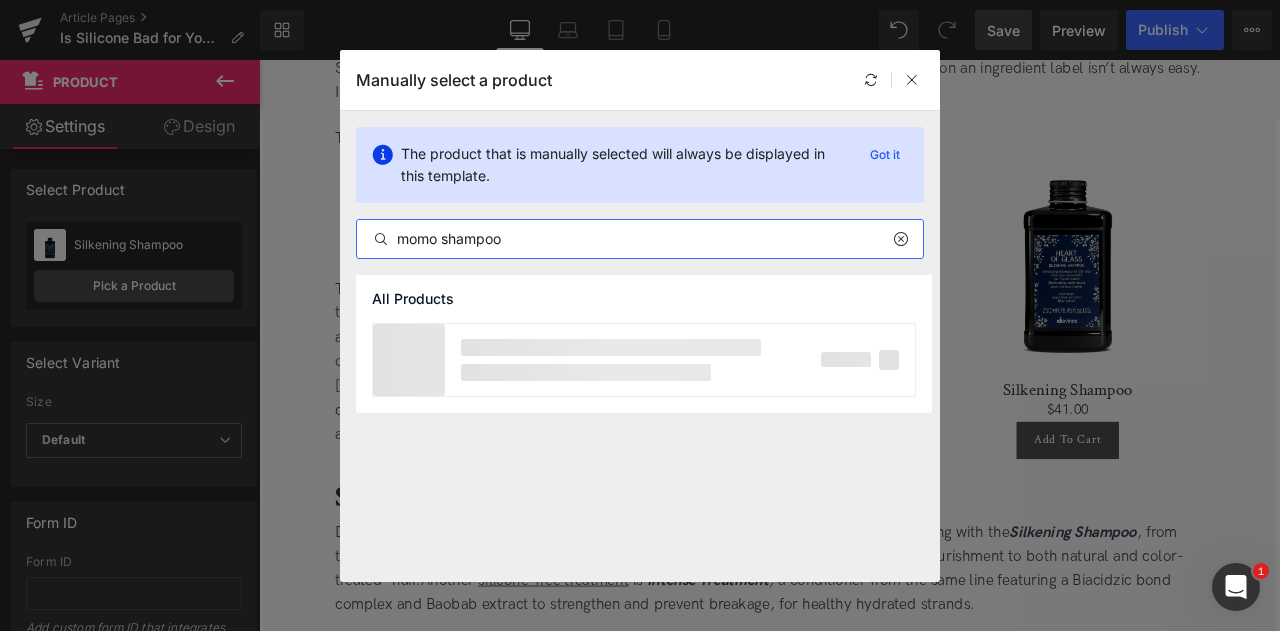 click on "momo shampoo" at bounding box center (640, 239) 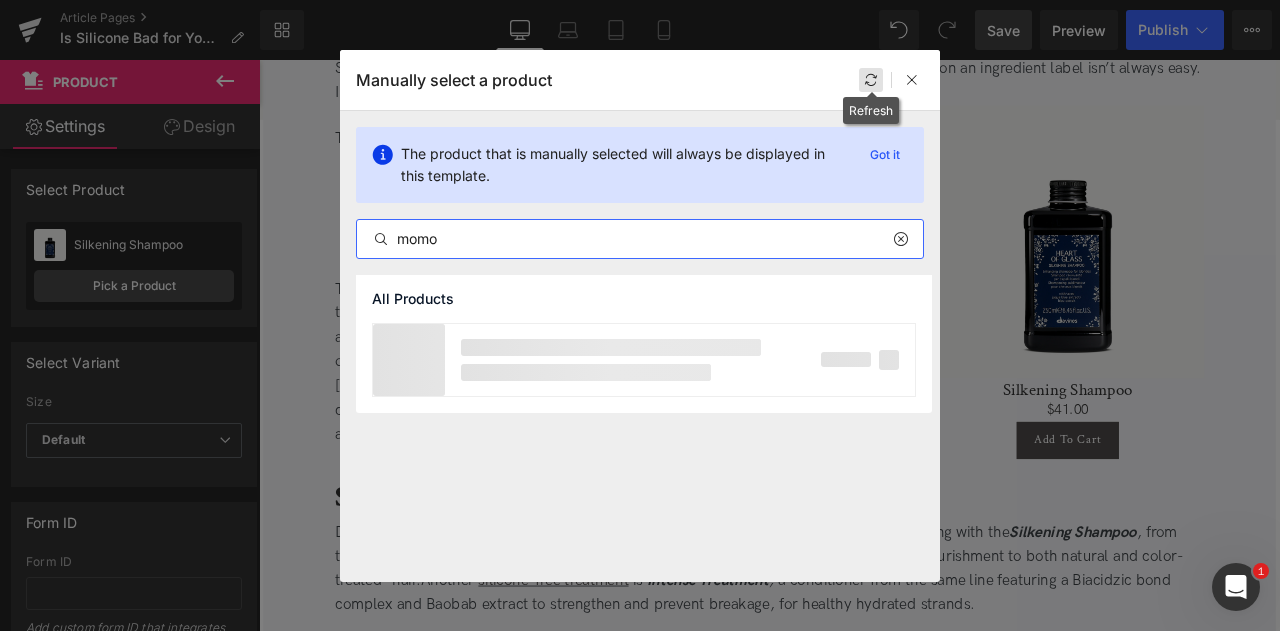 type on "momo" 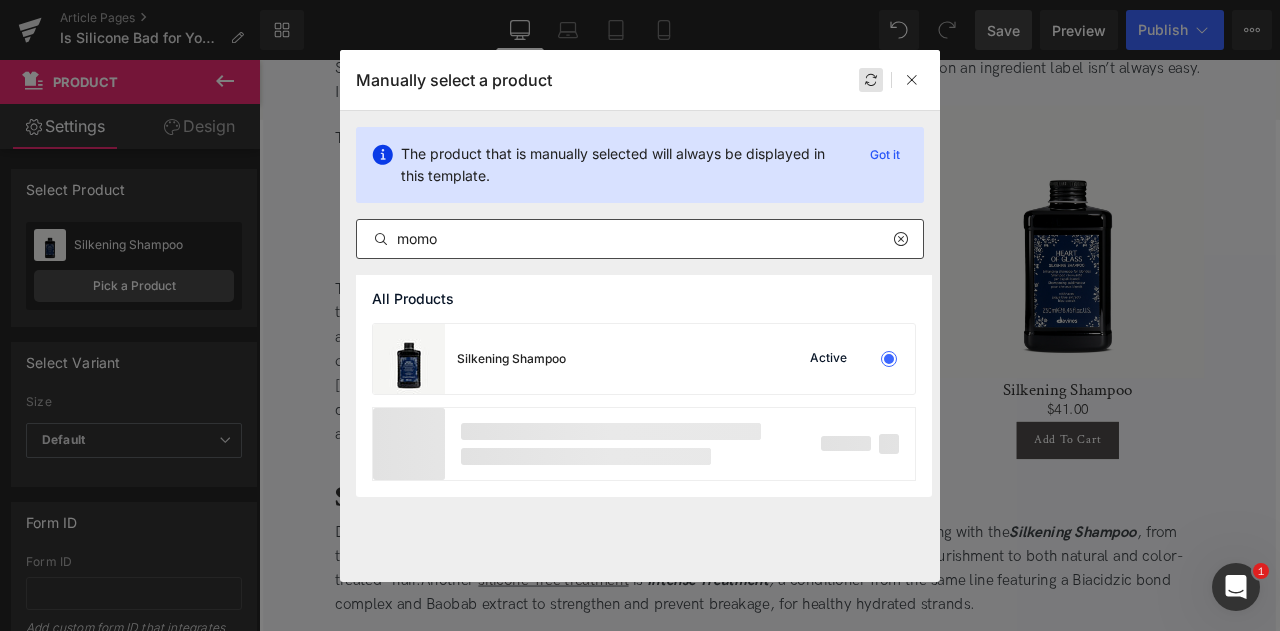 click on "momo" at bounding box center [640, 239] 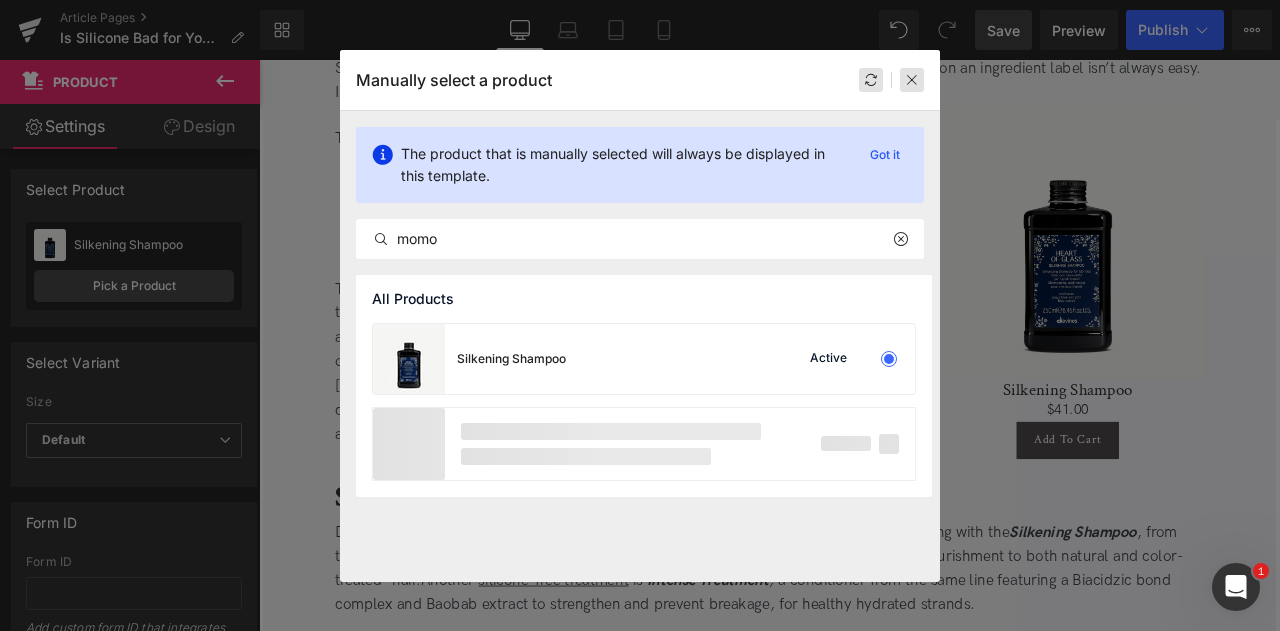 click at bounding box center [912, 80] 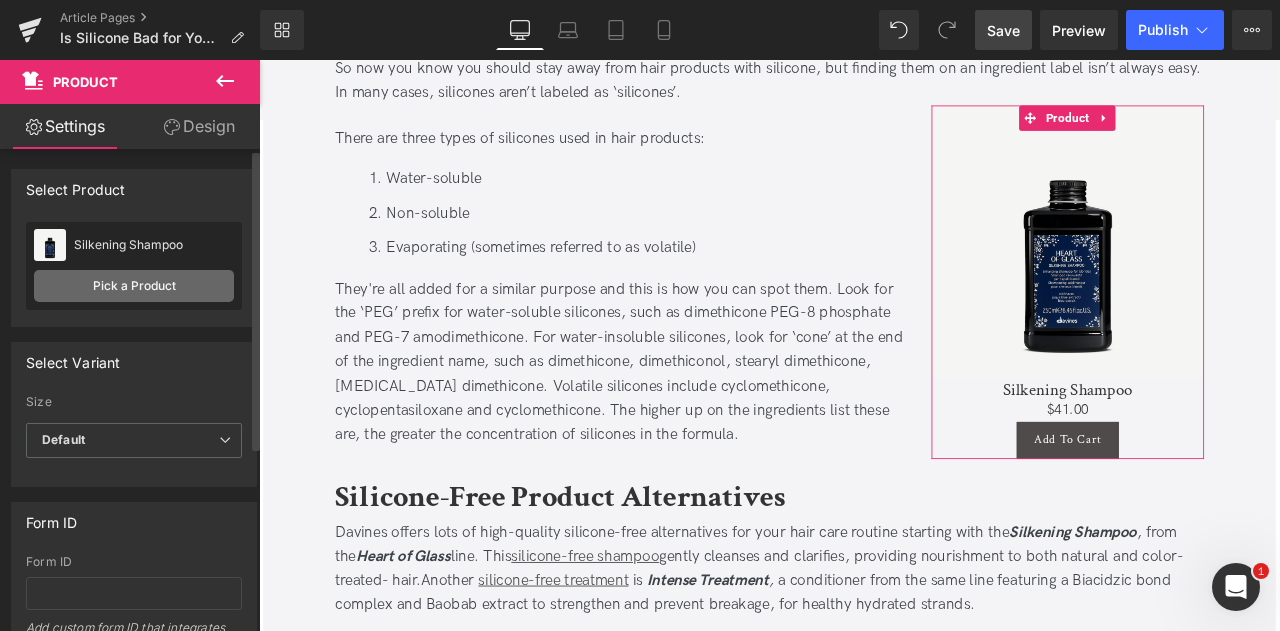 click on "Pick a Product" at bounding box center [134, 286] 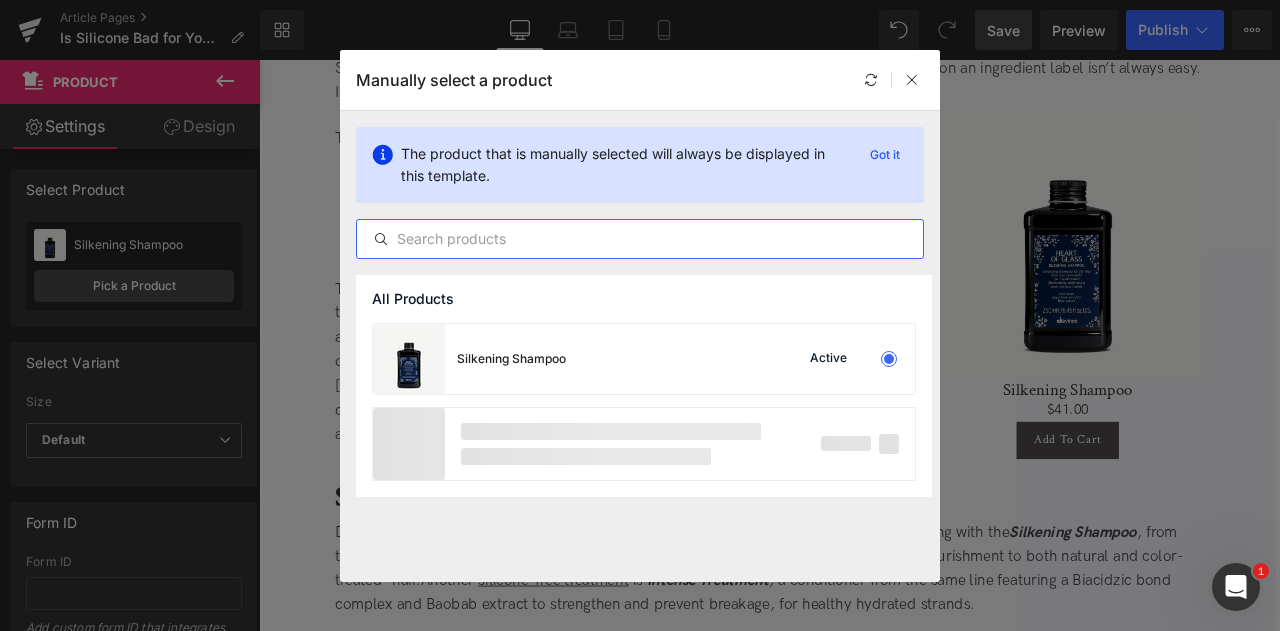 click at bounding box center [640, 239] 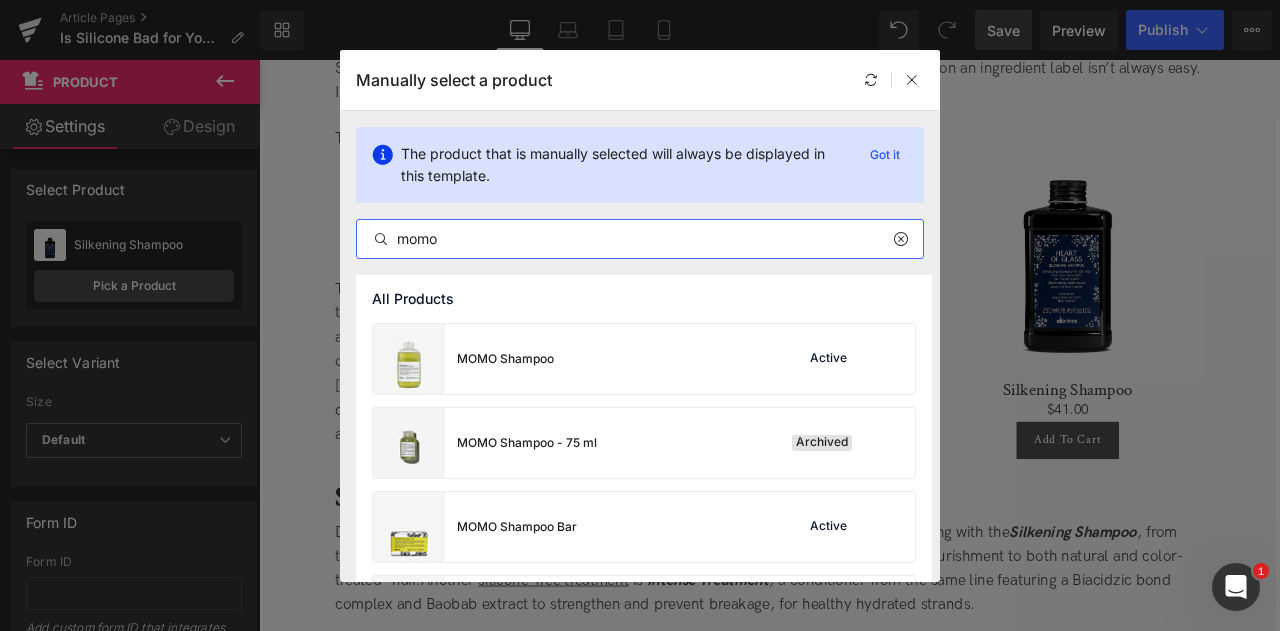click on "momo" at bounding box center [640, 239] 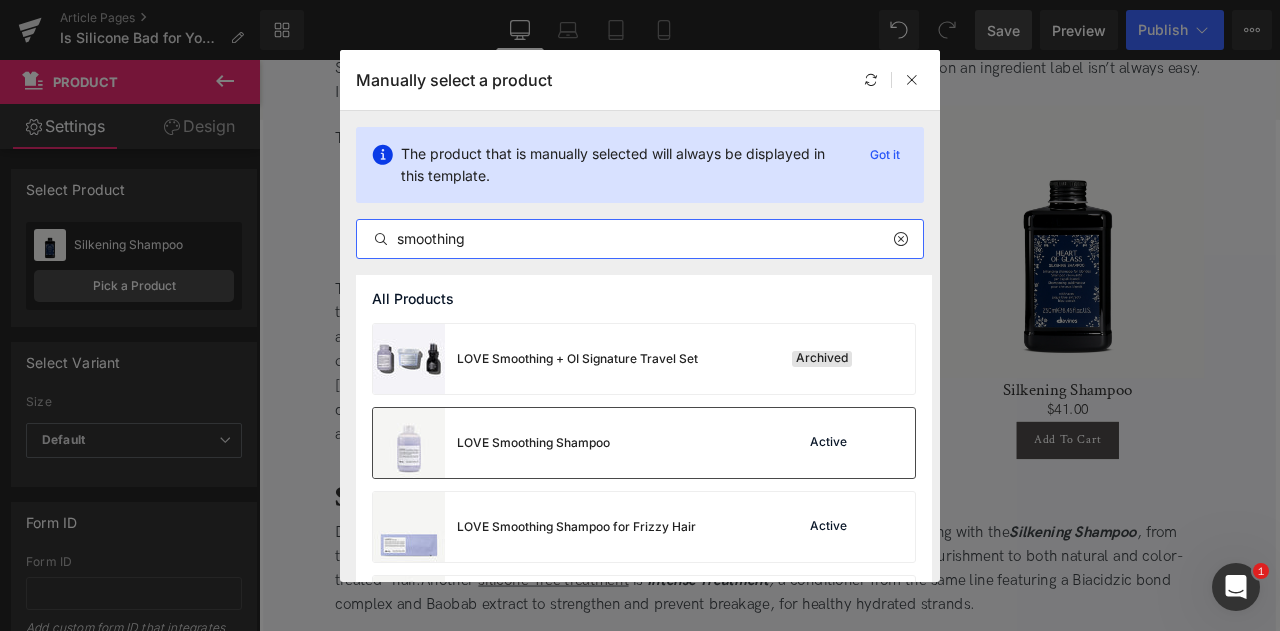 type on "smoothing" 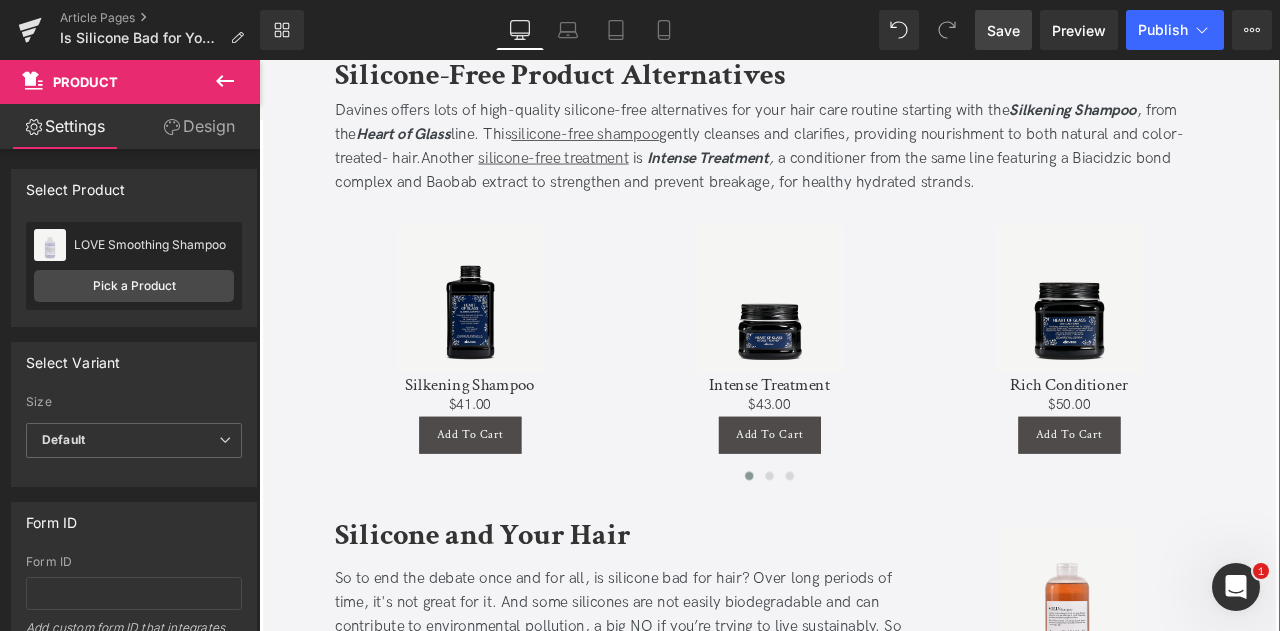 scroll, scrollTop: 2147, scrollLeft: 0, axis: vertical 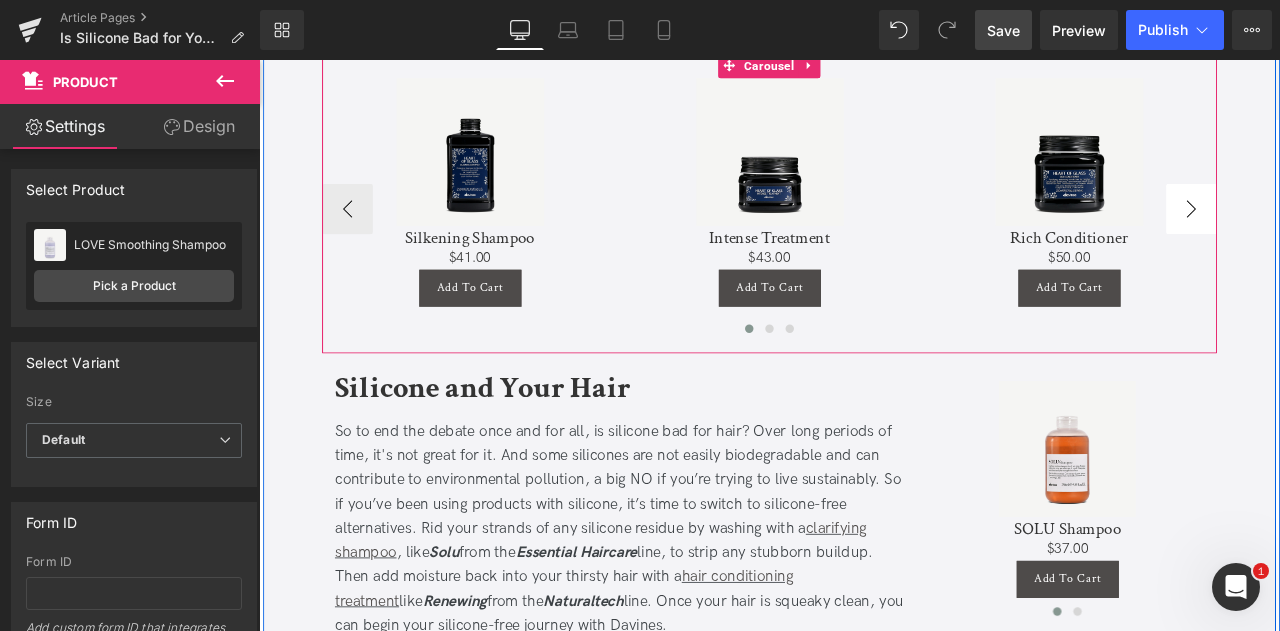 click on "›" at bounding box center (1364, 237) 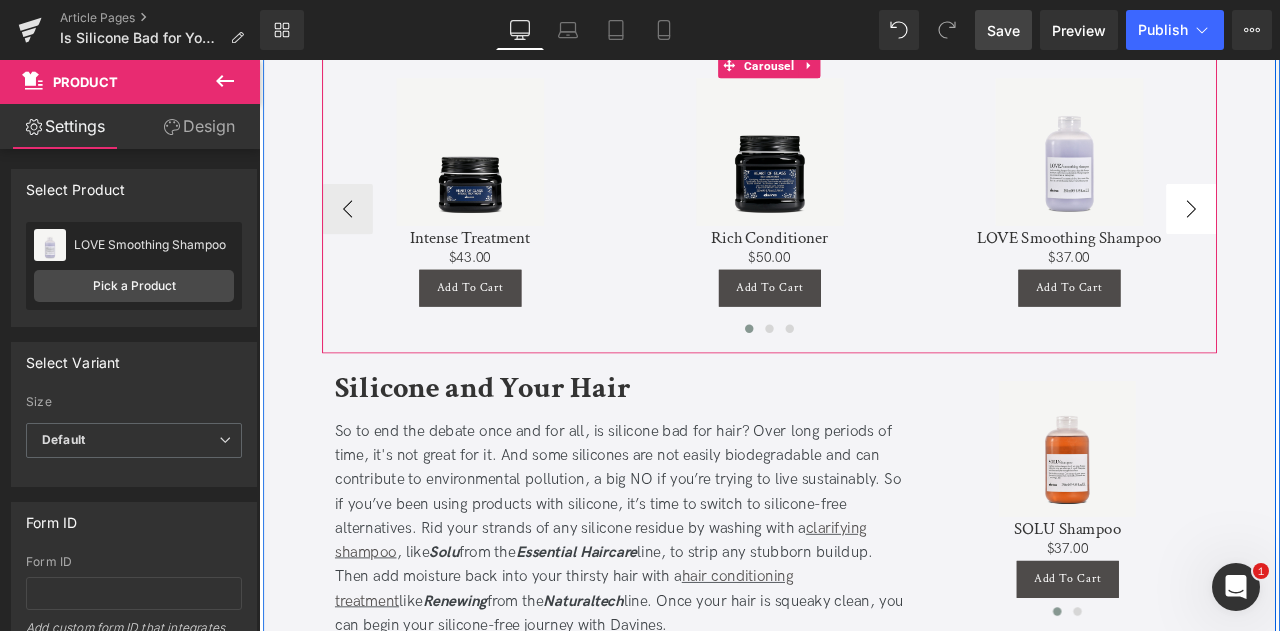 click on "›" at bounding box center (1364, 237) 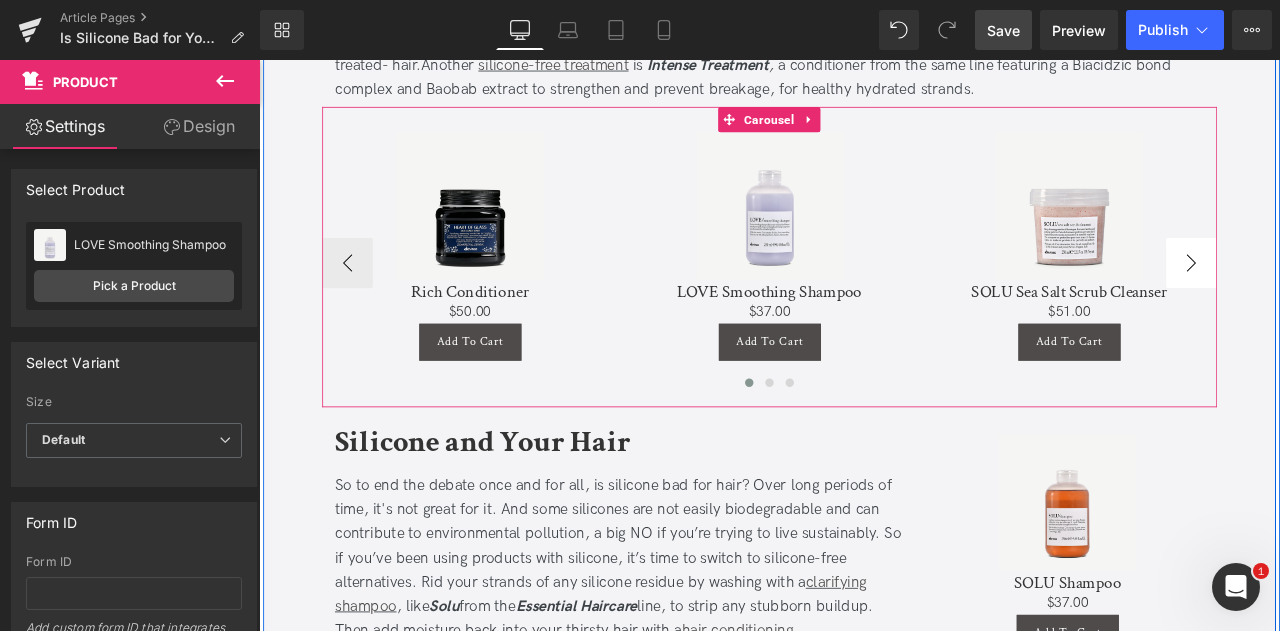 scroll, scrollTop: 2082, scrollLeft: 0, axis: vertical 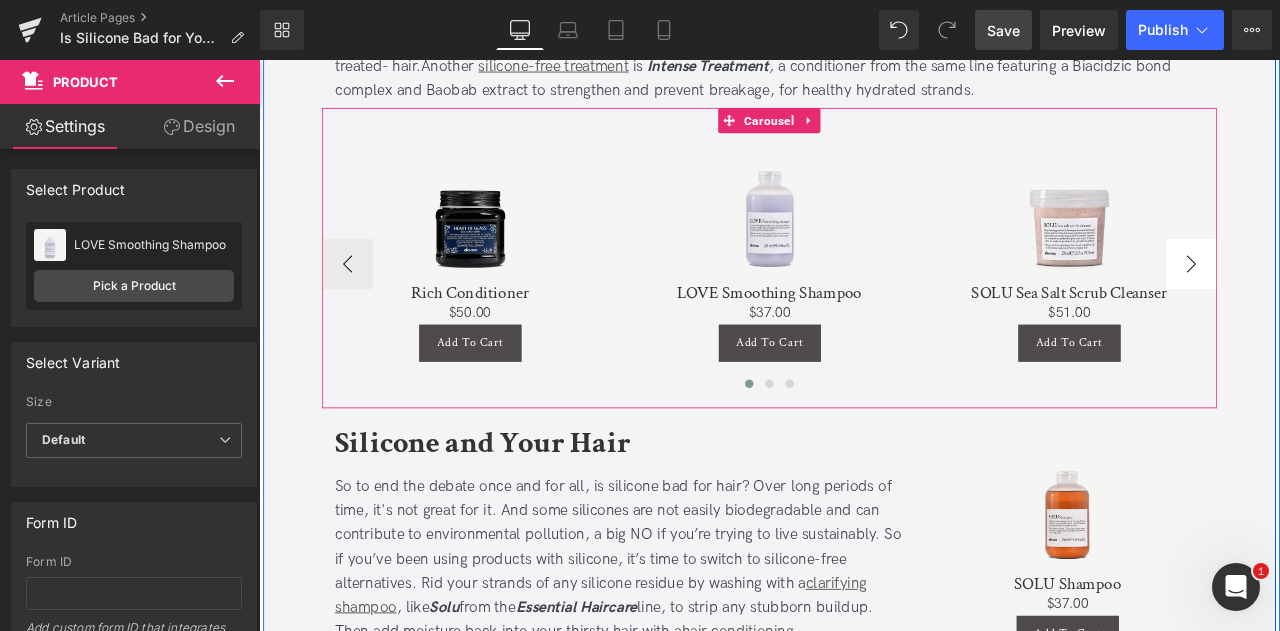 click on "›" at bounding box center [1364, 302] 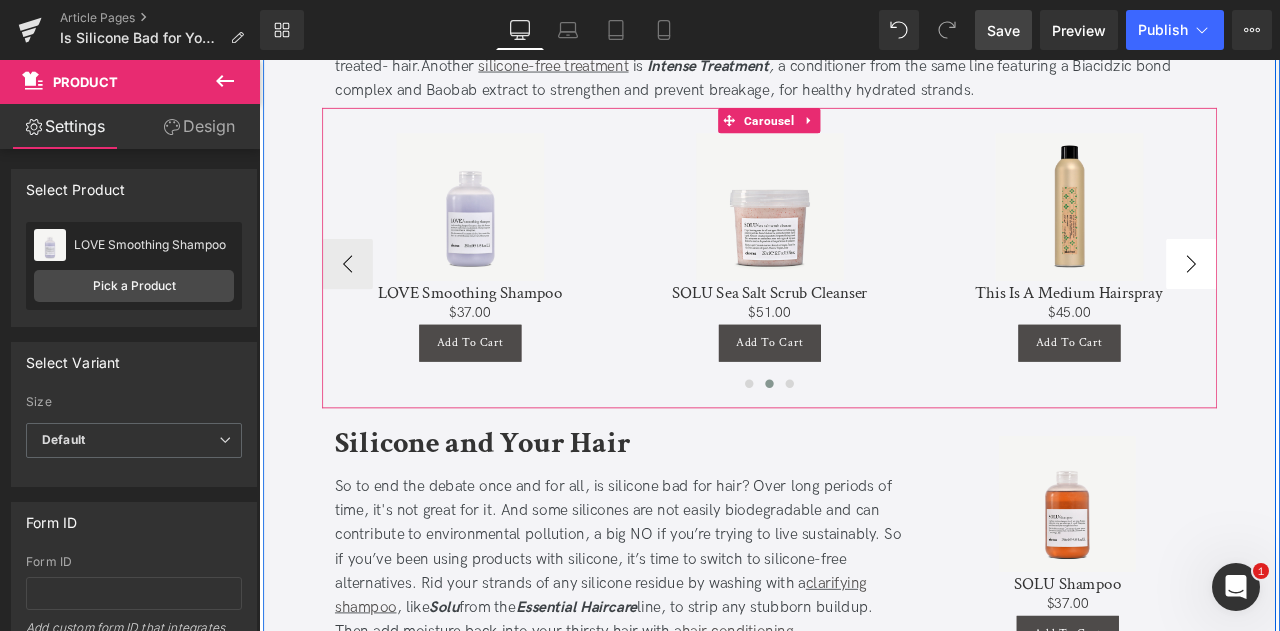 click on "›" at bounding box center (1364, 302) 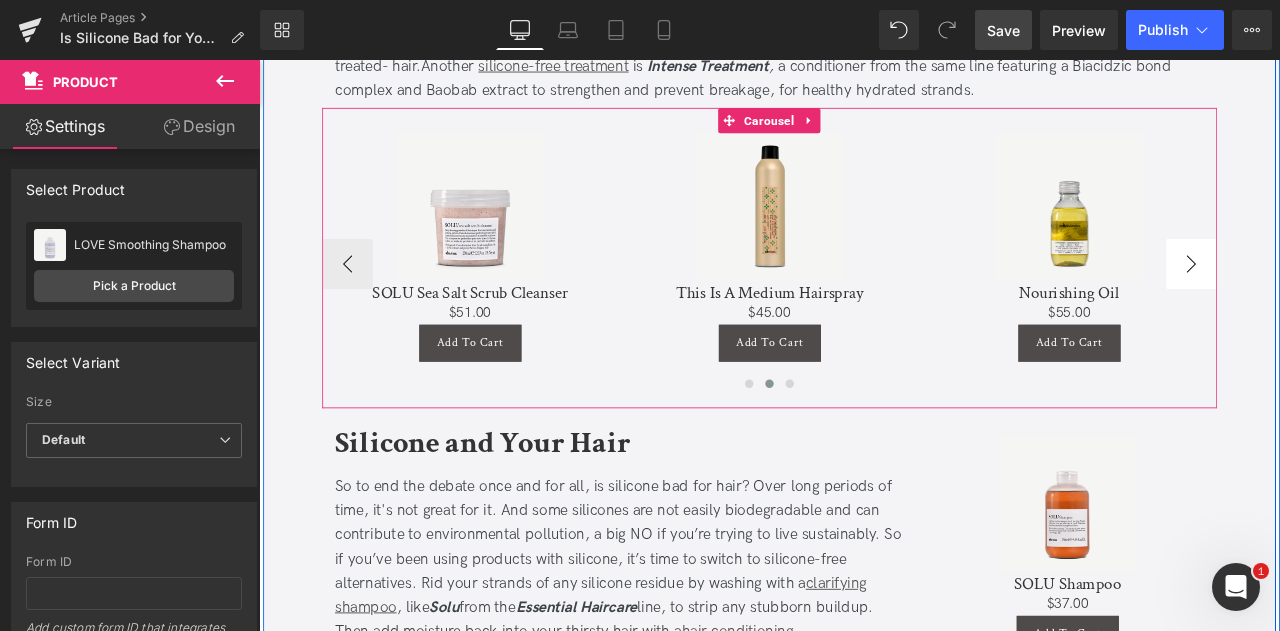 click on "›" at bounding box center [1364, 302] 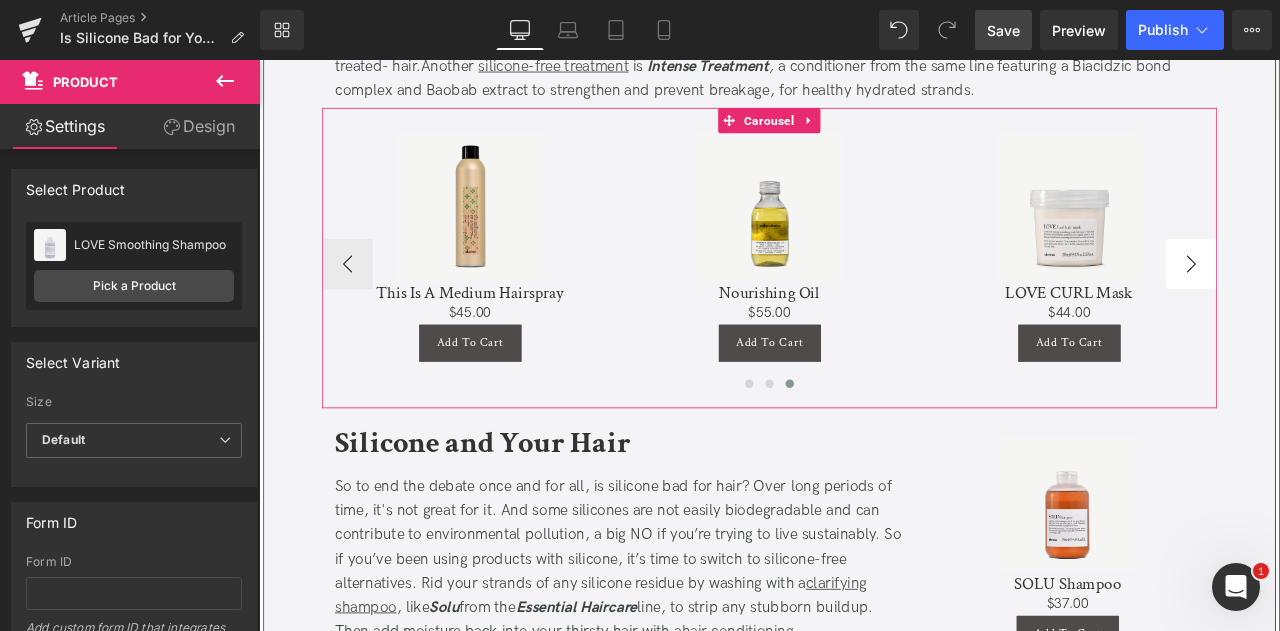 click on "Sale Off" at bounding box center (1219, 234) 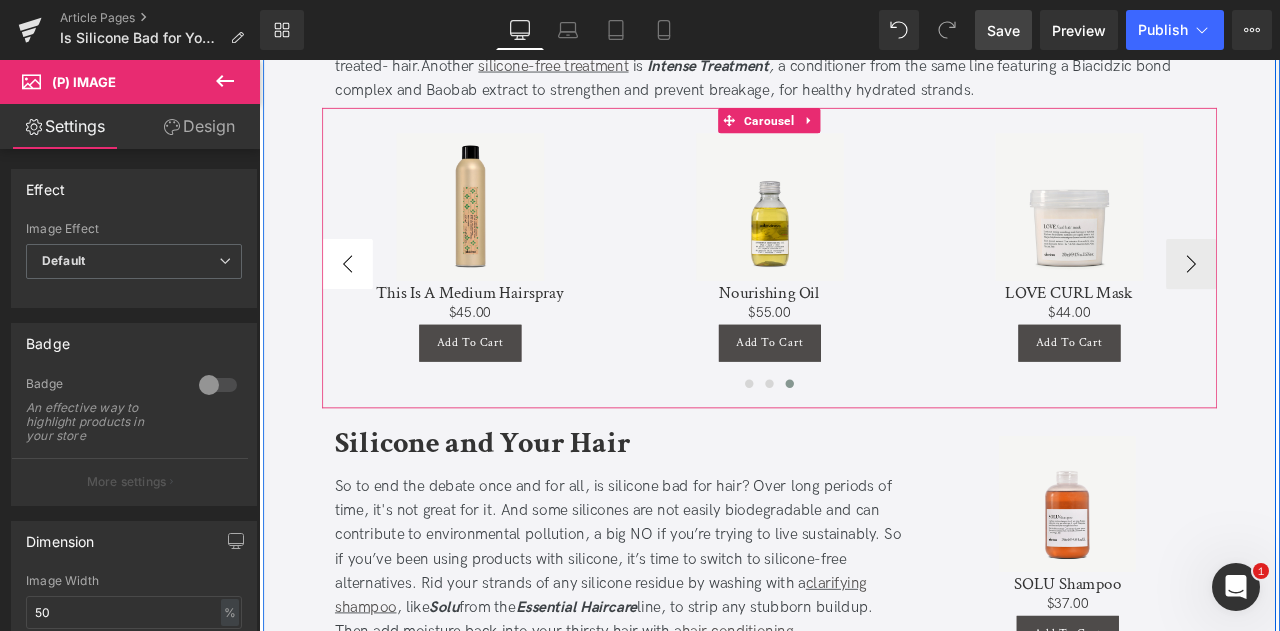 click on "‹" at bounding box center (364, 302) 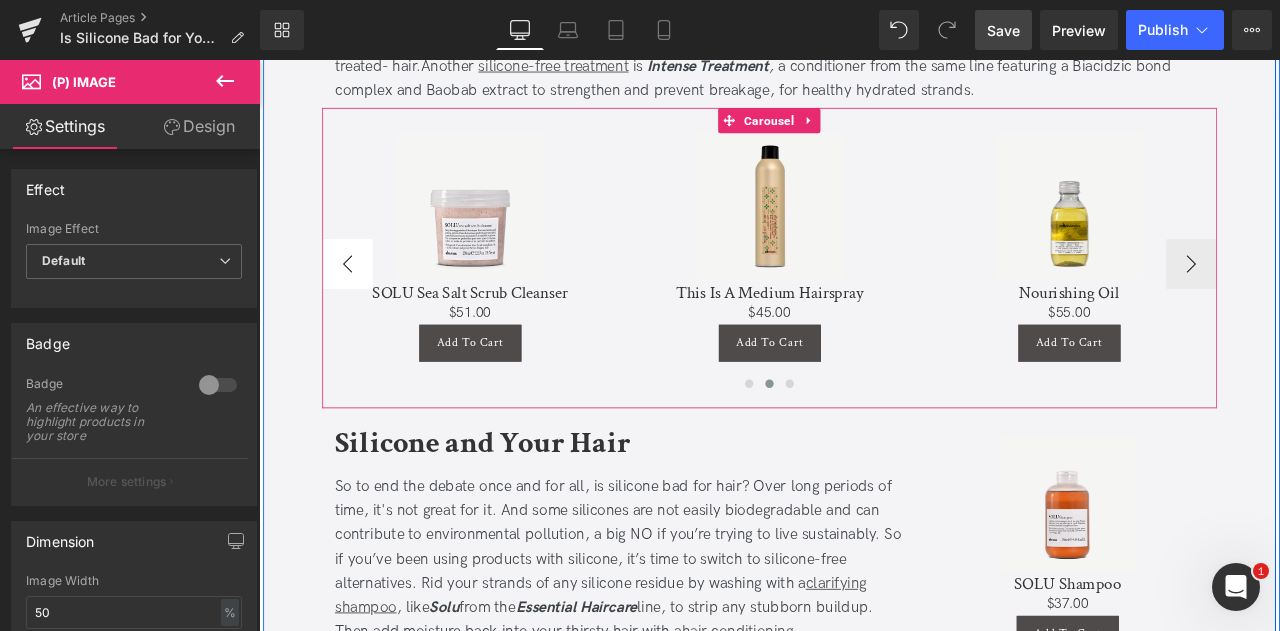 click on "‹" at bounding box center [364, 302] 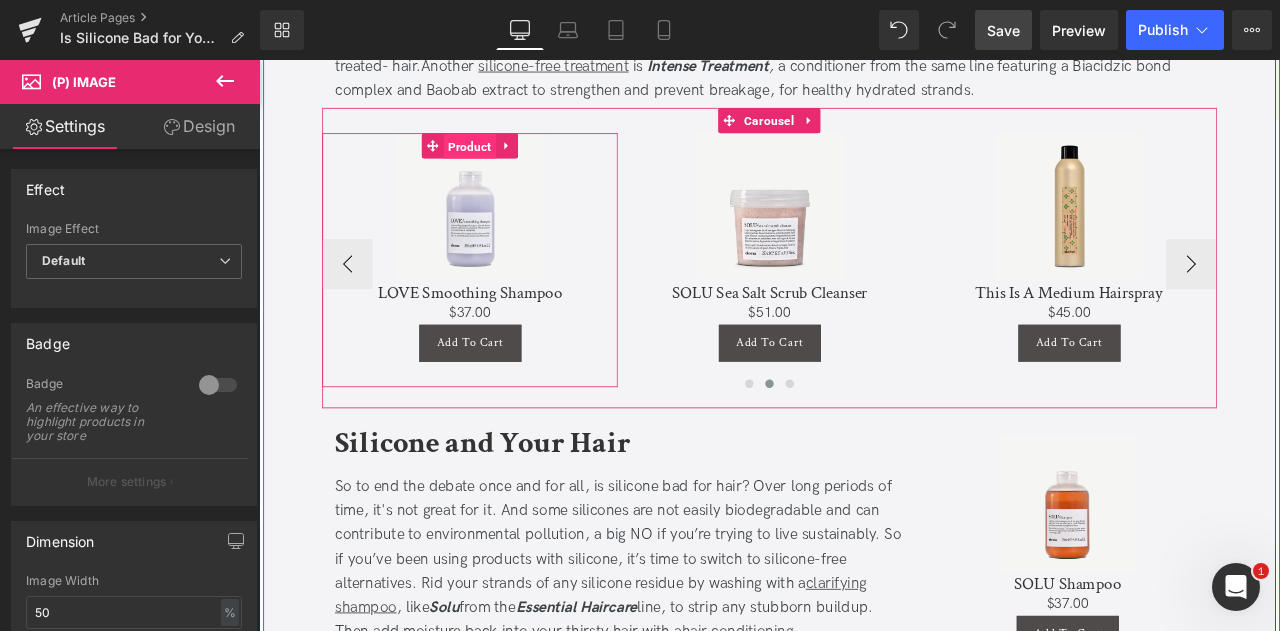 click on "Product" at bounding box center [509, 163] 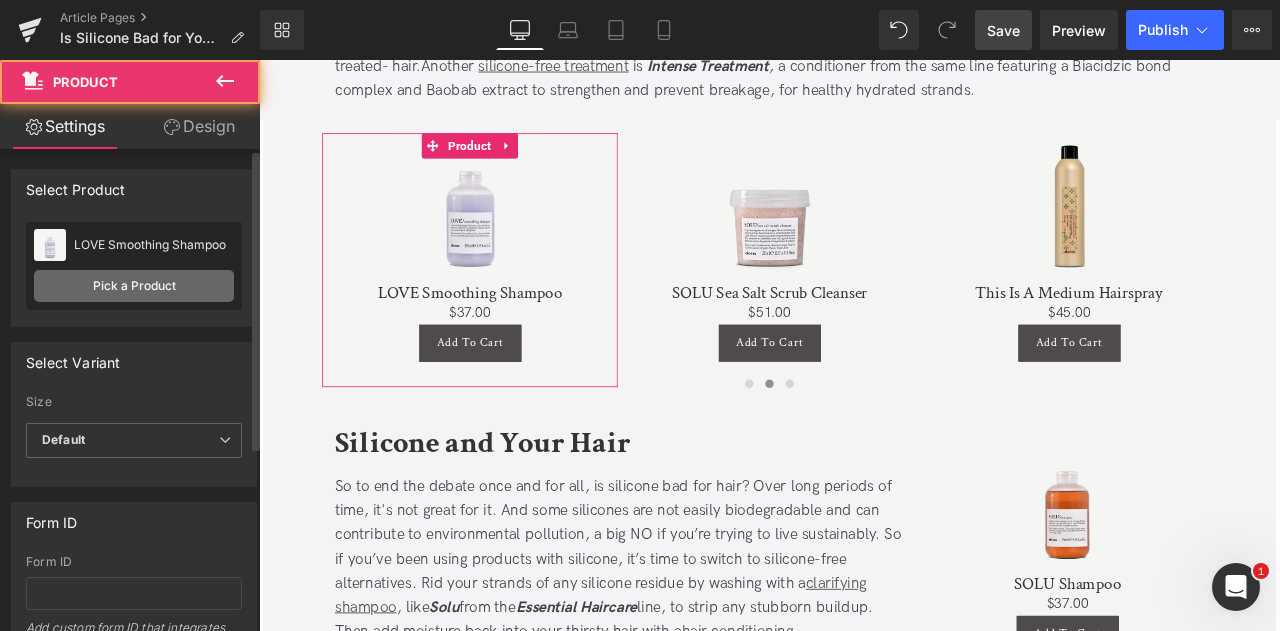 click on "Pick a Product" at bounding box center (134, 286) 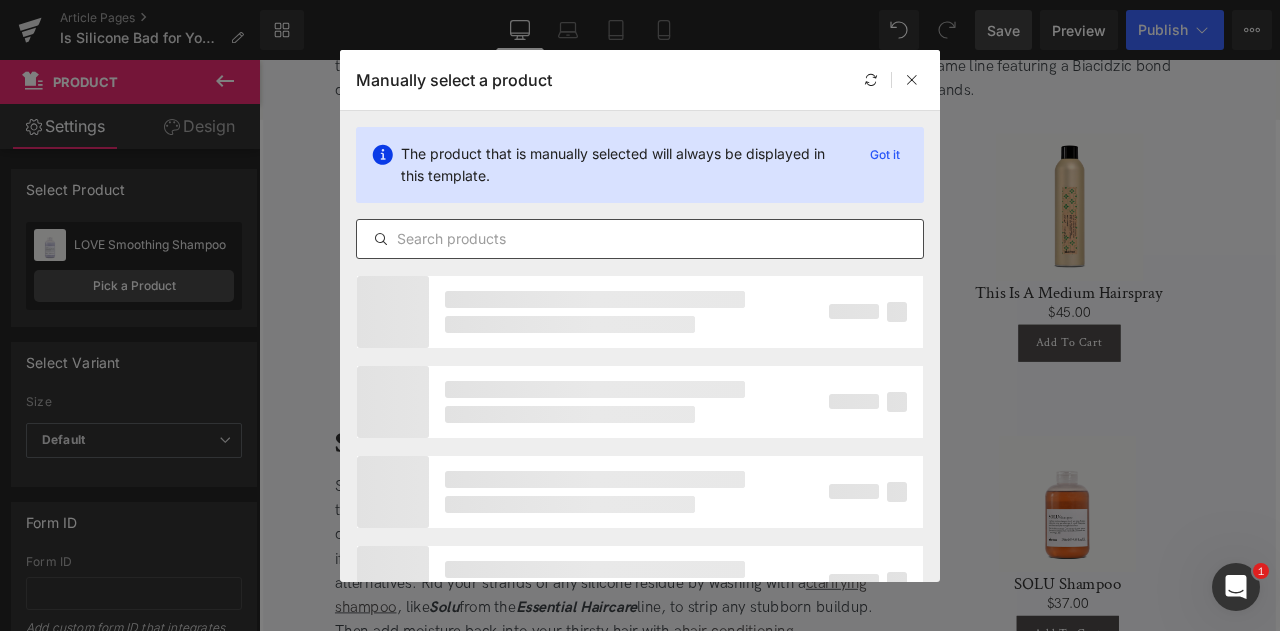 click at bounding box center (640, 239) 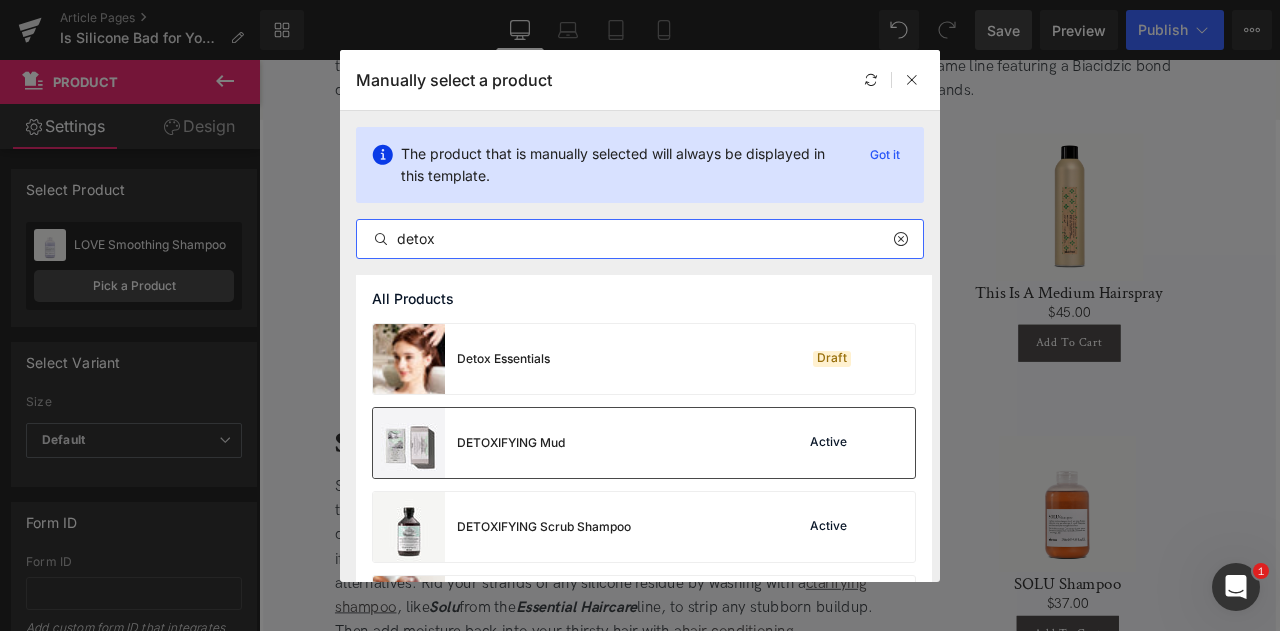scroll, scrollTop: 80, scrollLeft: 0, axis: vertical 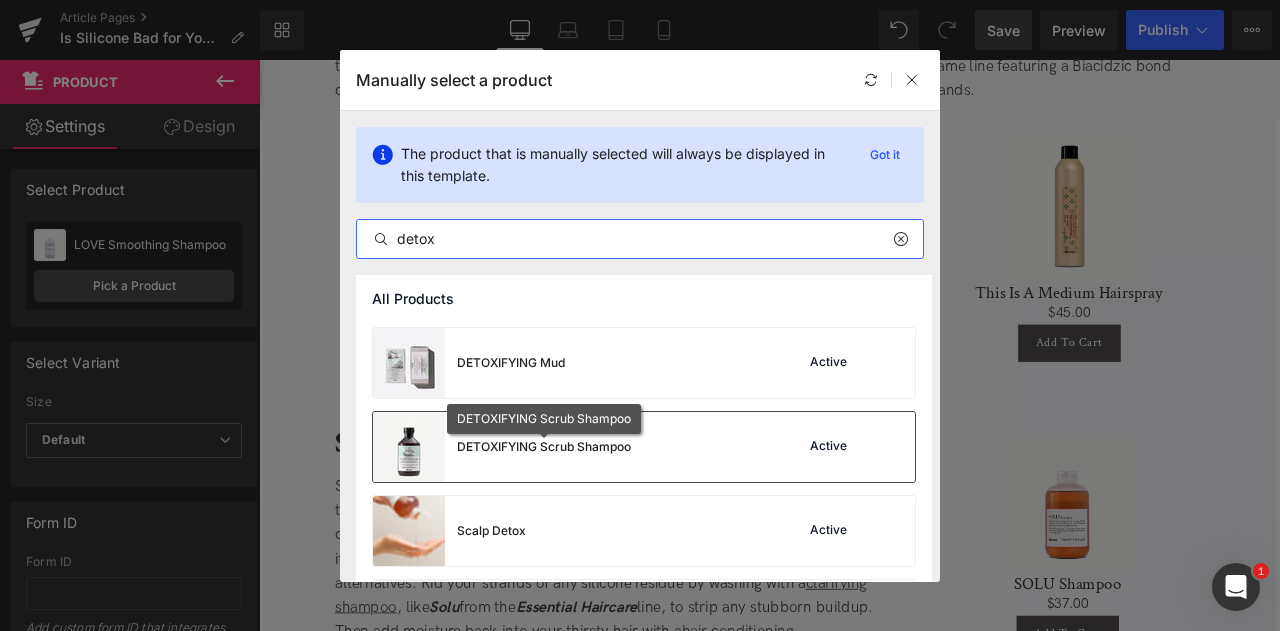 type on "detox" 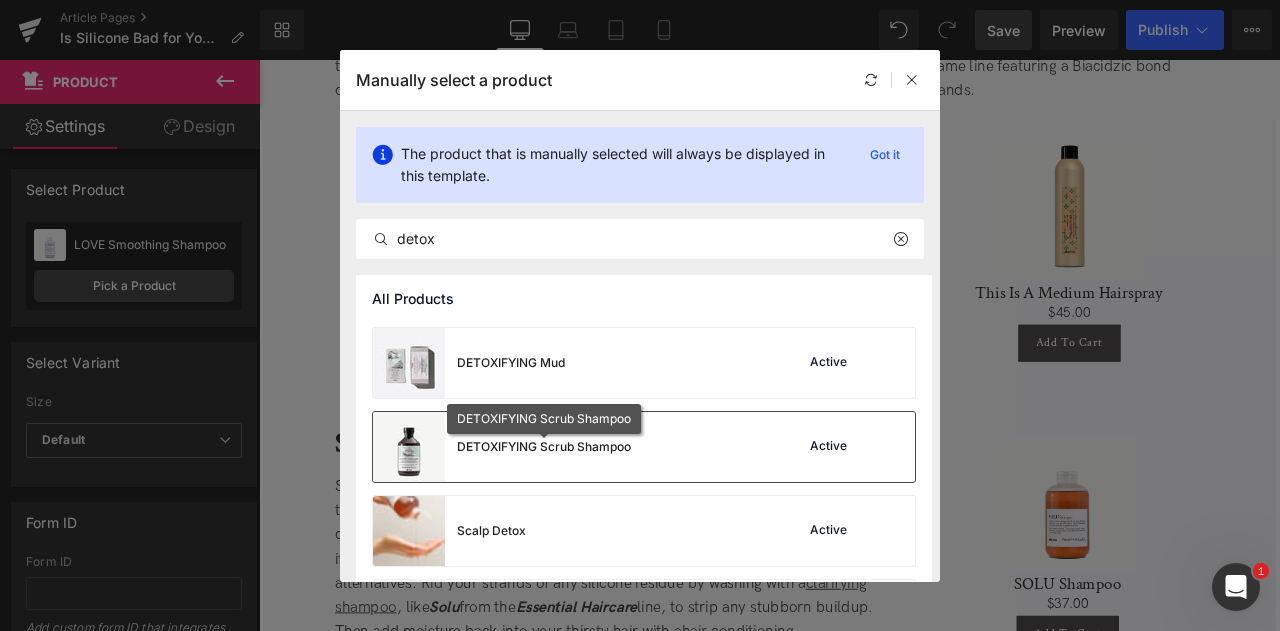 click on "DETOXIFYING Scrub Shampoo" at bounding box center [544, 447] 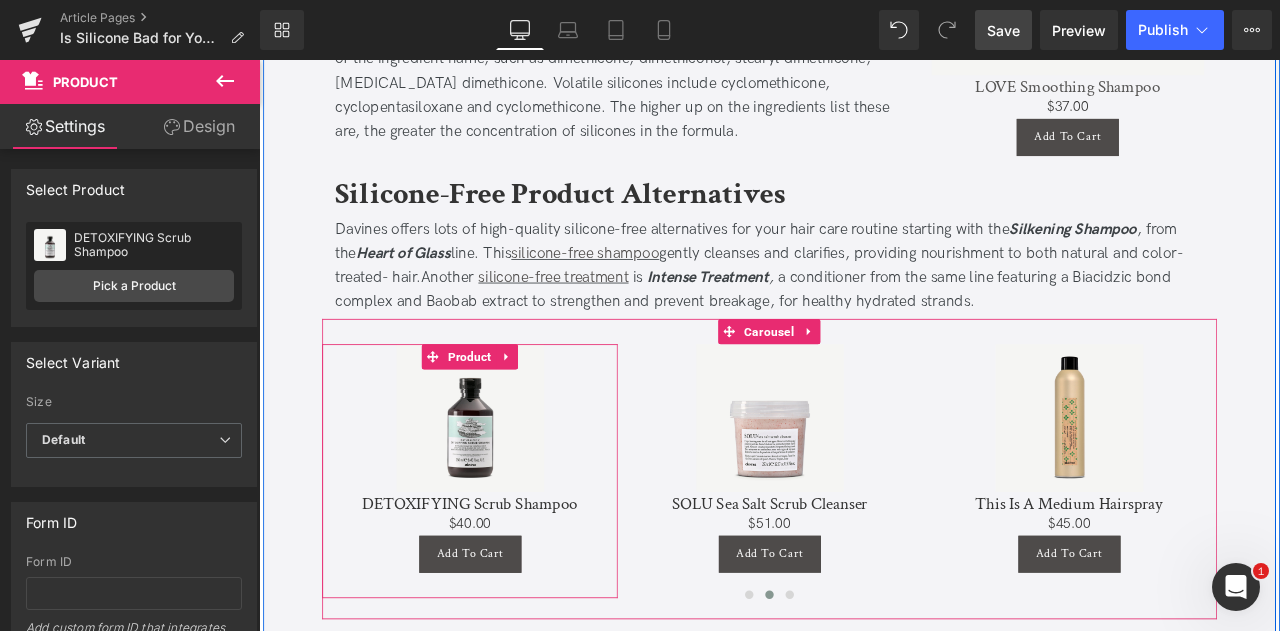scroll, scrollTop: 1819, scrollLeft: 0, axis: vertical 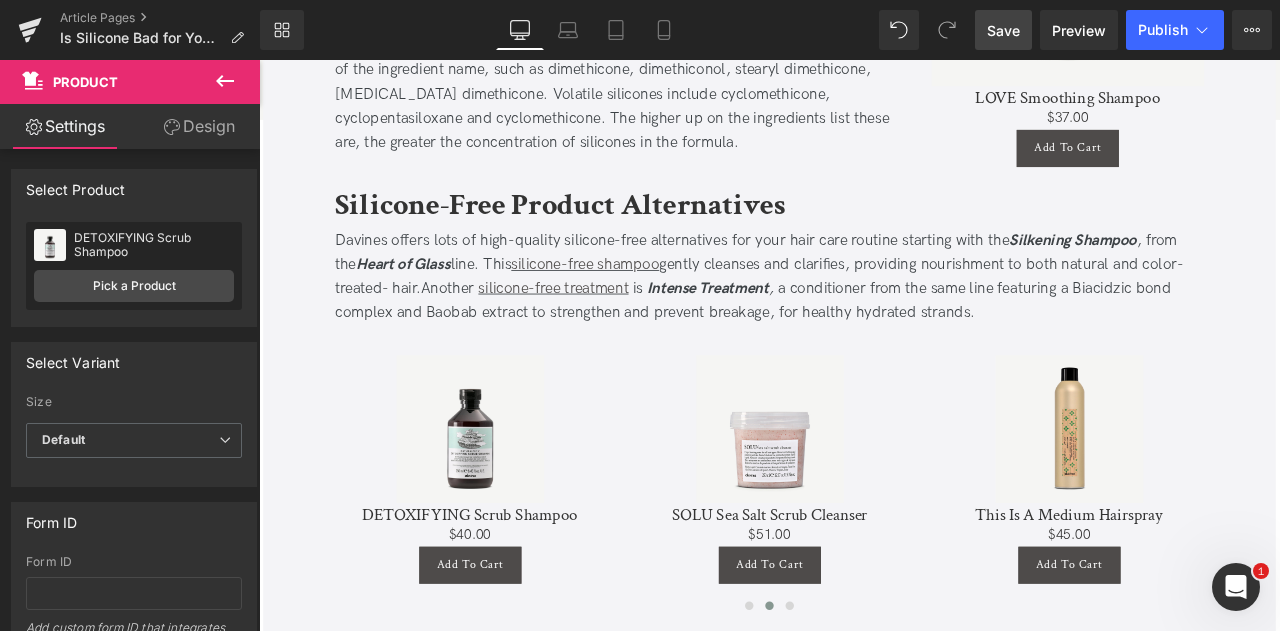 click on "Save" at bounding box center (1003, 30) 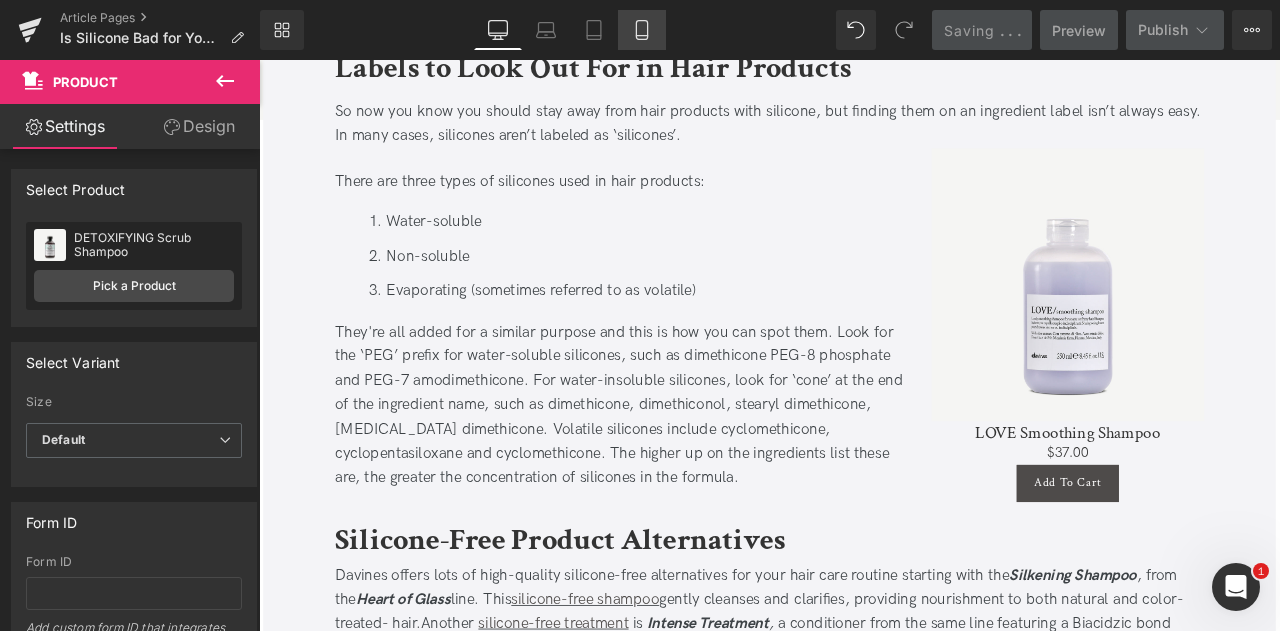 click on "Mobile" at bounding box center (642, 30) 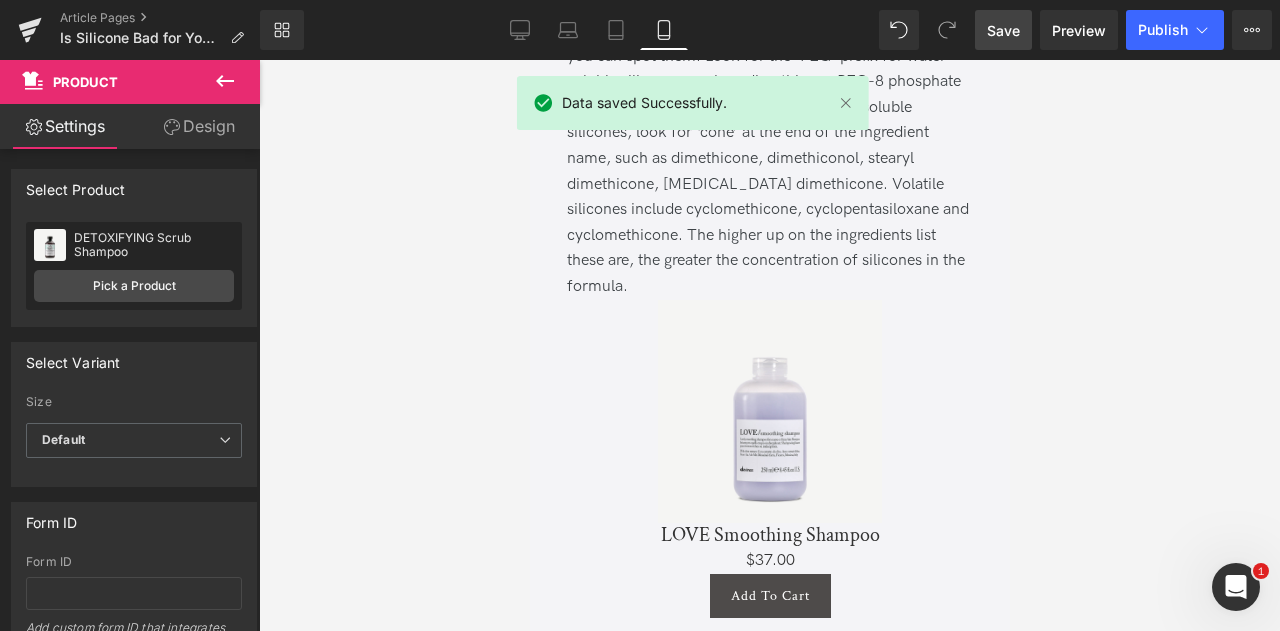 scroll, scrollTop: 2456, scrollLeft: 0, axis: vertical 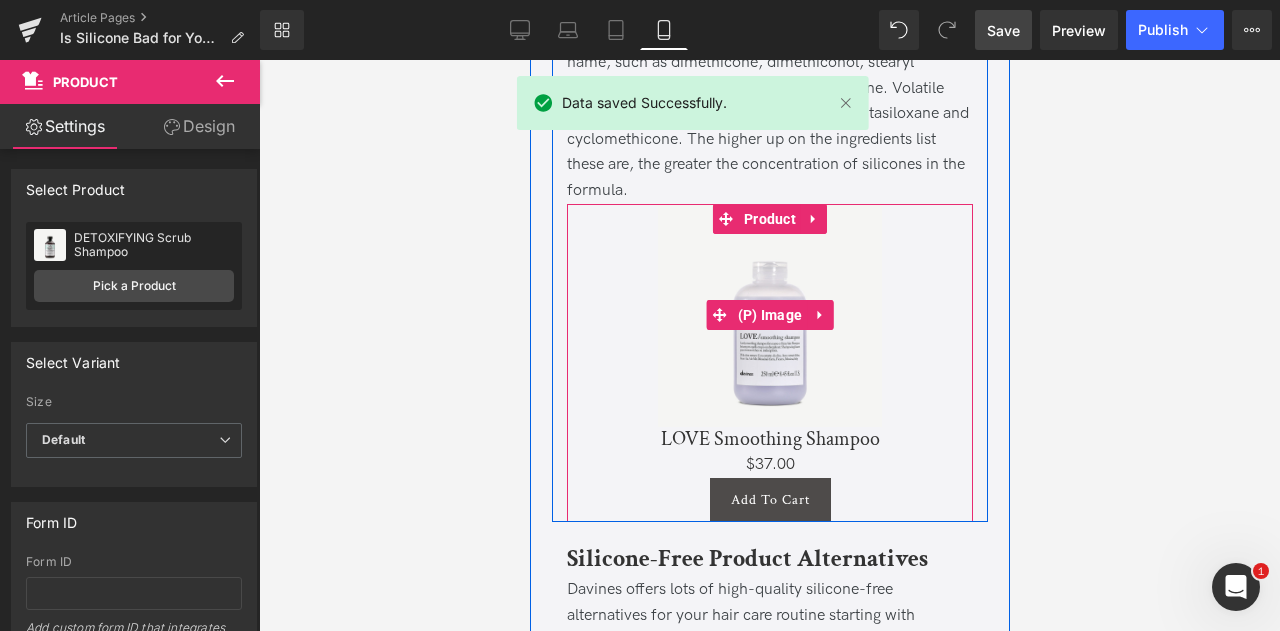 click on "Sale Off" at bounding box center (769, 315) 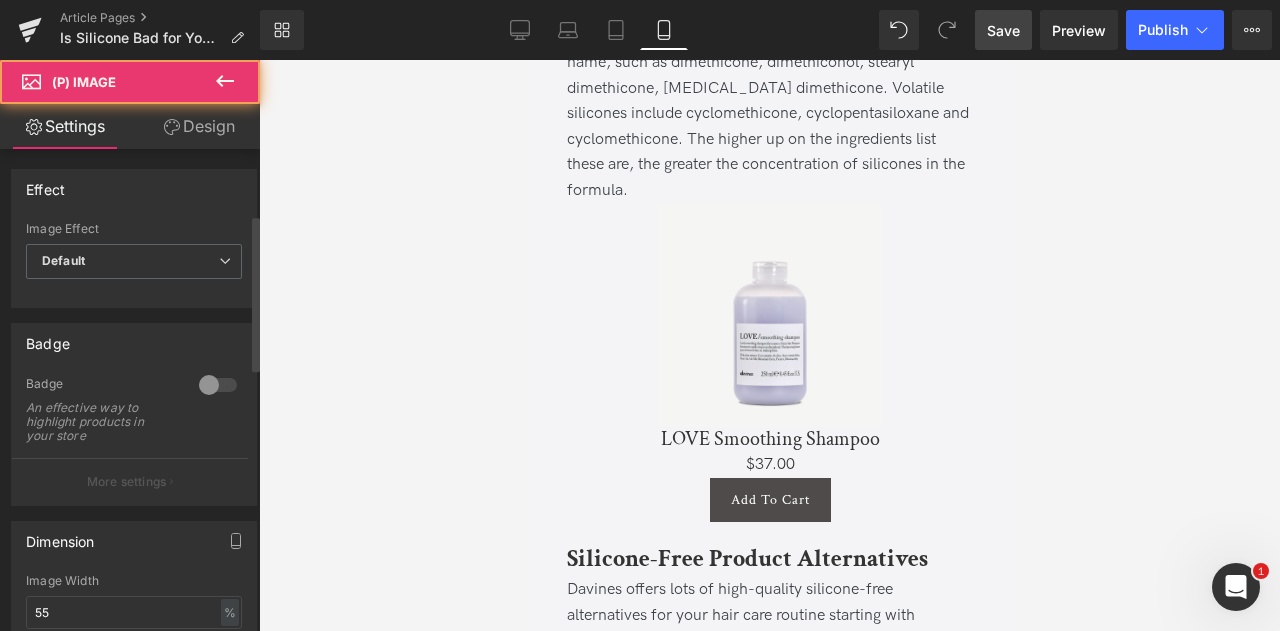 scroll, scrollTop: 394, scrollLeft: 0, axis: vertical 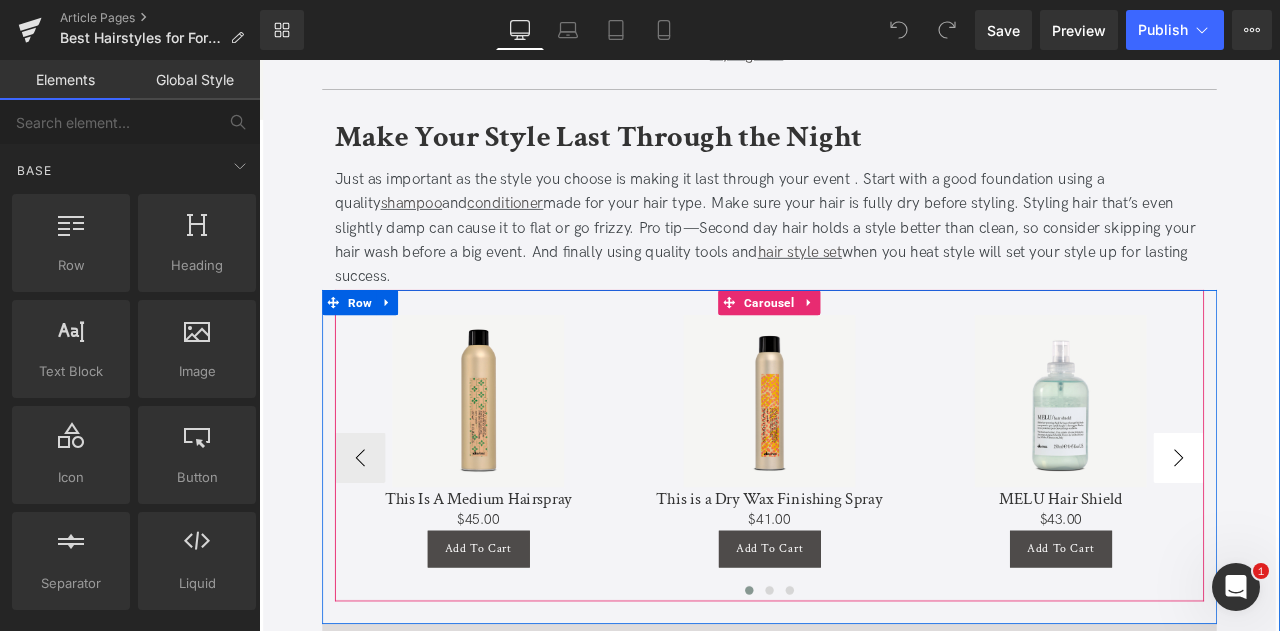 click on "›" at bounding box center [1349, 532] 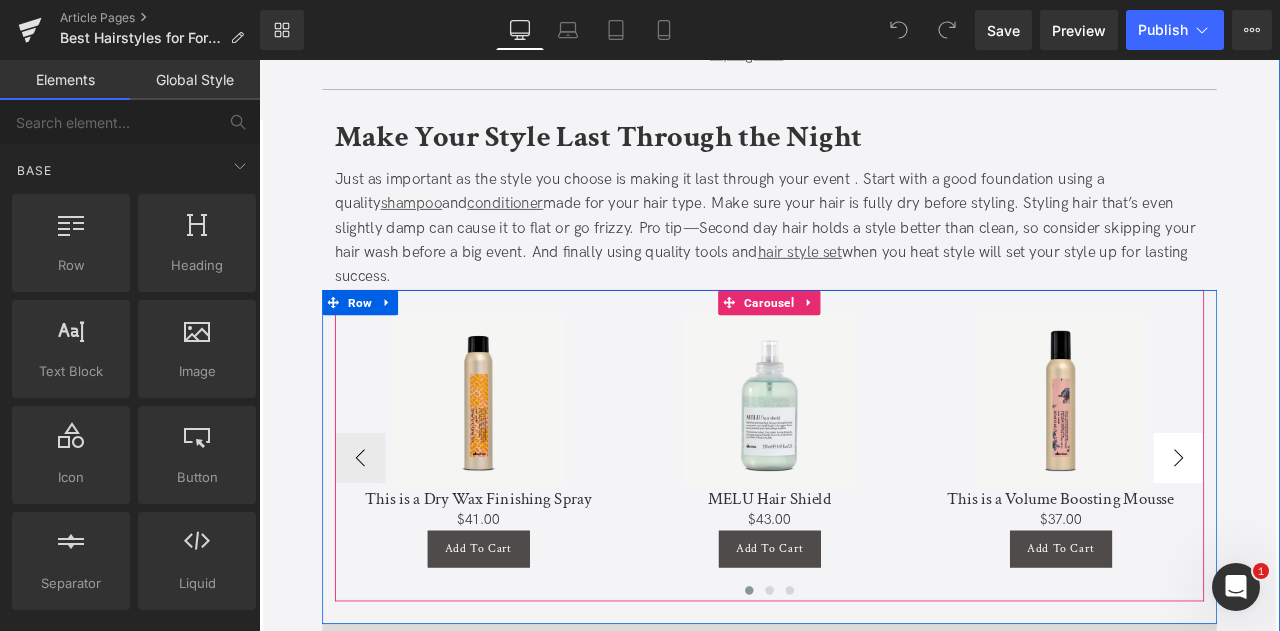 click on "›" at bounding box center [1349, 532] 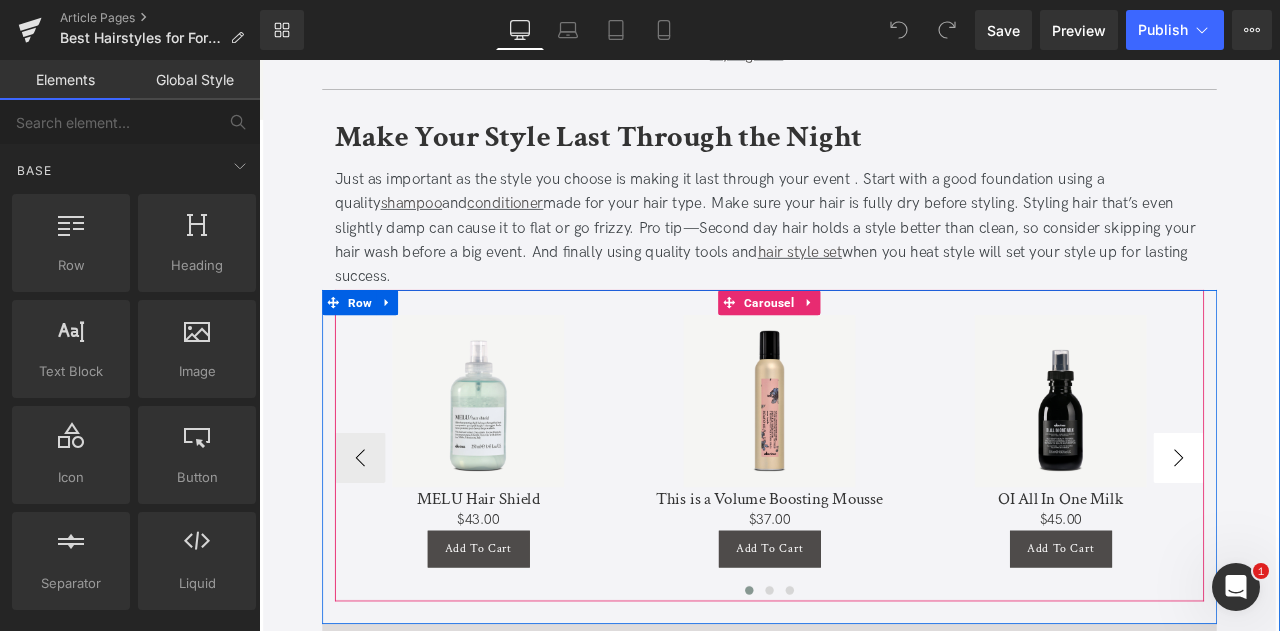click on "›" at bounding box center (1349, 532) 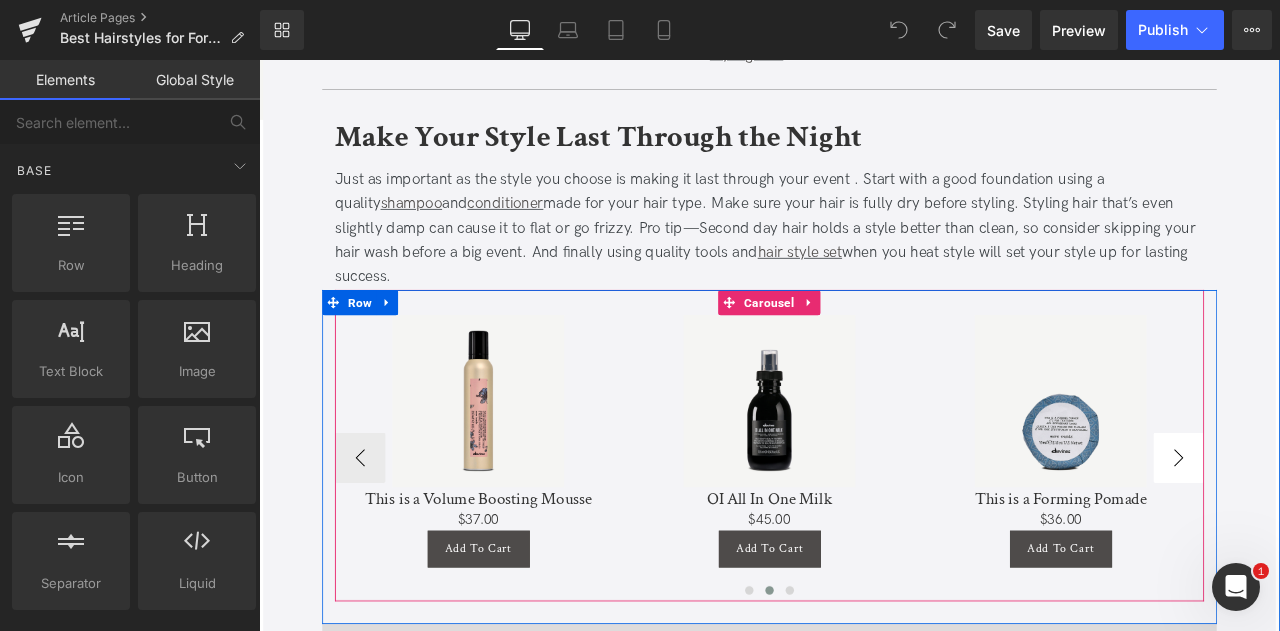 click on "›" at bounding box center (1349, 532) 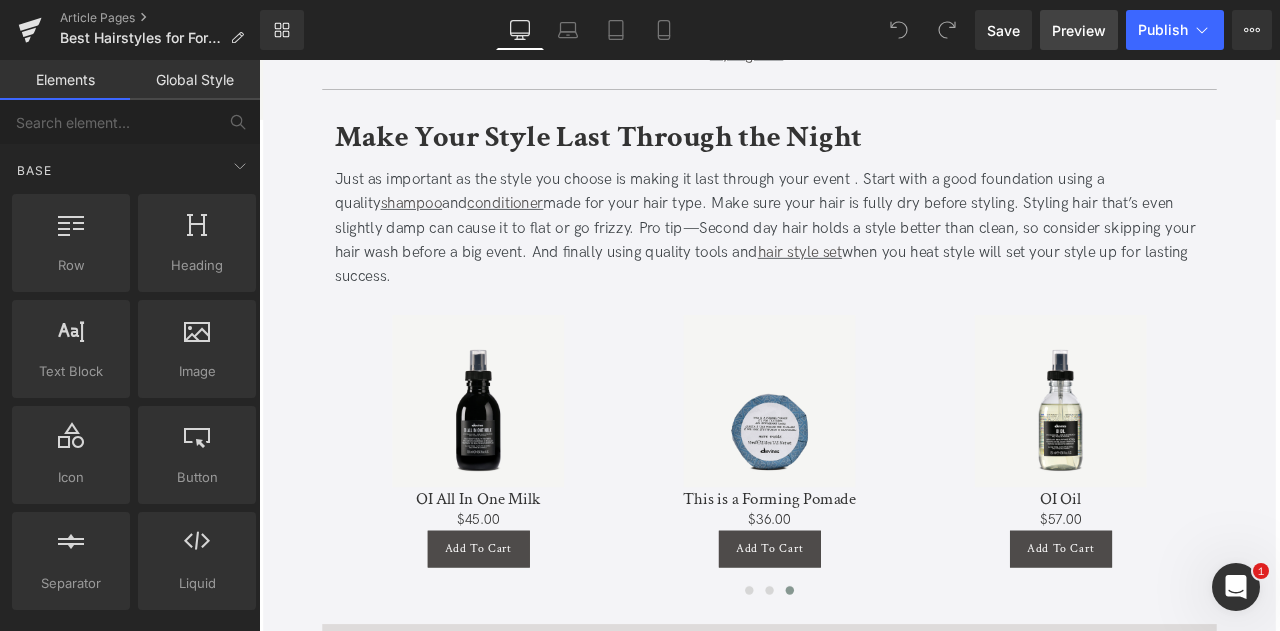 click on "Preview" at bounding box center [1079, 30] 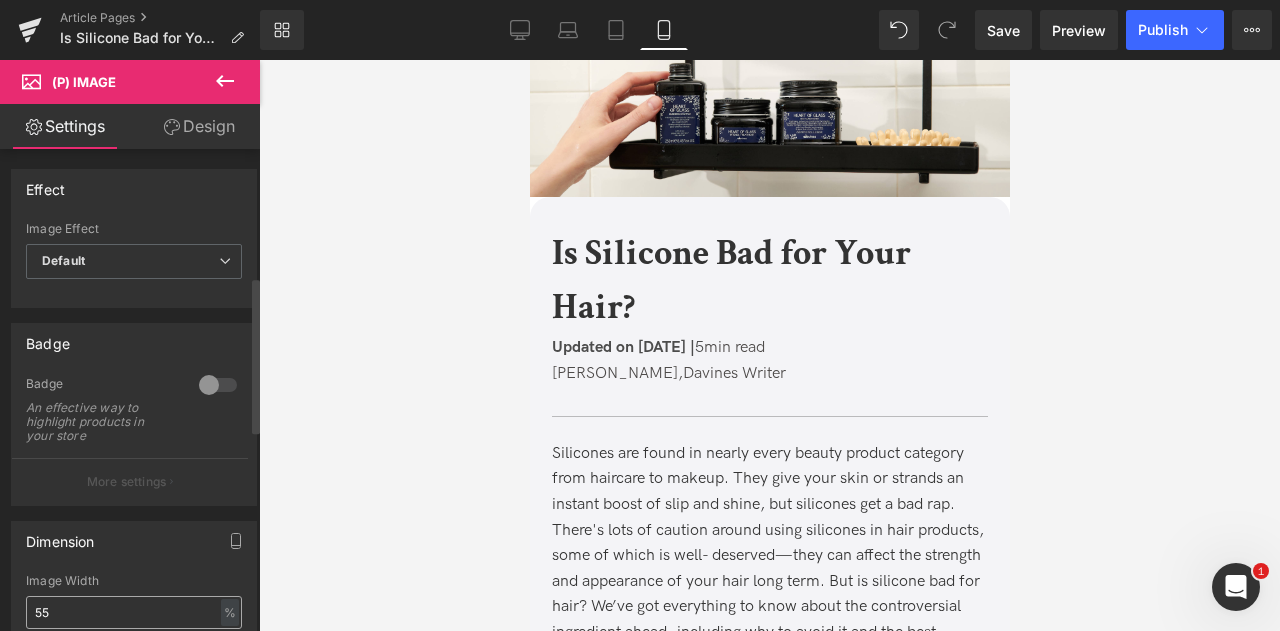 scroll, scrollTop: 2456, scrollLeft: 0, axis: vertical 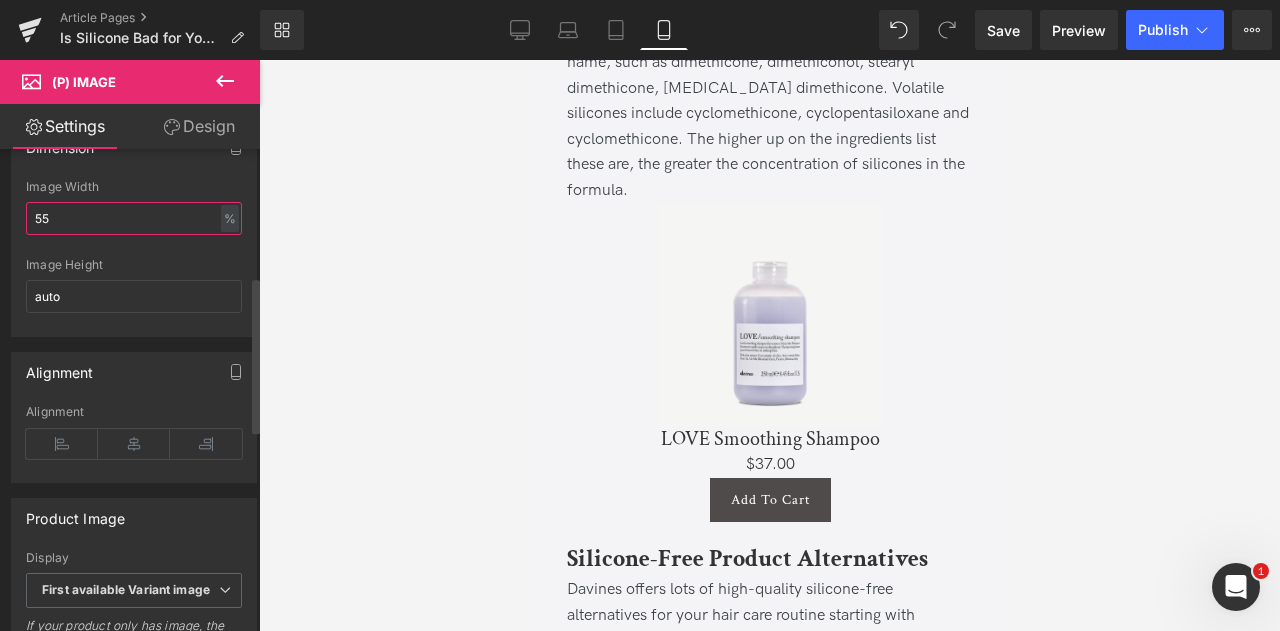 click on "55" at bounding box center [134, 218] 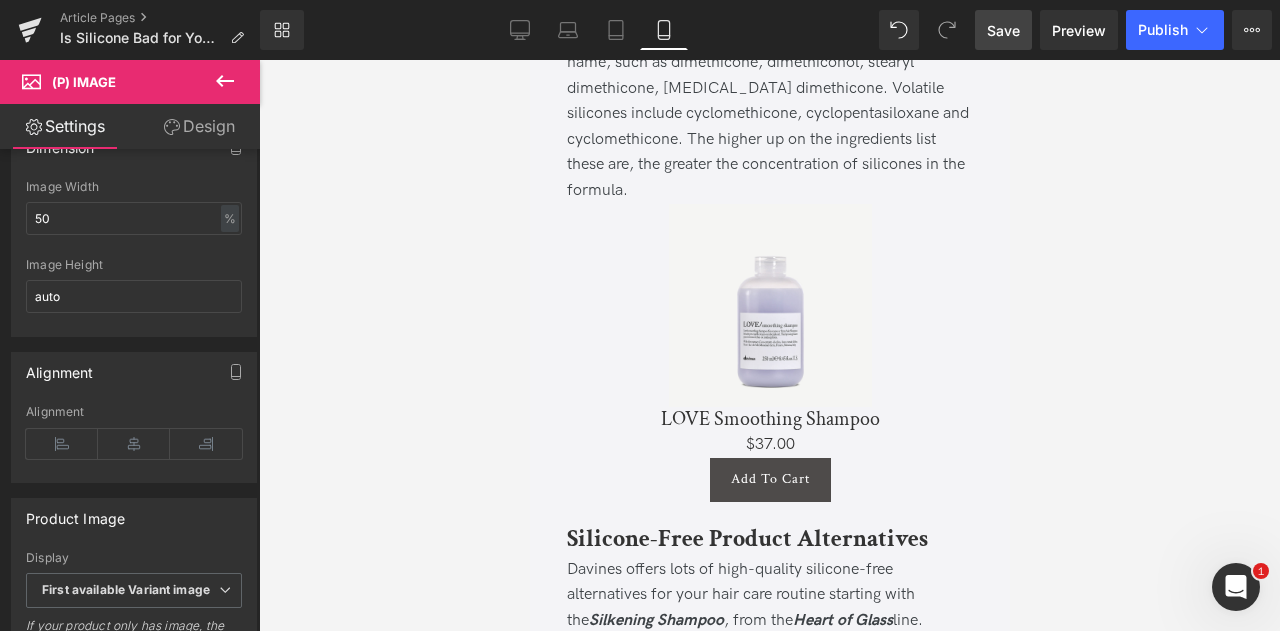 click on "Save" at bounding box center [1003, 30] 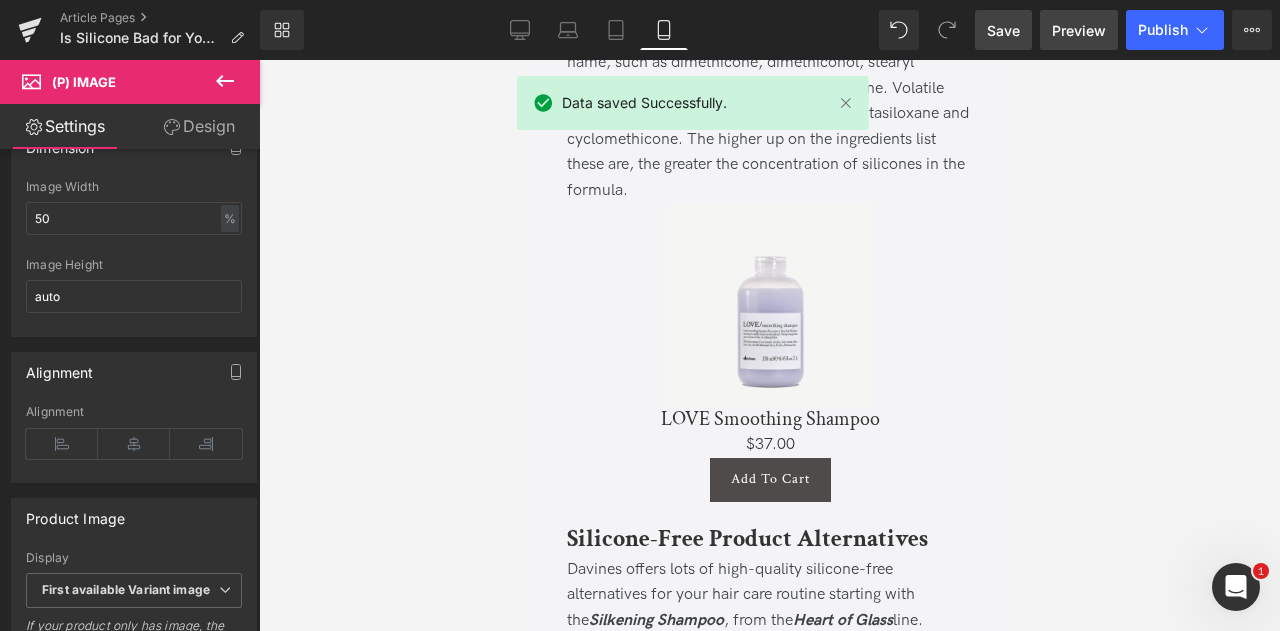 click on "Preview" at bounding box center [1079, 30] 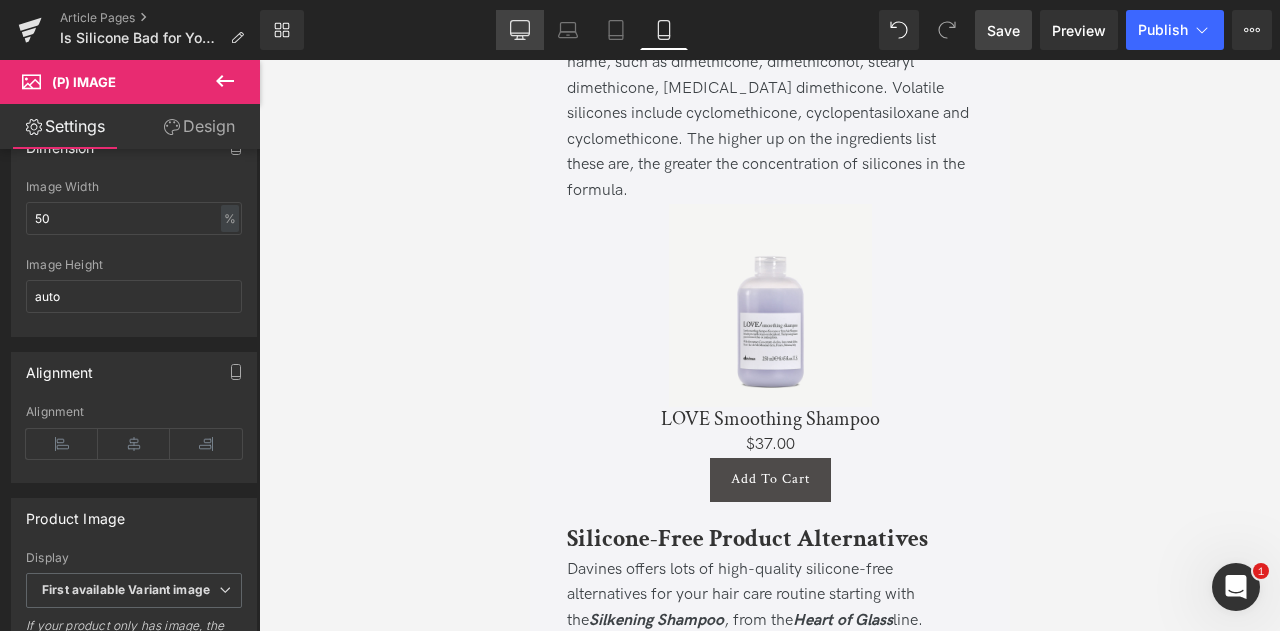 click on "Desktop" at bounding box center (520, 30) 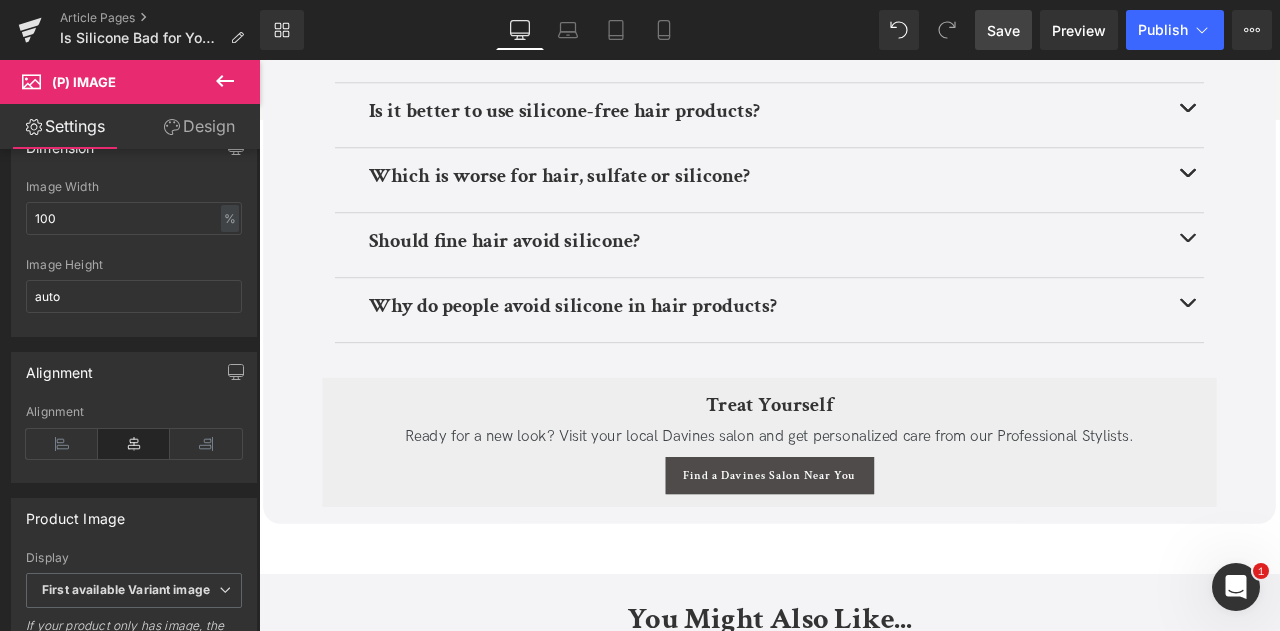 scroll, scrollTop: 3031, scrollLeft: 0, axis: vertical 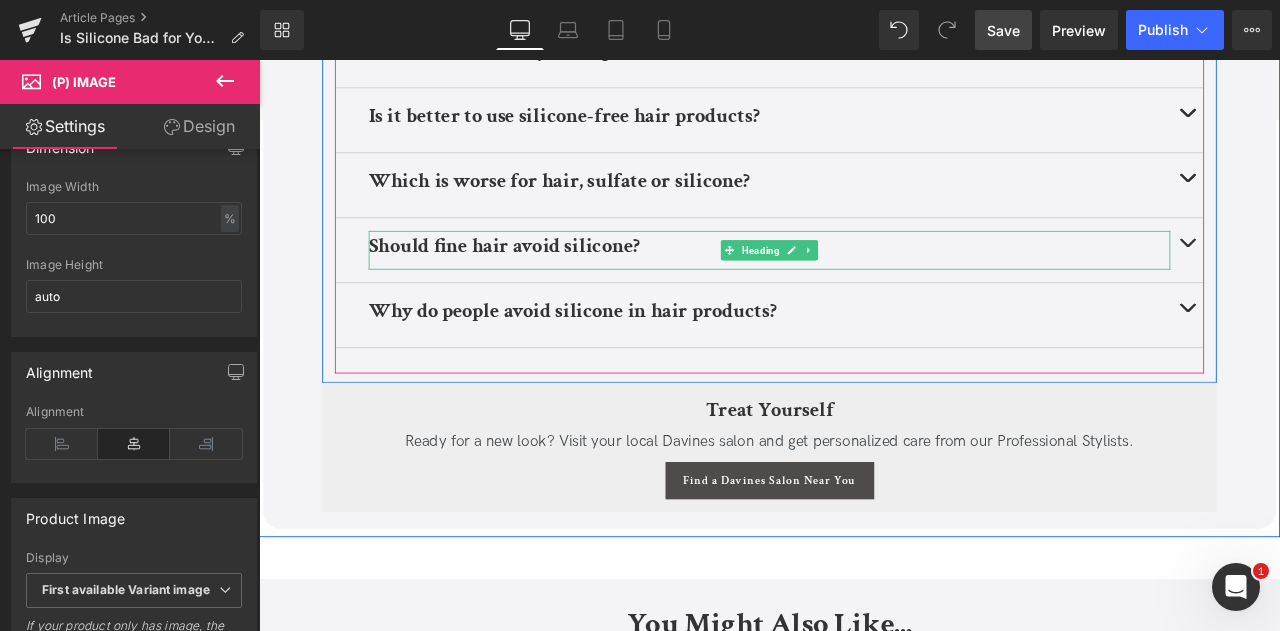 click on "Should fine hair avoid silicone?" at bounding box center [549, 280] 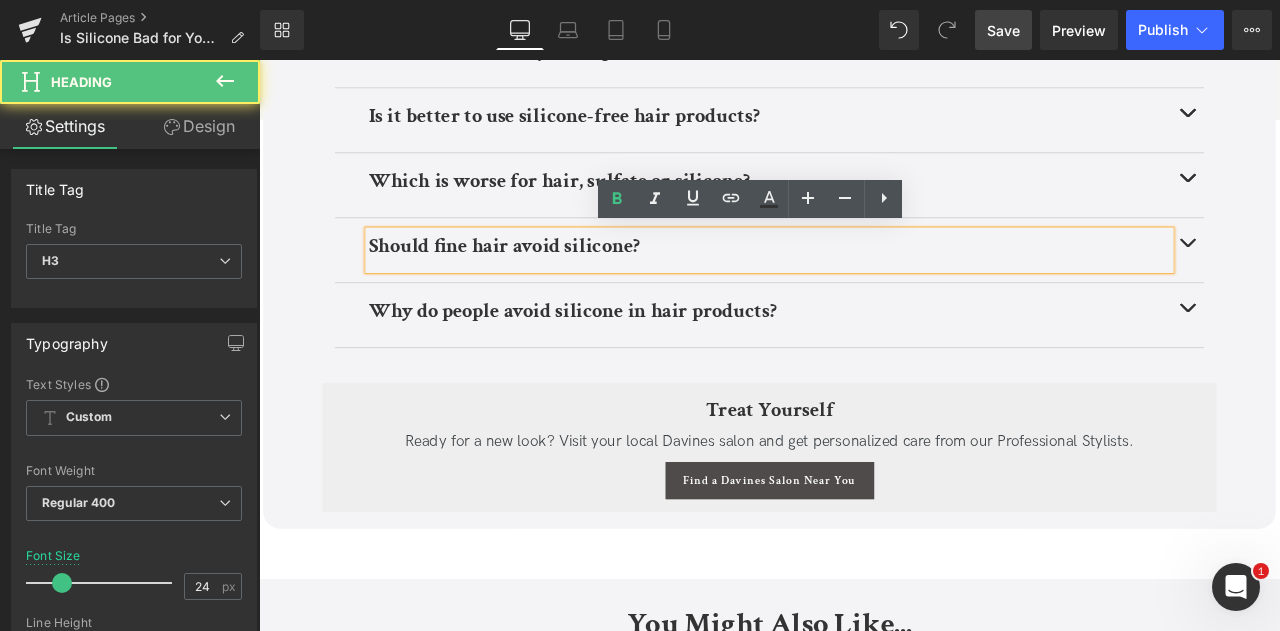 click at bounding box center [1359, 286] 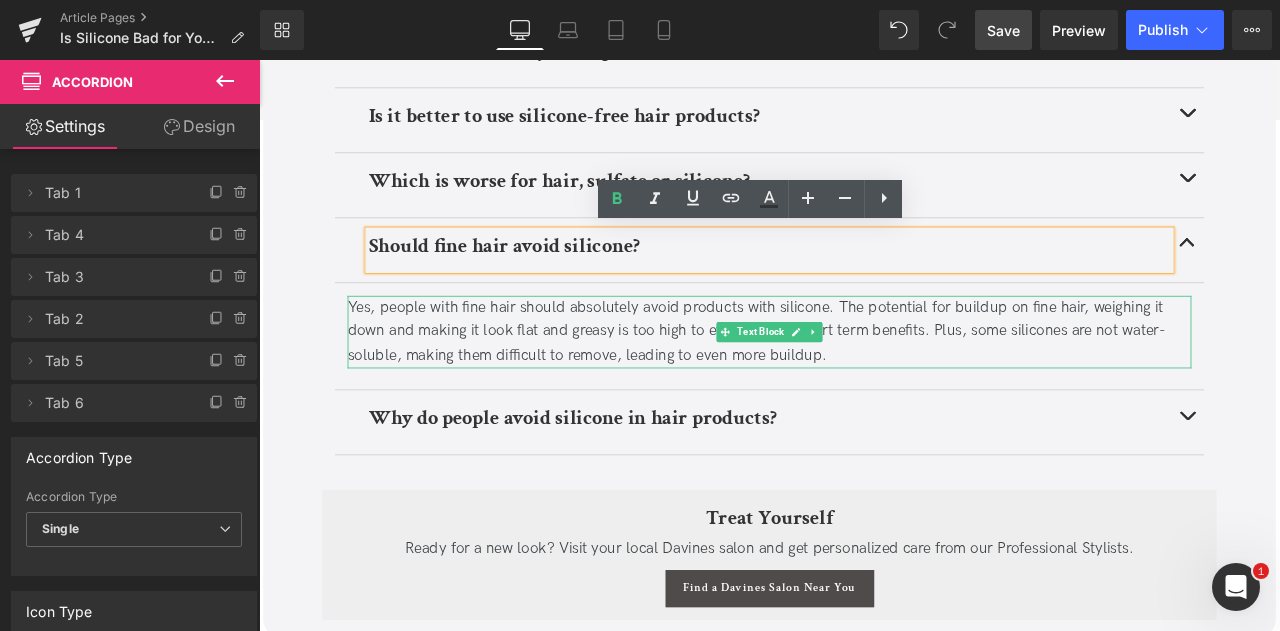click on "Yes, people with fine hair should absolutely avoid products with silicone. The potential for buildup on fine hair, weighing it down and making it look flat and greasy is too high to even risk the short term benefits. Plus, some silicones are not water-soluble, making them difficult to remove, leading to even more buildup." at bounding box center [864, 383] 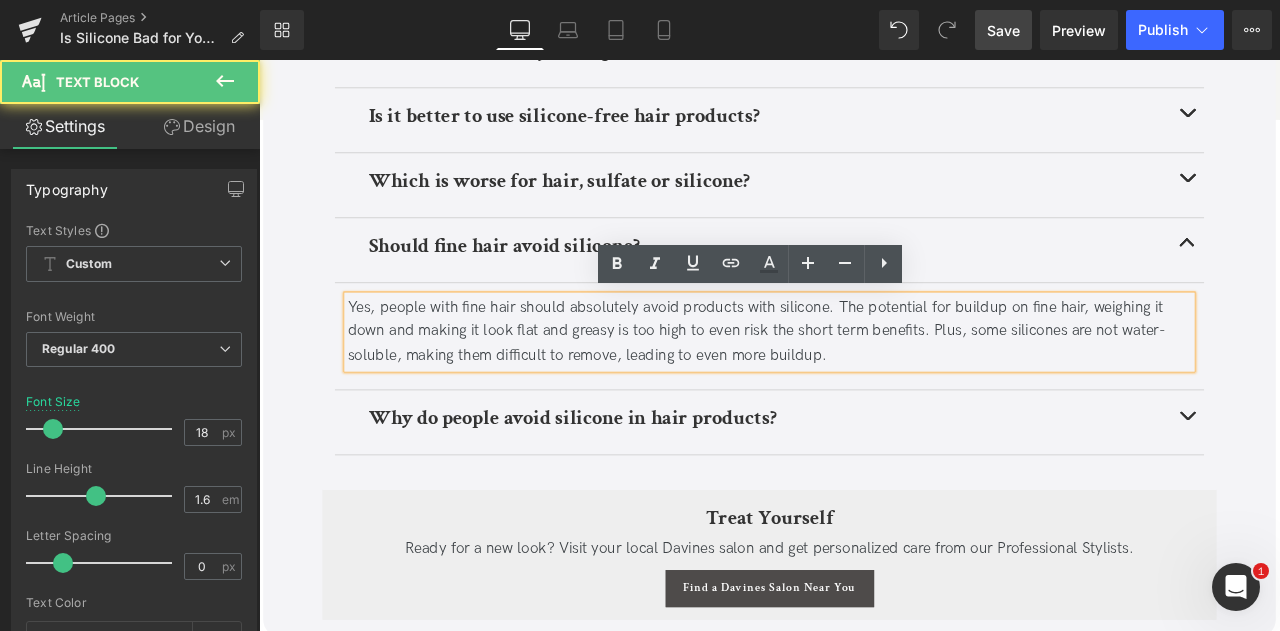 click on "Yes, people with fine hair should absolutely avoid products with silicone. The potential for buildup on fine hair, weighing it down and making it look flat and greasy is too high to even risk the short term benefits. Plus, some silicones are not water-soluble, making them difficult to remove, leading to even more buildup." at bounding box center [864, 383] 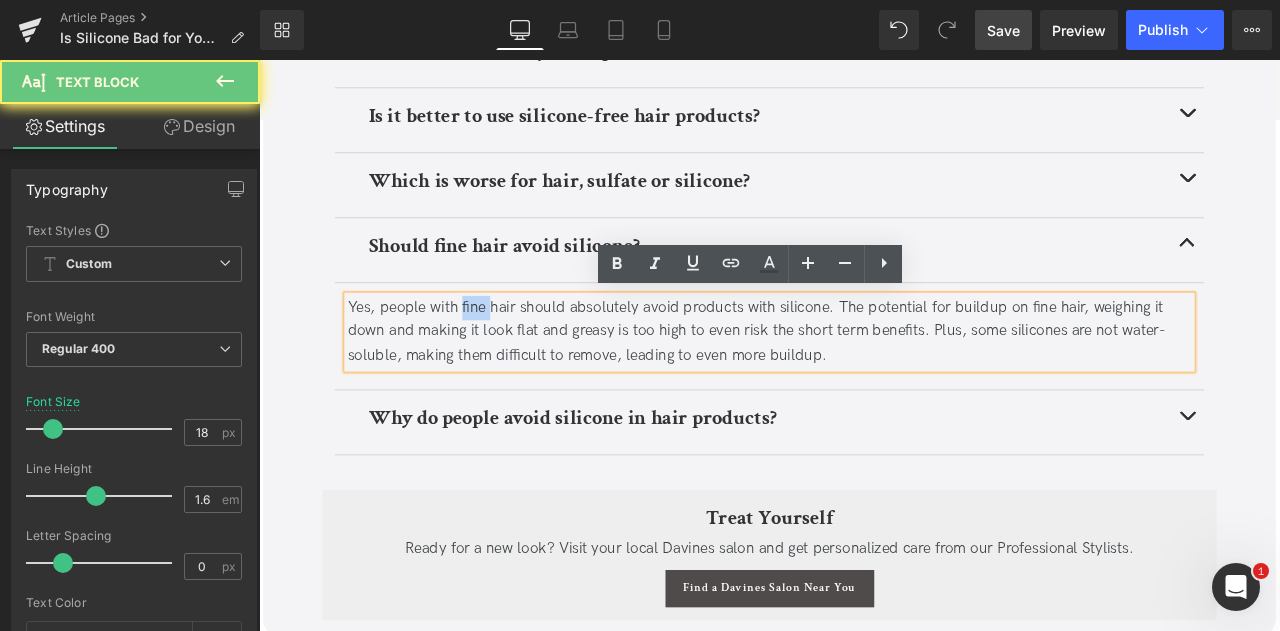 click on "Yes, people with fine hair should absolutely avoid products with silicone. The potential for buildup on fine hair, weighing it down and making it look flat and greasy is too high to even risk the short term benefits. Plus, some silicones are not water-soluble, making them difficult to remove, leading to even more buildup." at bounding box center [864, 383] 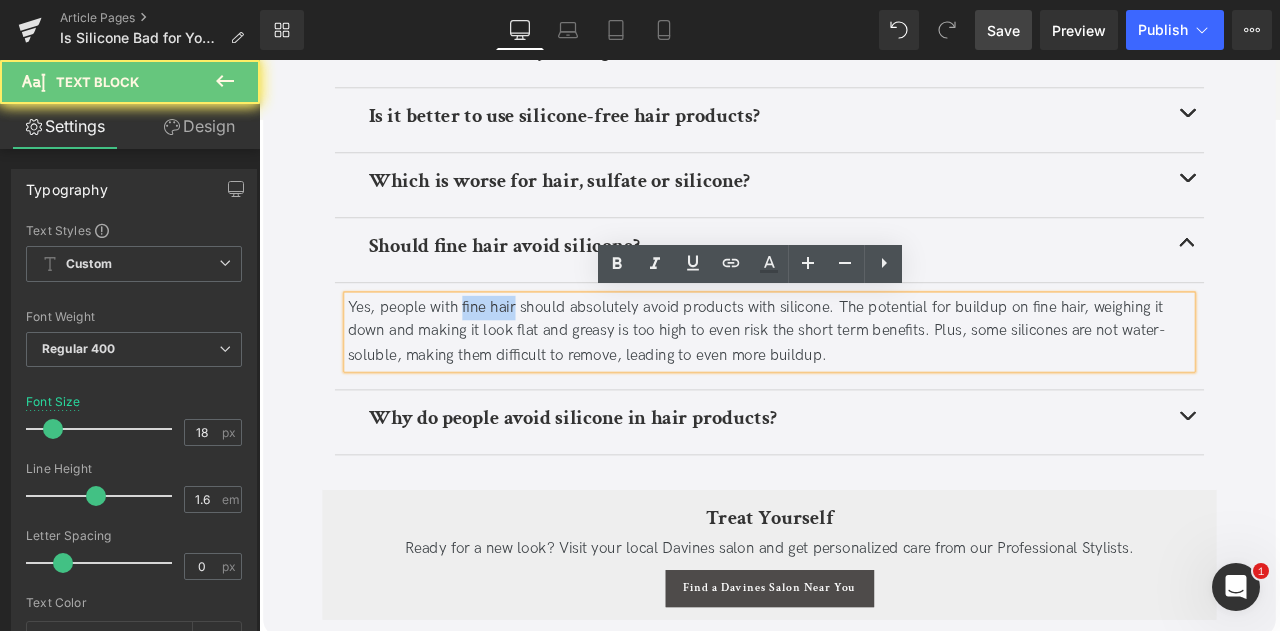 click on "Yes, people with fine hair should absolutely avoid products with silicone. The potential for buildup on fine hair, weighing it down and making it look flat and greasy is too high to even risk the short term benefits. Plus, some silicones are not water-soluble, making them difficult to remove, leading to even more buildup." at bounding box center (864, 383) 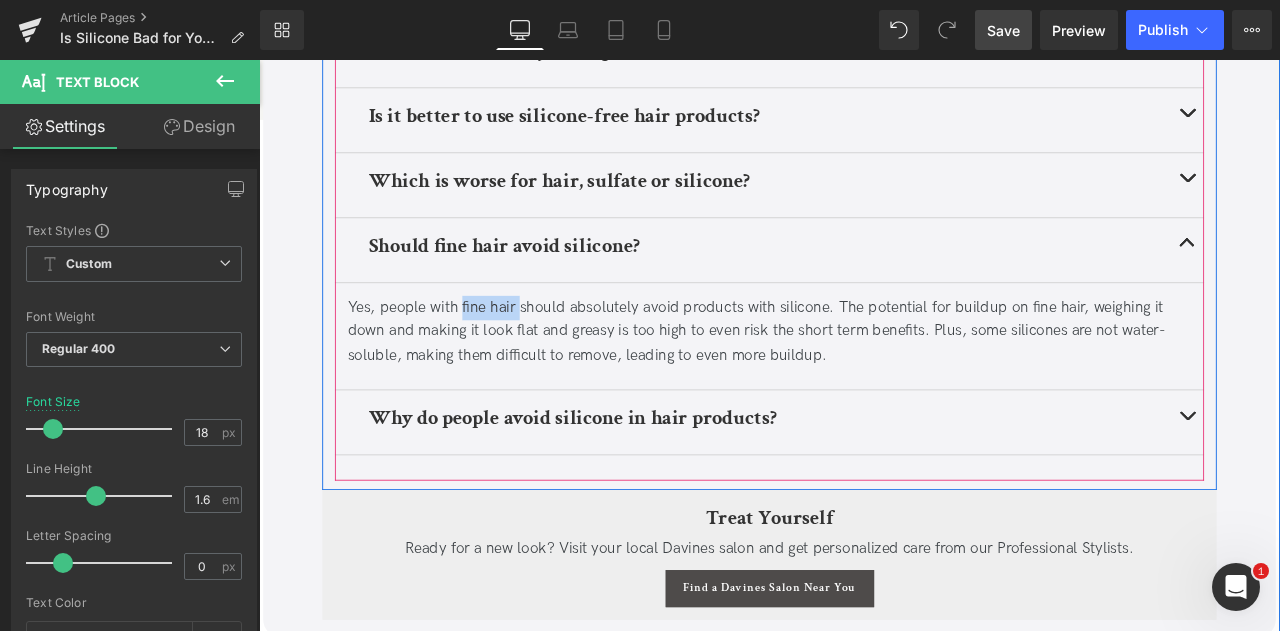 click on "Yes, people with fine hair should absolutely avoid products with silicone. The potential for buildup on fine hair, weighing it down and making it look flat and greasy is too high to even risk the short term benefits. Plus, some silicones are not water-soluble, making them difficult to remove, leading to even more buildup." at bounding box center [864, 383] 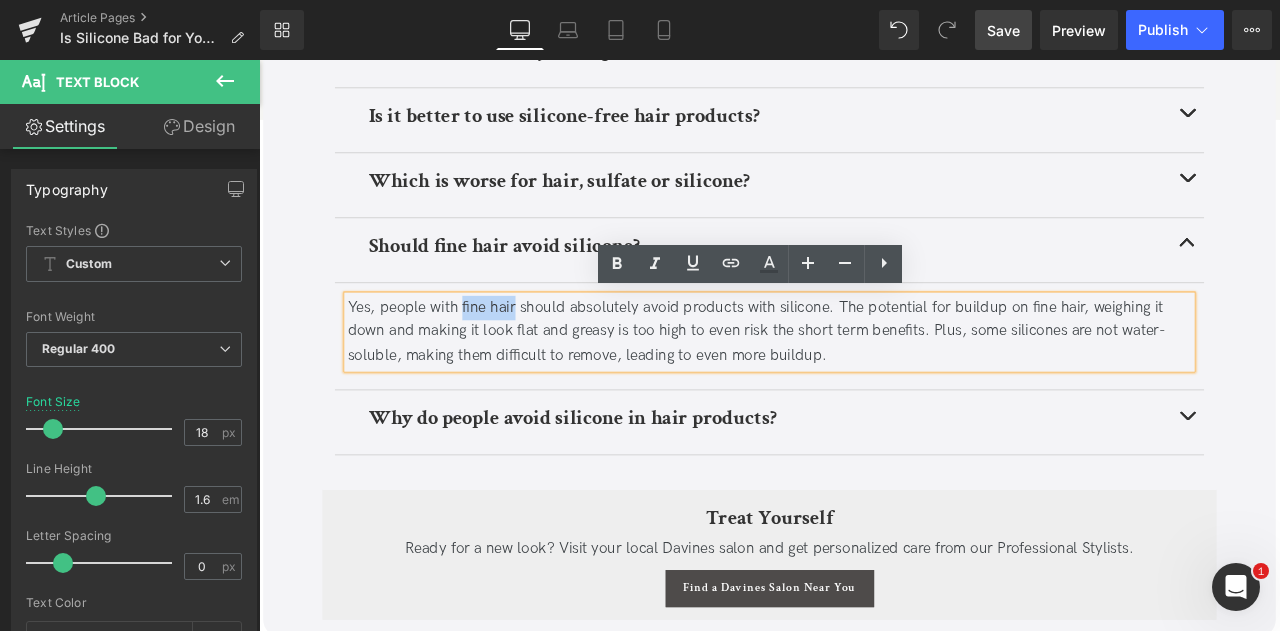 click on "Yes, people with fine hair should absolutely avoid products with silicone. The potential for buildup on fine hair, weighing it down and making it look flat and greasy is too high to even risk the short term benefits. Plus, some silicones are not water-soluble, making them difficult to remove, leading to even more buildup." at bounding box center (864, 383) 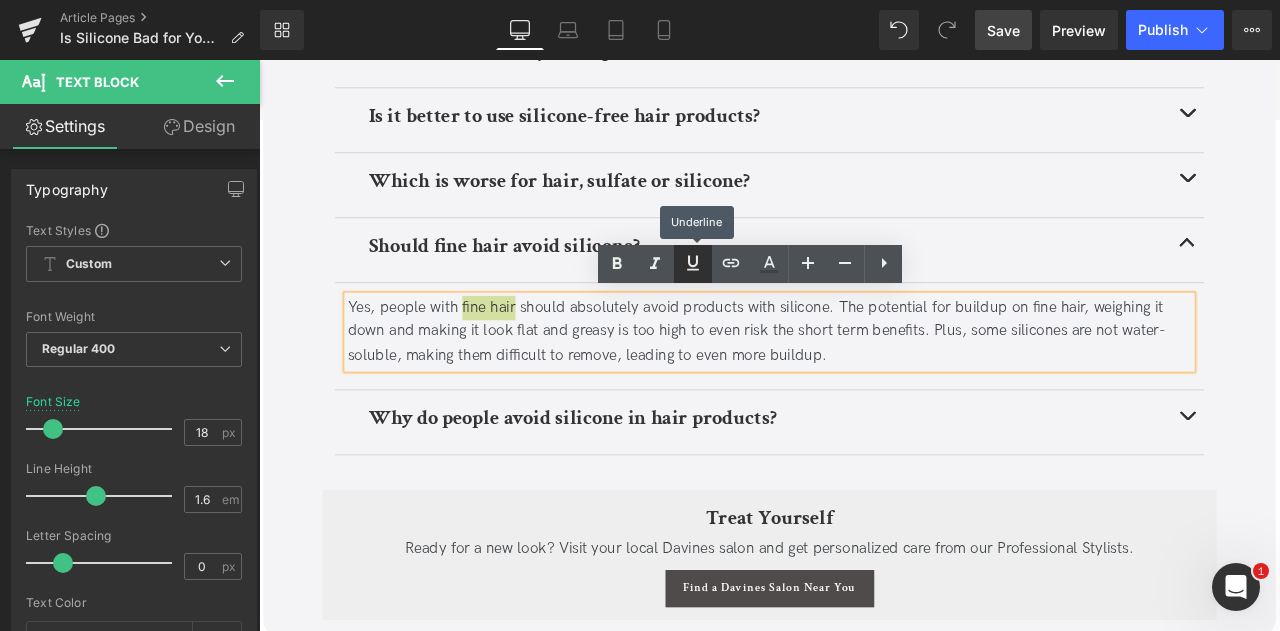 click 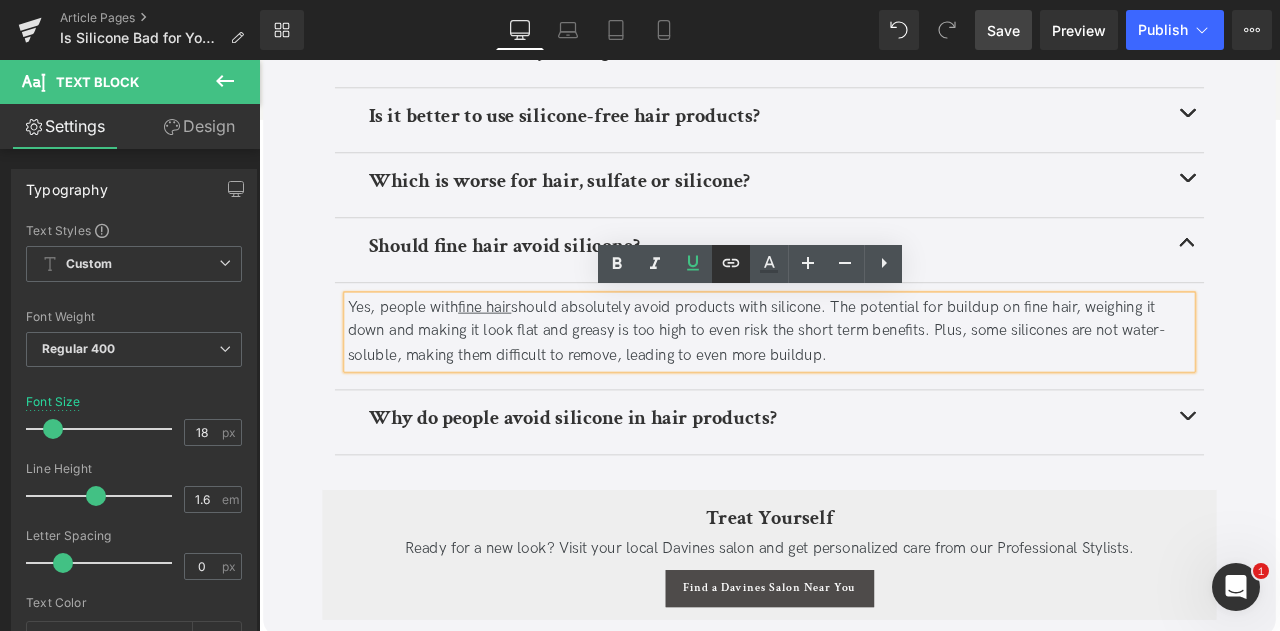 click 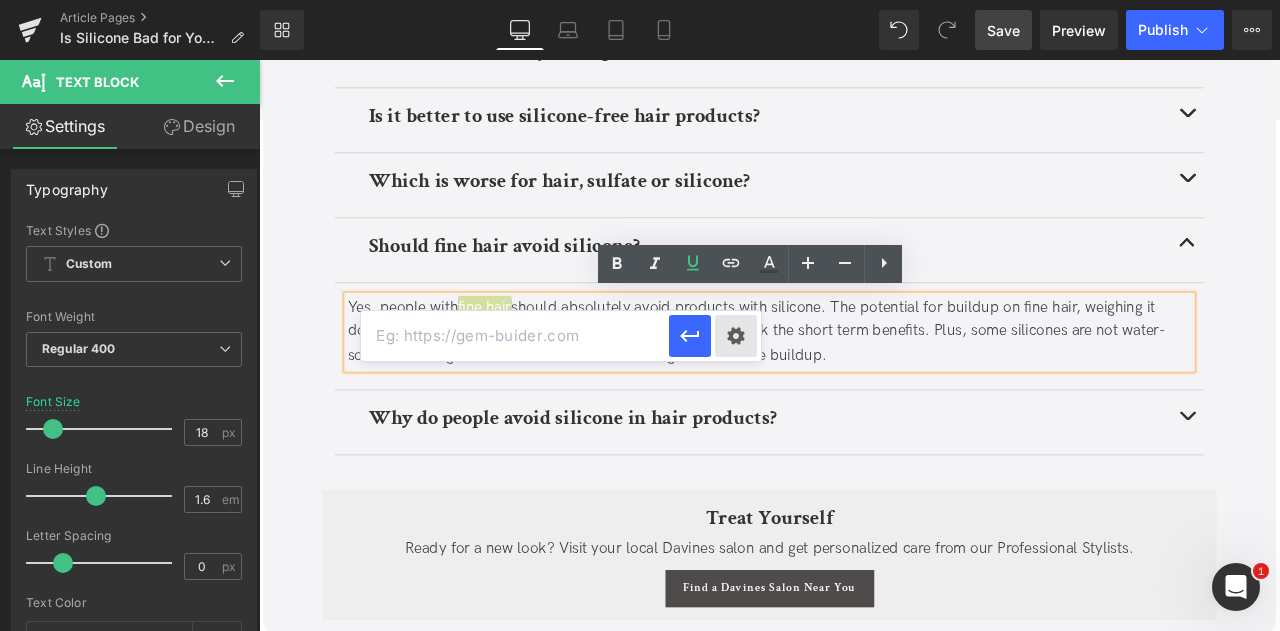 click on "Text Color Highlight Color #333333   Edit or remove link:   Edit   -   Unlink   -   Cancel" at bounding box center (640, 0) 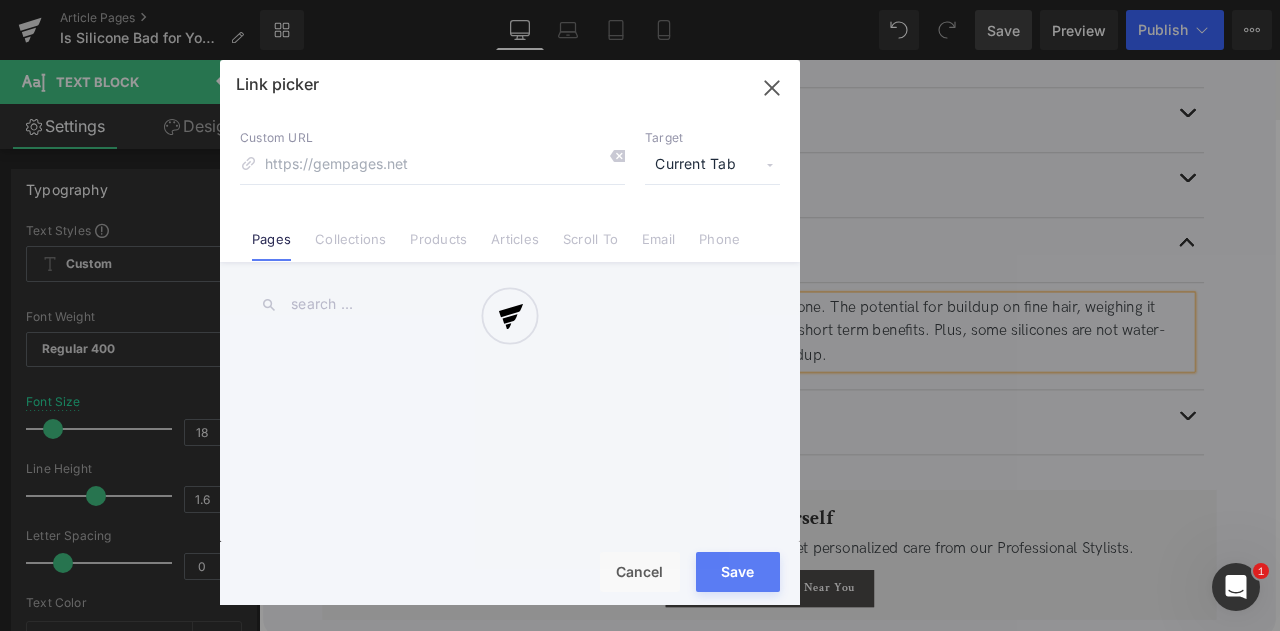 click at bounding box center [510, 332] 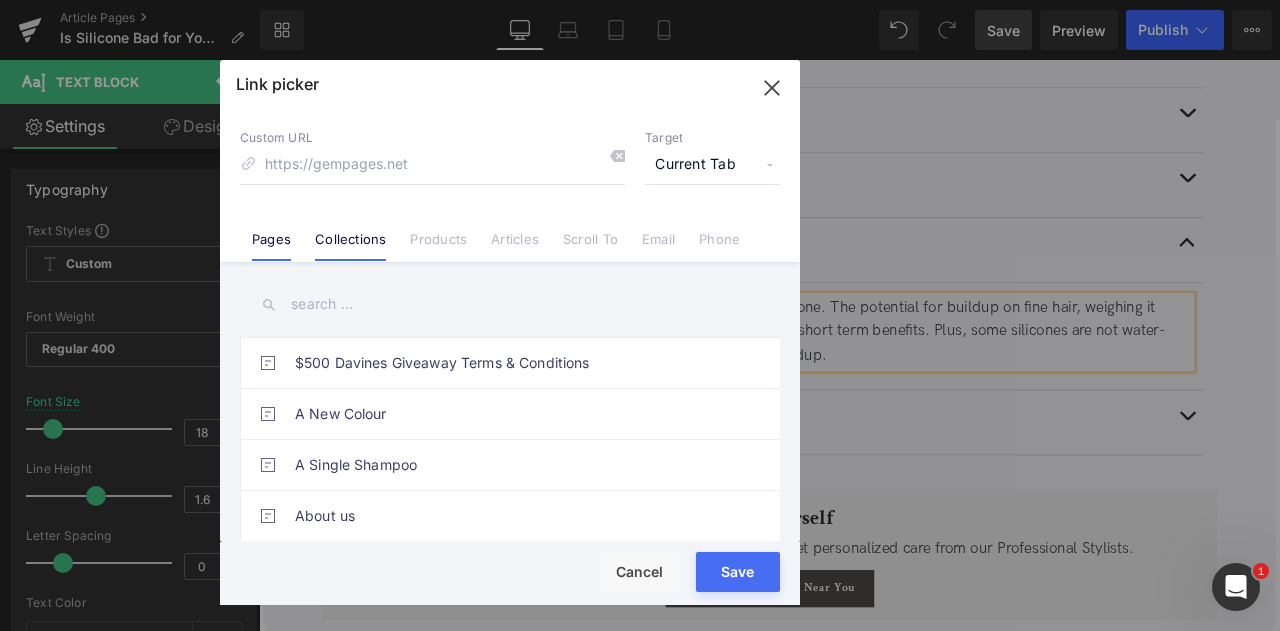click on "Collections" at bounding box center [350, 246] 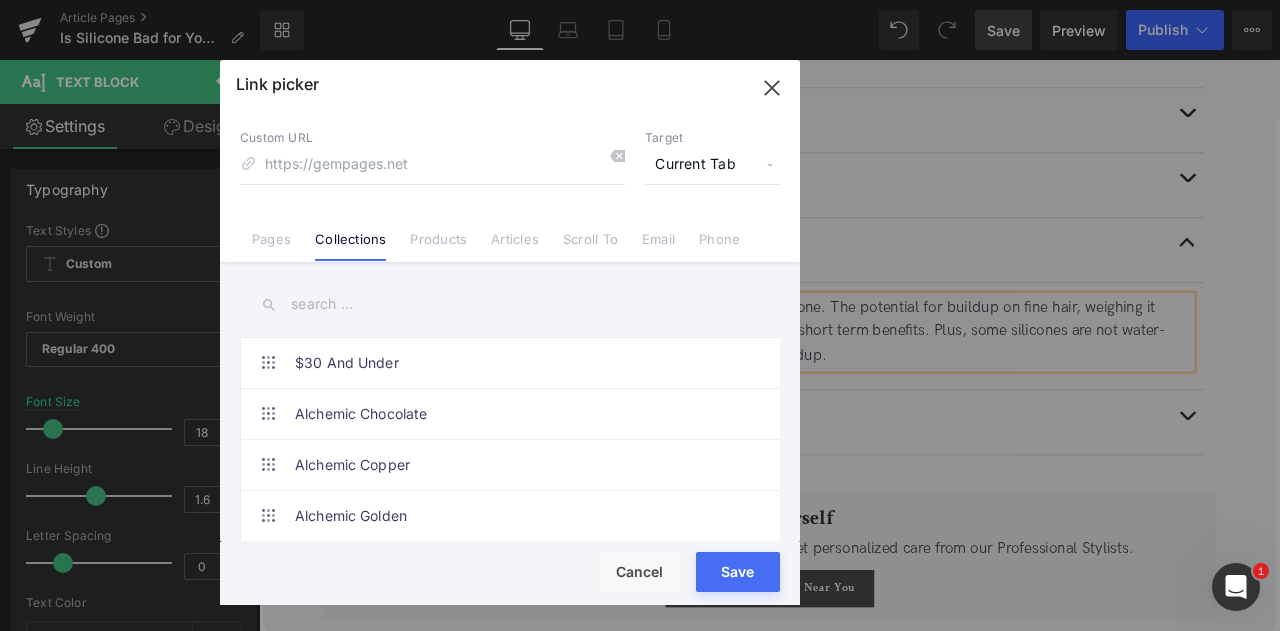 click at bounding box center (510, 304) 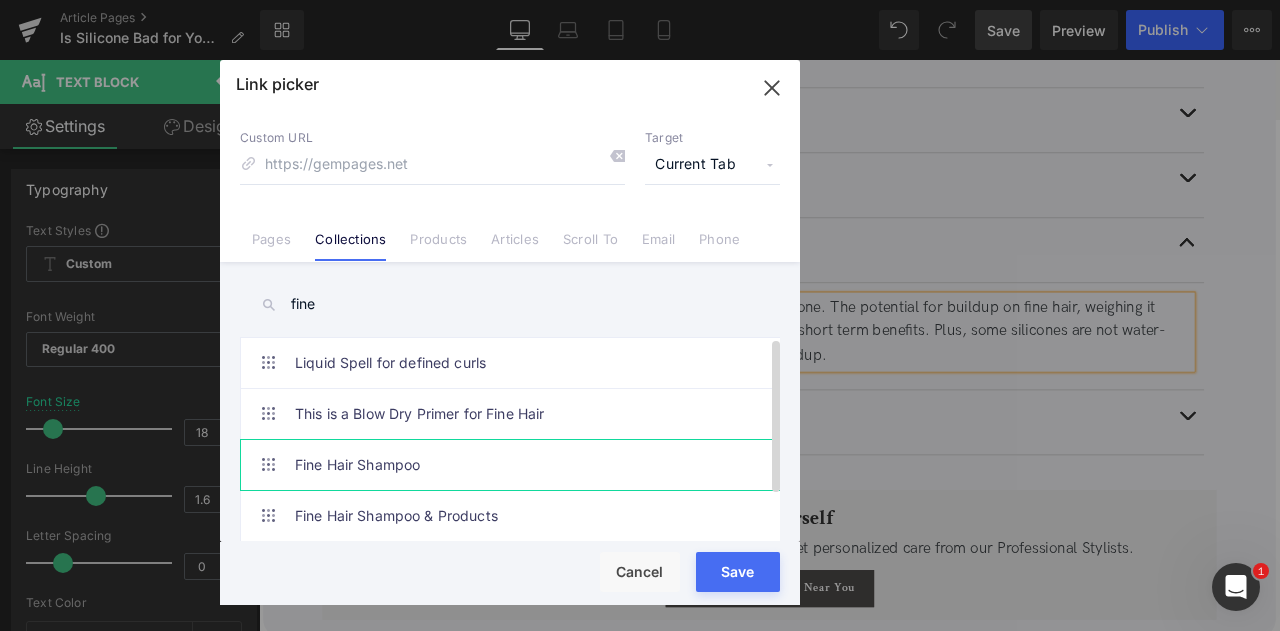 type on "fine" 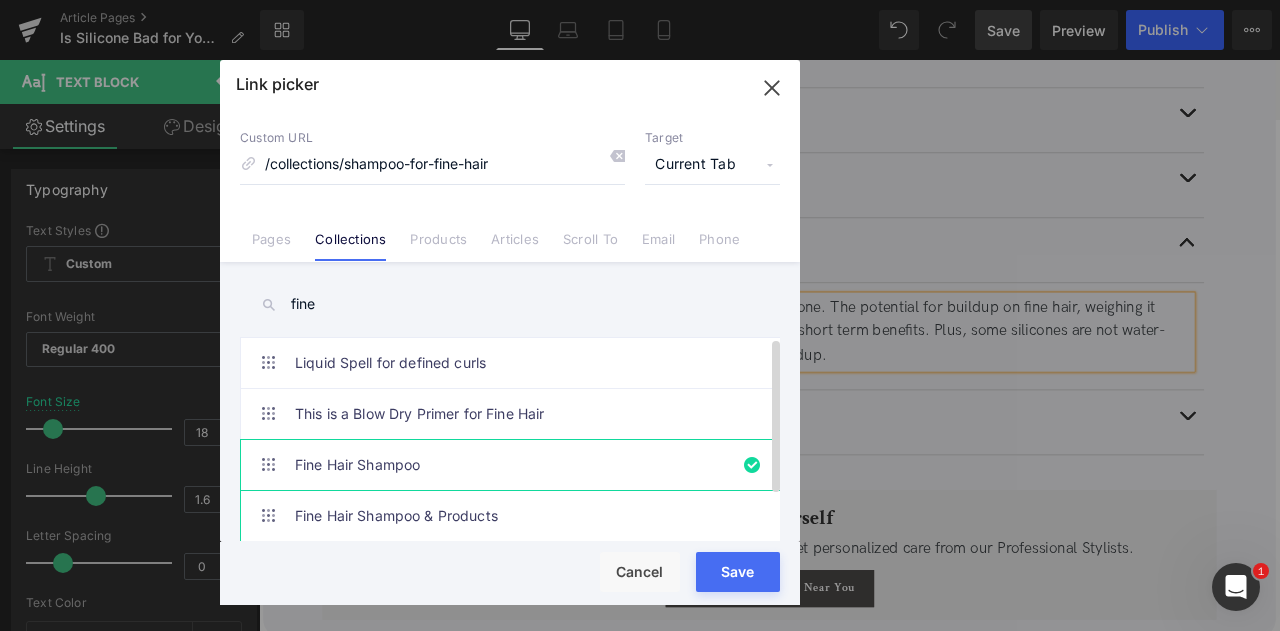 click on "Fine Hair Shampoo & Products" at bounding box center [515, 516] 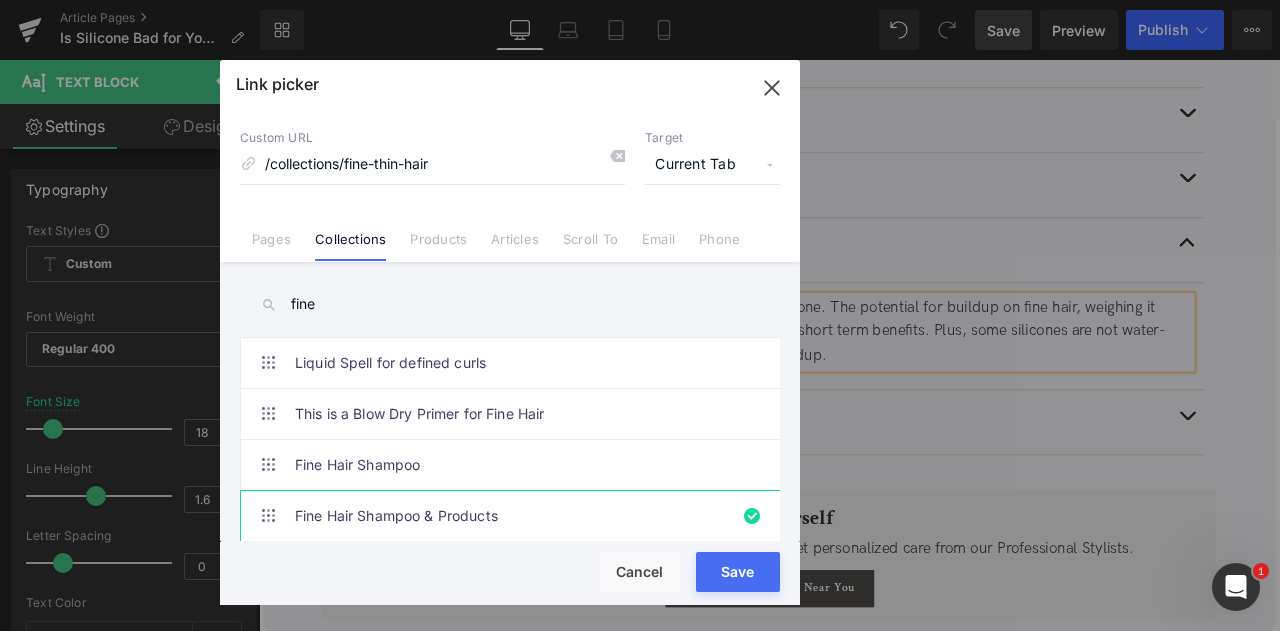click on "Save" at bounding box center [738, 572] 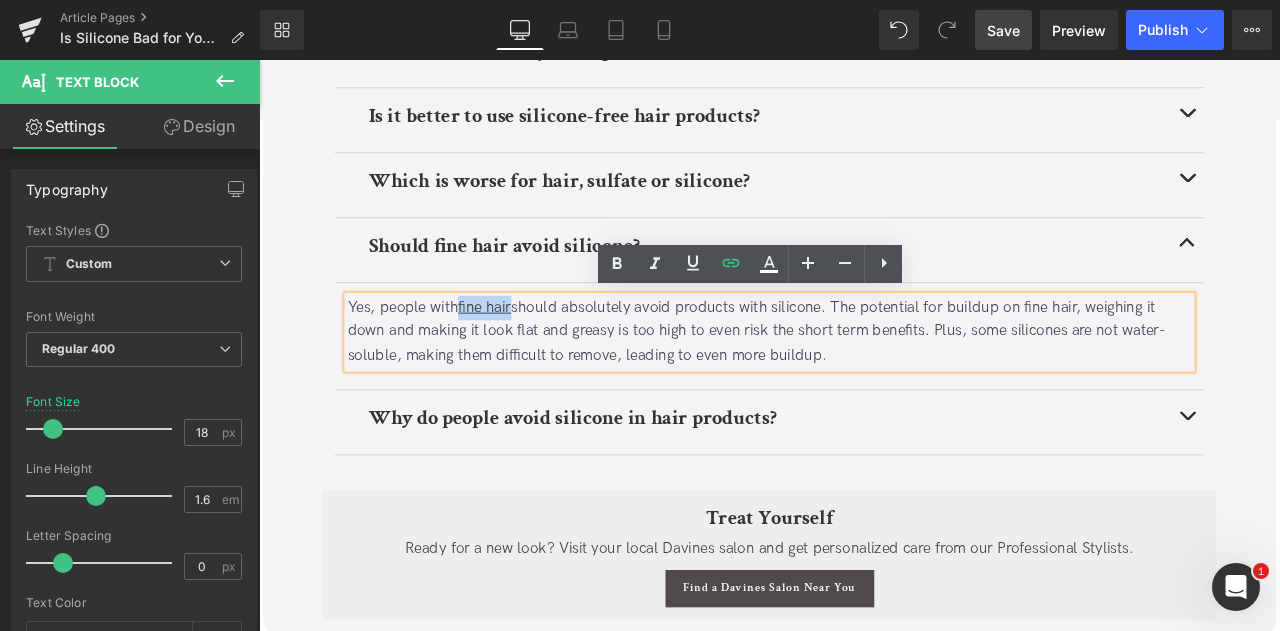click at bounding box center [1359, 209] 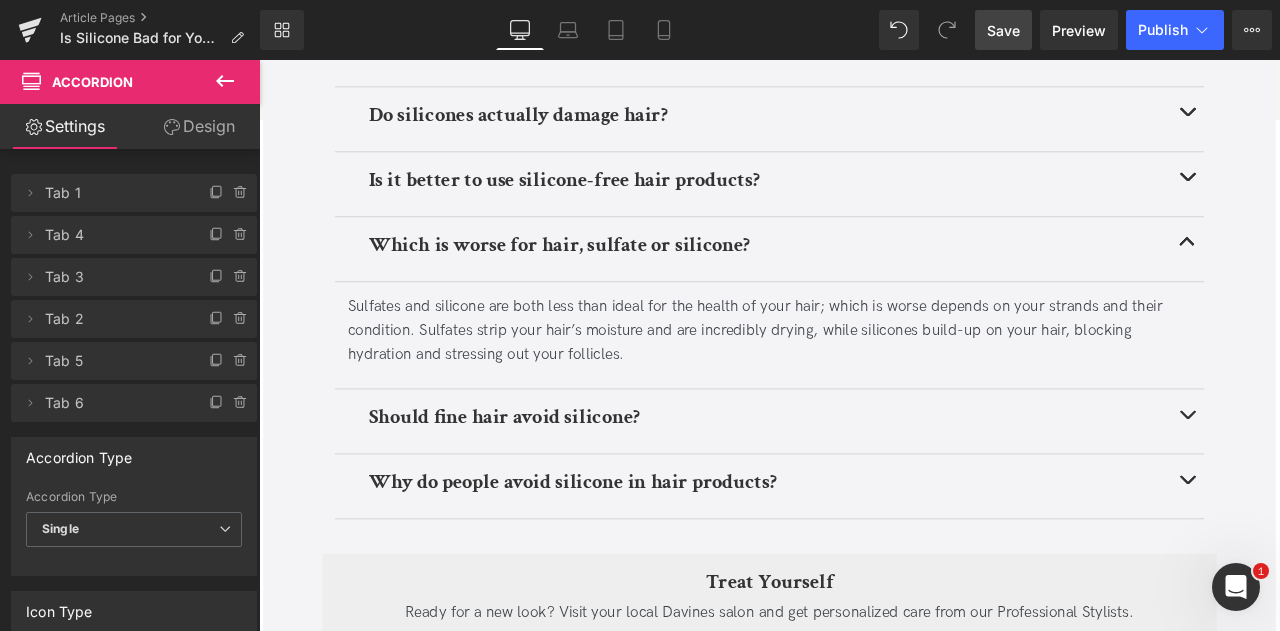 scroll, scrollTop: 2955, scrollLeft: 0, axis: vertical 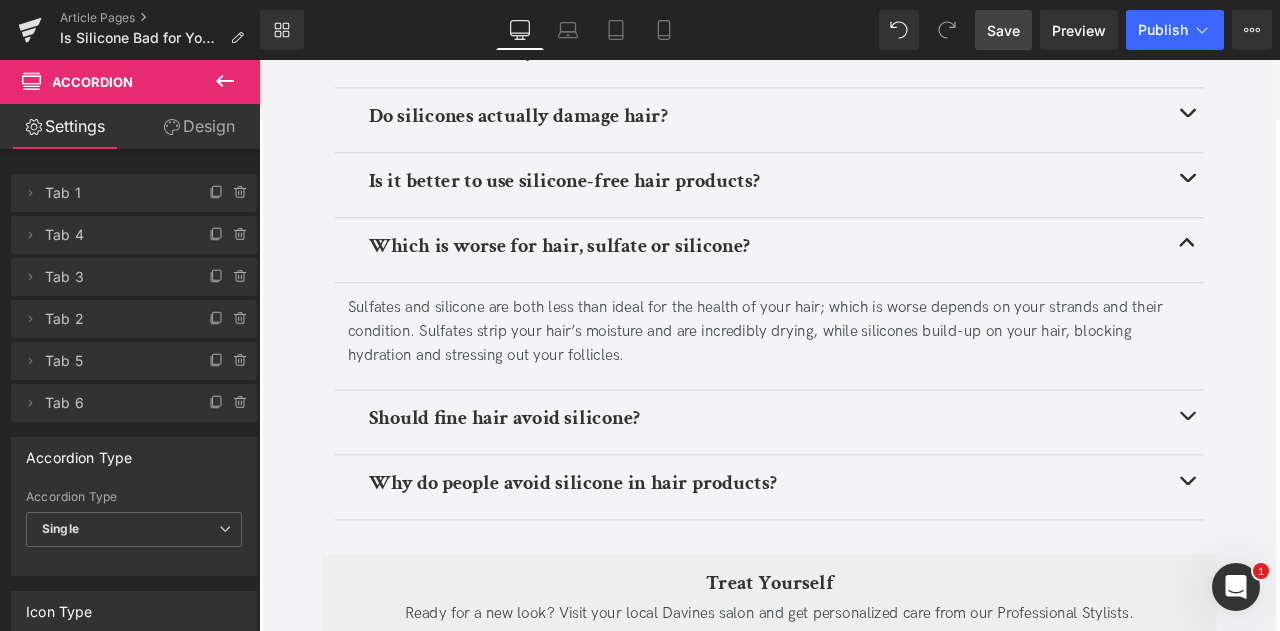 click at bounding box center (1359, 204) 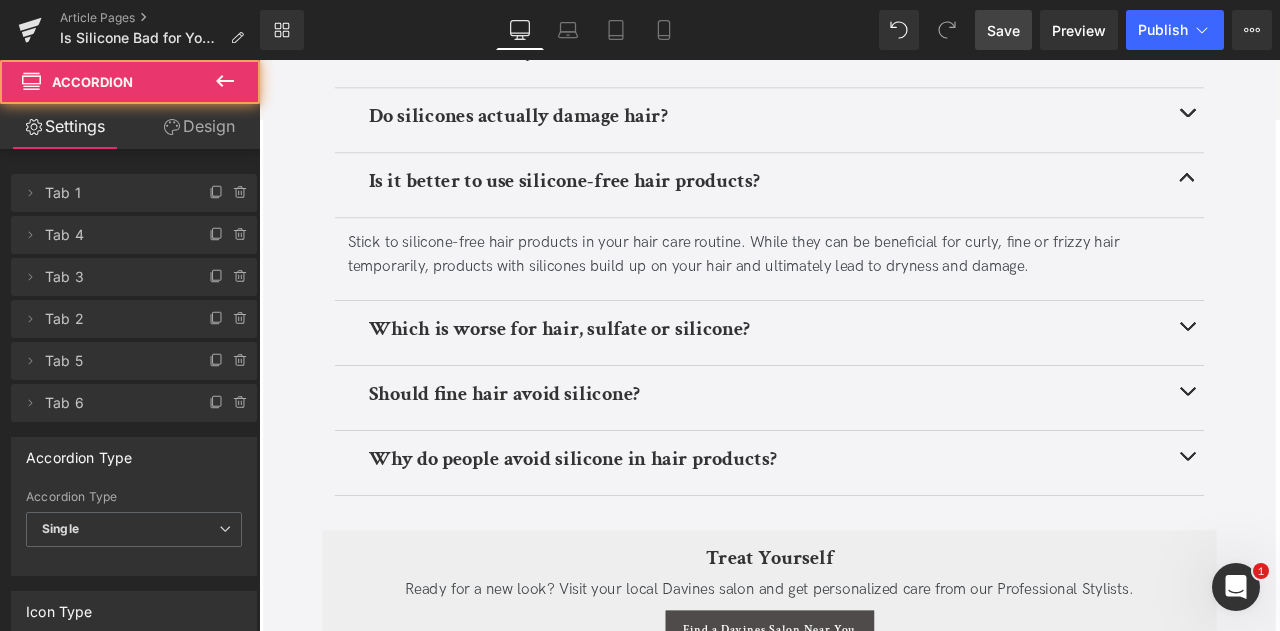click at bounding box center [1359, 131] 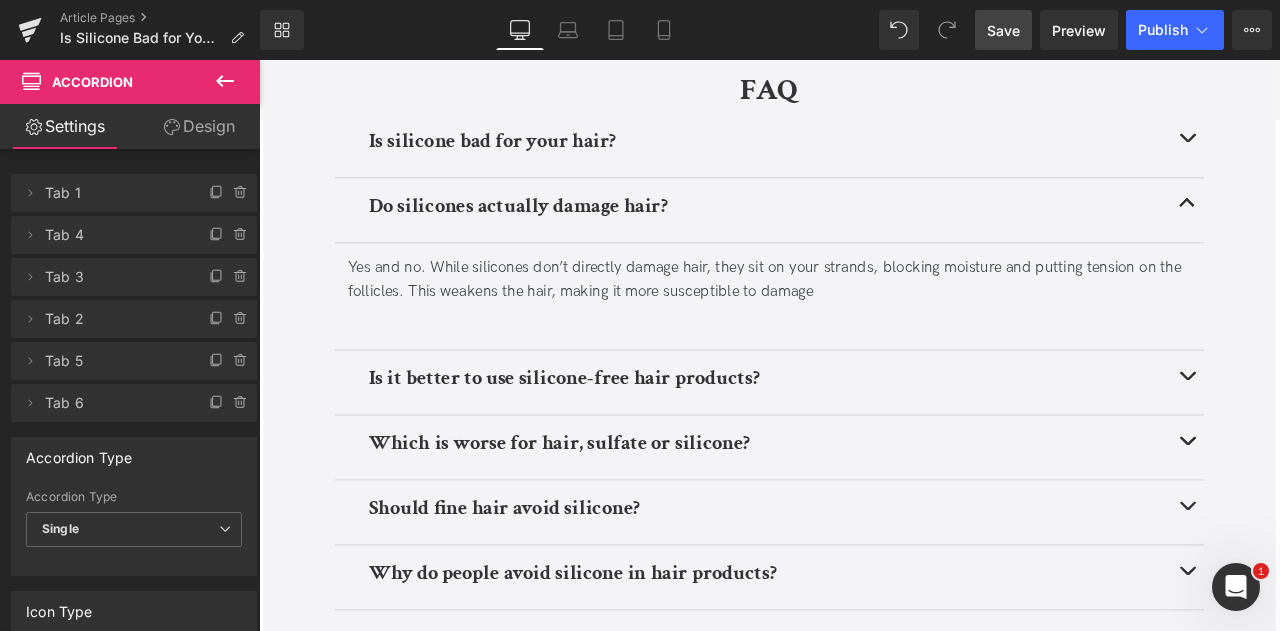scroll, scrollTop: 2835, scrollLeft: 0, axis: vertical 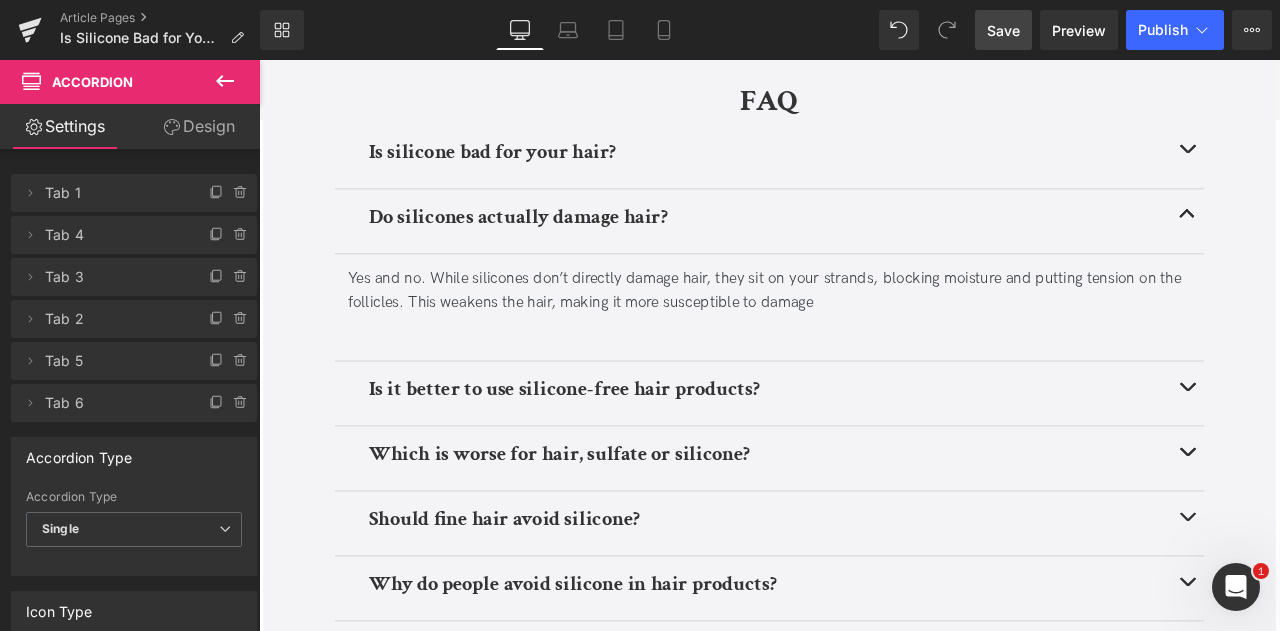 click on "Save" at bounding box center (1003, 30) 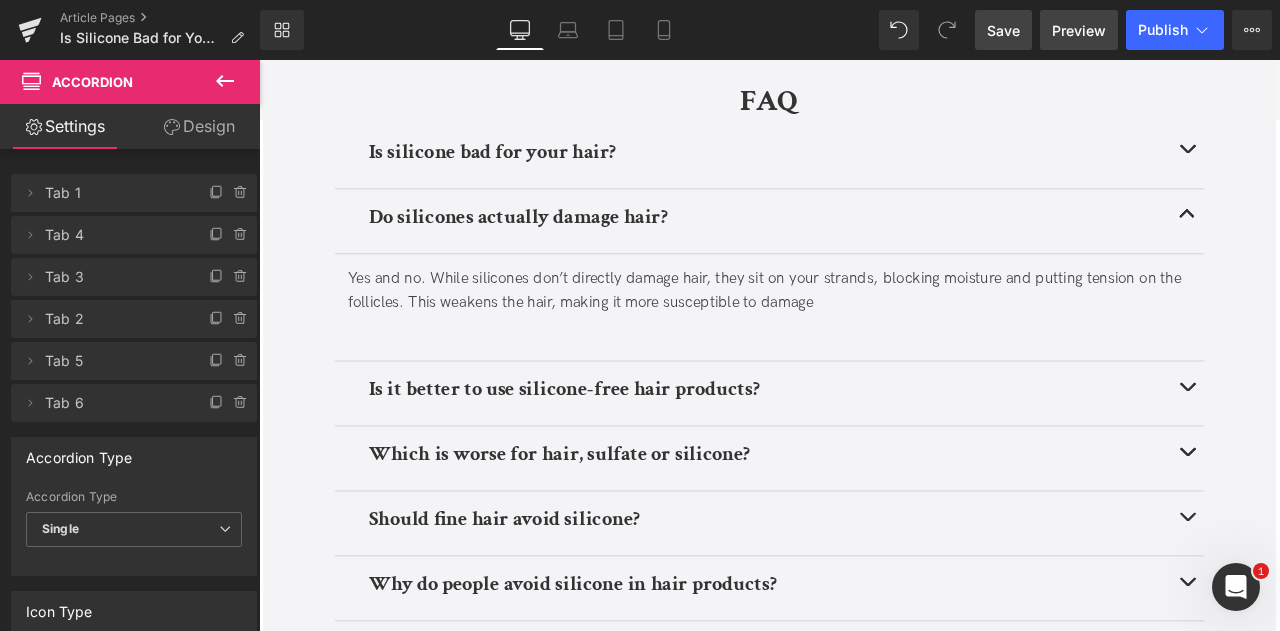 click on "Preview" at bounding box center [1079, 30] 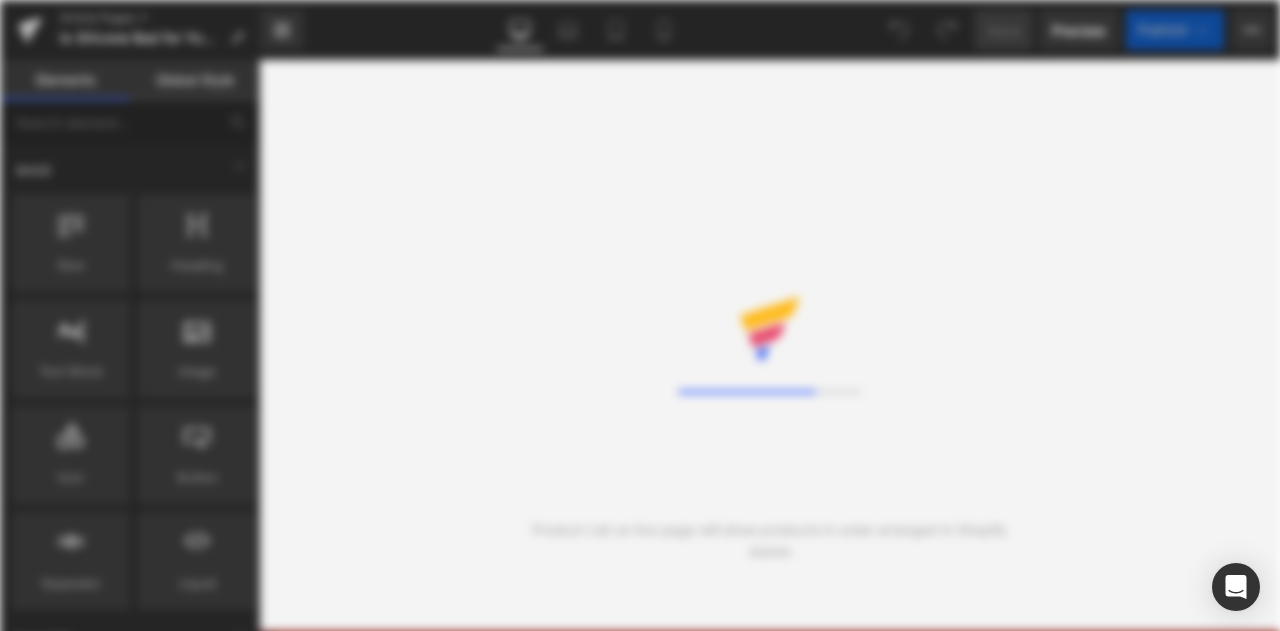 scroll, scrollTop: 0, scrollLeft: 0, axis: both 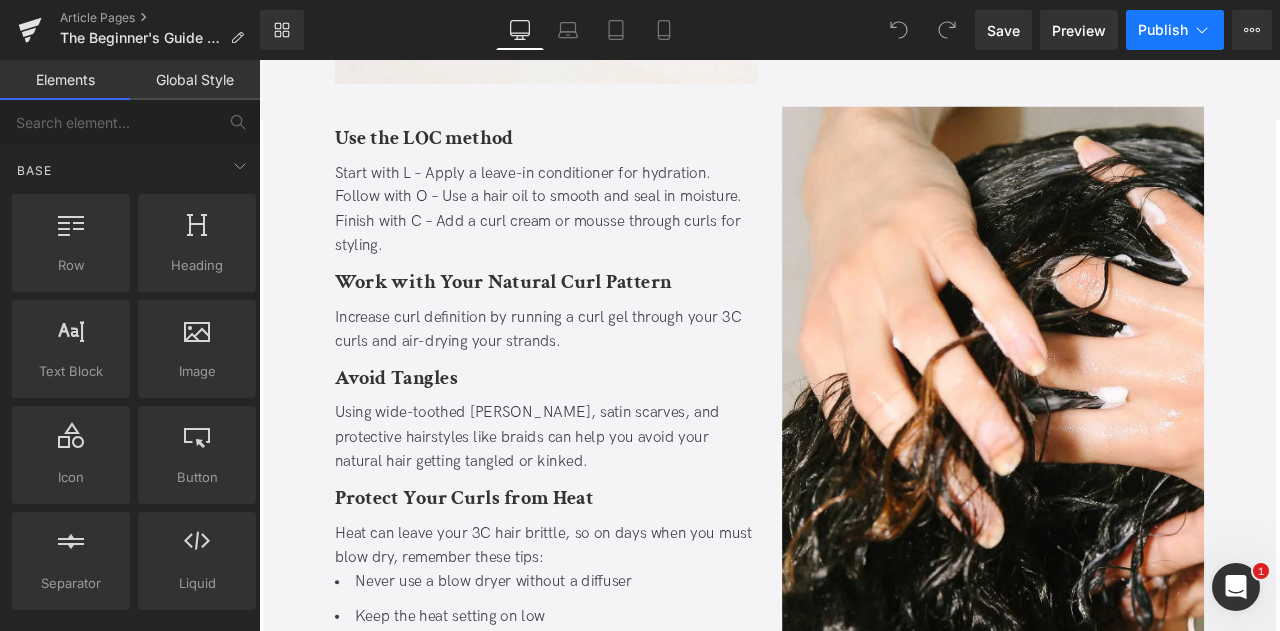 click on "Publish" at bounding box center (1163, 30) 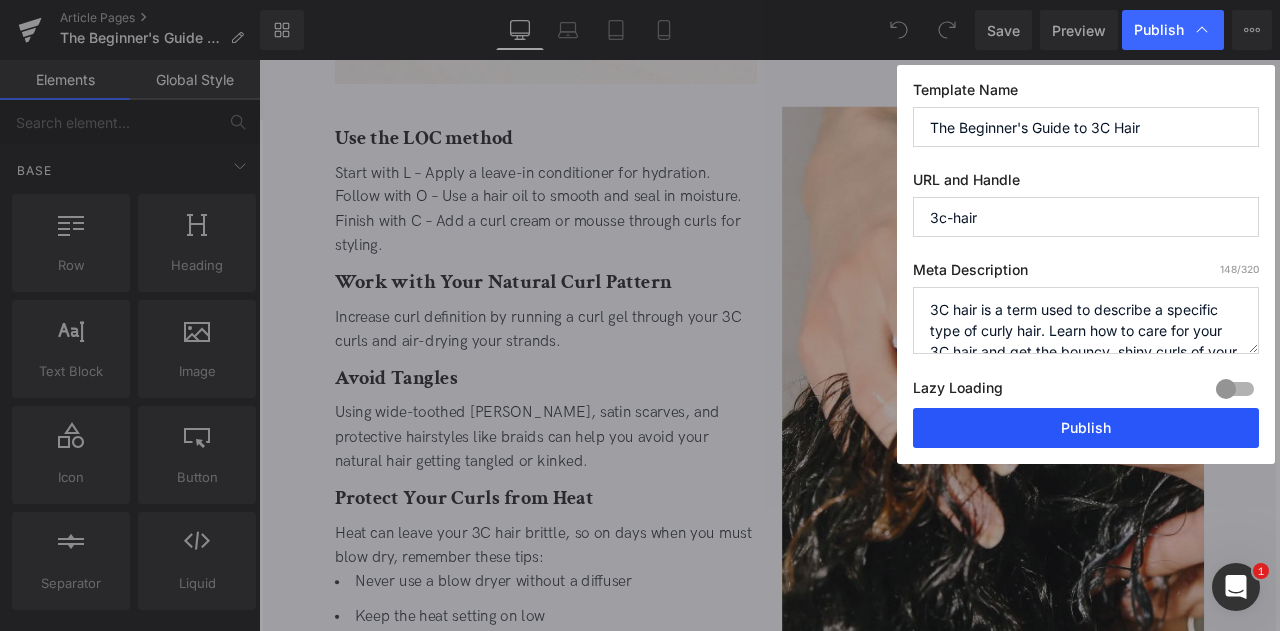 click on "Publish" at bounding box center [1086, 428] 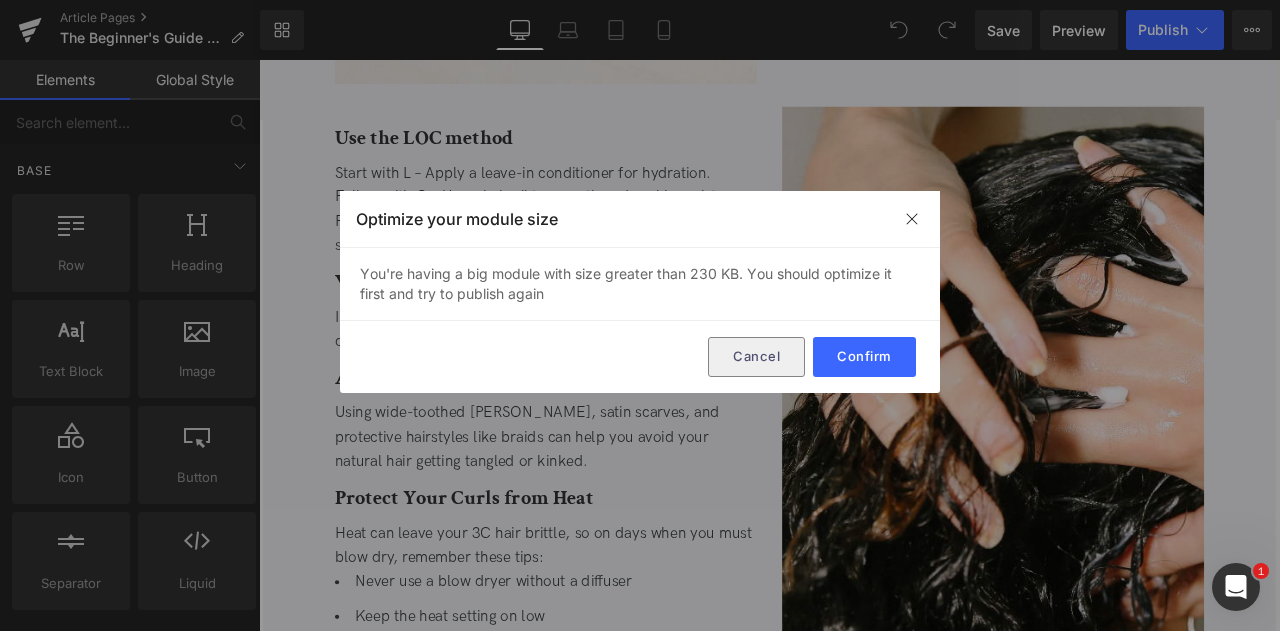 click on "Cancel" at bounding box center [756, 357] 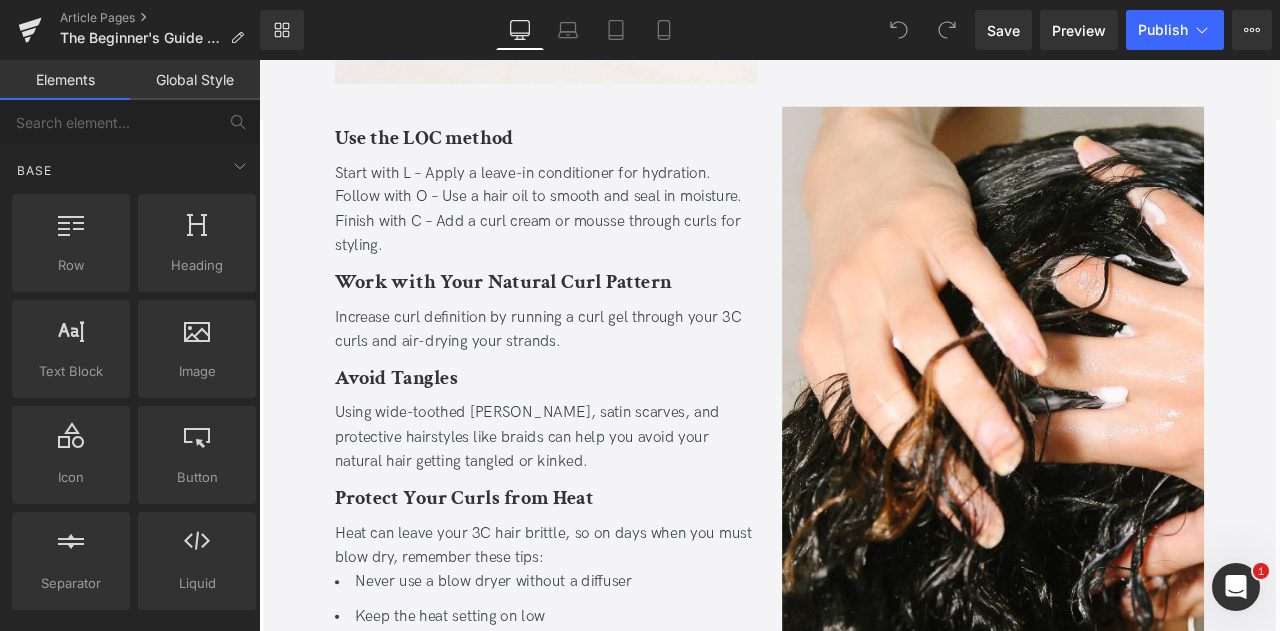 click on "Save Preview Publish Scheduled View Live Page View with current Template Save Template to Library Schedule Publish  Optimize  Publish Settings Shortcuts  Your page can’t be published   You've reached the maximum number of published pages on your plan  (401/999999).  You need to upgrade your plan or unpublish all your pages to get 1 publish slot.   Unpublish pages   Upgrade plan" at bounding box center (1123, 30) 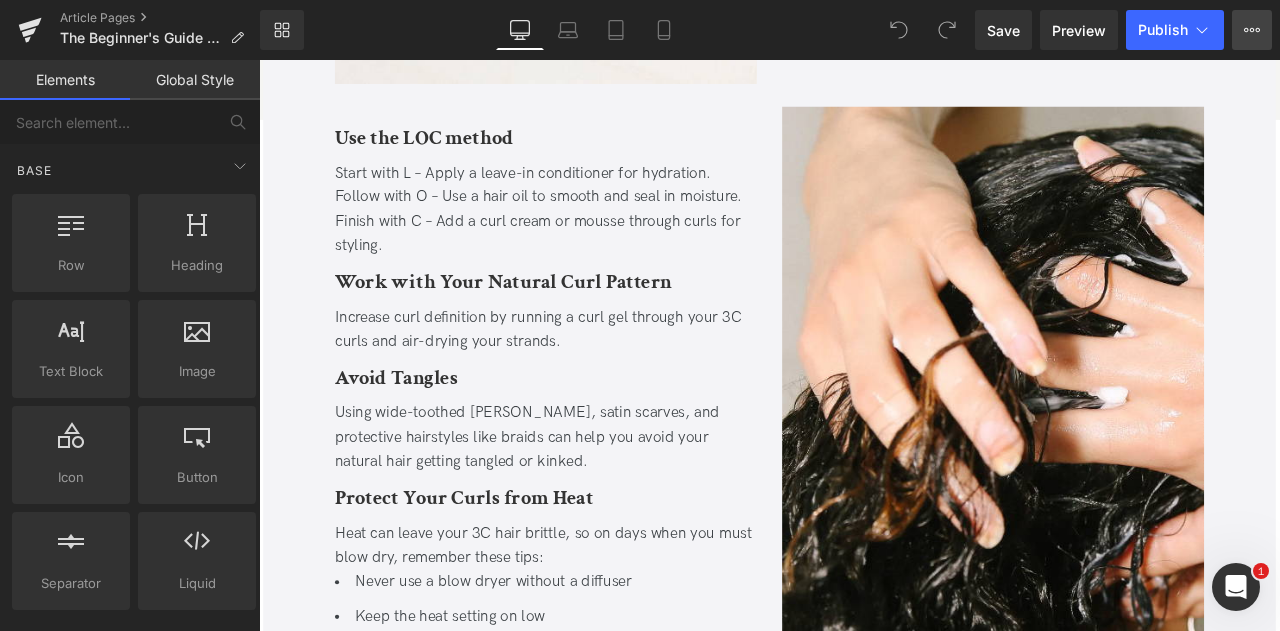 click 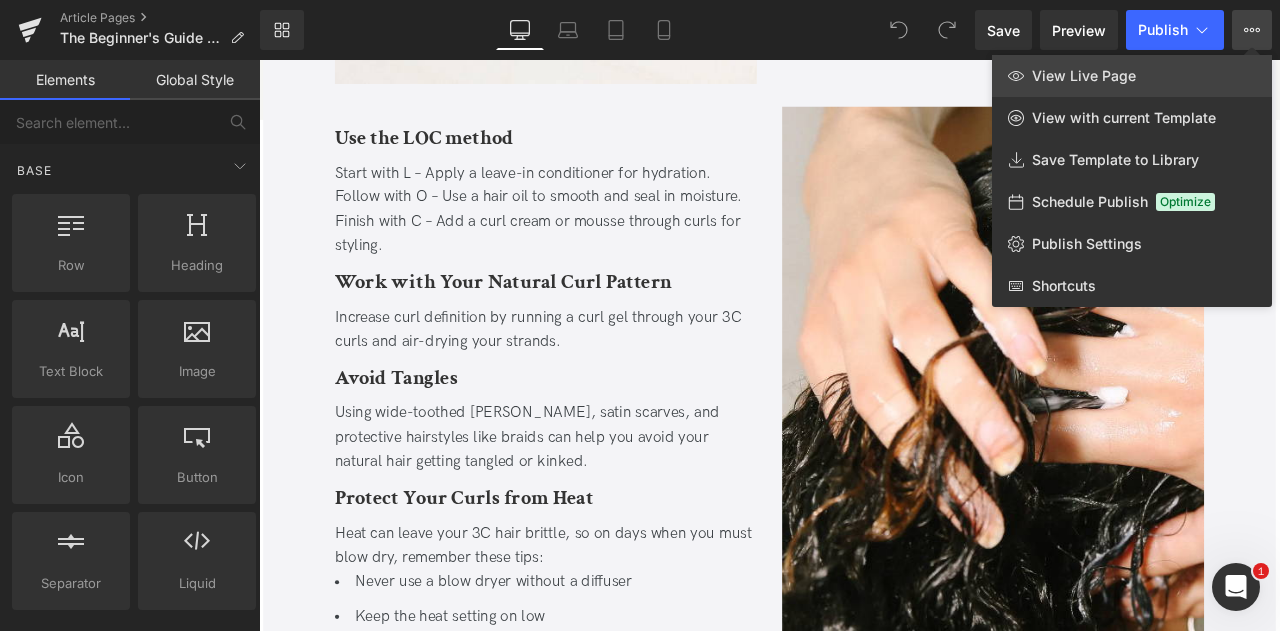 click 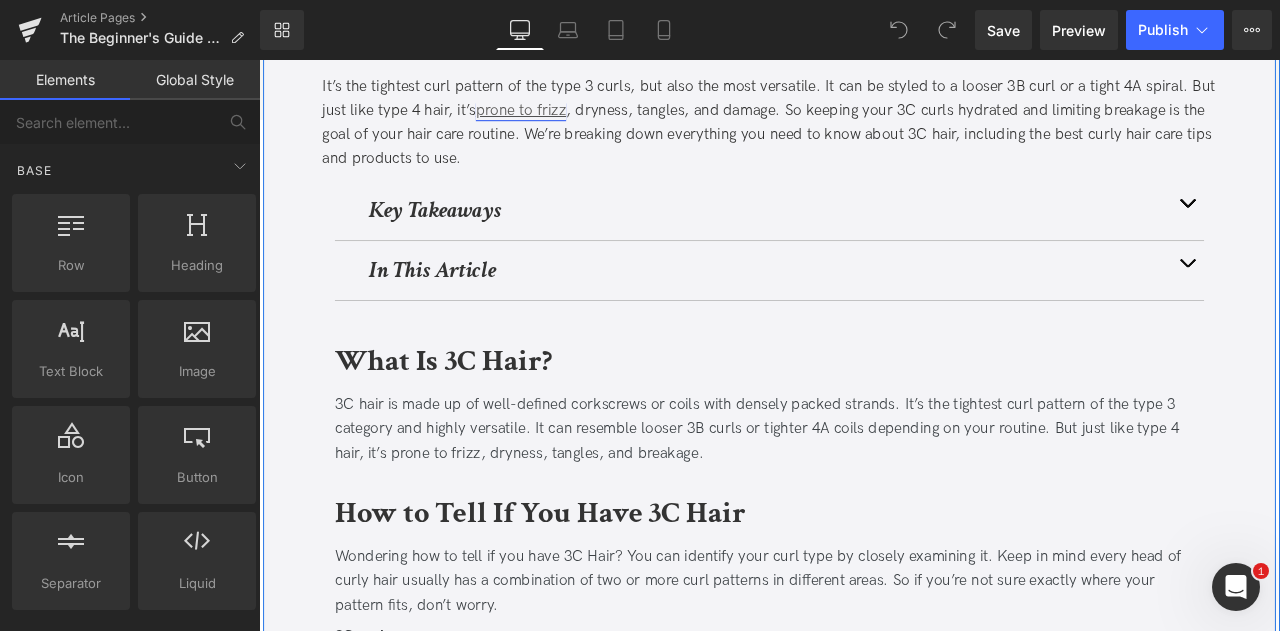 scroll, scrollTop: 661, scrollLeft: 0, axis: vertical 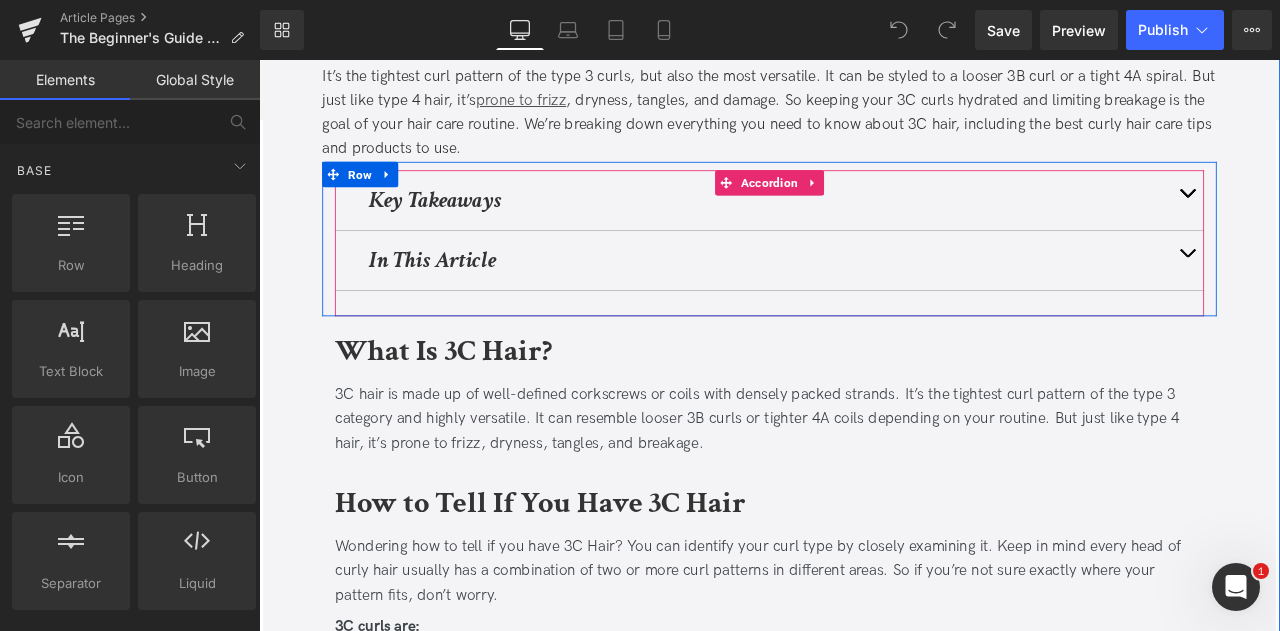 click at bounding box center [1359, 294] 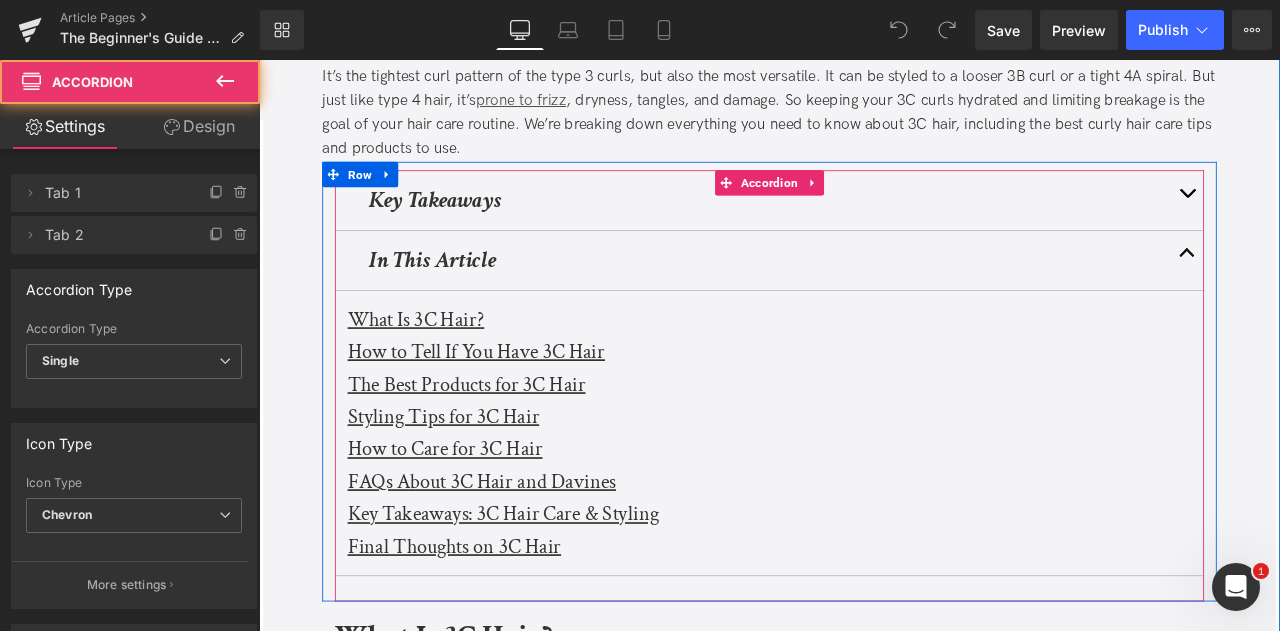 click at bounding box center [1359, 226] 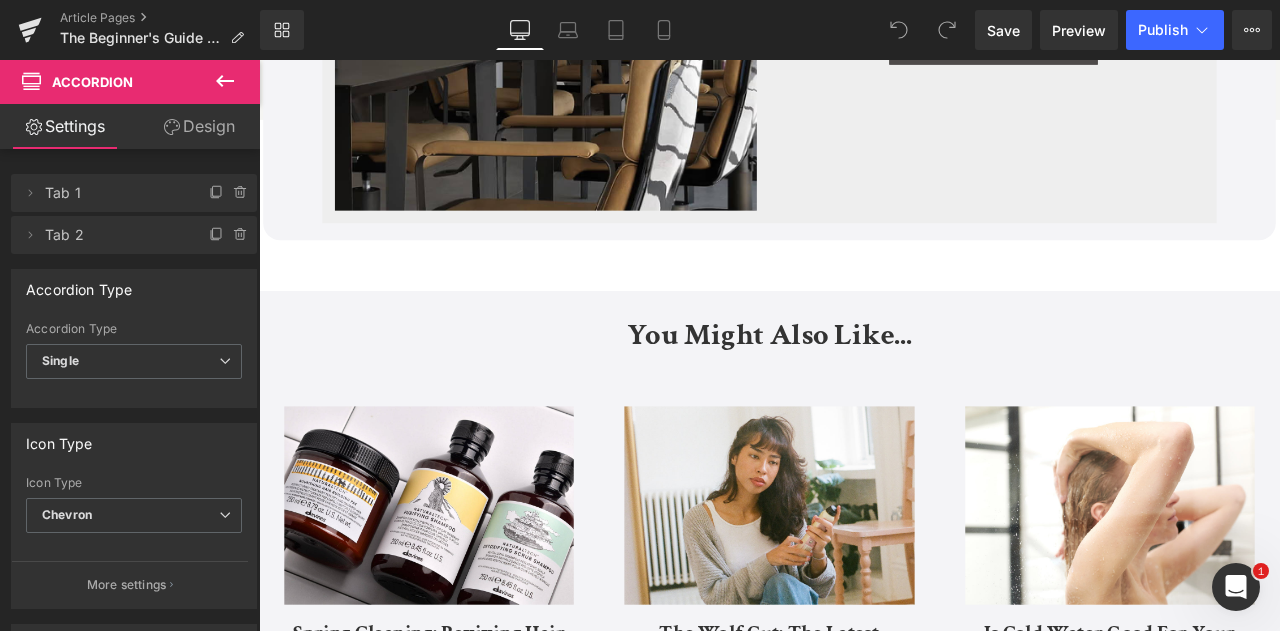 scroll, scrollTop: 6711, scrollLeft: 0, axis: vertical 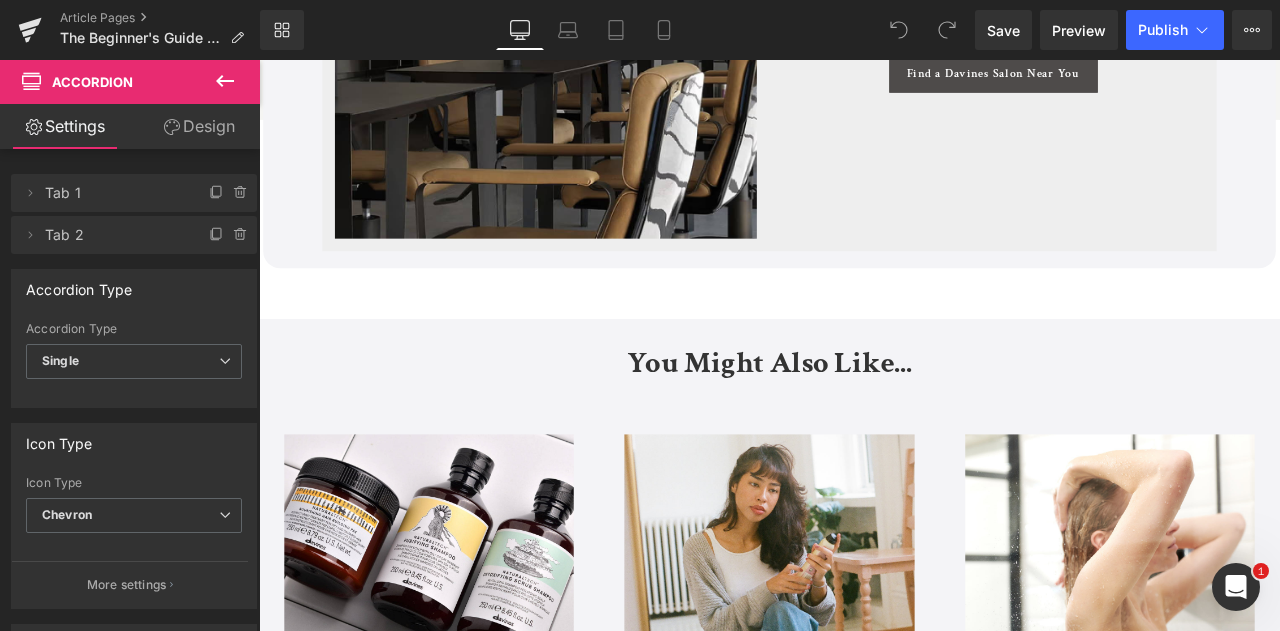 click on "You Might Also Like... Text Block" at bounding box center [864, 420] 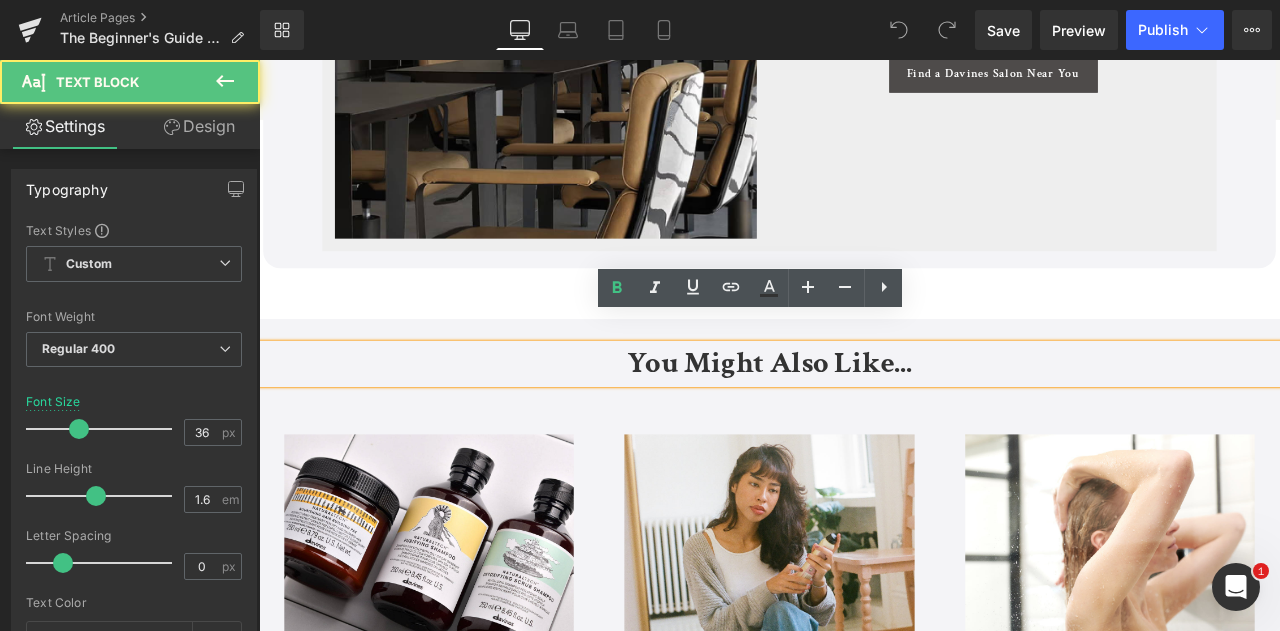 click on "You Might Also Like... Text Block
(A) Image
Spring Cleaning: Reviving Hair From Roots to Ends
(A) Title Image         by [PERSON_NAME], featured contributor Text Block         Row" at bounding box center [864, 714] 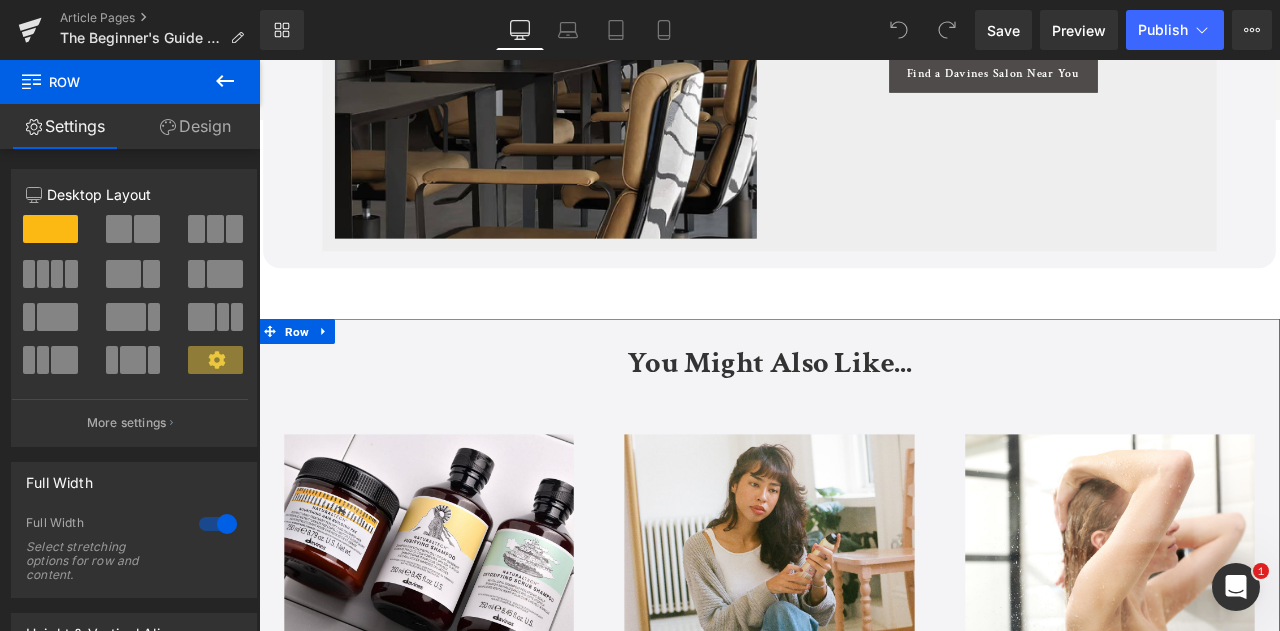 click on "Design" at bounding box center (195, 126) 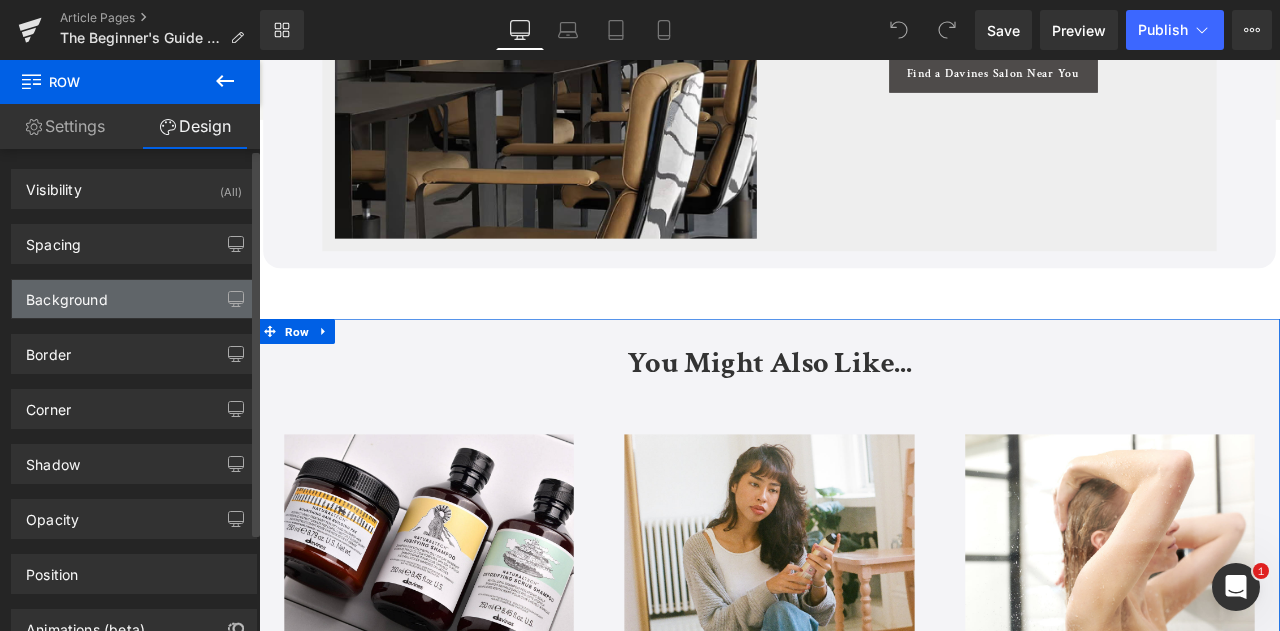 click on "Background" at bounding box center (67, 294) 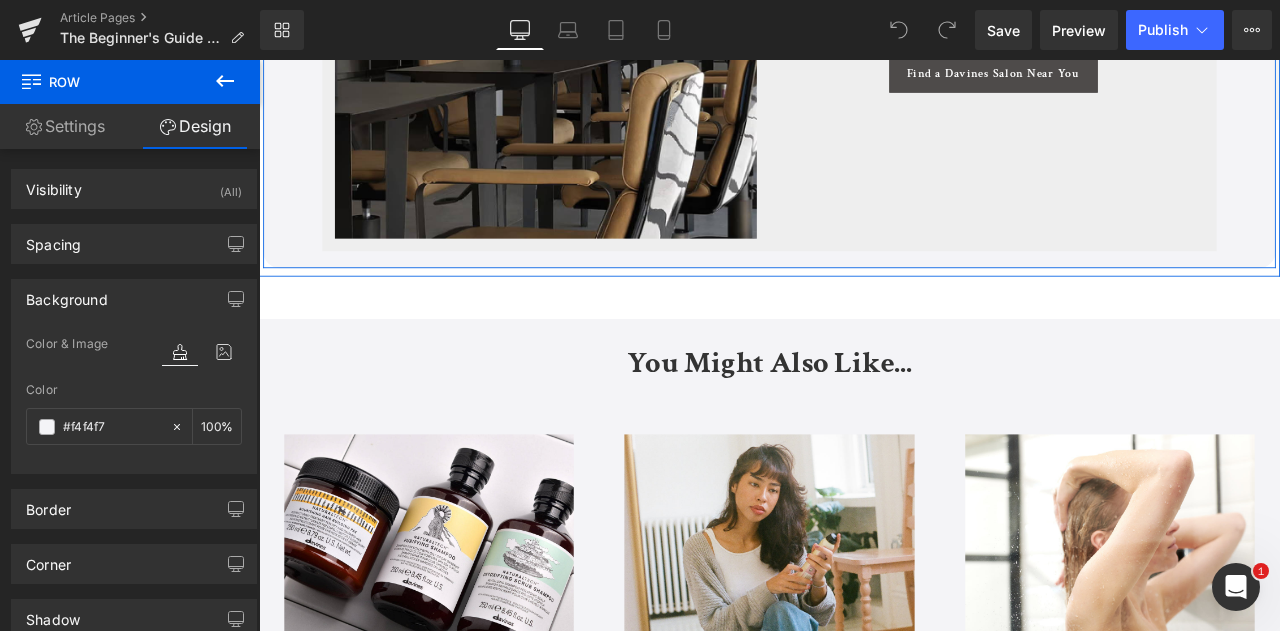 click on "The Beginner's Guide to 3C Hair Heading         Updated on [DATE] |  7  min read [PERSON_NAME],  Davines Writer Text Block         Separator         Quick Answer: 3C hair has a dense, curly texture made up of tight, springy ringlets about the size of a pencil. It tends to be dry, frizz-prone, and fragile. To keep it healthy, 3C curls need extra hydration, frizz control, and curl-defining products. Davines recommends the LOVE Curl line, OI Oil, and a consistent at-home routine tailored to moisture retention and gentle styling. Text Block         Taking care of your curly hair isn't an exact science. But understanding your curl type is a good place to start. 3C hair is made up of well-defined corkscrews or coils with densely packed strands, about the circumference of a pencil. 3C curl textures range from fine thin hair to coarse, with lots of volume at the root. prone to frizz Text Block
Key Takeaways Heading" at bounding box center [864, -3074] 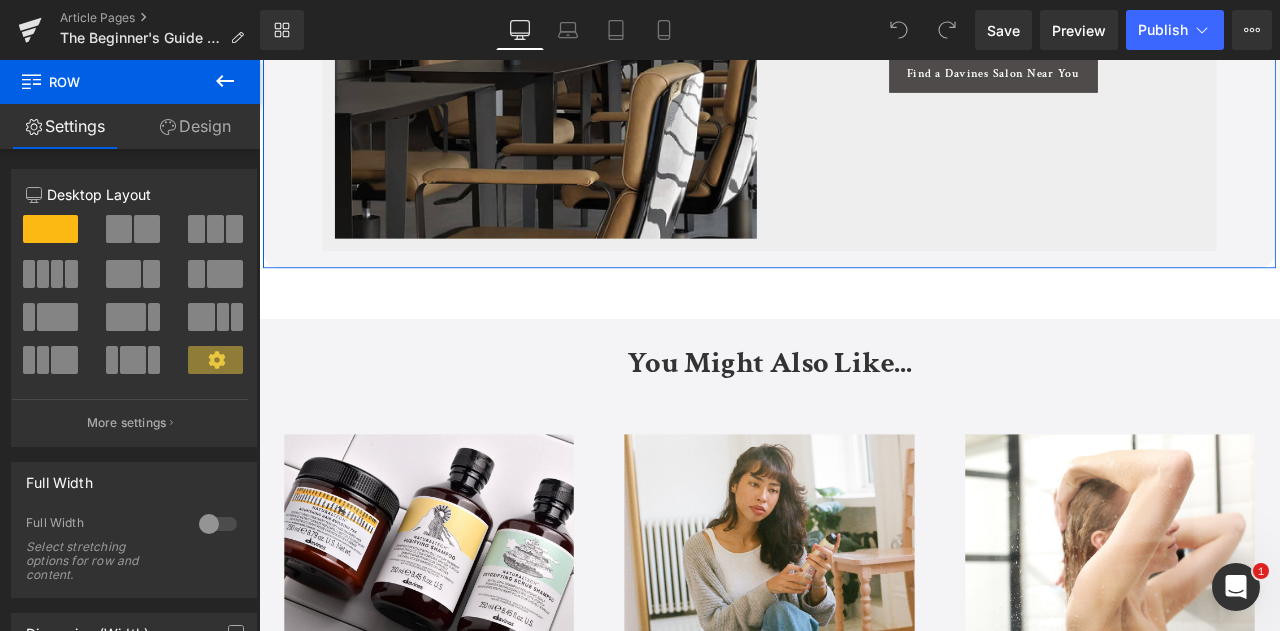 click on "Design" at bounding box center (195, 126) 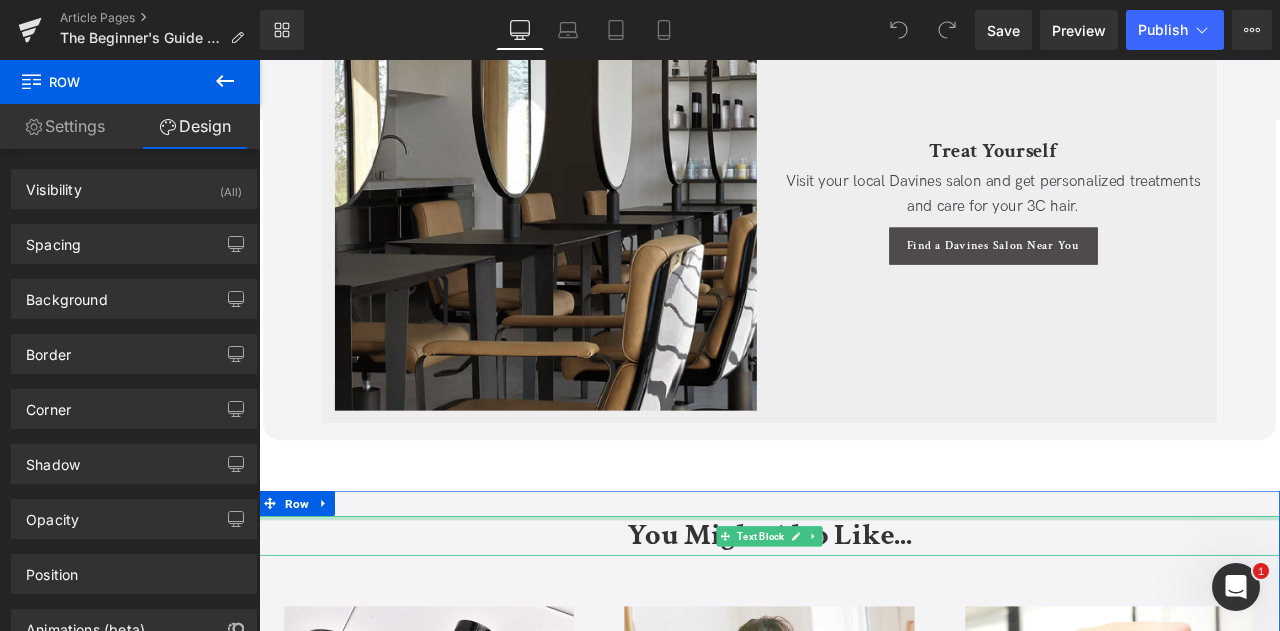 scroll, scrollTop: 6431, scrollLeft: 0, axis: vertical 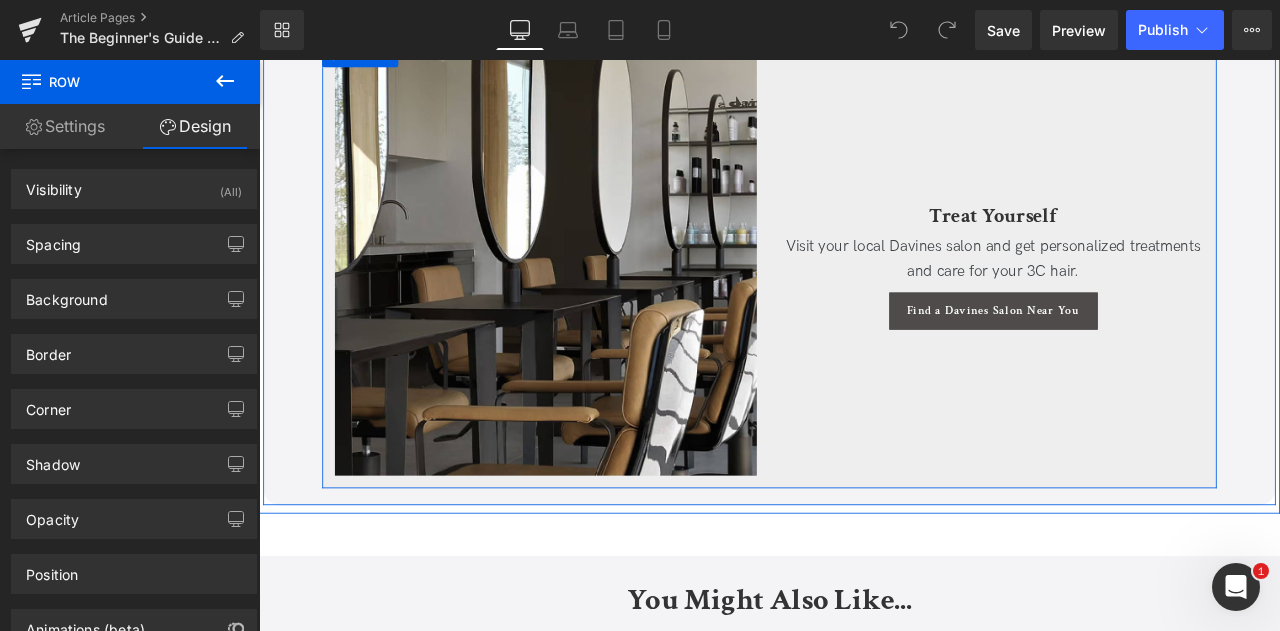 click on "Treat Yourself Text Block         Visit your local Davines salon and get personalized treatments and care for your 3C hair. Text Block         Find a Davines Salon Near You Button" at bounding box center (1129, 303) 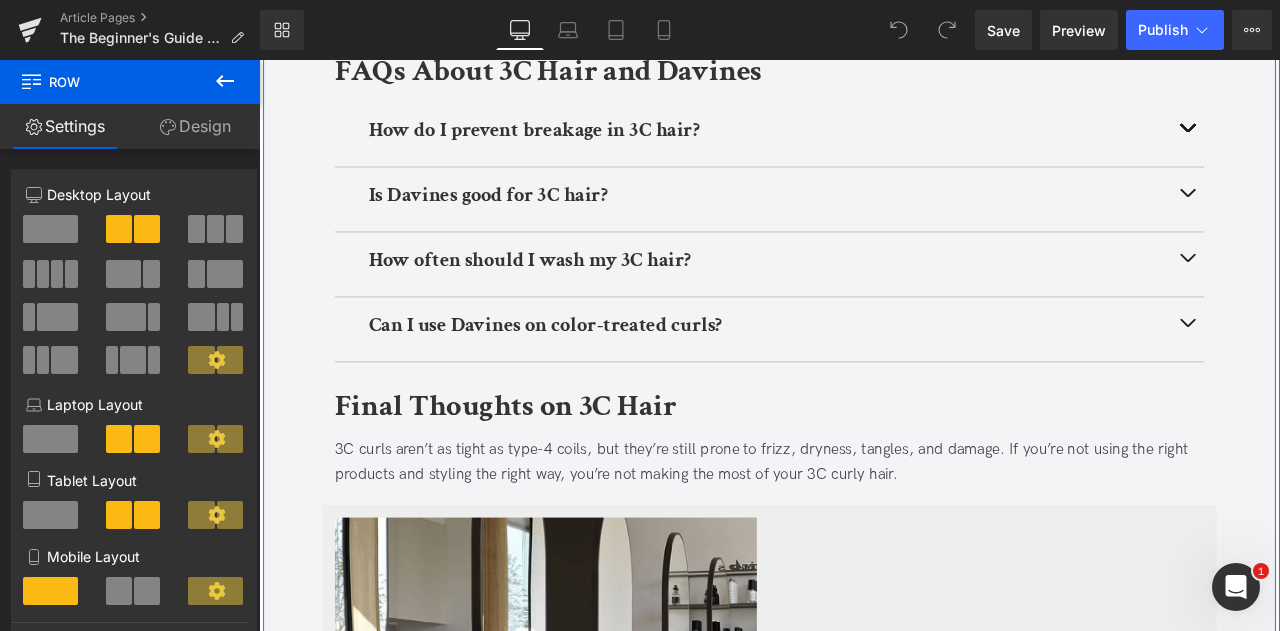 scroll, scrollTop: 5881, scrollLeft: 0, axis: vertical 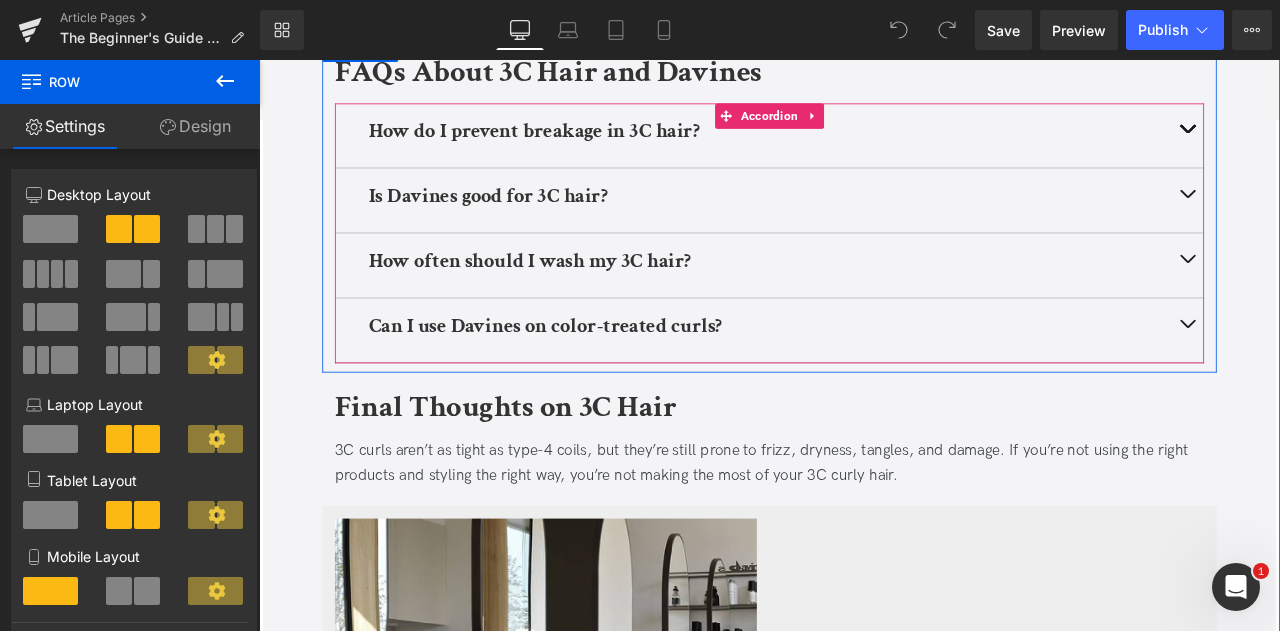 click at bounding box center (1359, 380) 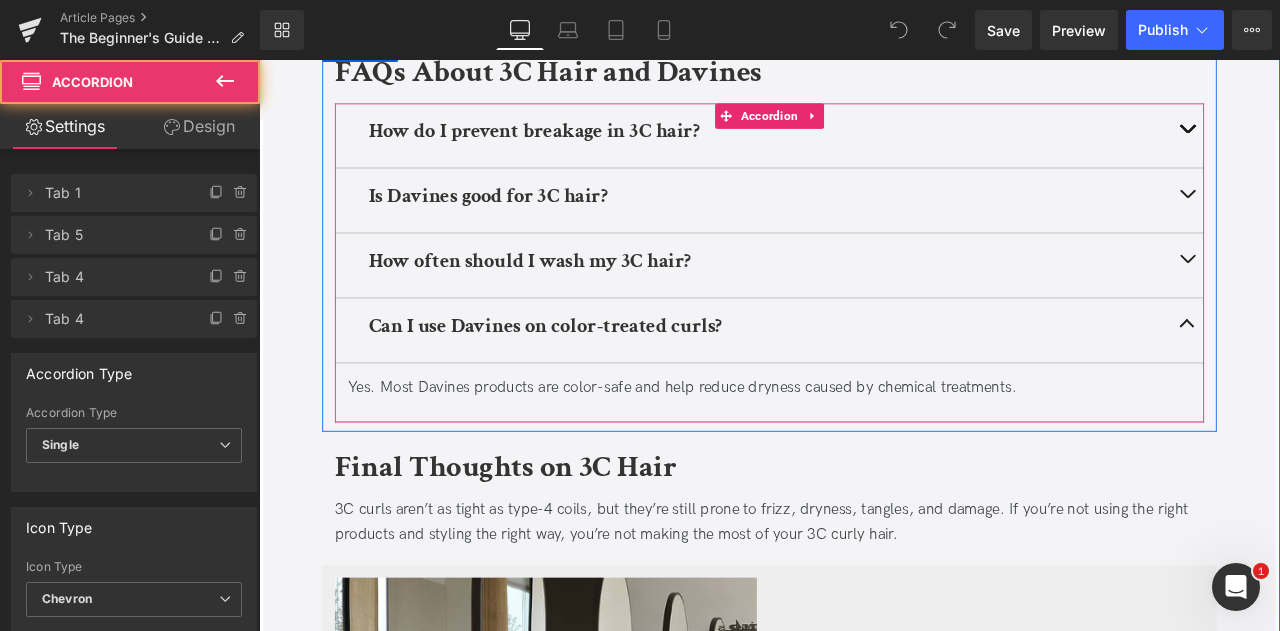 click at bounding box center (1359, 377) 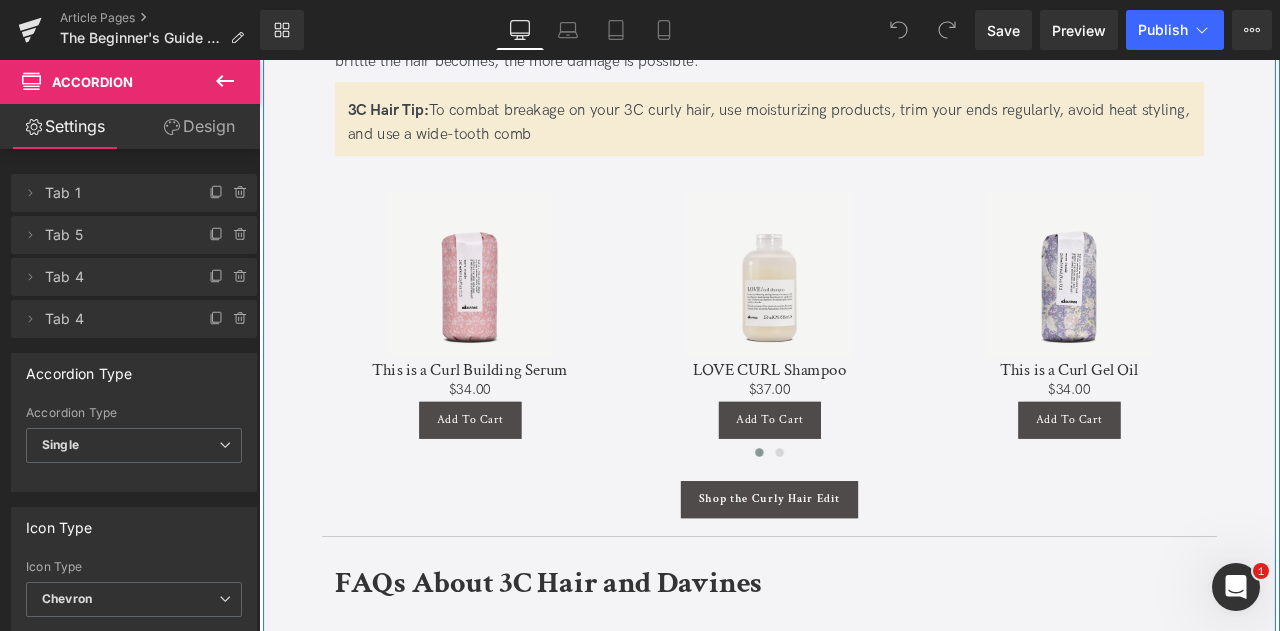 scroll, scrollTop: 5236, scrollLeft: 0, axis: vertical 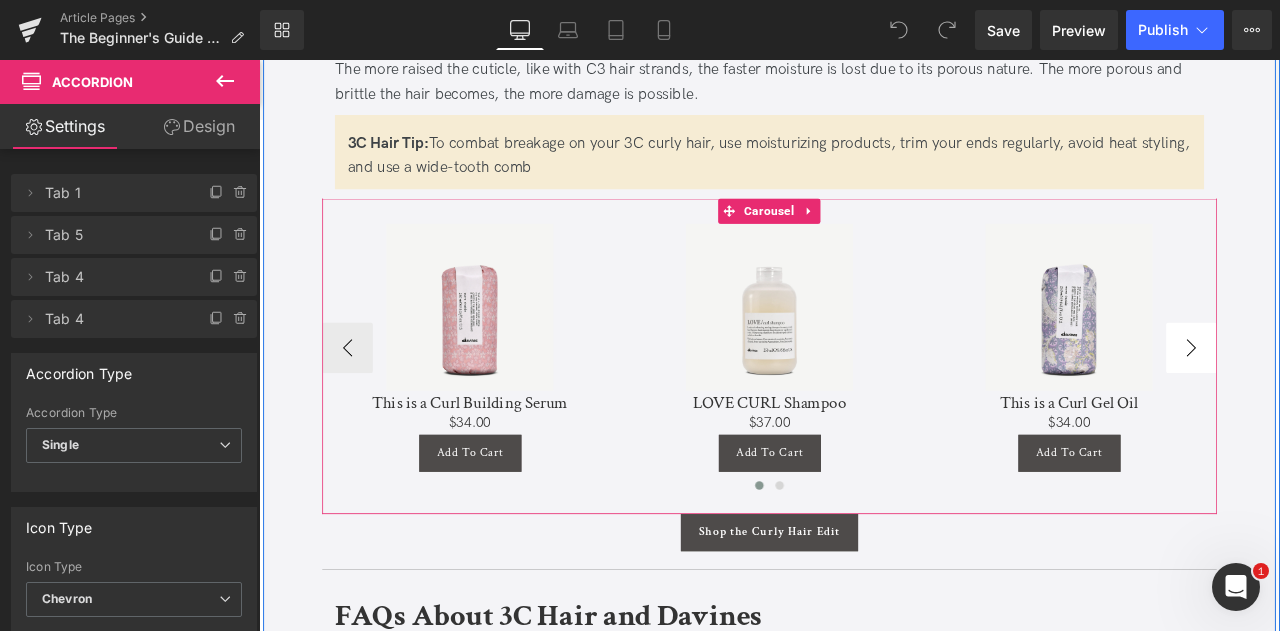 click on "›" at bounding box center [1364, 401] 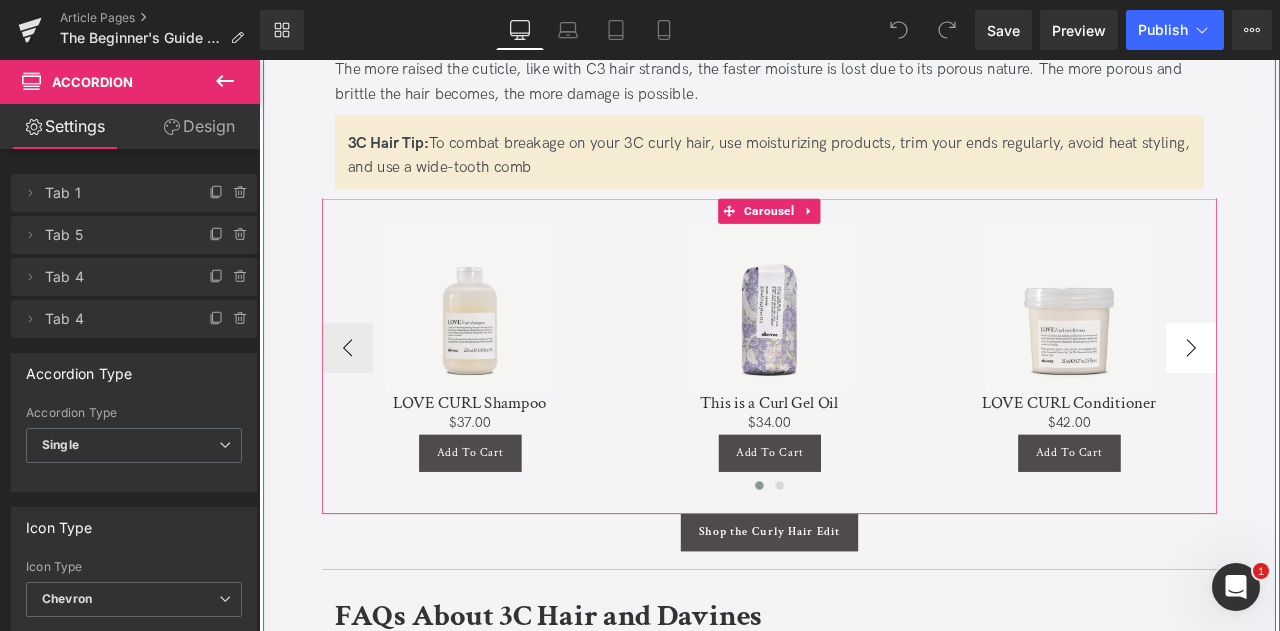 click on "›" at bounding box center [1364, 401] 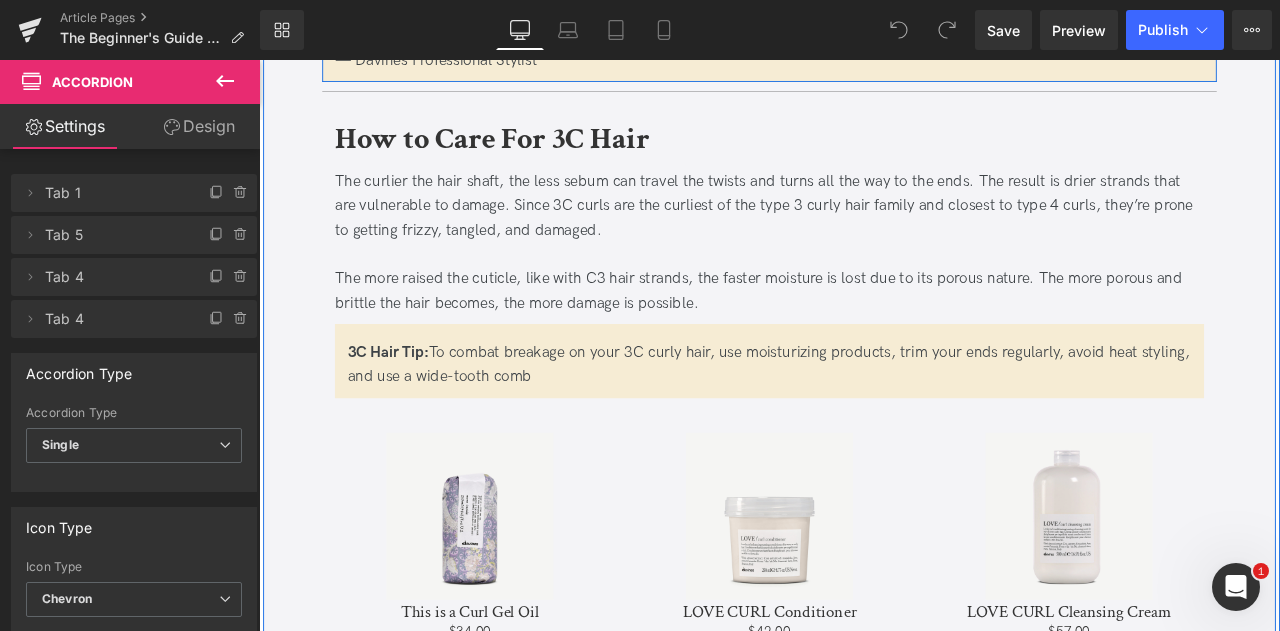 scroll, scrollTop: 4989, scrollLeft: 0, axis: vertical 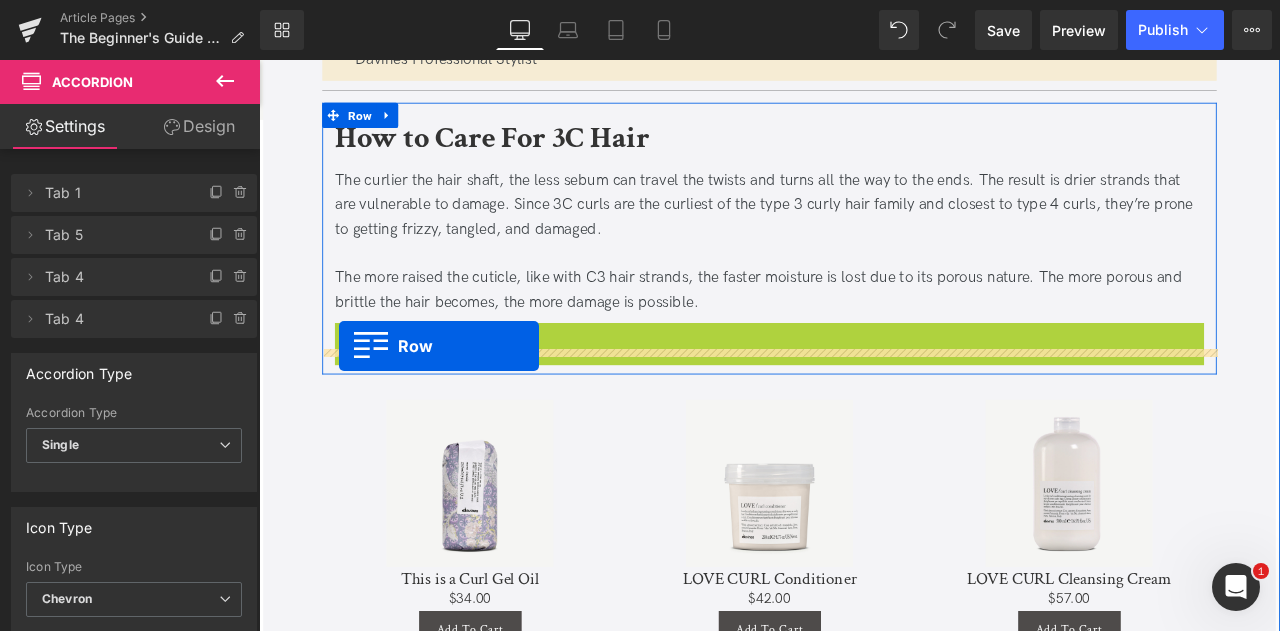 drag, startPoint x: 365, startPoint y: 349, endPoint x: 354, endPoint y: 399, distance: 51.1957 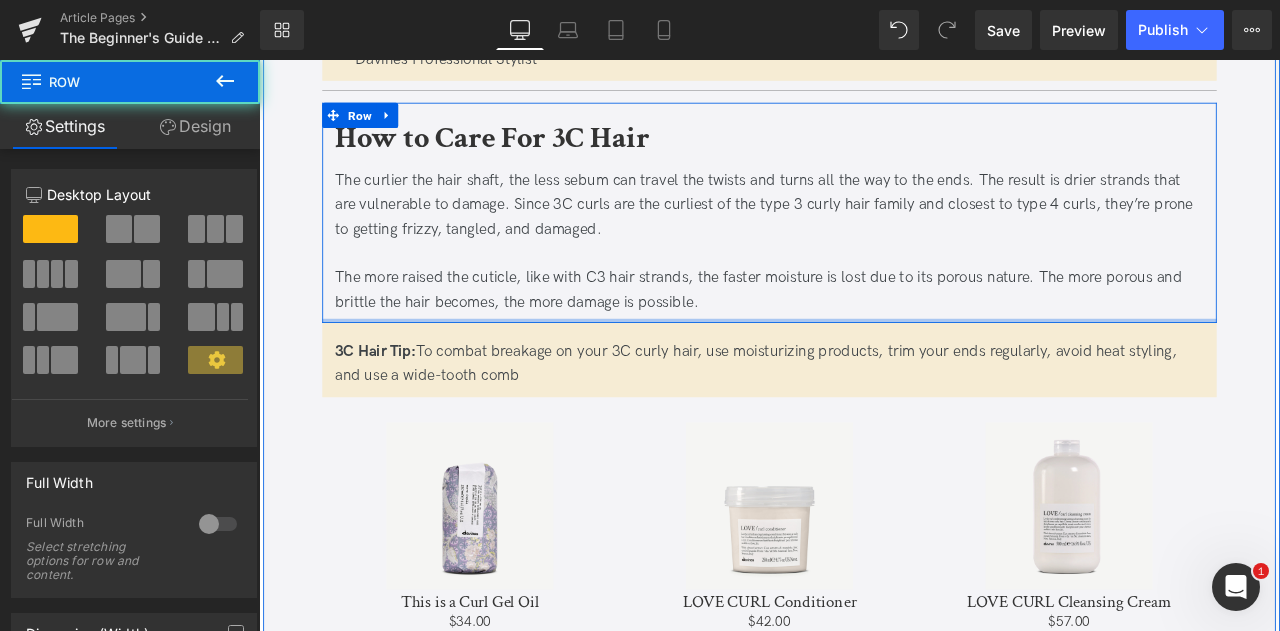 drag, startPoint x: 513, startPoint y: 344, endPoint x: 515, endPoint y: 332, distance: 12.165525 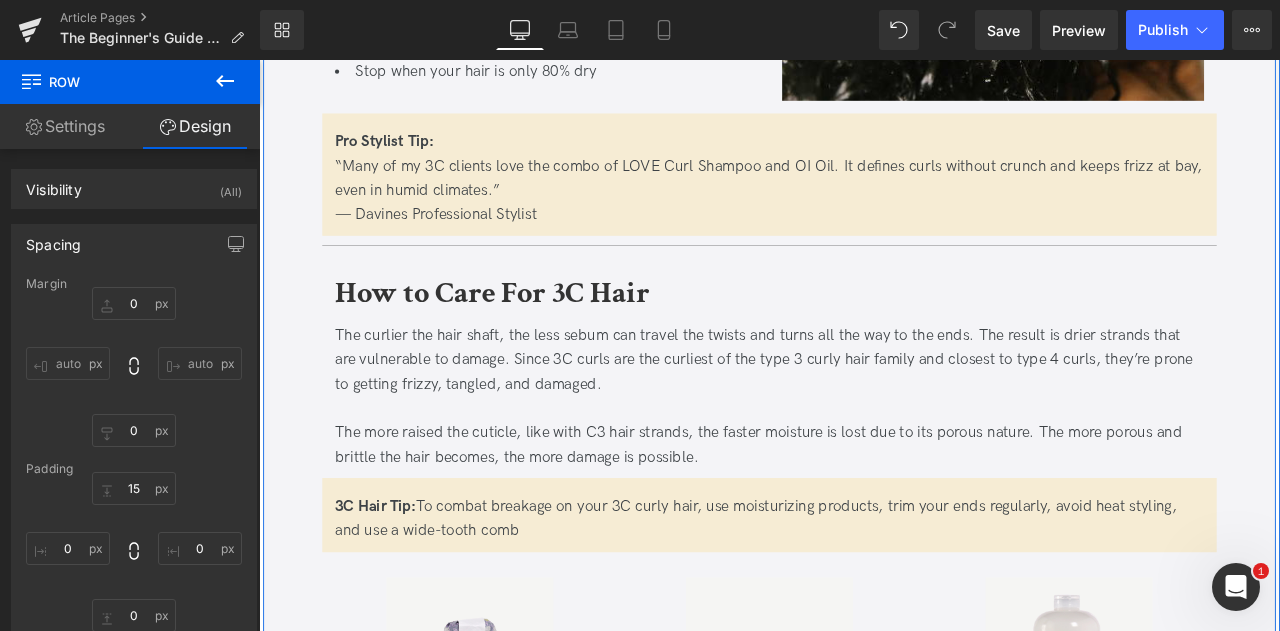scroll, scrollTop: 4805, scrollLeft: 0, axis: vertical 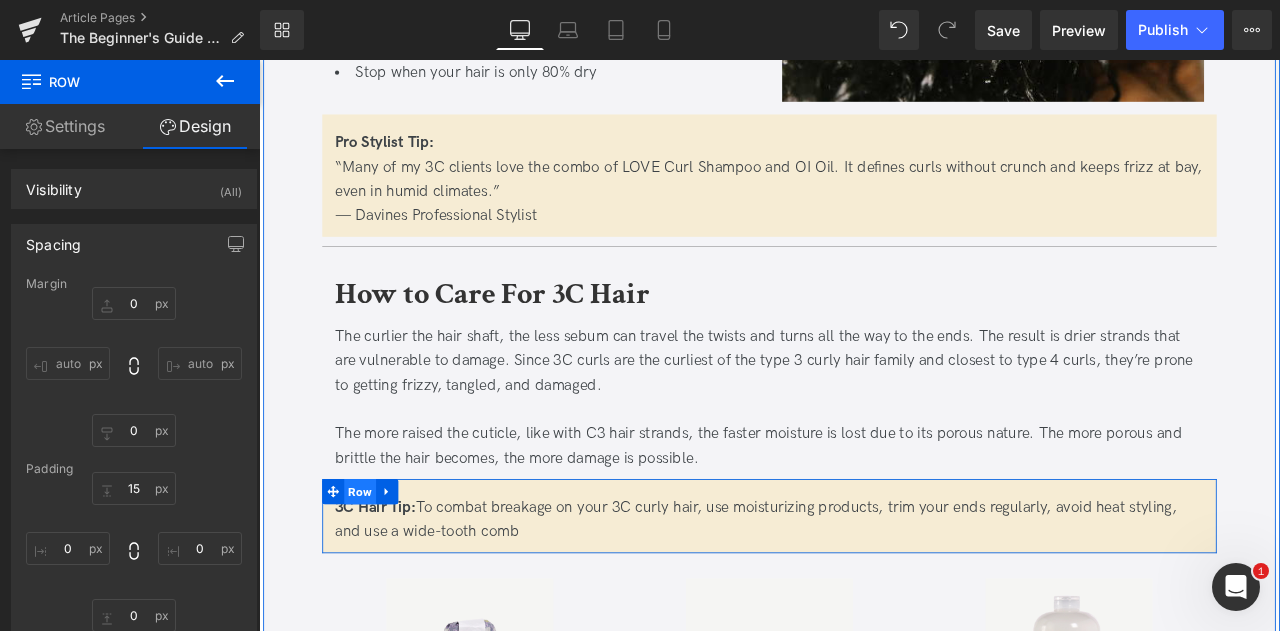click on "Row" at bounding box center (379, 571) 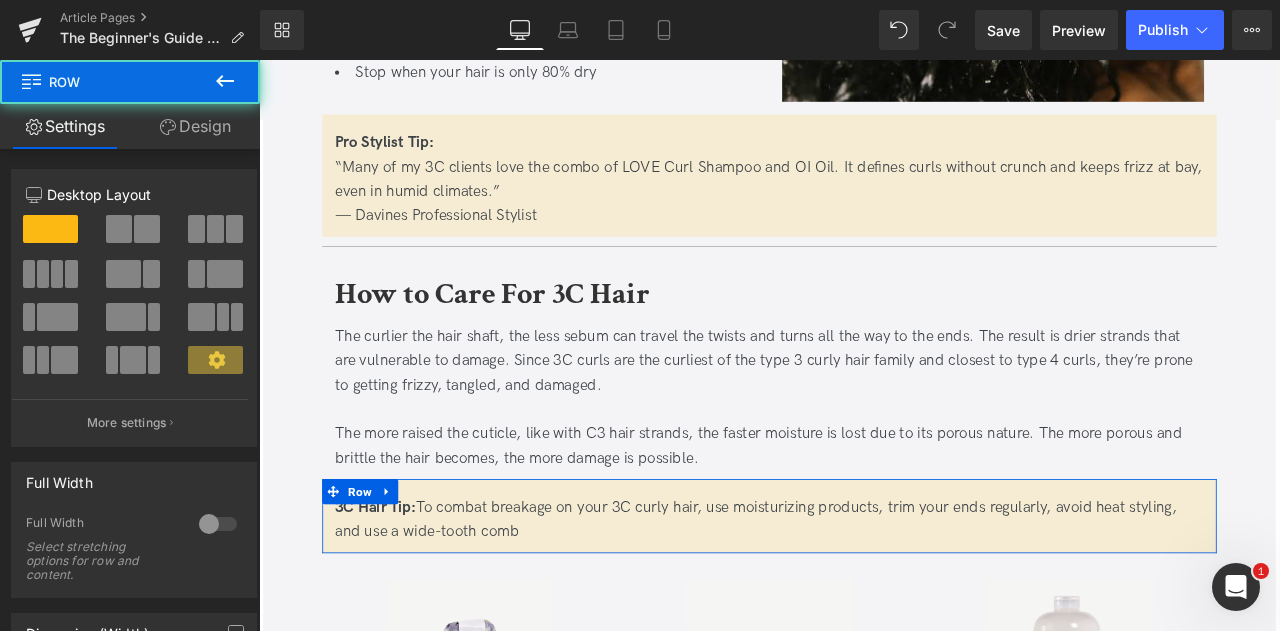 click on "Design" at bounding box center [195, 126] 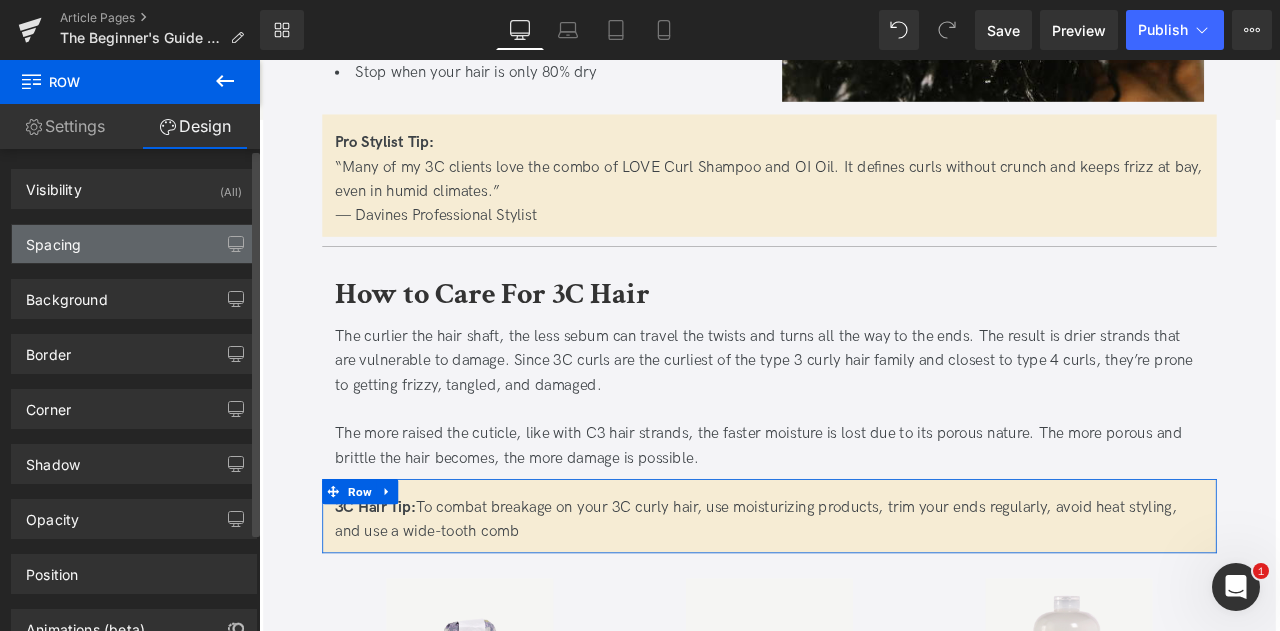 click on "Spacing" at bounding box center (134, 244) 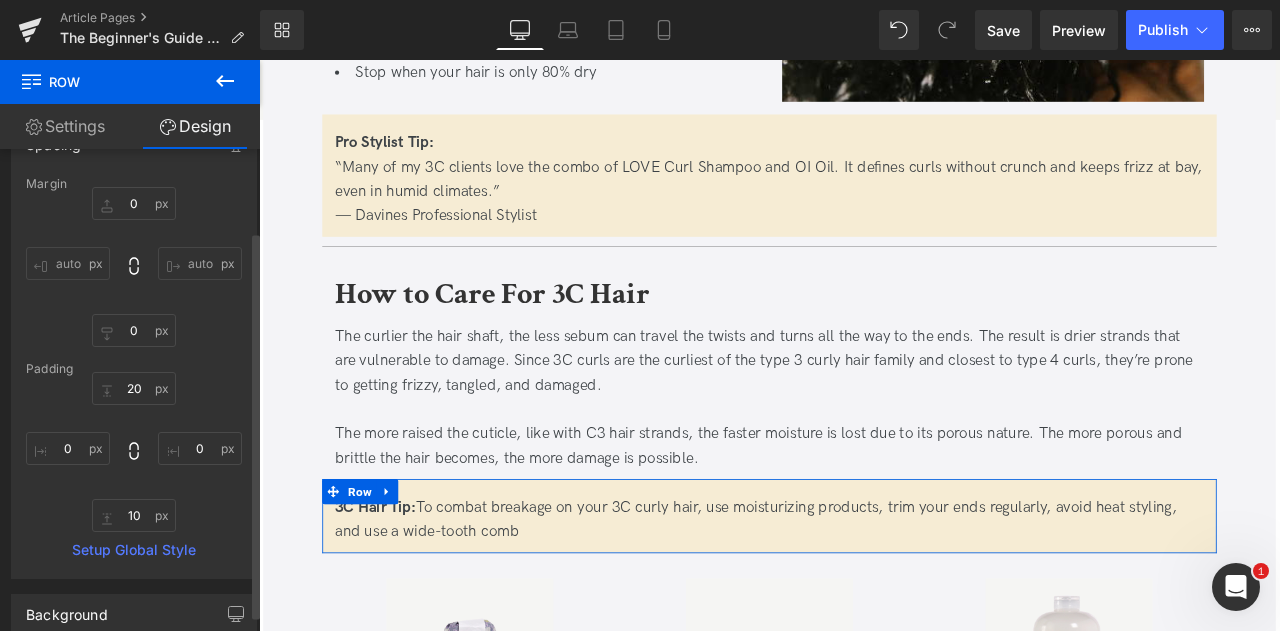 scroll, scrollTop: 102, scrollLeft: 0, axis: vertical 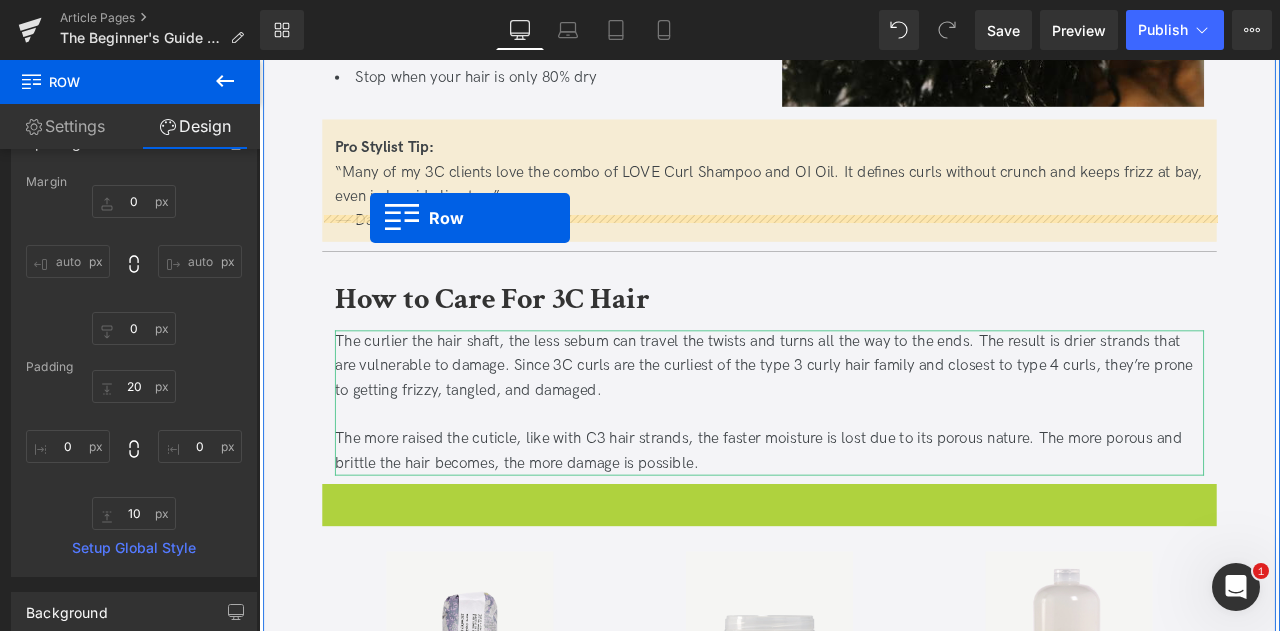 drag, startPoint x: 372, startPoint y: 538, endPoint x: 391, endPoint y: 247, distance: 291.61963 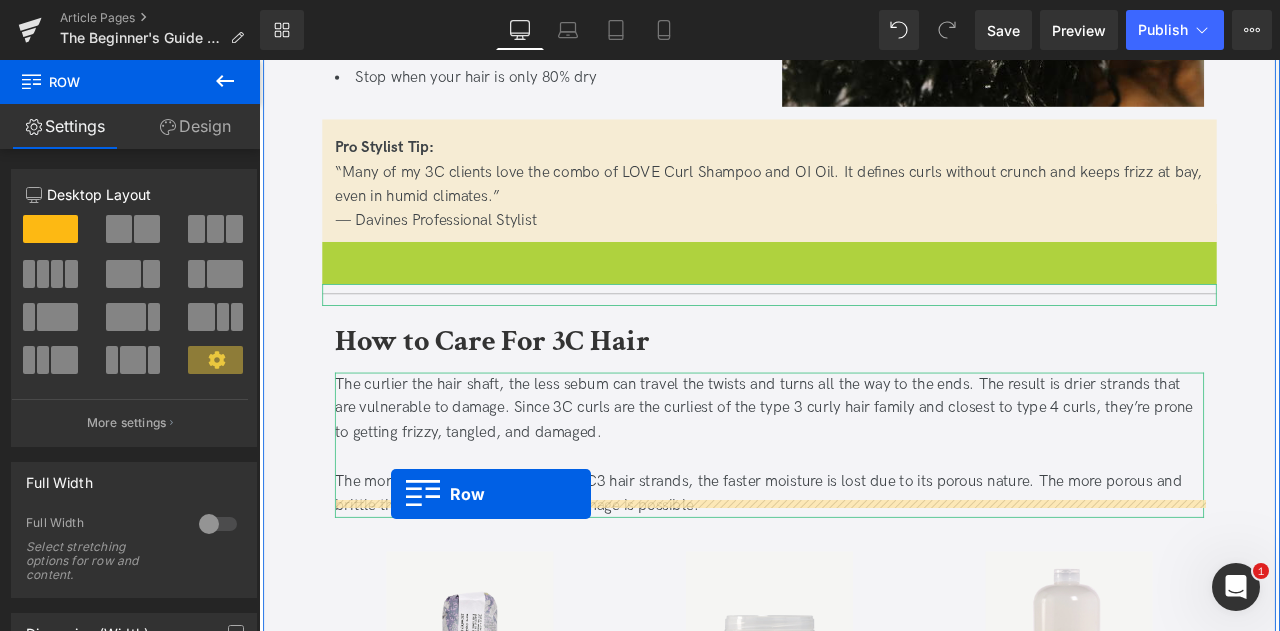 drag, startPoint x: 377, startPoint y: 253, endPoint x: 416, endPoint y: 575, distance: 324.3532 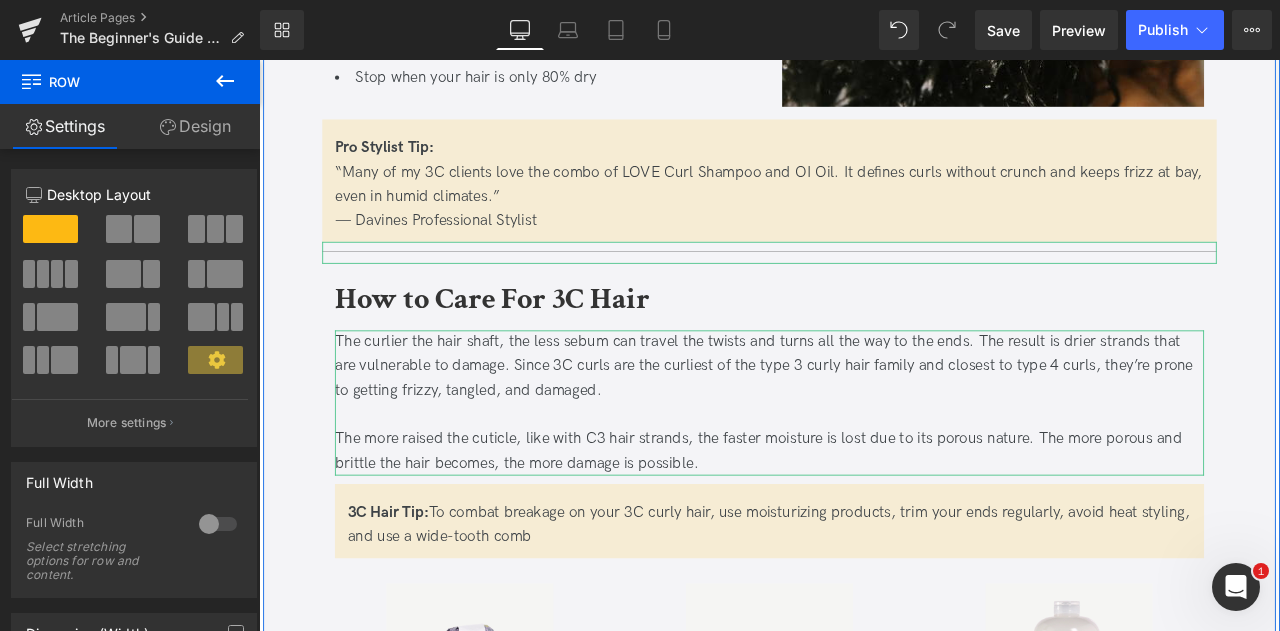 click on "The Beginner's Guide to 3C Hair Heading         Updated on [DATE] |  7  min read [PERSON_NAME],  Davines Writer Text Block         Separator         Quick Answer: 3C hair has a dense, curly texture made up of tight, springy ringlets about the size of a pencil. It tends to be dry, frizz-prone, and fragile. To keep it healthy, 3C curls need extra hydration, frizz control, and curl-defining products. Davines recommends the LOVE Curl line, OI Oil, and a consistent at-home routine tailored to moisture retention and gentle styling. Text Block         Taking care of your curly hair isn't an exact science. But understanding your curl type is a good place to start. 3C hair is made up of well-defined corkscrews or coils with densely packed strands, about the circumference of a pencil. 3C curl textures range from fine thin hair to coarse, with lots of volume at the root. prone to frizz Text Block
Key Takeaways Heading" at bounding box center (864, -1168) 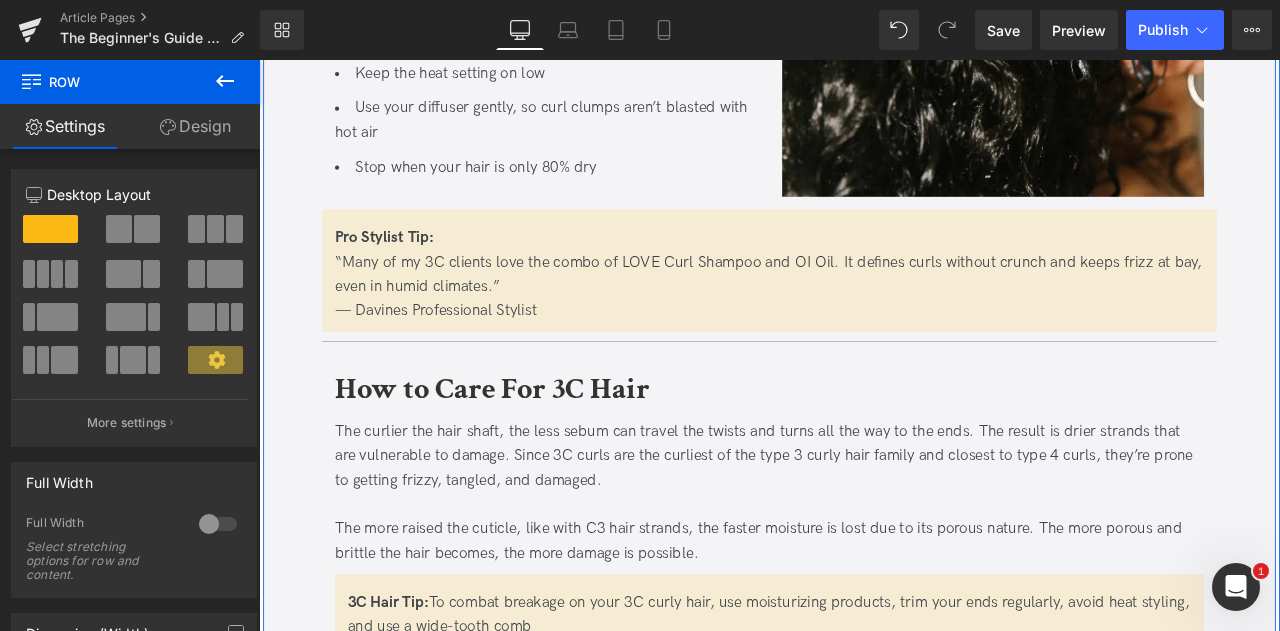 scroll, scrollTop: 4807, scrollLeft: 0, axis: vertical 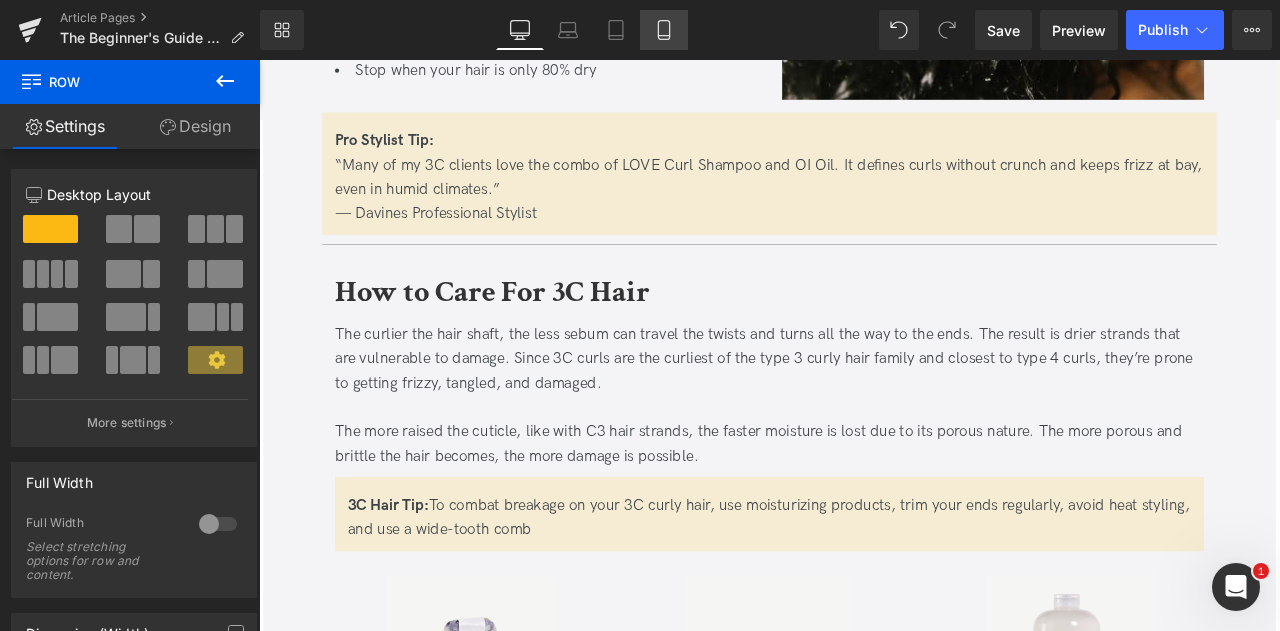 click 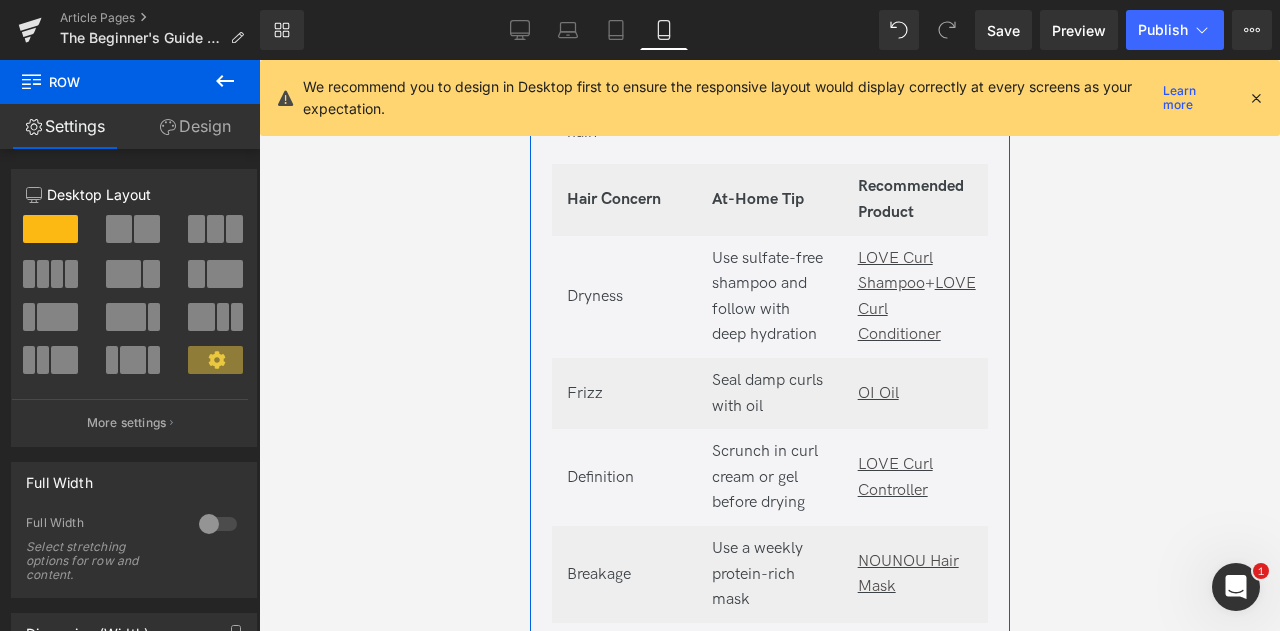 scroll, scrollTop: 2830, scrollLeft: 0, axis: vertical 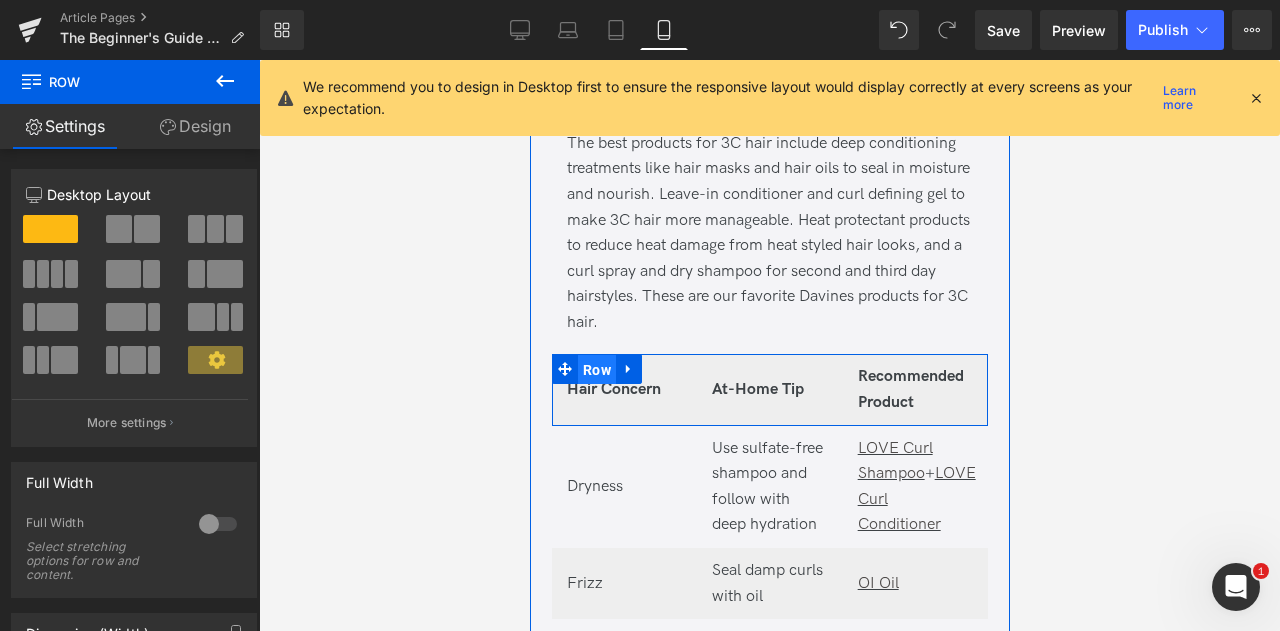 click on "Row" at bounding box center (596, 370) 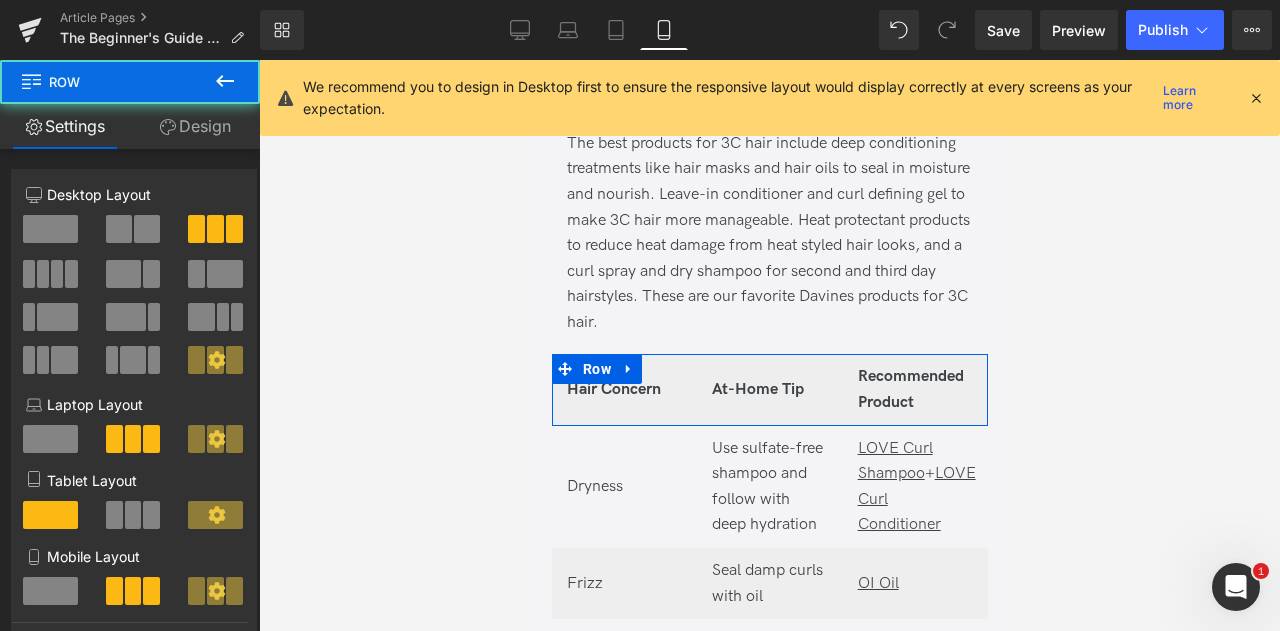 click on "Design" at bounding box center (195, 126) 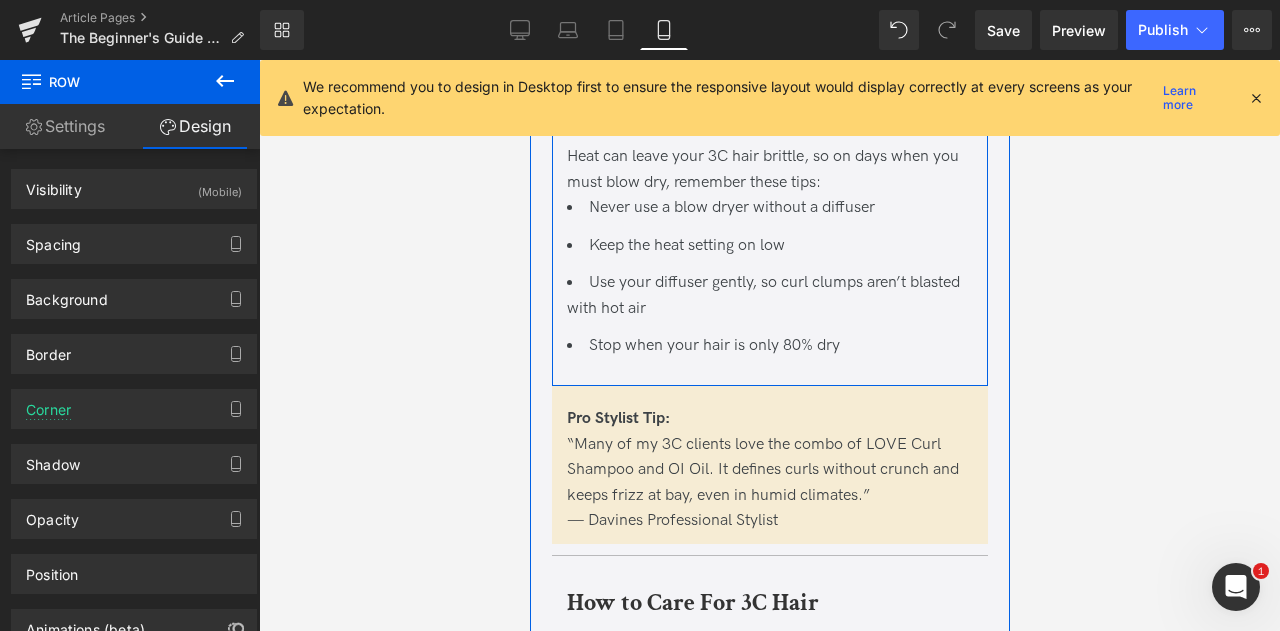scroll, scrollTop: 6714, scrollLeft: 0, axis: vertical 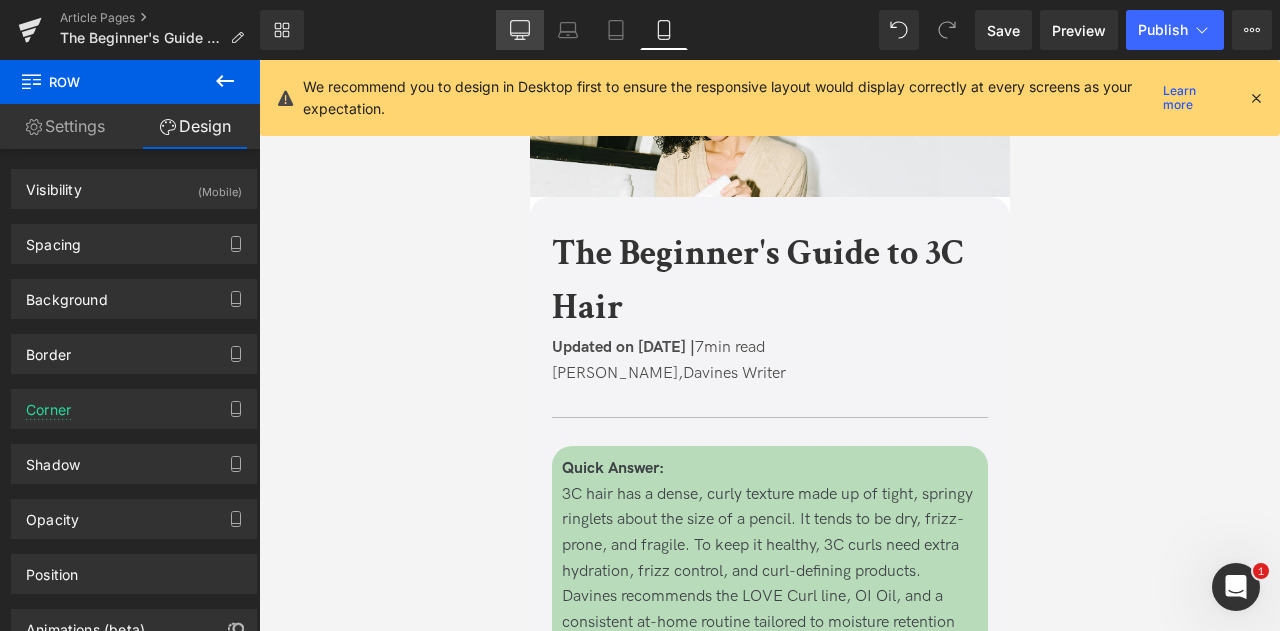 click 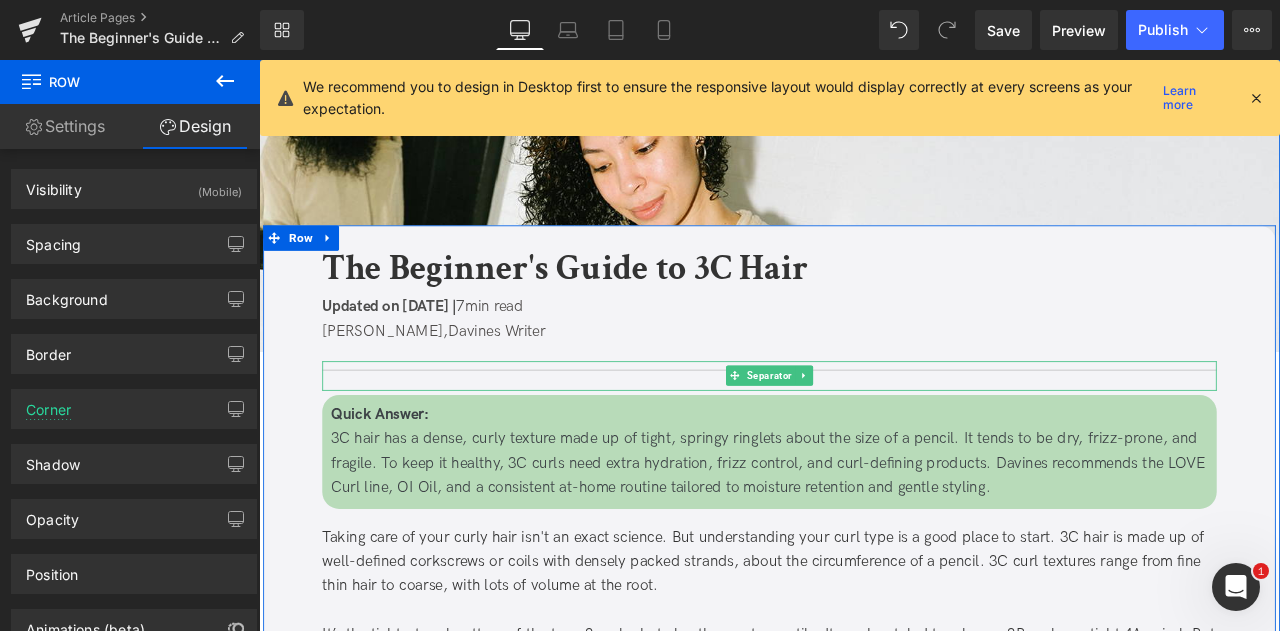 scroll, scrollTop: 0, scrollLeft: 0, axis: both 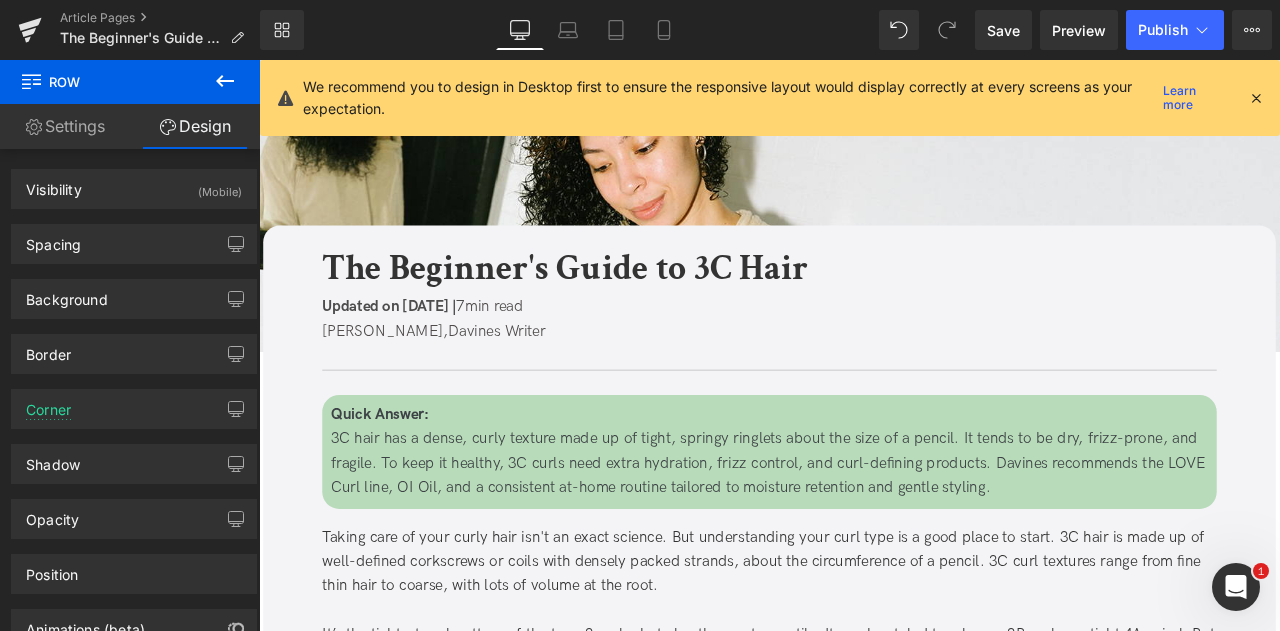 click on "We recommend you to design in Desktop first to ensure the responsive layout would display correctly at every screens as your expectation. Learn more" at bounding box center [783, 98] 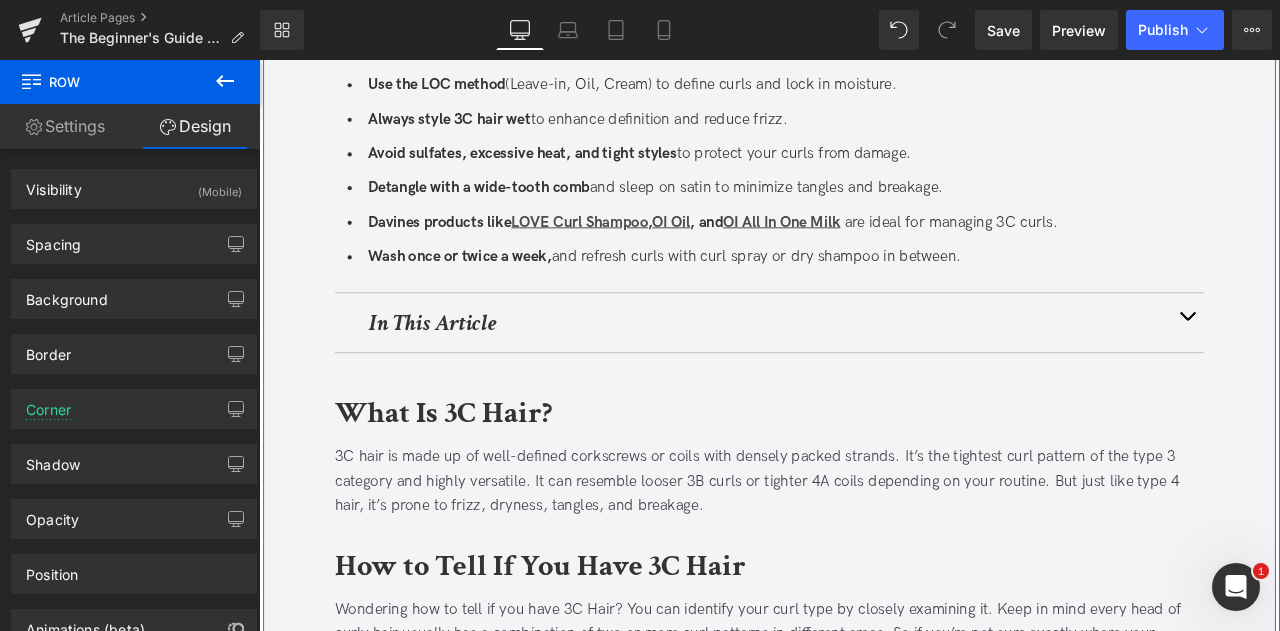 scroll, scrollTop: 1200, scrollLeft: 0, axis: vertical 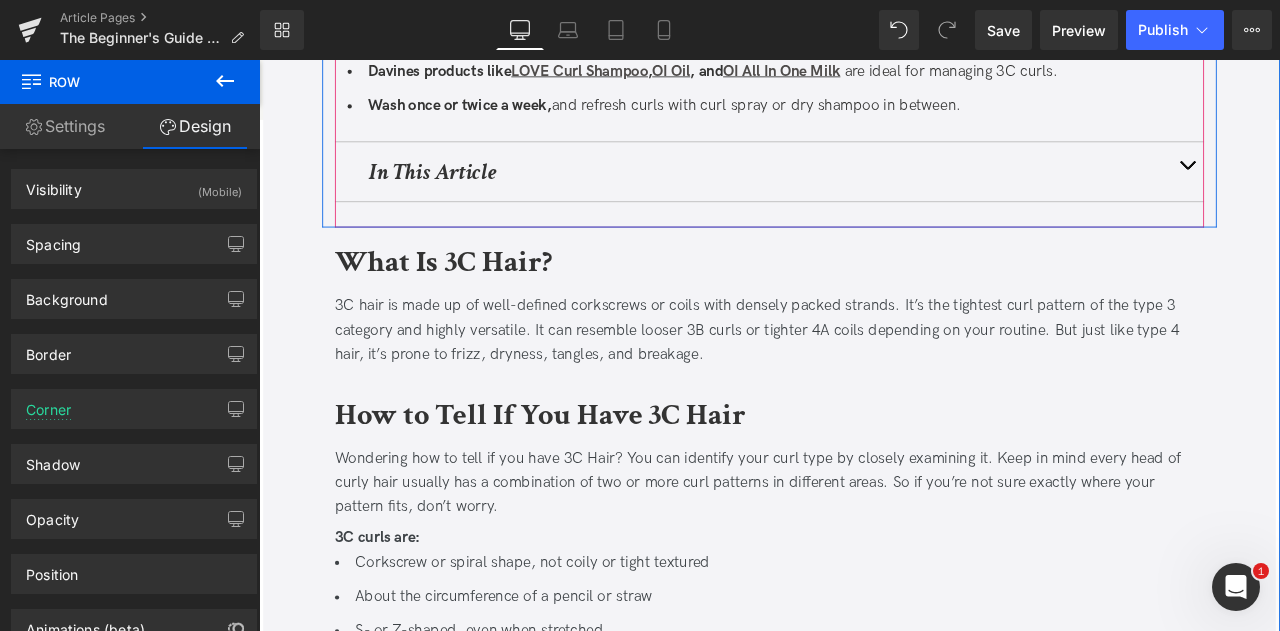 click at bounding box center (1359, 193) 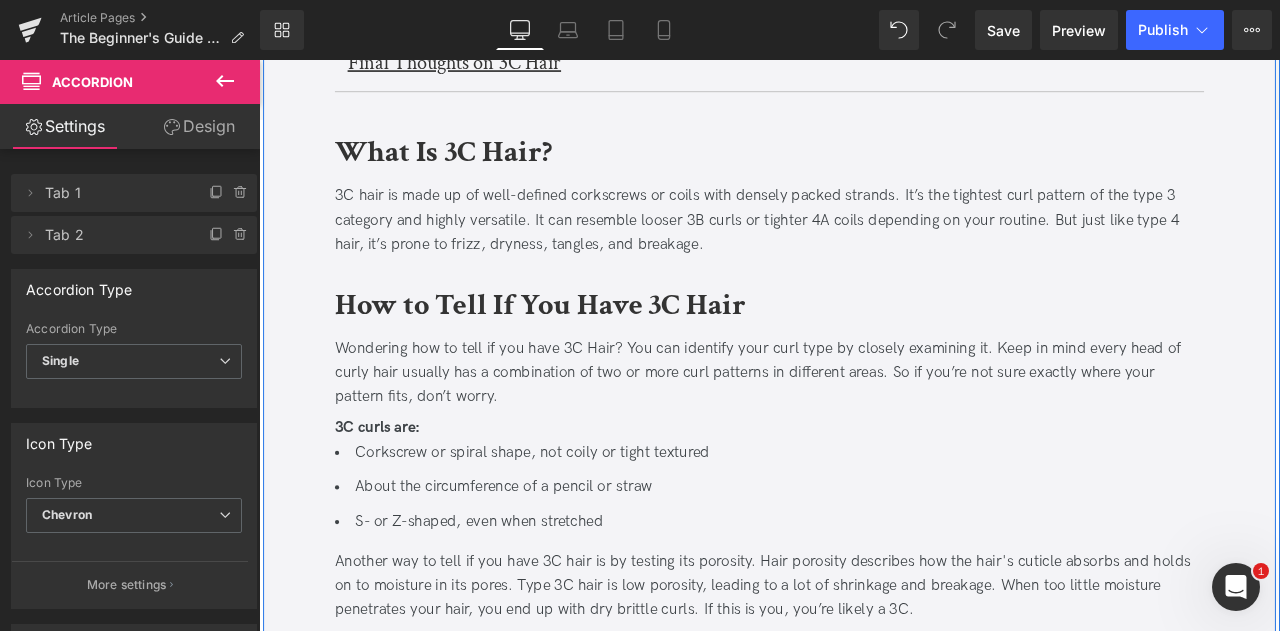 scroll, scrollTop: 1236, scrollLeft: 0, axis: vertical 